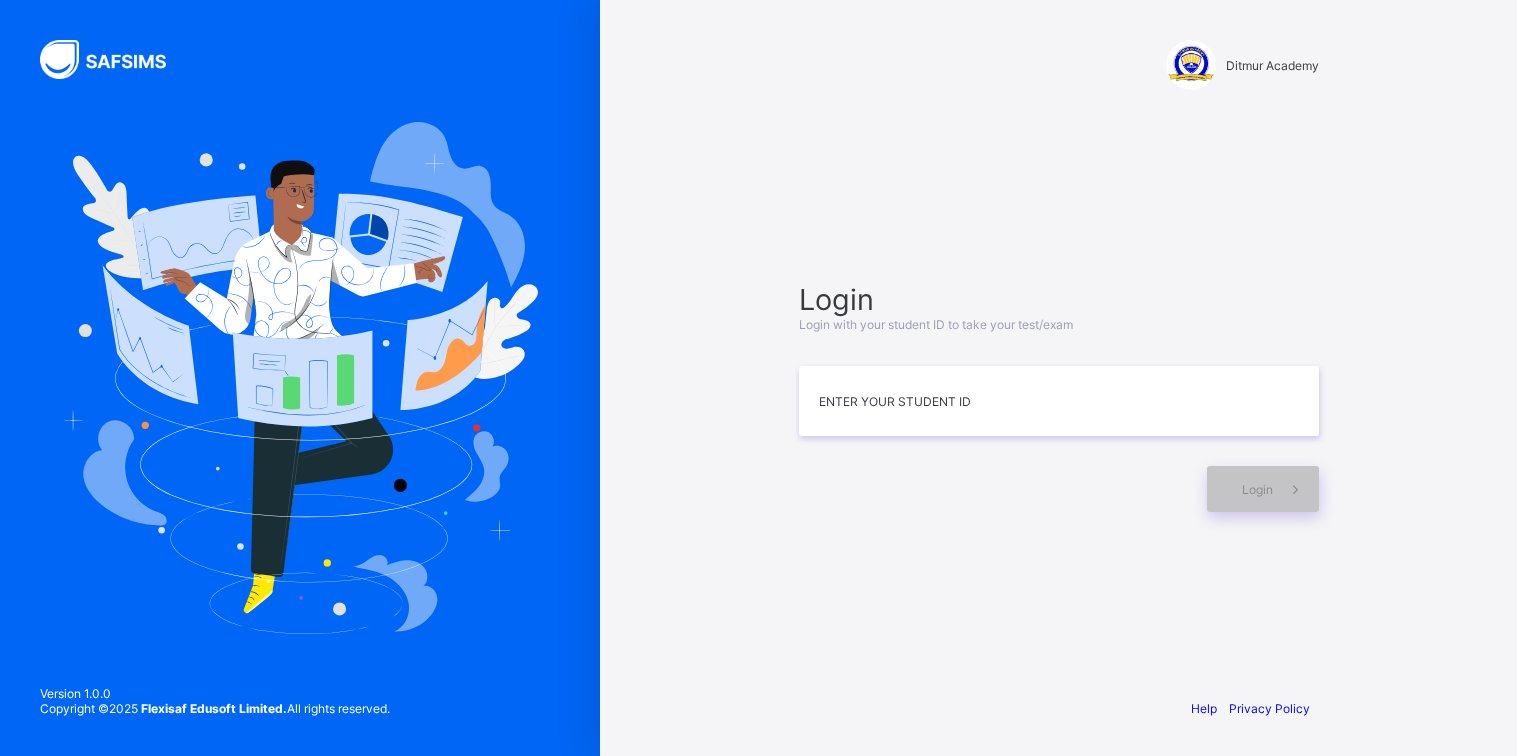 scroll, scrollTop: 0, scrollLeft: 0, axis: both 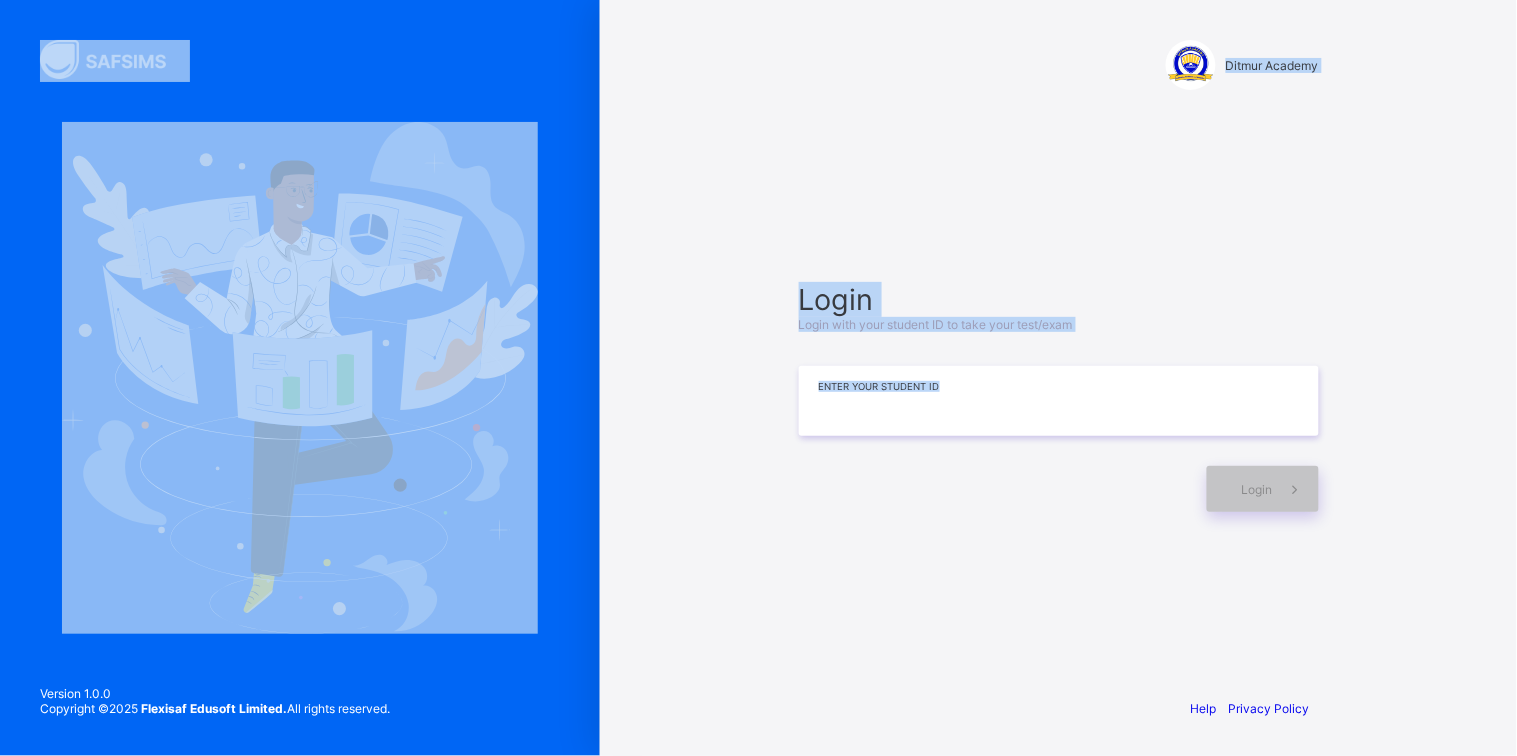 click at bounding box center [1059, 401] 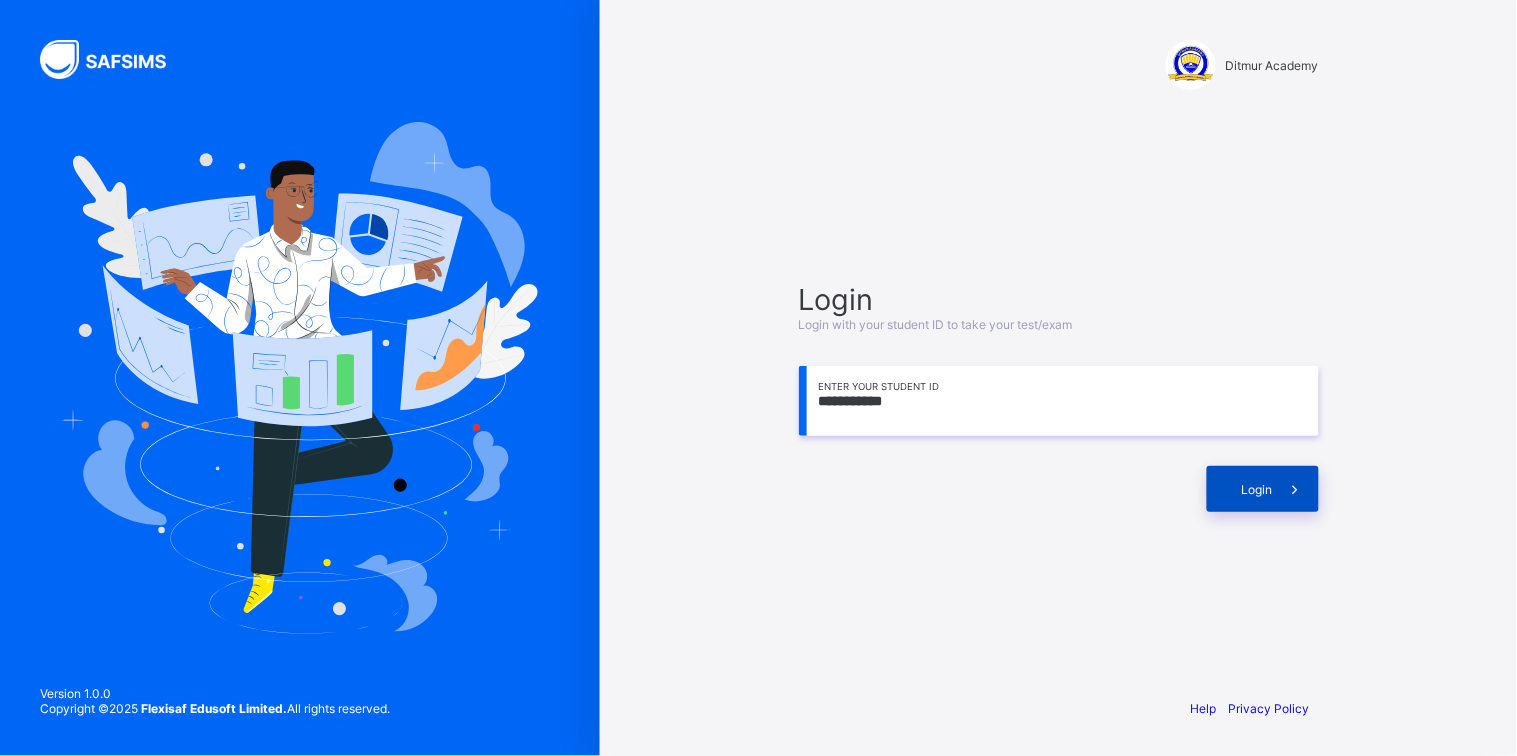 type on "**********" 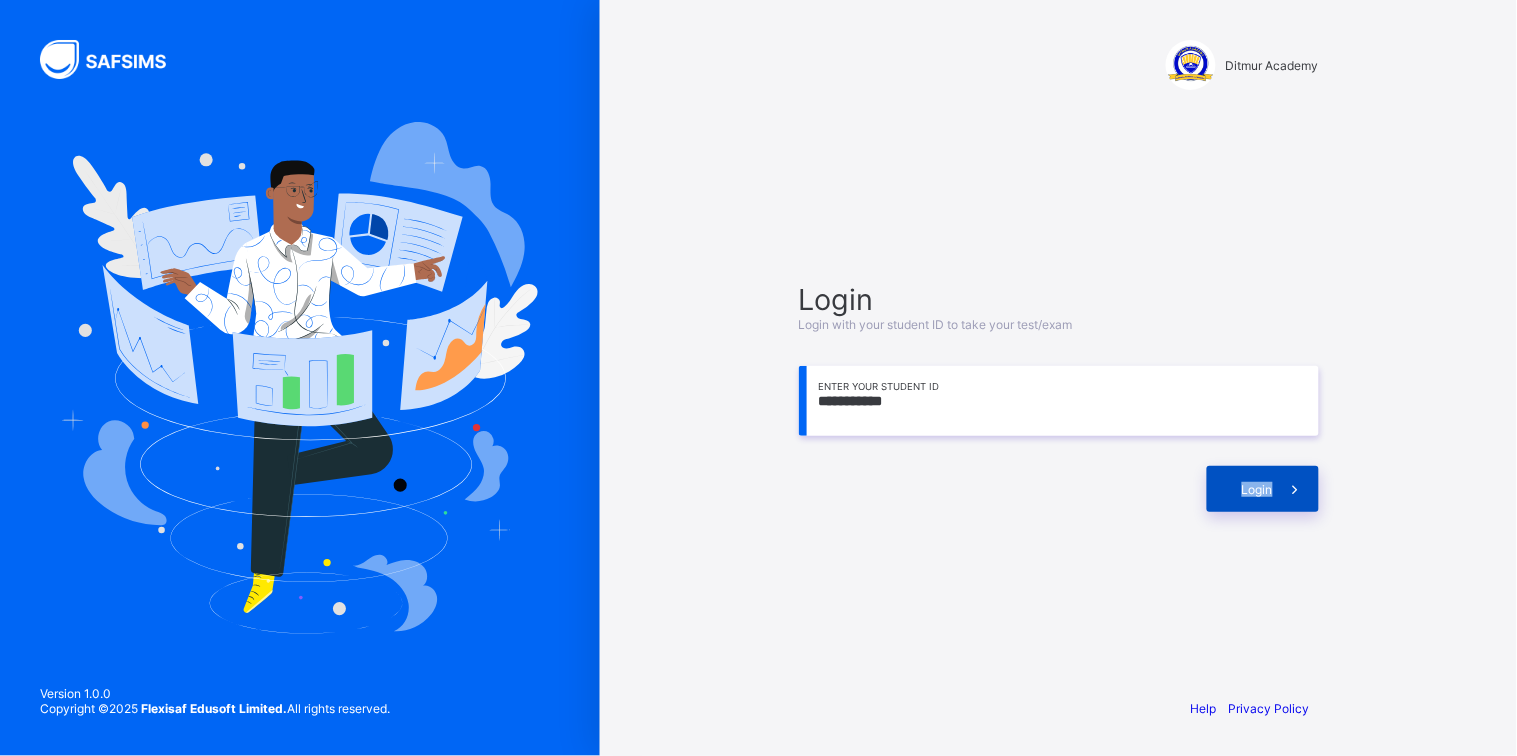 click on "Login" at bounding box center [1263, 489] 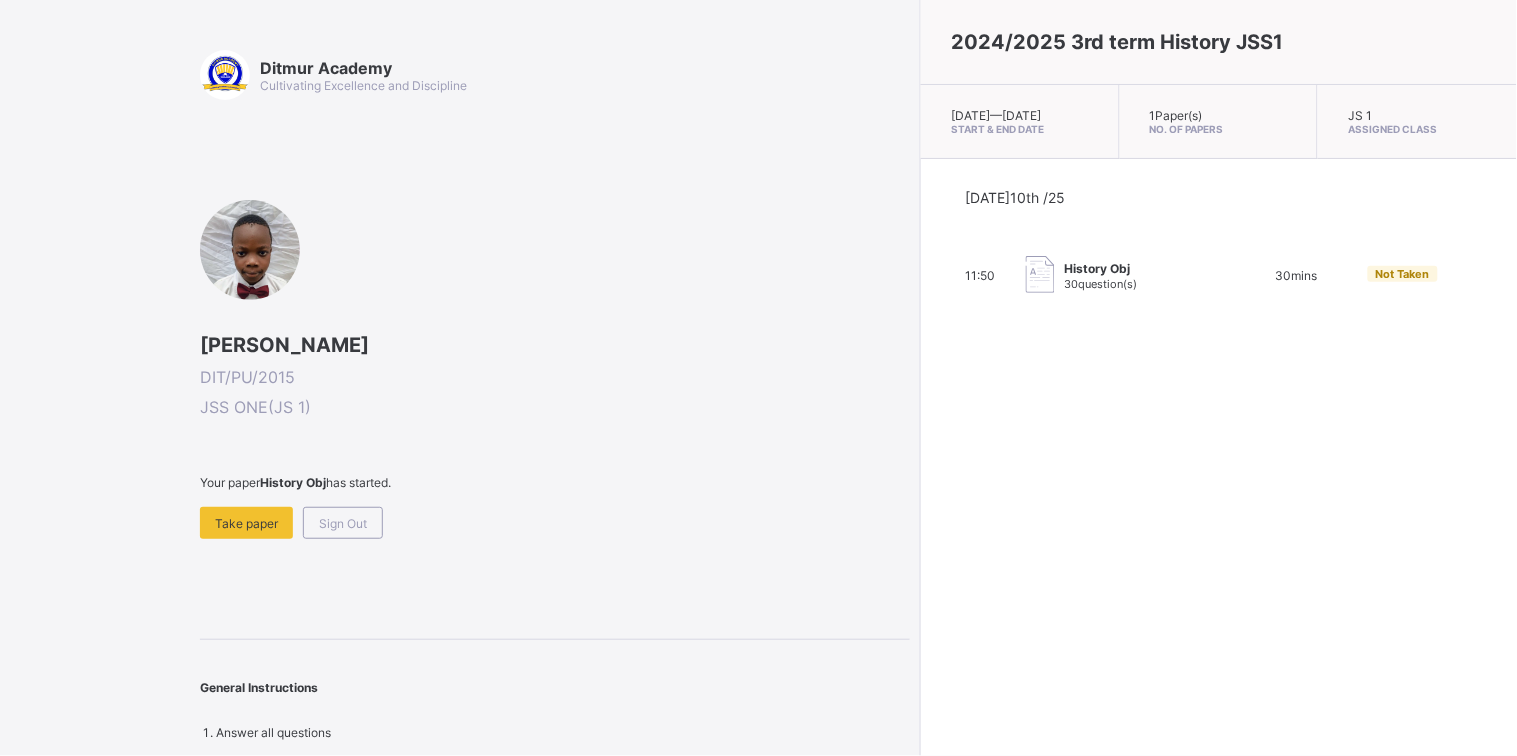 click on "[PERSON_NAME] DIT/PU/2015 JSS ONE  ( JS 1 ) Your paper  History Obj  has started.  Take paper   Sign Out" at bounding box center [555, 369] 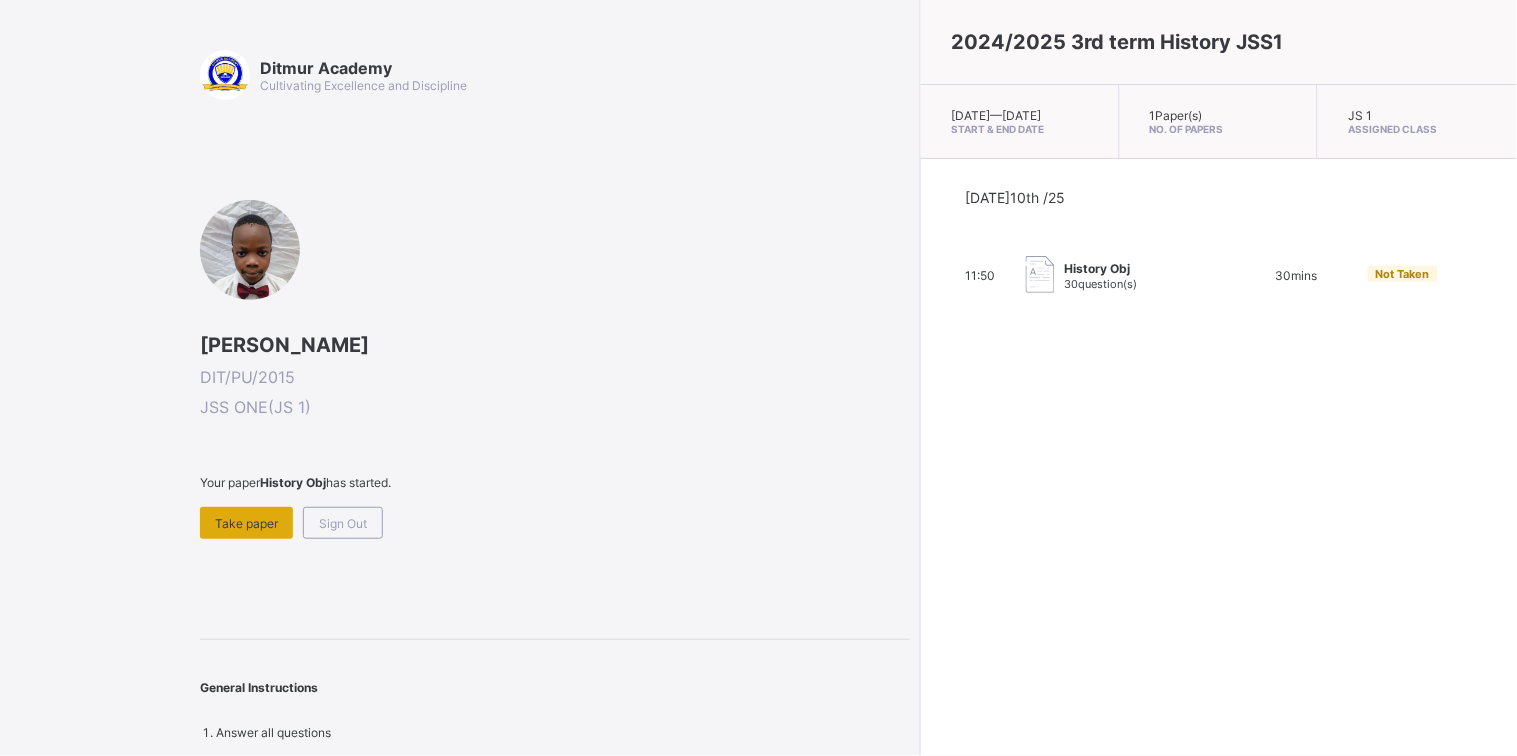 click on "Take paper" at bounding box center (246, 523) 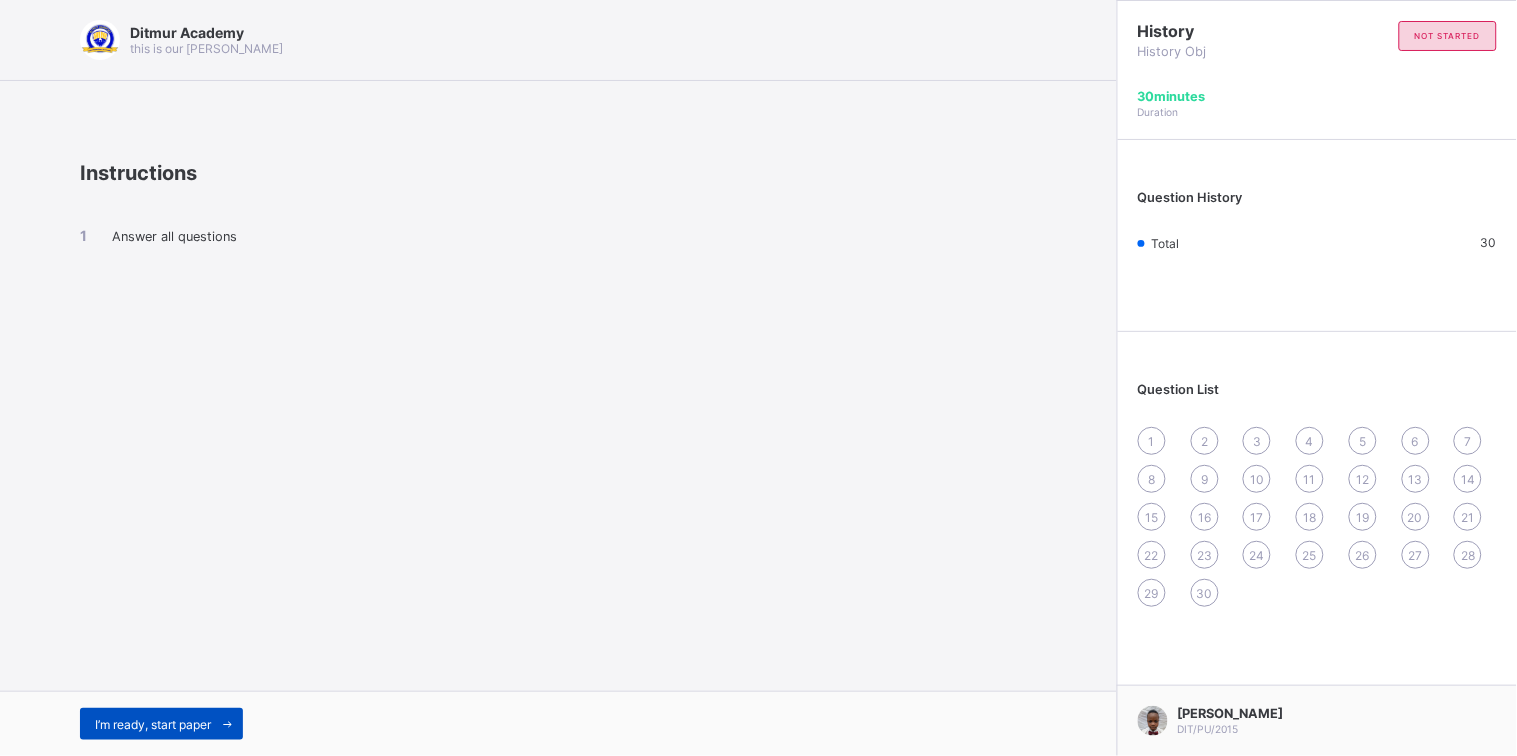 click on "I’m ready, start paper" at bounding box center (153, 724) 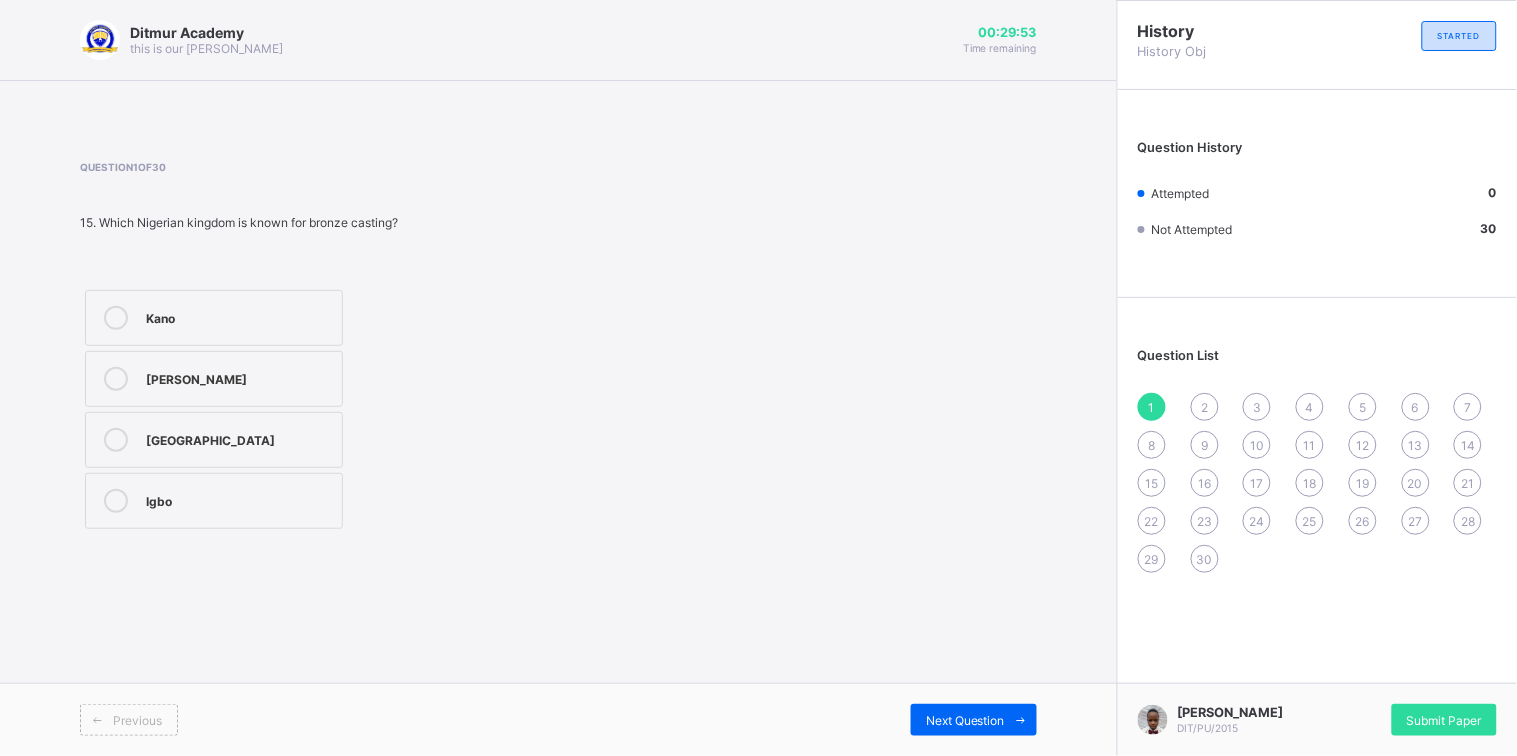 click at bounding box center [116, 440] 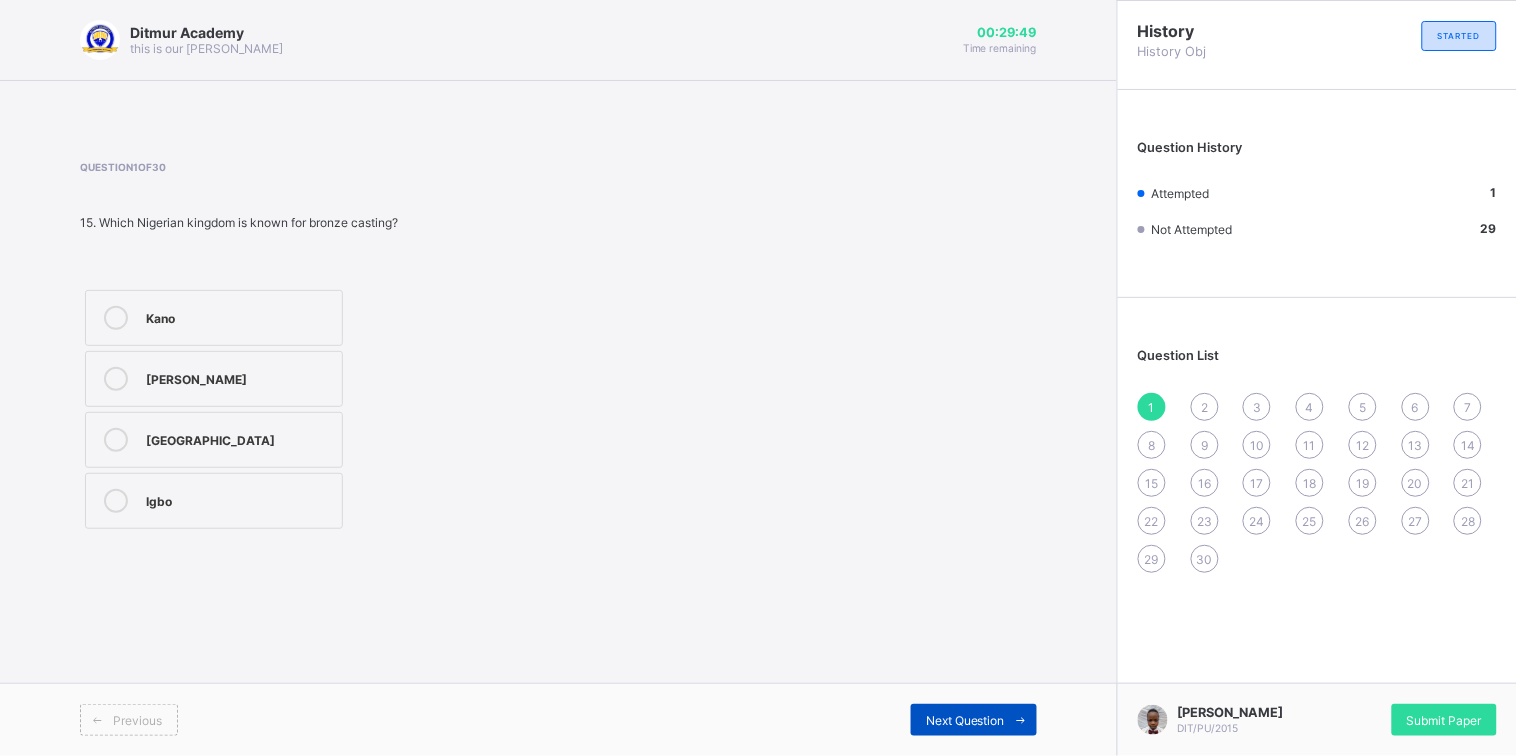click on "Next Question" at bounding box center (965, 720) 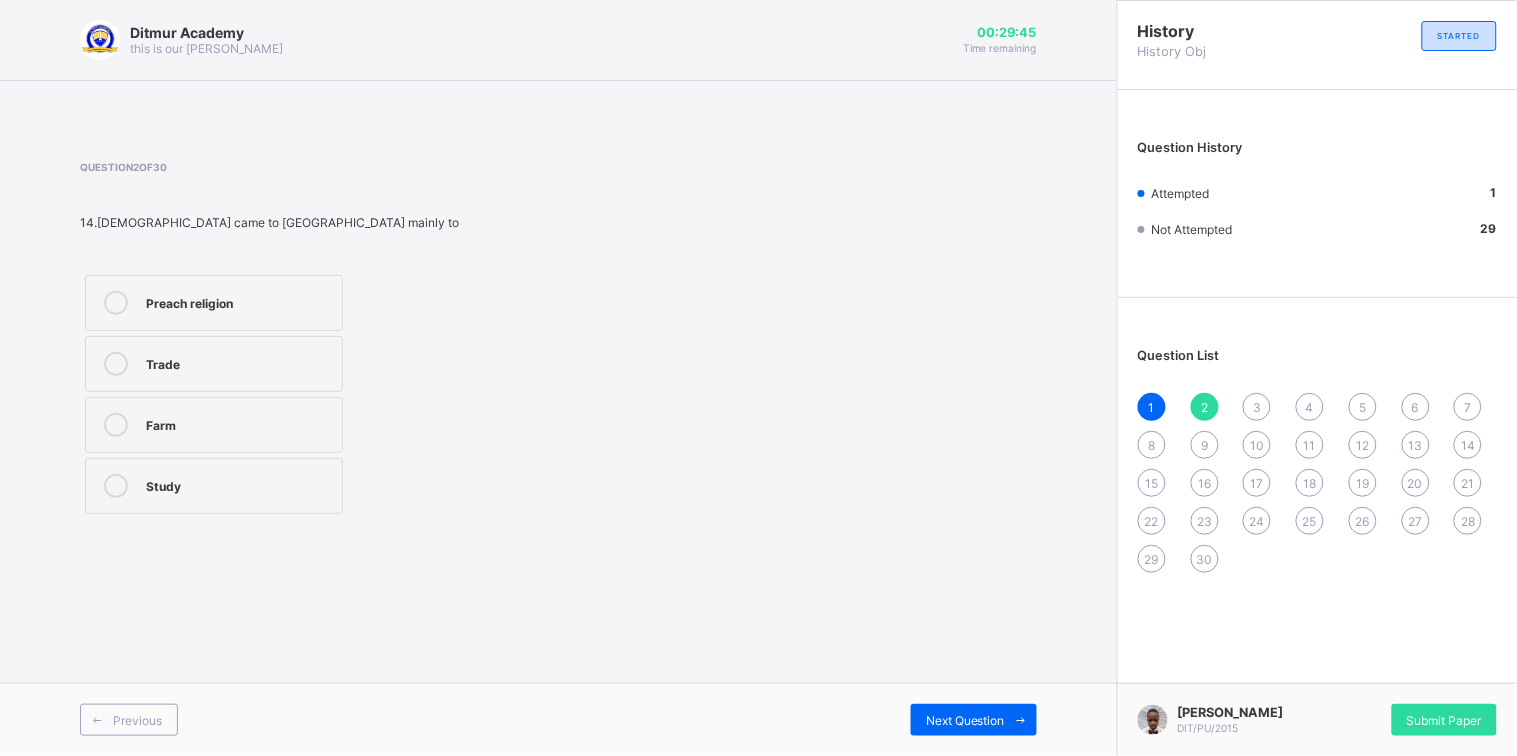 click on "Trade" at bounding box center [239, 362] 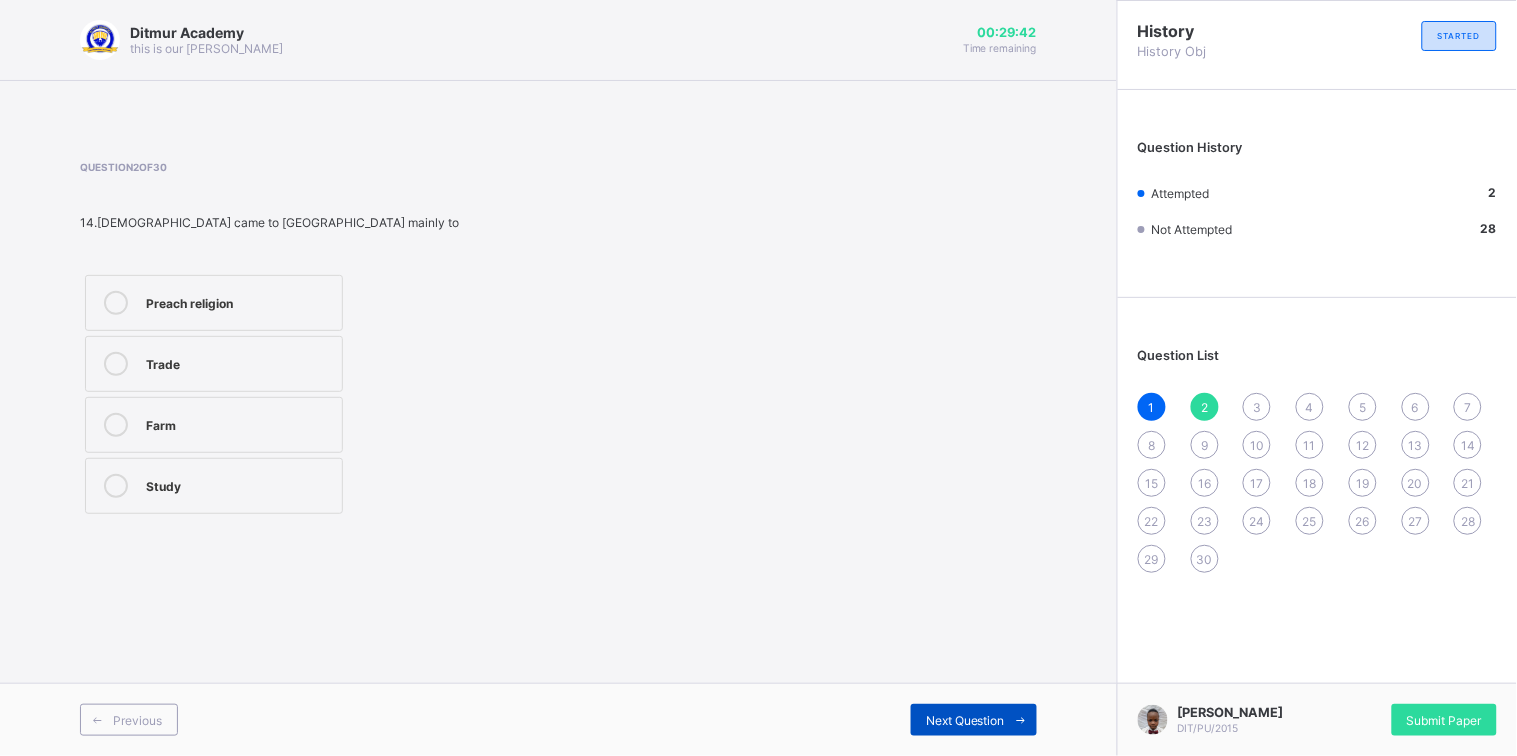 click at bounding box center [1021, 720] 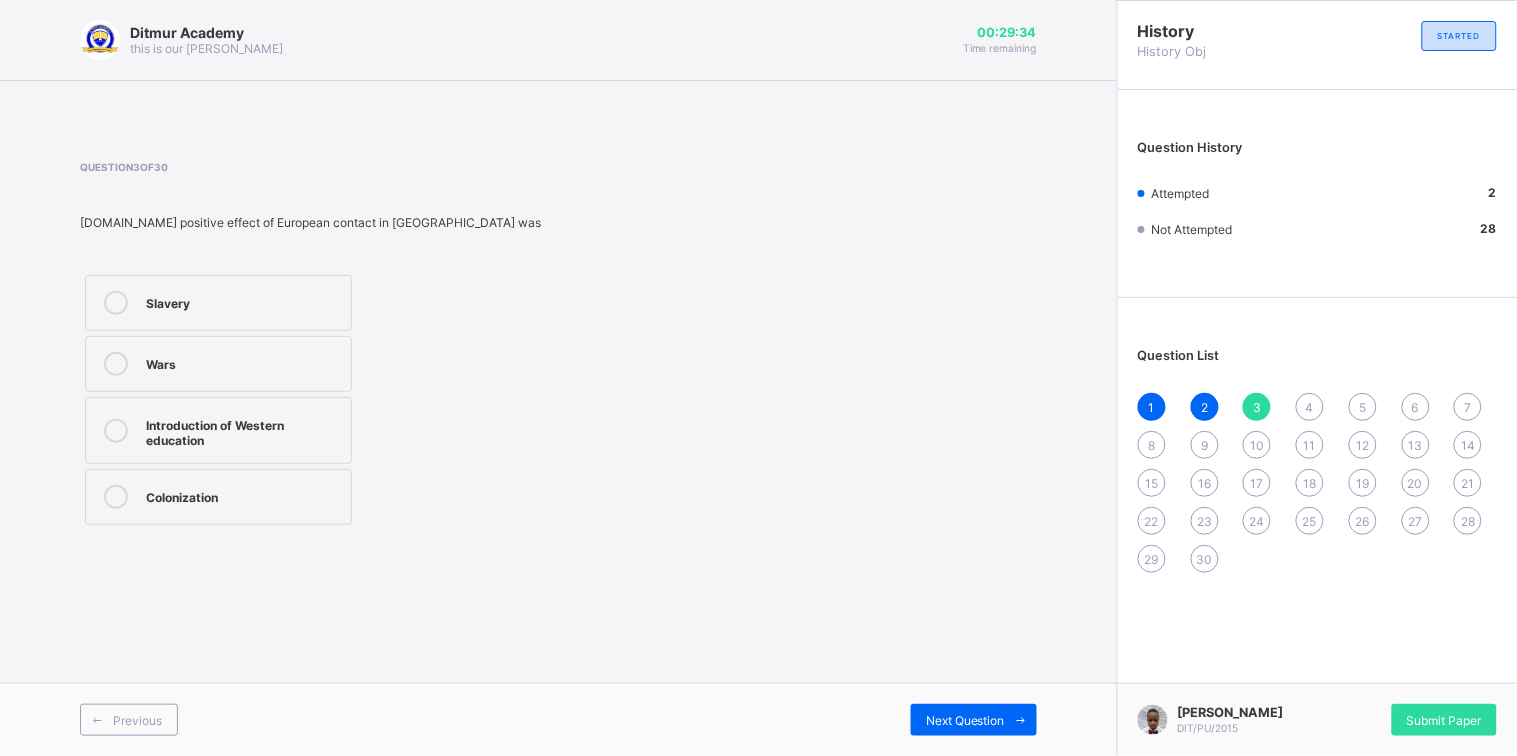 click on "Introduction of Western education" at bounding box center (243, 430) 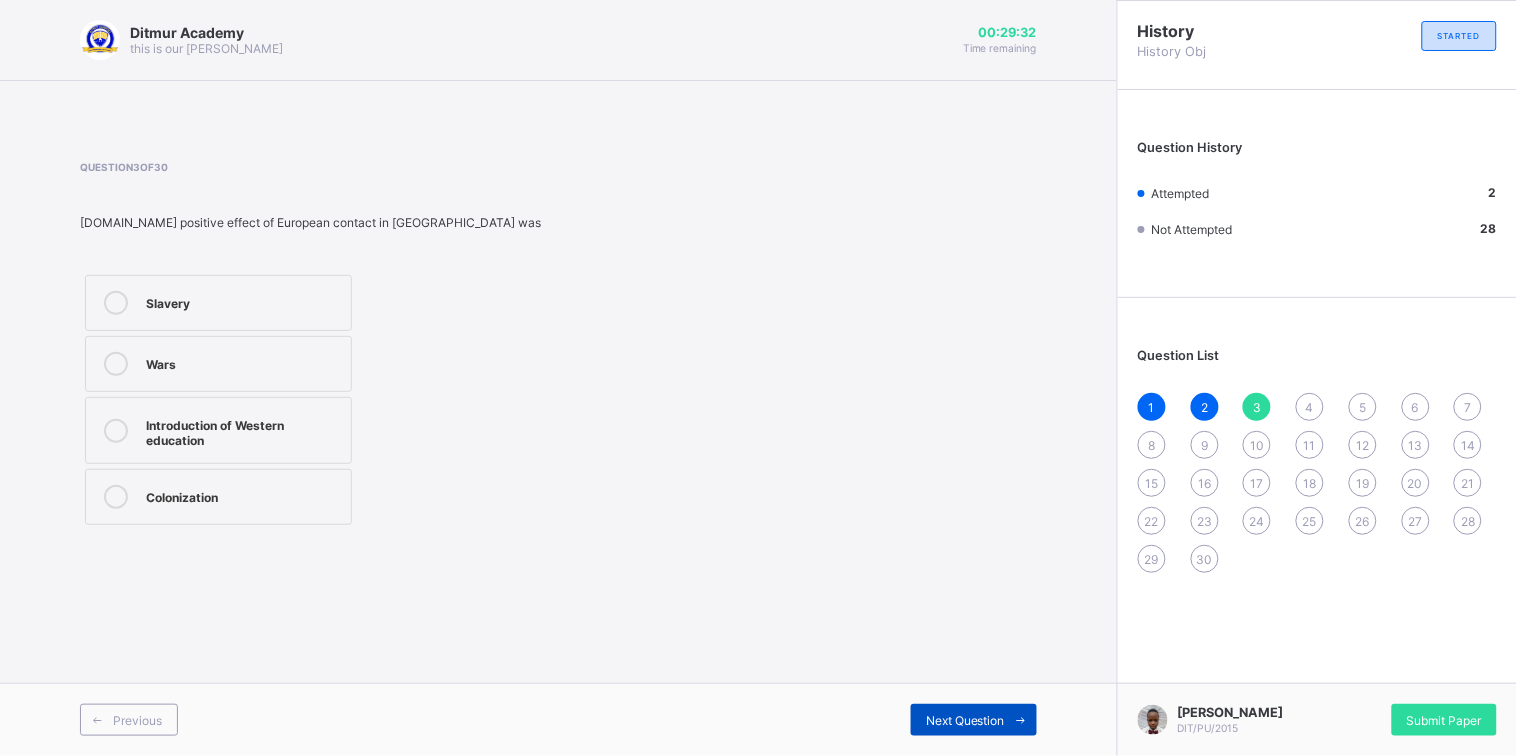 click at bounding box center [1021, 720] 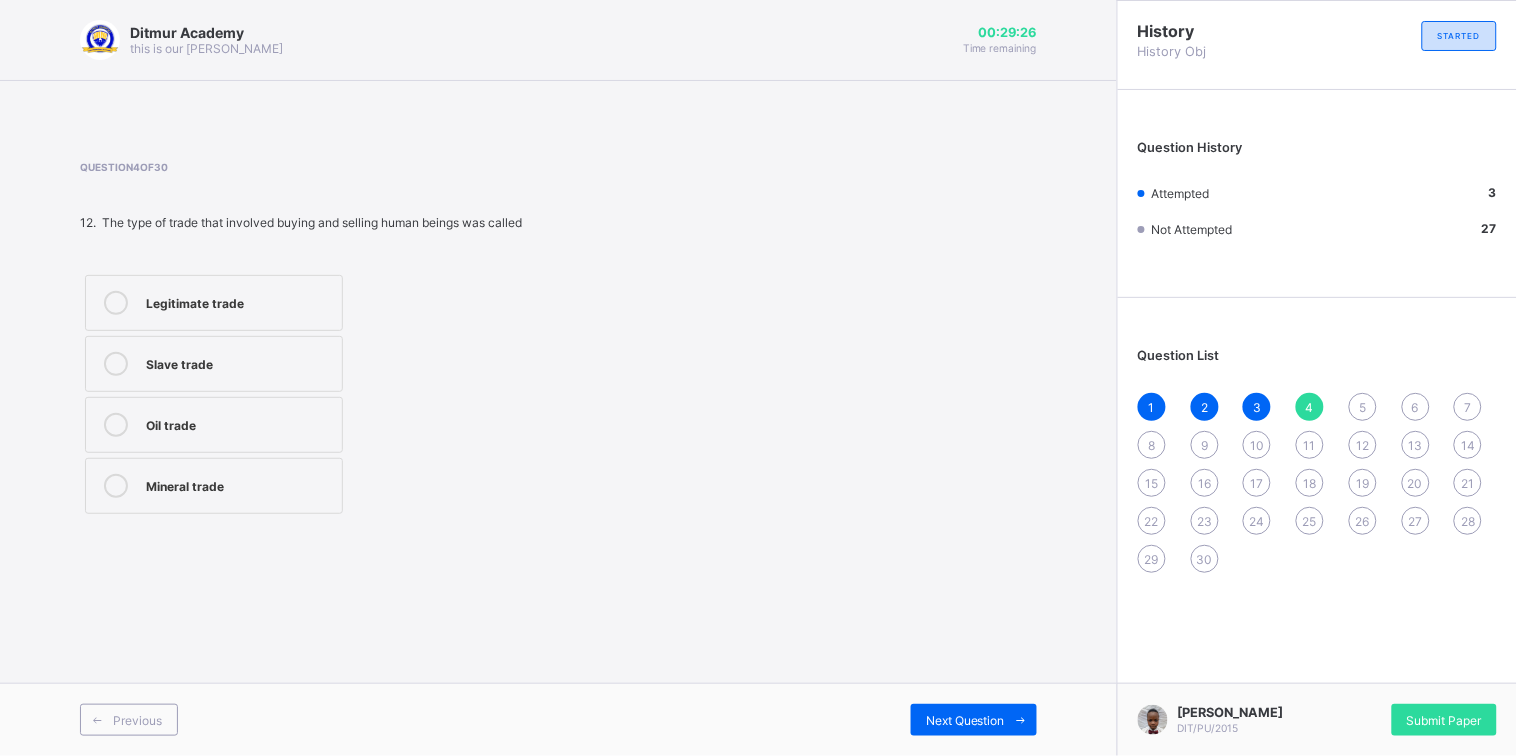 click on "Legitimate trade" at bounding box center (239, 301) 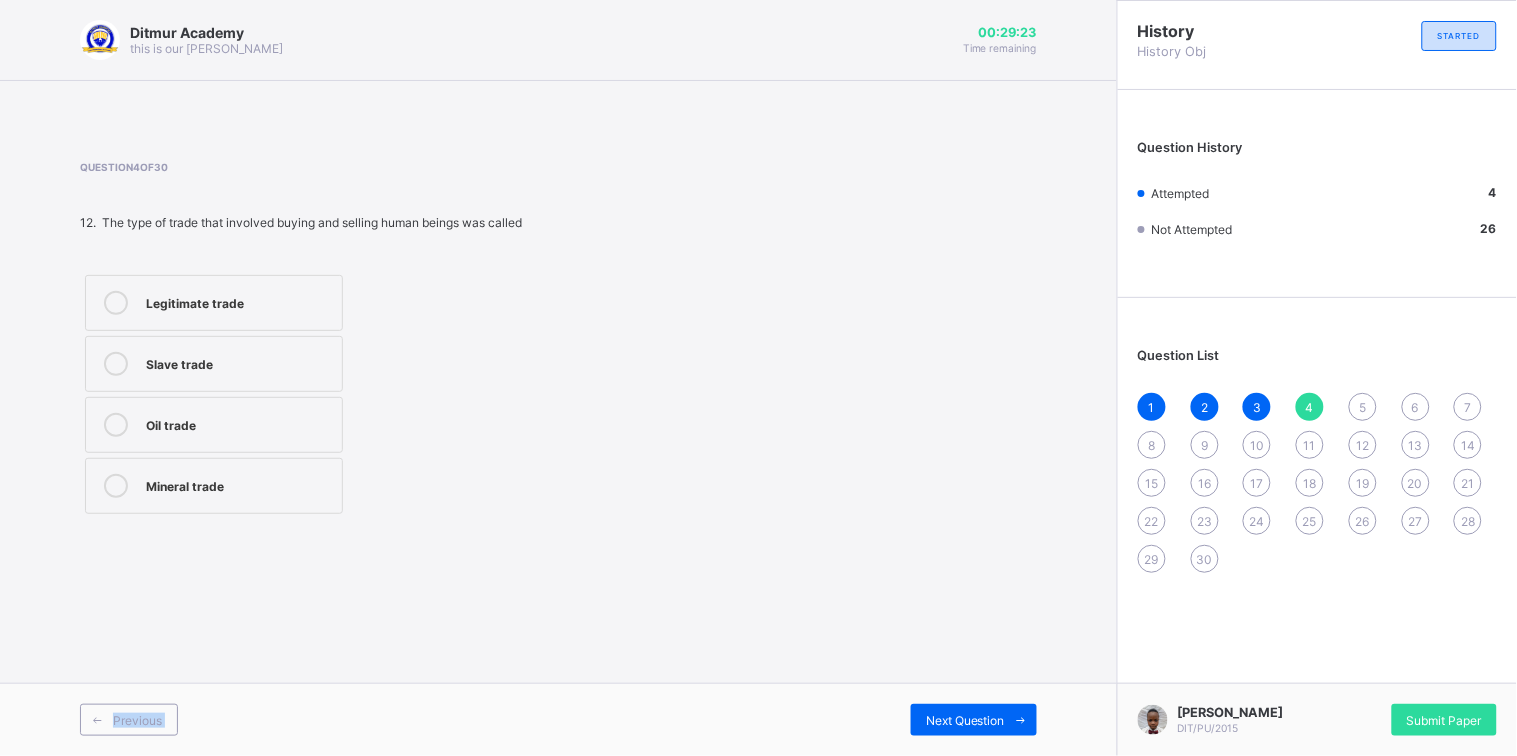drag, startPoint x: 918, startPoint y: 674, endPoint x: 913, endPoint y: 649, distance: 25.495098 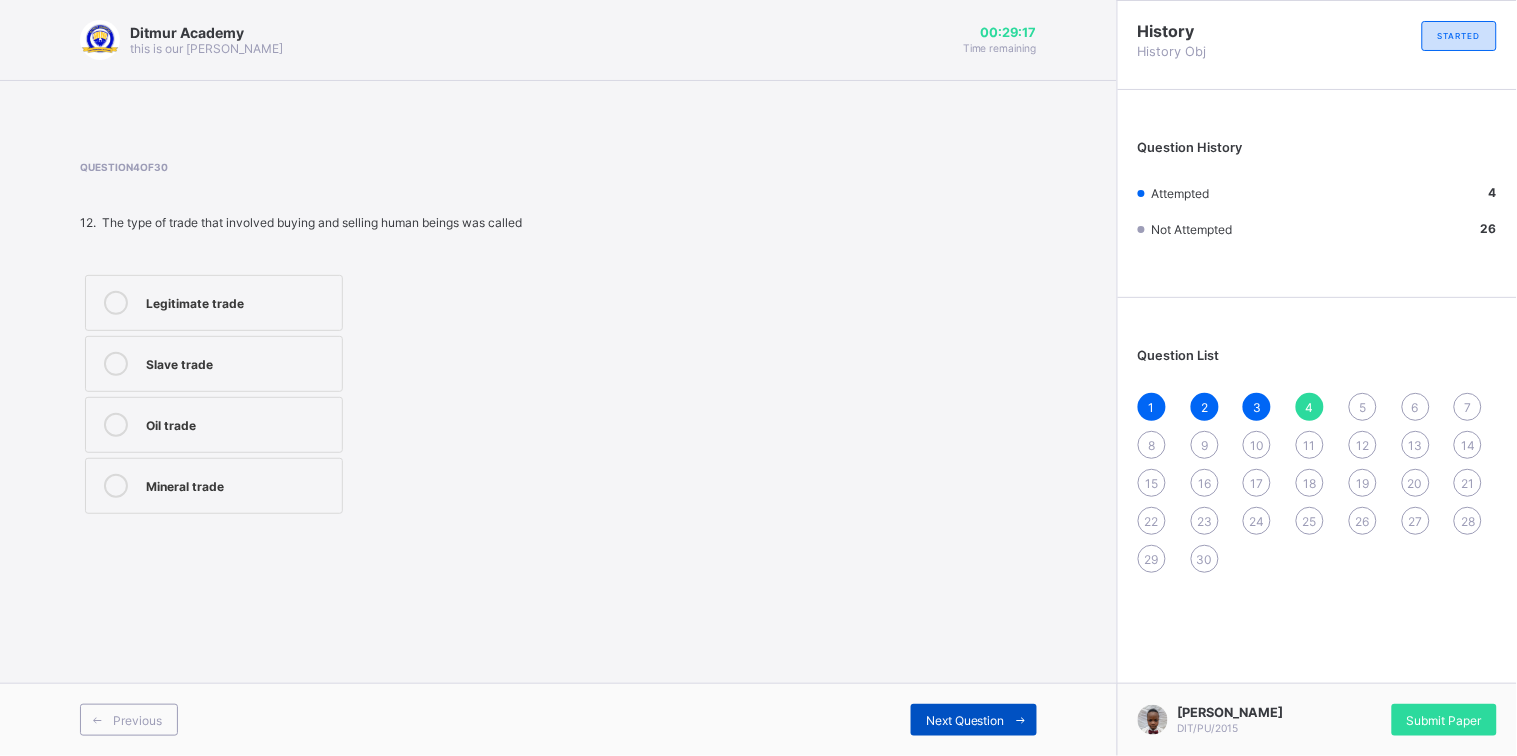 click on "Next Question" at bounding box center [965, 720] 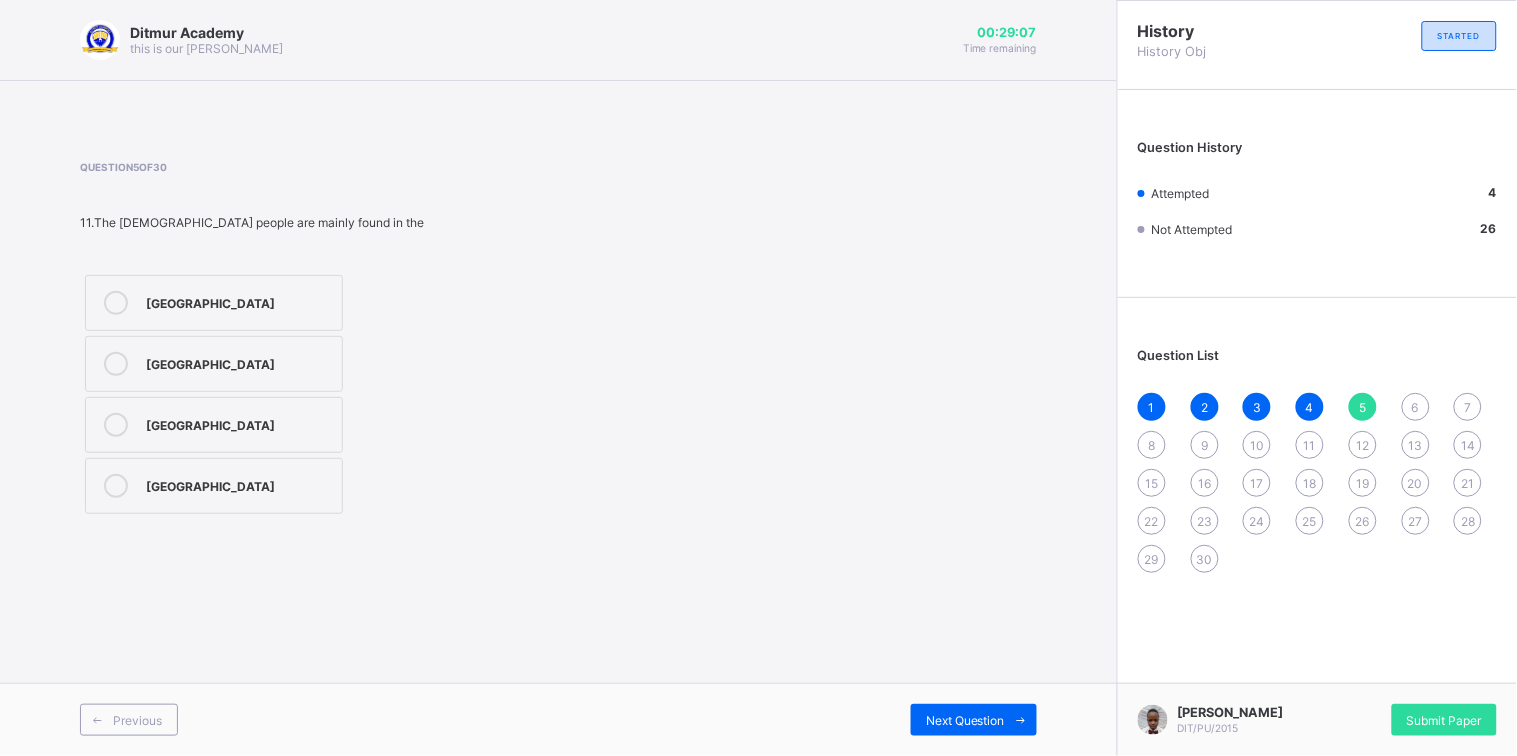 click on "[GEOGRAPHIC_DATA]" at bounding box center (214, 364) 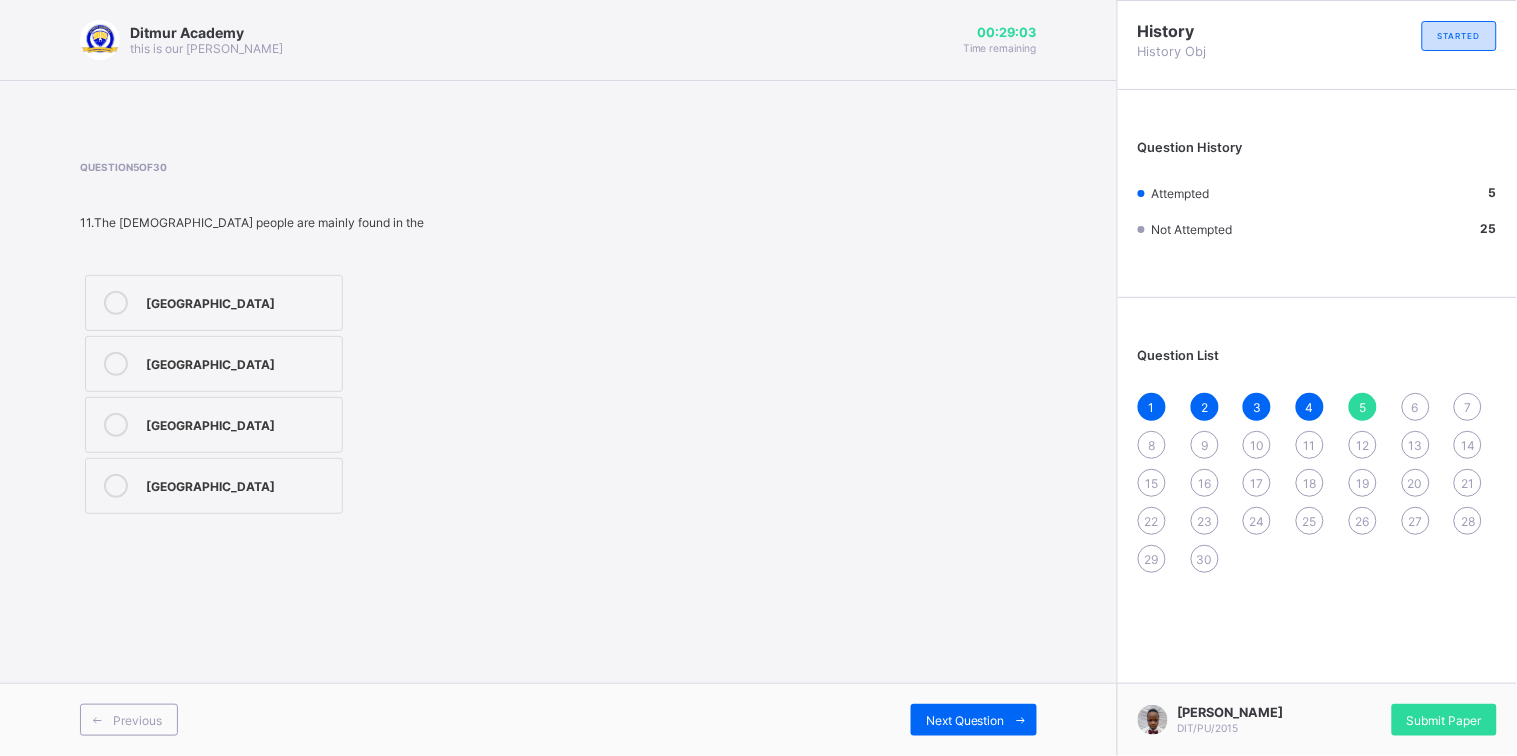 drag, startPoint x: 229, startPoint y: 413, endPoint x: 279, endPoint y: 305, distance: 119.0126 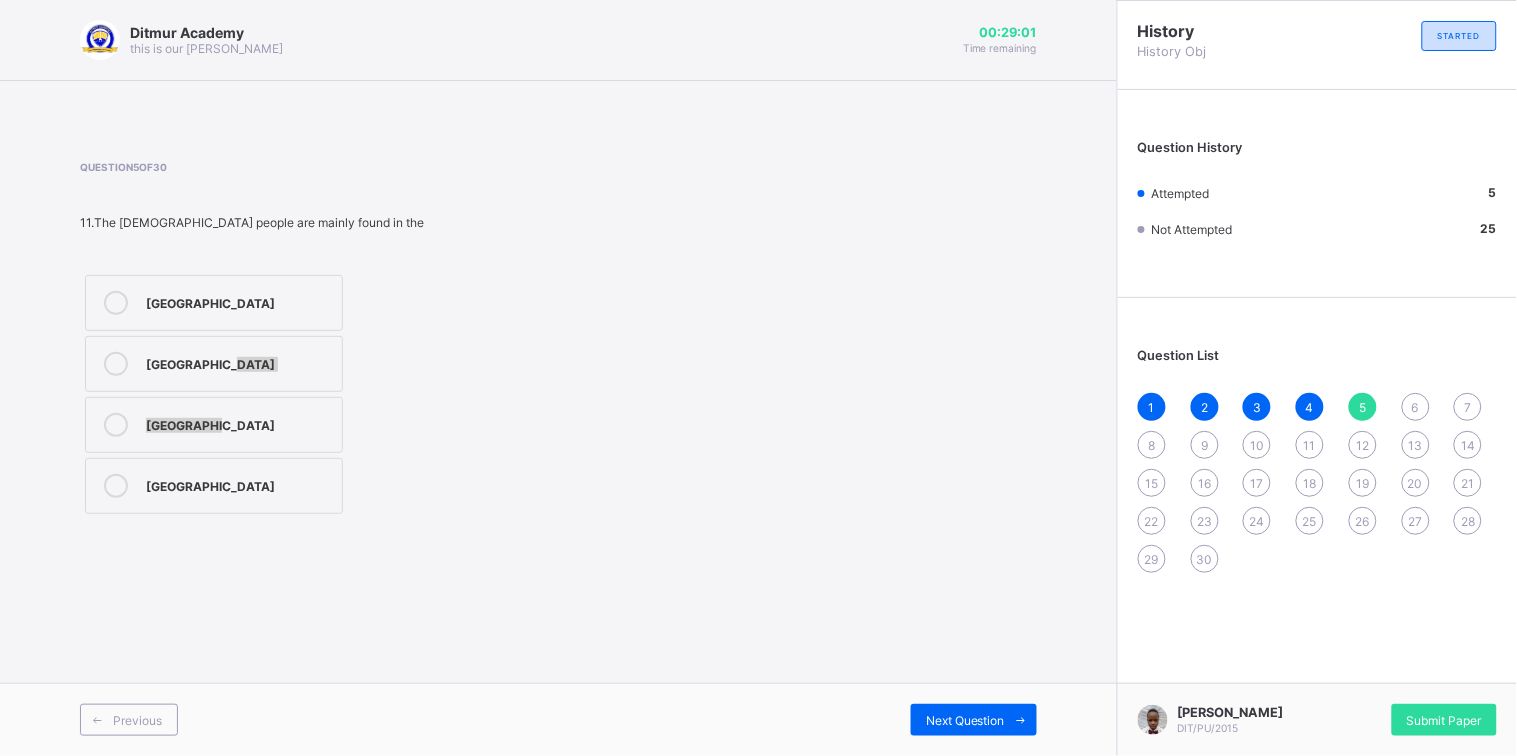 click on "[GEOGRAPHIC_DATA]" at bounding box center [214, 425] 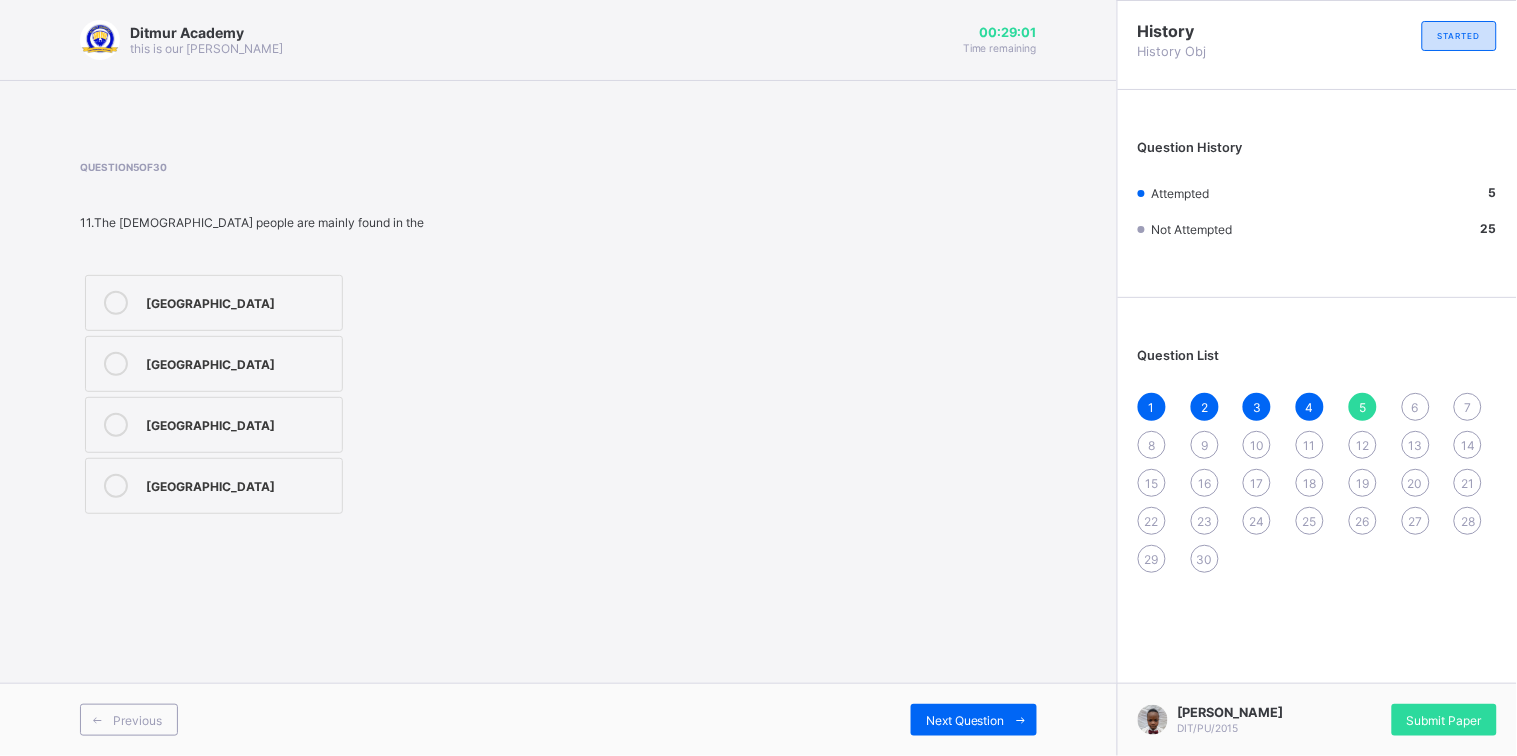drag, startPoint x: 248, startPoint y: 400, endPoint x: 307, endPoint y: 630, distance: 237.44684 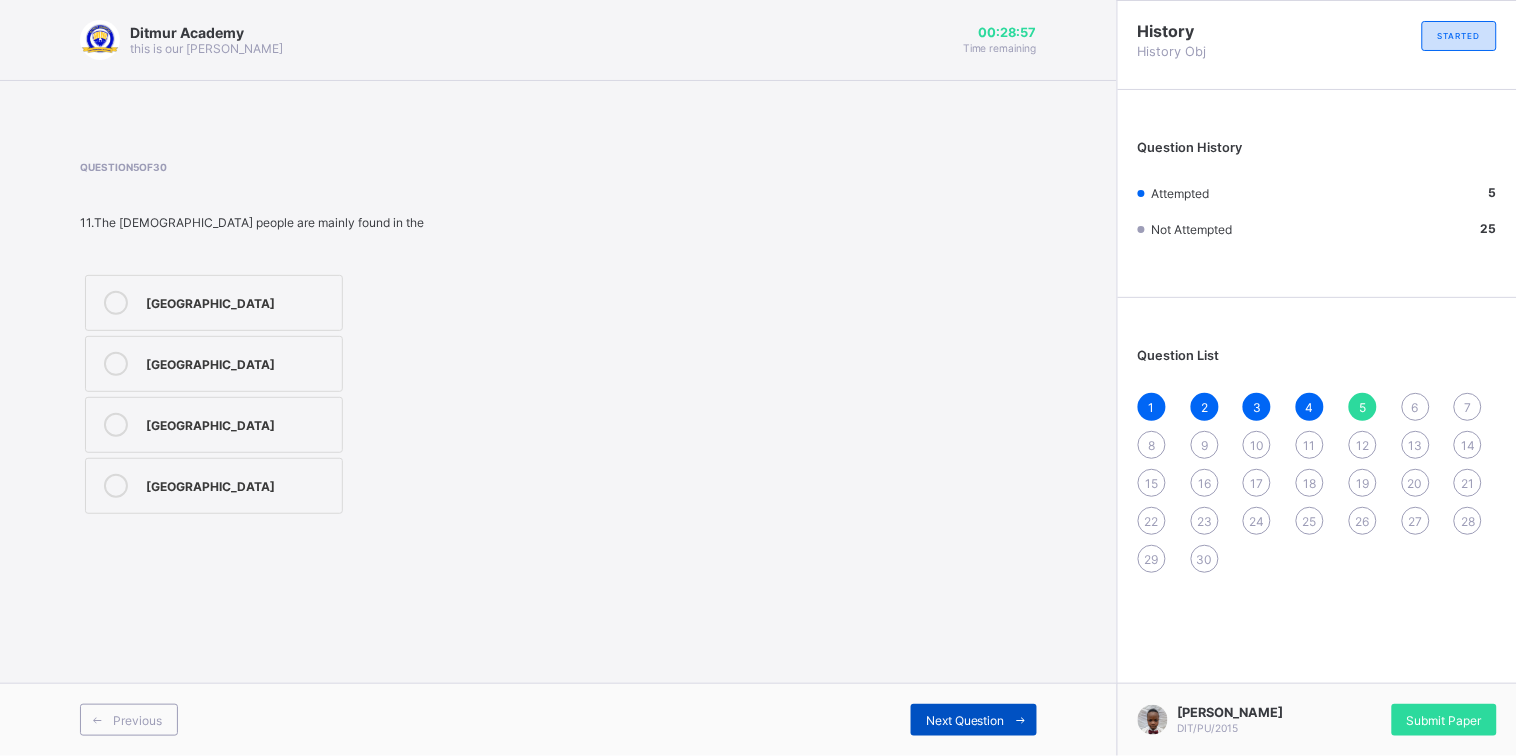 click on "Next Question" at bounding box center (974, 720) 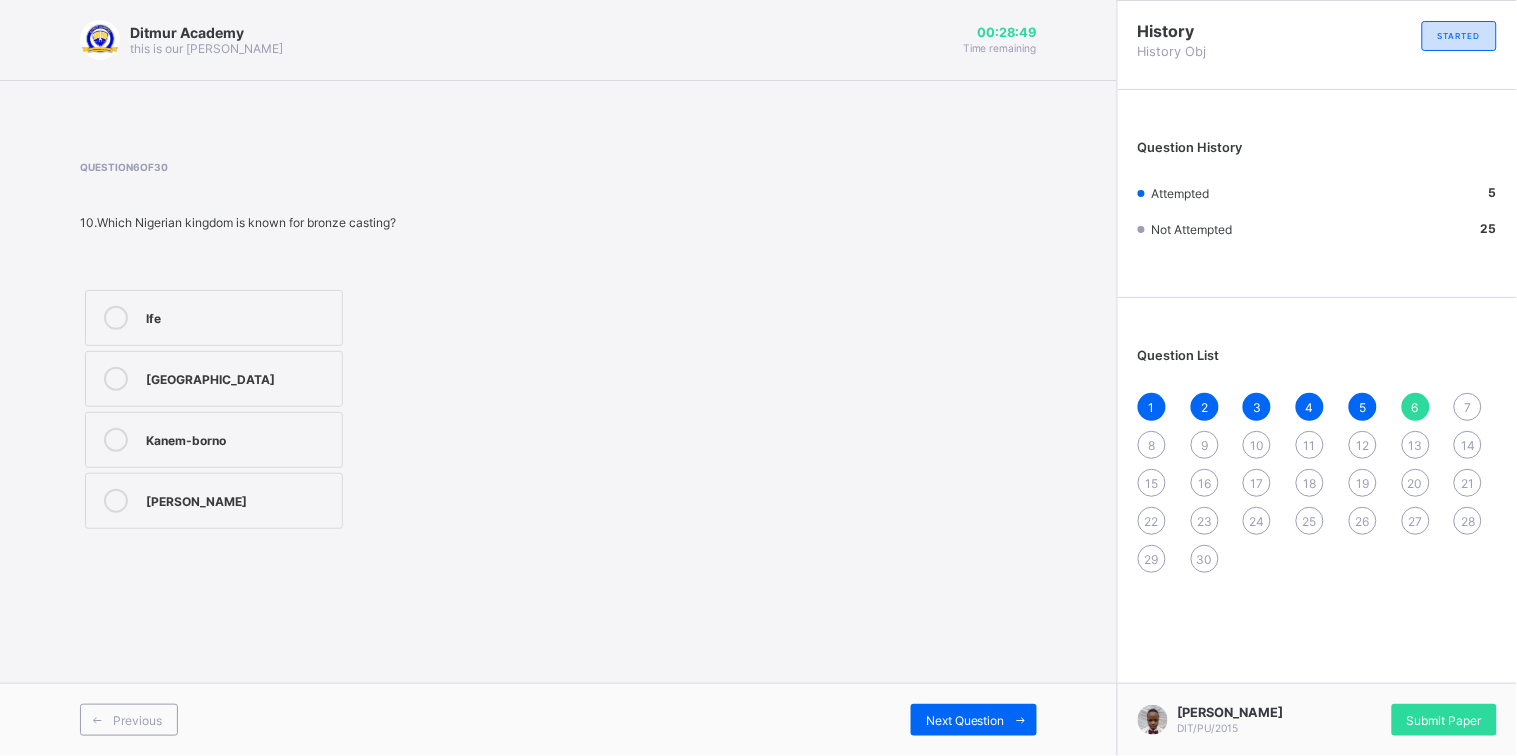 click on "[GEOGRAPHIC_DATA]" at bounding box center (239, 377) 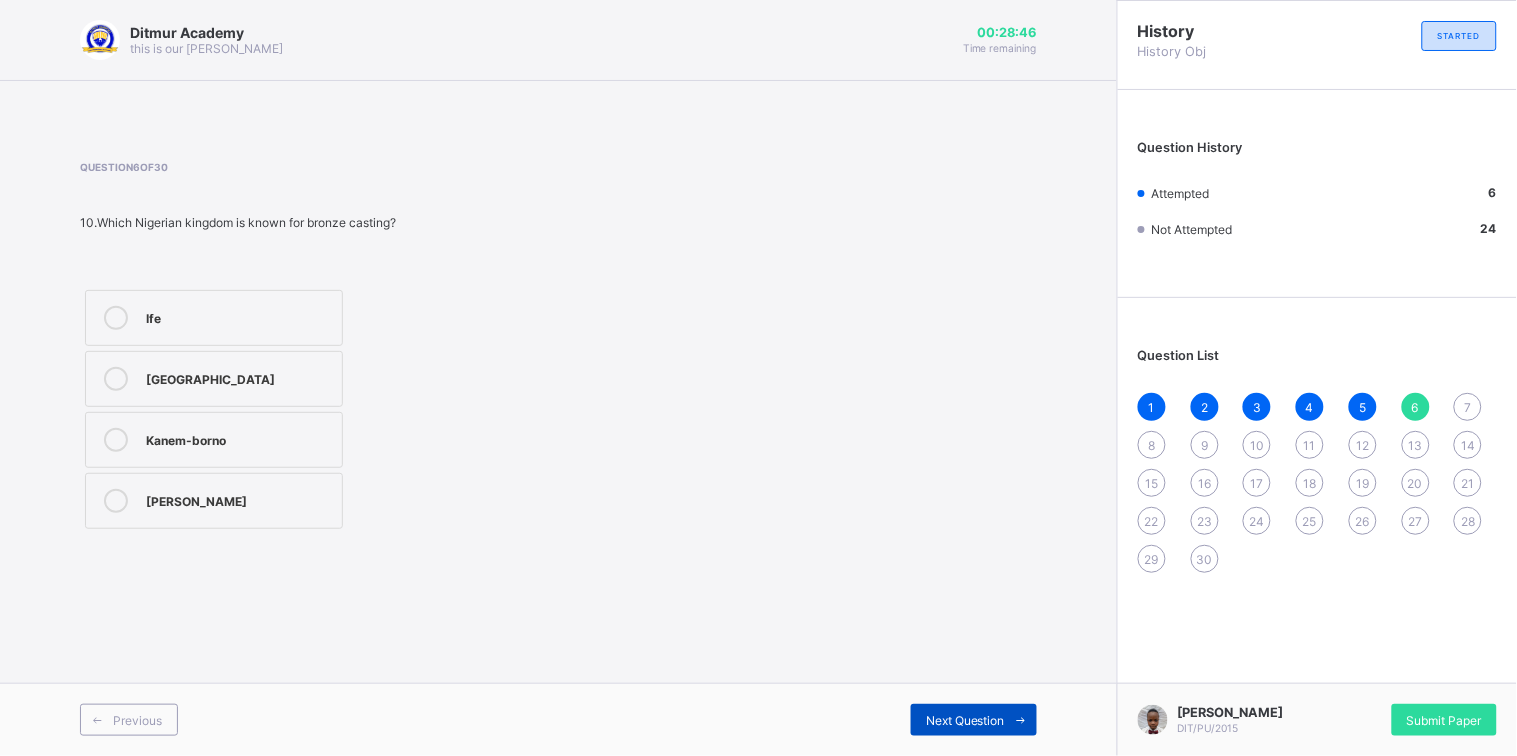 click on "Next Question" at bounding box center (974, 720) 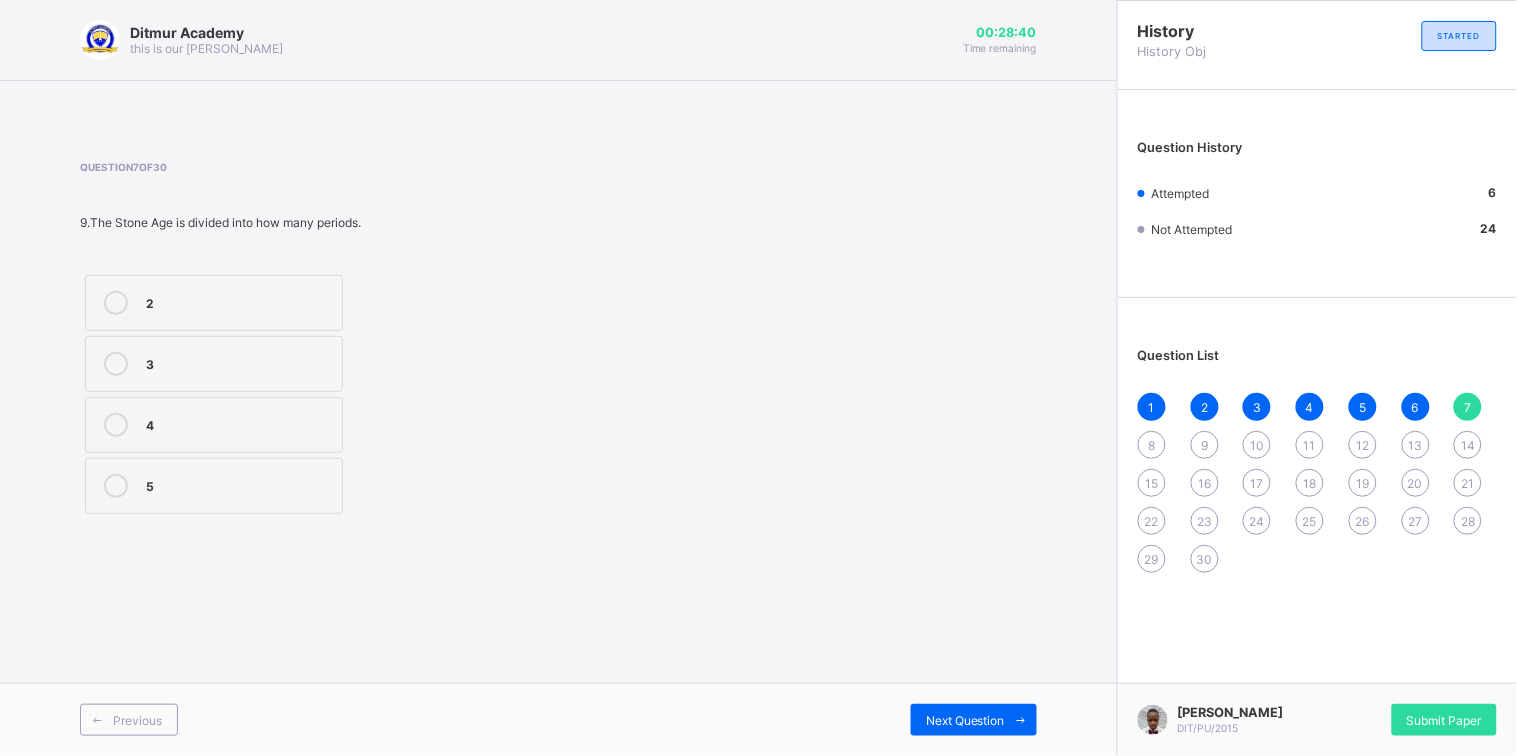 click on "5" at bounding box center (239, 484) 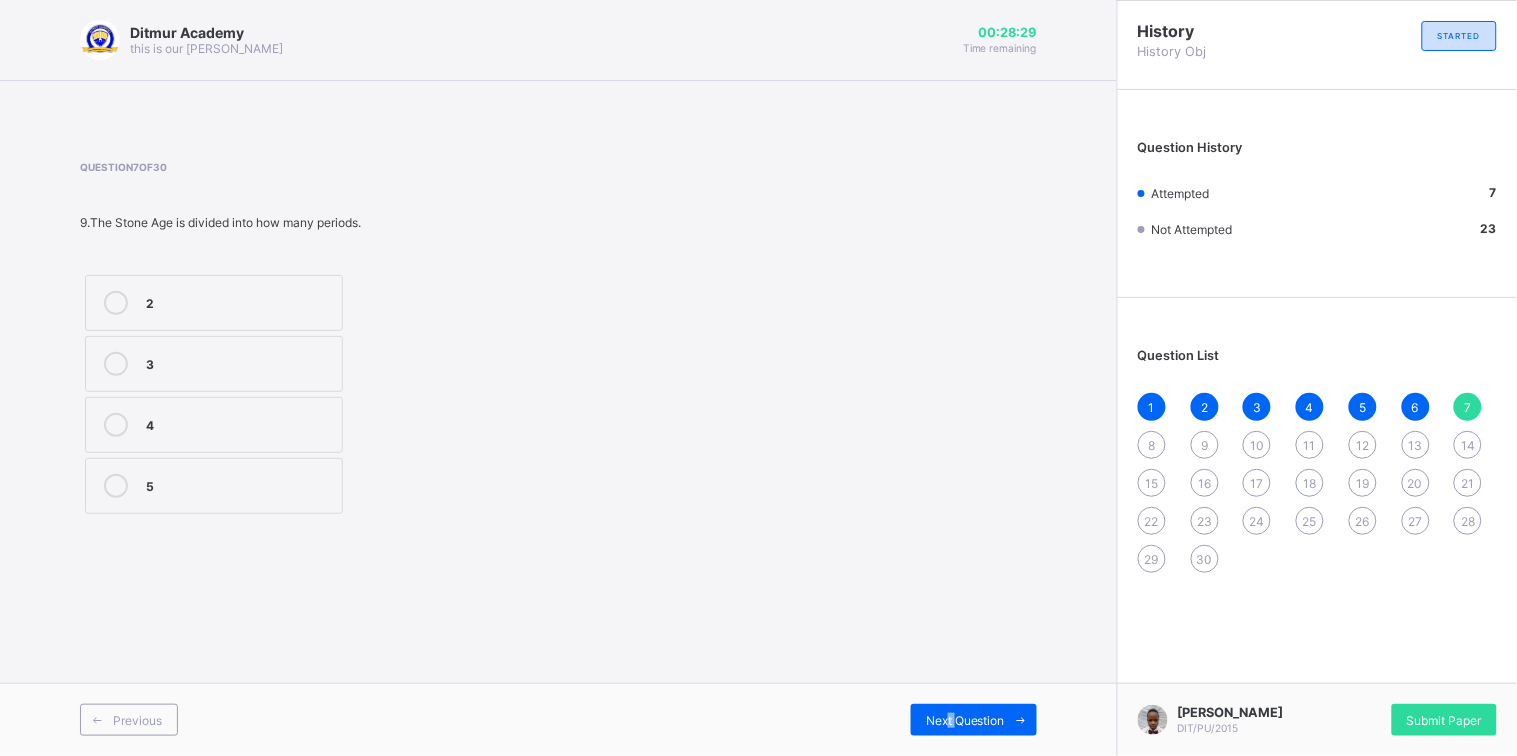 drag, startPoint x: 952, startPoint y: 717, endPoint x: 942, endPoint y: 664, distance: 53.935146 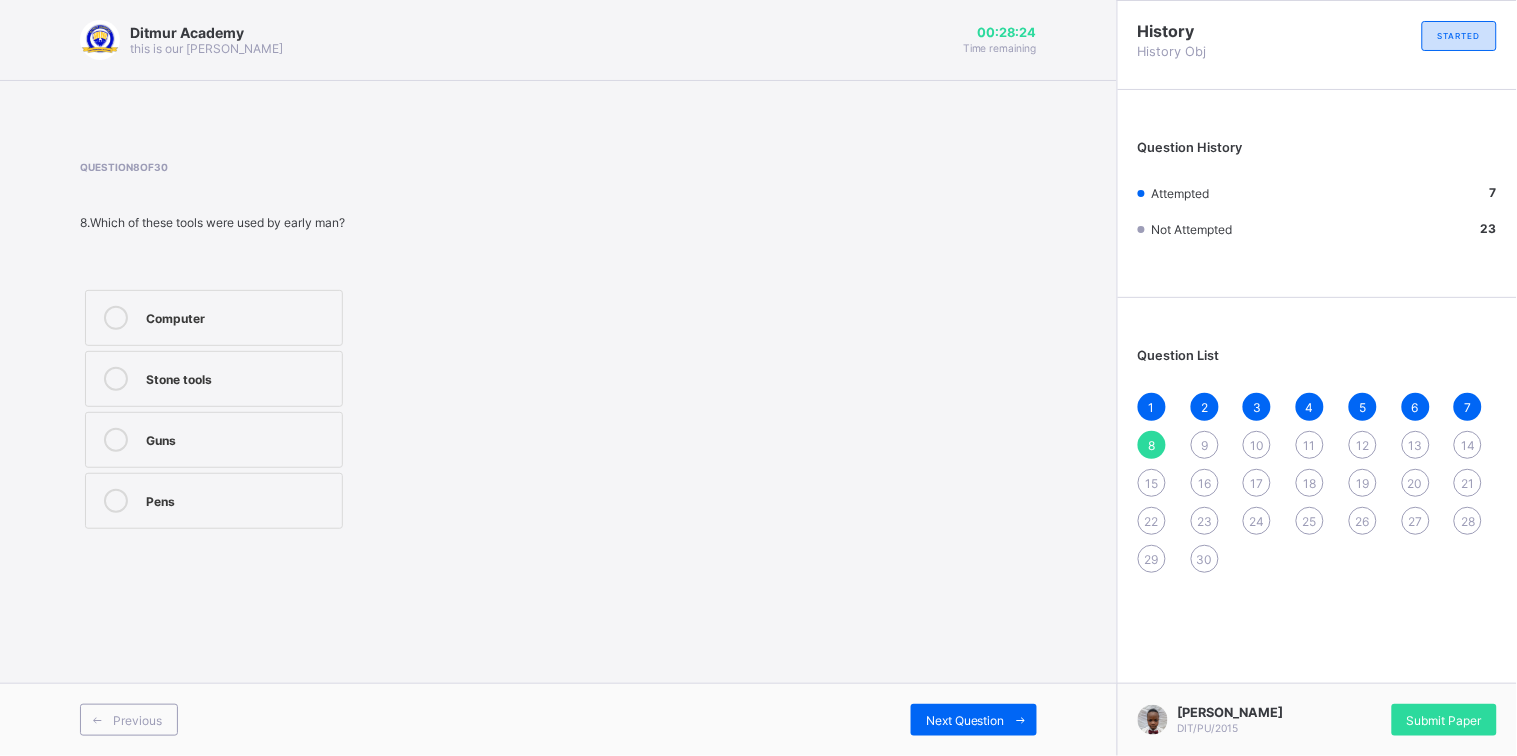 click on "Stone tools" at bounding box center (239, 377) 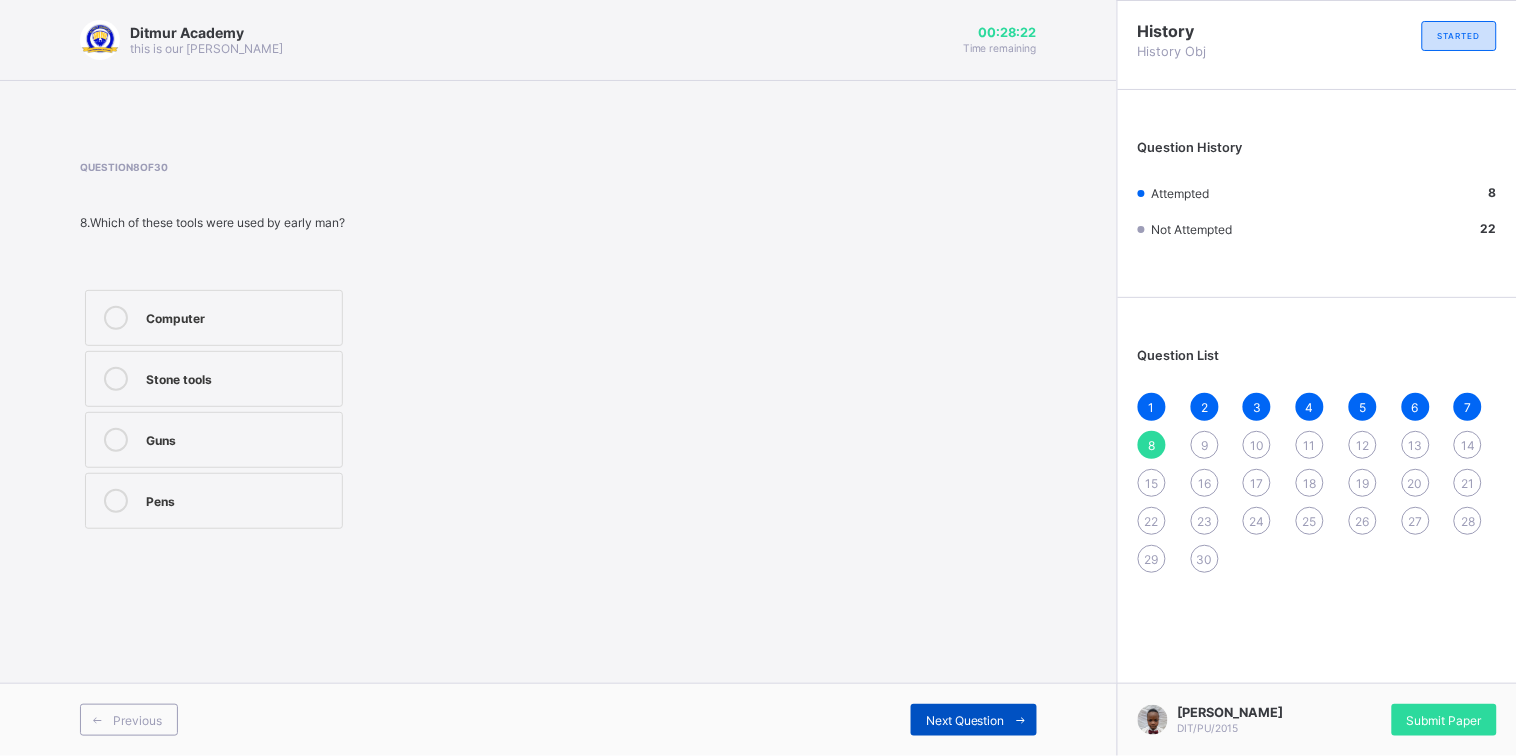 click at bounding box center (1021, 720) 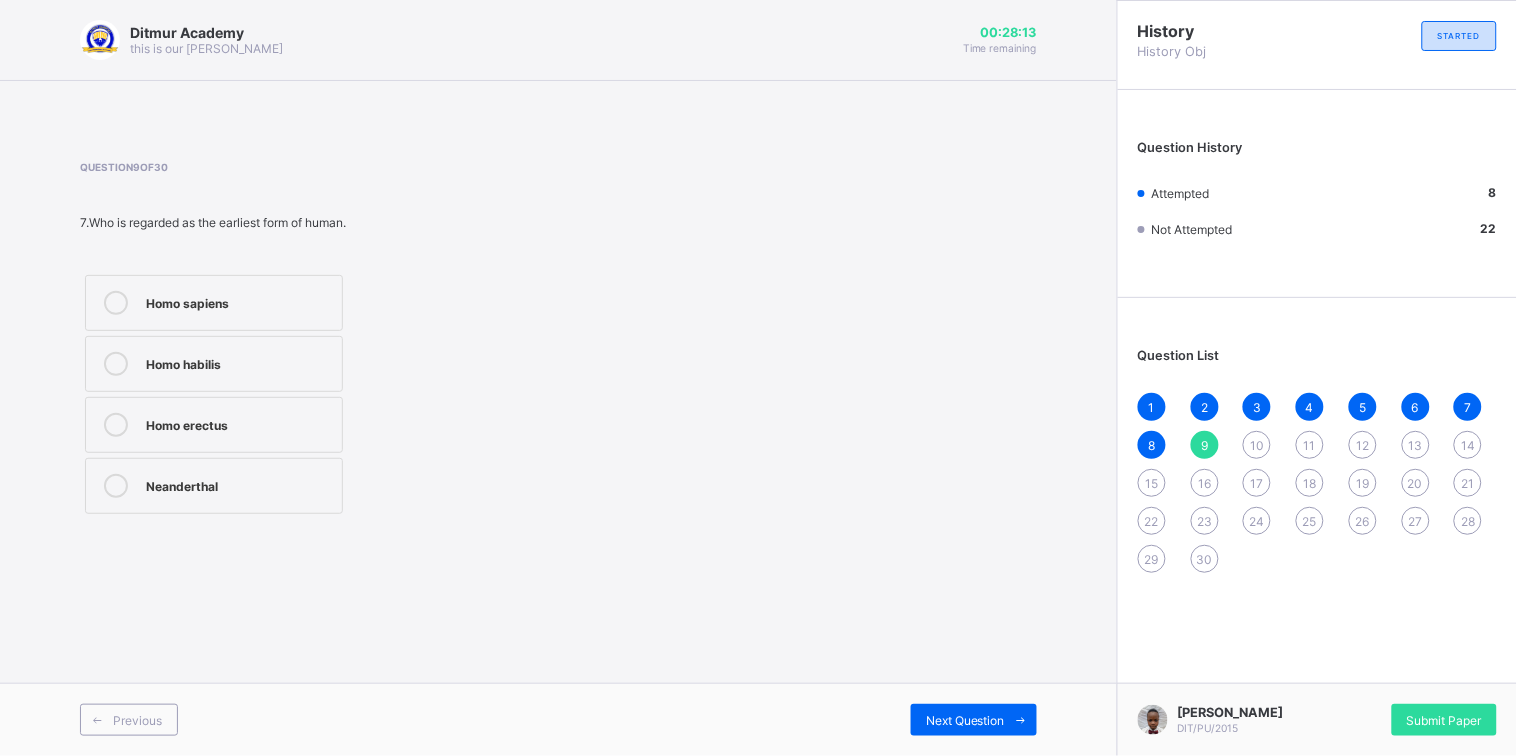 drag, startPoint x: 229, startPoint y: 359, endPoint x: 233, endPoint y: 279, distance: 80.09994 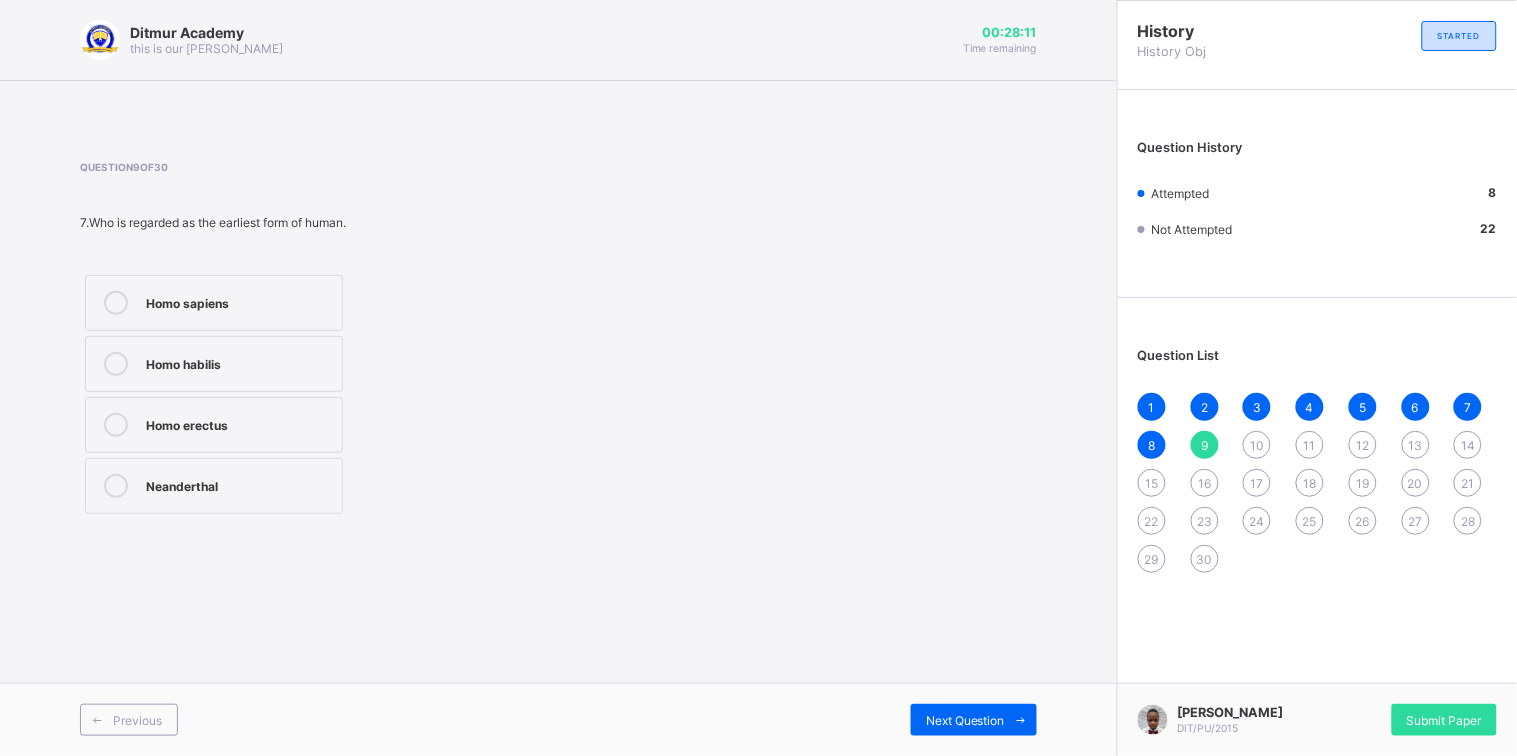 drag, startPoint x: 105, startPoint y: 440, endPoint x: 107, endPoint y: 384, distance: 56.0357 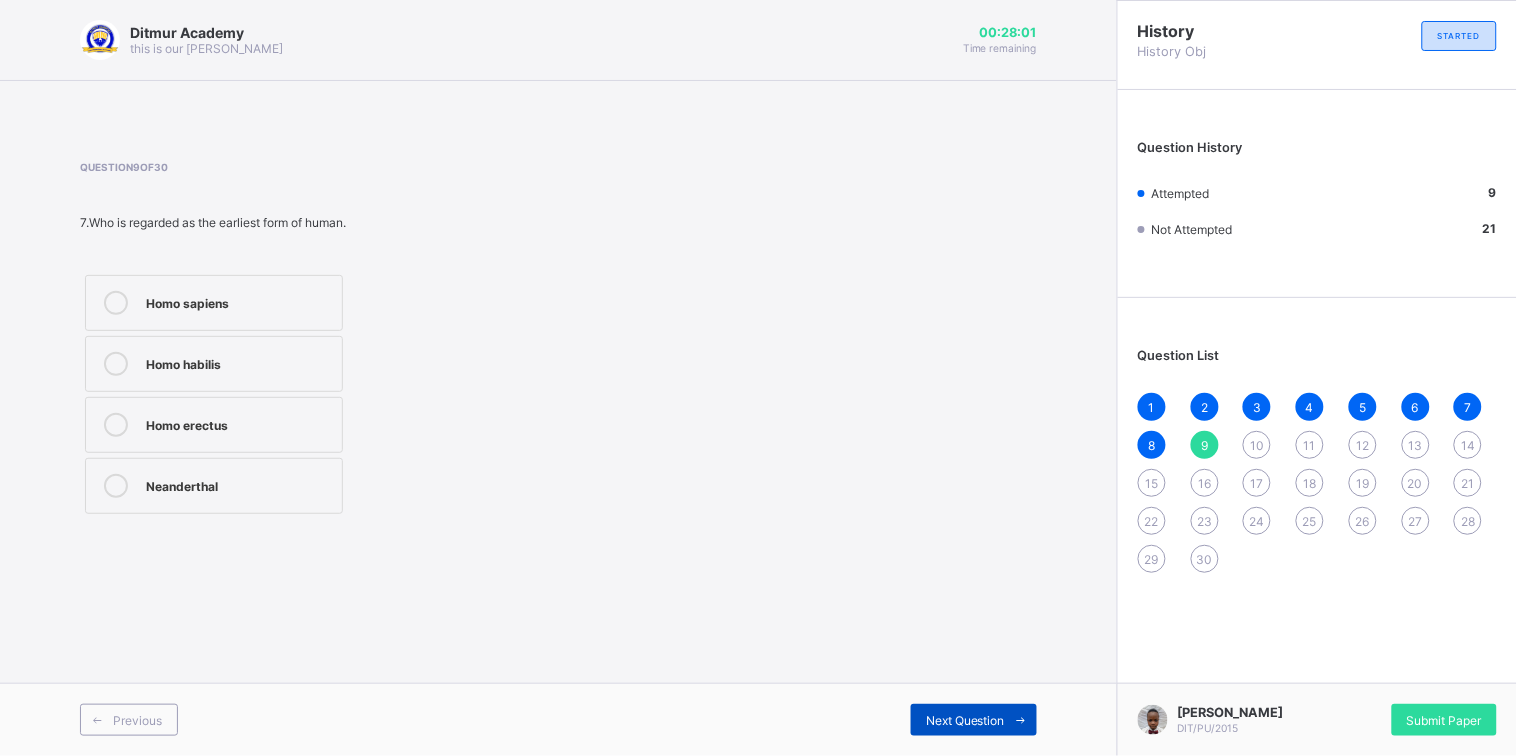 click on "Next Question" at bounding box center (965, 720) 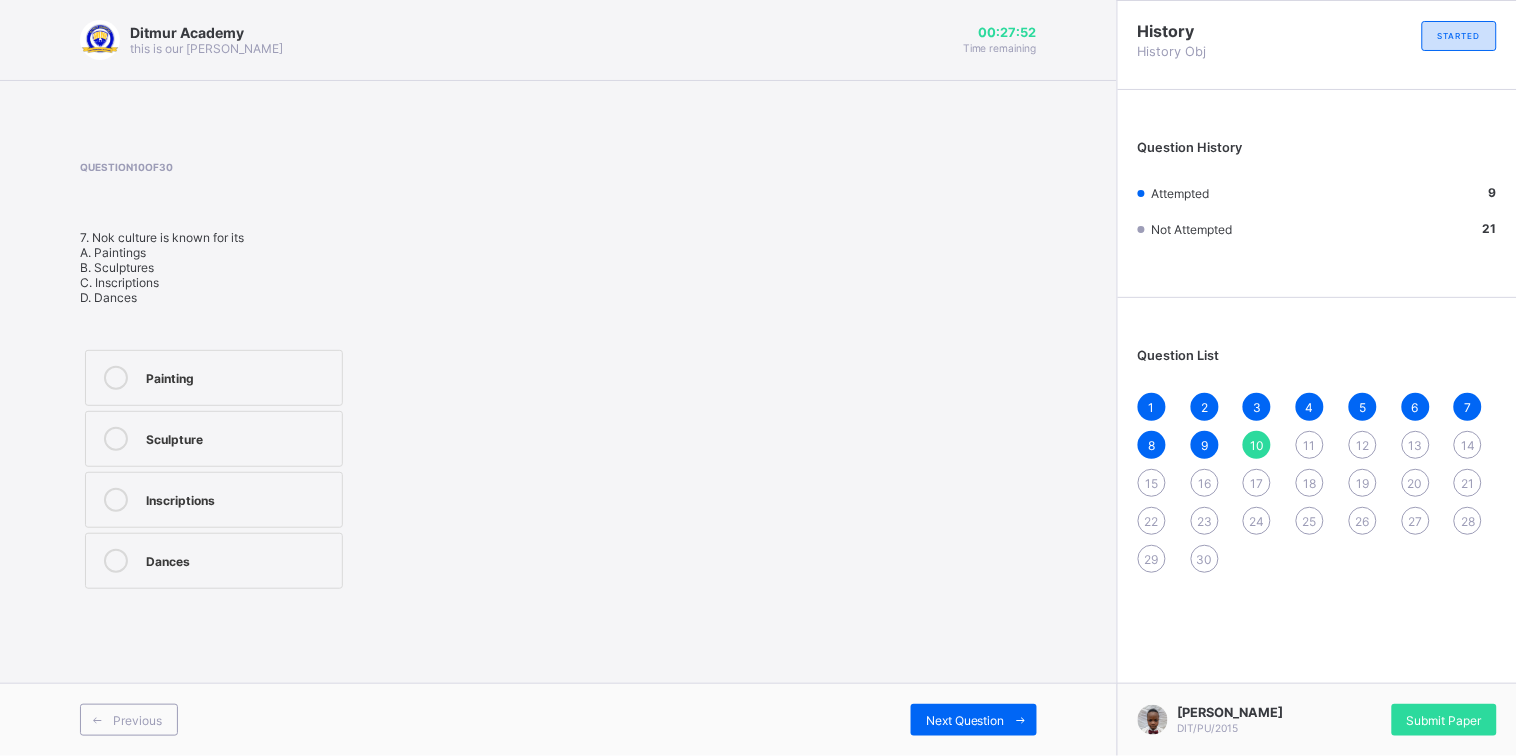 drag, startPoint x: 326, startPoint y: 447, endPoint x: 315, endPoint y: 426, distance: 23.70654 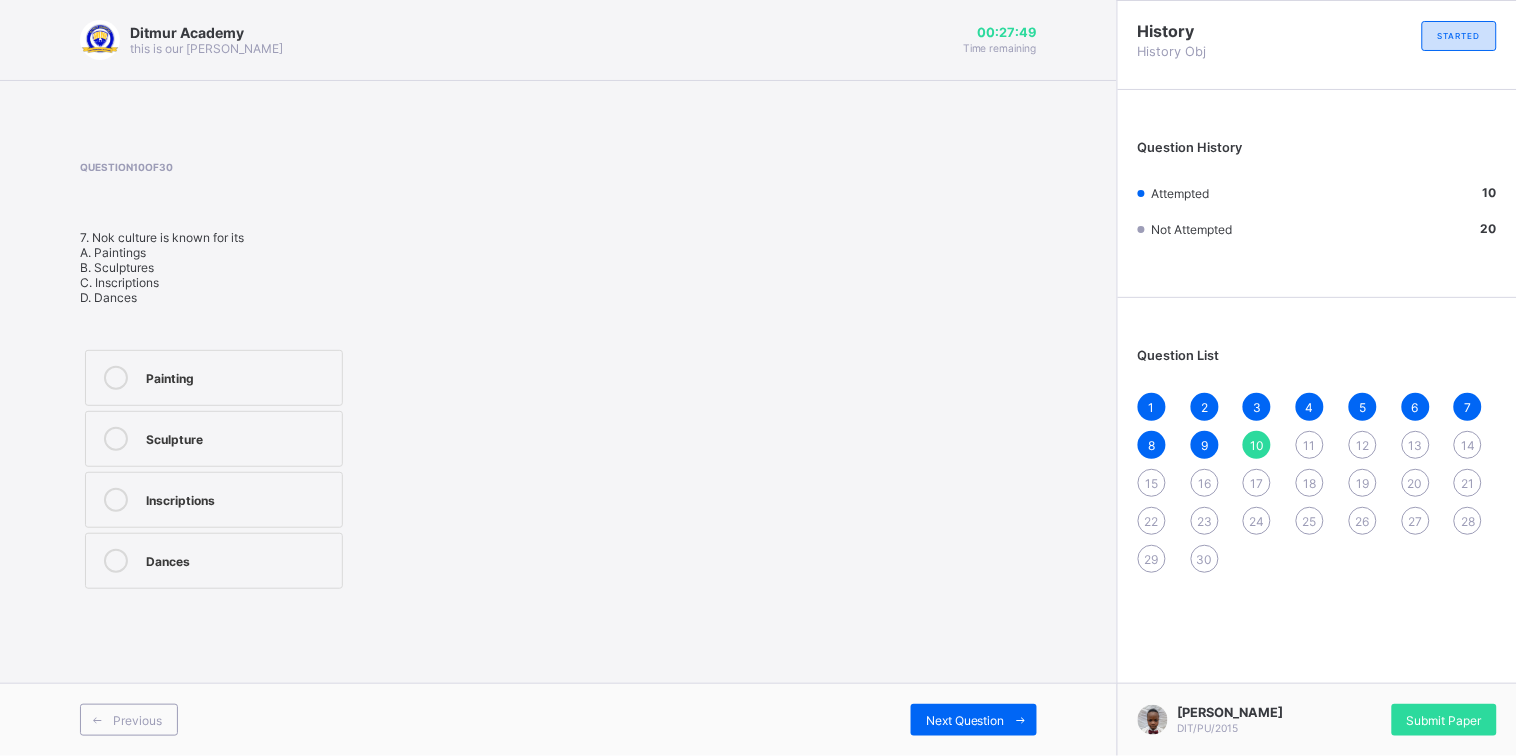 drag, startPoint x: 963, startPoint y: 729, endPoint x: 973, endPoint y: 640, distance: 89.560036 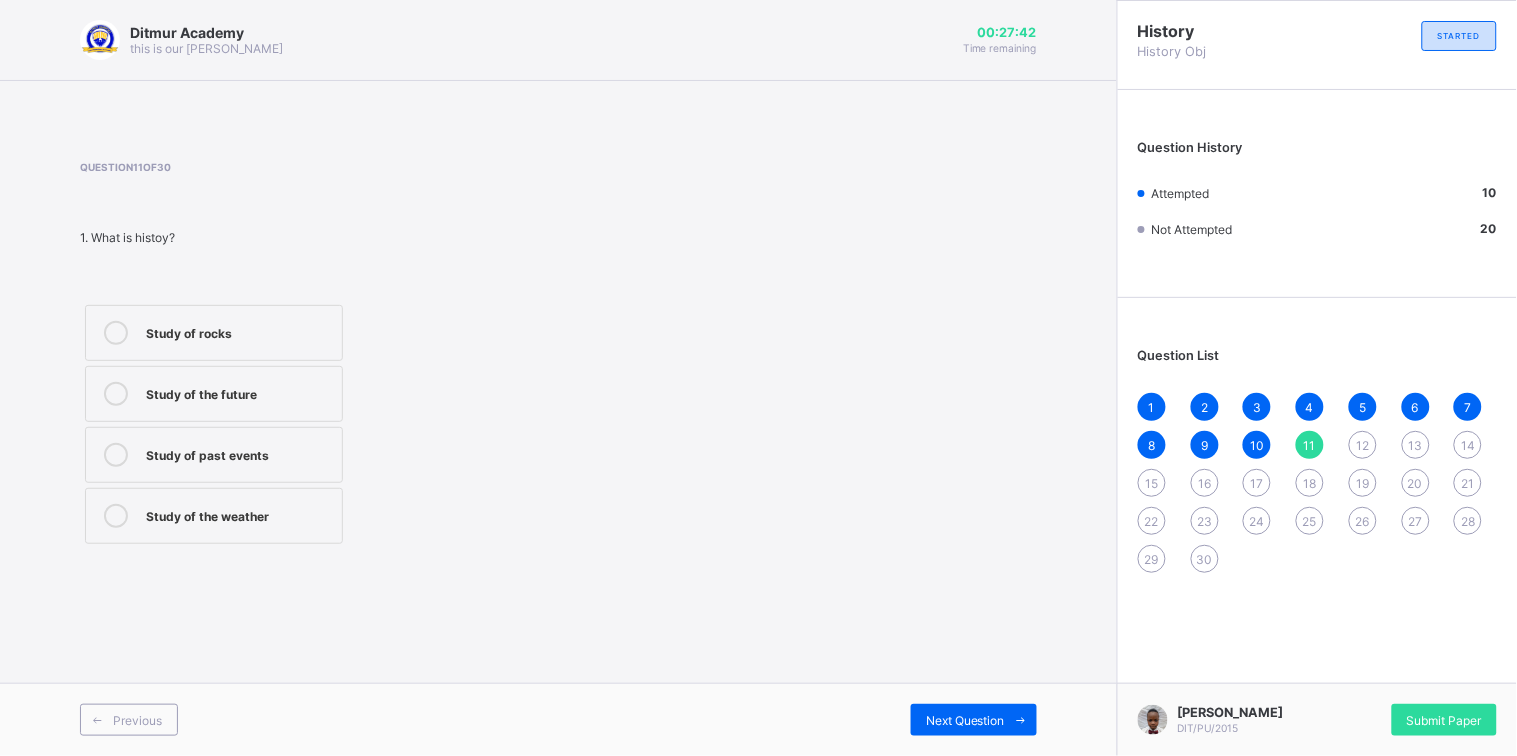 drag, startPoint x: 160, startPoint y: 443, endPoint x: 123, endPoint y: 451, distance: 37.85499 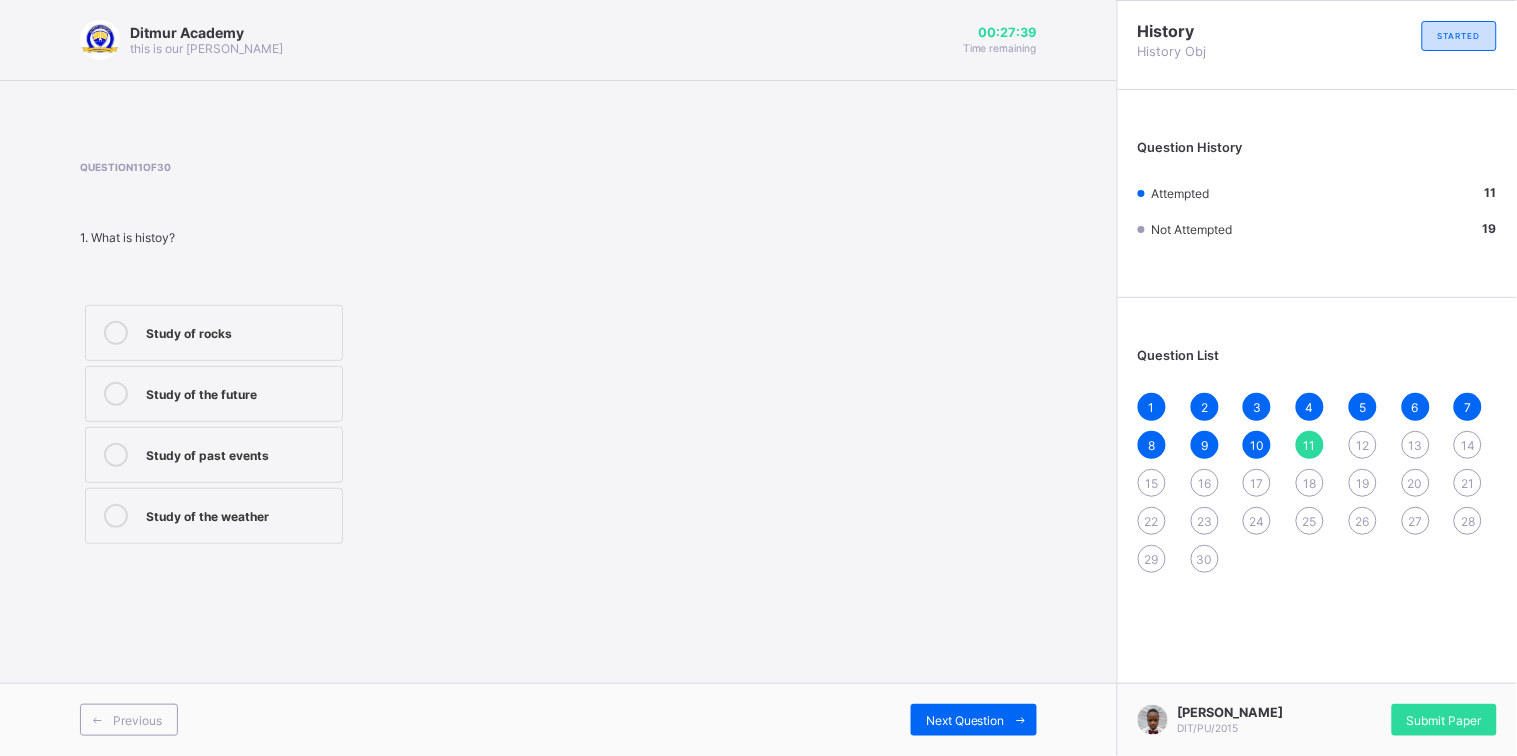 drag, startPoint x: 1003, startPoint y: 716, endPoint x: 993, endPoint y: 702, distance: 17.20465 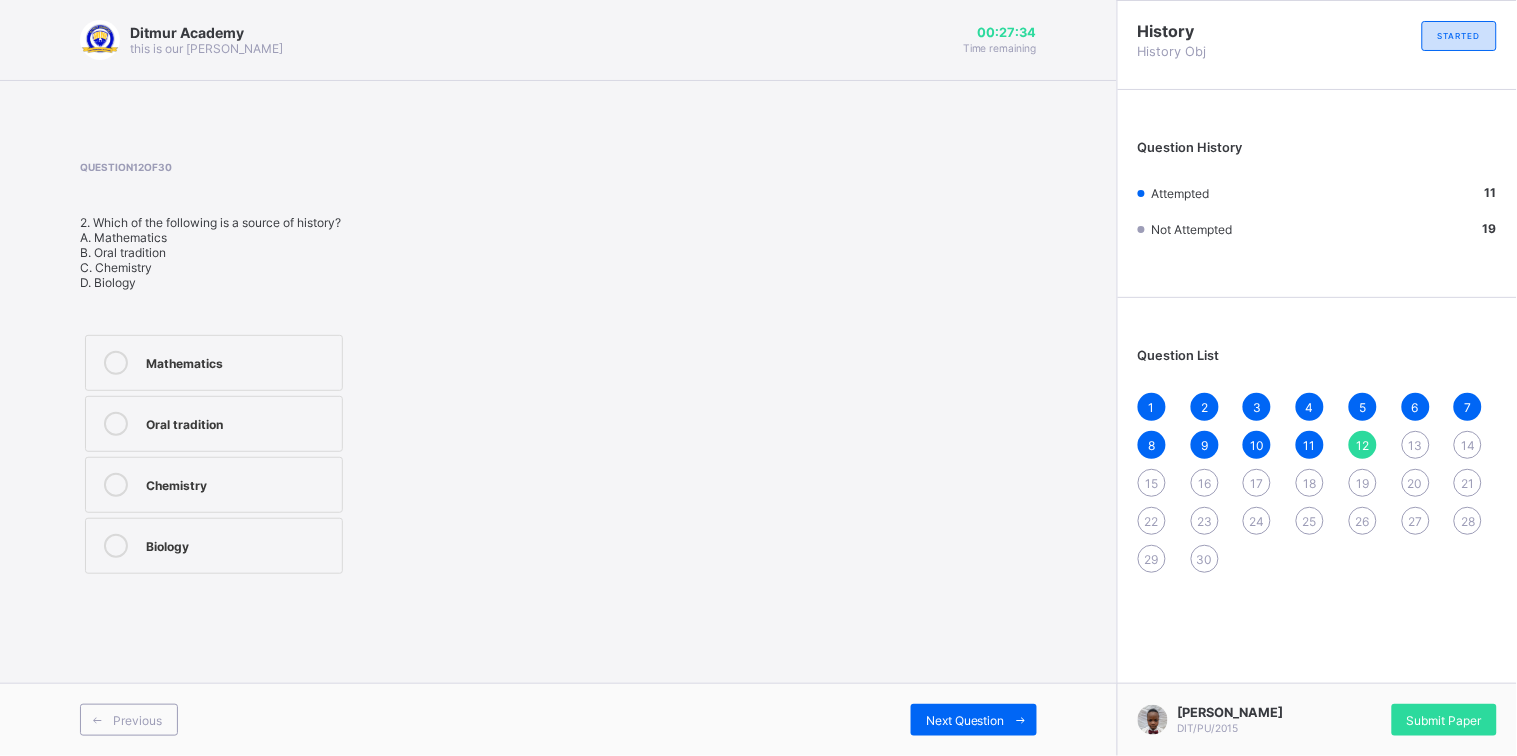 click on "Oral tradition" at bounding box center [214, 424] 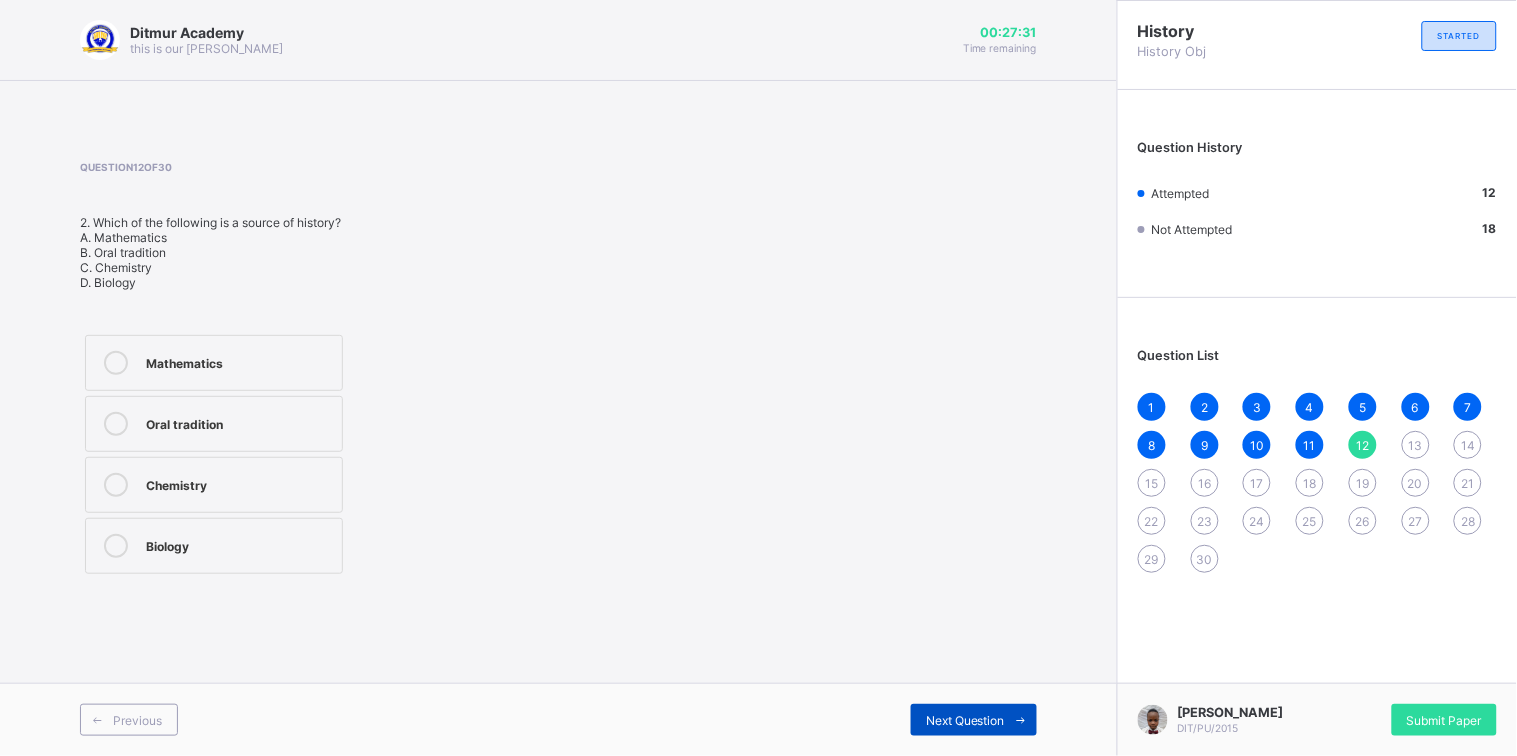 click on "Next Question" at bounding box center [965, 720] 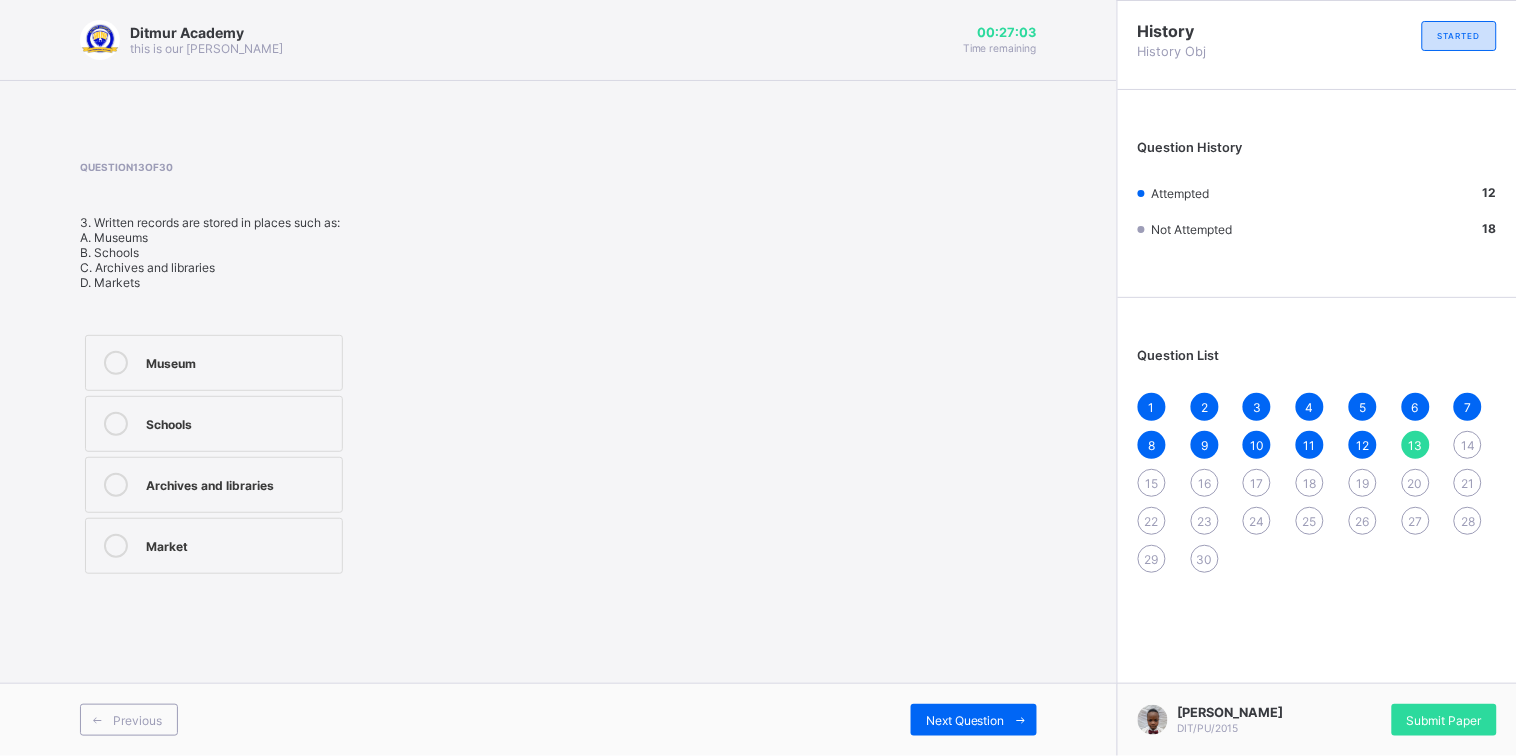 click on "Museum" at bounding box center (239, 361) 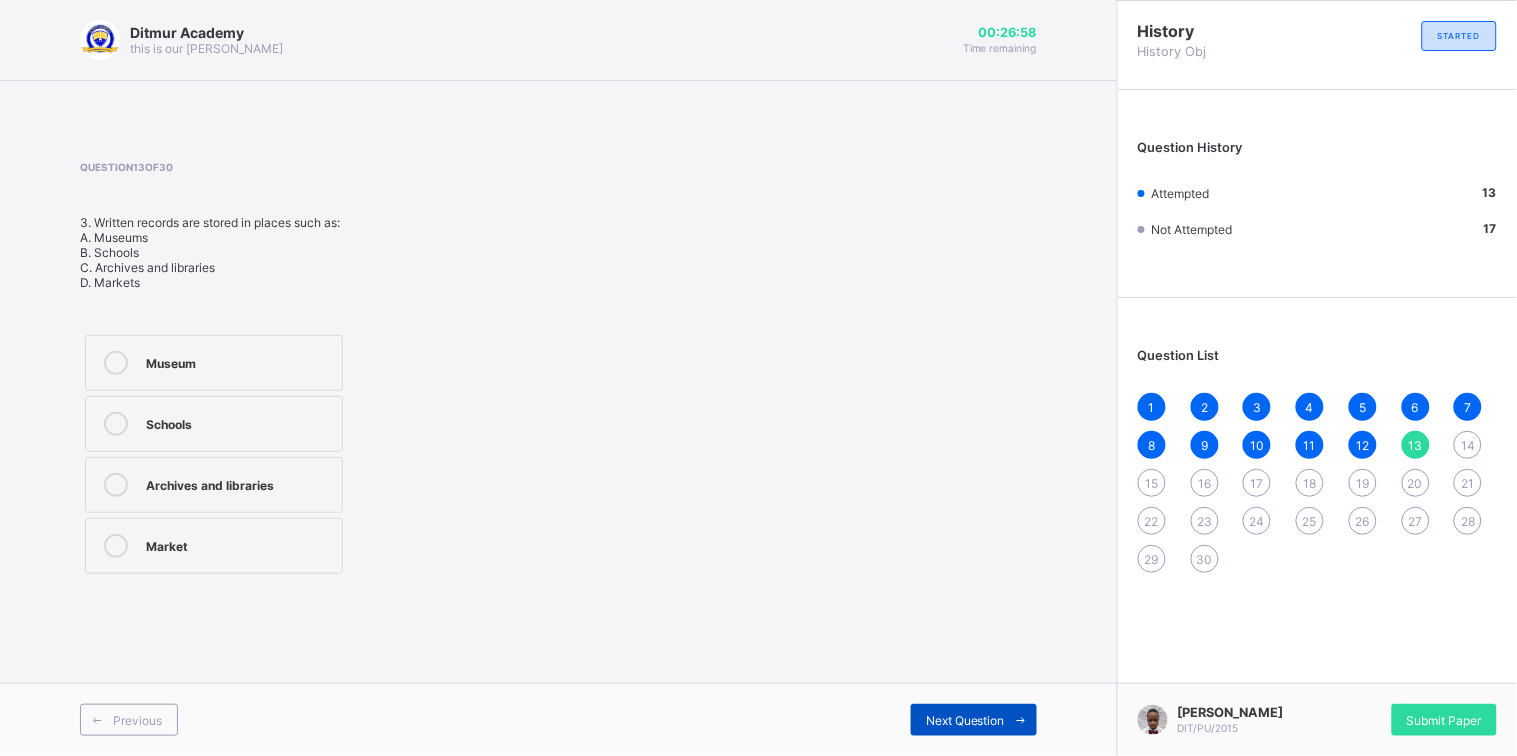 click on "Next Question" at bounding box center [965, 720] 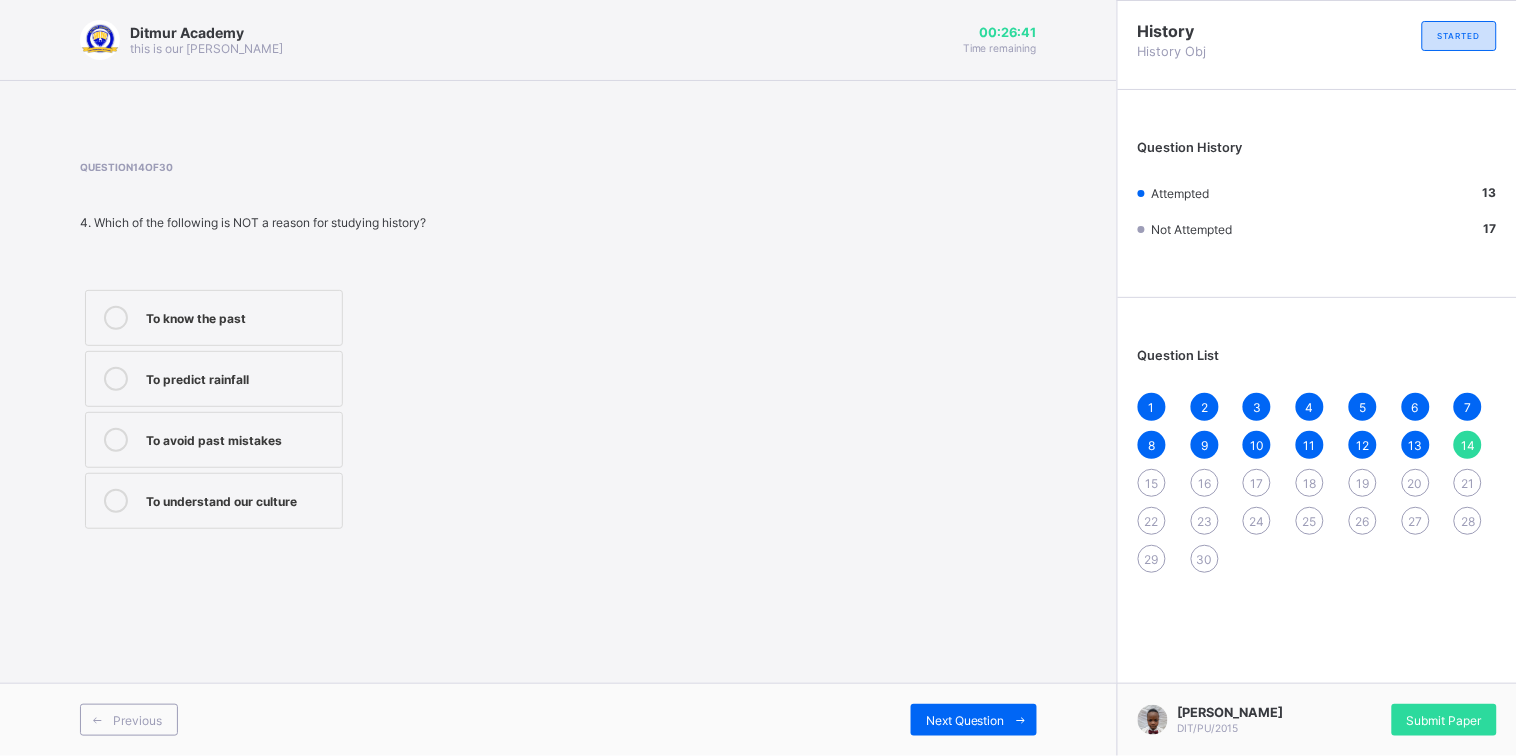 click on "To avoid past mistakes" at bounding box center [214, 440] 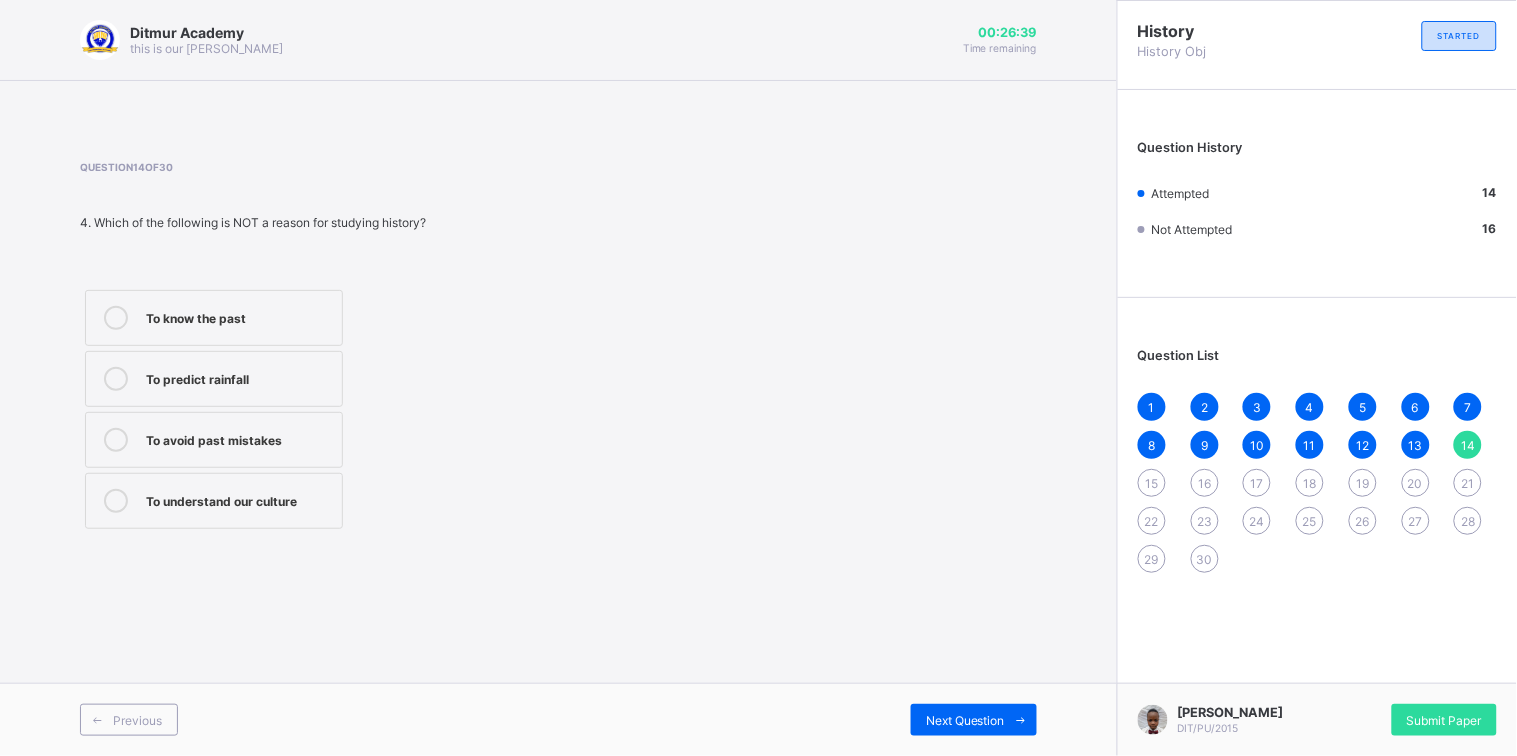 click on "To predict rainfall" at bounding box center [239, 377] 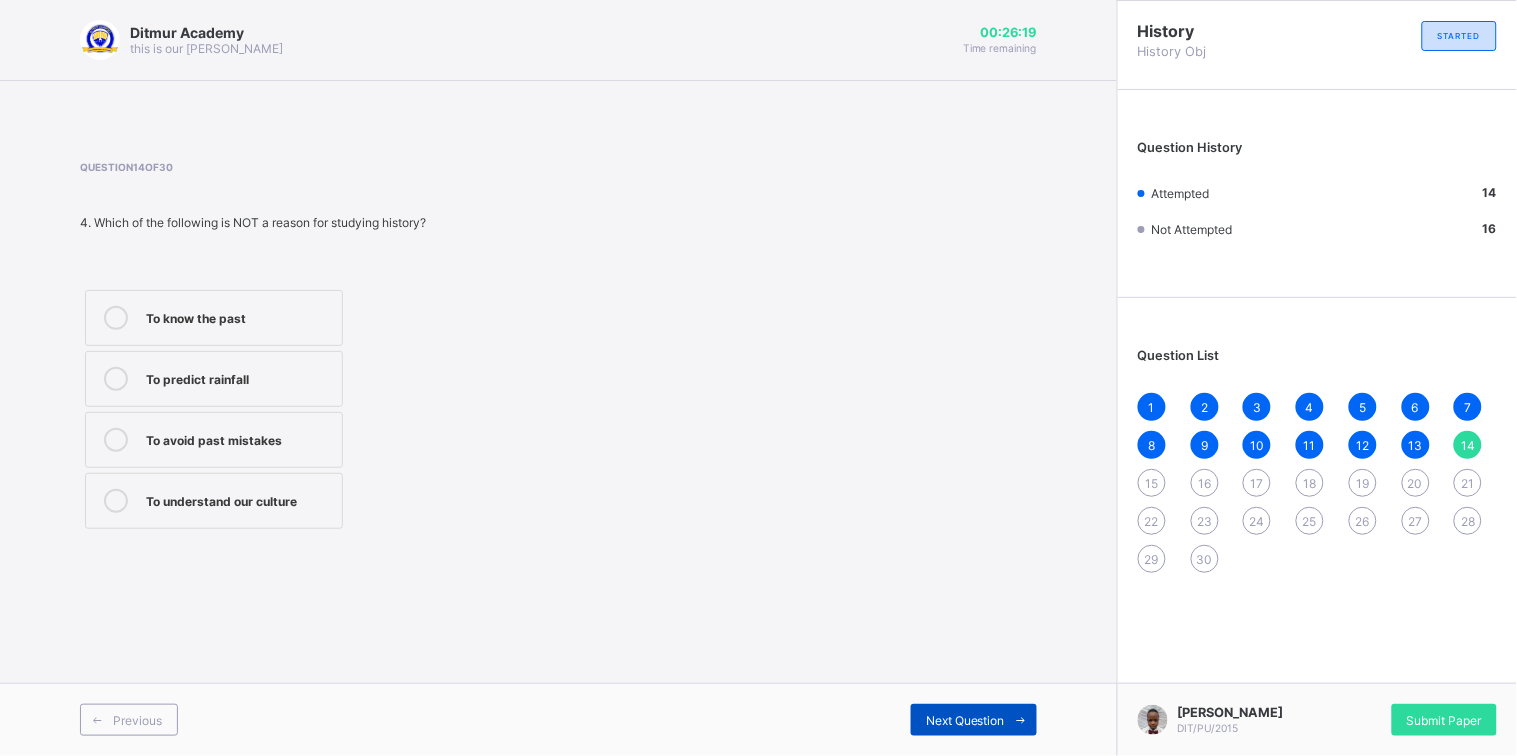 click on "Next Question" at bounding box center (965, 720) 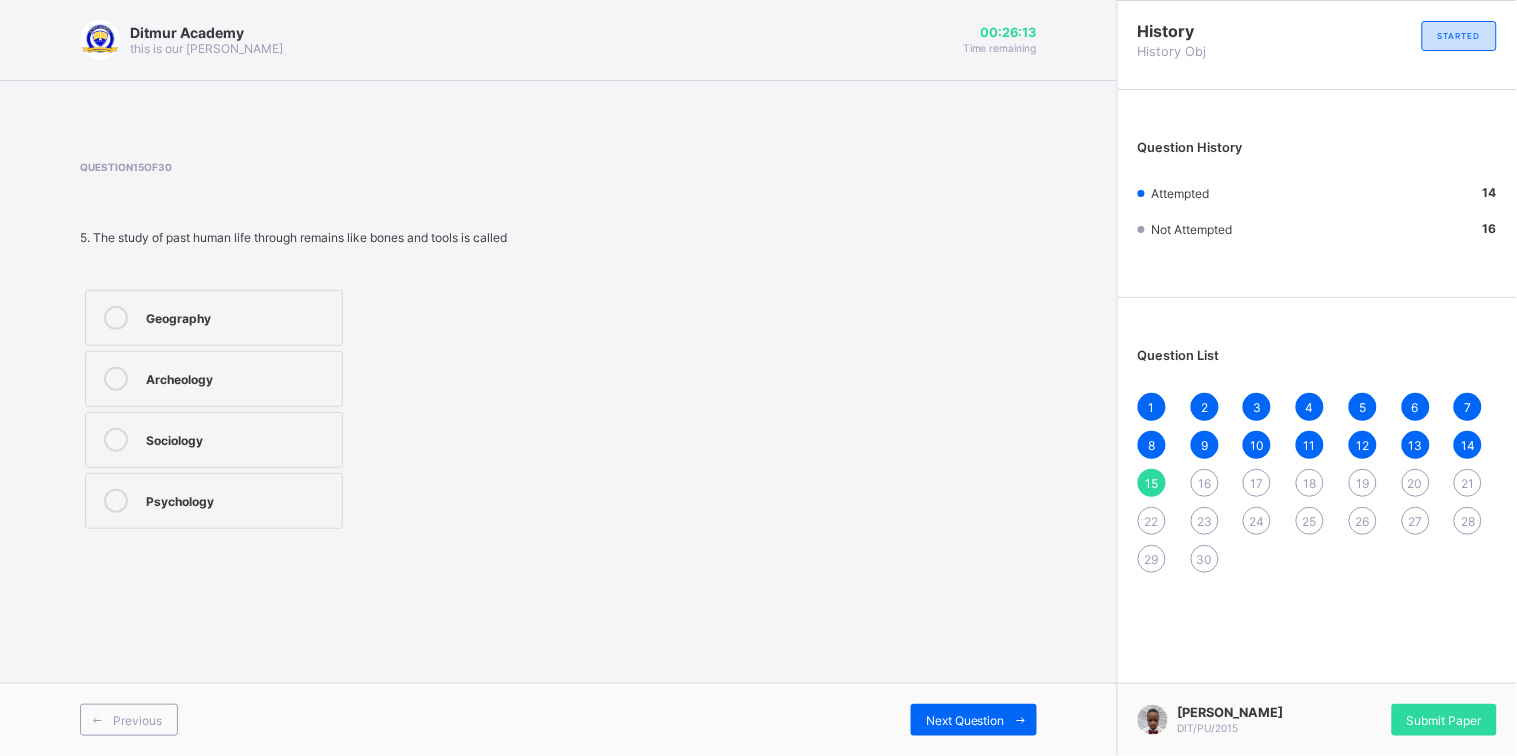 click on "Sociology" at bounding box center (214, 440) 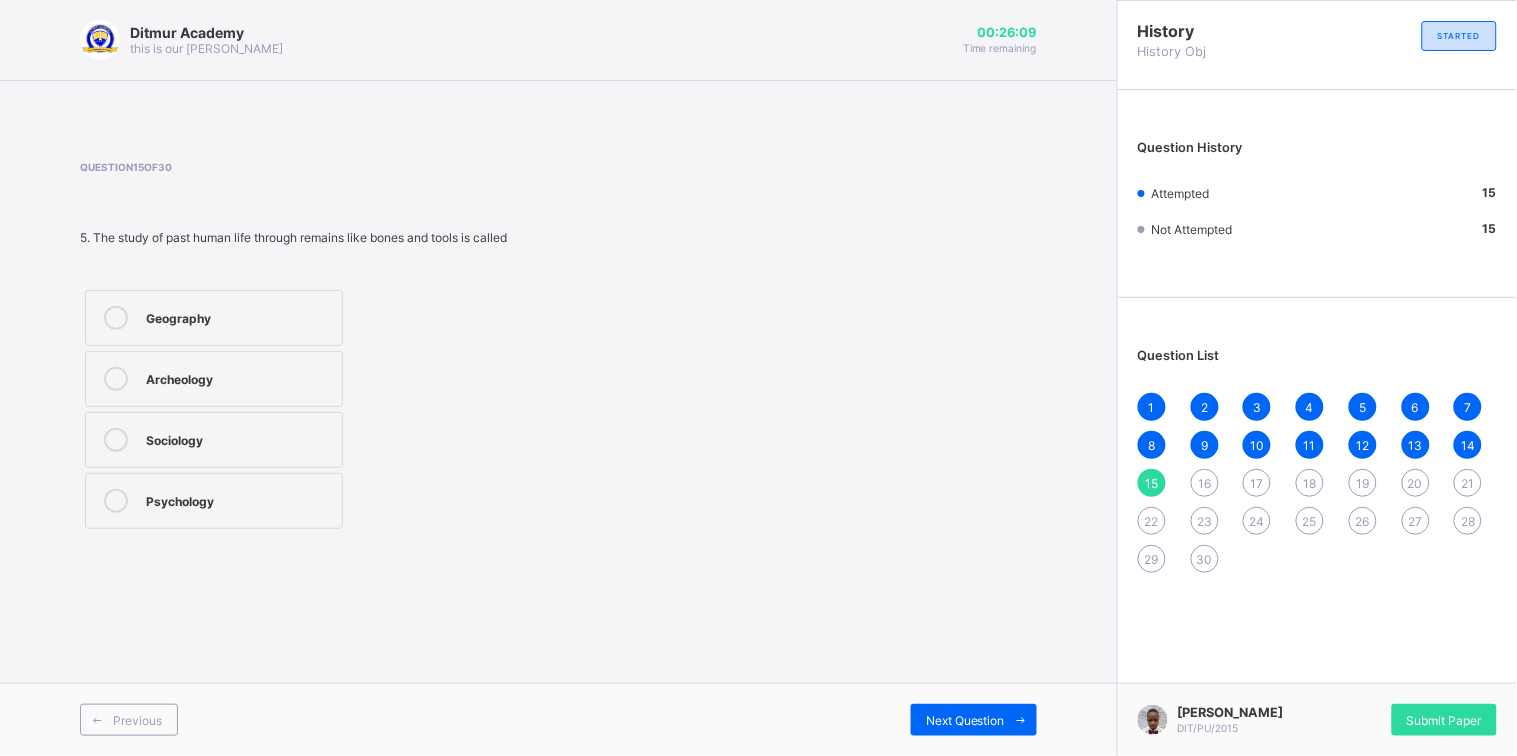 click on "Archeology" at bounding box center (239, 377) 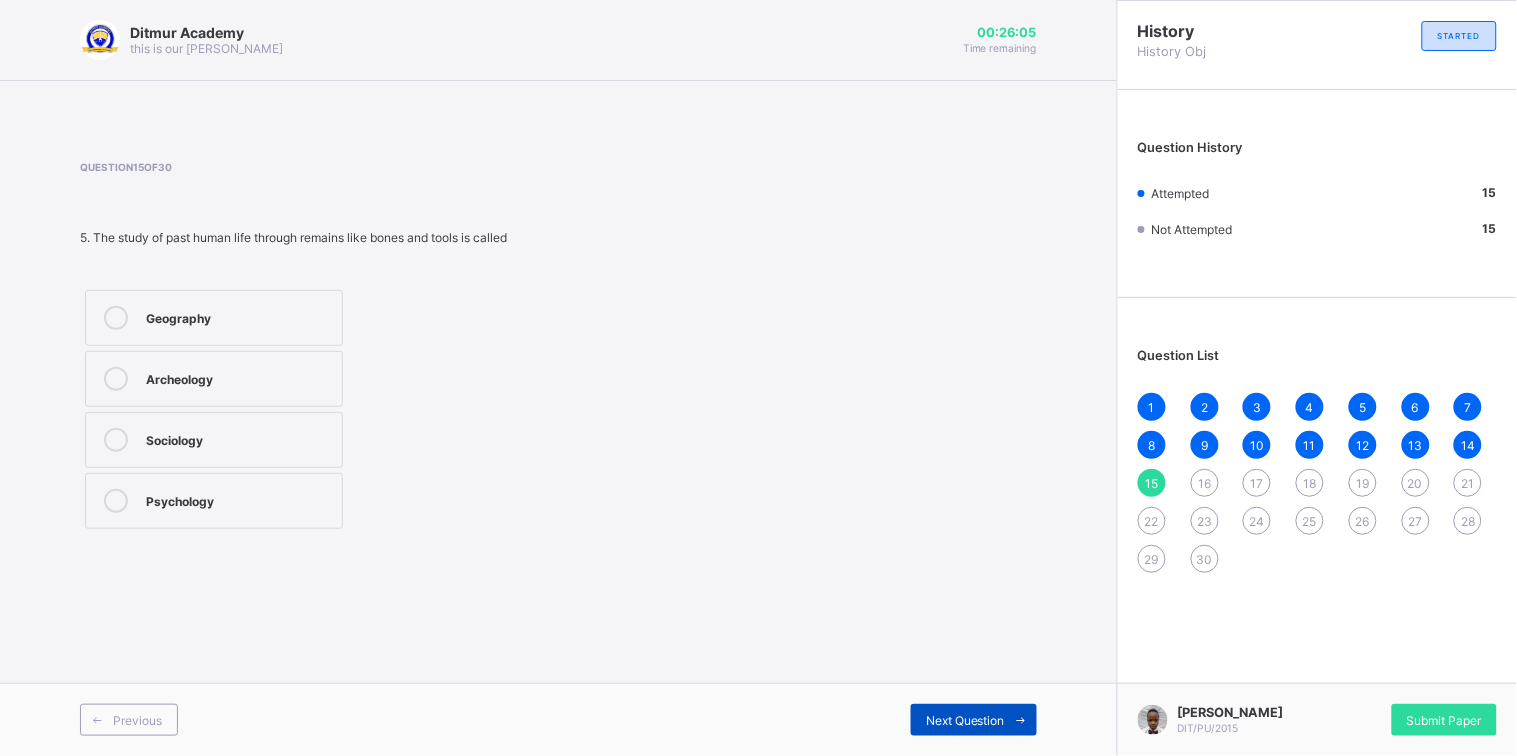 click on "Next Question" at bounding box center (965, 720) 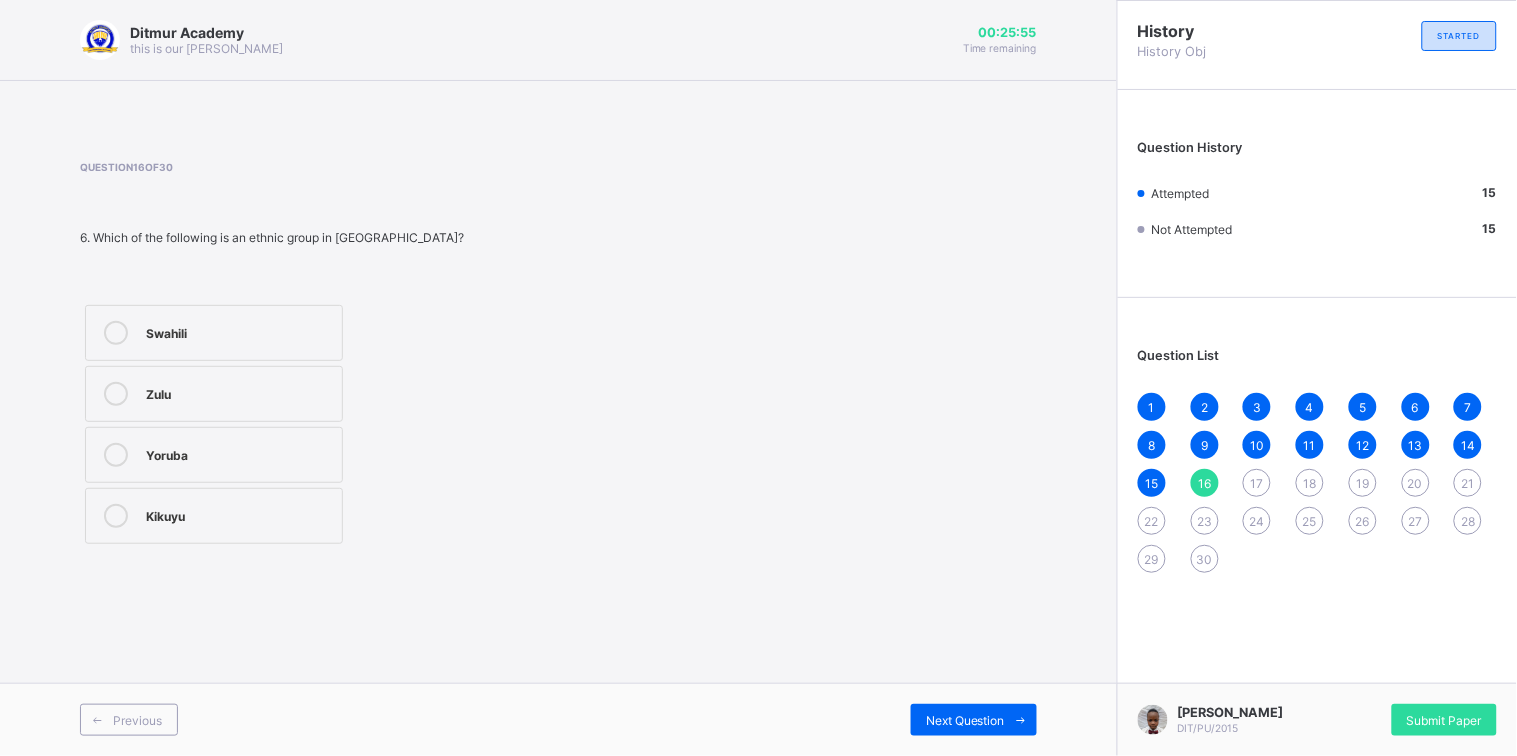 click on "Yoruba" at bounding box center [214, 455] 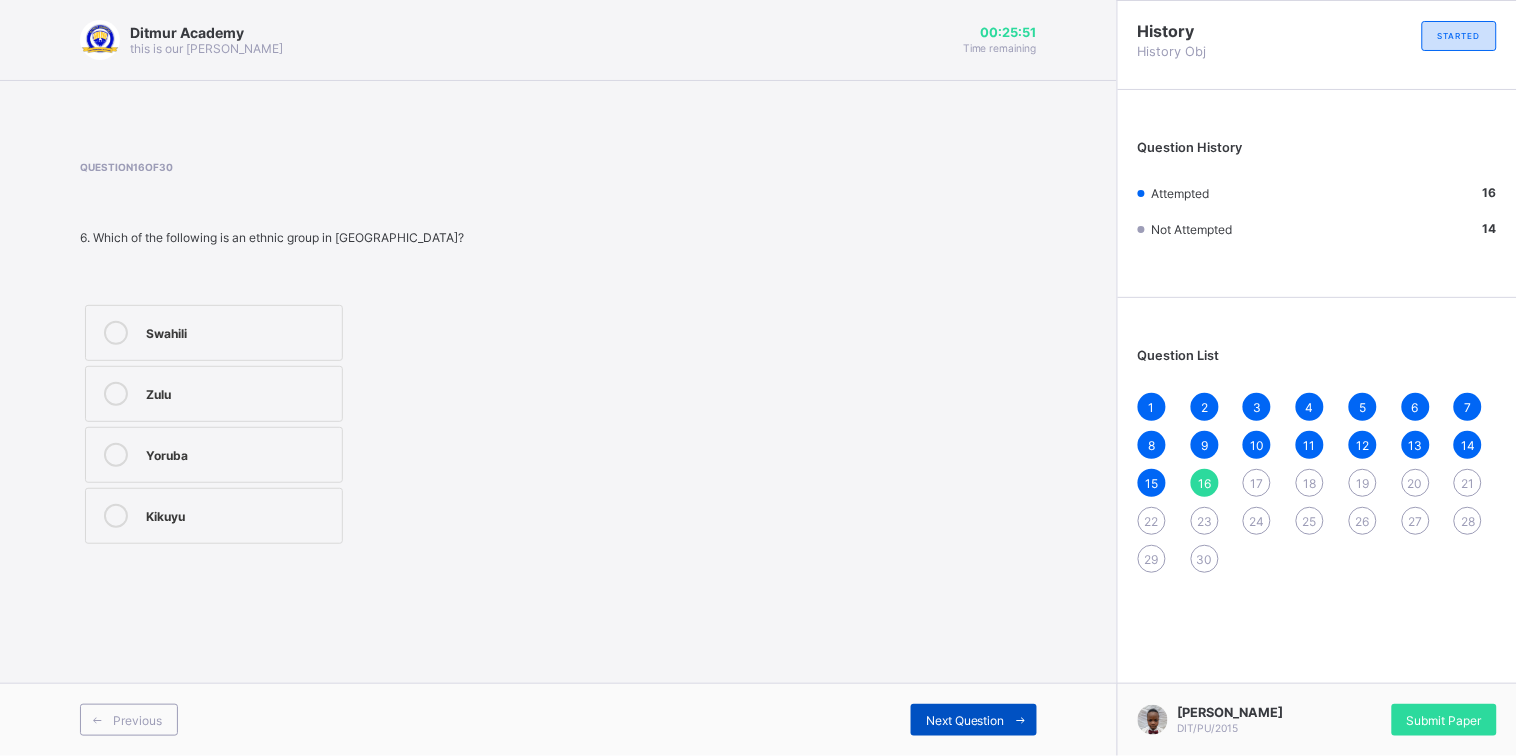 click on "Next Question" at bounding box center [965, 720] 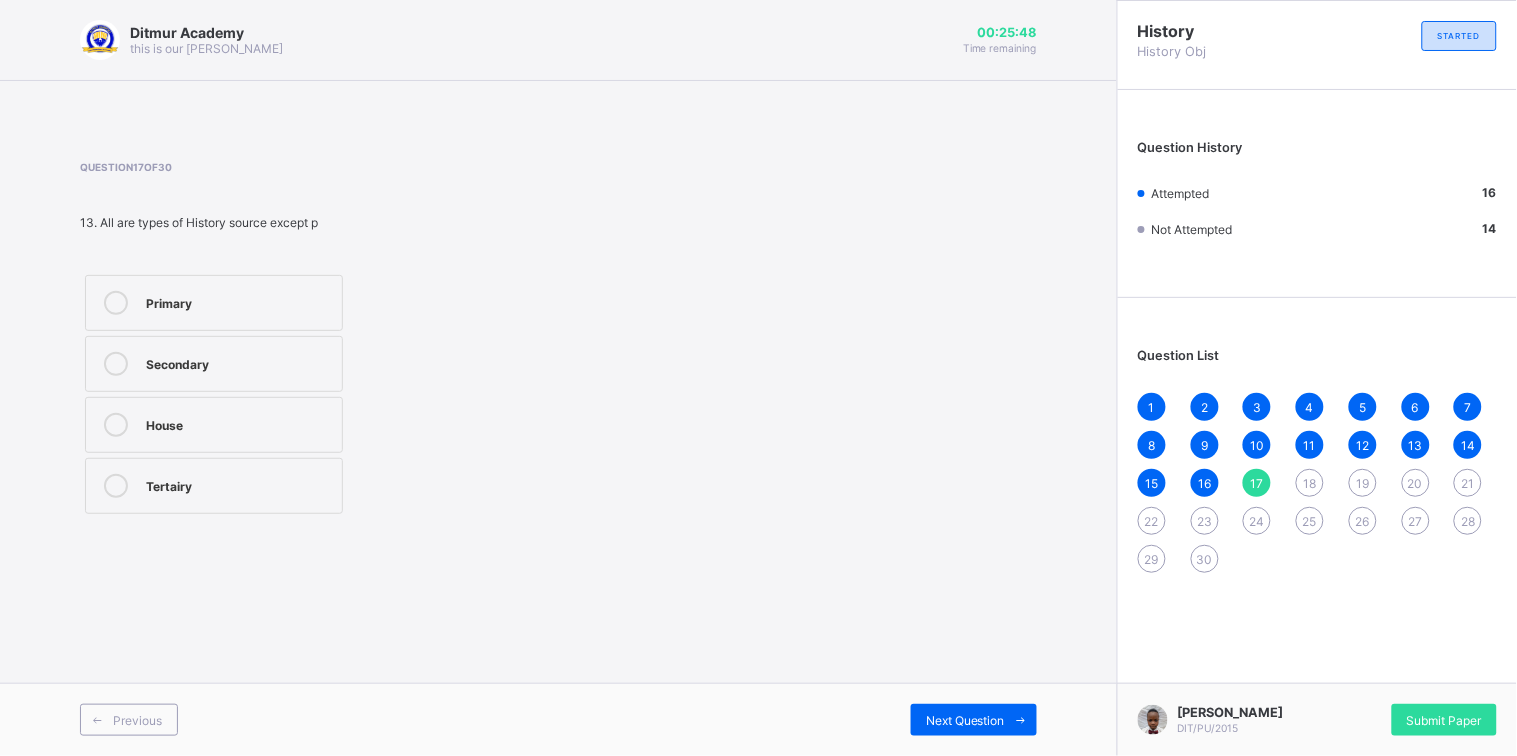 click on "Secondary" at bounding box center [214, 364] 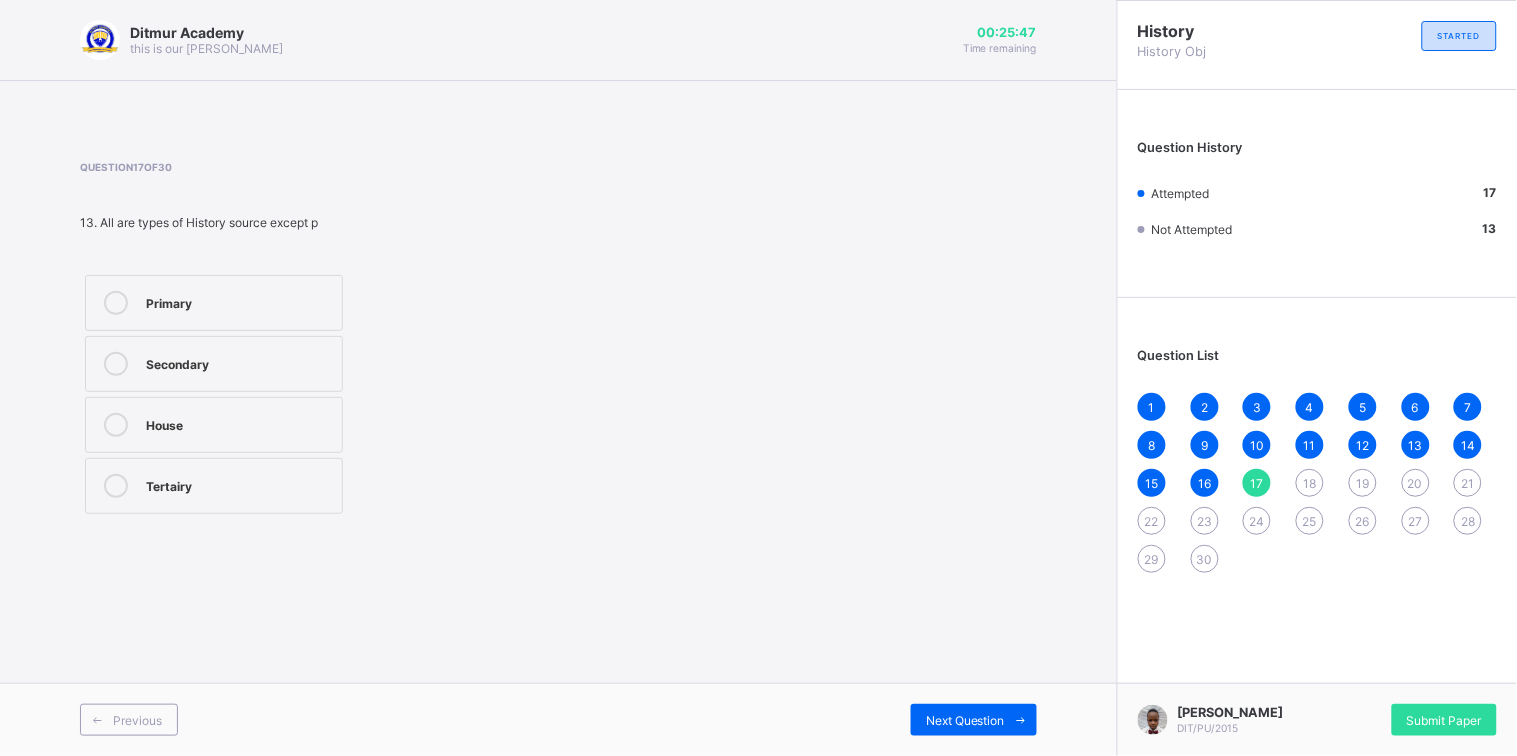 click on "Tertairy" at bounding box center [214, 486] 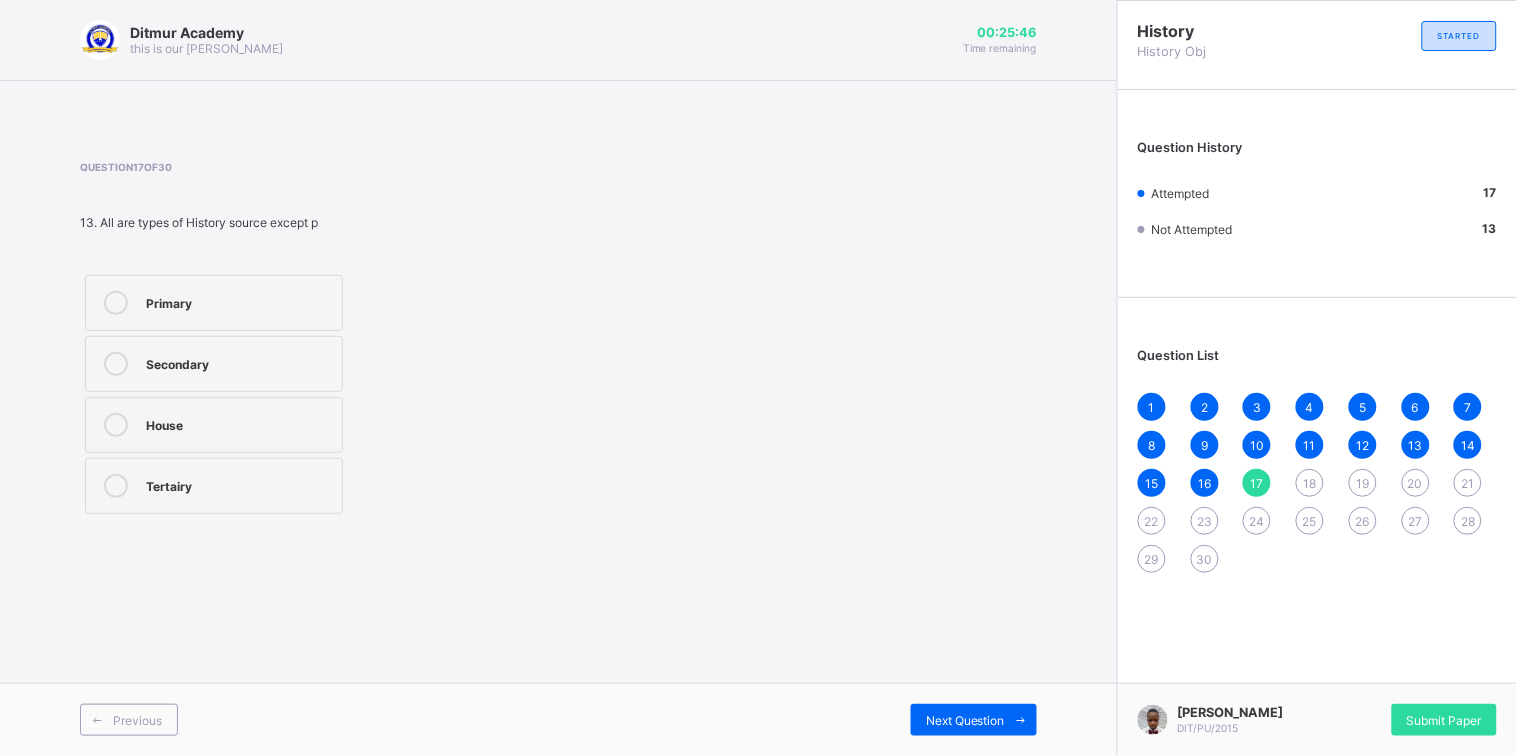 click on "House" at bounding box center [239, 423] 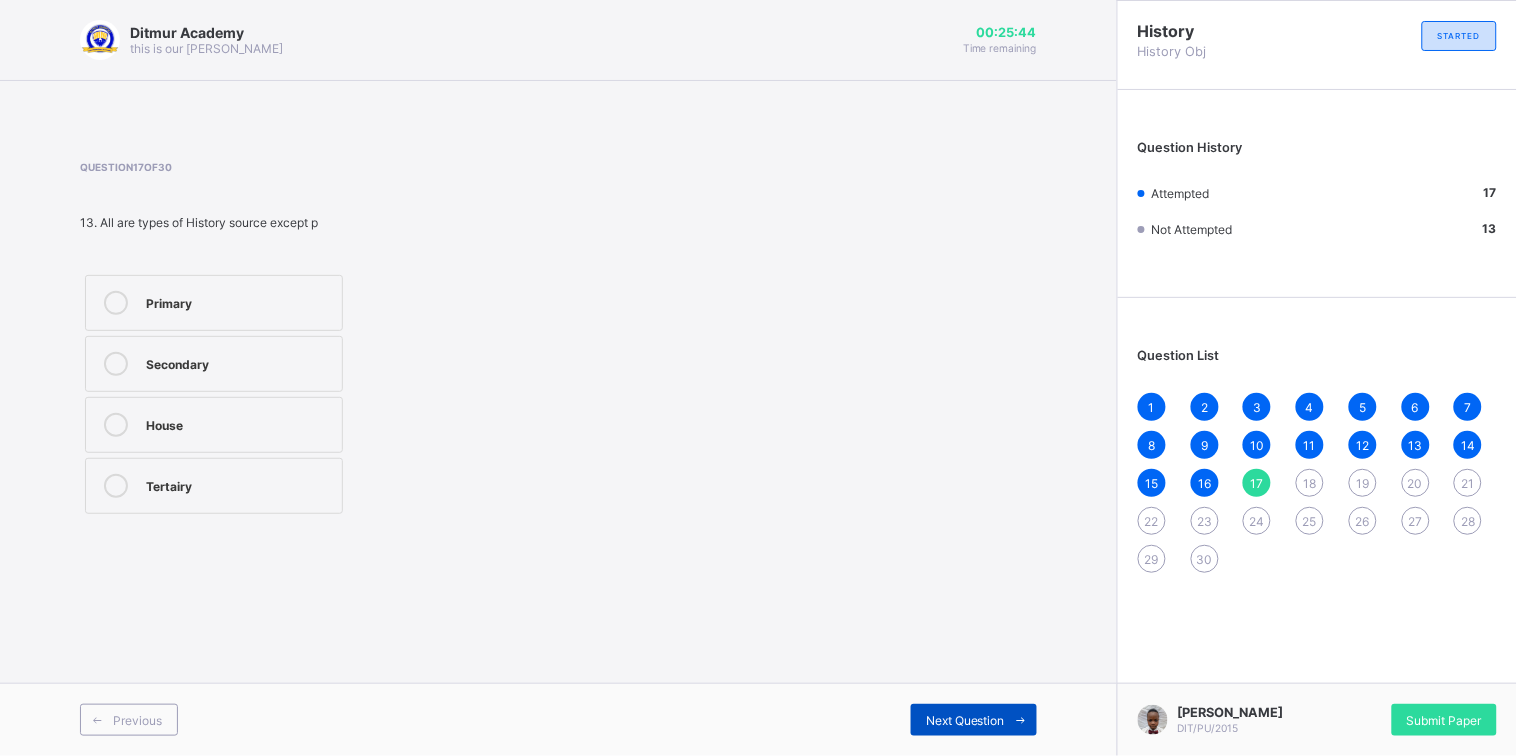 click on "Next Question" at bounding box center (965, 720) 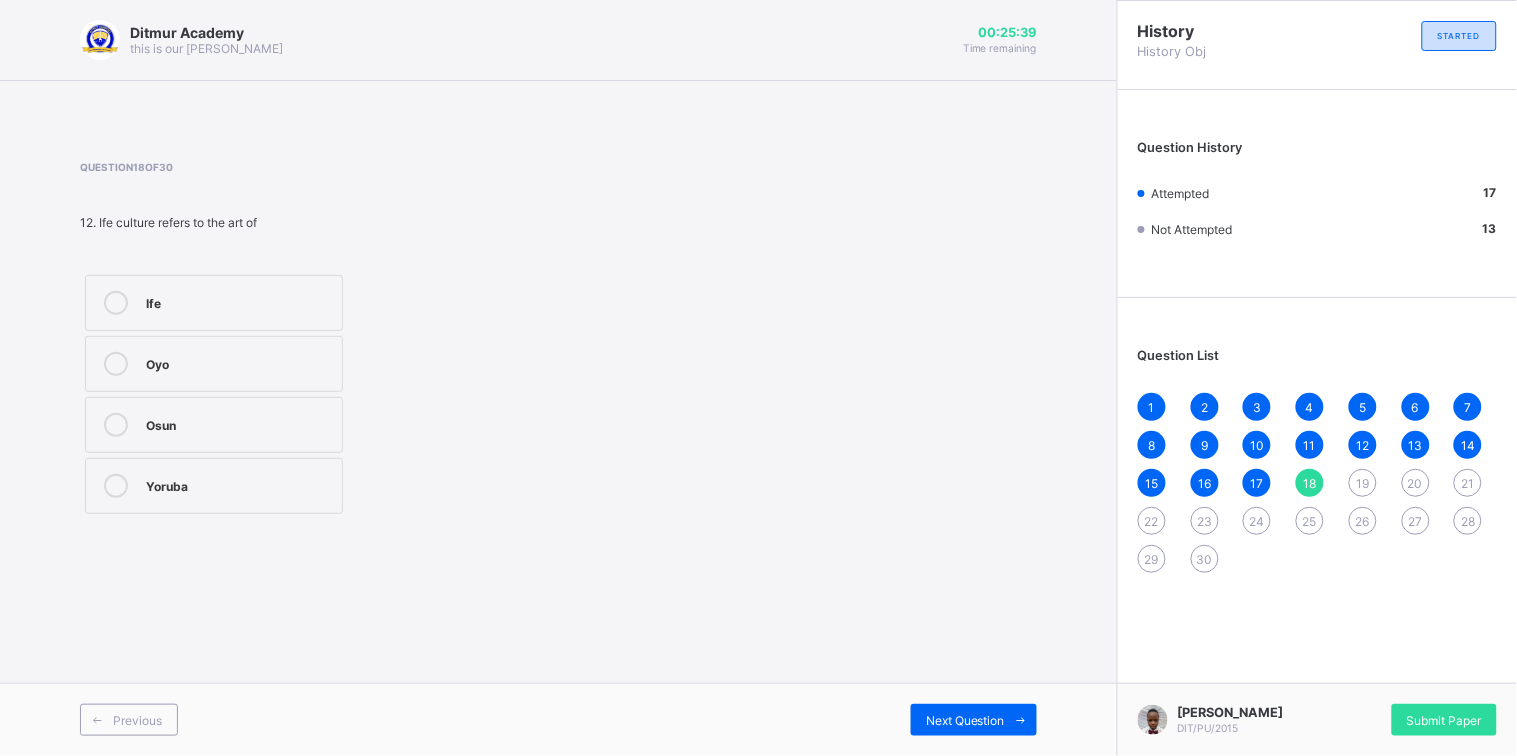 click on "Yoruba" at bounding box center (239, 484) 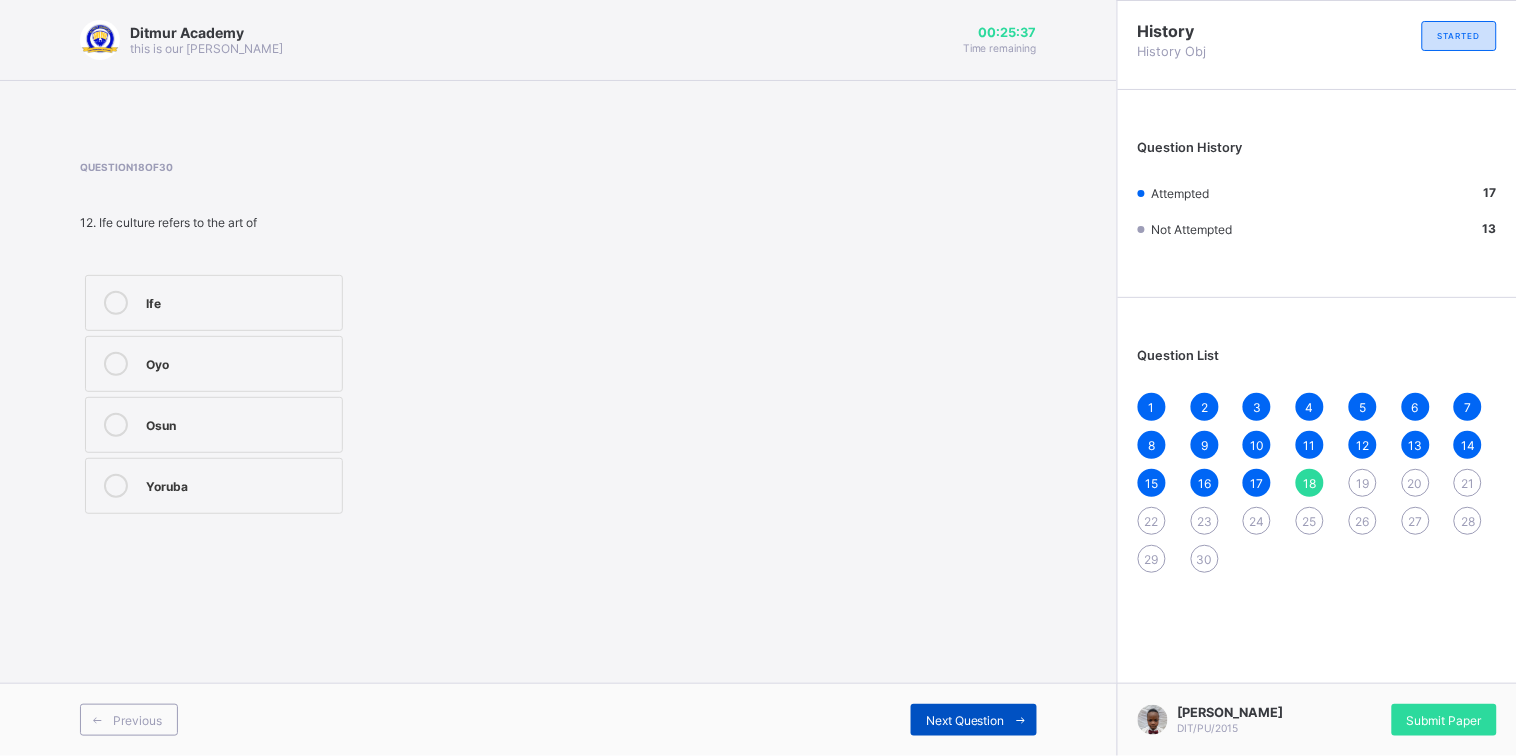 click on "Next Question" at bounding box center [965, 720] 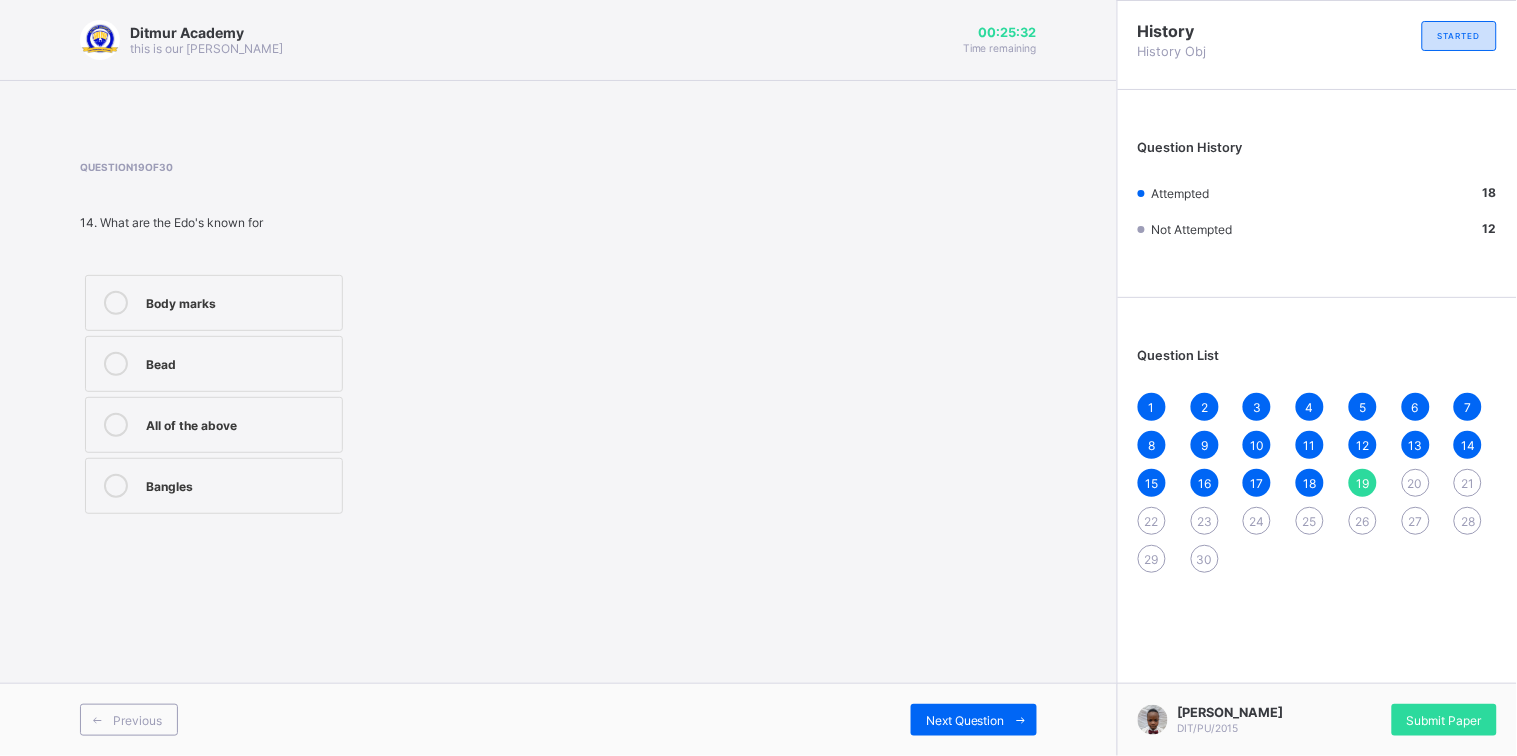 click on "Bead" at bounding box center (239, 362) 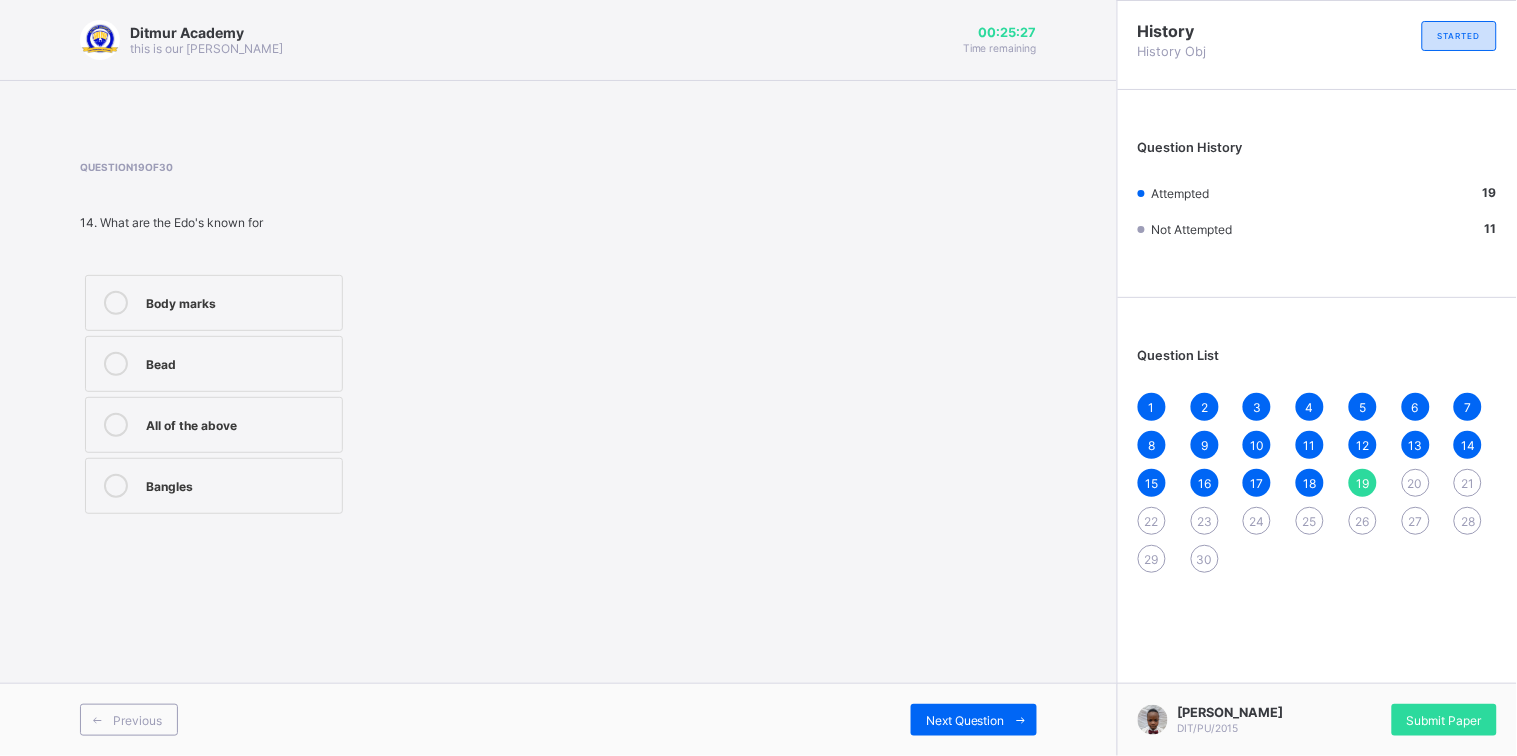 click on "All of the above" at bounding box center [214, 425] 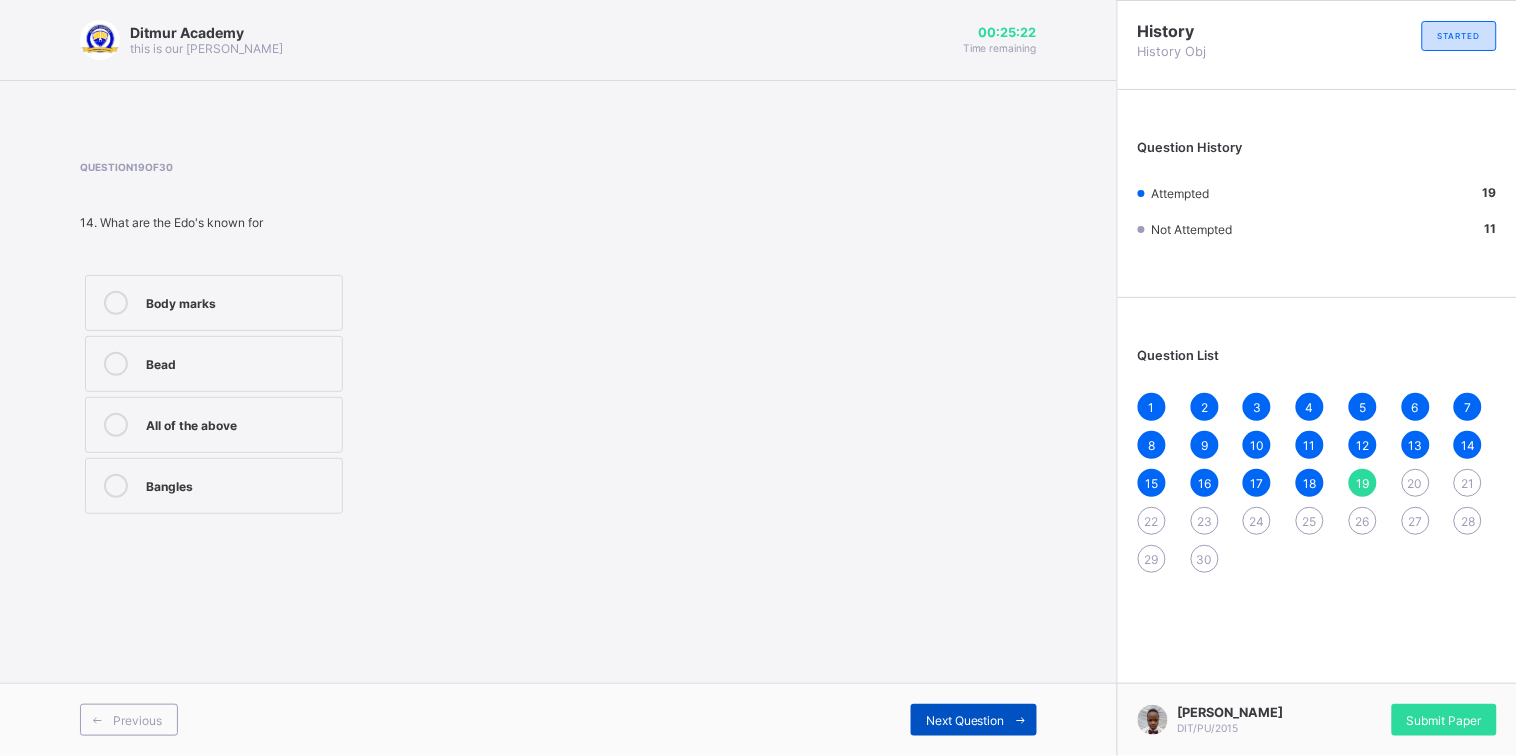 click on "Next Question" at bounding box center (965, 720) 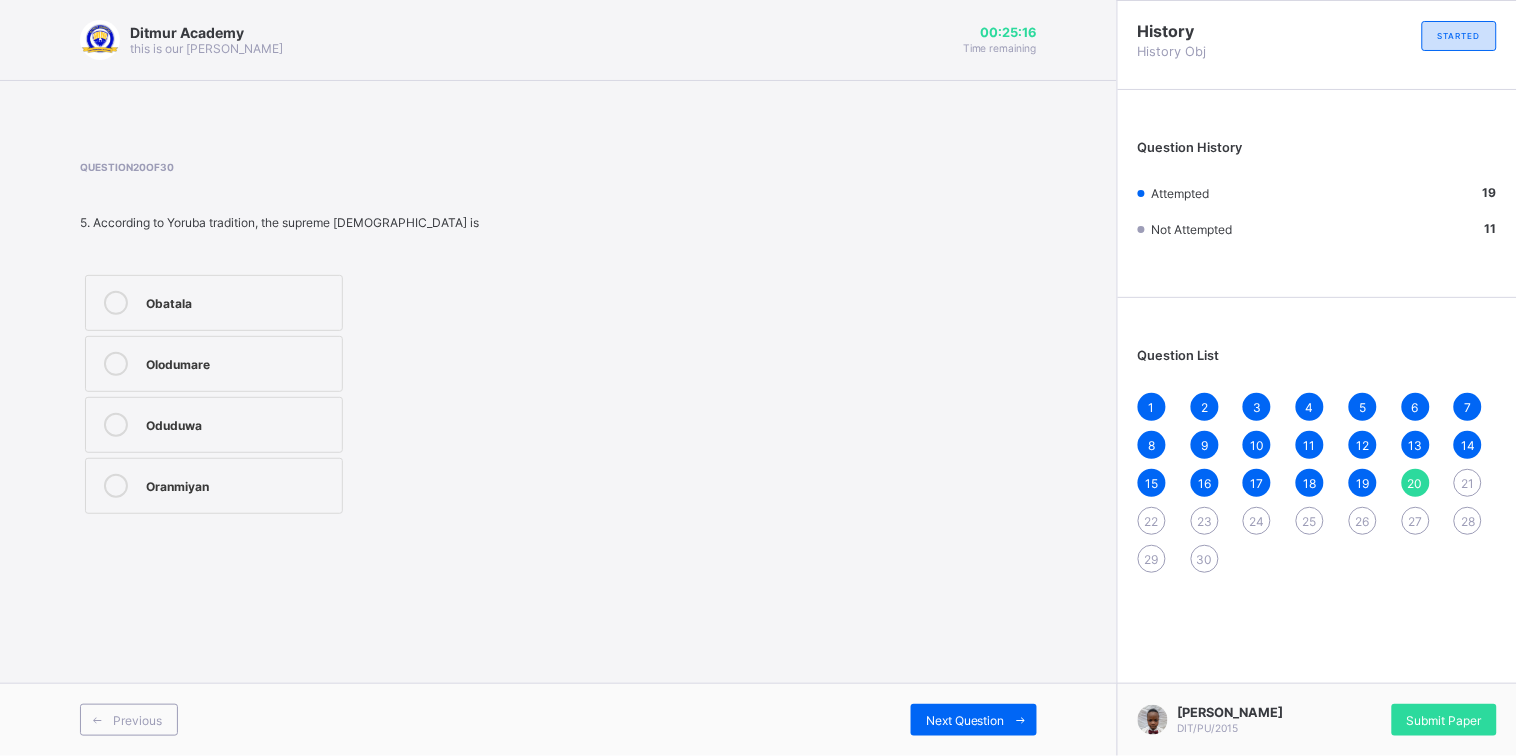 click on "Olodumare" at bounding box center (239, 362) 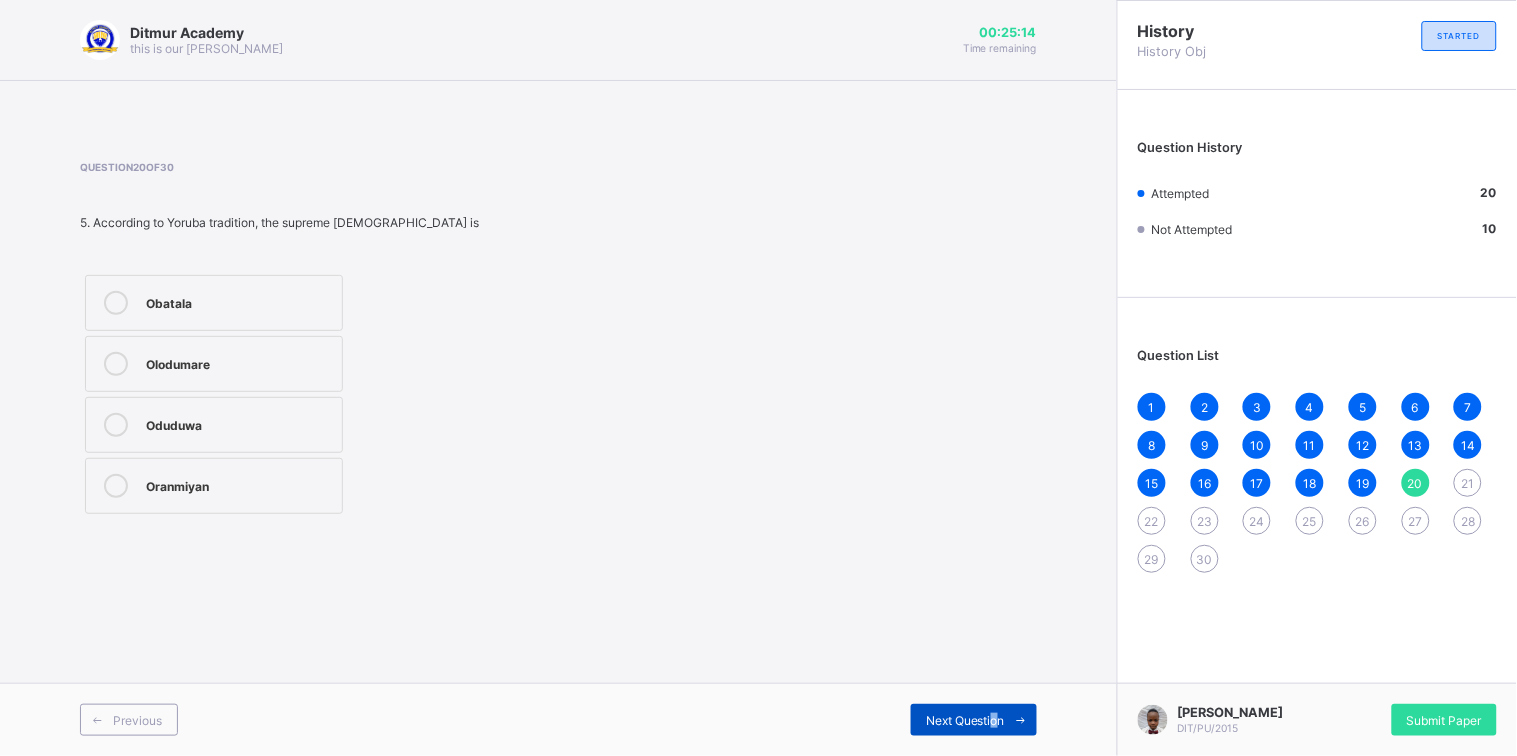 click on "Next Question" at bounding box center (965, 720) 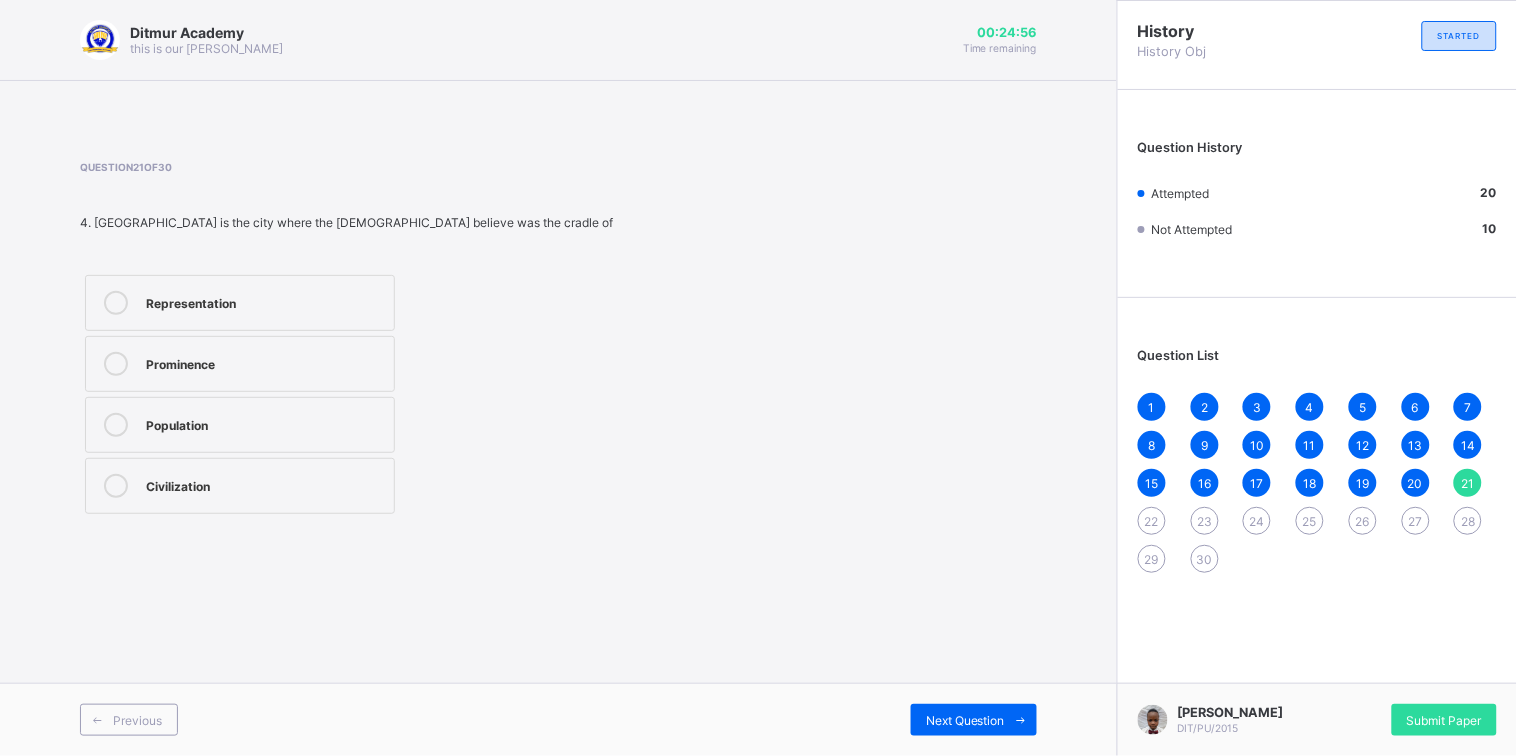 click on "Population" at bounding box center [265, 423] 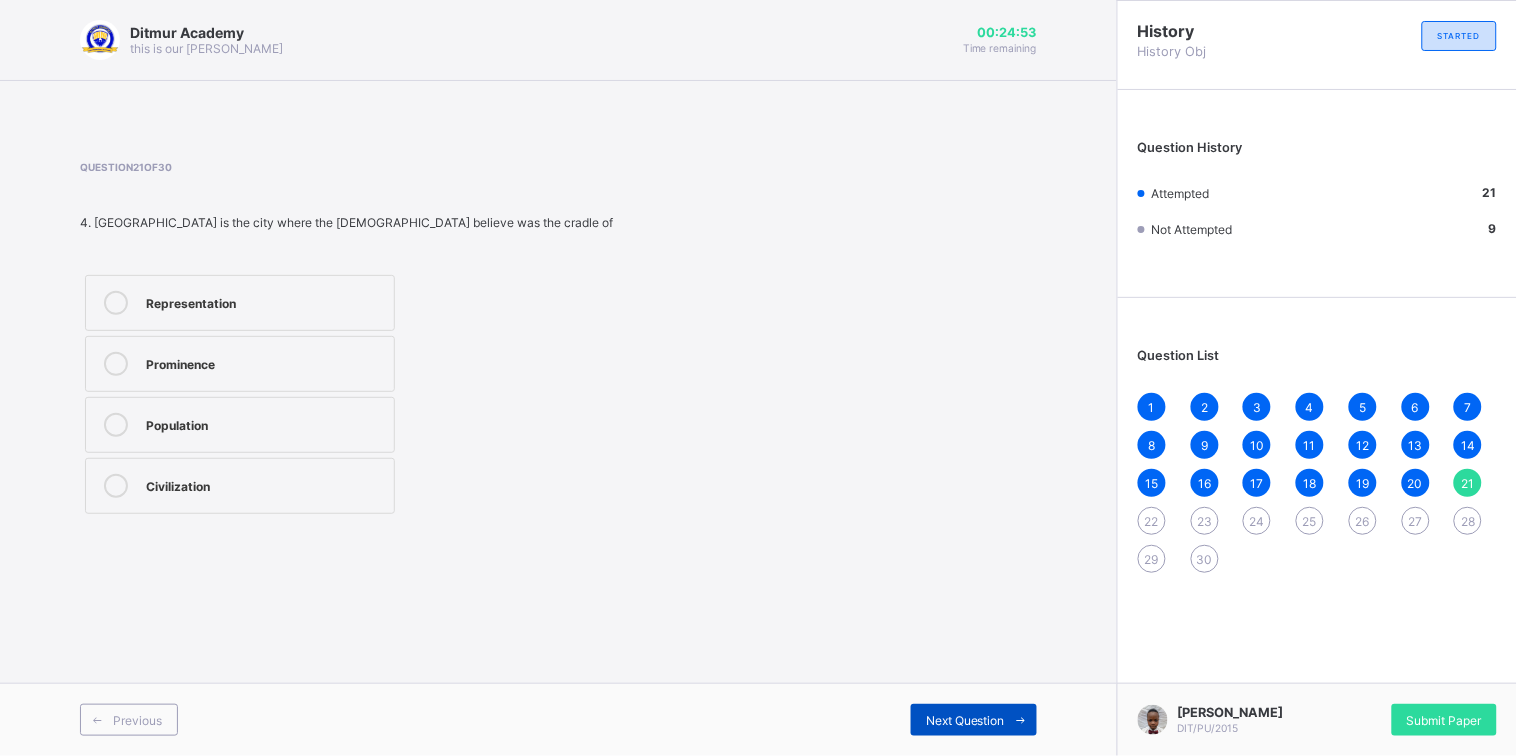 click on "Next Question" at bounding box center [965, 720] 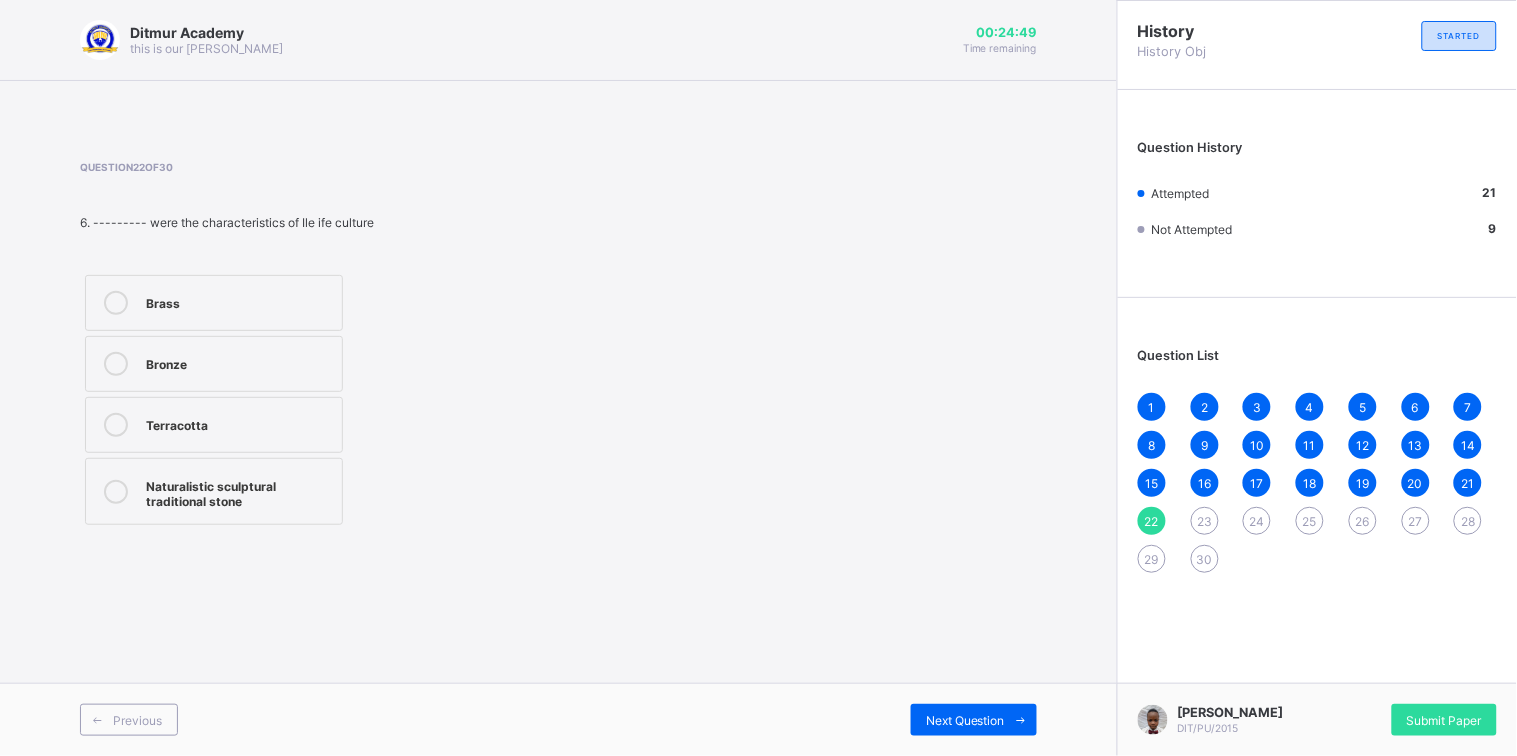 click on "Naturalistic sculptural traditional stone" at bounding box center [214, 491] 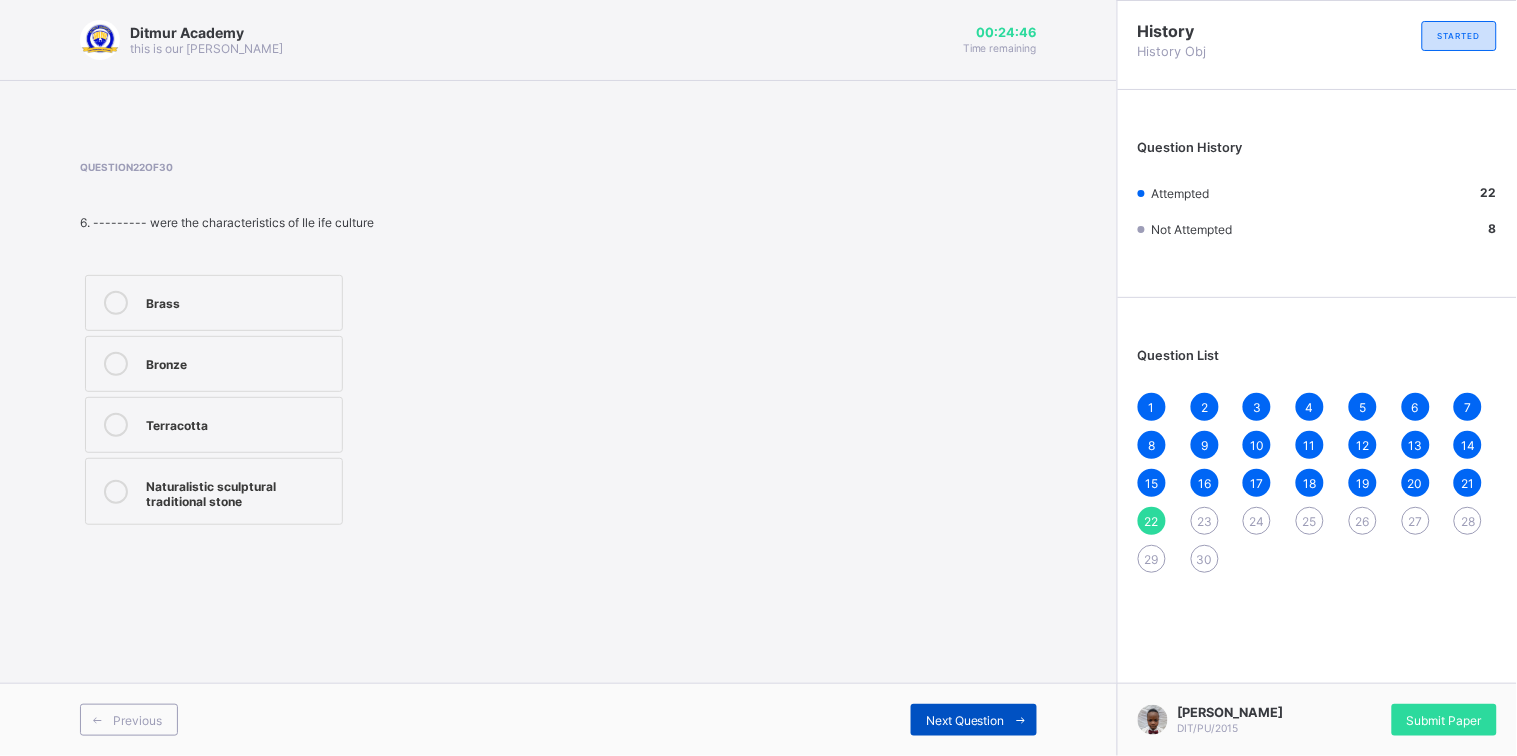 click on "Next Question" at bounding box center [974, 720] 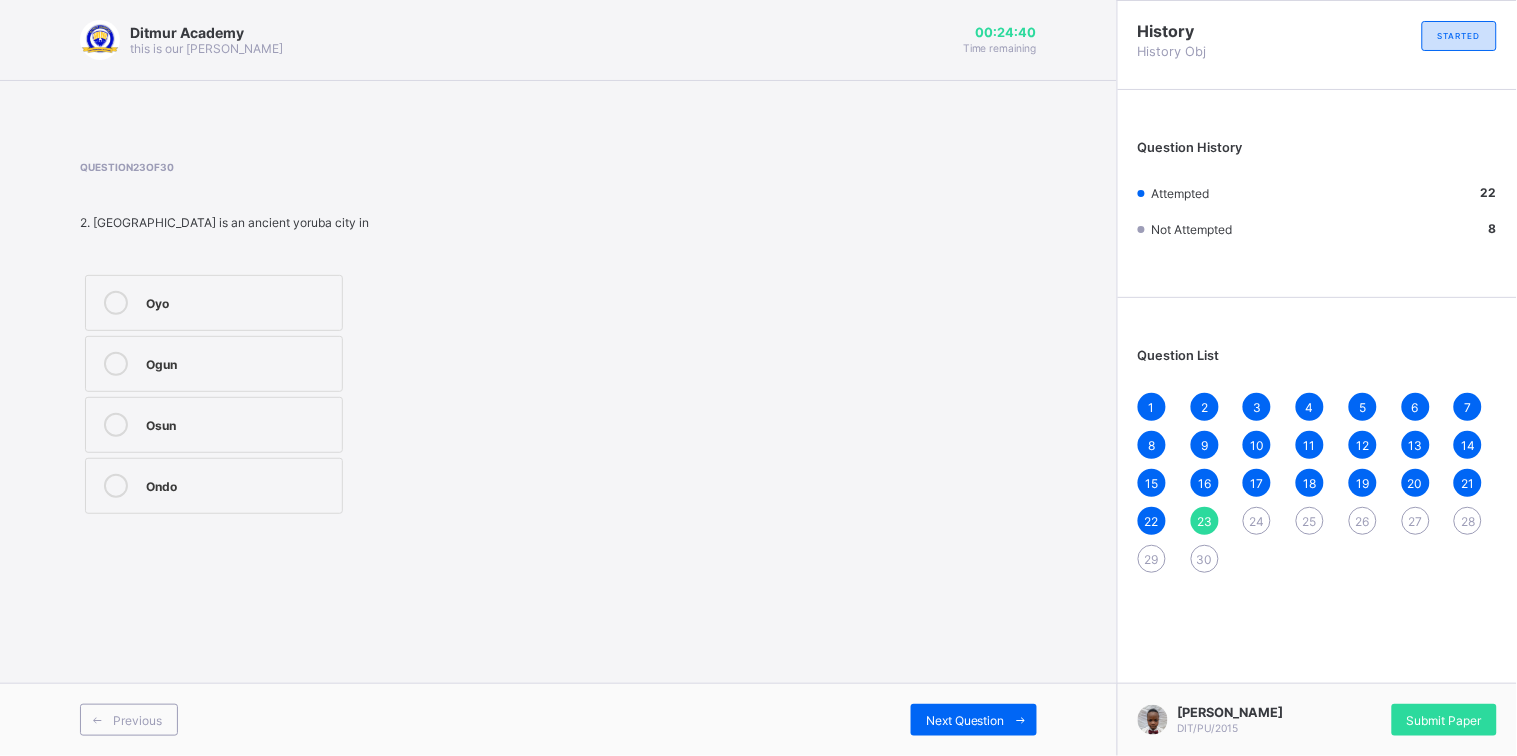 drag, startPoint x: 305, startPoint y: 410, endPoint x: 289, endPoint y: 413, distance: 16.27882 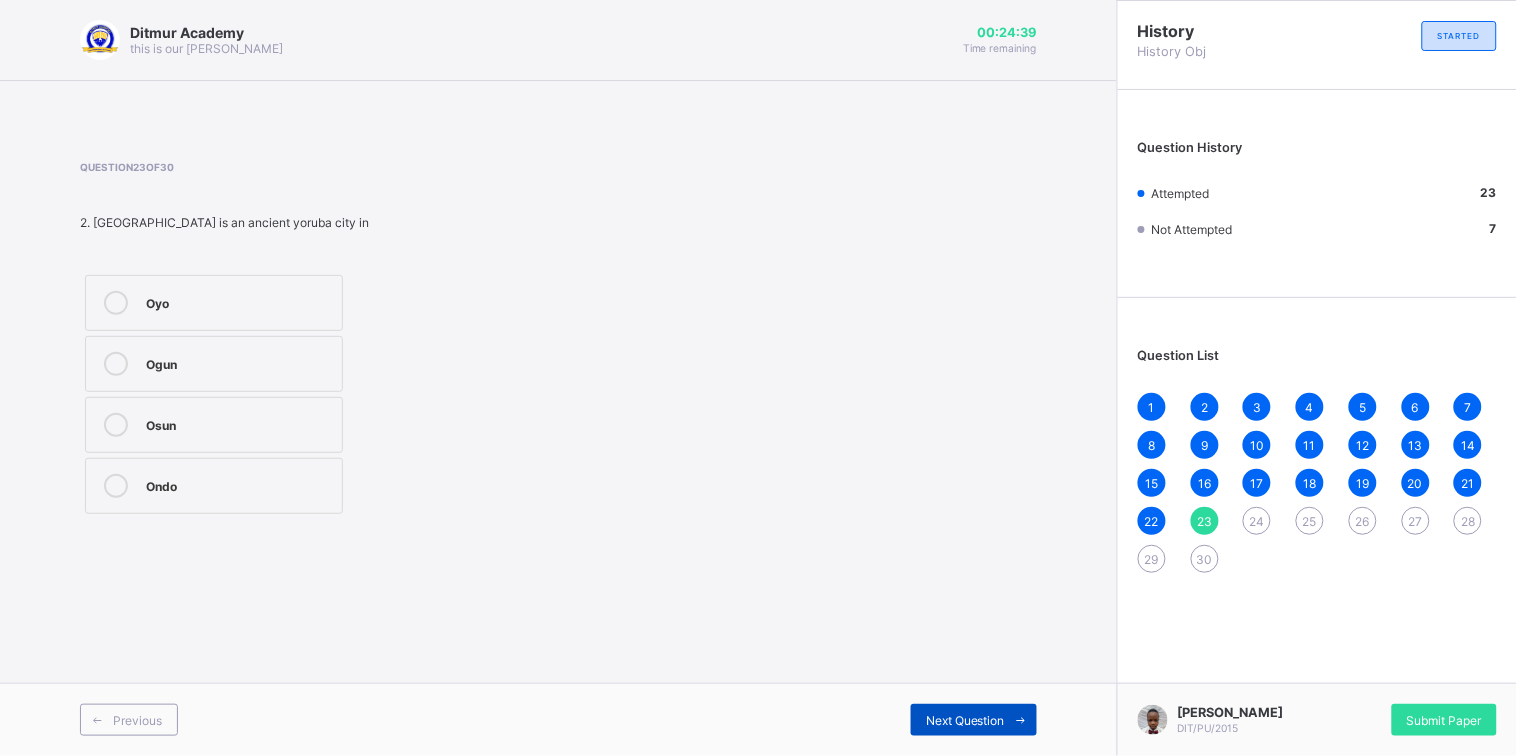 click on "Next Question" at bounding box center [965, 720] 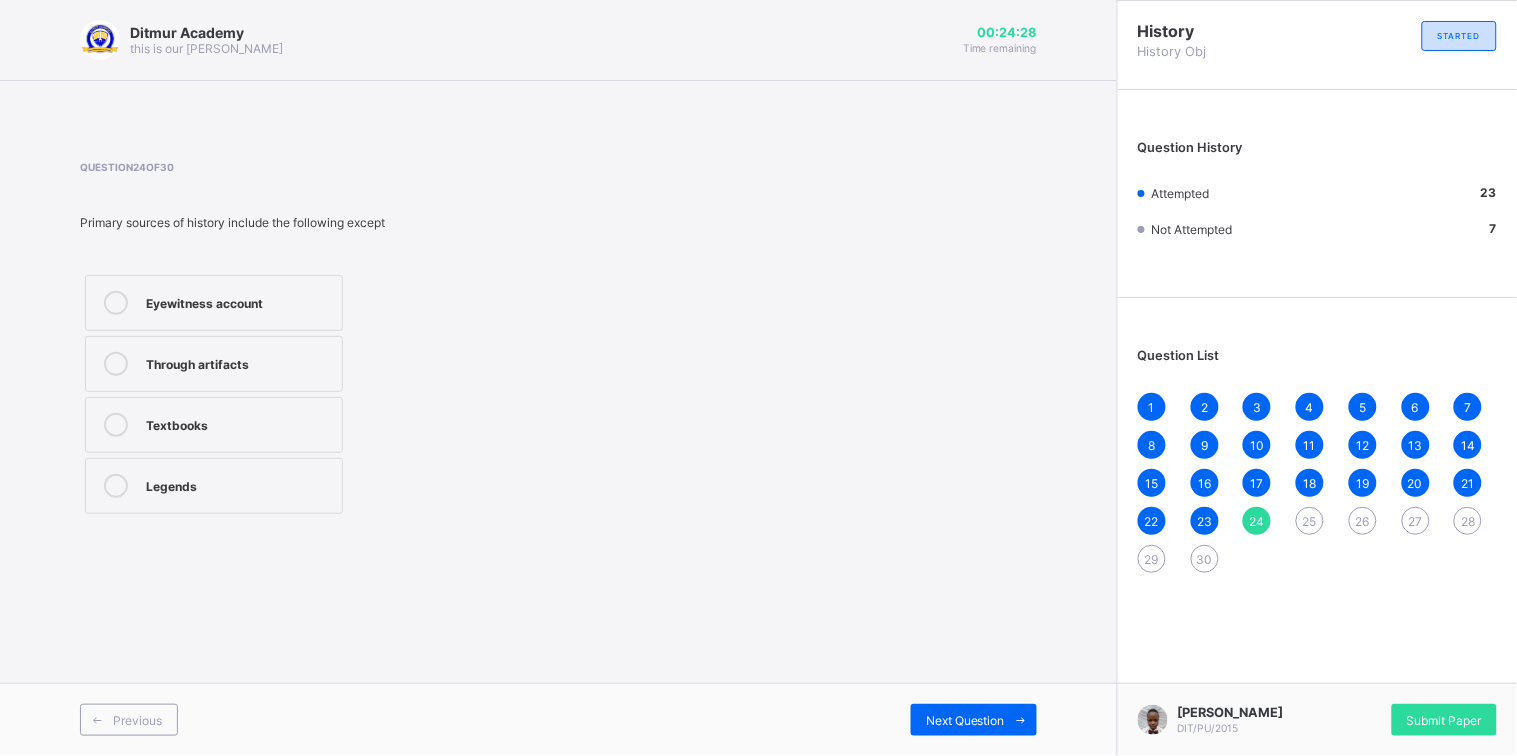 click on "Textbooks" at bounding box center [214, 425] 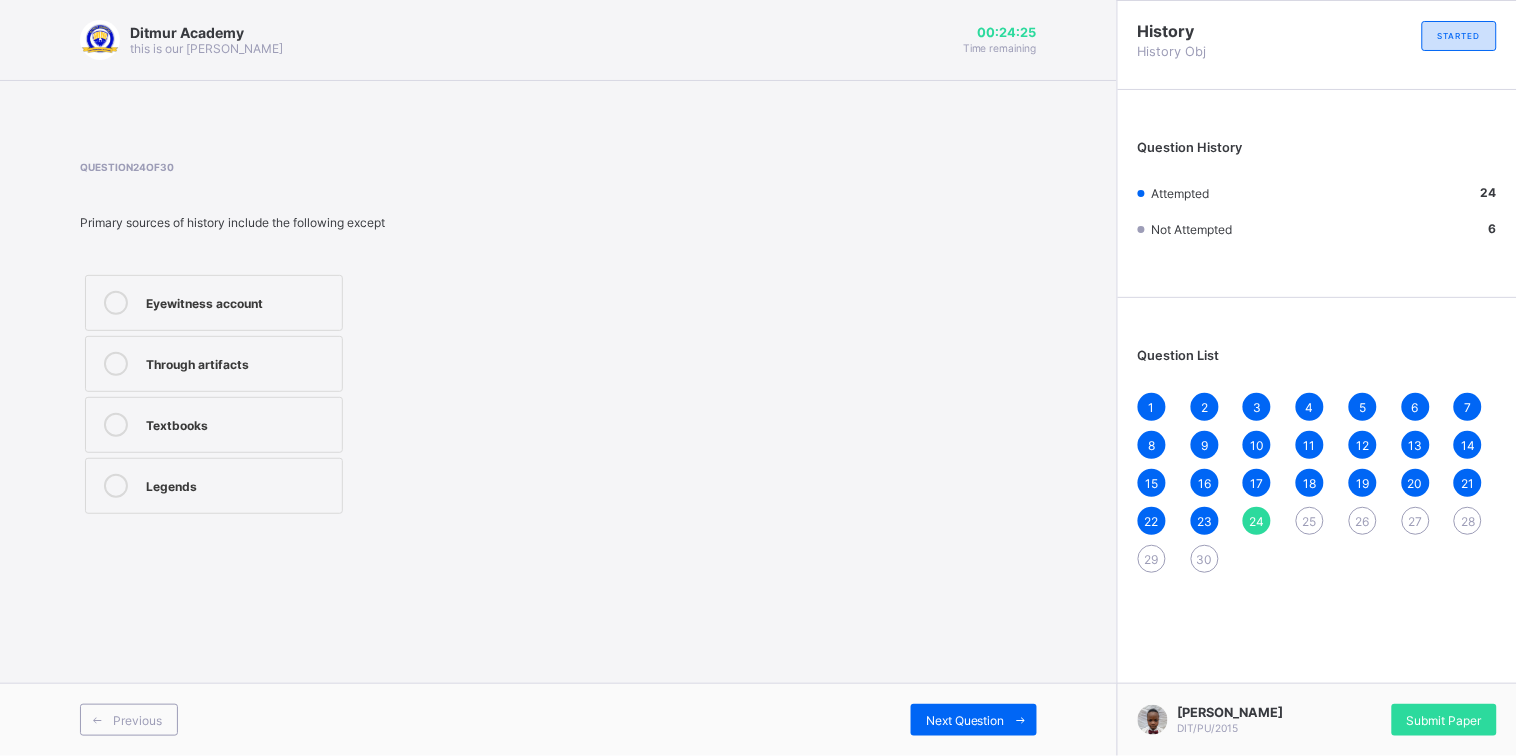 drag, startPoint x: 964, startPoint y: 724, endPoint x: 920, endPoint y: 664, distance: 74.404305 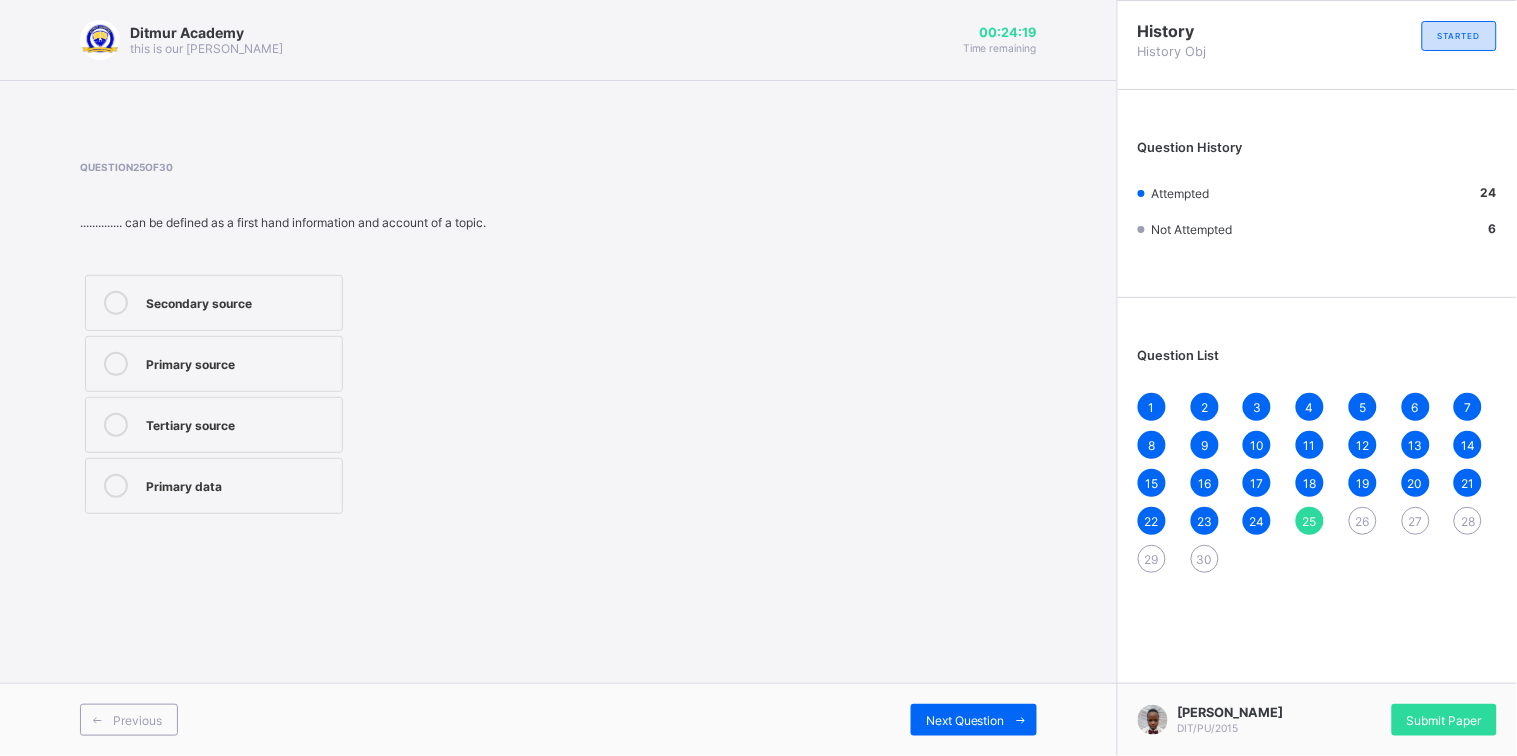 click on "Primary source" at bounding box center (214, 364) 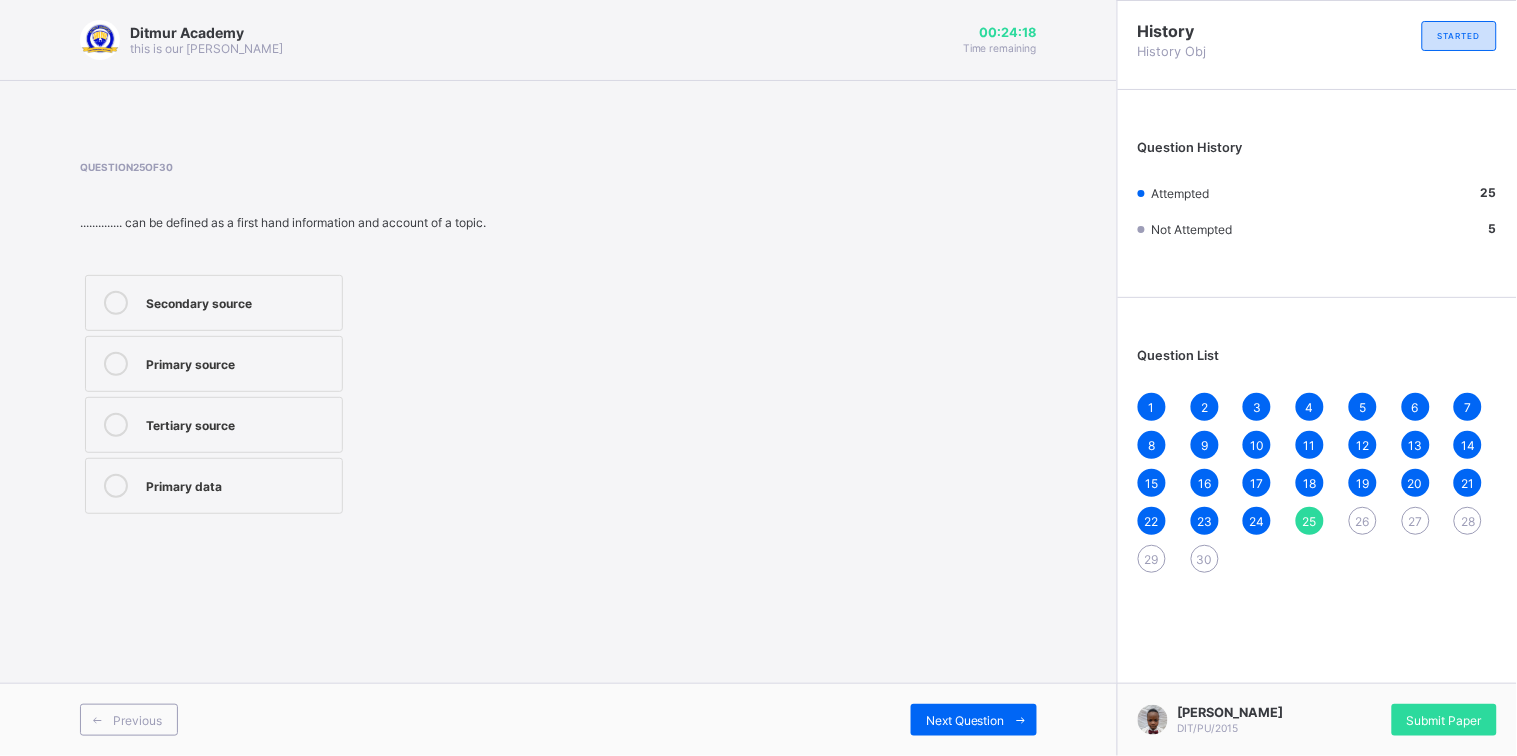 drag, startPoint x: 1003, startPoint y: 718, endPoint x: 886, endPoint y: 598, distance: 167.59773 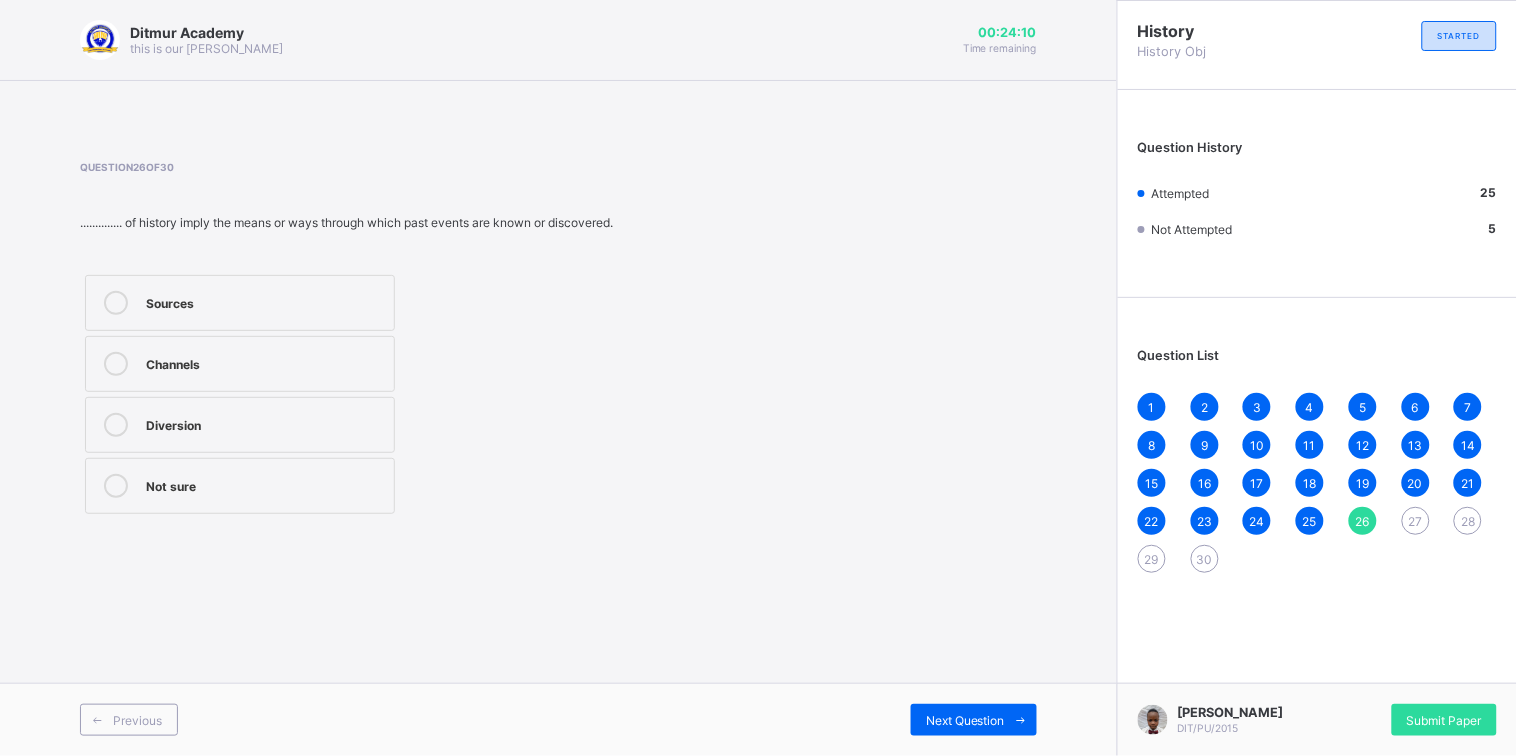 click on "Sources" at bounding box center (240, 303) 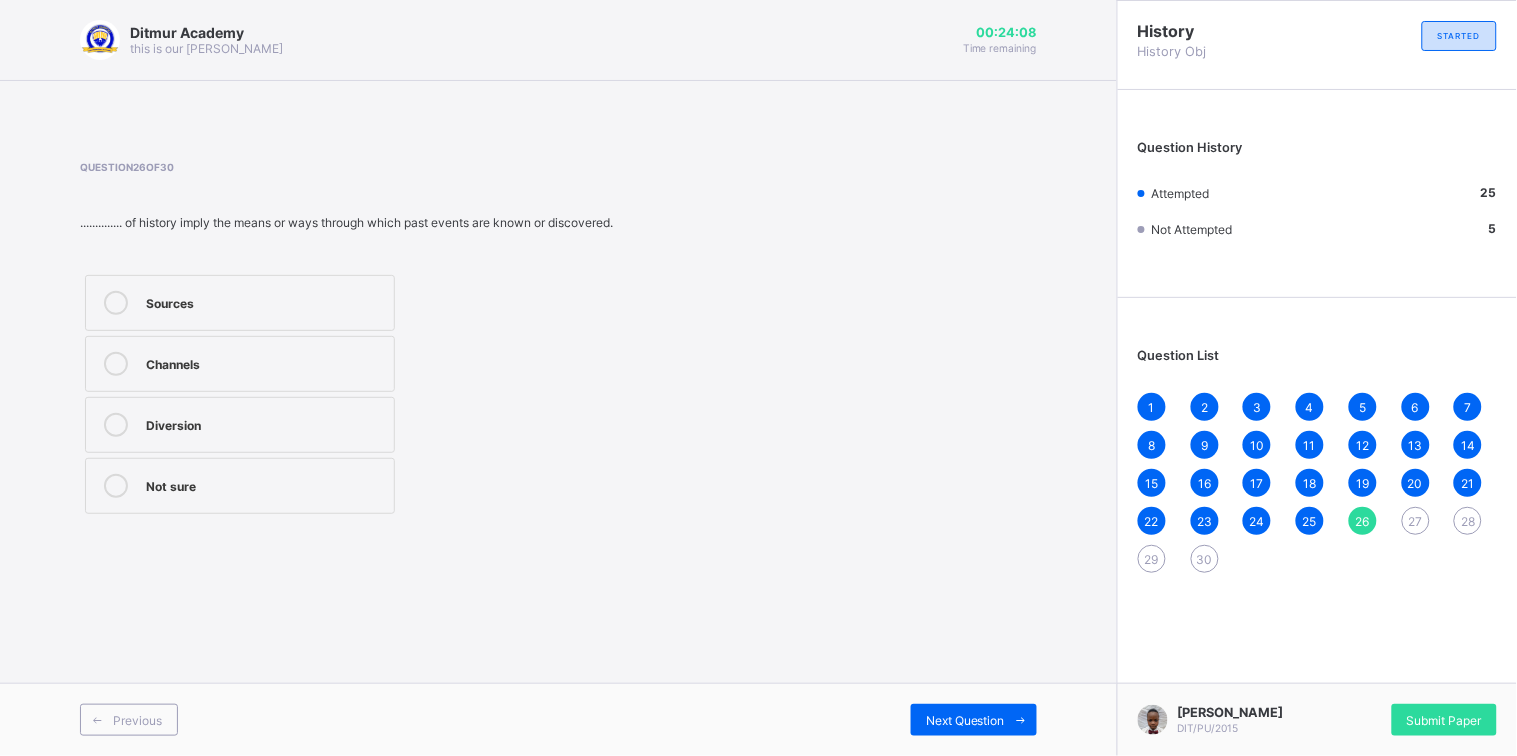 drag, startPoint x: 1030, startPoint y: 697, endPoint x: 1018, endPoint y: 680, distance: 20.808653 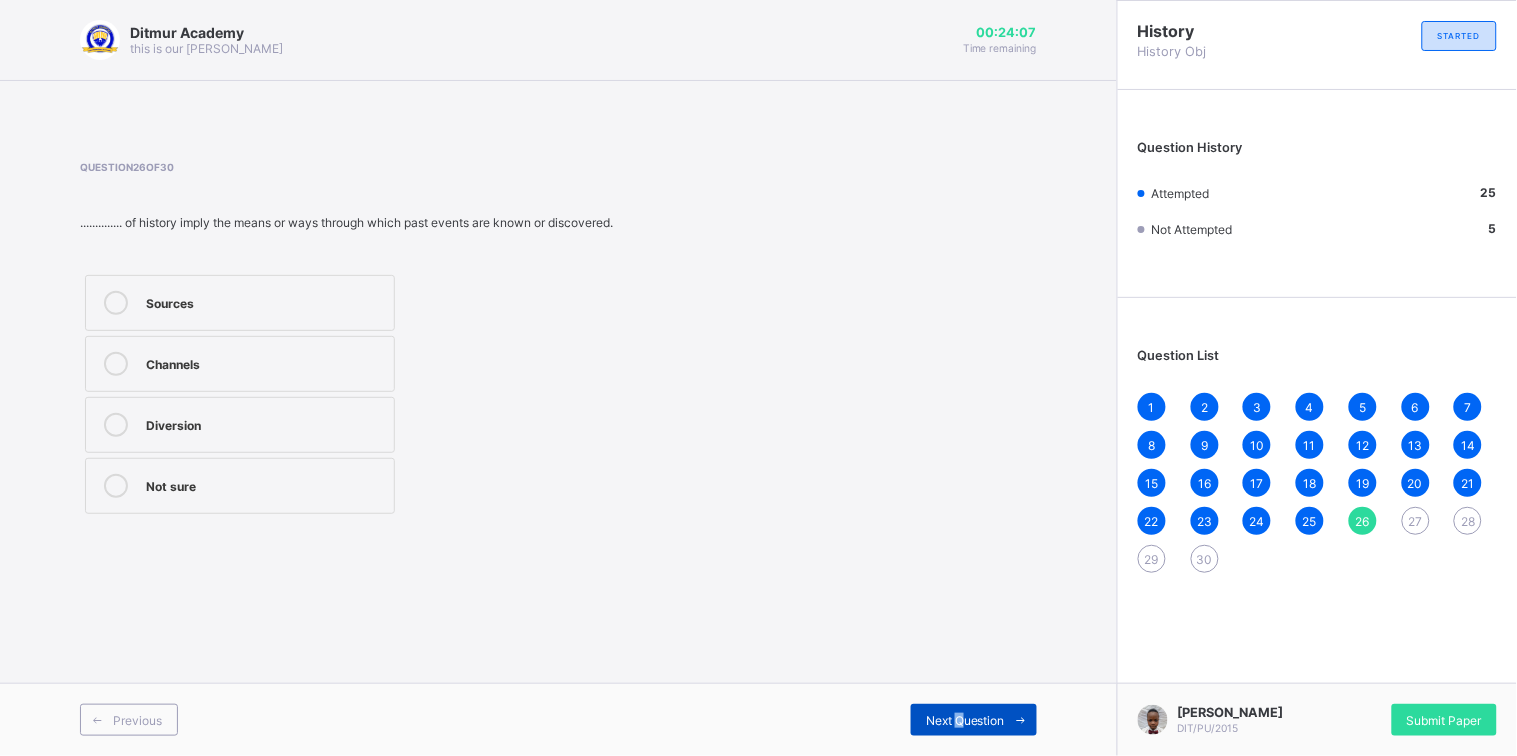 click on "Next Question" at bounding box center [974, 720] 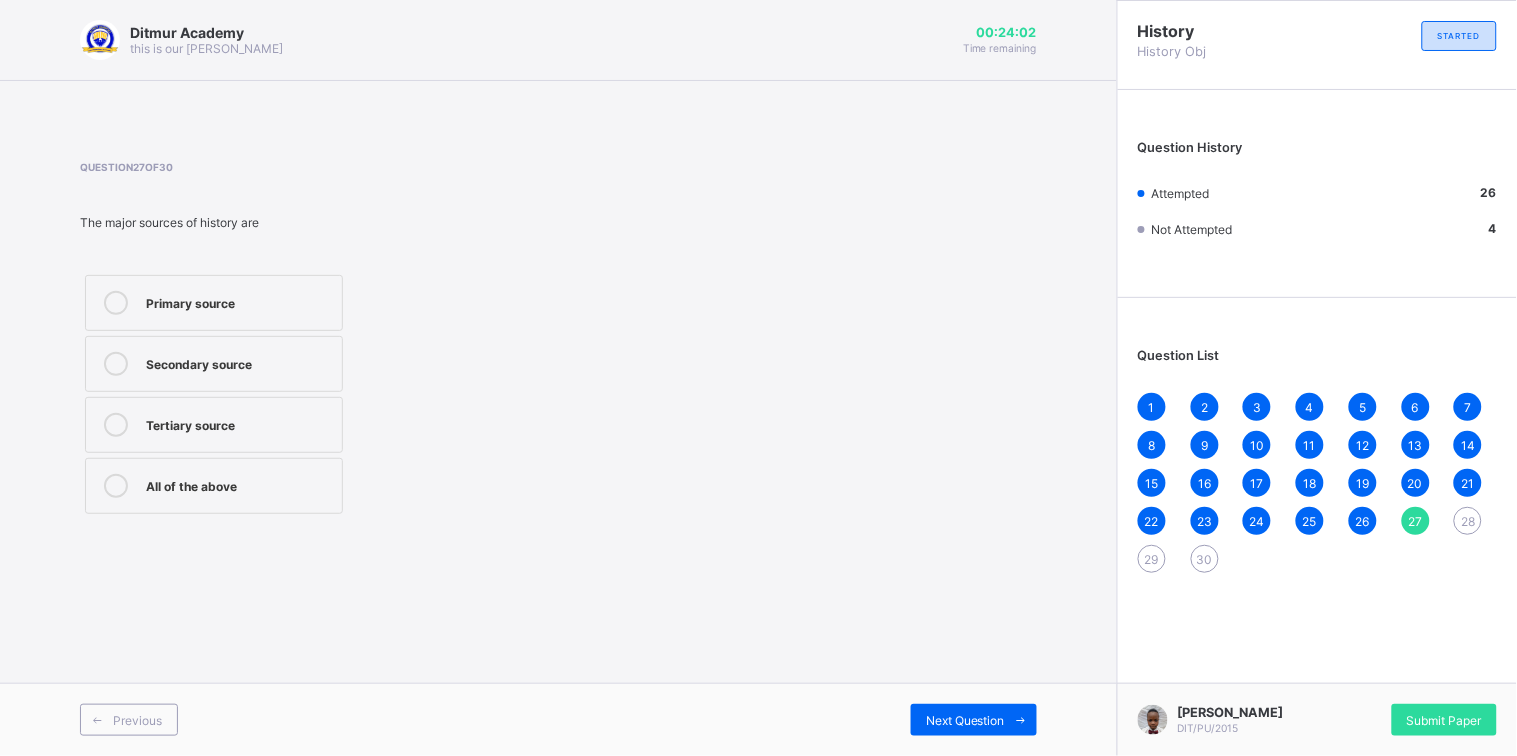 drag, startPoint x: 210, startPoint y: 503, endPoint x: 222, endPoint y: 477, distance: 28.635643 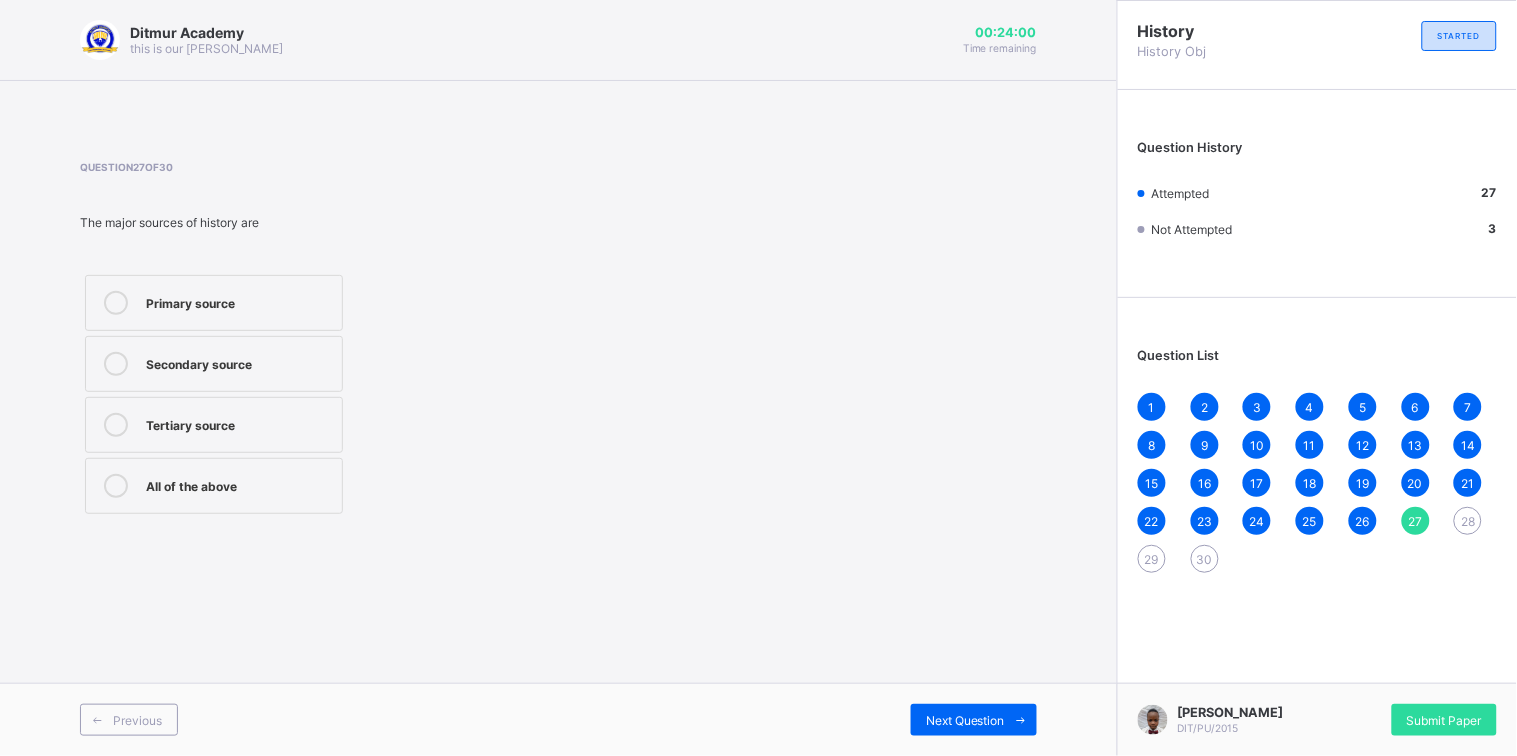 drag, startPoint x: 937, startPoint y: 717, endPoint x: 812, endPoint y: 646, distance: 143.75674 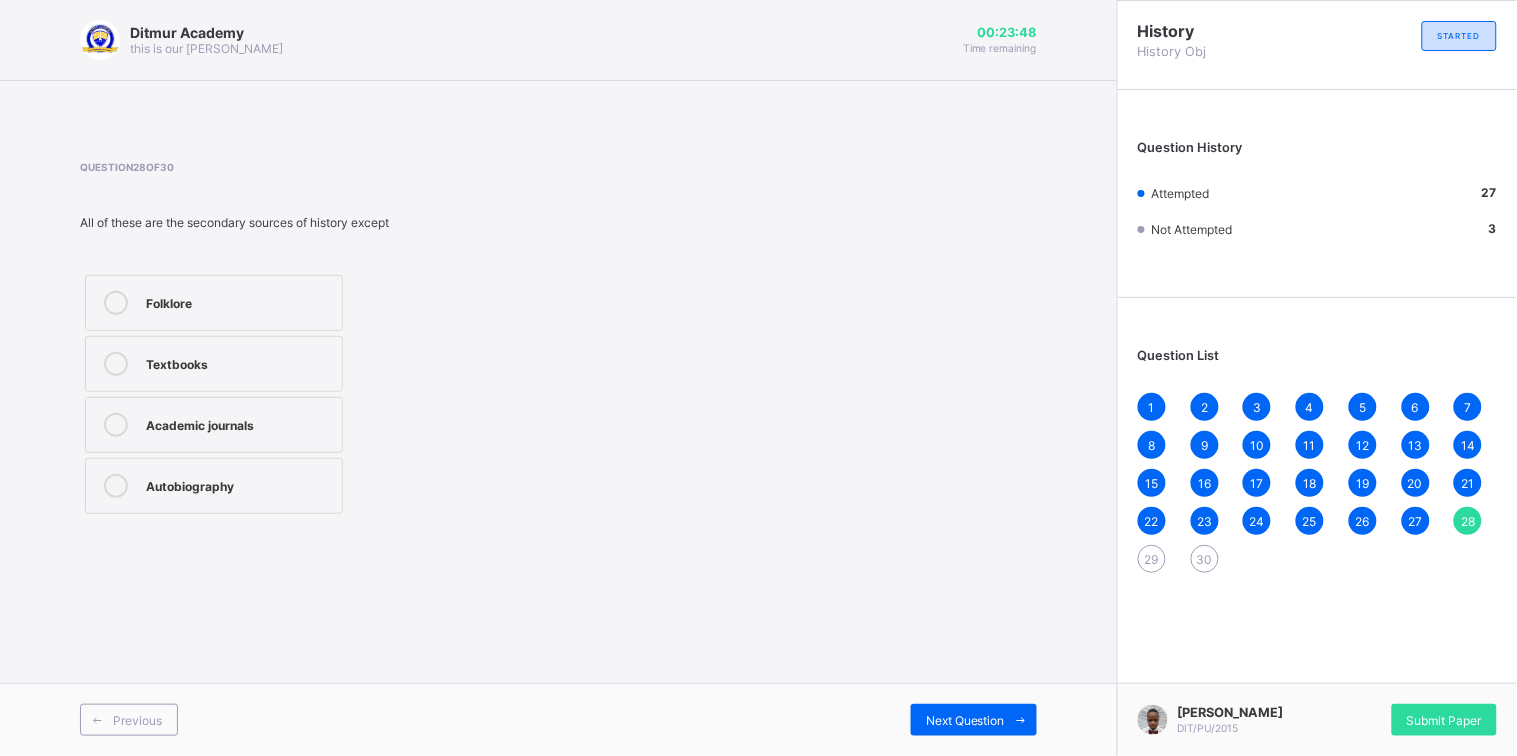 drag, startPoint x: 285, startPoint y: 305, endPoint x: 481, endPoint y: 422, distance: 228.2652 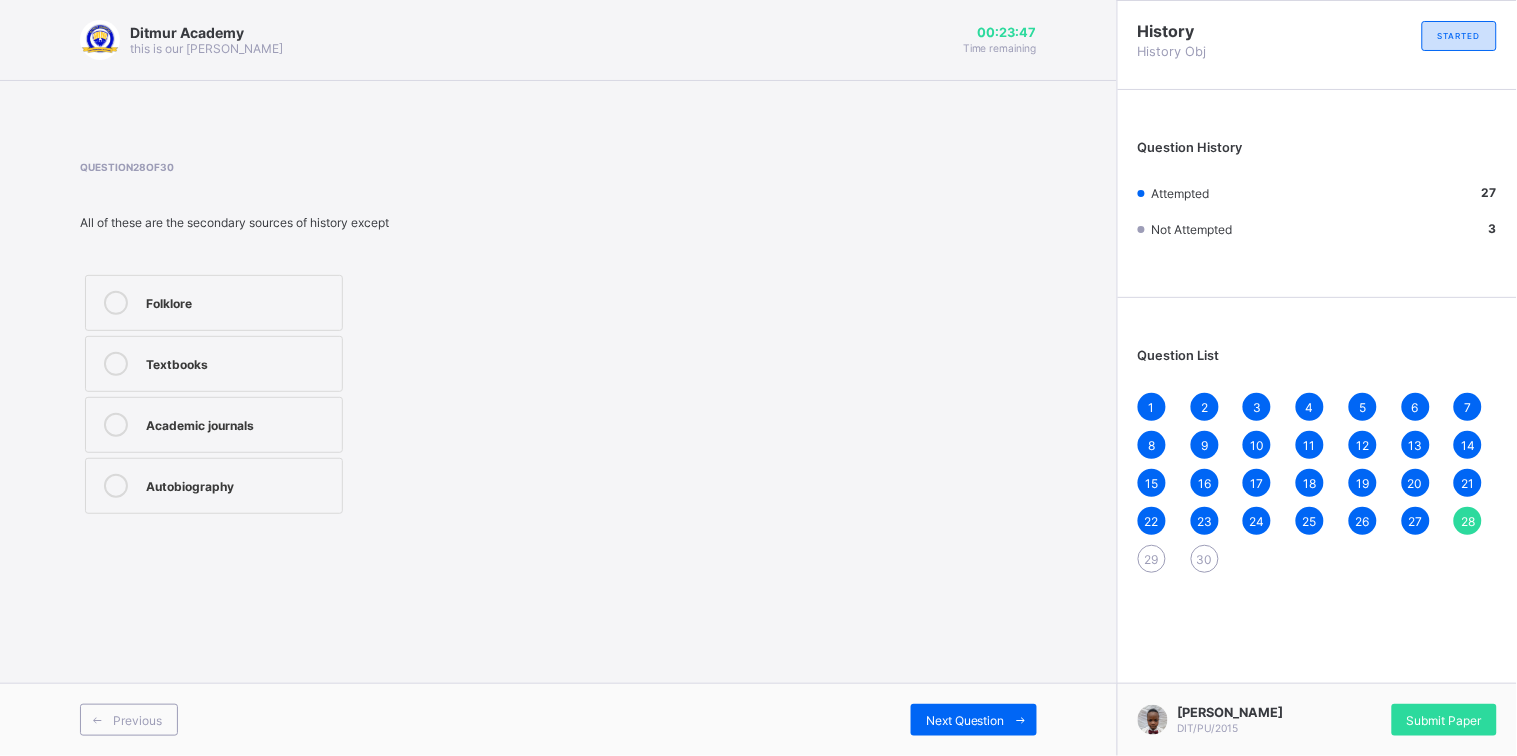 click on "Folklore" at bounding box center [239, 301] 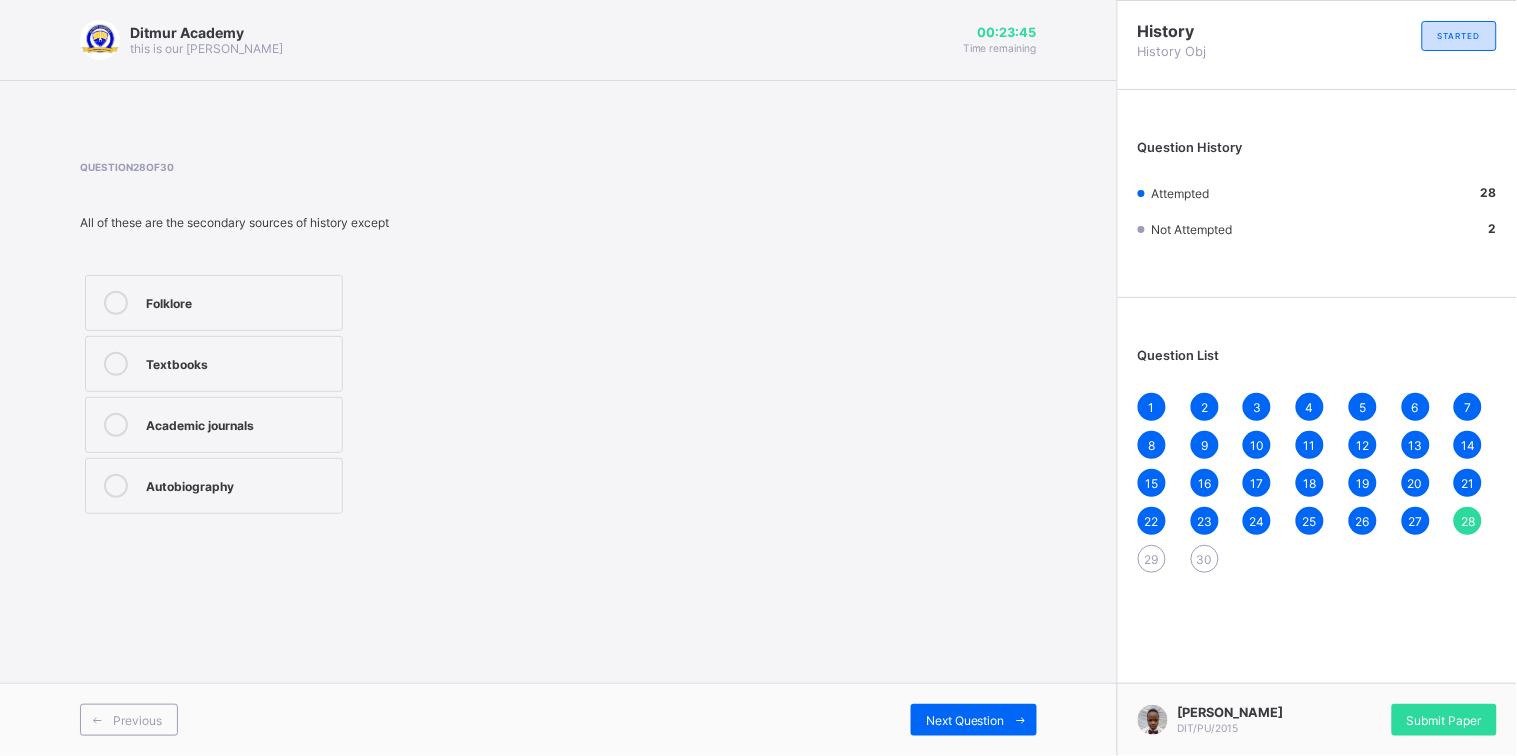 drag, startPoint x: 988, startPoint y: 719, endPoint x: 950, endPoint y: 687, distance: 49.67897 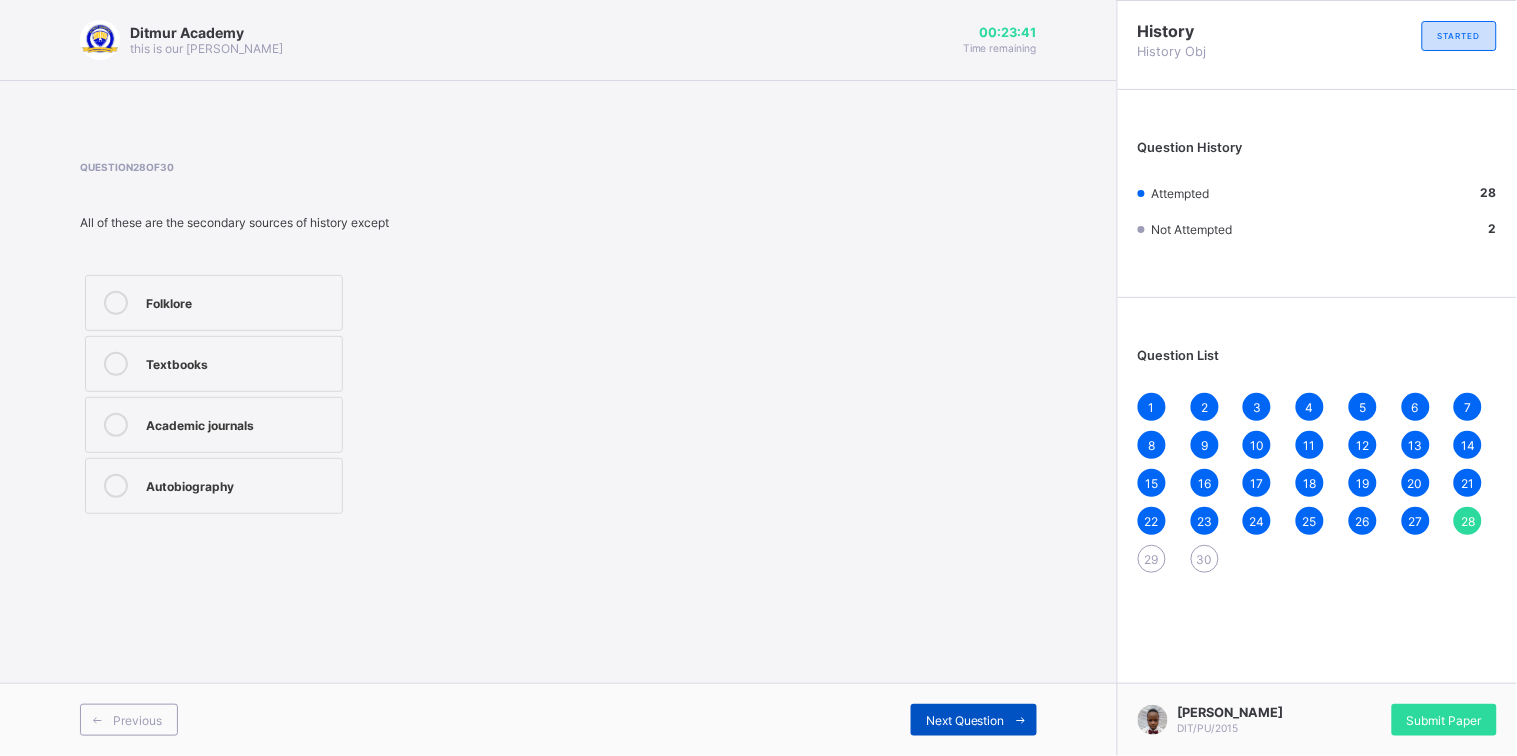 drag, startPoint x: 1010, startPoint y: 723, endPoint x: 1006, endPoint y: 713, distance: 10.770329 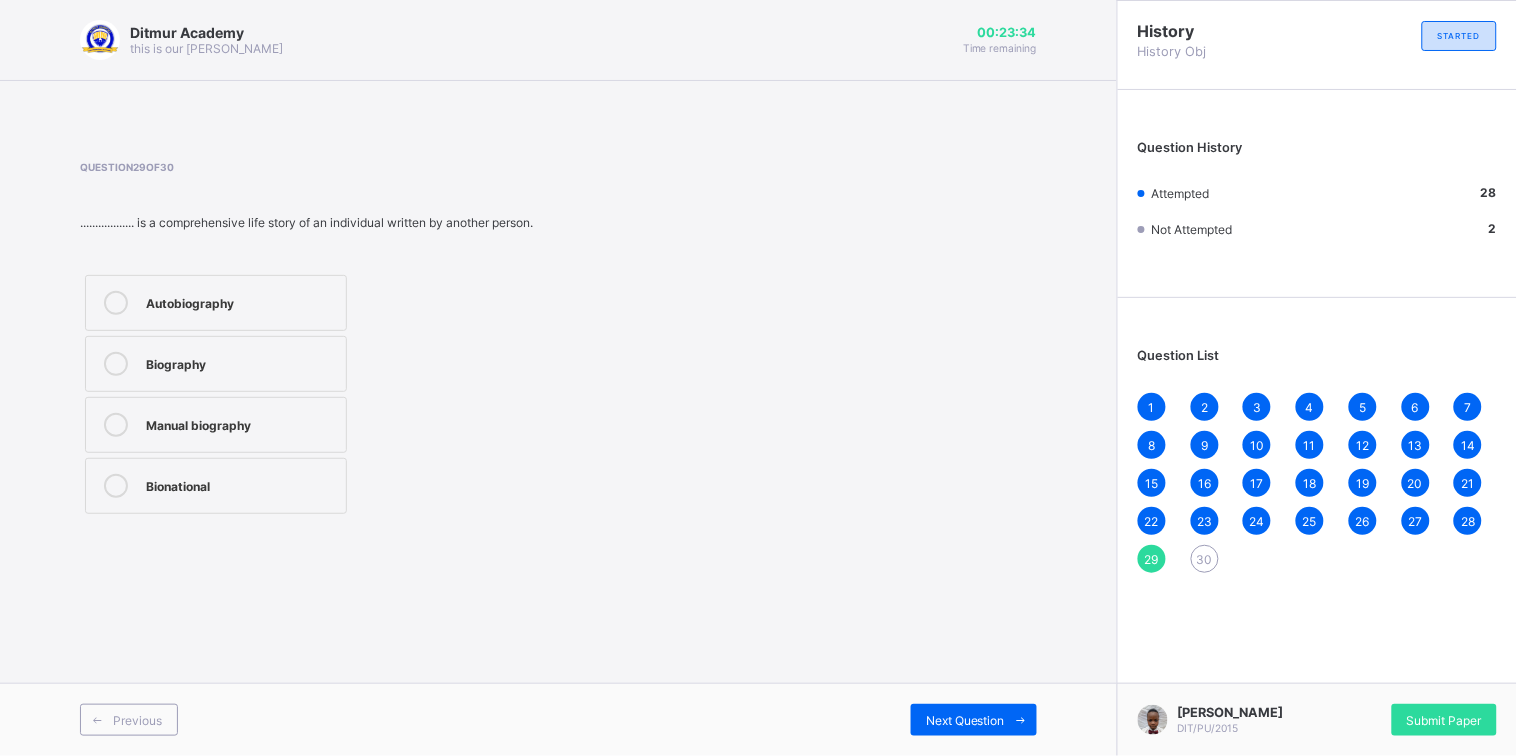 click on "Autobiography" at bounding box center (241, 301) 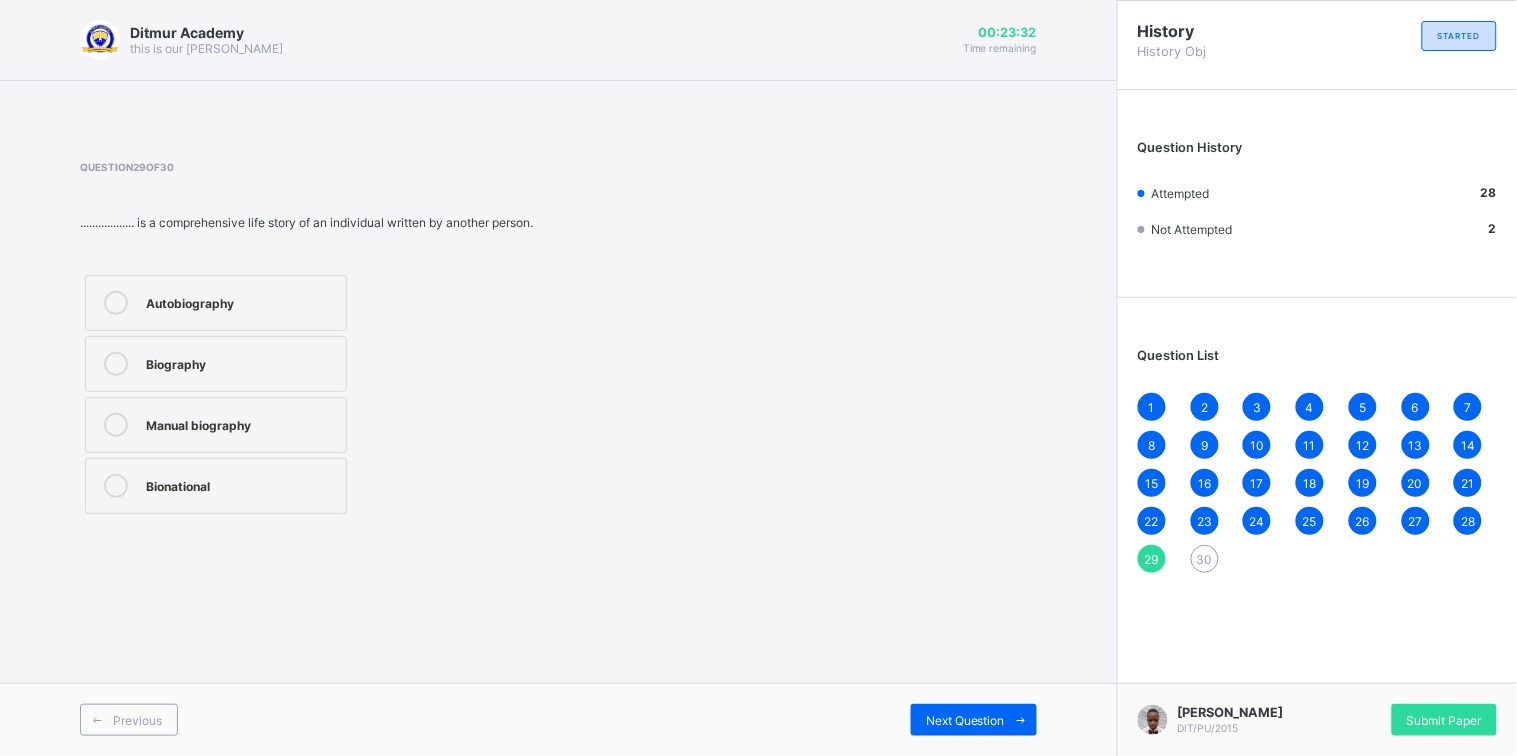 click on "Manual biography" at bounding box center [241, 425] 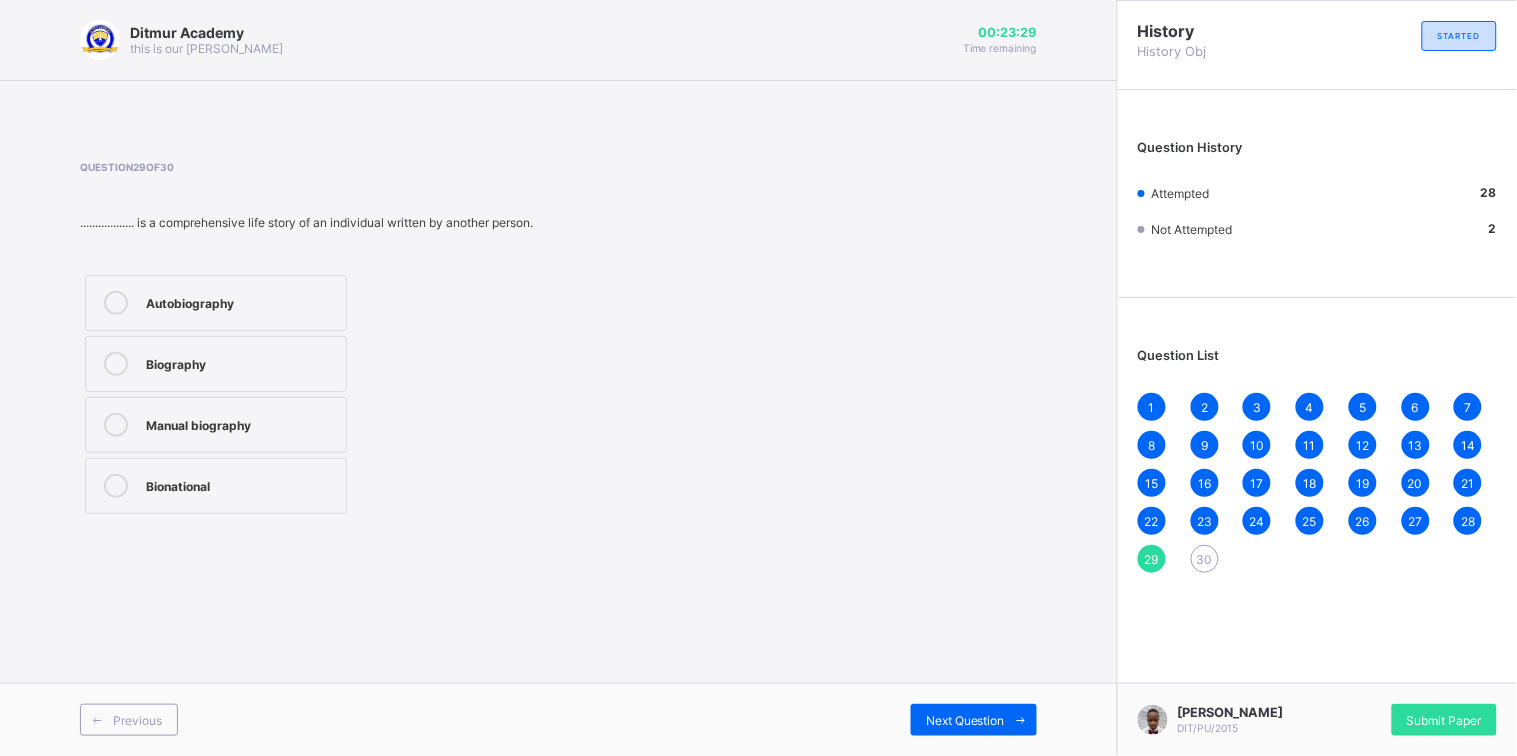 click on "Biography" at bounding box center (241, 364) 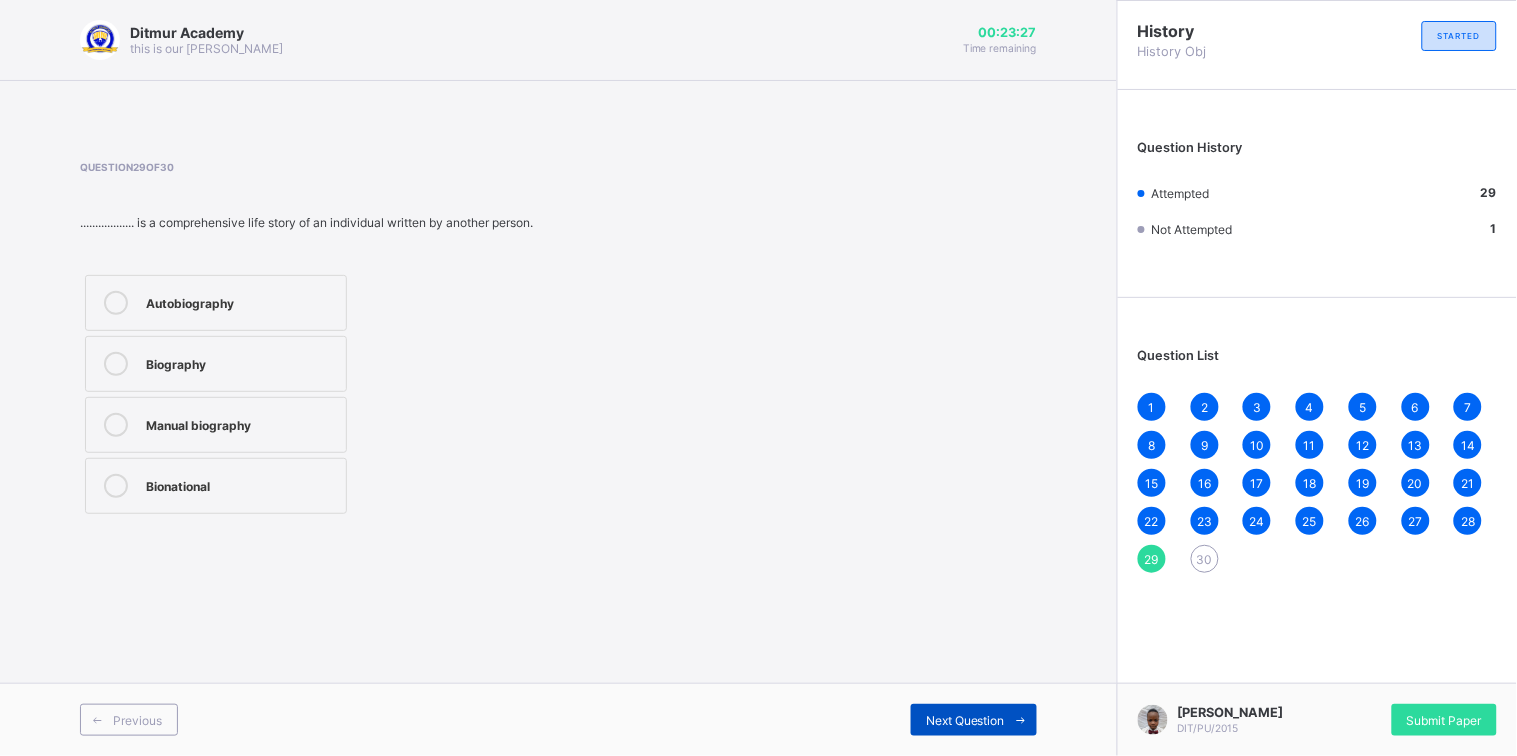 drag, startPoint x: 991, startPoint y: 746, endPoint x: 951, endPoint y: 705, distance: 57.280014 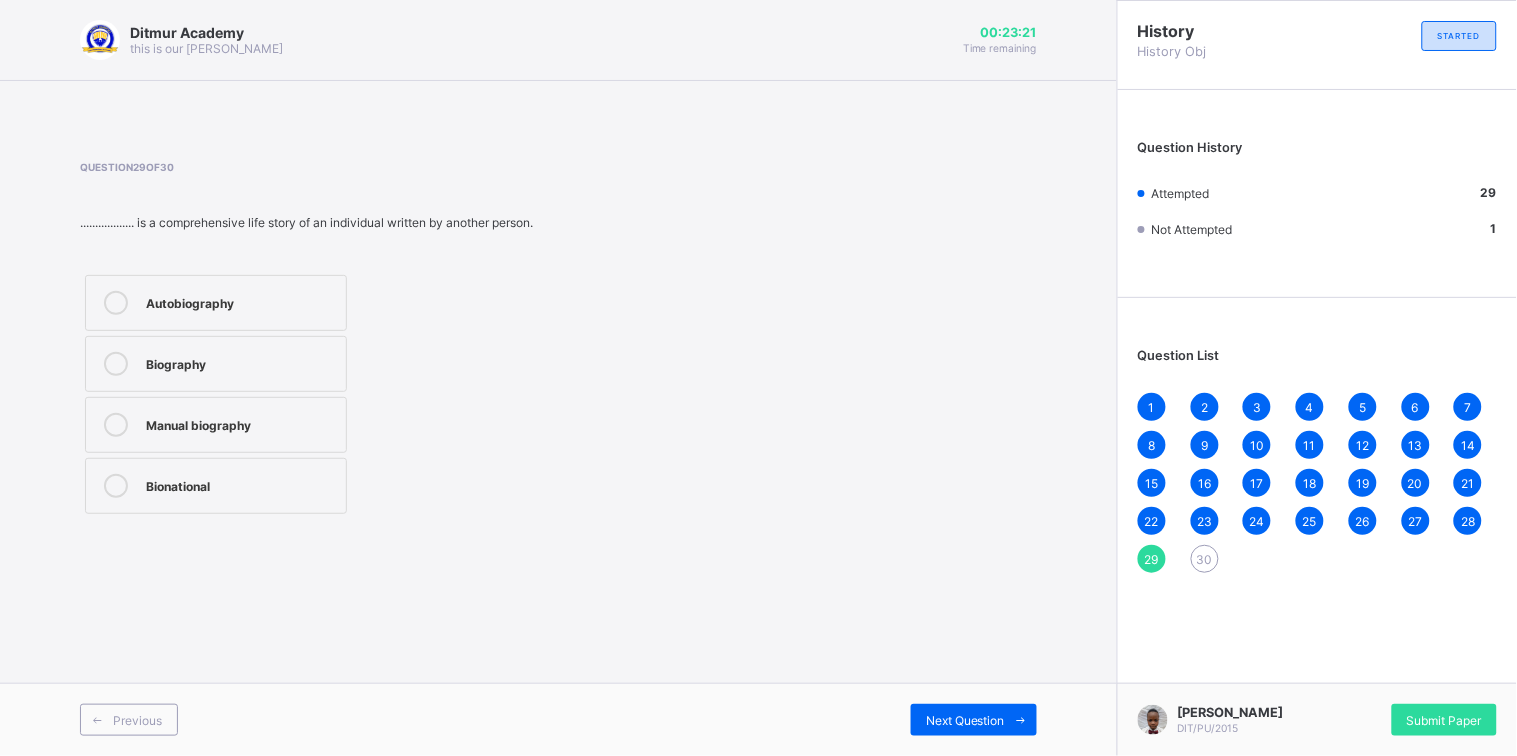 drag, startPoint x: 971, startPoint y: 724, endPoint x: 952, endPoint y: 696, distance: 33.83785 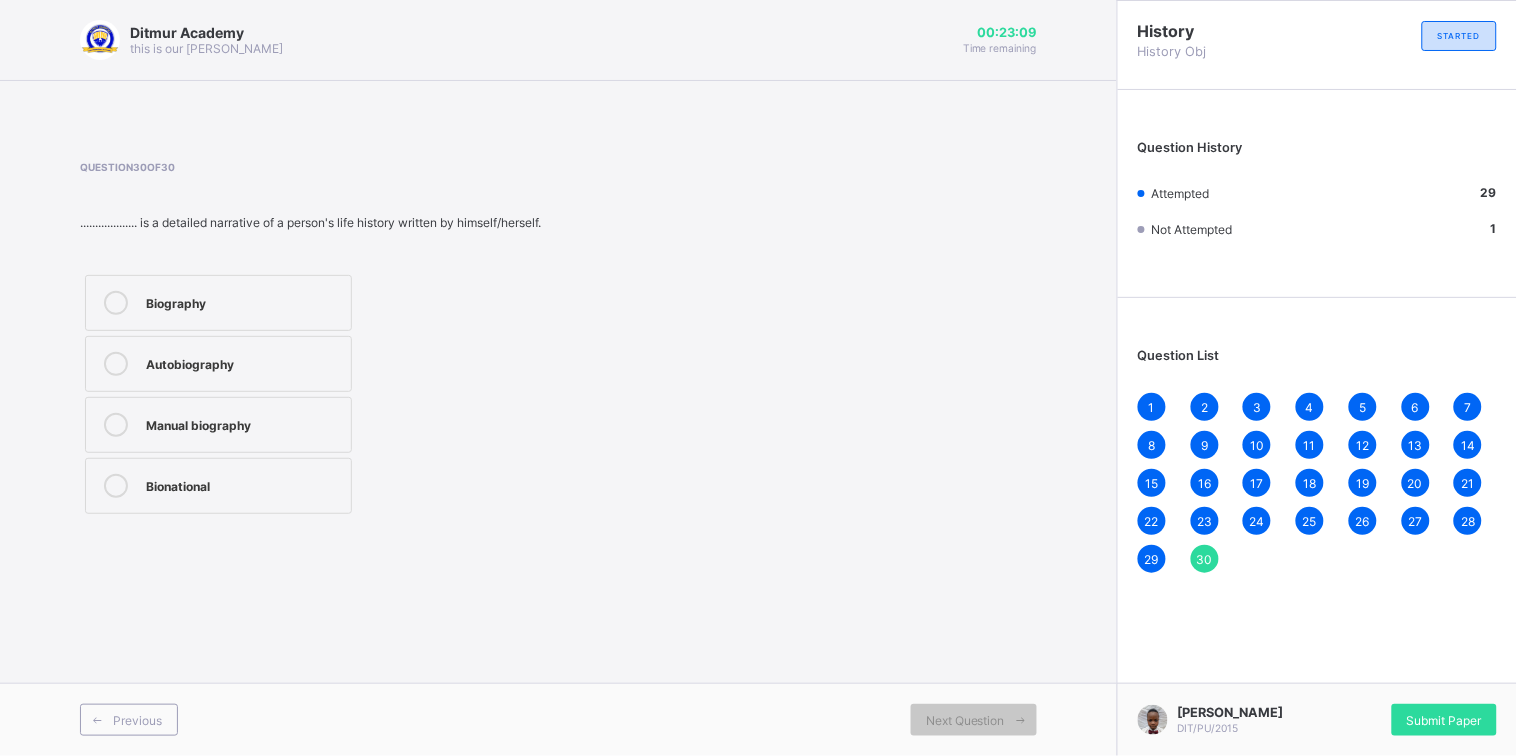 click on "Manual biography" at bounding box center [243, 423] 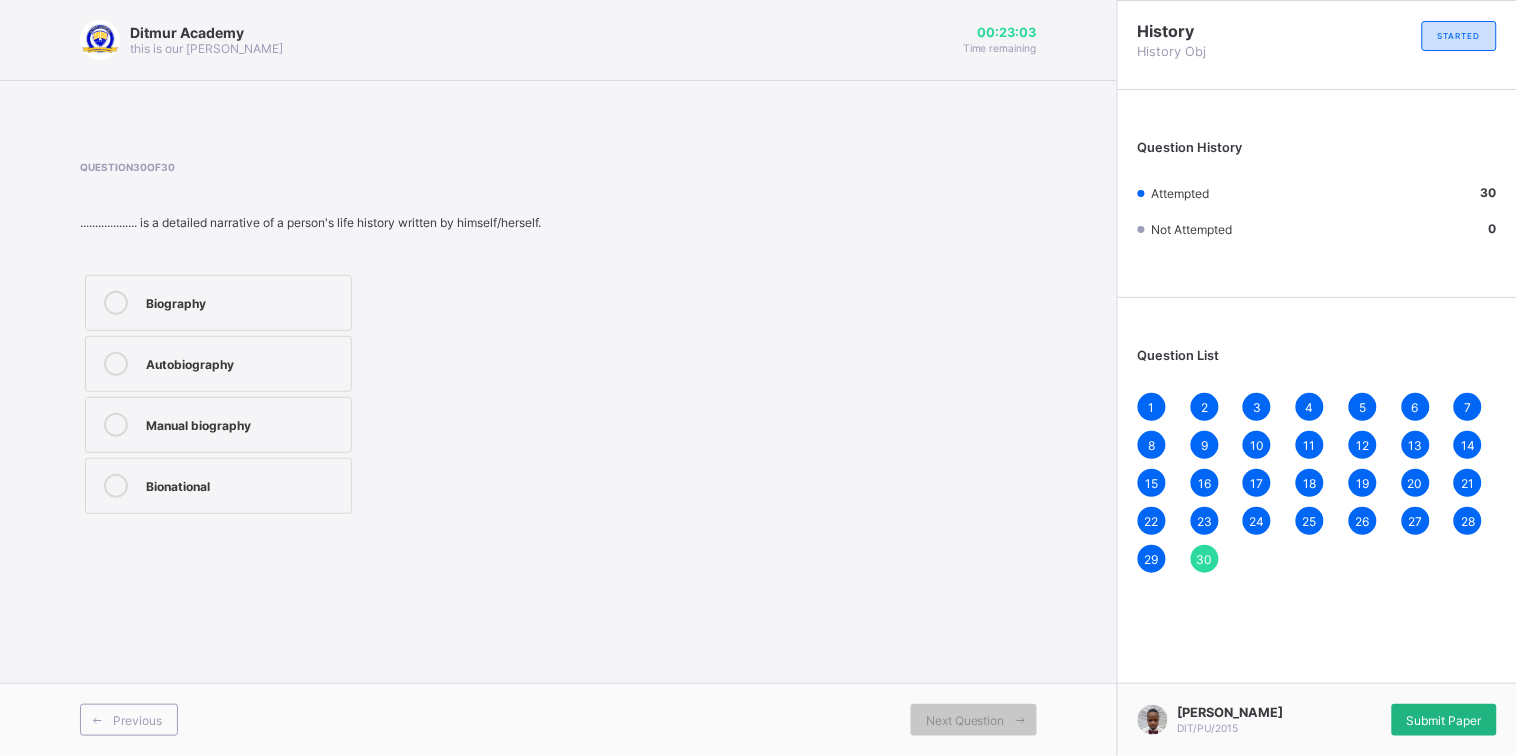click on "Submit Paper" at bounding box center (1444, 720) 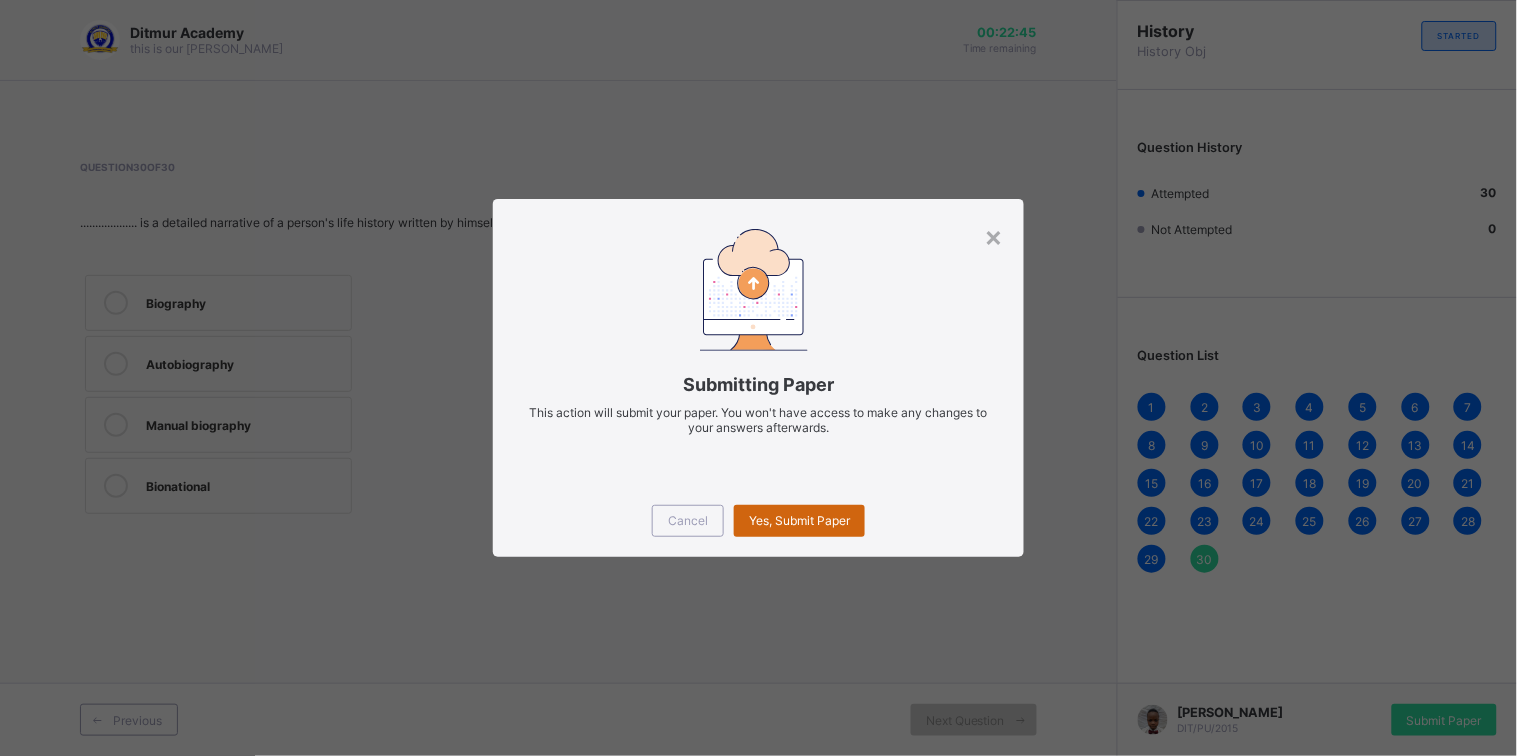 click on "Yes, Submit Paper" at bounding box center [799, 521] 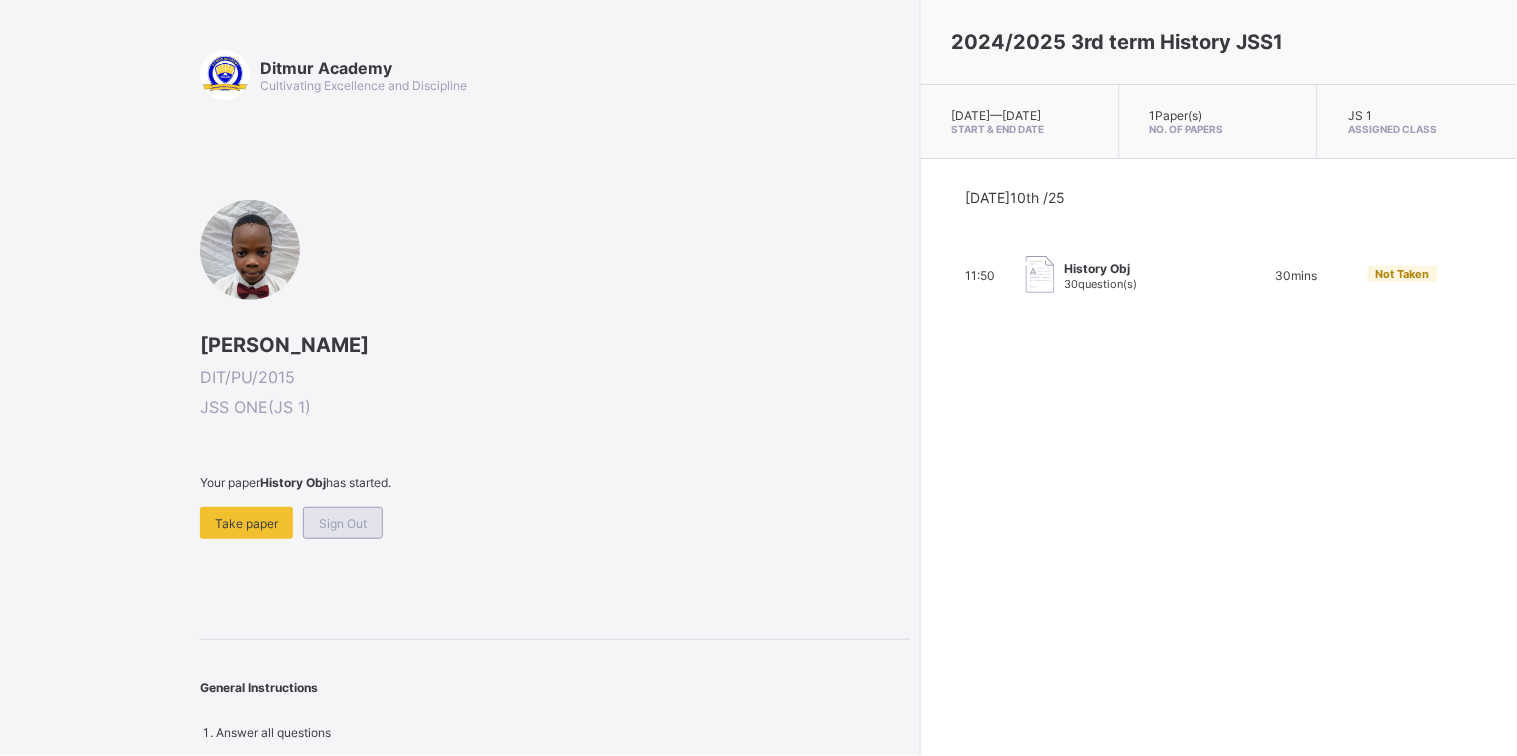 click on "Ditmur Academy   Cultivating Excellence and Discipline [PERSON_NAME] DIT/PU/2015 JSS ONE  ( JS 1 ) Your paper  History Obj  has started.  Take paper   Sign Out   General Instructions  Answer all questions" at bounding box center (555, 395) 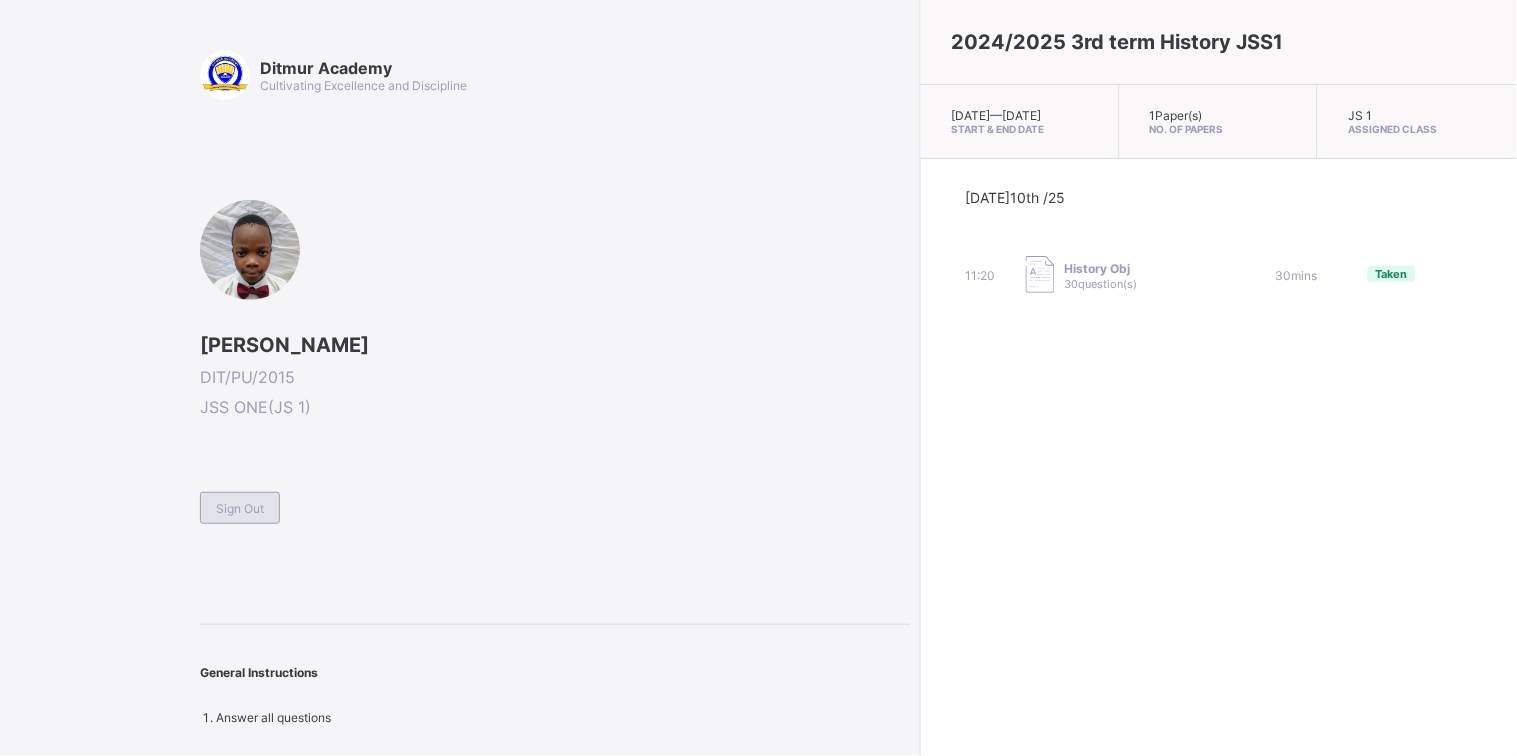 click on "Sign Out" at bounding box center (240, 508) 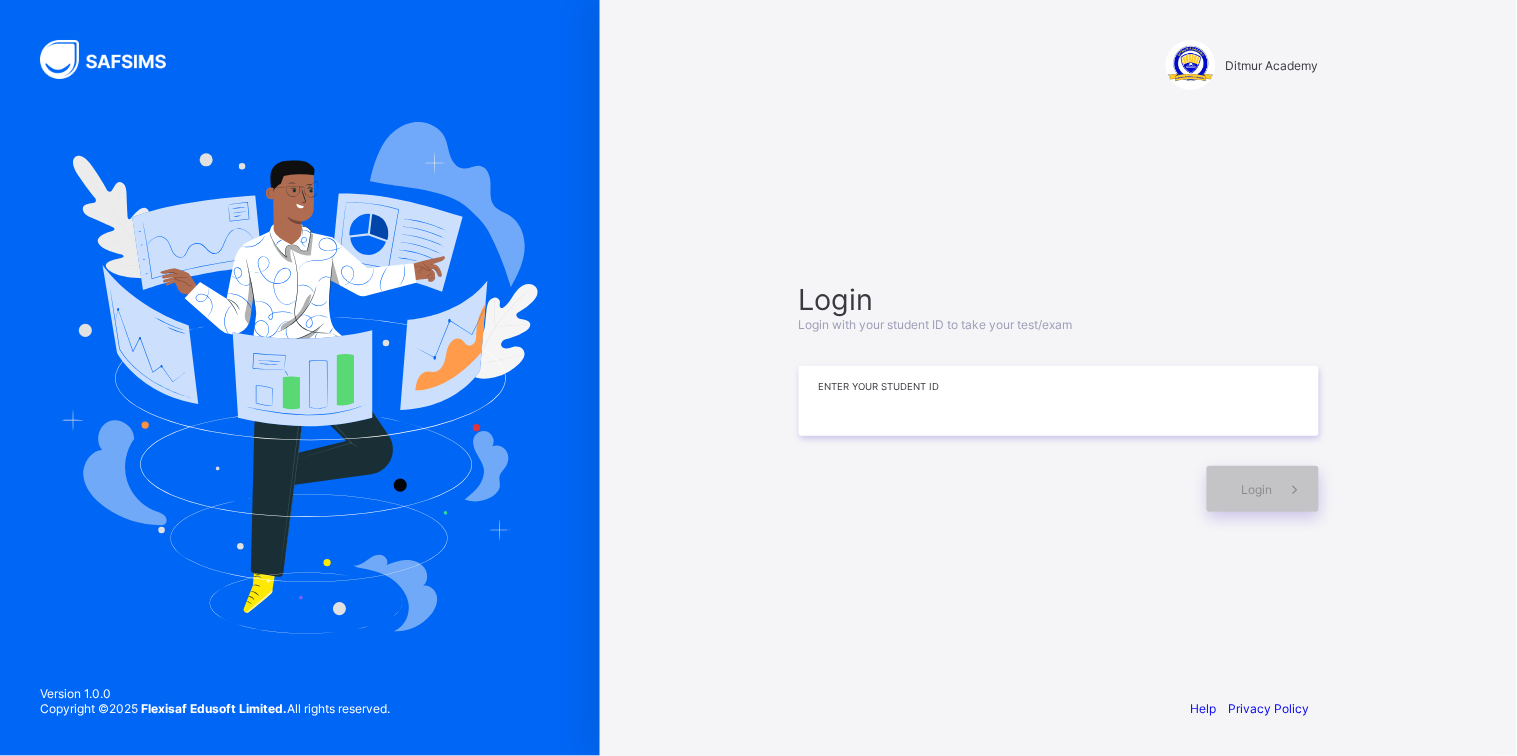 click at bounding box center [1059, 401] 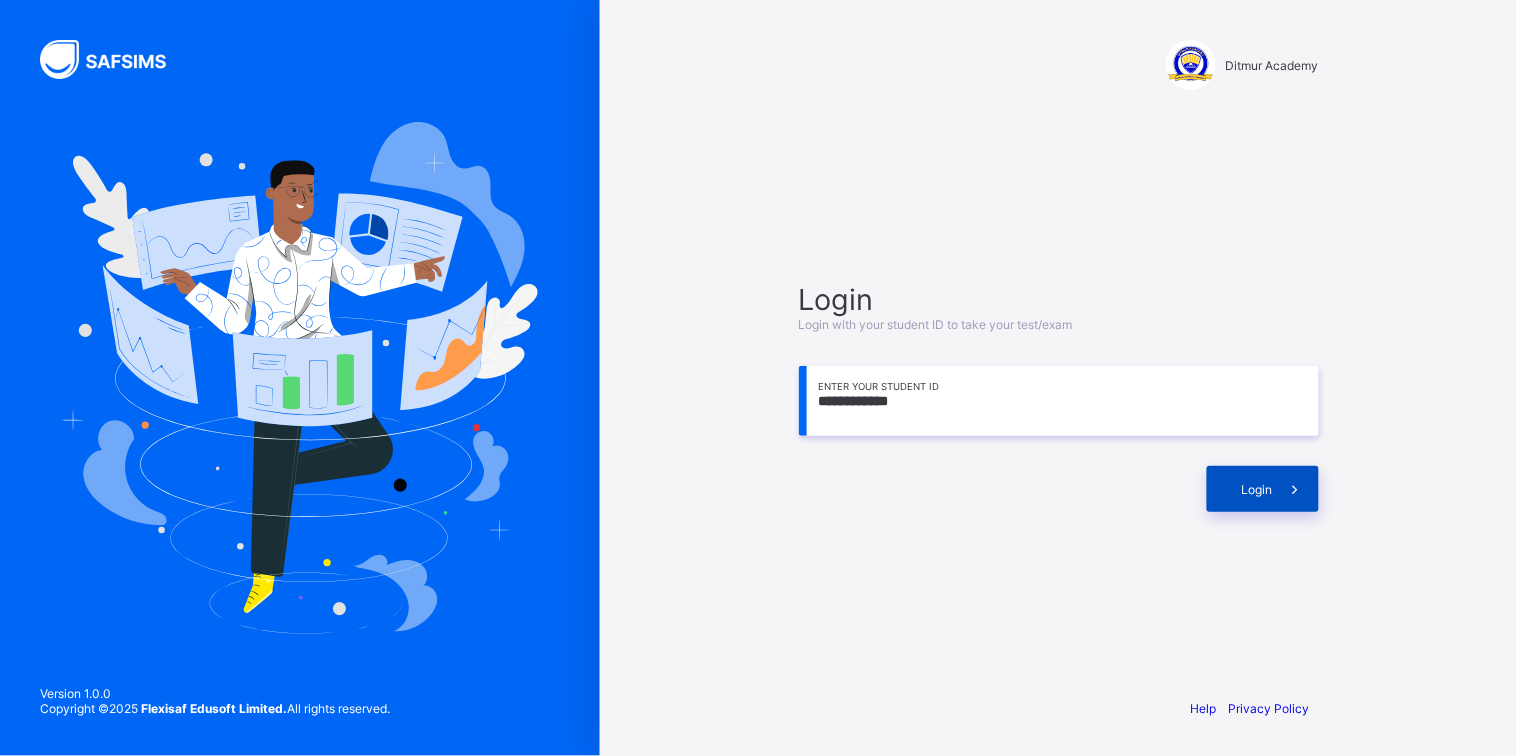 type on "**********" 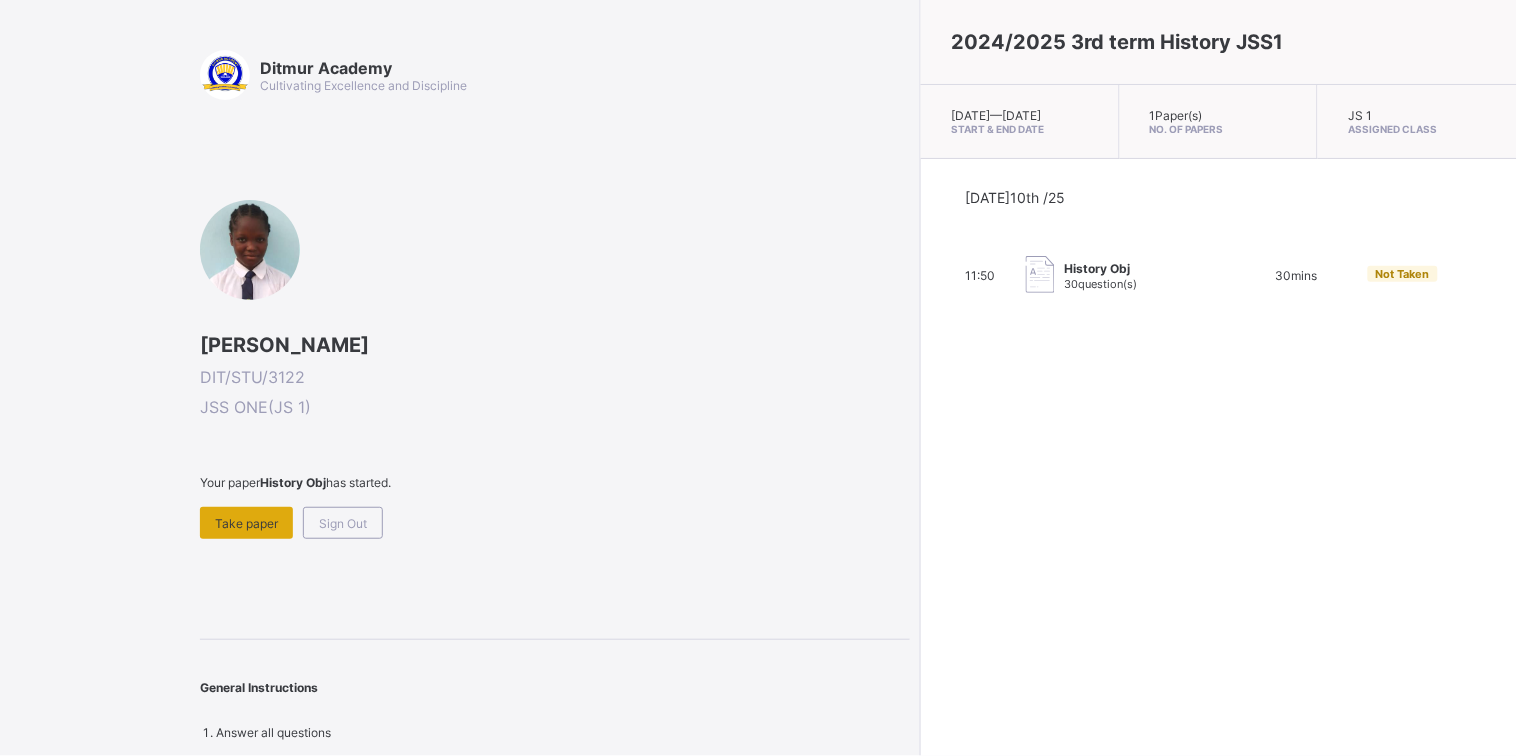 click on "Take paper" at bounding box center [246, 523] 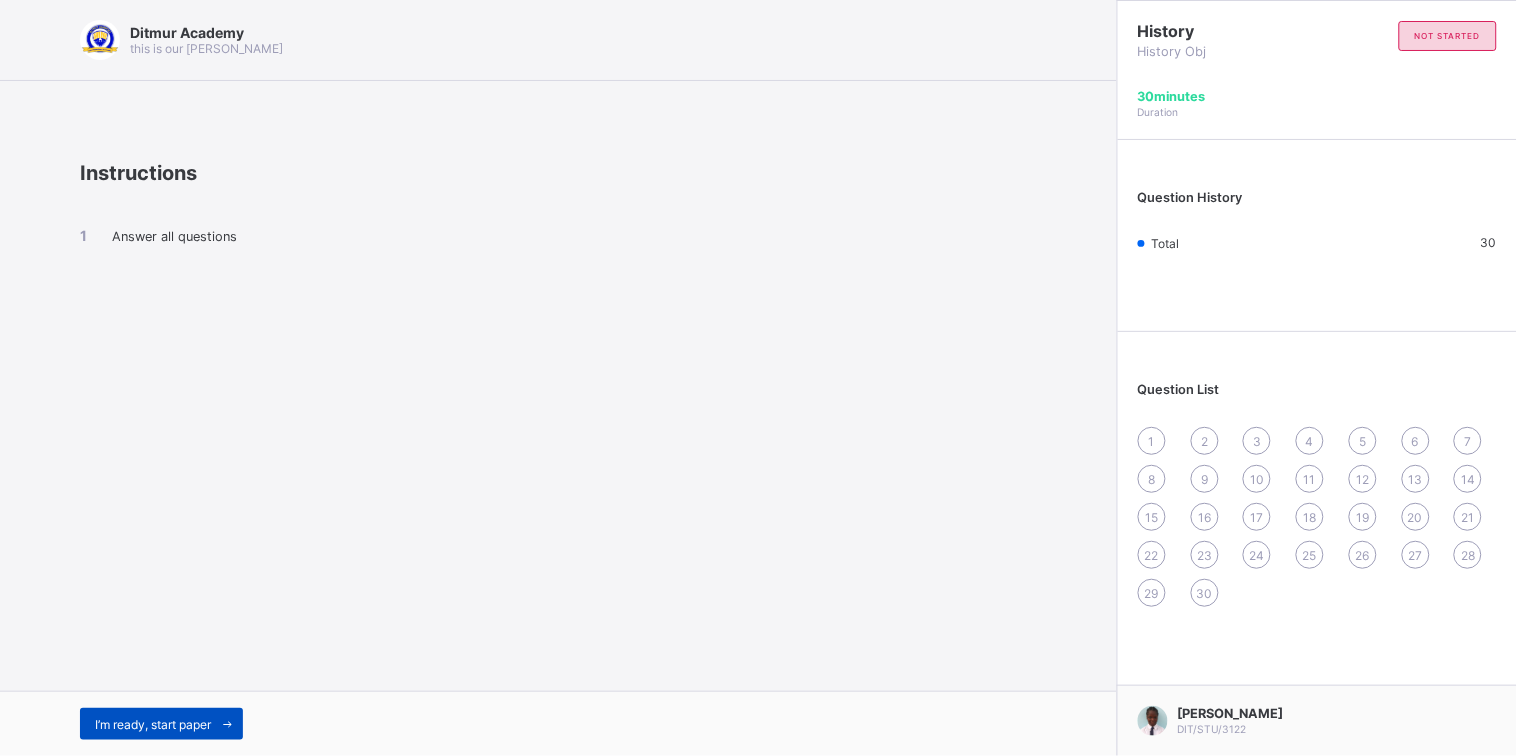 click on "I’m ready, start paper" at bounding box center (153, 724) 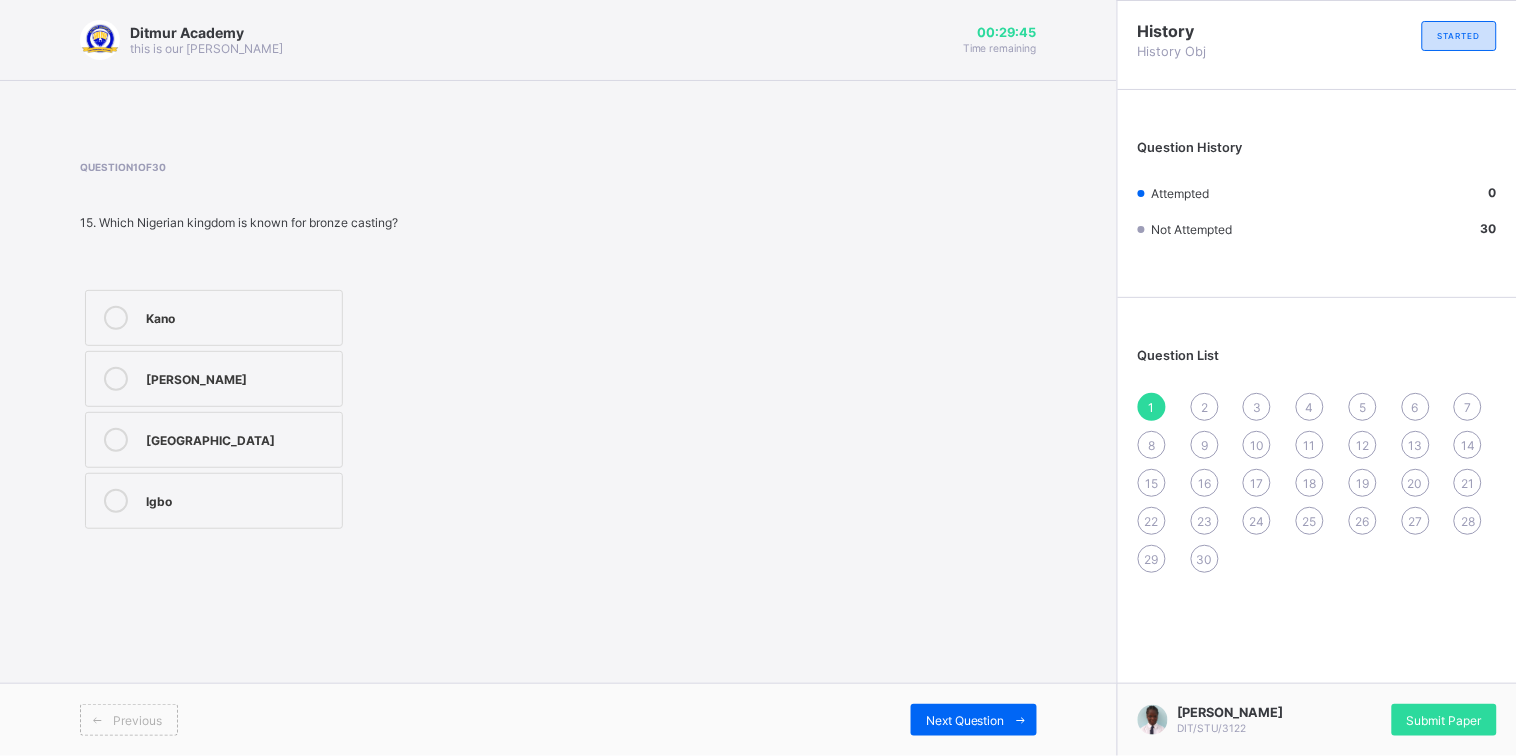 click on "[GEOGRAPHIC_DATA]" at bounding box center [214, 440] 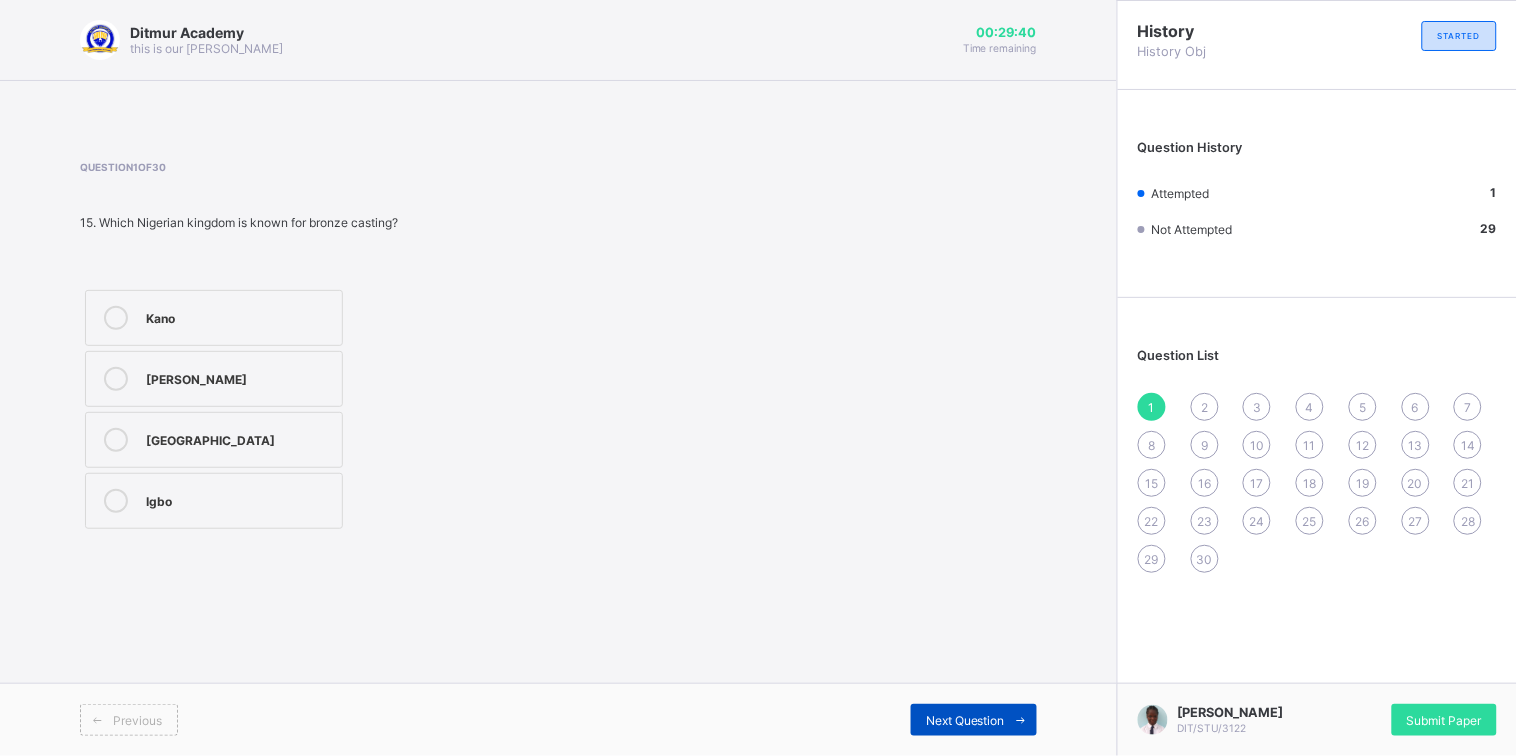 click at bounding box center (1021, 720) 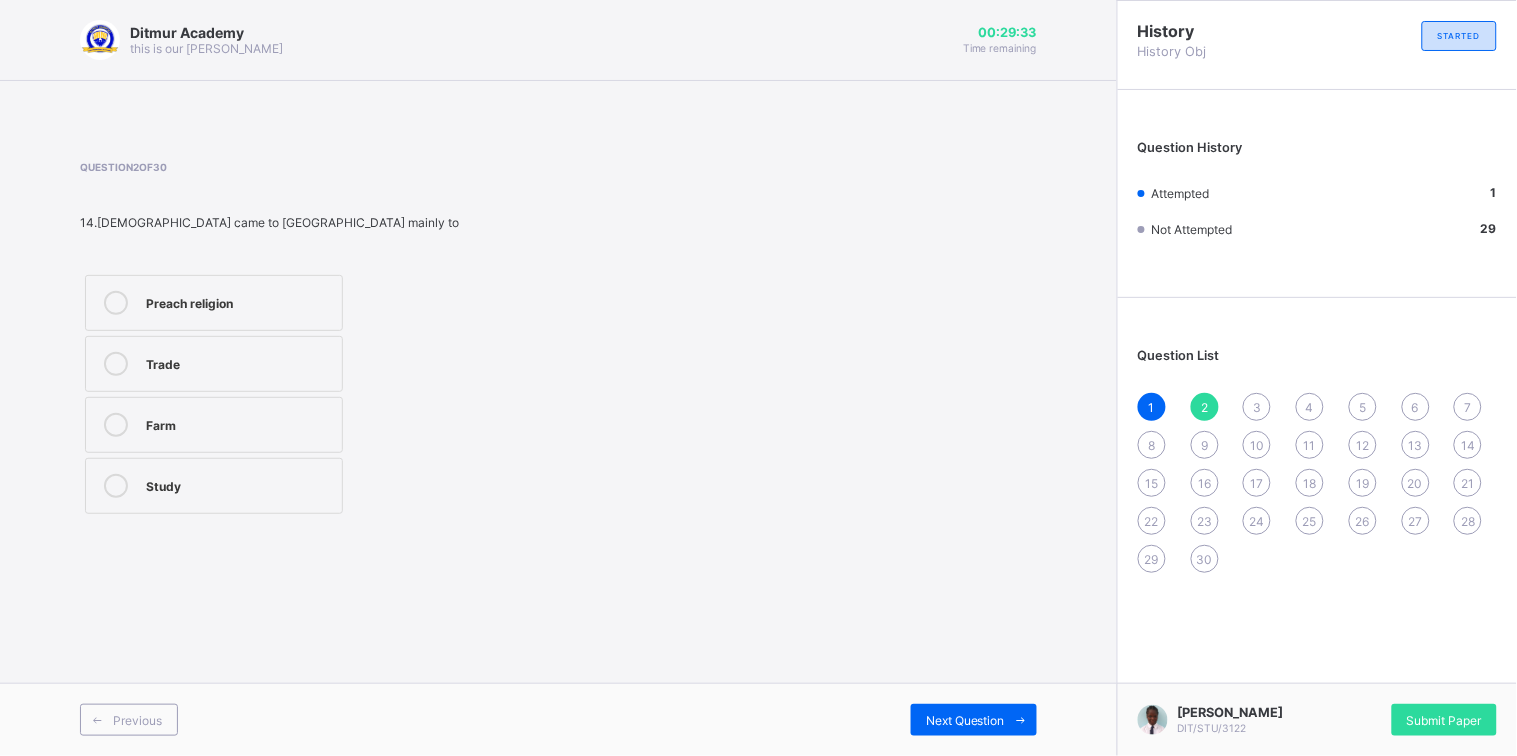 click on "Farm" at bounding box center [239, 423] 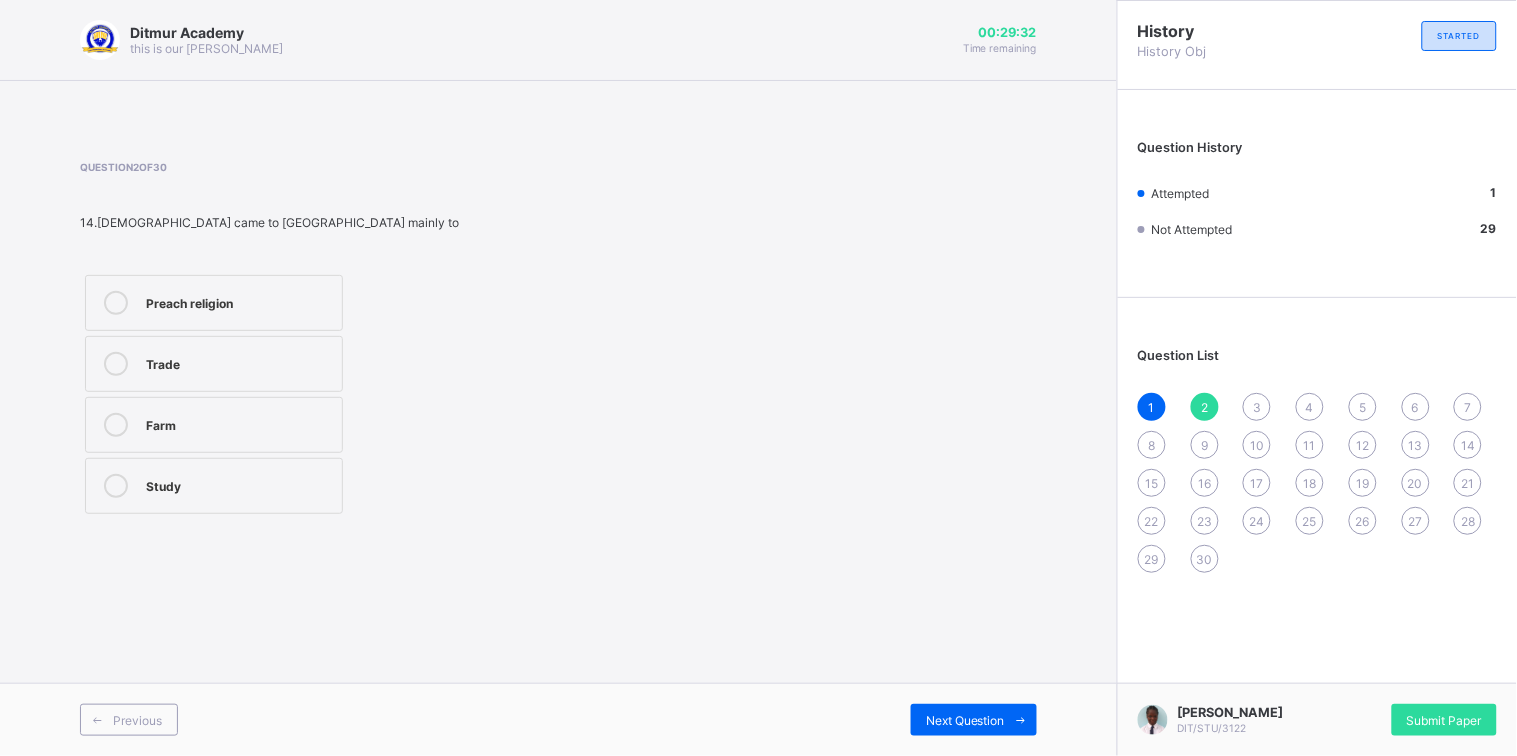click on "Study" at bounding box center (239, 484) 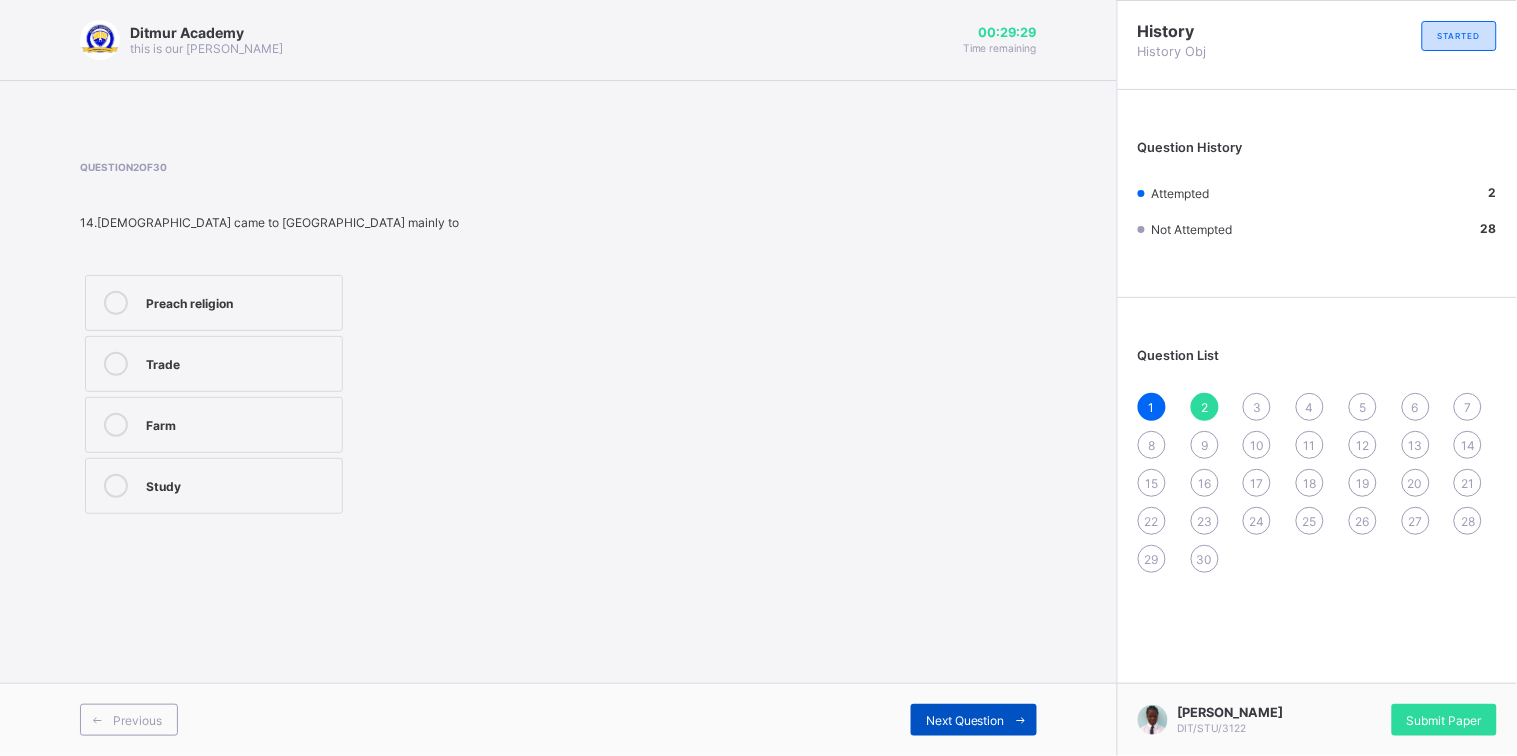 click on "Next Question" at bounding box center (974, 720) 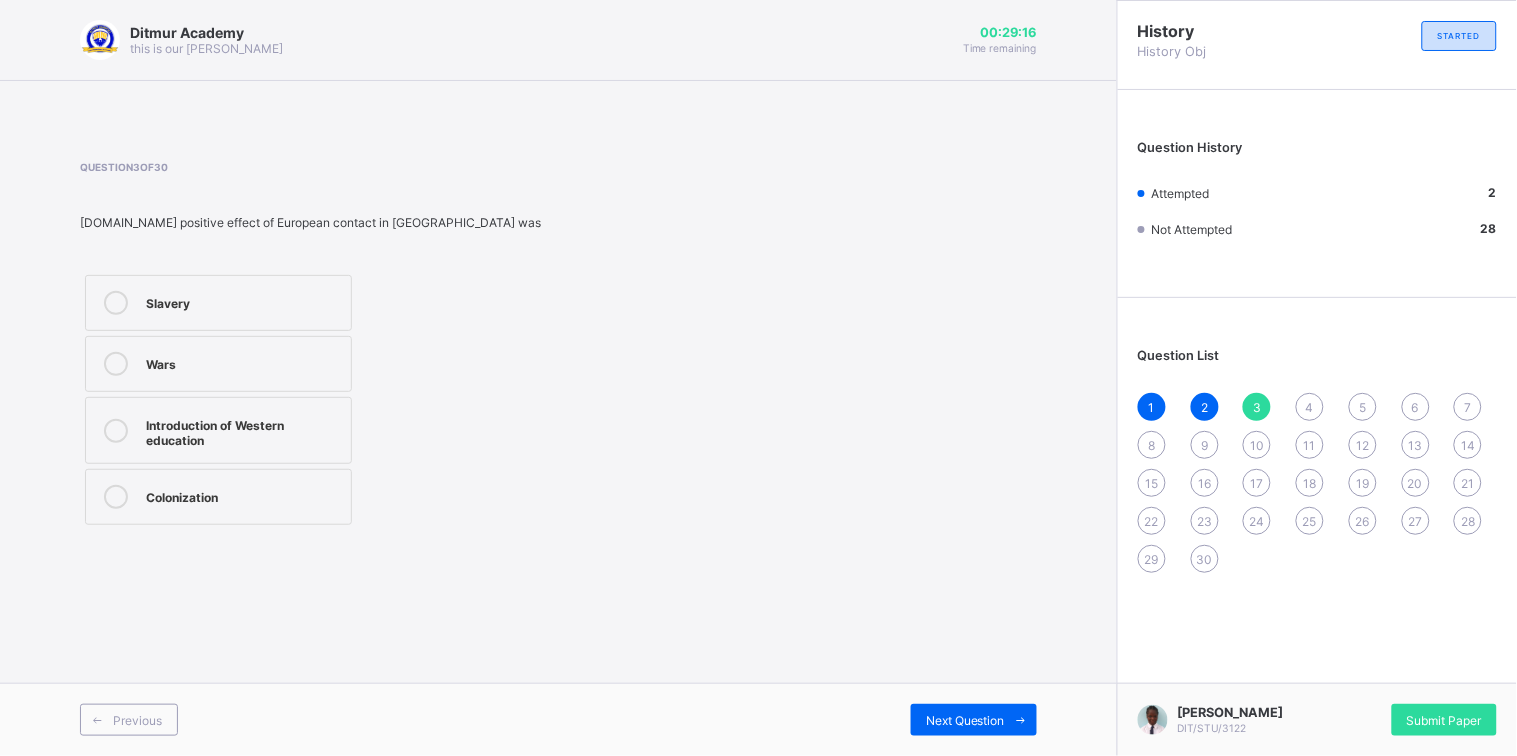 click on "Colonization" at bounding box center (243, 495) 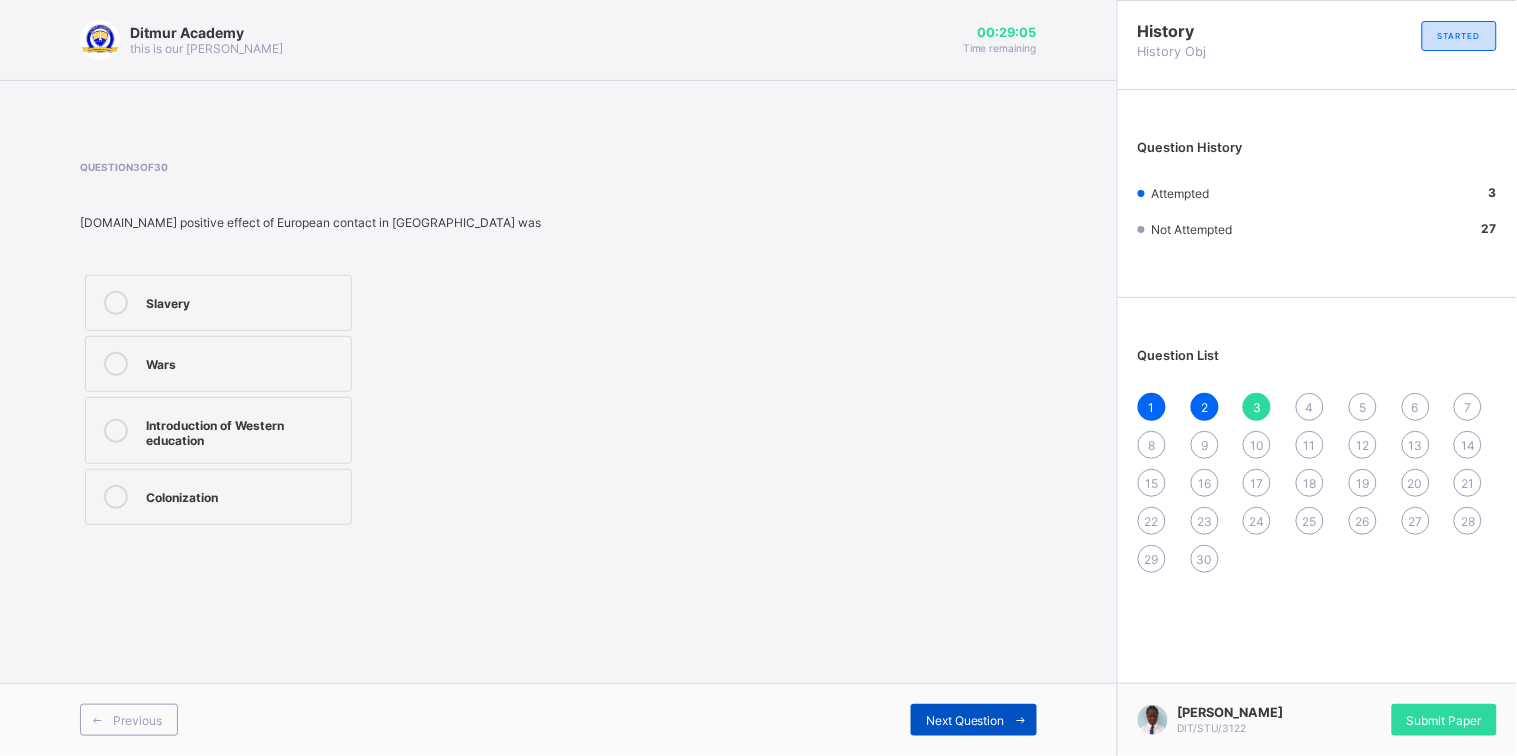 click on "Next Question" at bounding box center (965, 720) 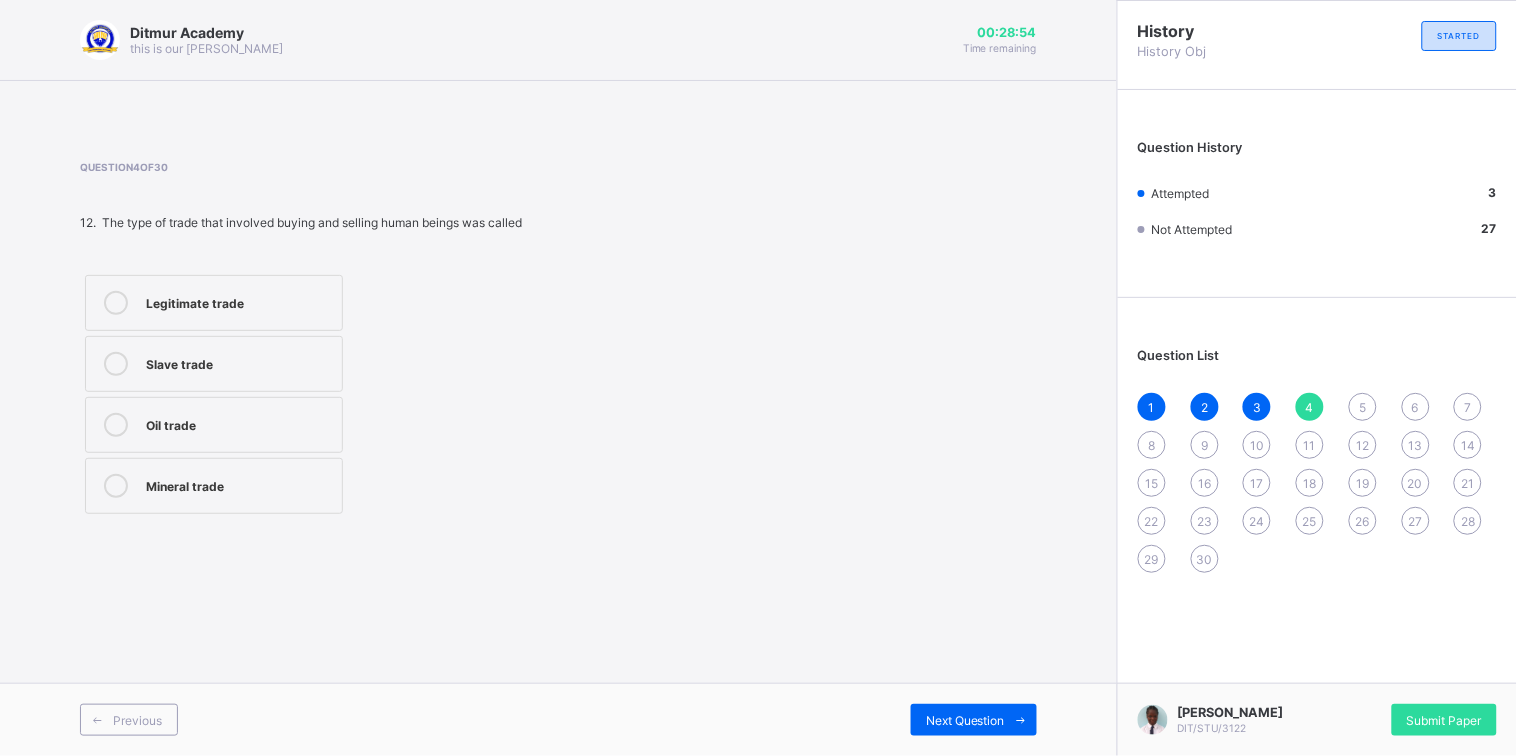 click on "Slave trade" at bounding box center [239, 362] 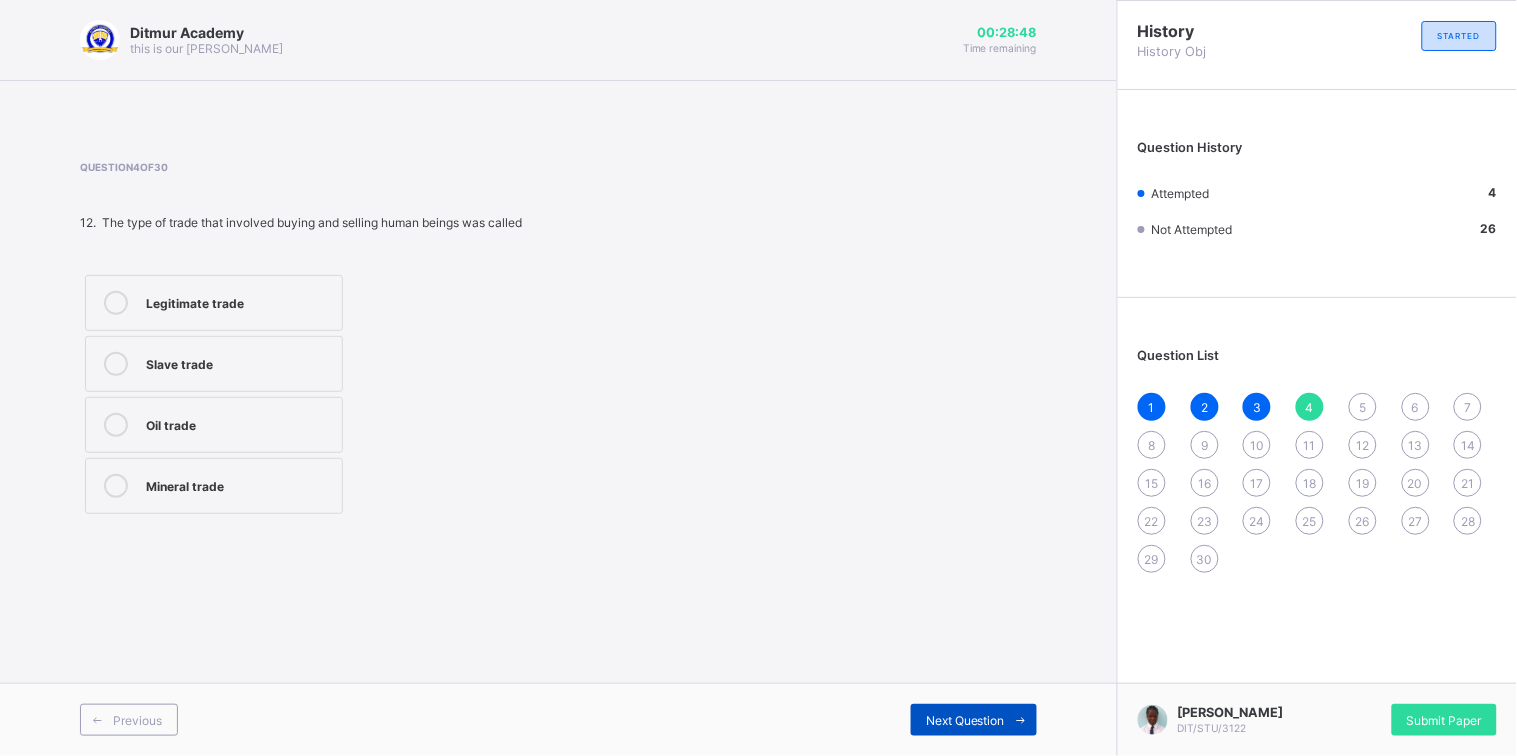 click on "Next Question" at bounding box center (965, 720) 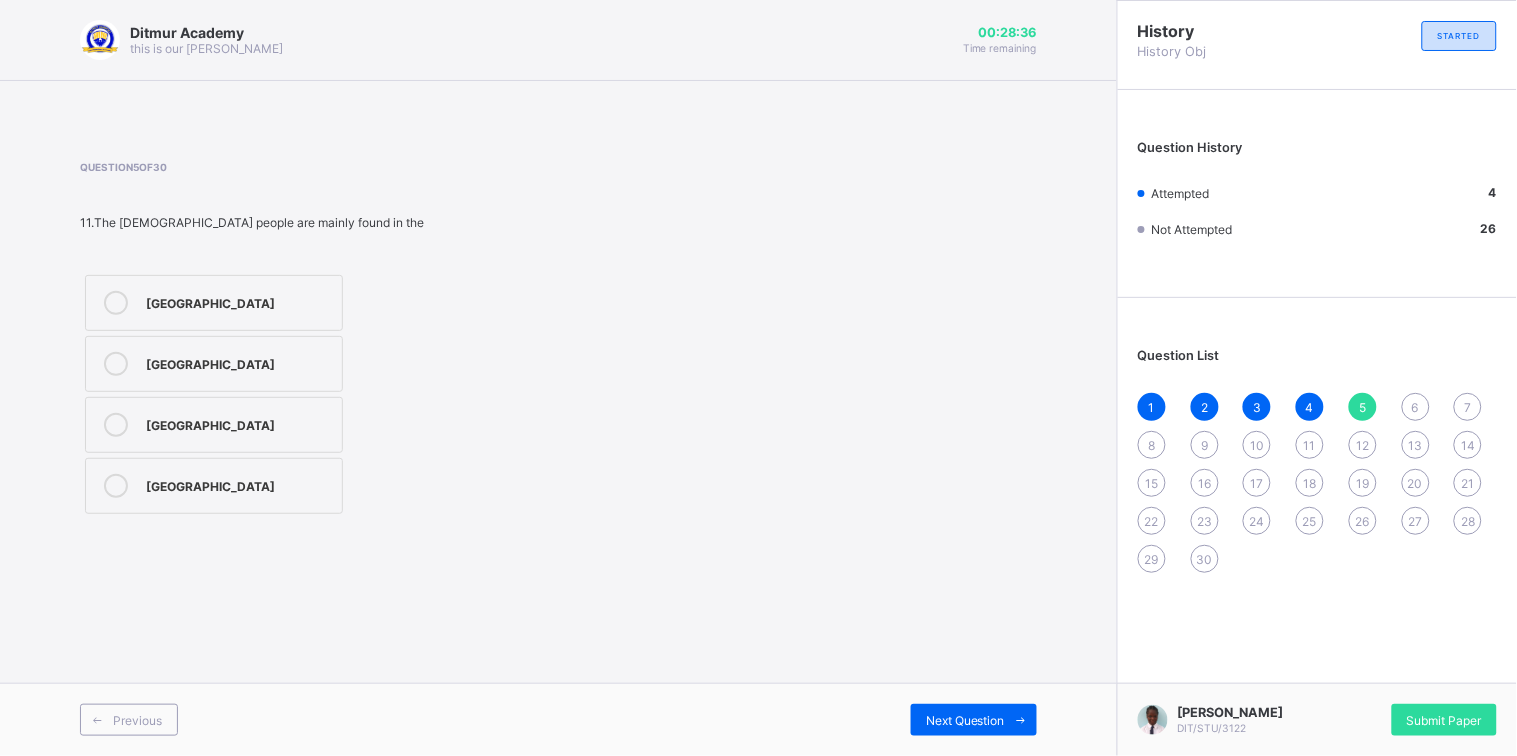 click on "[GEOGRAPHIC_DATA]" at bounding box center [214, 303] 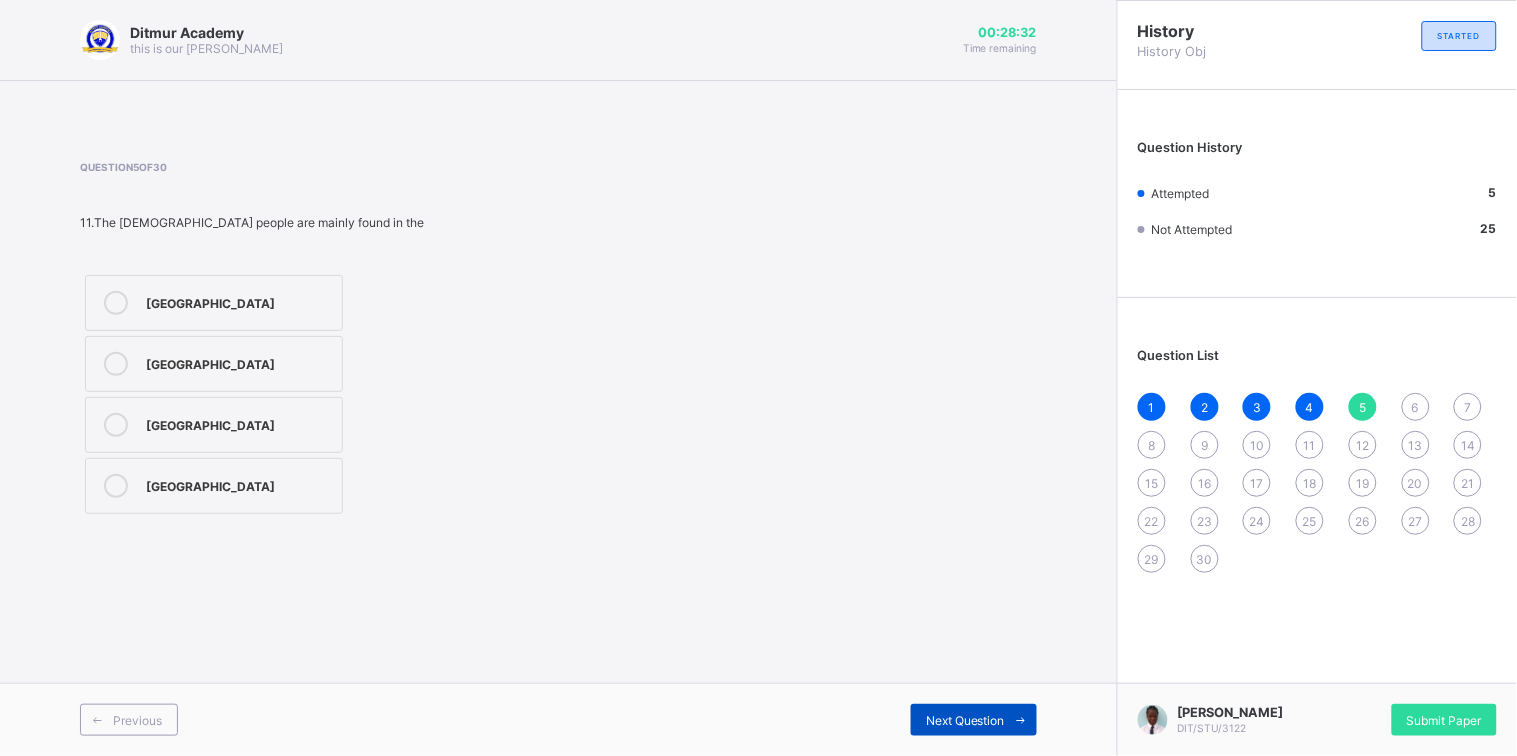 click on "Next Question" at bounding box center (974, 720) 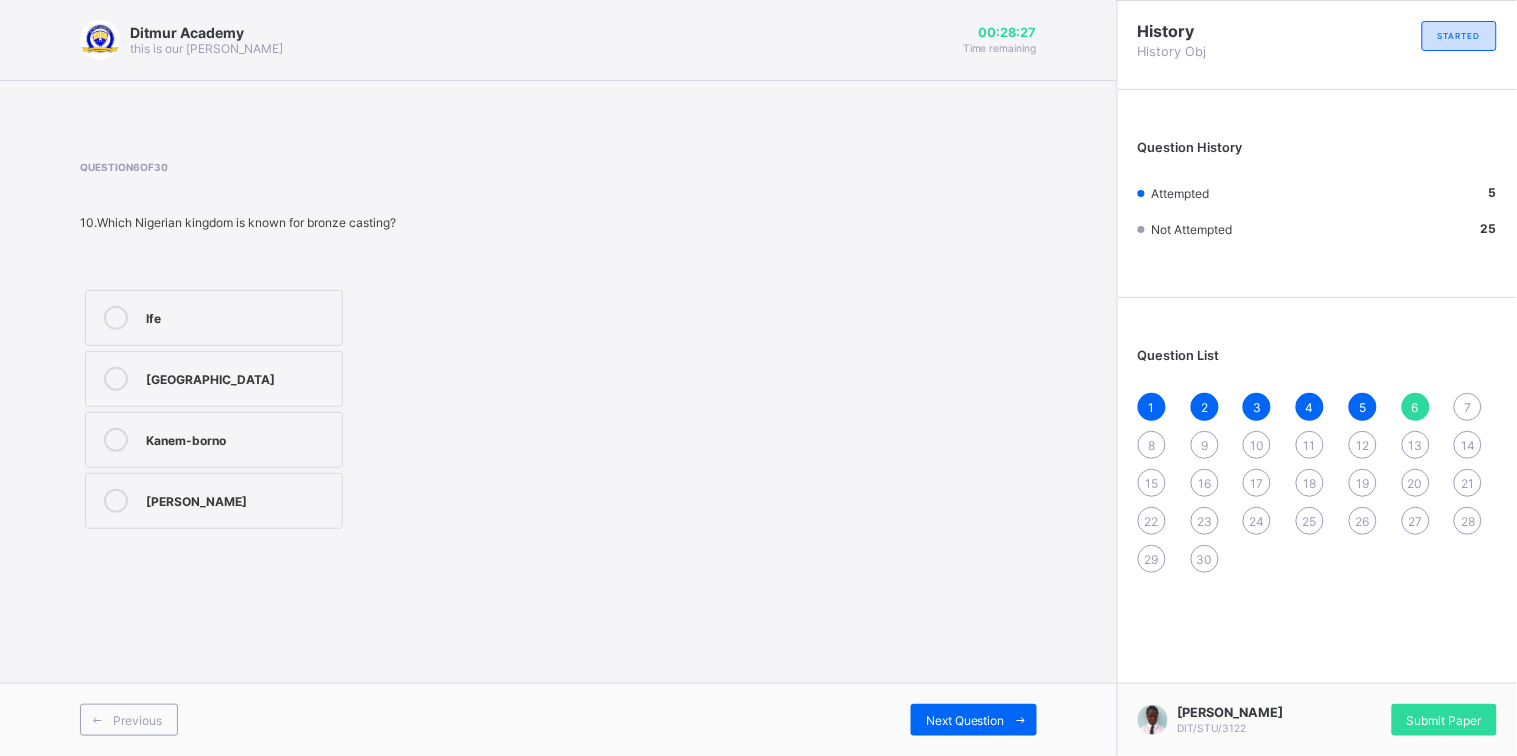 click on "[GEOGRAPHIC_DATA]" at bounding box center (214, 379) 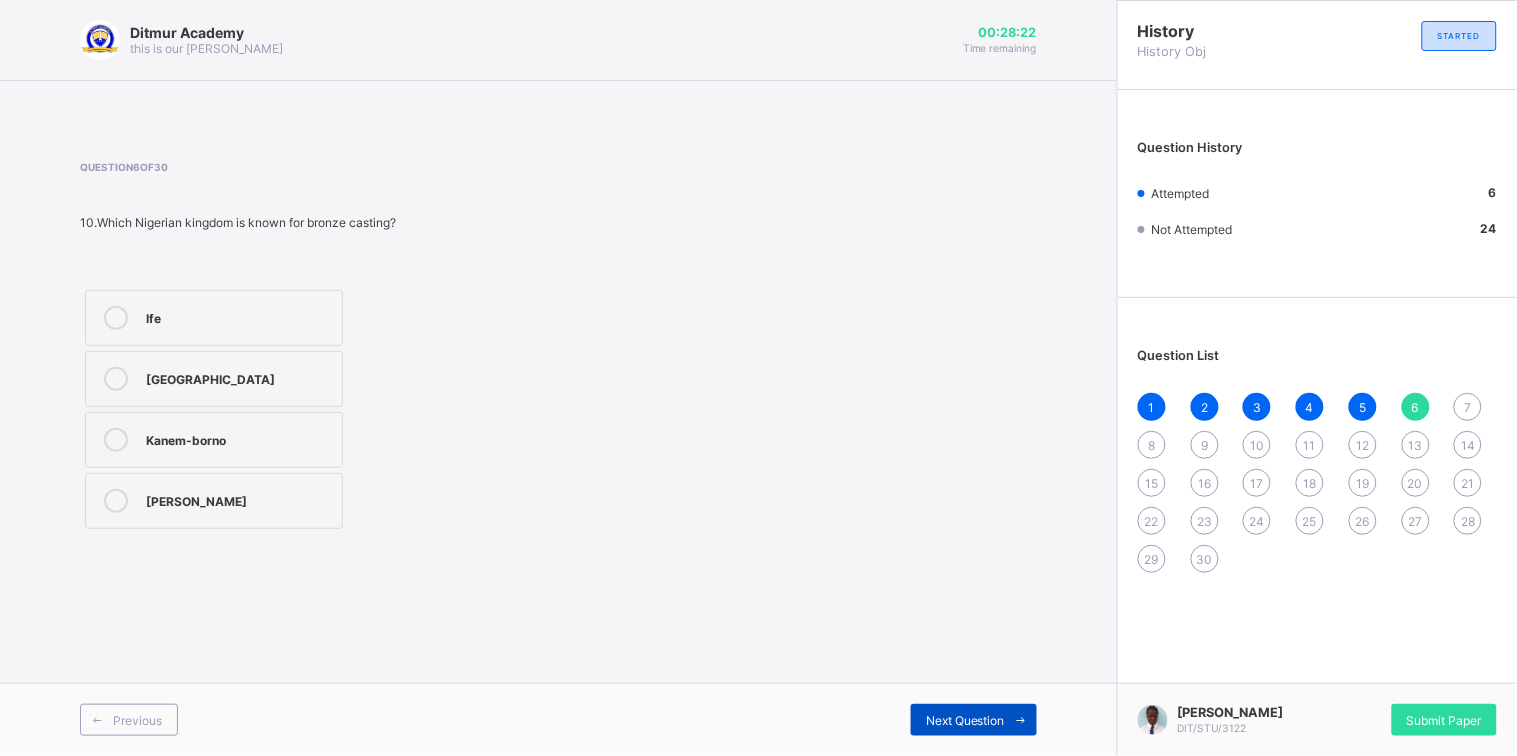 click on "Next Question" at bounding box center [974, 720] 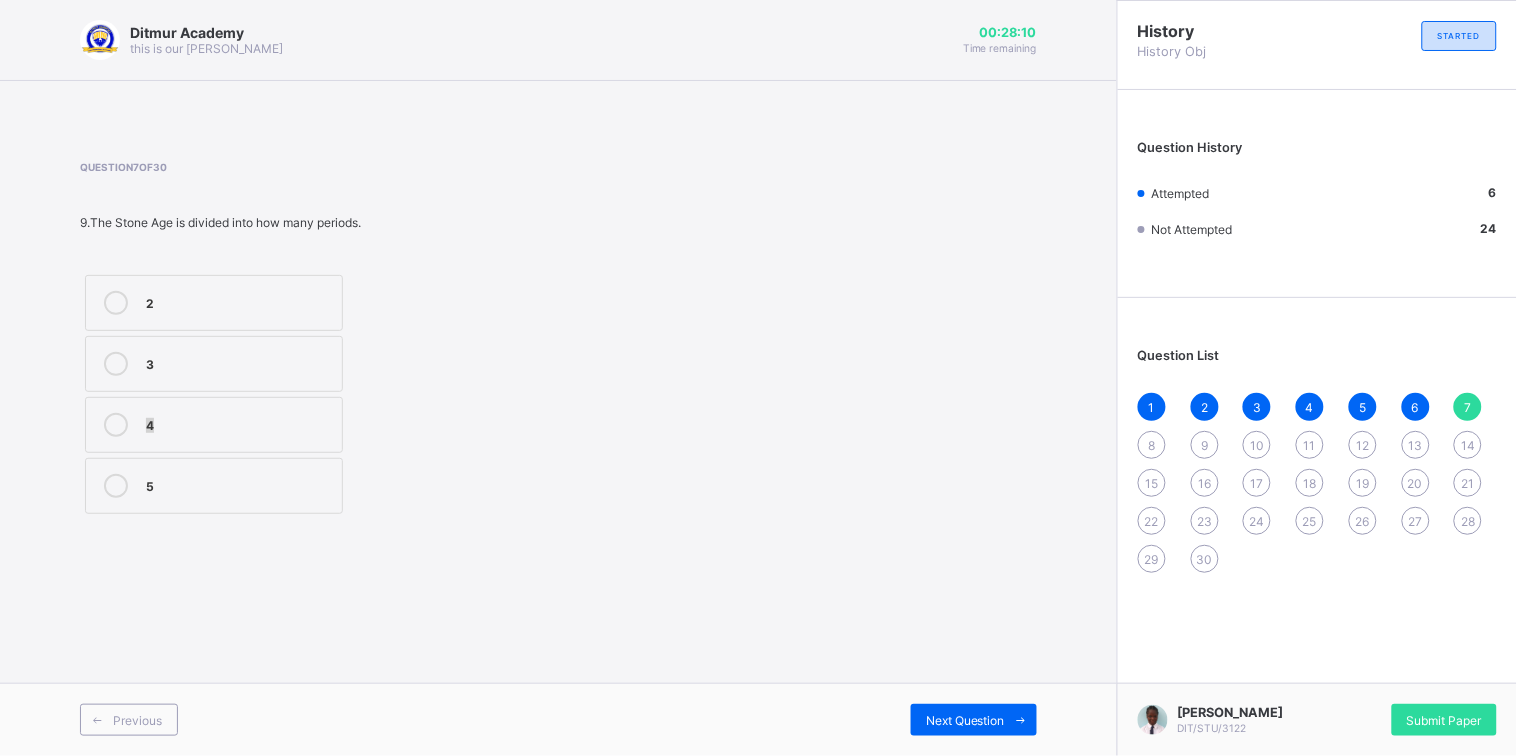 drag, startPoint x: 161, startPoint y: 412, endPoint x: 199, endPoint y: 453, distance: 55.9017 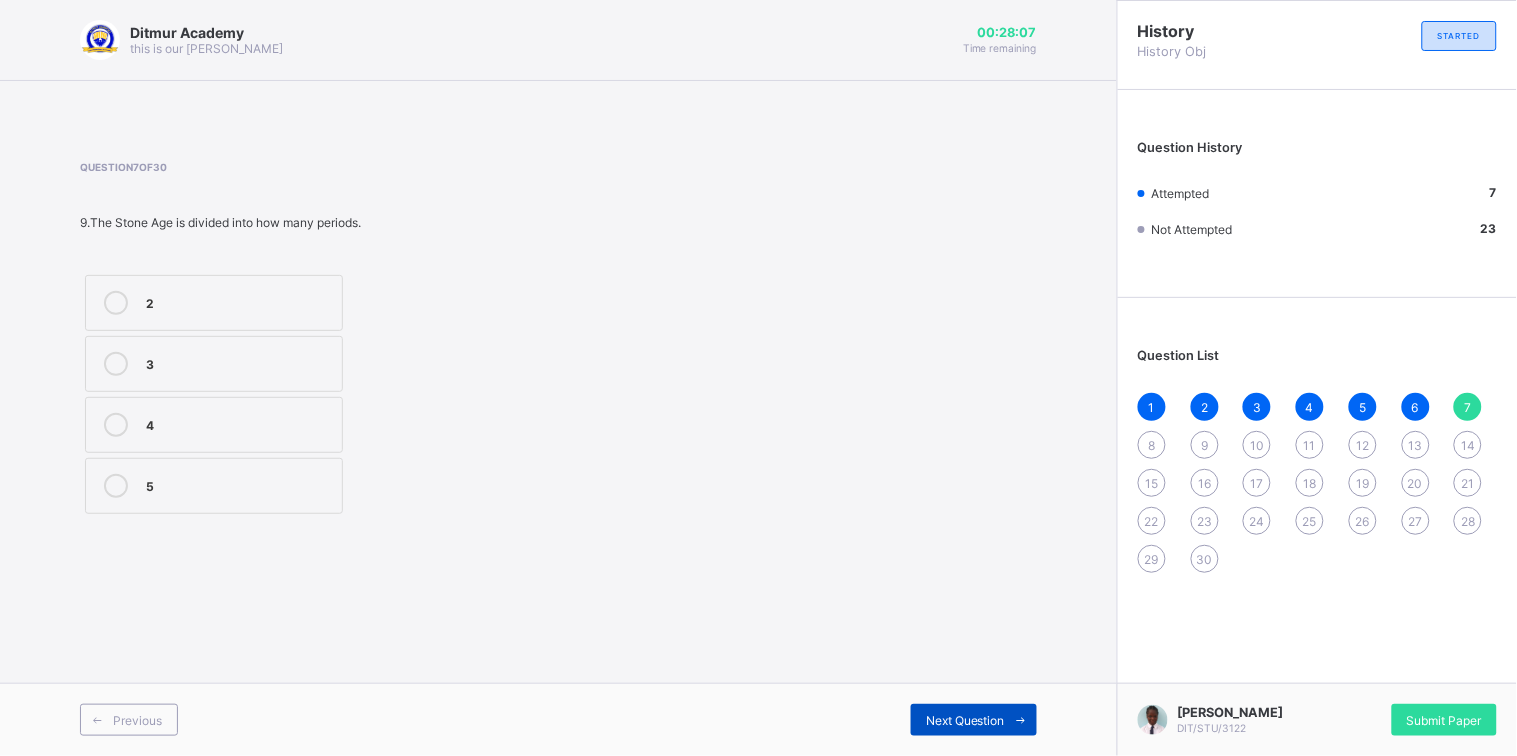 click on "Next Question" at bounding box center (965, 720) 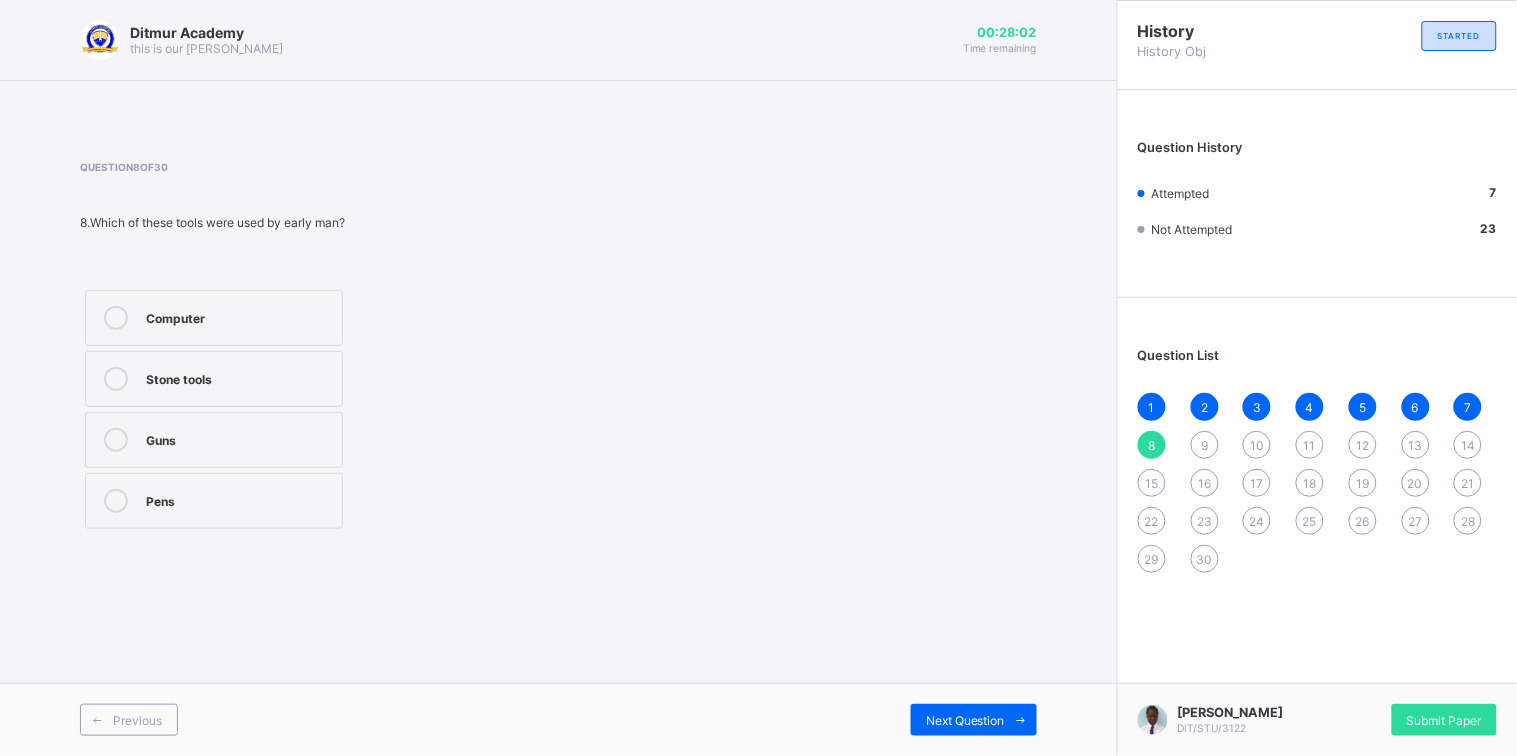 drag, startPoint x: 175, startPoint y: 386, endPoint x: 284, endPoint y: 457, distance: 130.0846 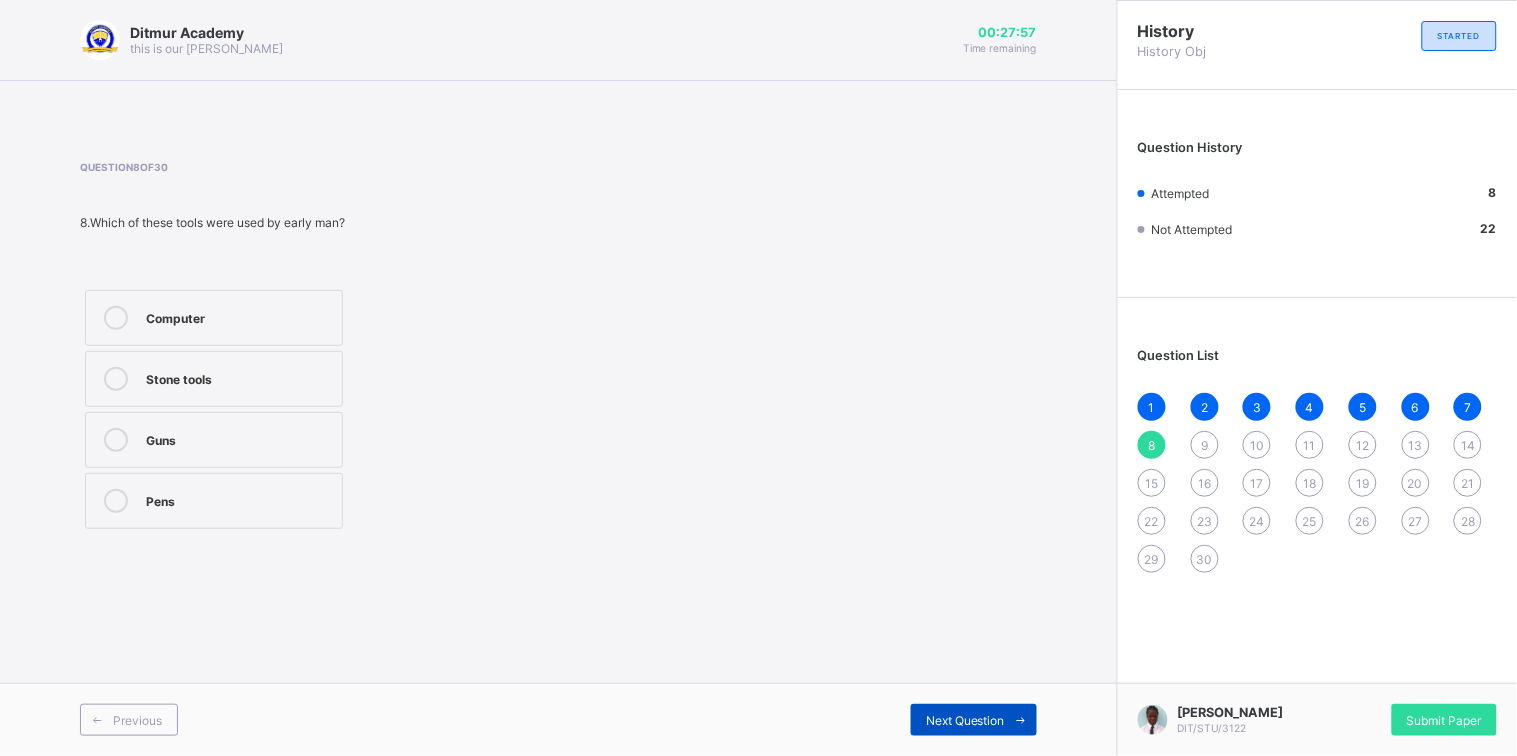 click on "Next Question" at bounding box center (965, 720) 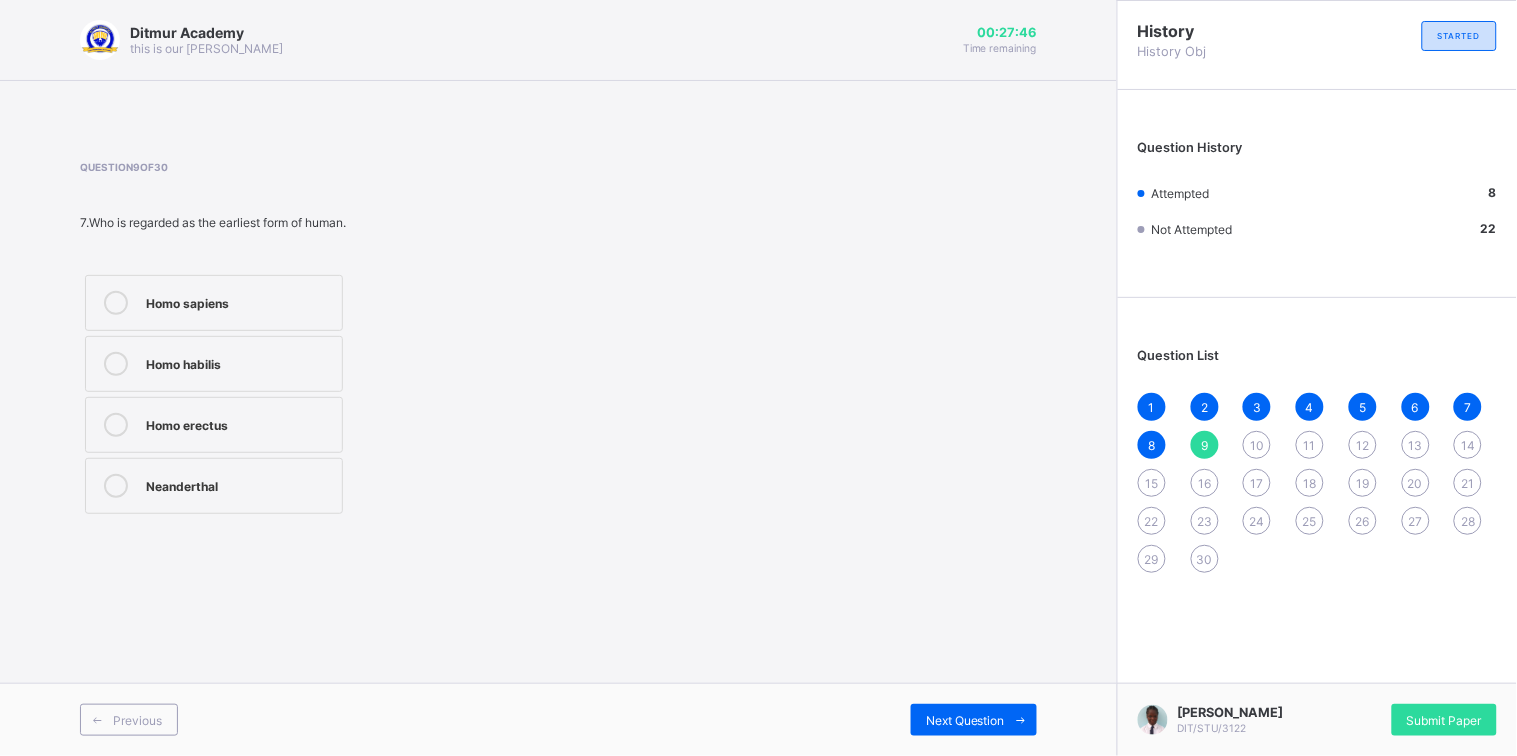 click on "Homo sapiens" at bounding box center [239, 301] 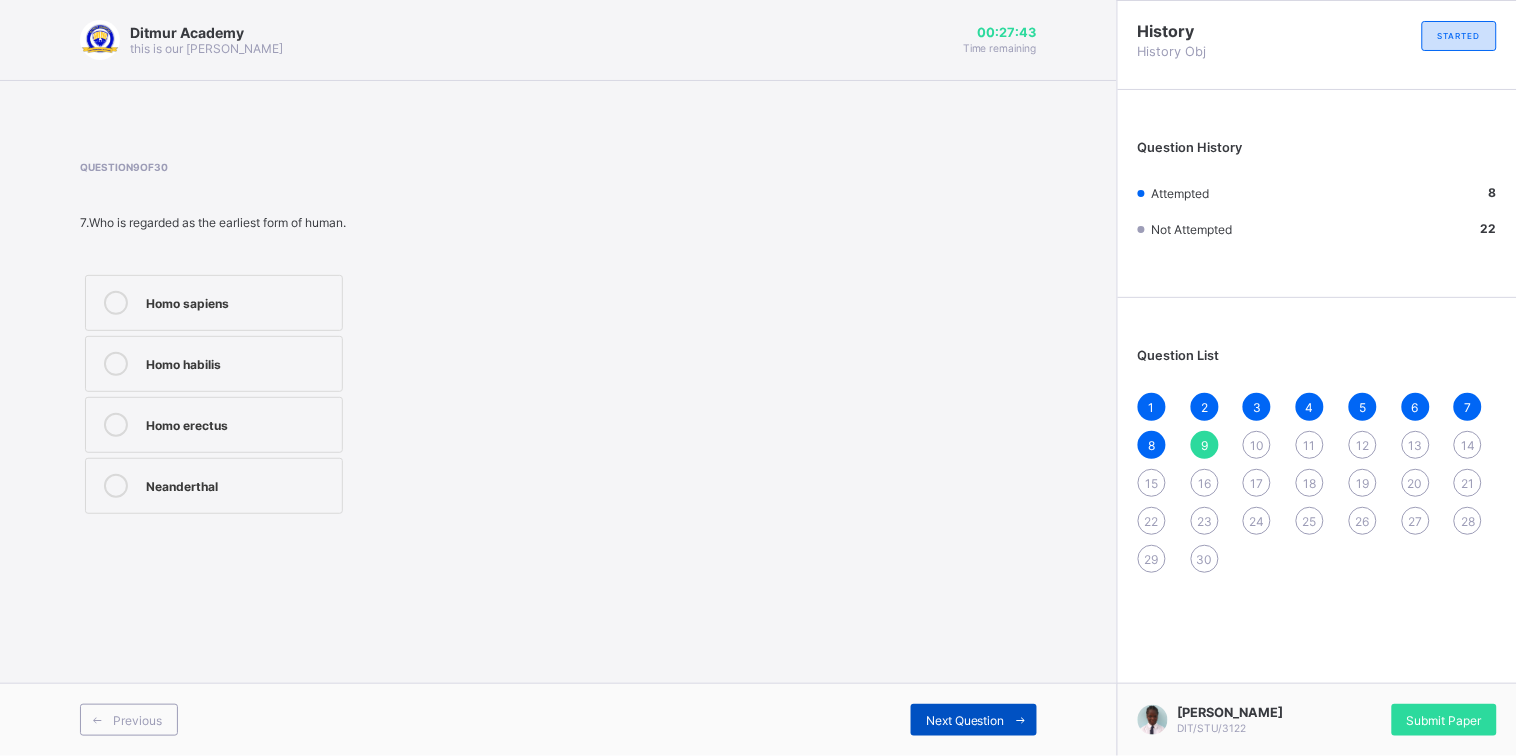 click on "Next Question" at bounding box center [974, 720] 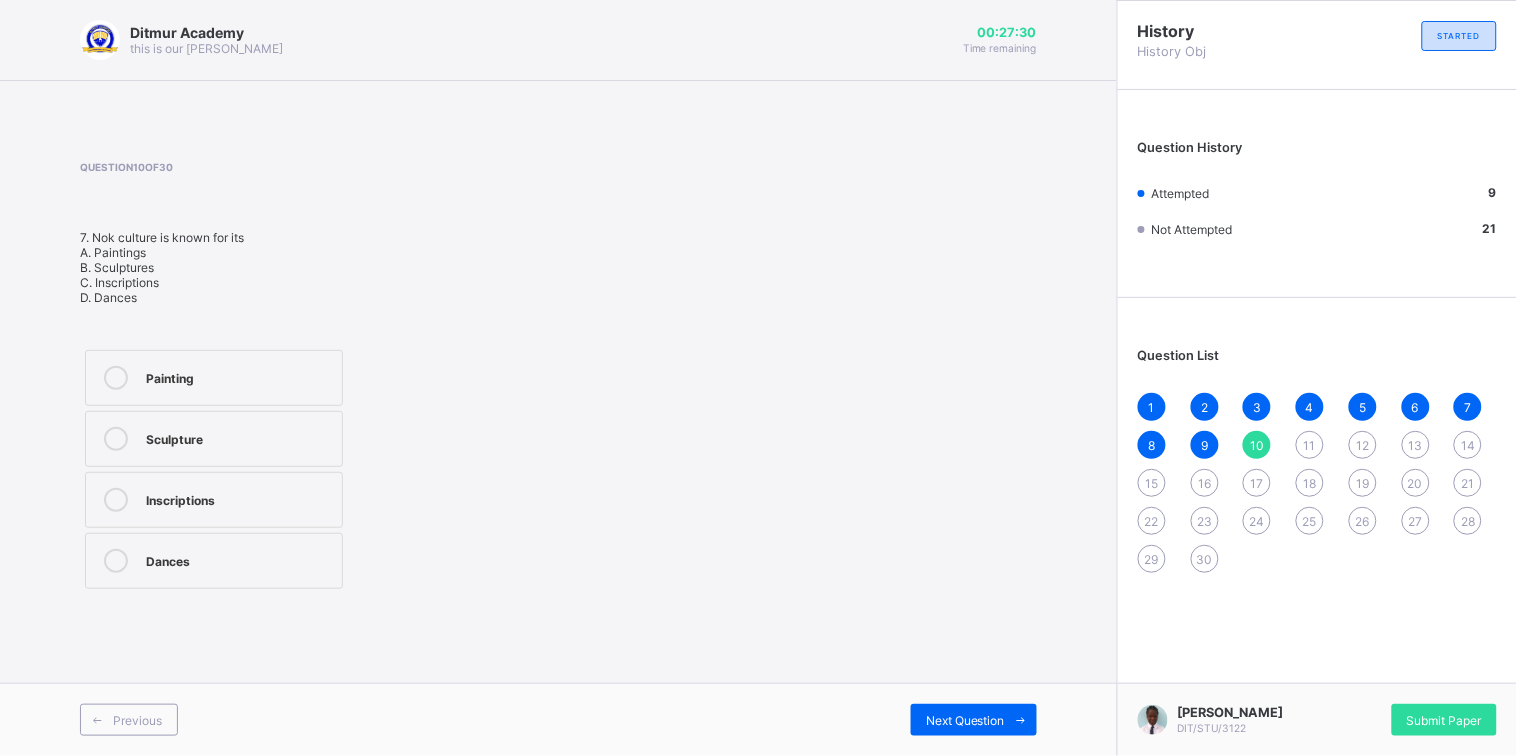 click on "Sculpture" at bounding box center (239, 437) 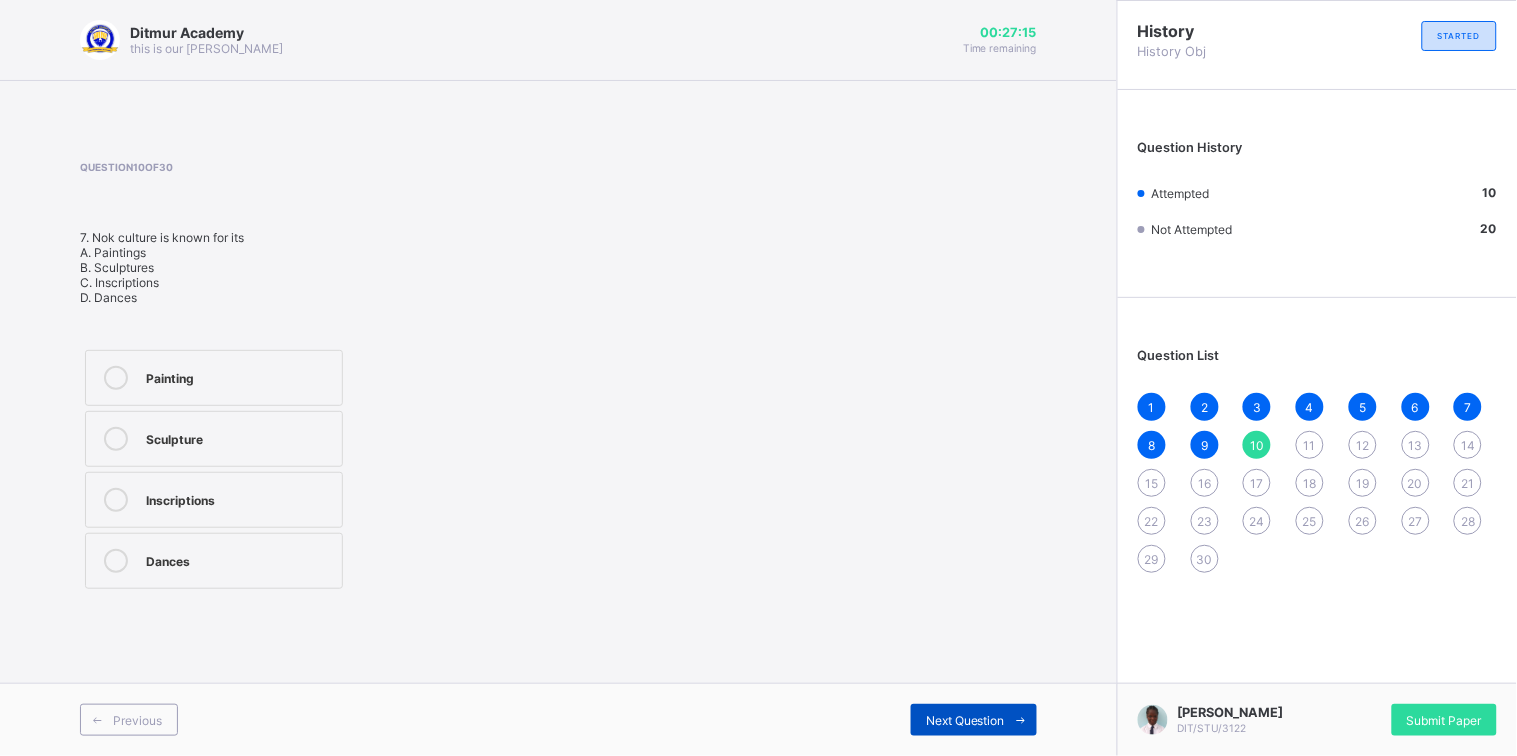 click on "Next Question" at bounding box center [965, 720] 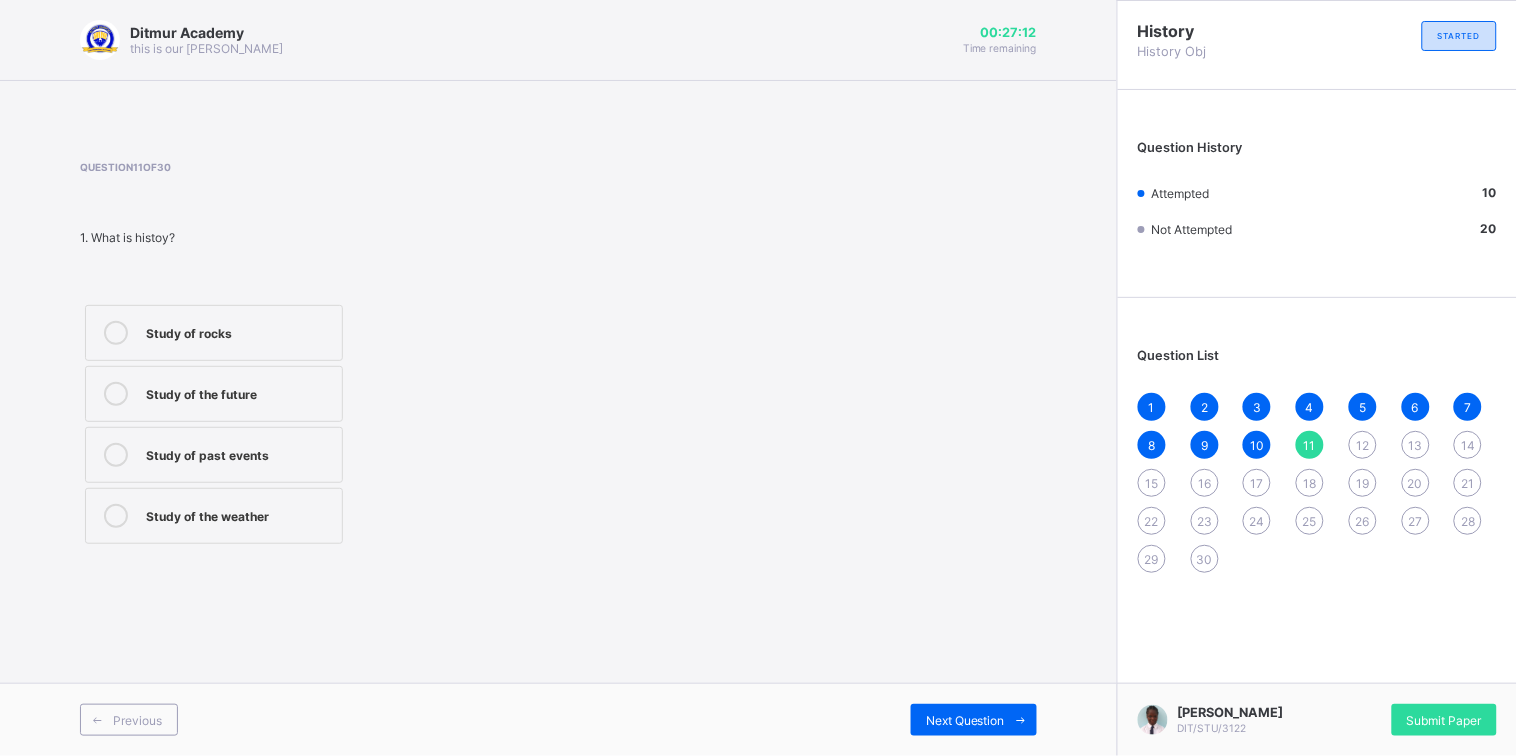 click on "Study of past events" at bounding box center (239, 453) 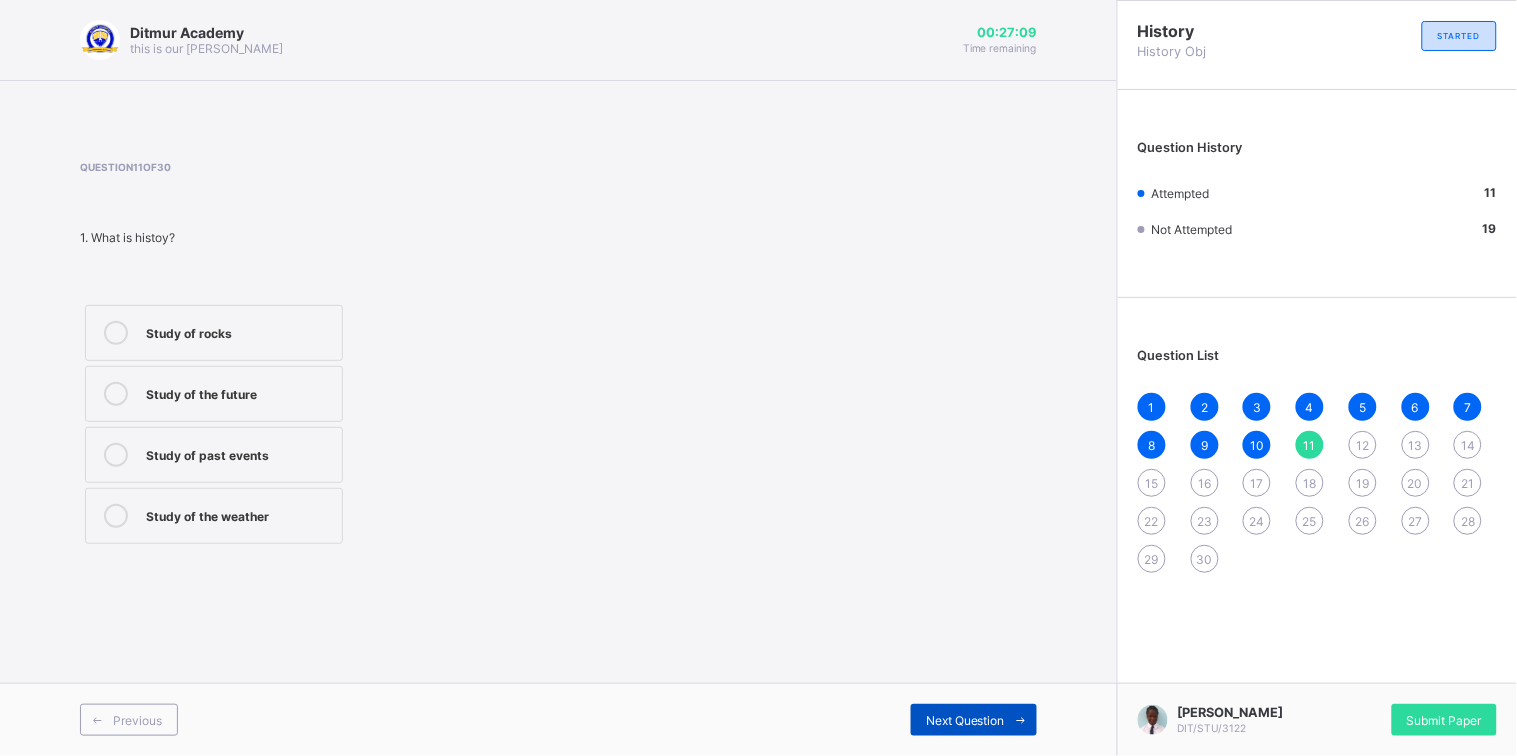 click on "Next Question" at bounding box center (974, 720) 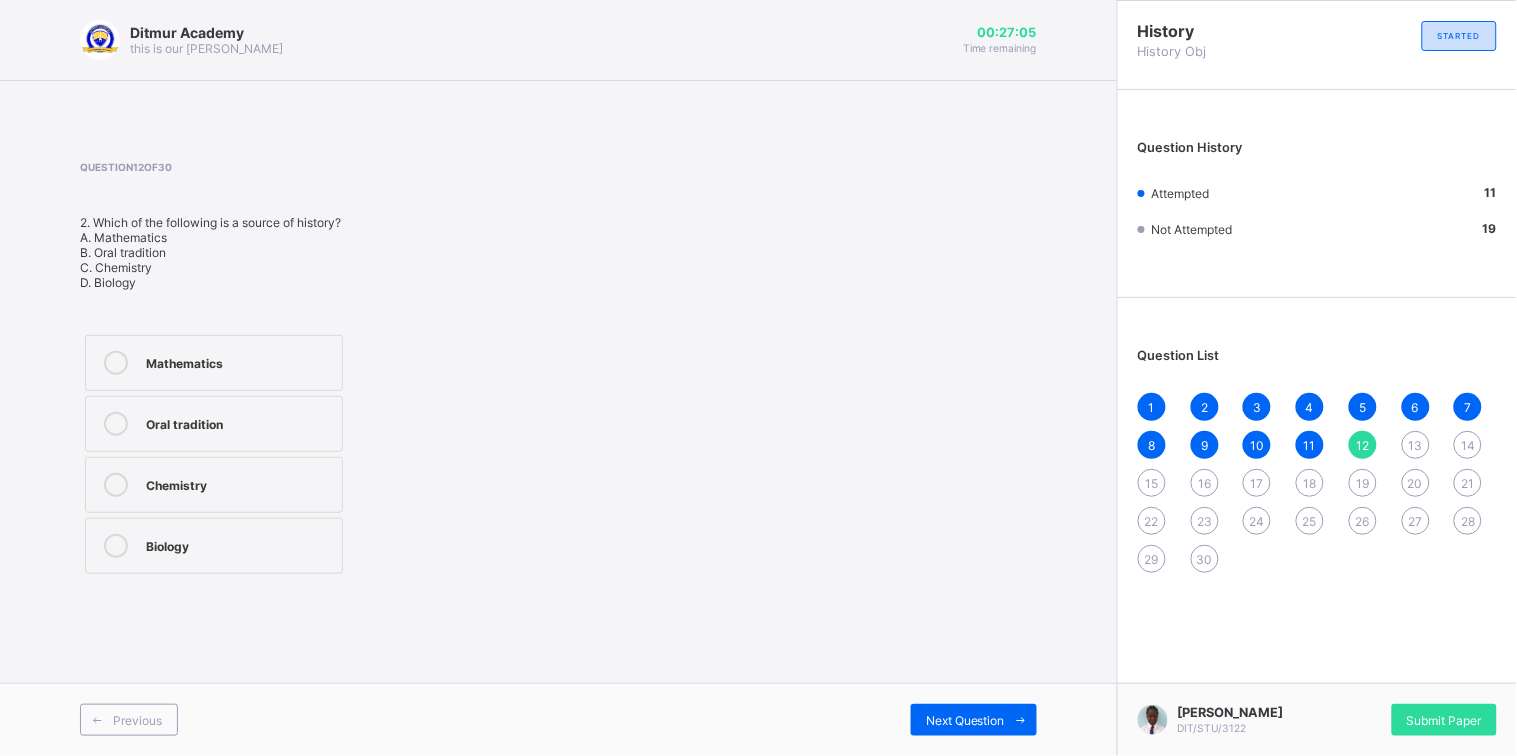 click on "Oral tradition" at bounding box center [239, 422] 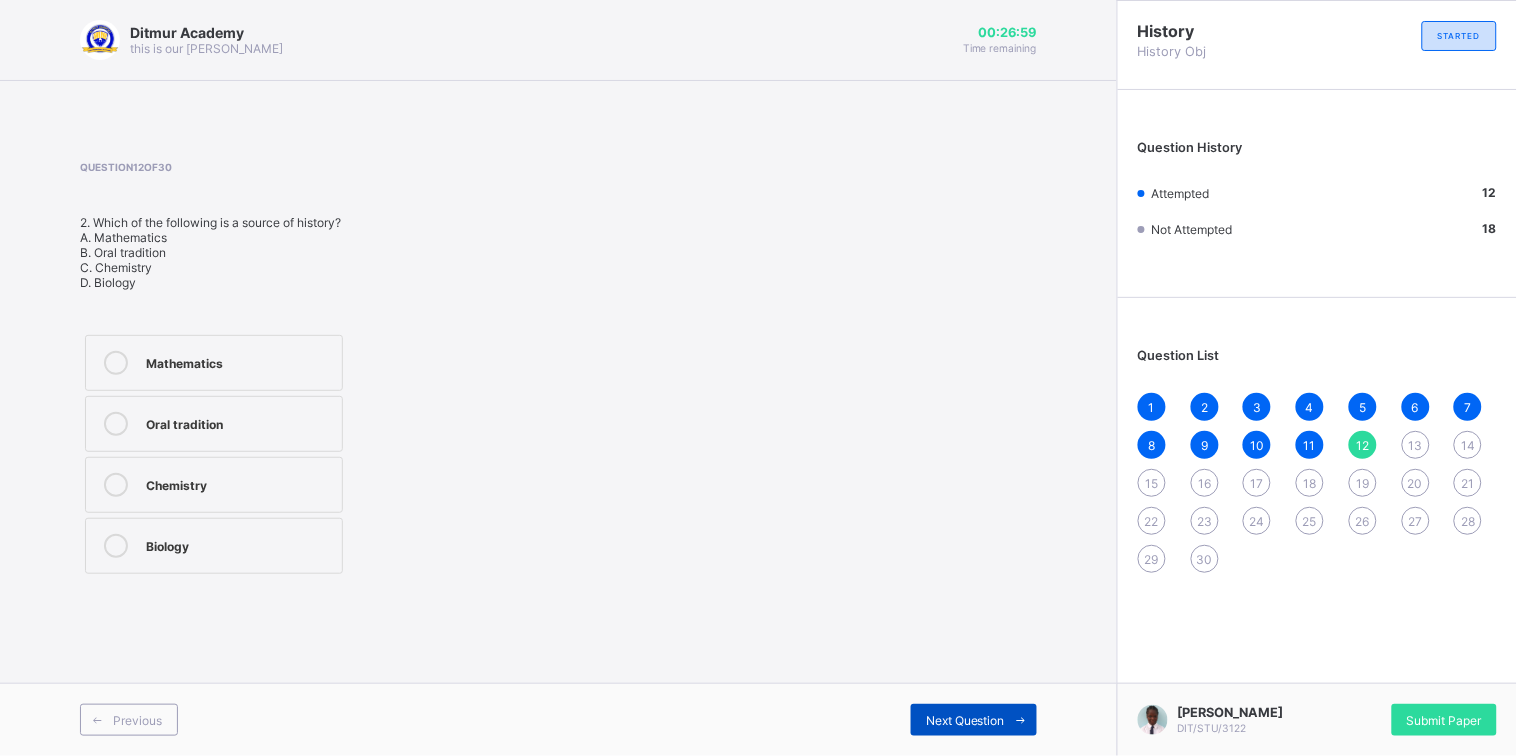 click on "Next Question" at bounding box center (974, 720) 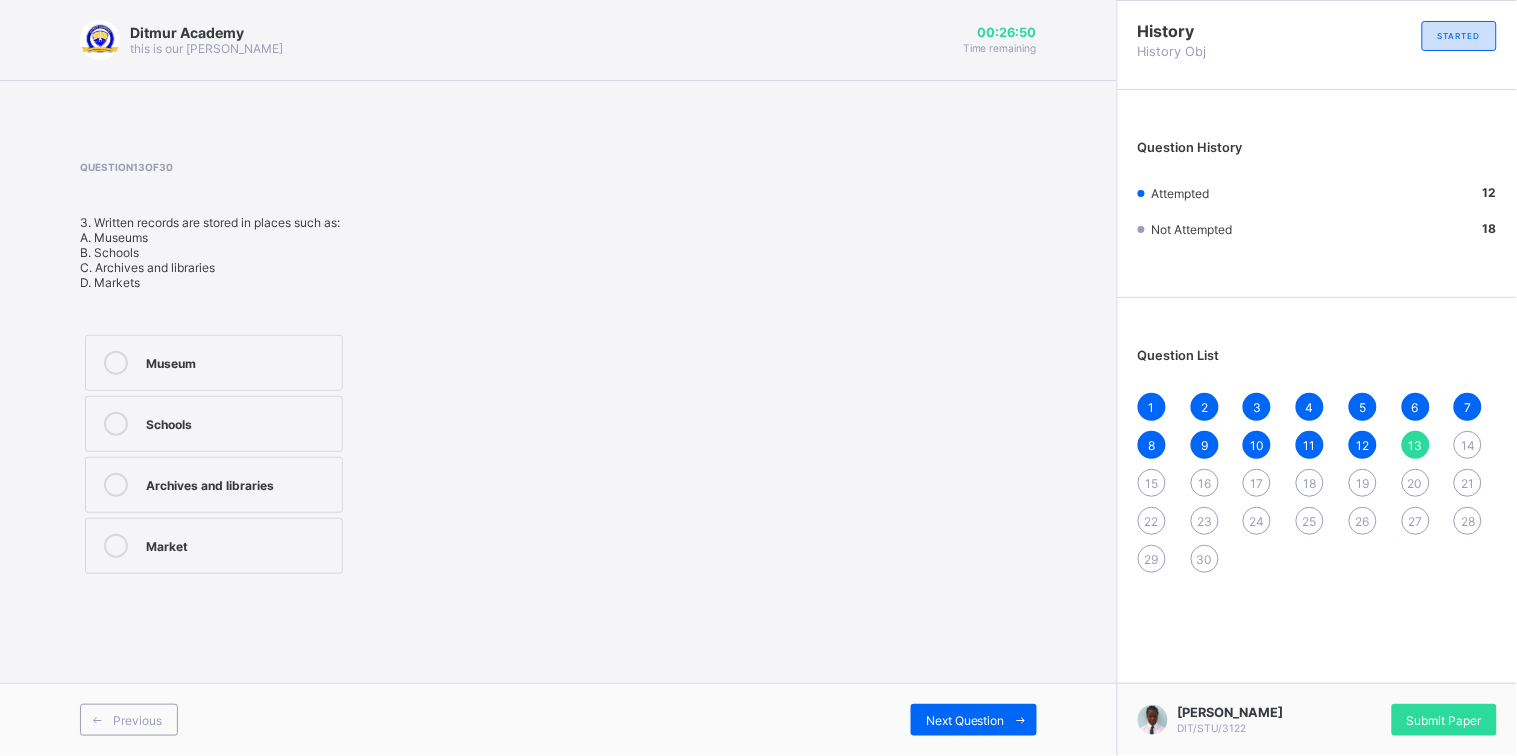 click on "Archives and libraries" at bounding box center (214, 485) 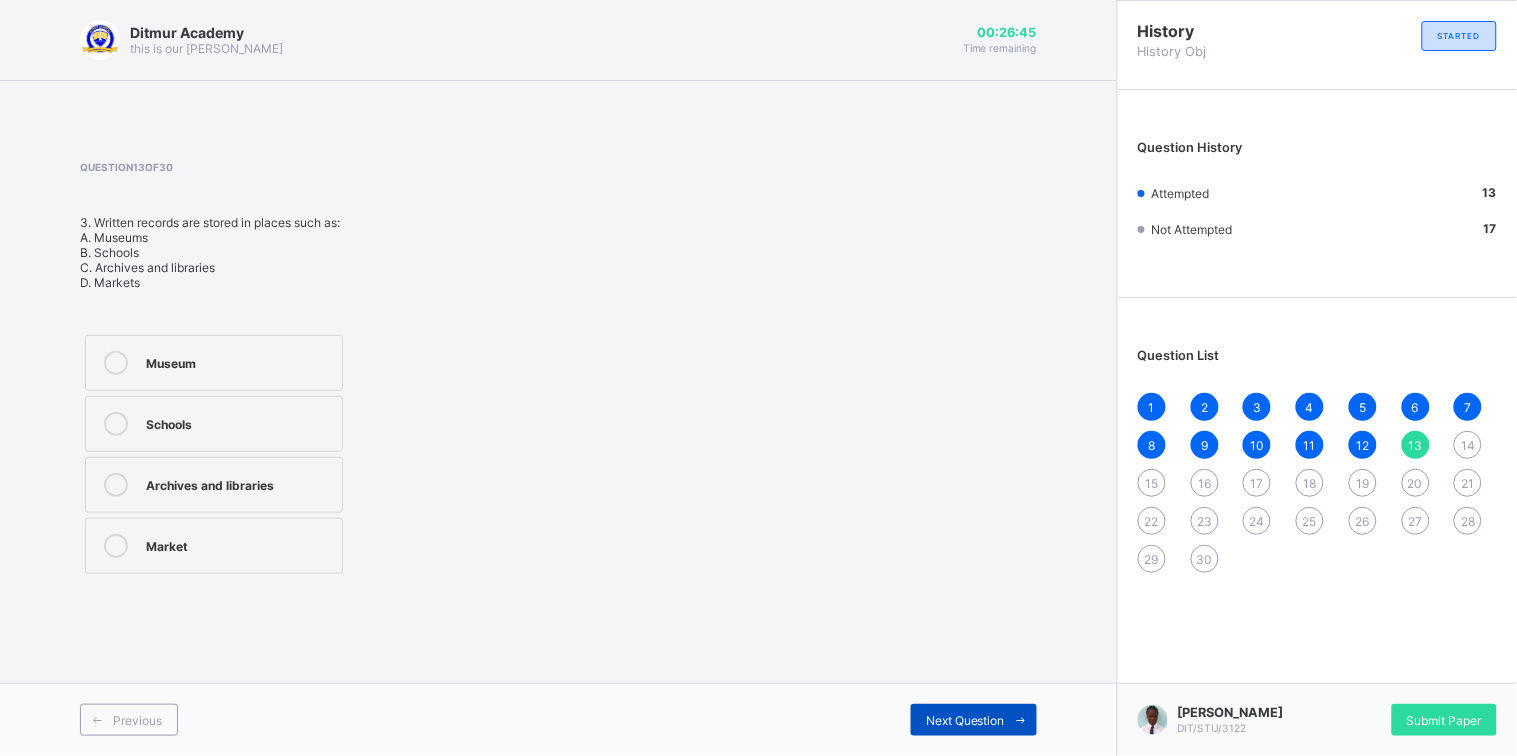 click on "Next Question" at bounding box center (965, 720) 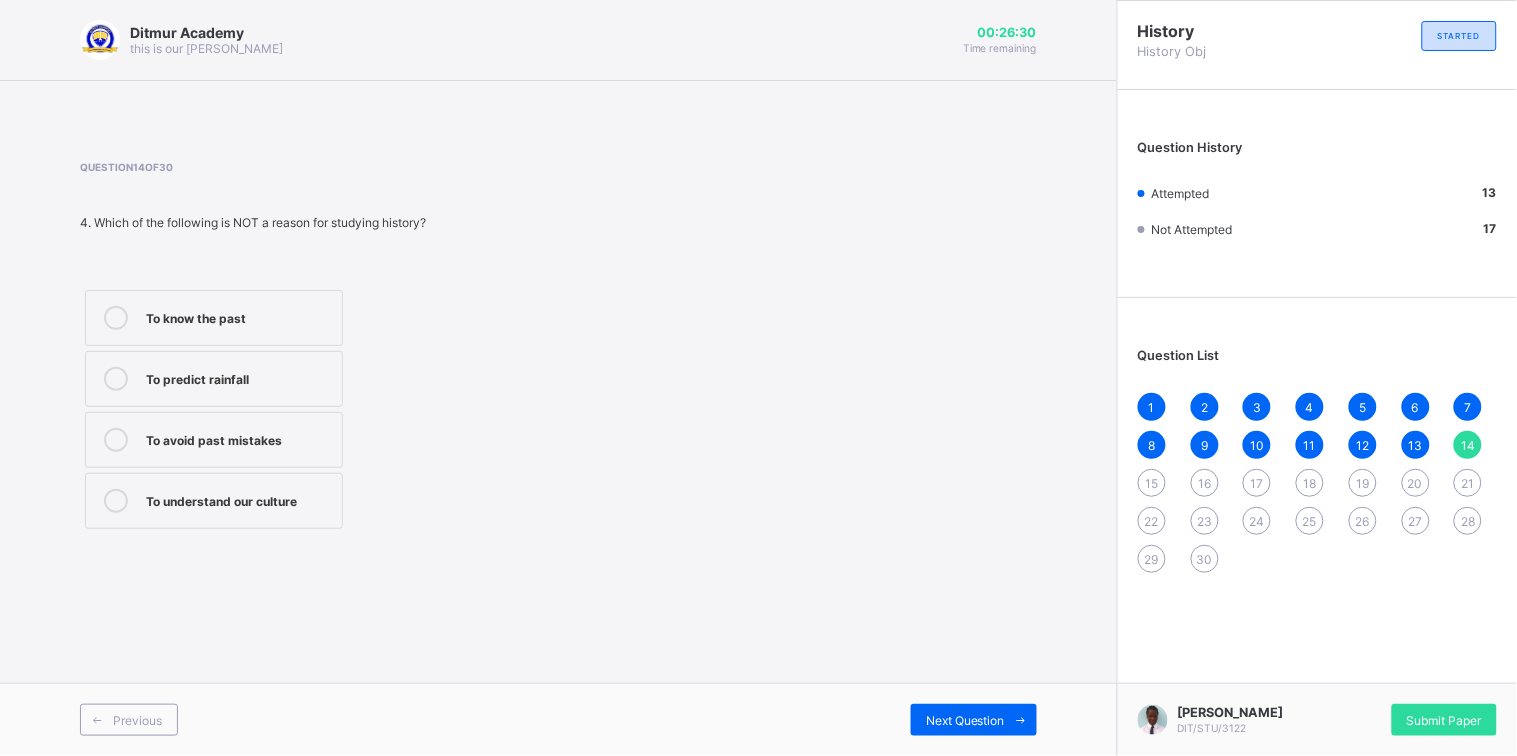 click on "To avoid past mistakes" at bounding box center [239, 438] 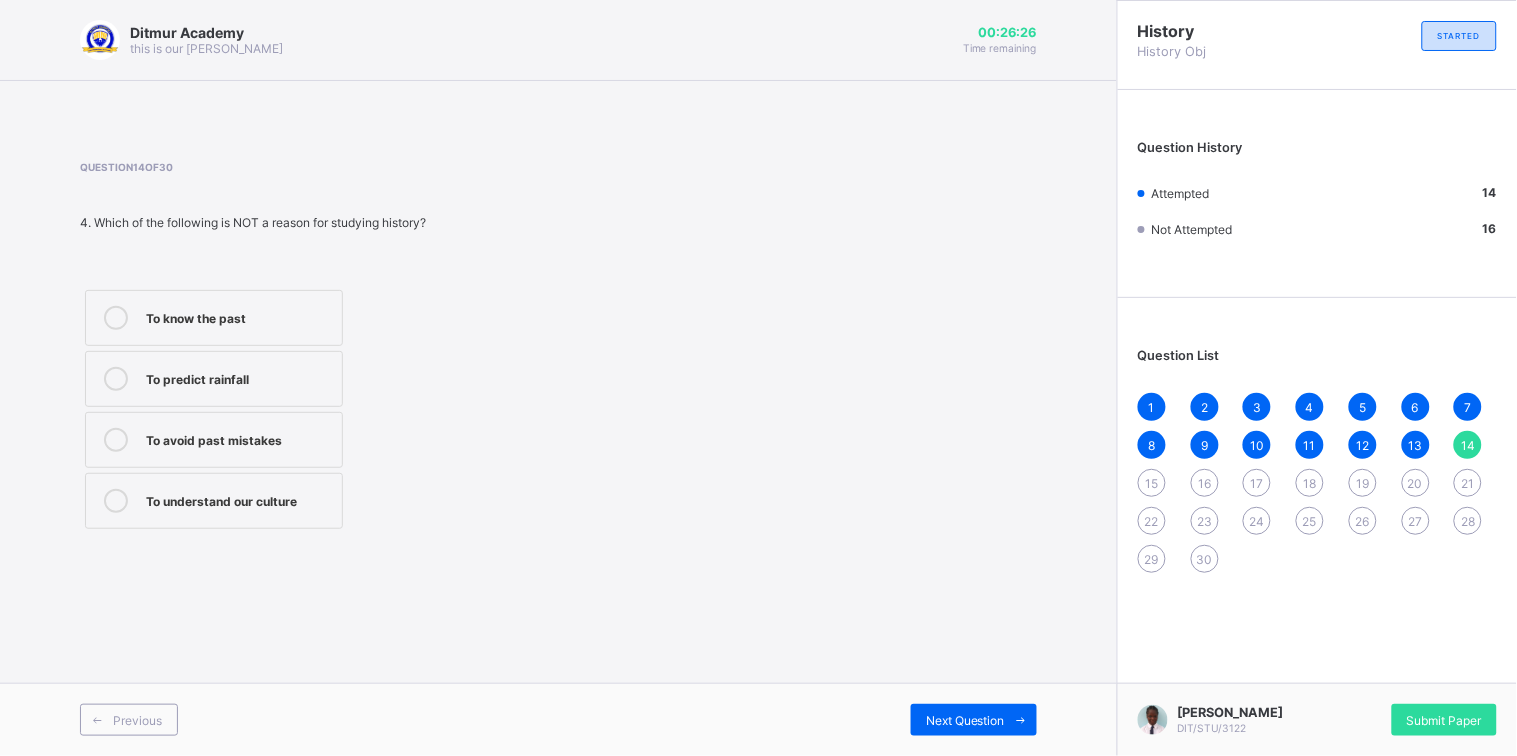 drag, startPoint x: 271, startPoint y: 376, endPoint x: 294, endPoint y: 359, distance: 28.600698 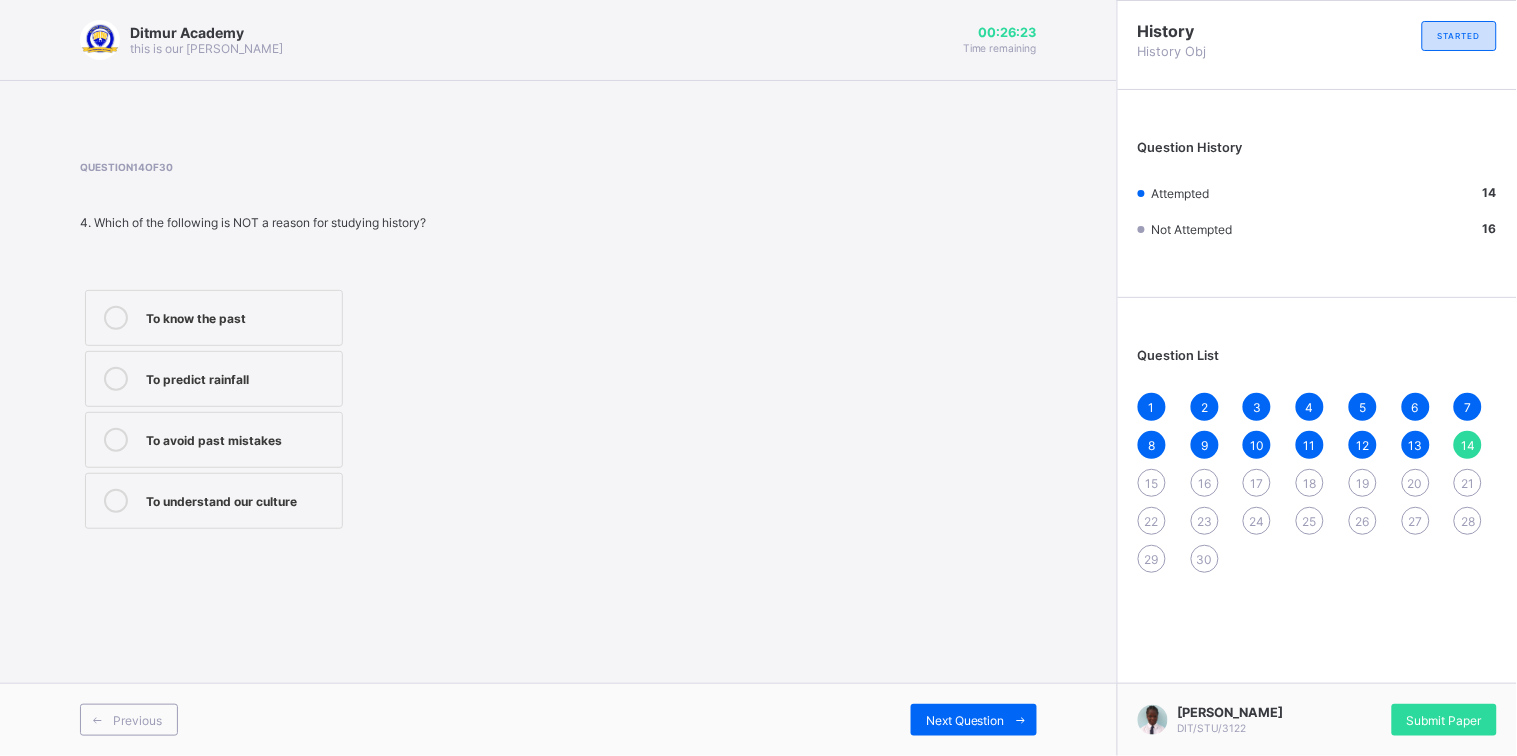 drag, startPoint x: 960, startPoint y: 712, endPoint x: 981, endPoint y: 684, distance: 35 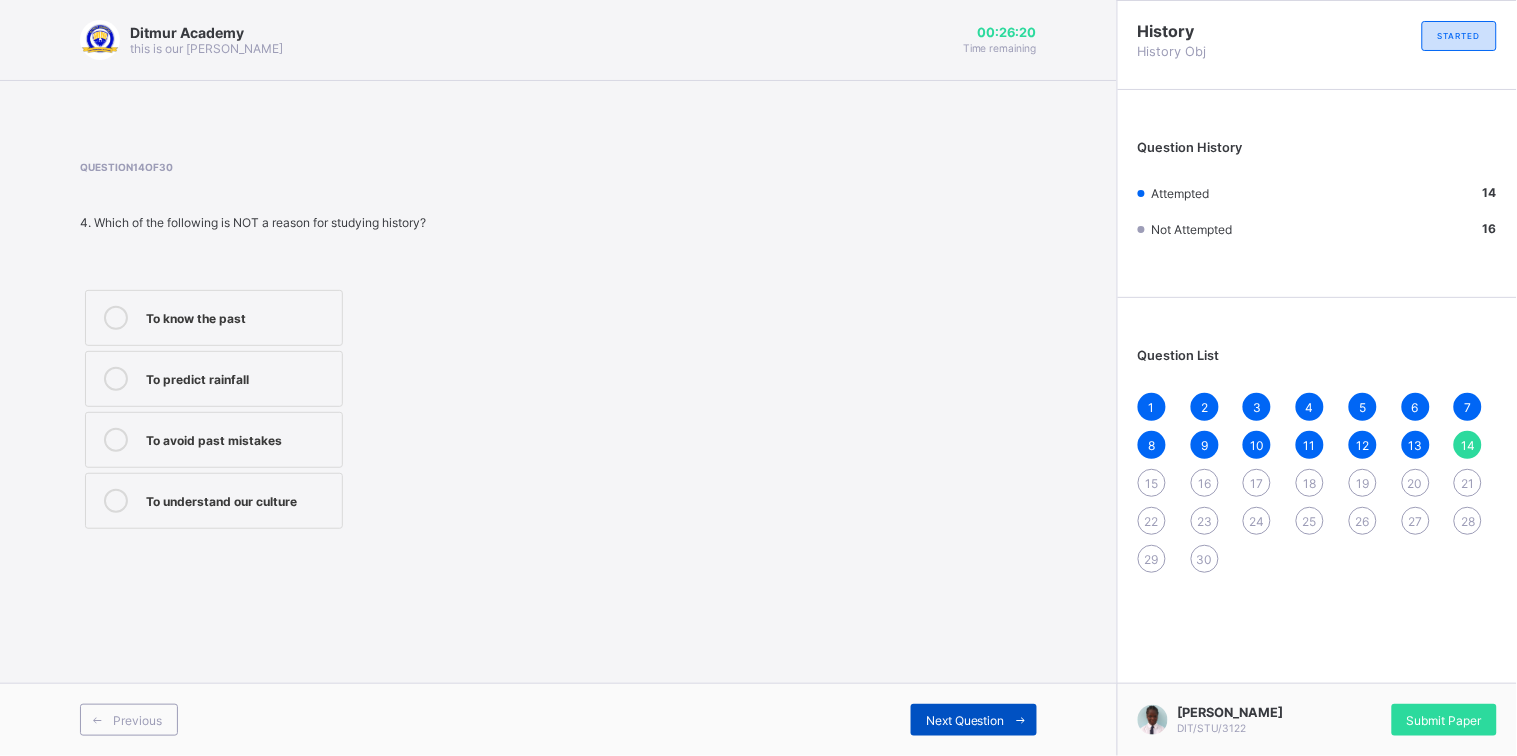 click at bounding box center (1021, 720) 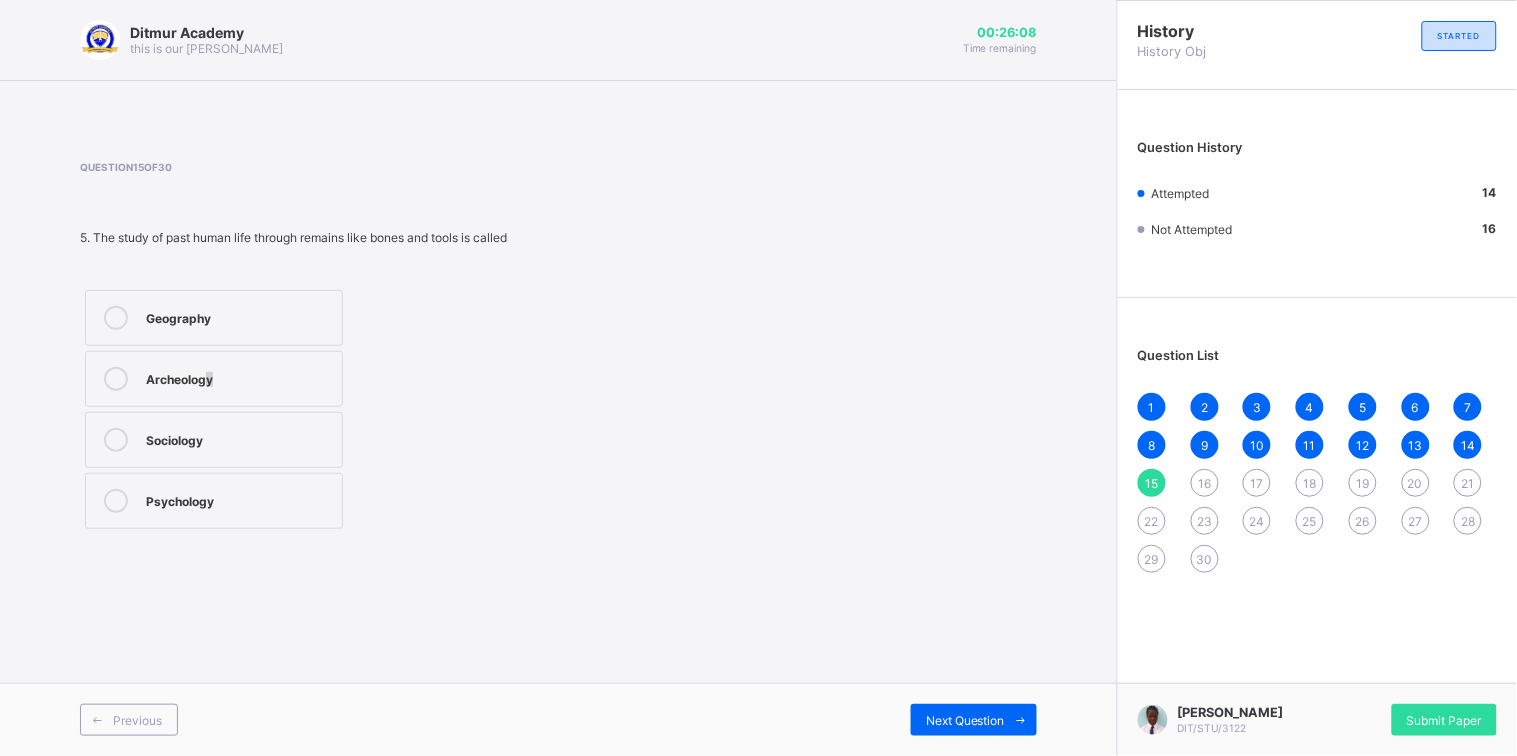 click on "Archeology" at bounding box center (239, 377) 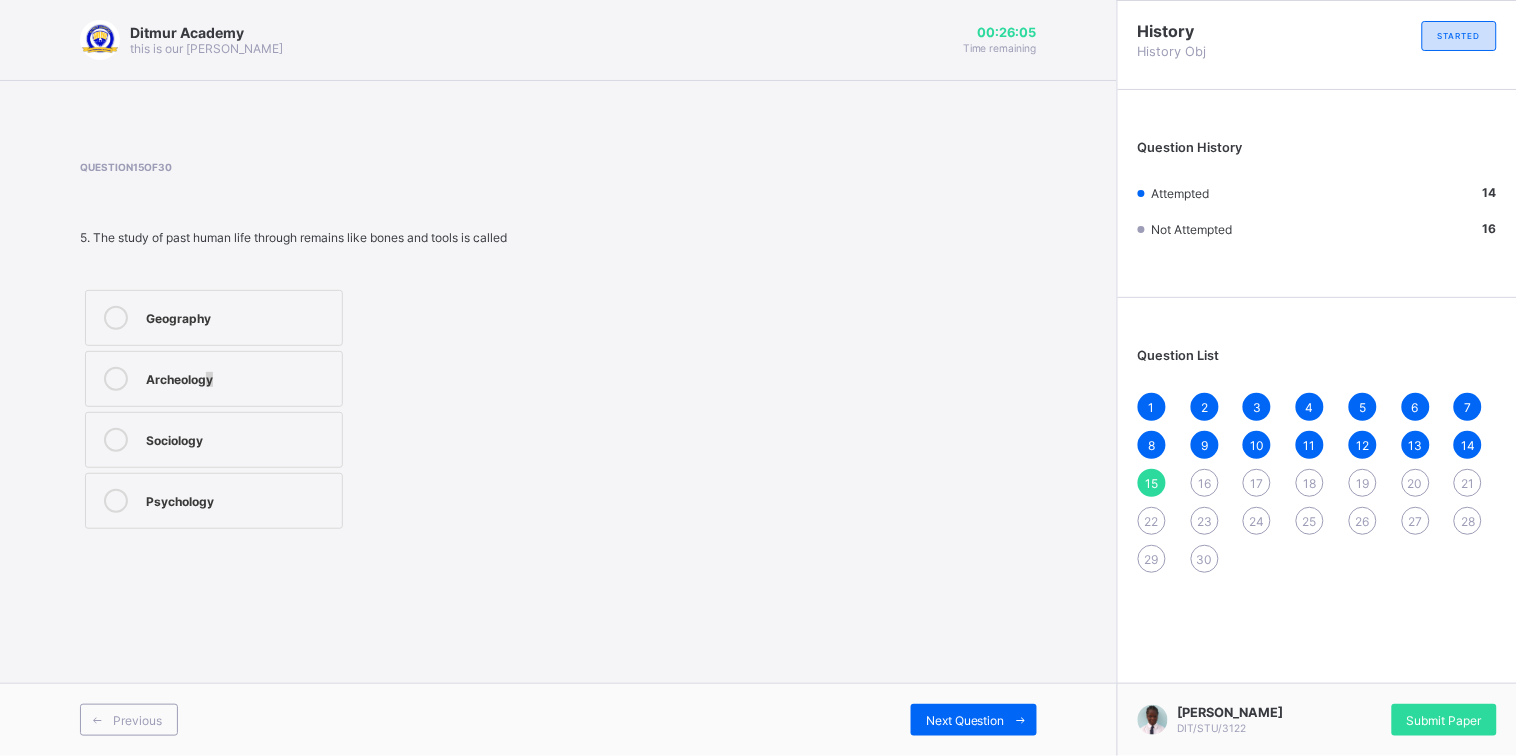 click on "Archeology" at bounding box center [239, 377] 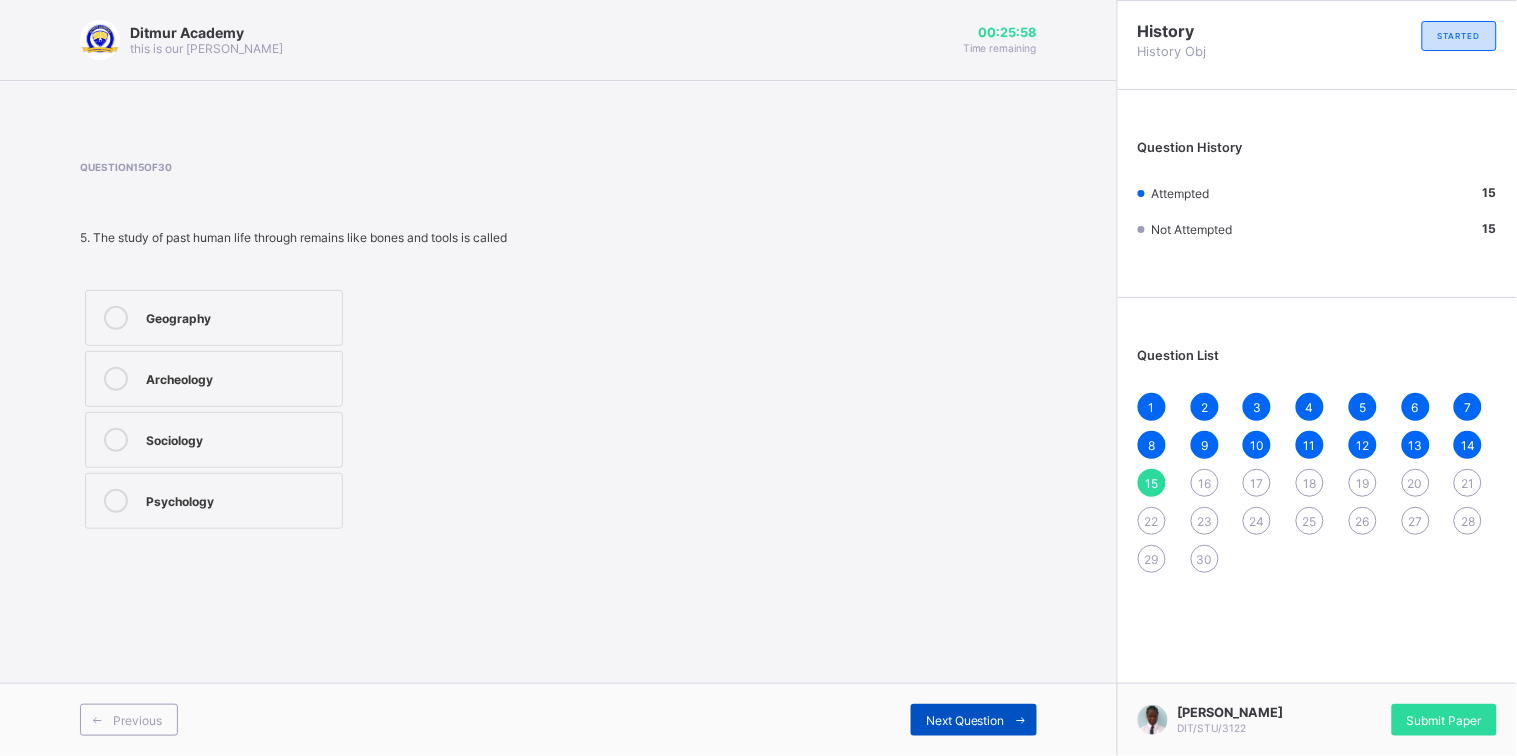 click on "Next Question" at bounding box center (974, 720) 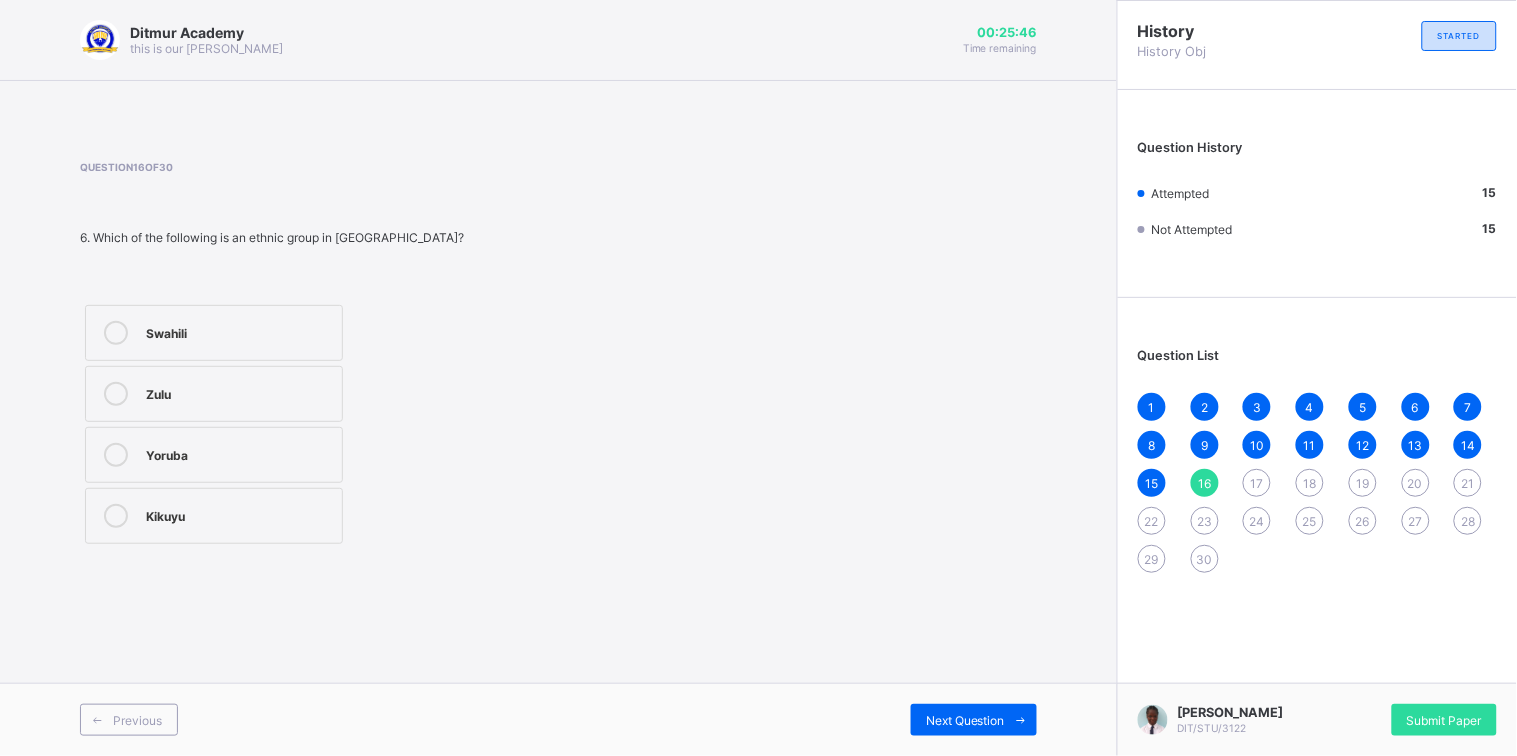 click on "Yoruba" at bounding box center [214, 455] 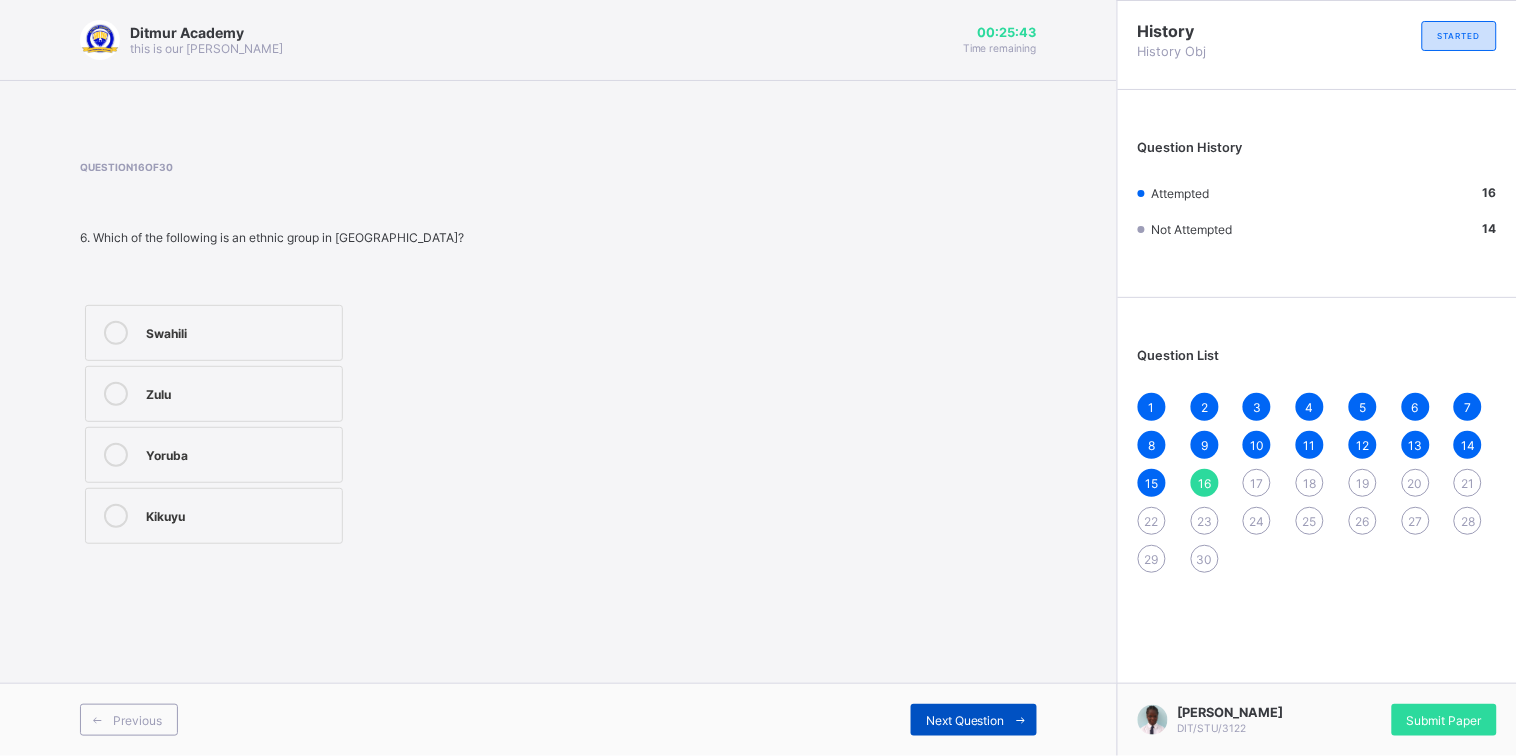 click on "Next Question" at bounding box center (965, 720) 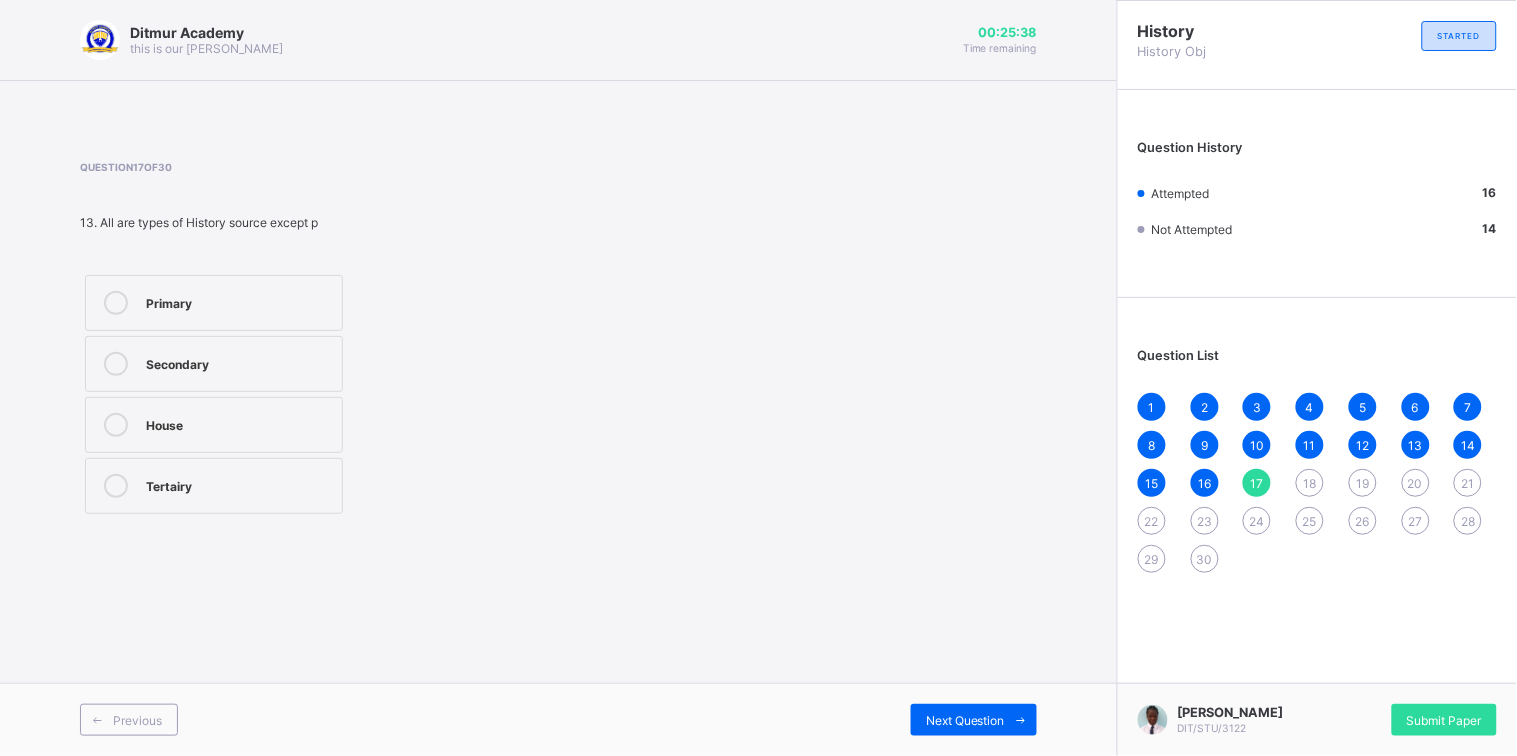 click on "House" at bounding box center [214, 425] 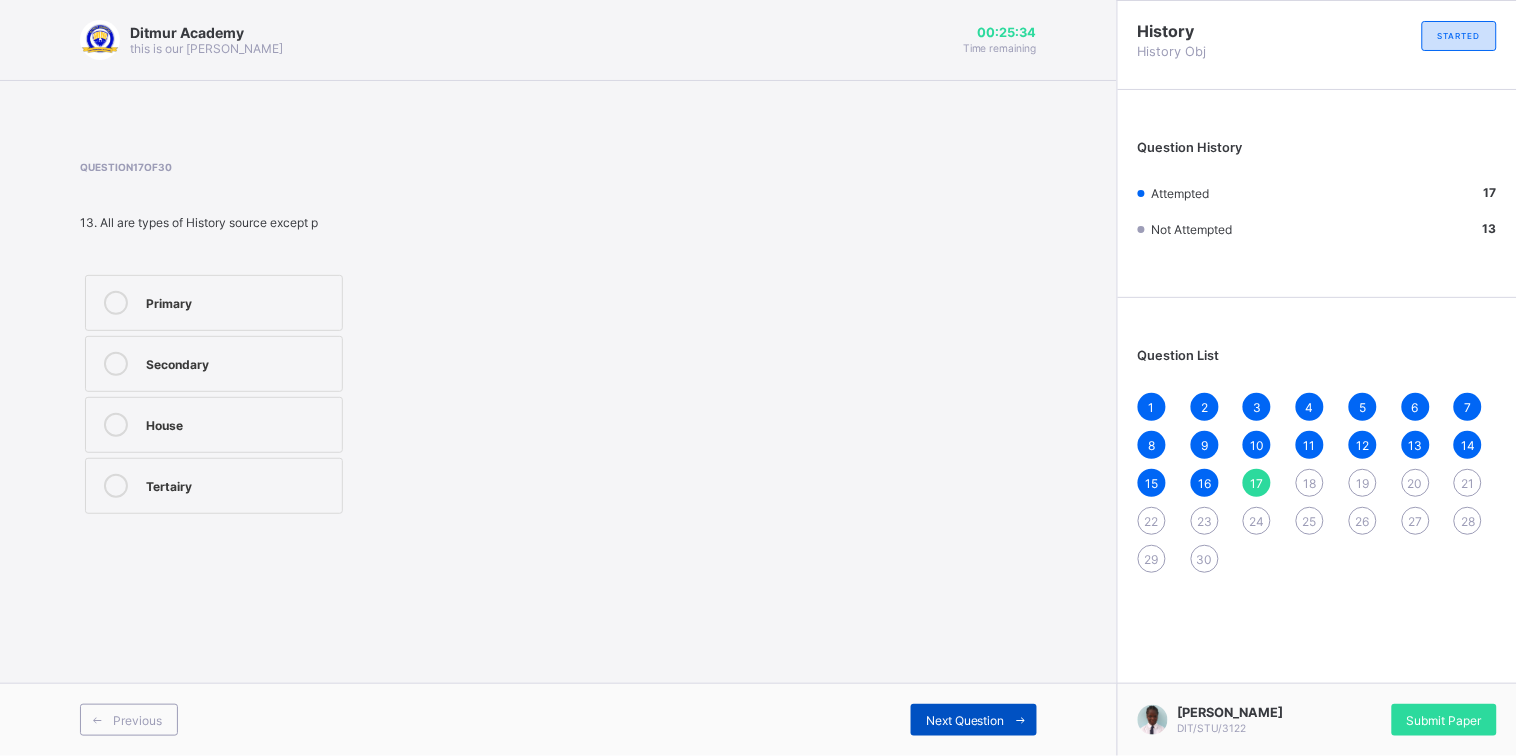 click on "Next Question" at bounding box center [965, 720] 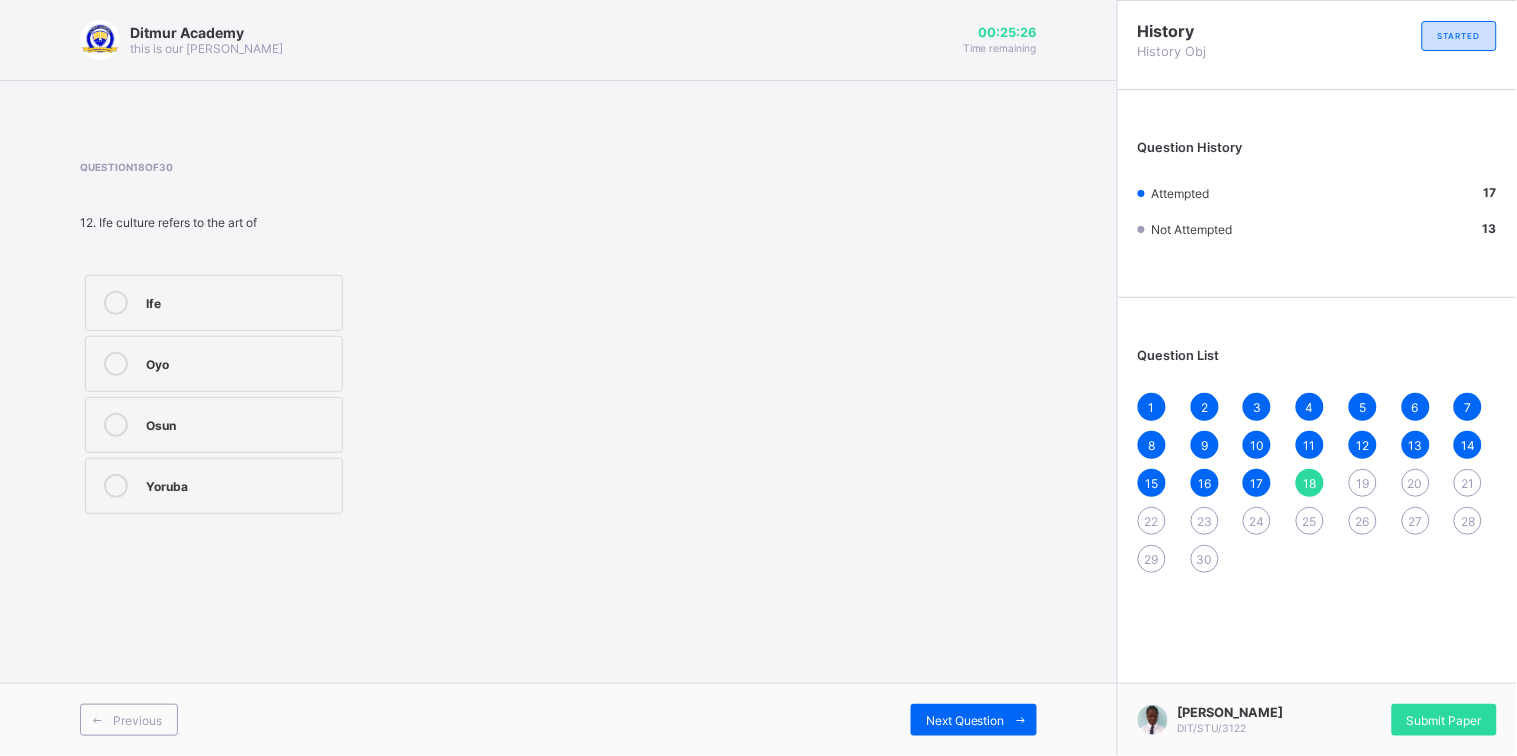 drag, startPoint x: 237, startPoint y: 407, endPoint x: 308, endPoint y: 458, distance: 87.41853 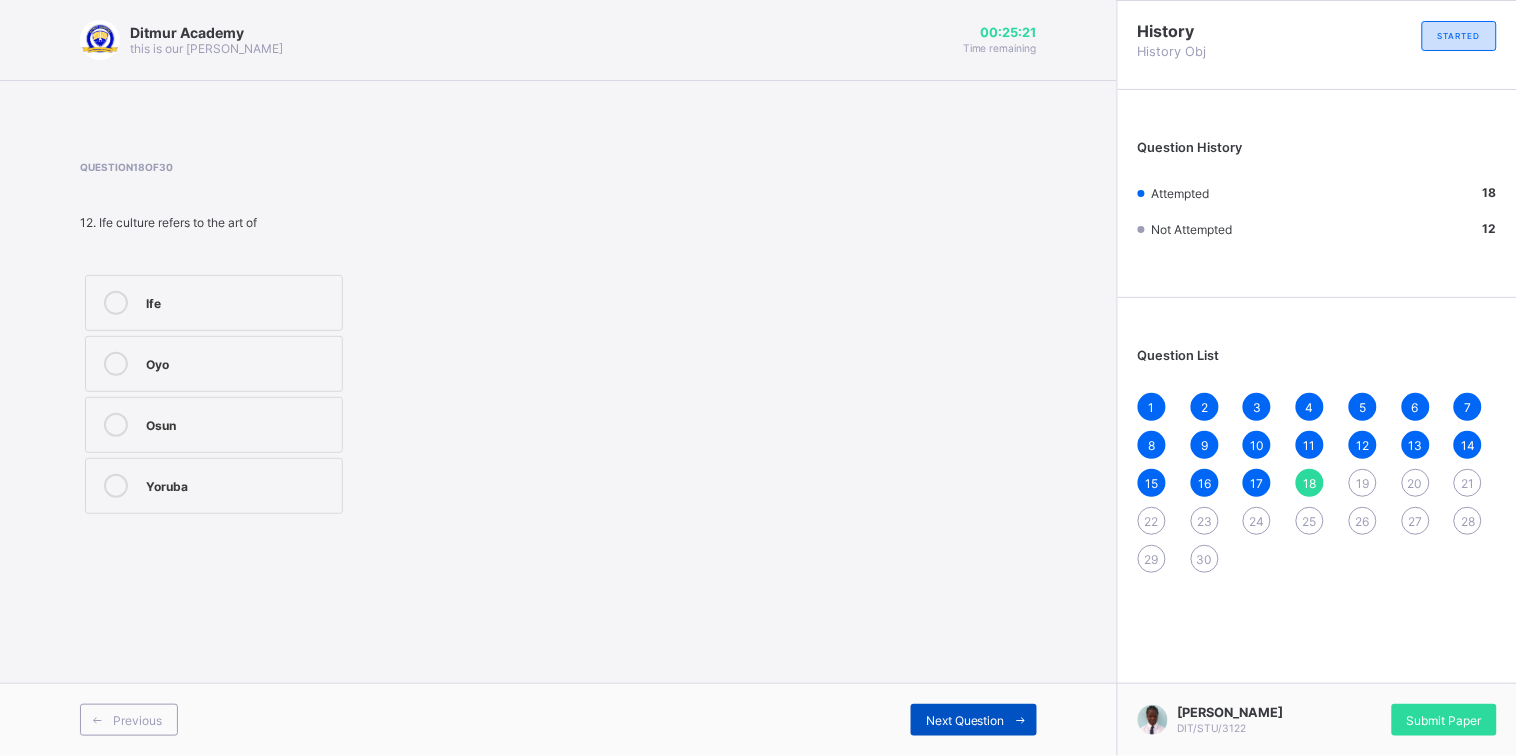click on "Next Question" at bounding box center (965, 720) 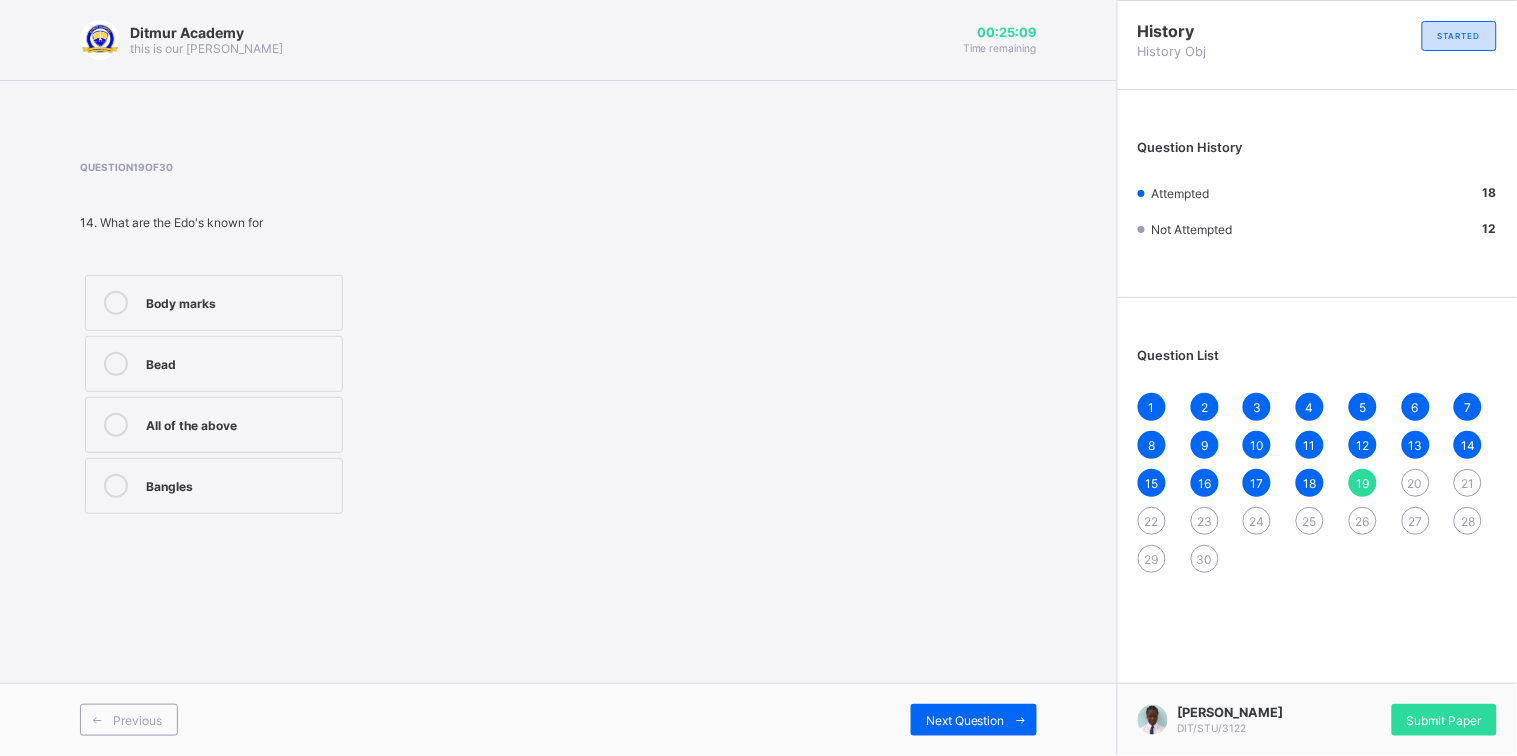 drag, startPoint x: 236, startPoint y: 426, endPoint x: 782, endPoint y: 497, distance: 550.5969 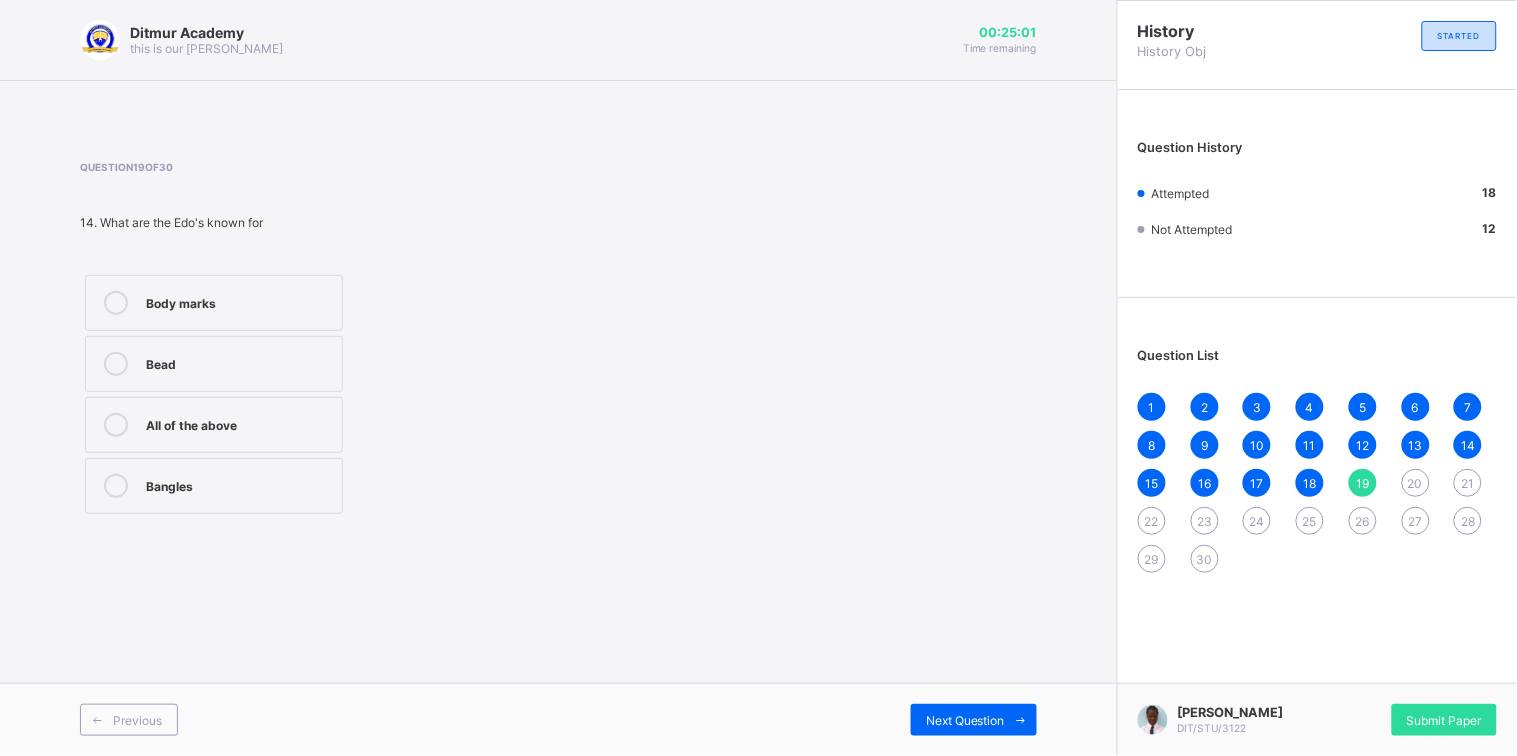 click on "All of the above" at bounding box center [214, 425] 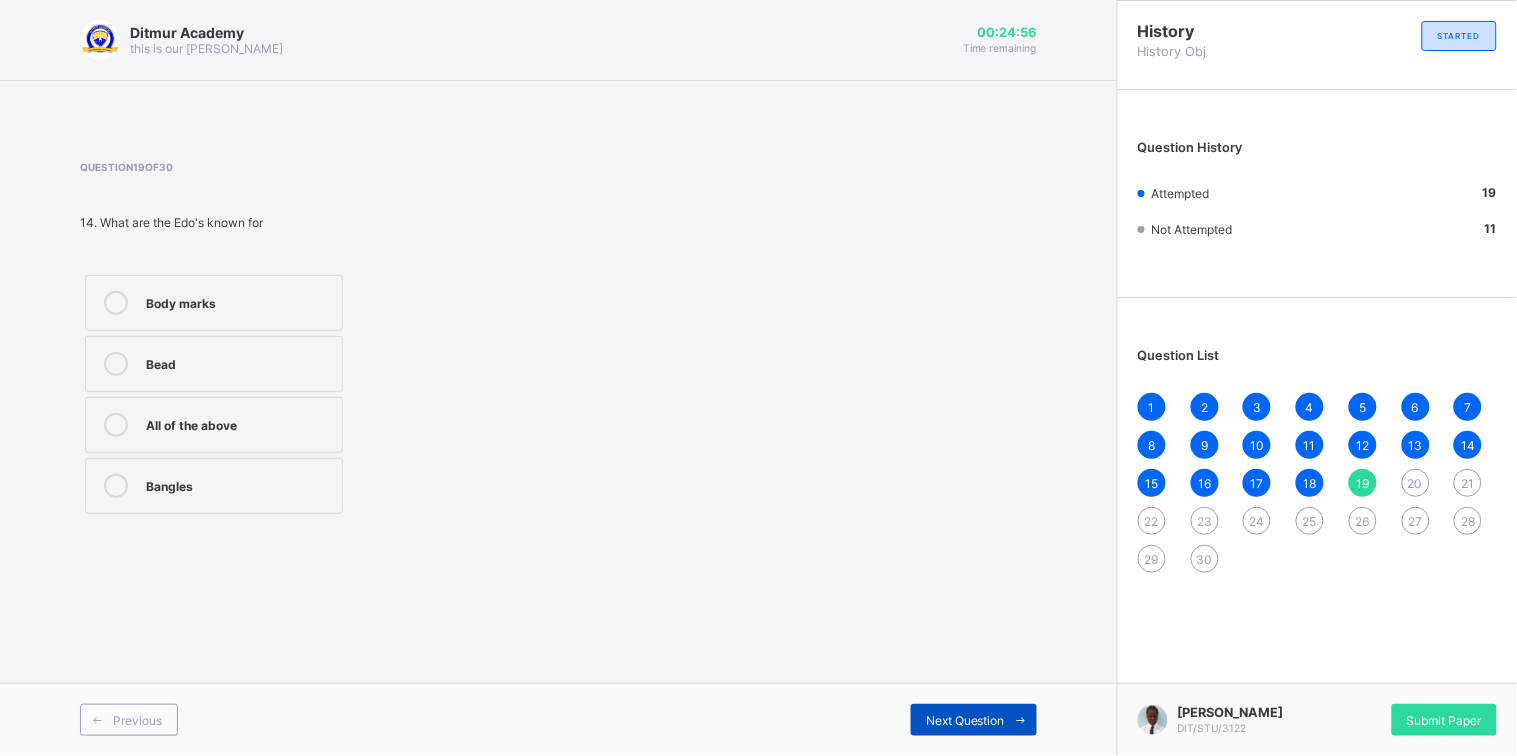 click on "Next Question" at bounding box center [965, 720] 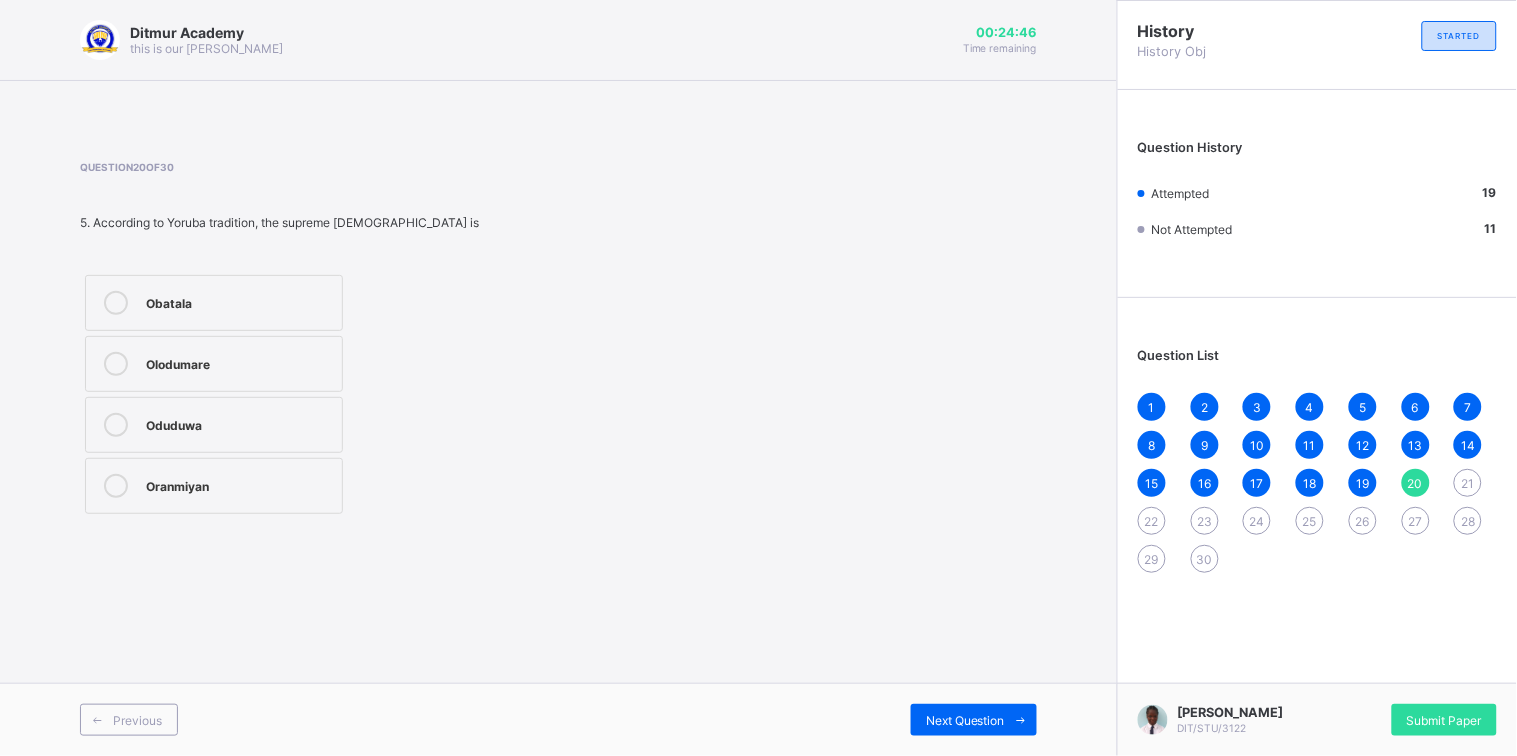 click on "Oduduwa" at bounding box center [239, 423] 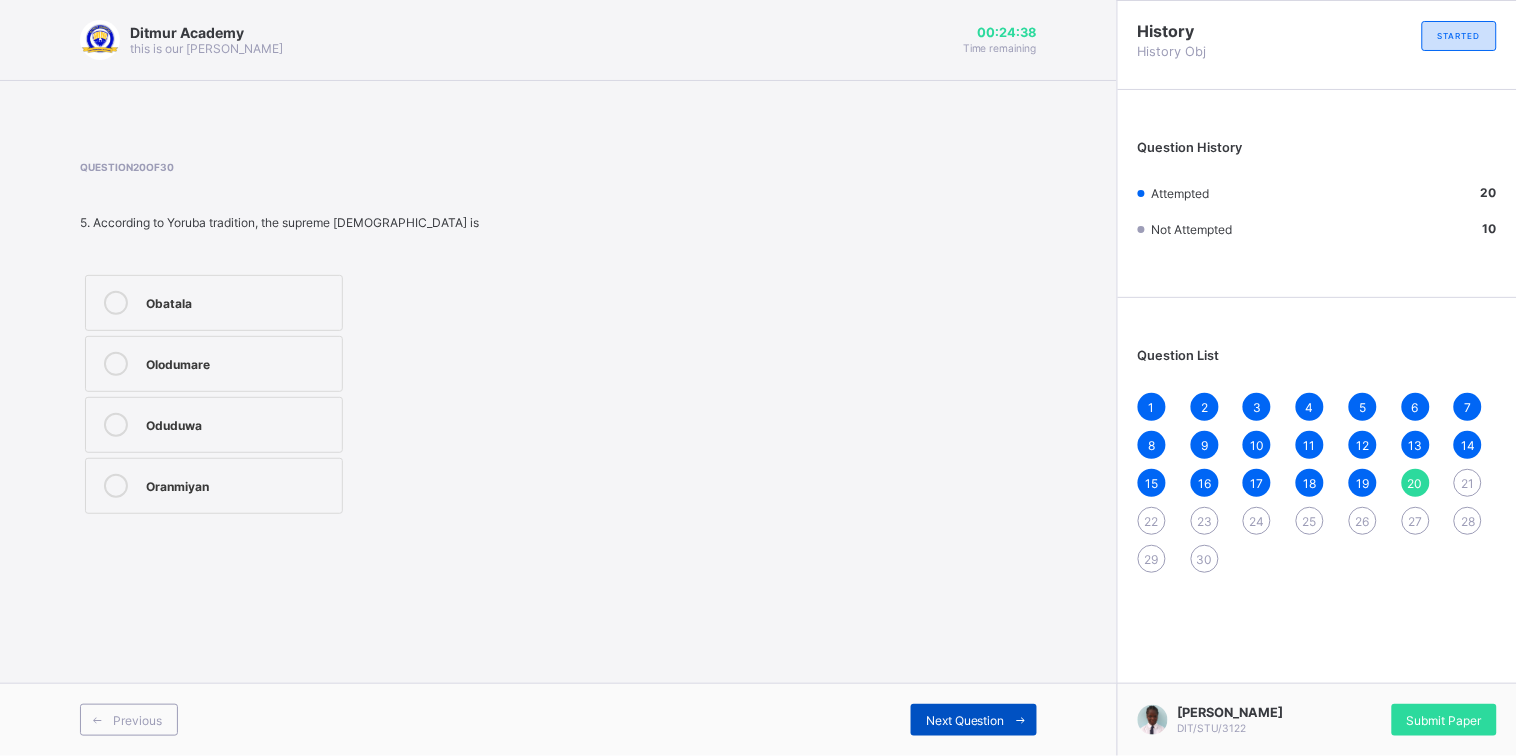 click on "Next Question" at bounding box center (965, 720) 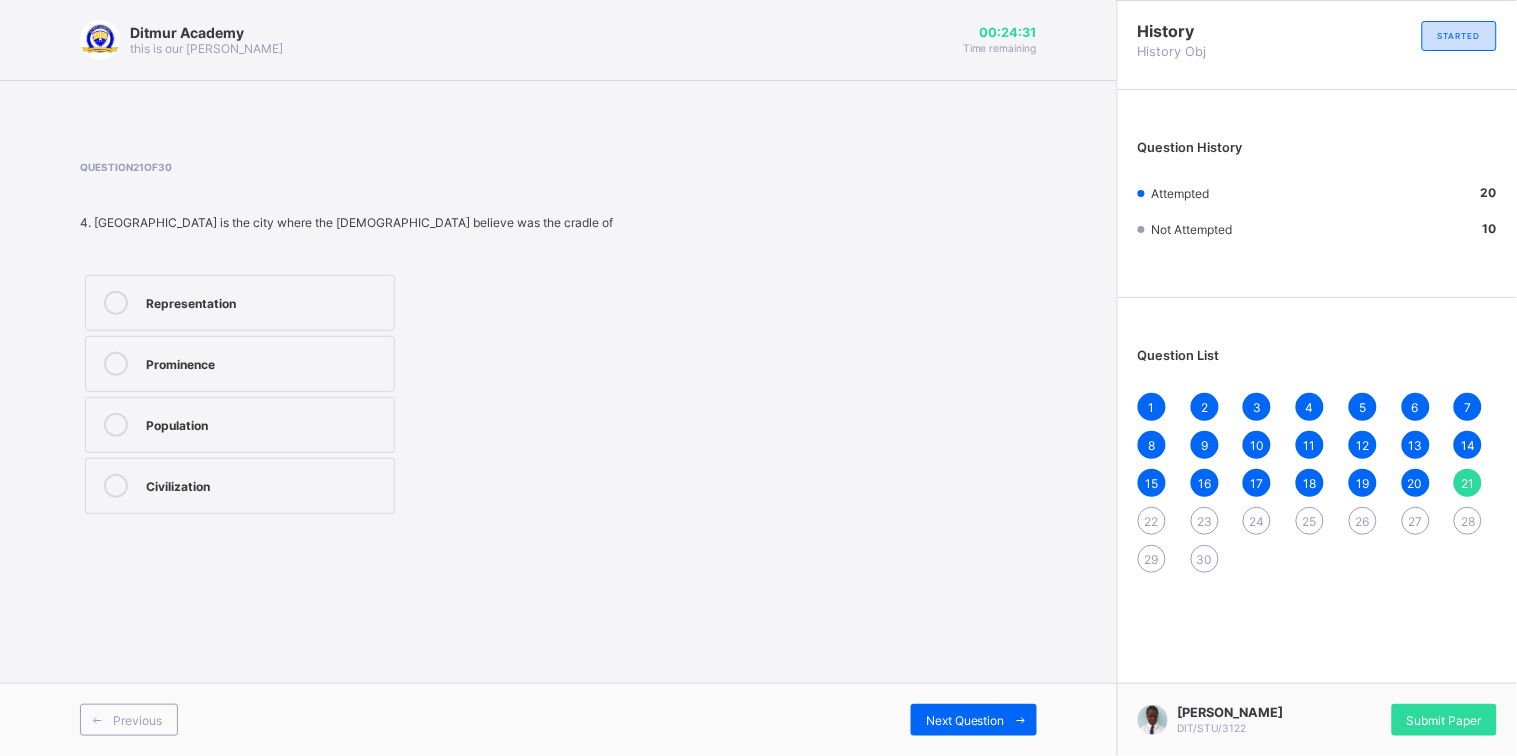 click on "Population" at bounding box center (265, 423) 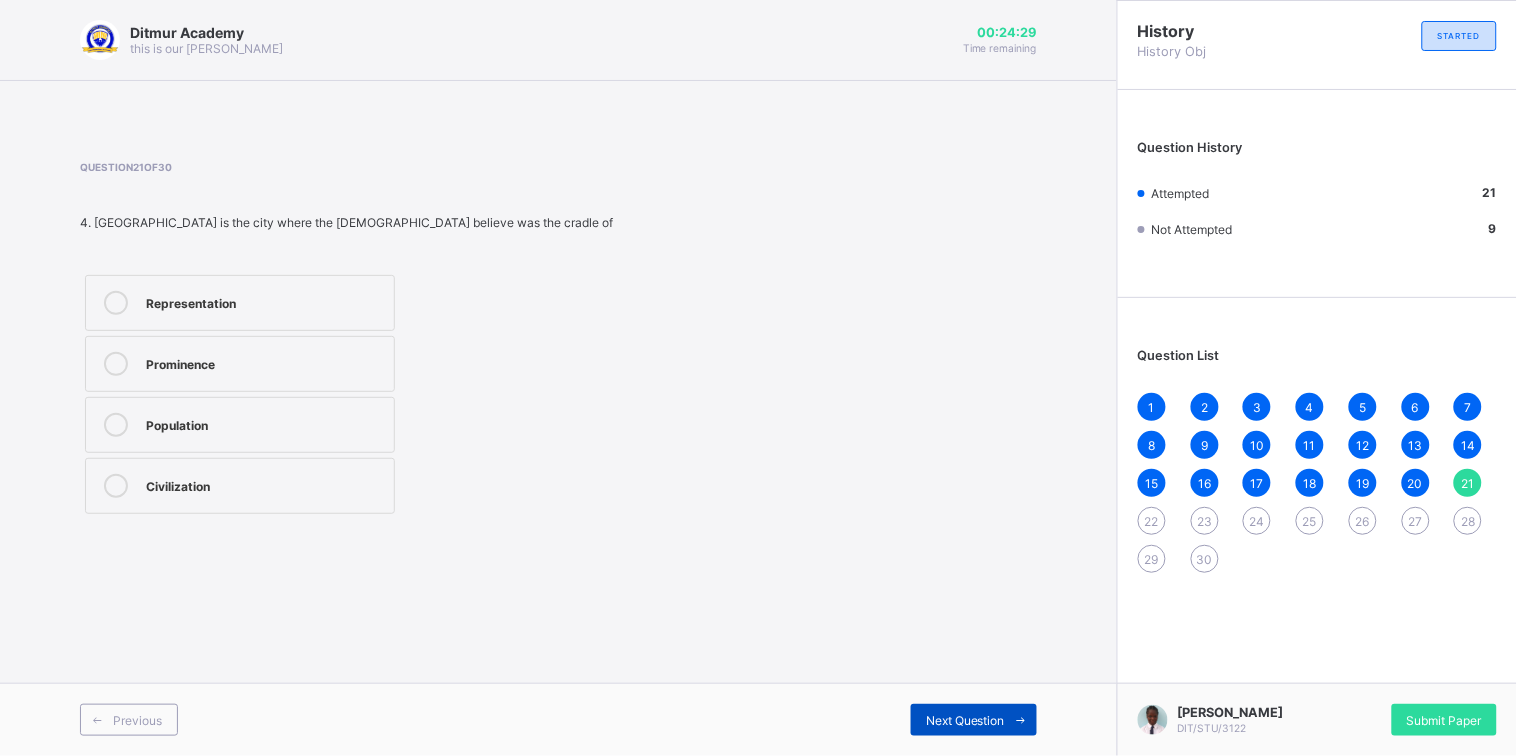 click on "Next Question" at bounding box center [974, 720] 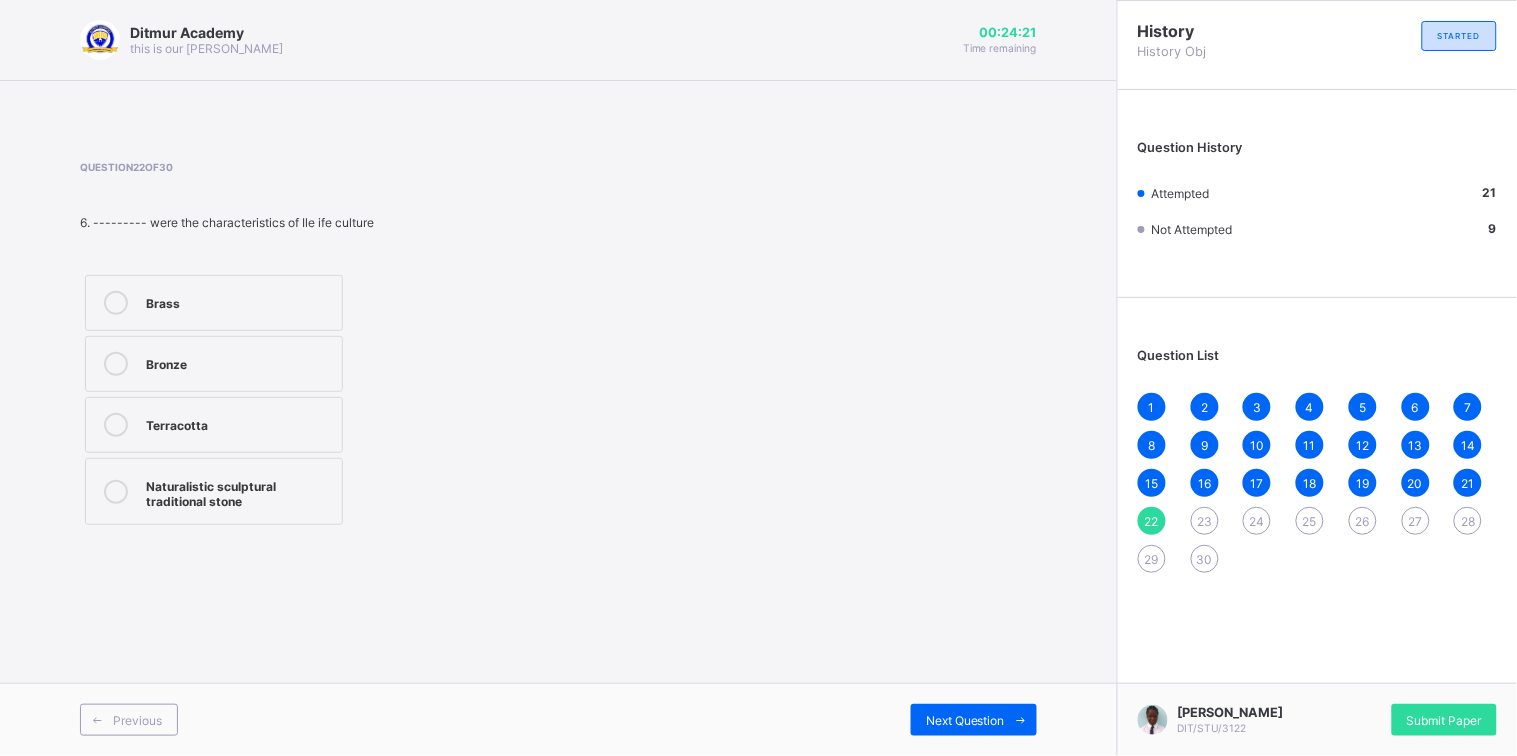 click on "Terracotta" at bounding box center (214, 425) 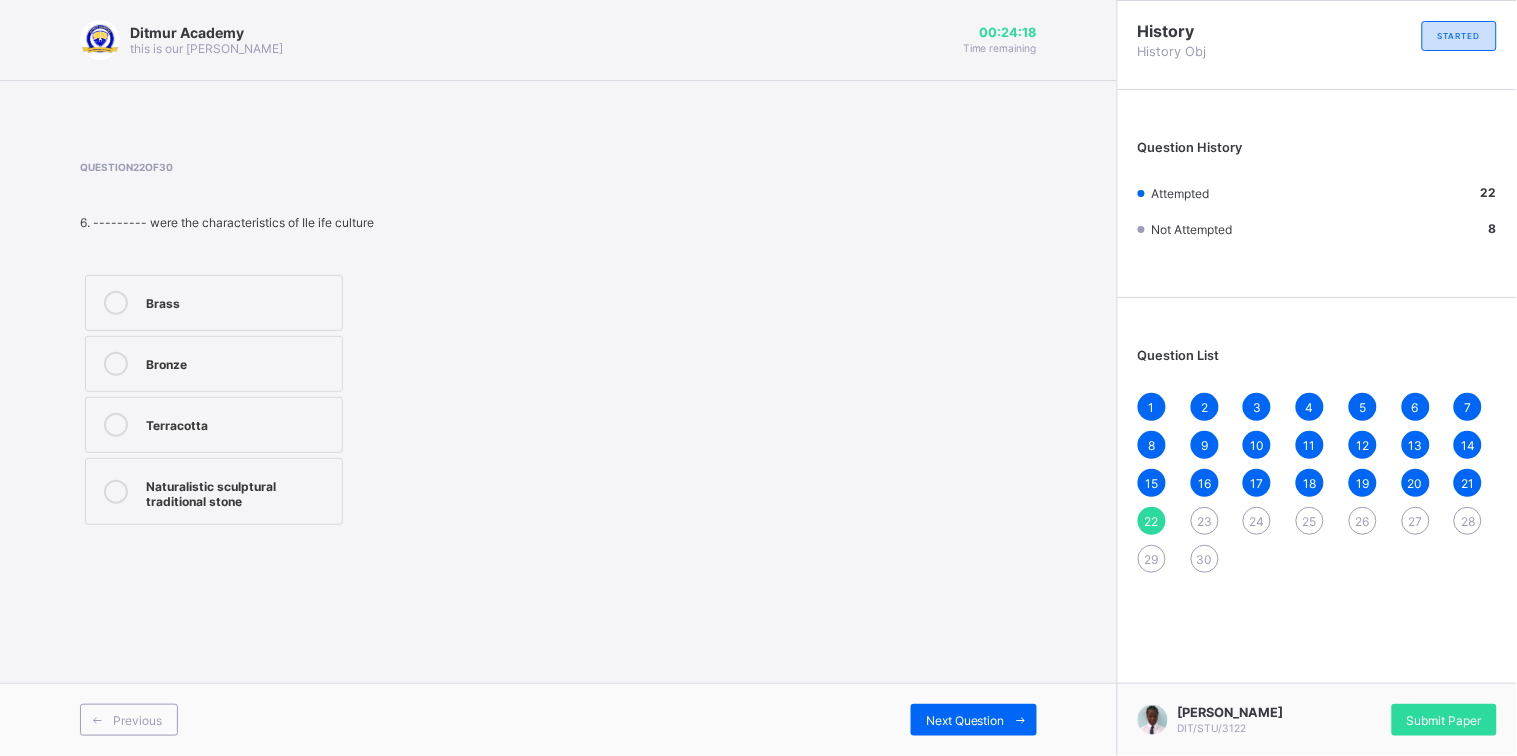 click on "Previous Next Question" at bounding box center [558, 719] 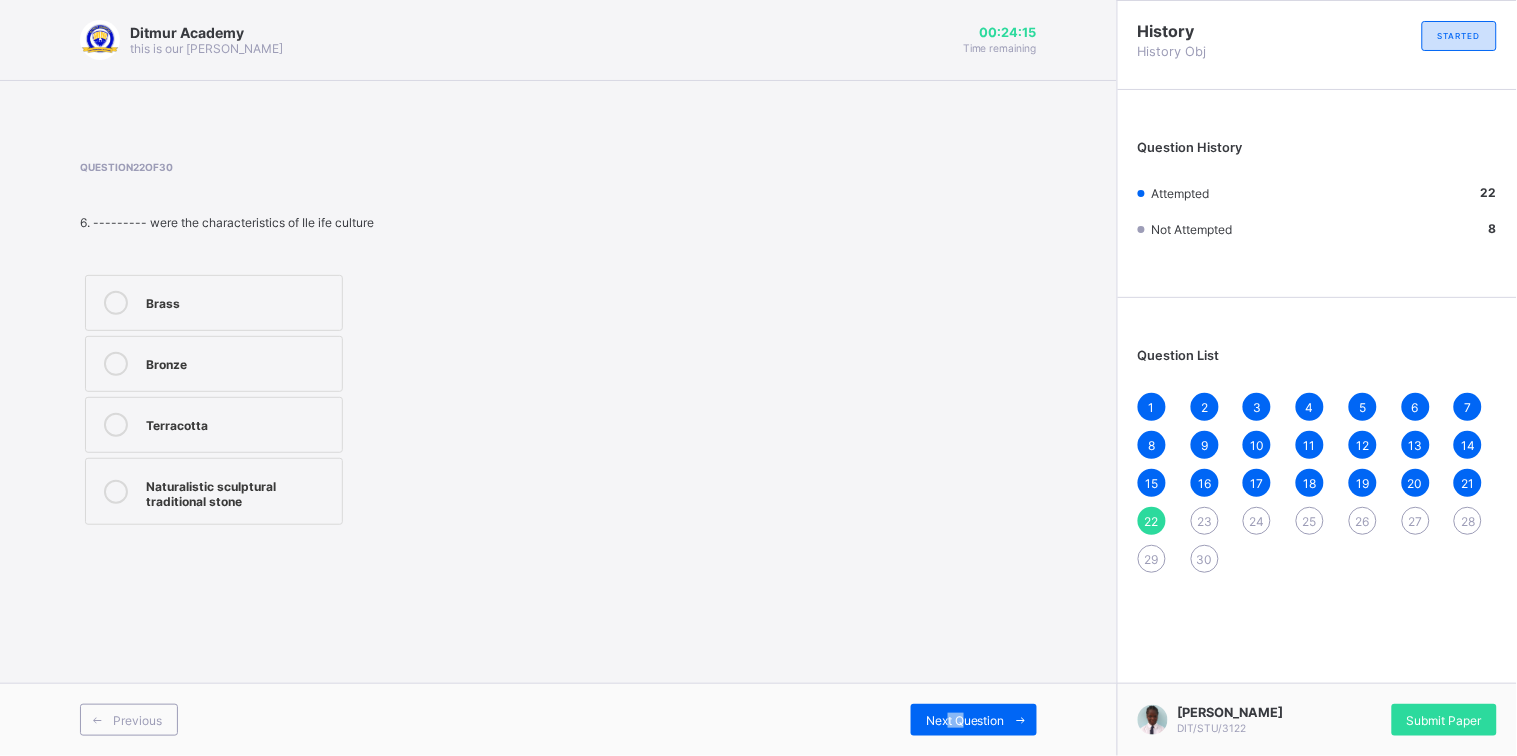 drag, startPoint x: 965, startPoint y: 723, endPoint x: 943, endPoint y: 700, distance: 31.827662 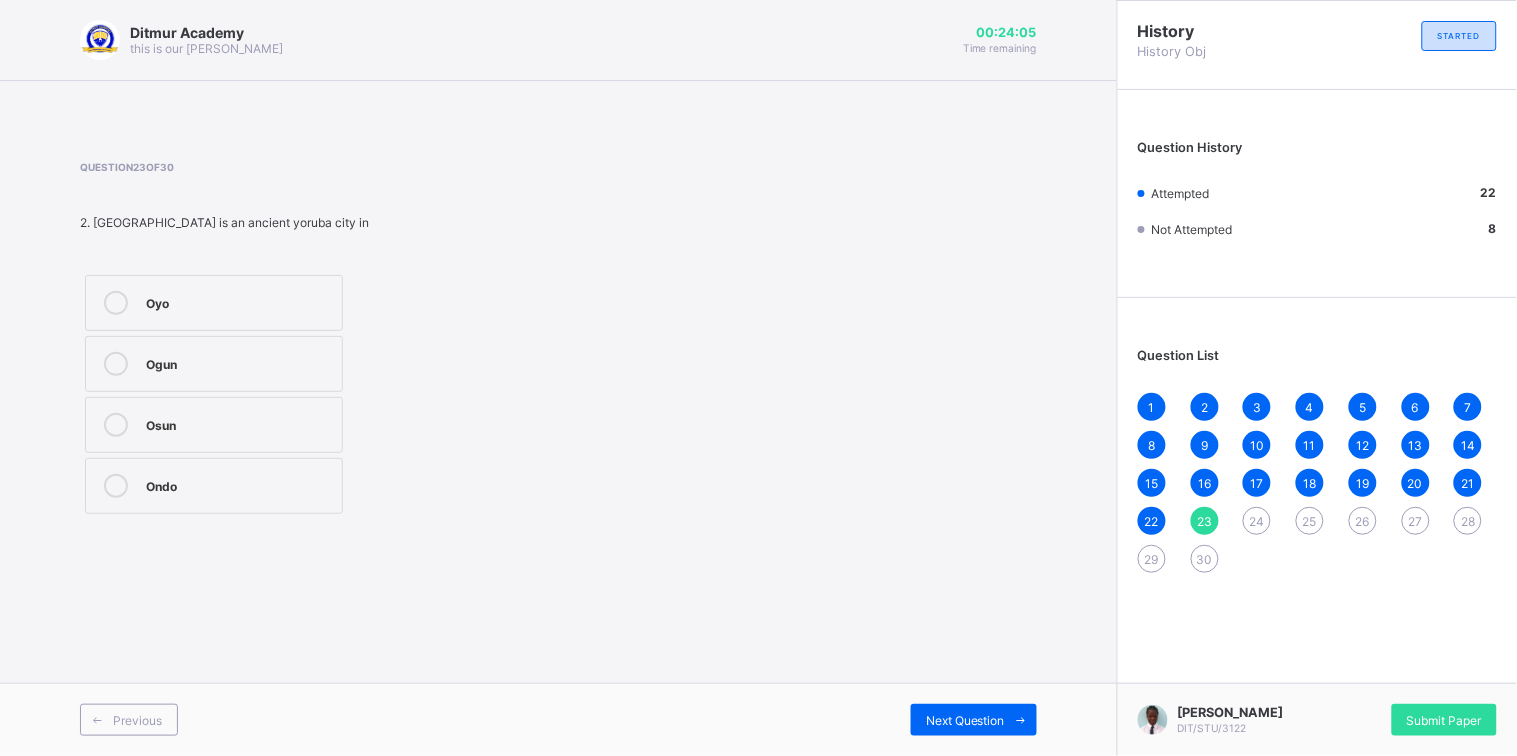 click on "Osun" at bounding box center (214, 425) 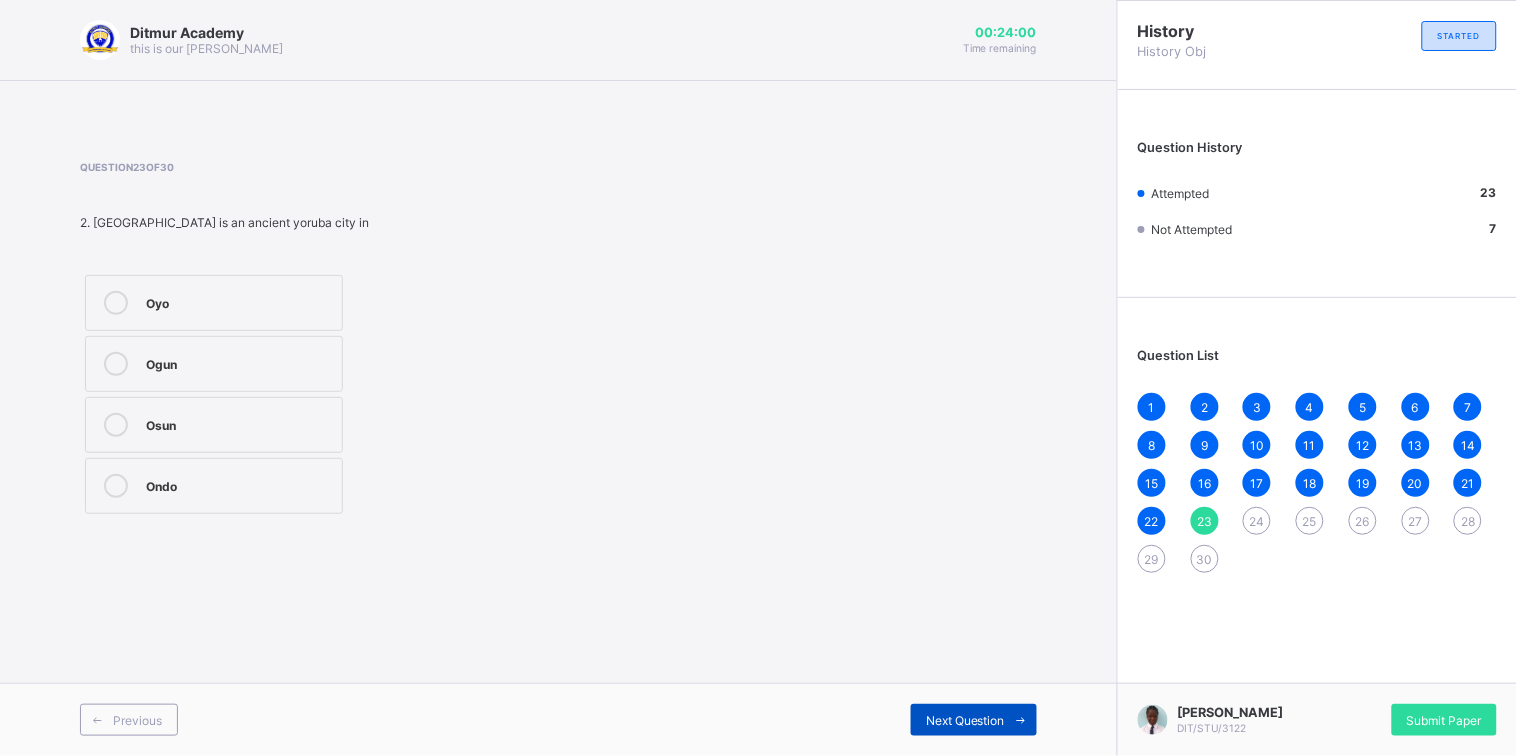 click on "Next Question" at bounding box center [965, 720] 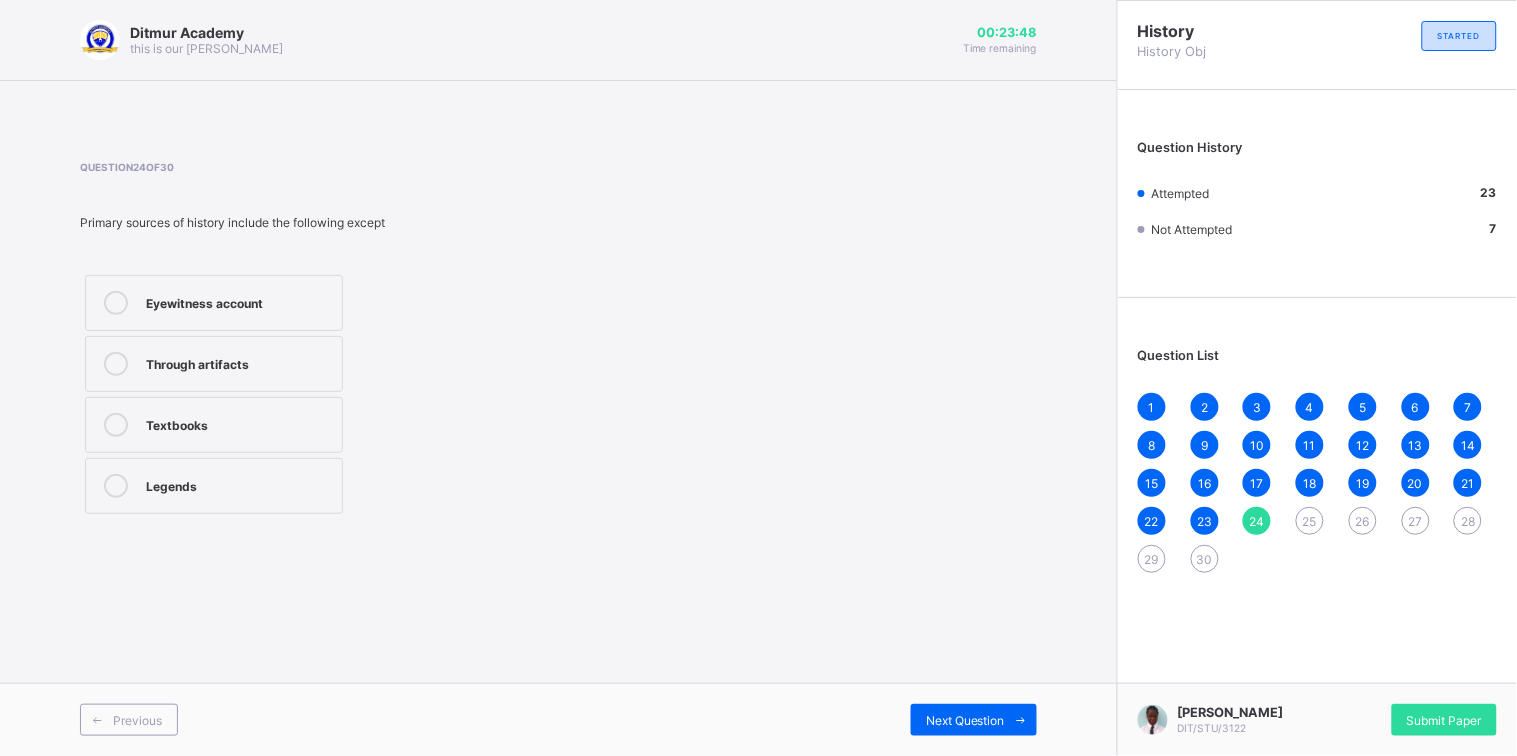 drag, startPoint x: 247, startPoint y: 407, endPoint x: 234, endPoint y: 407, distance: 13 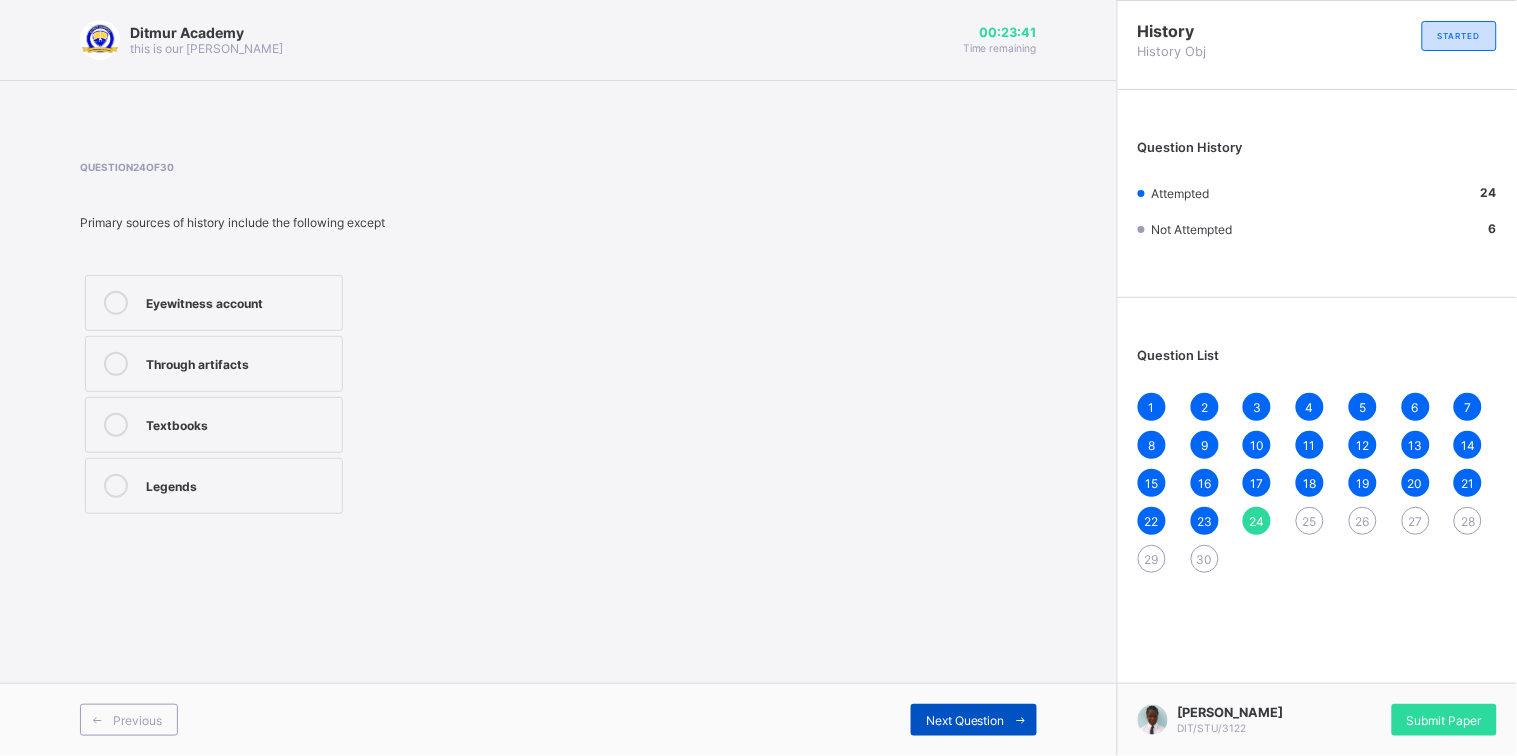 click on "Next Question" at bounding box center (974, 720) 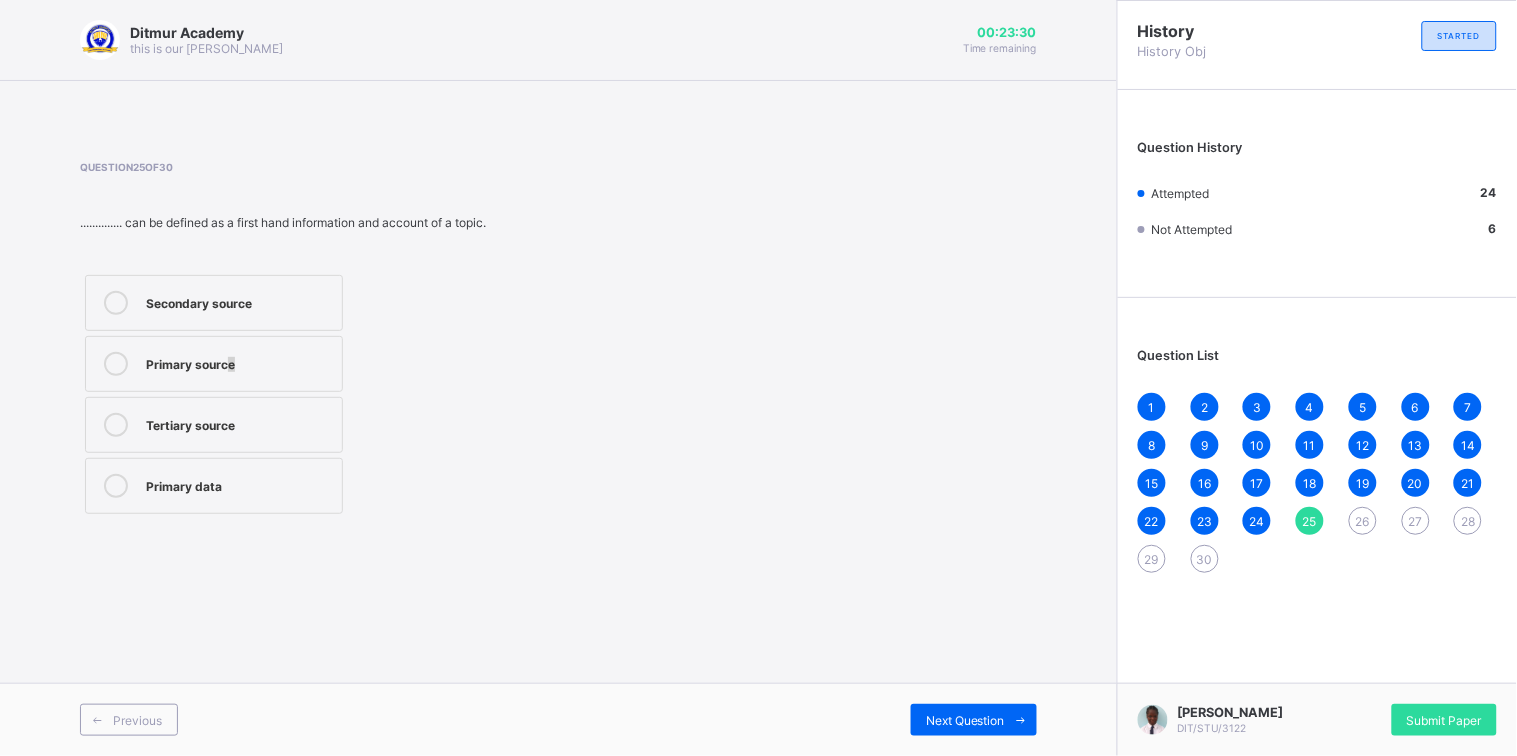 drag, startPoint x: 230, startPoint y: 369, endPoint x: 246, endPoint y: 356, distance: 20.615528 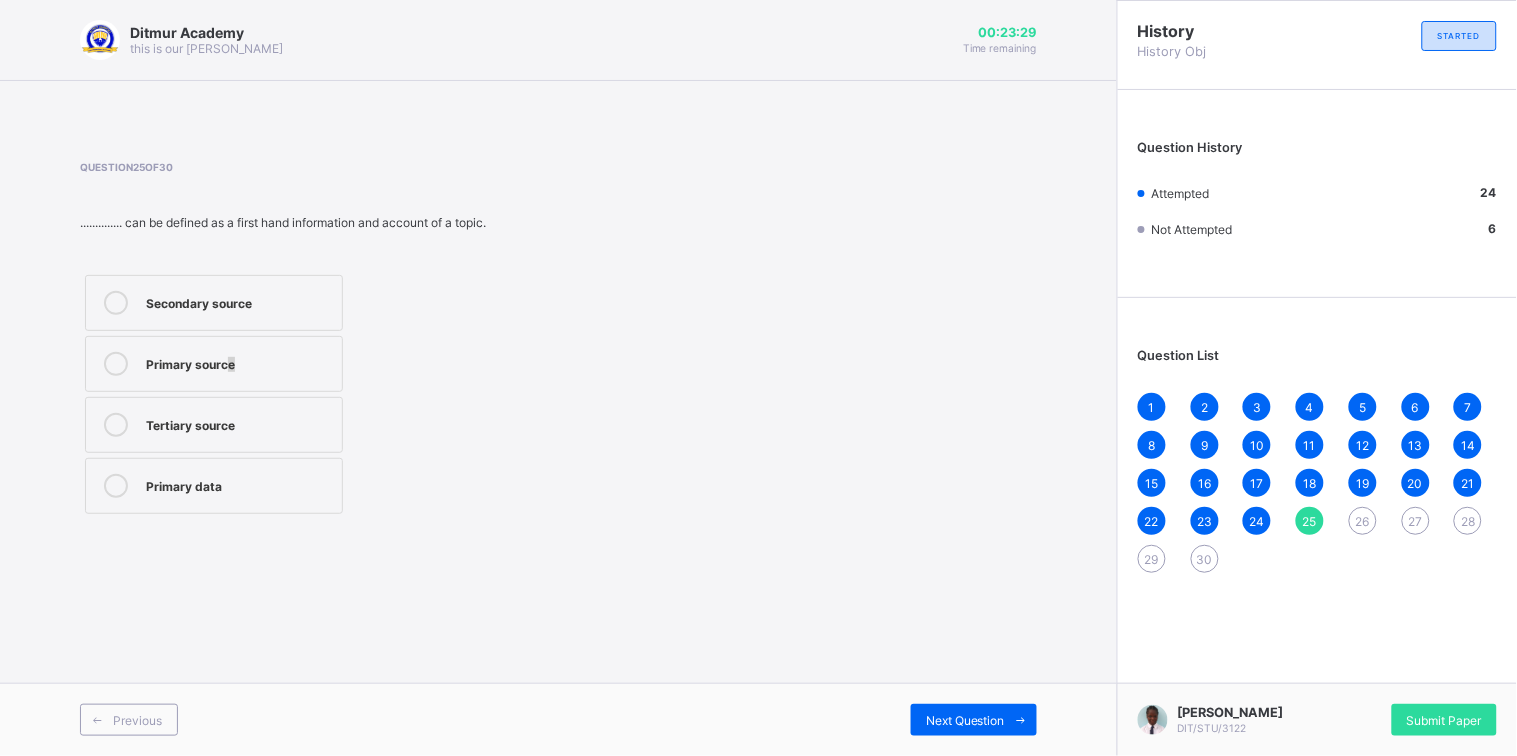 click on "Primary source" at bounding box center [239, 362] 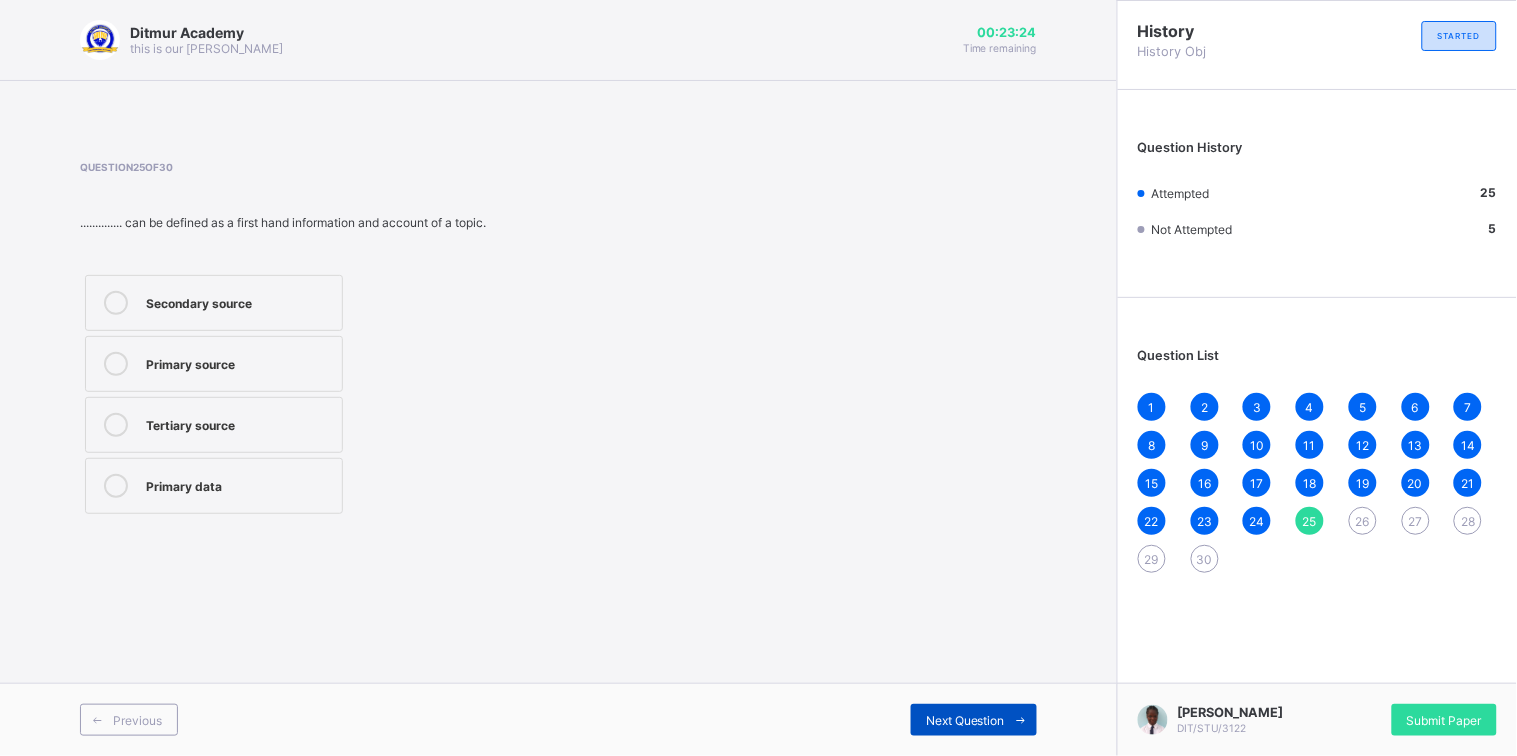 drag, startPoint x: 987, startPoint y: 716, endPoint x: 971, endPoint y: 705, distance: 19.416489 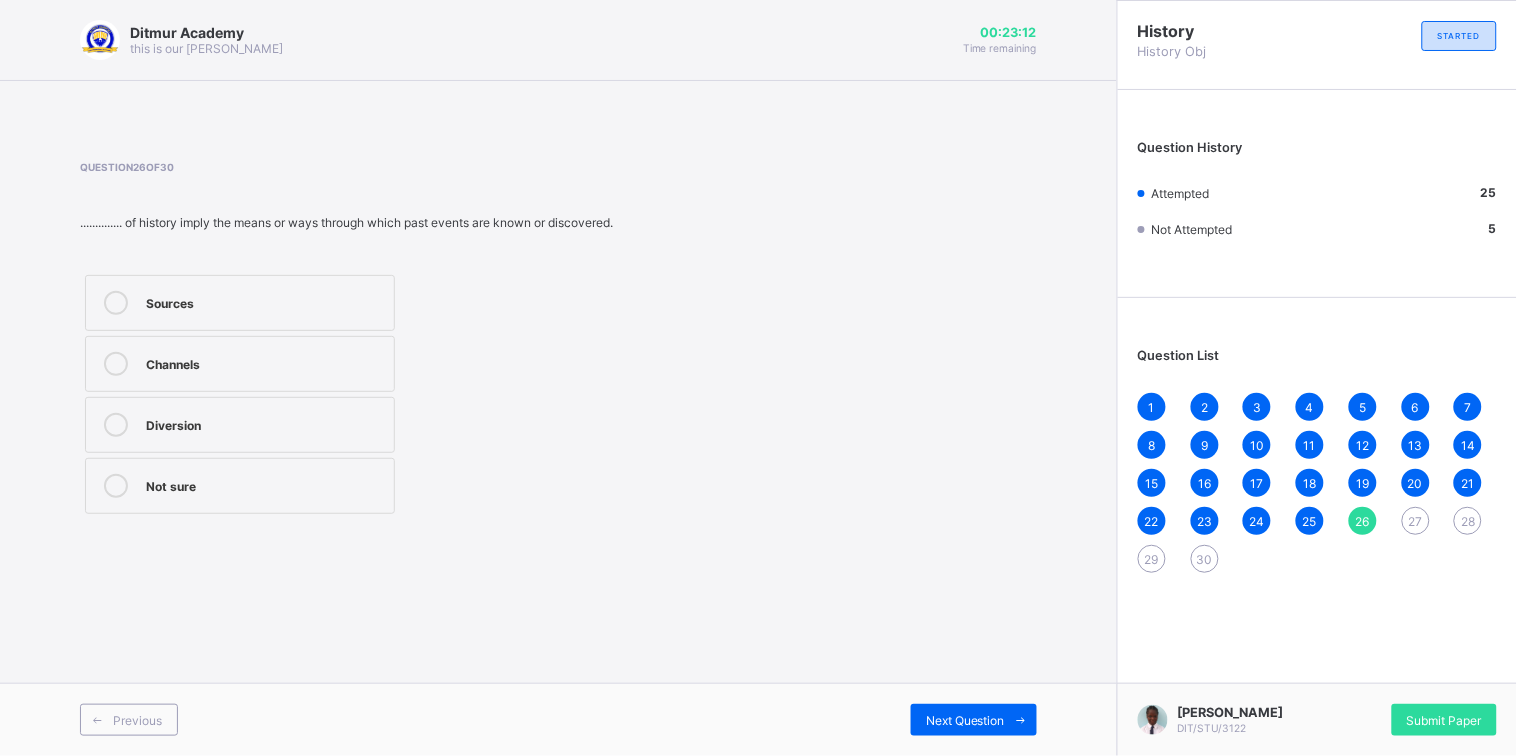 click on "Sources" at bounding box center (240, 303) 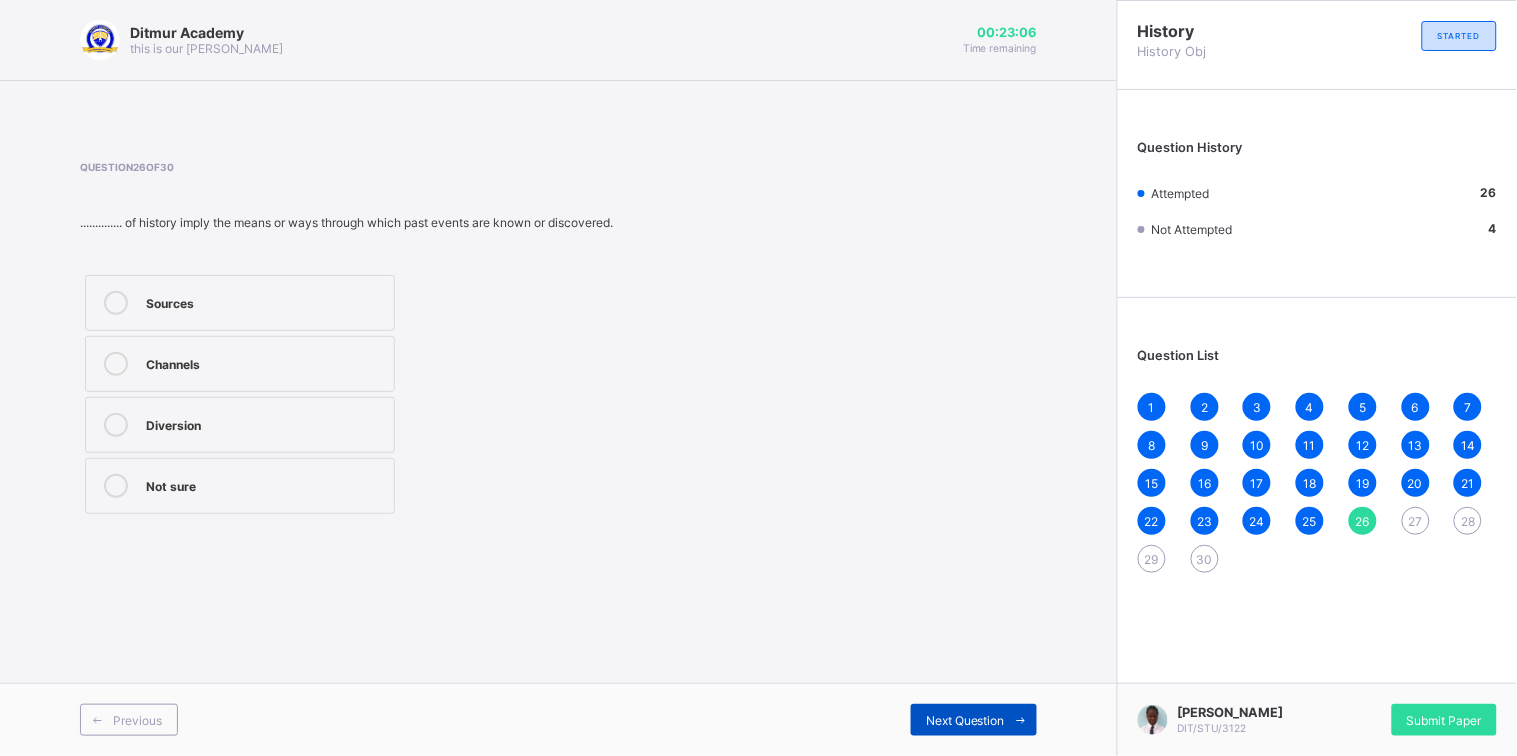 click on "Next Question" at bounding box center [965, 720] 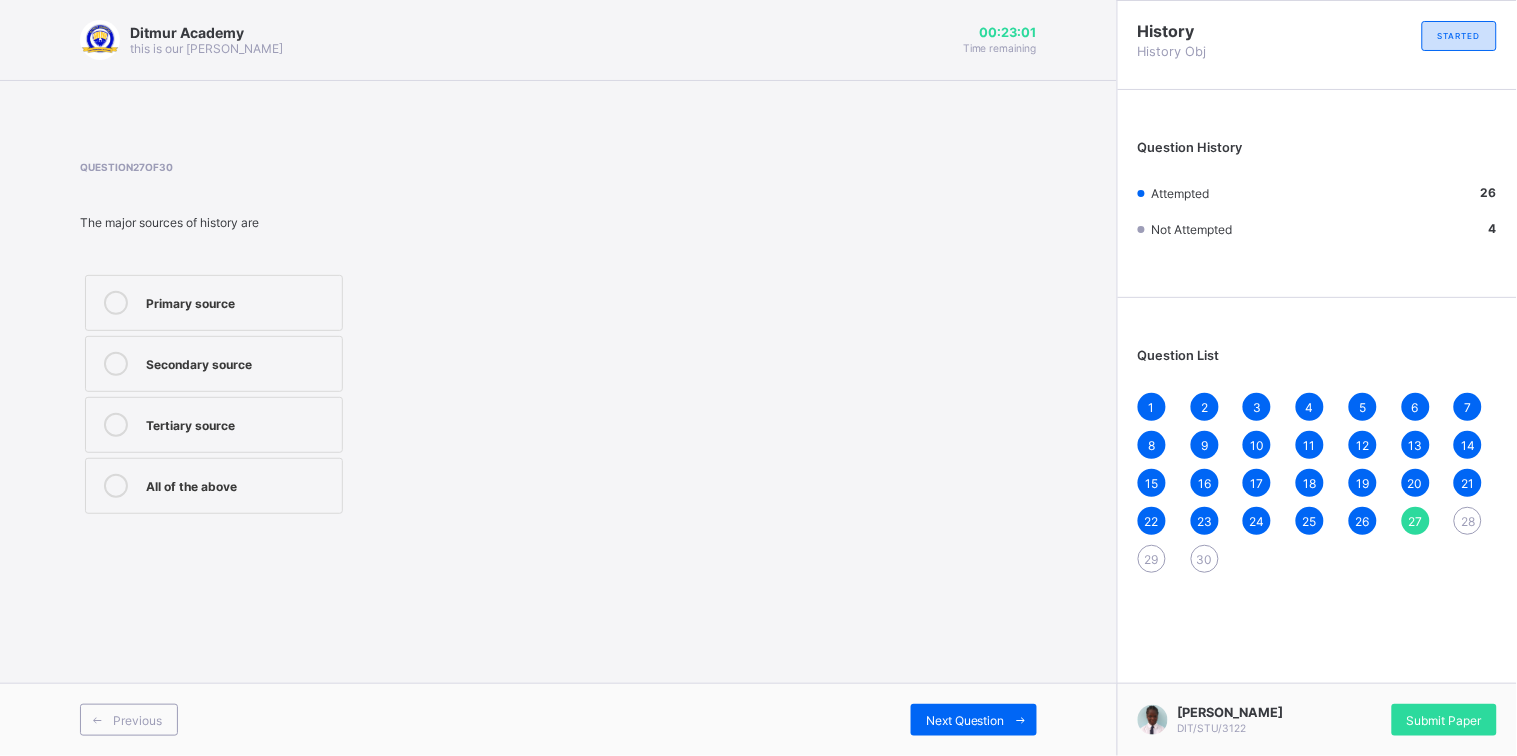 click on "All of the above" at bounding box center [239, 484] 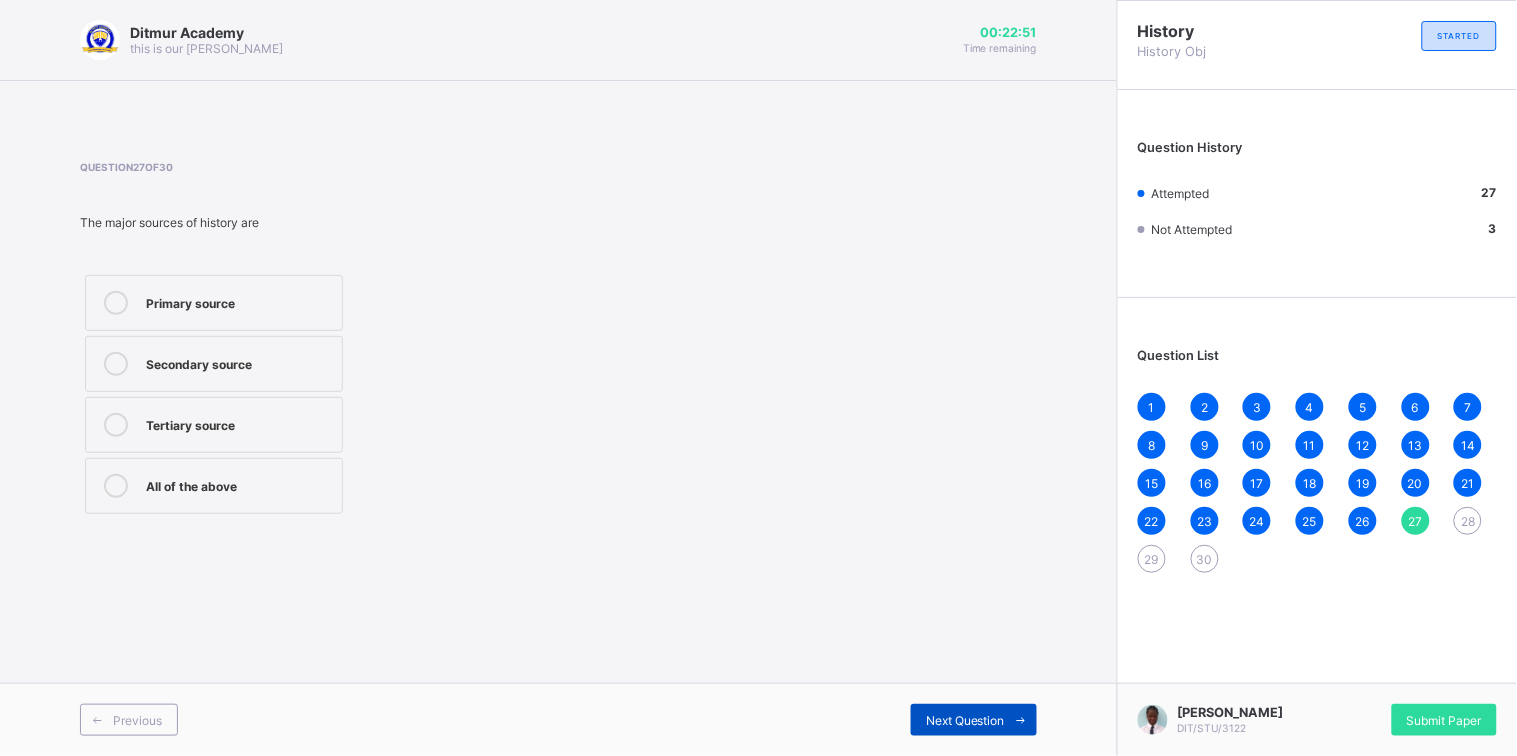 click on "Next Question" at bounding box center (965, 720) 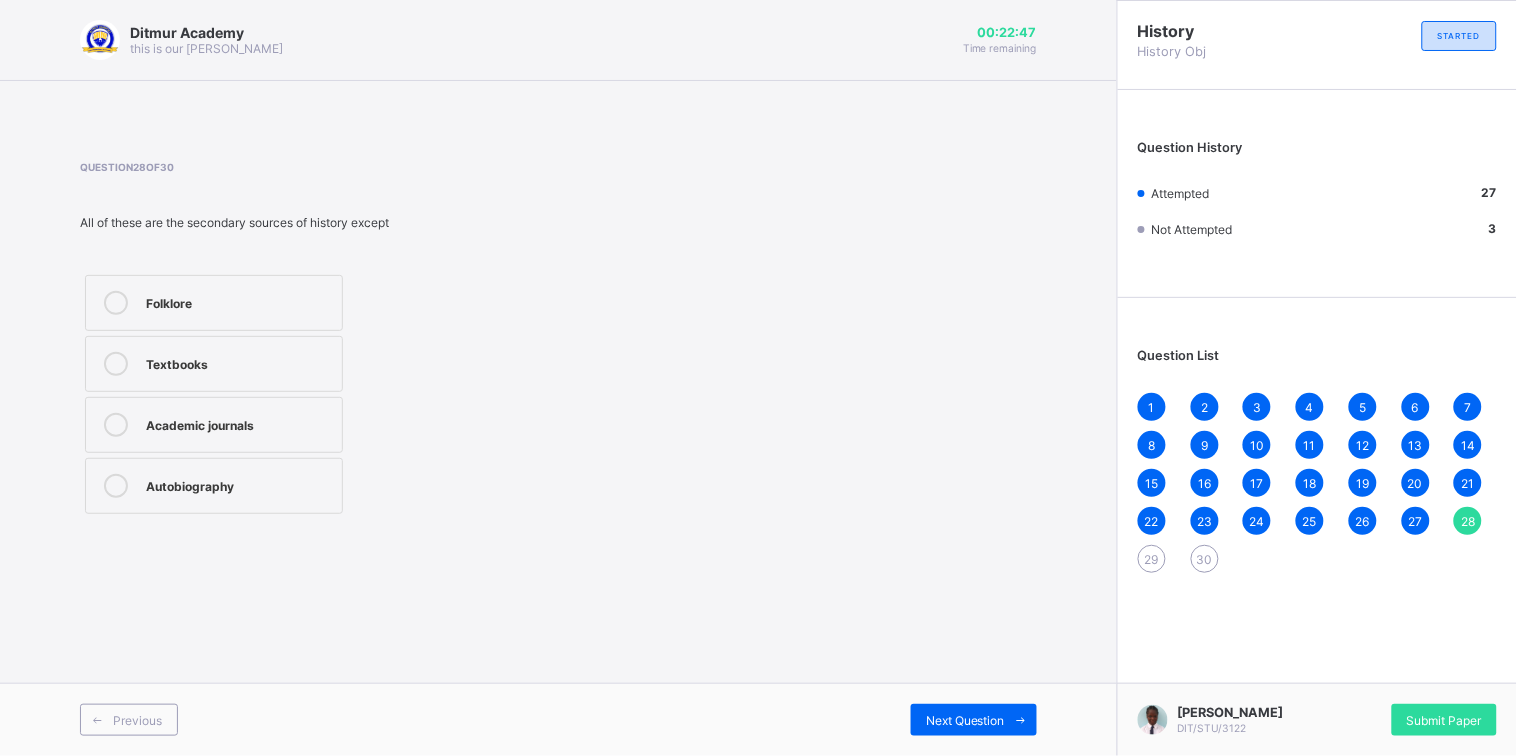 click on "Textbooks" at bounding box center (214, 364) 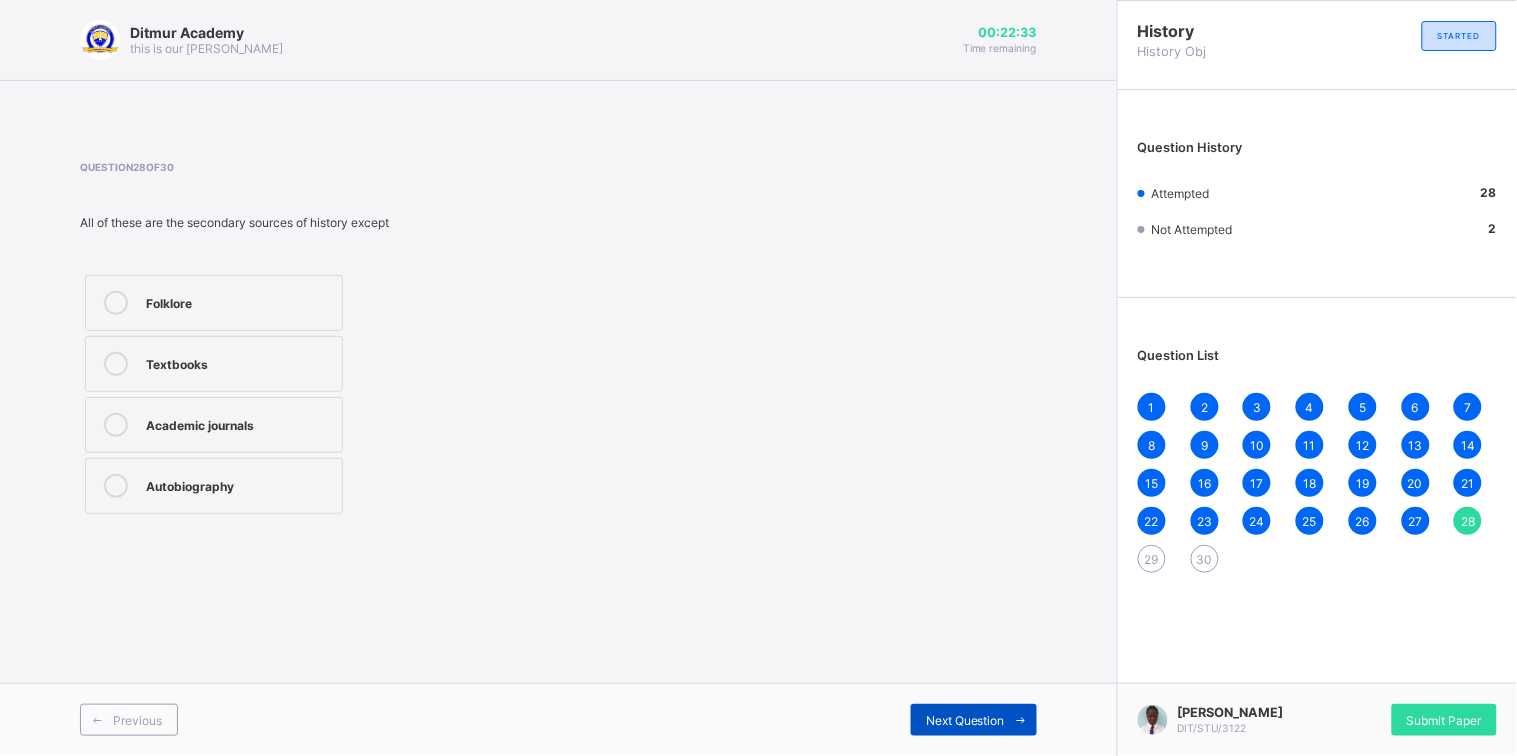 click on "Next Question" at bounding box center (965, 720) 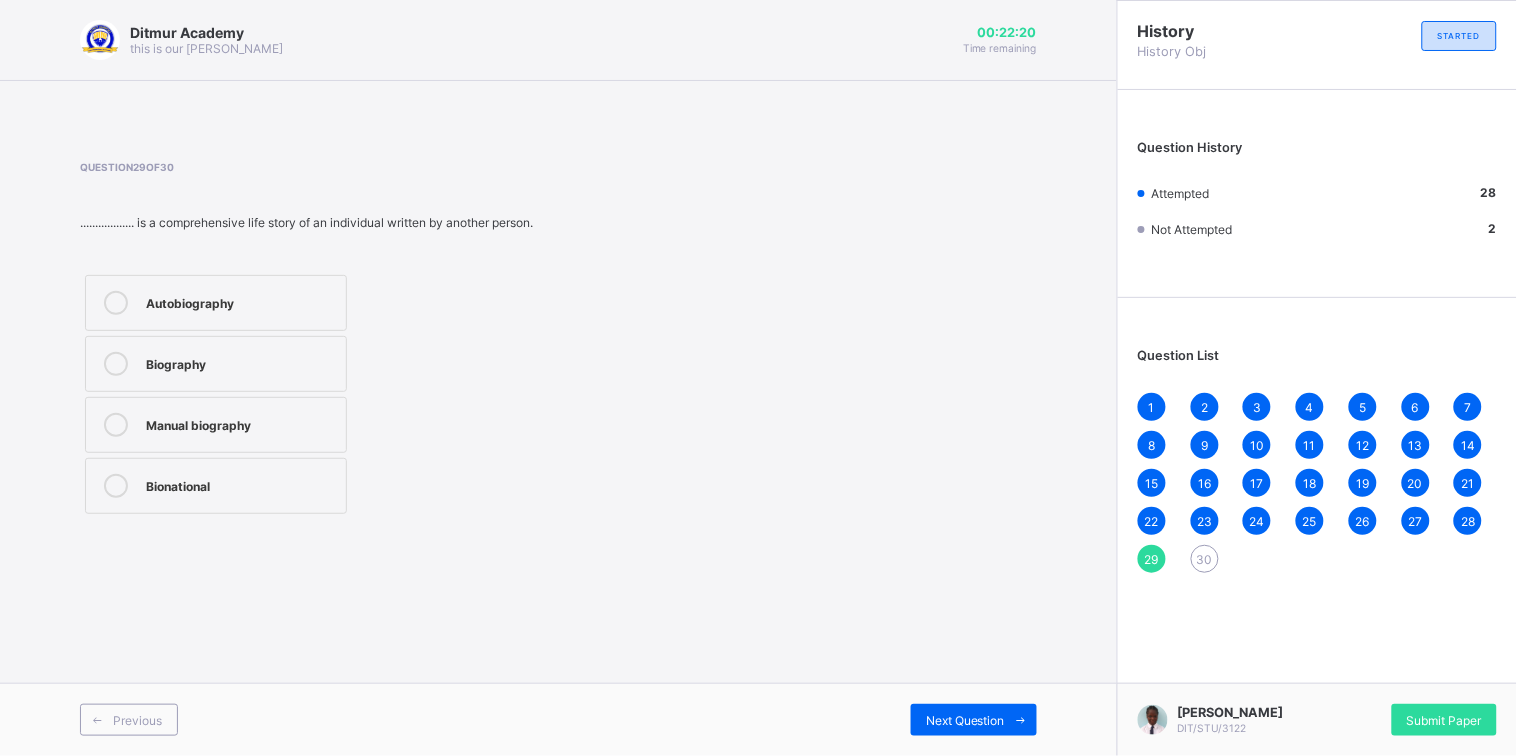 click on "Manual biography" at bounding box center [241, 425] 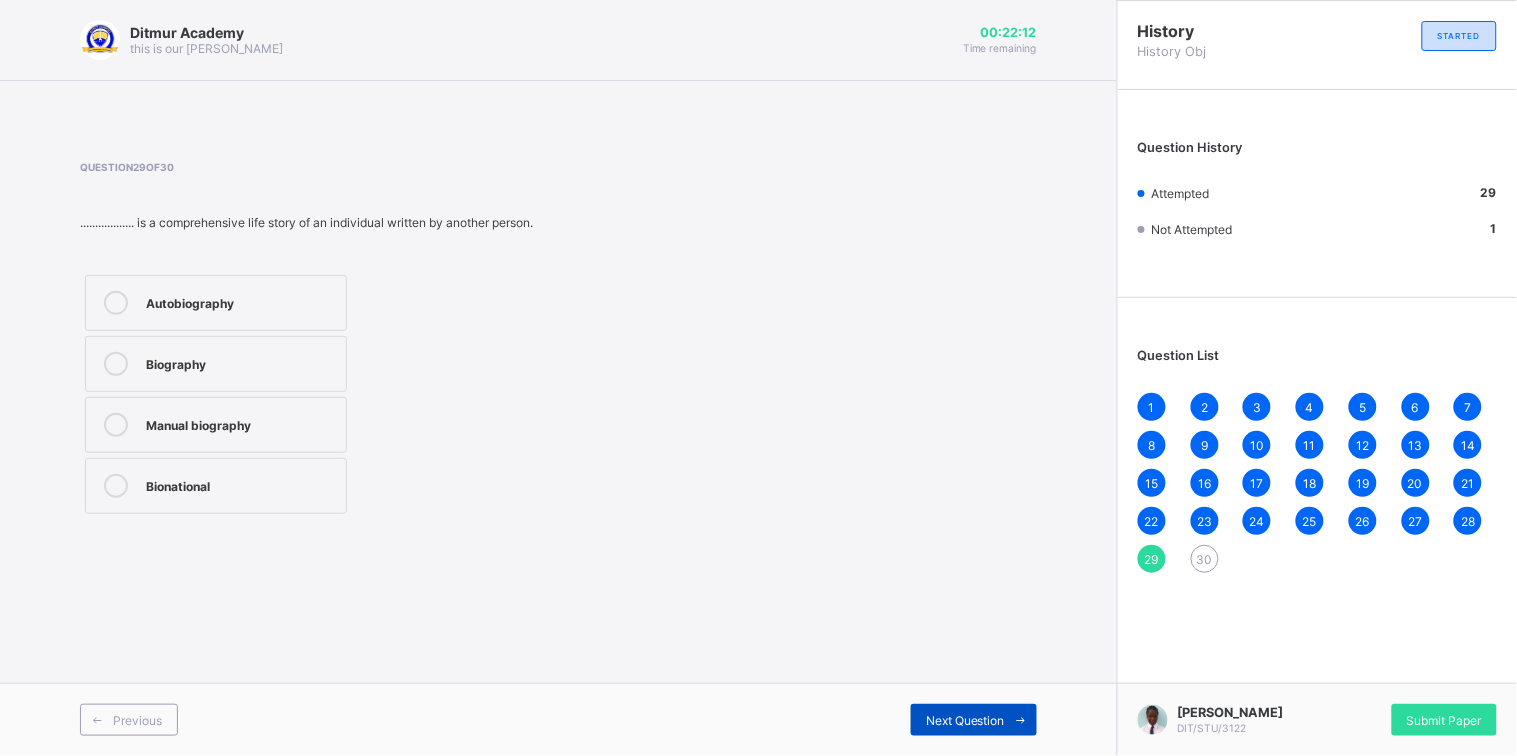 click on "Next Question" at bounding box center (965, 720) 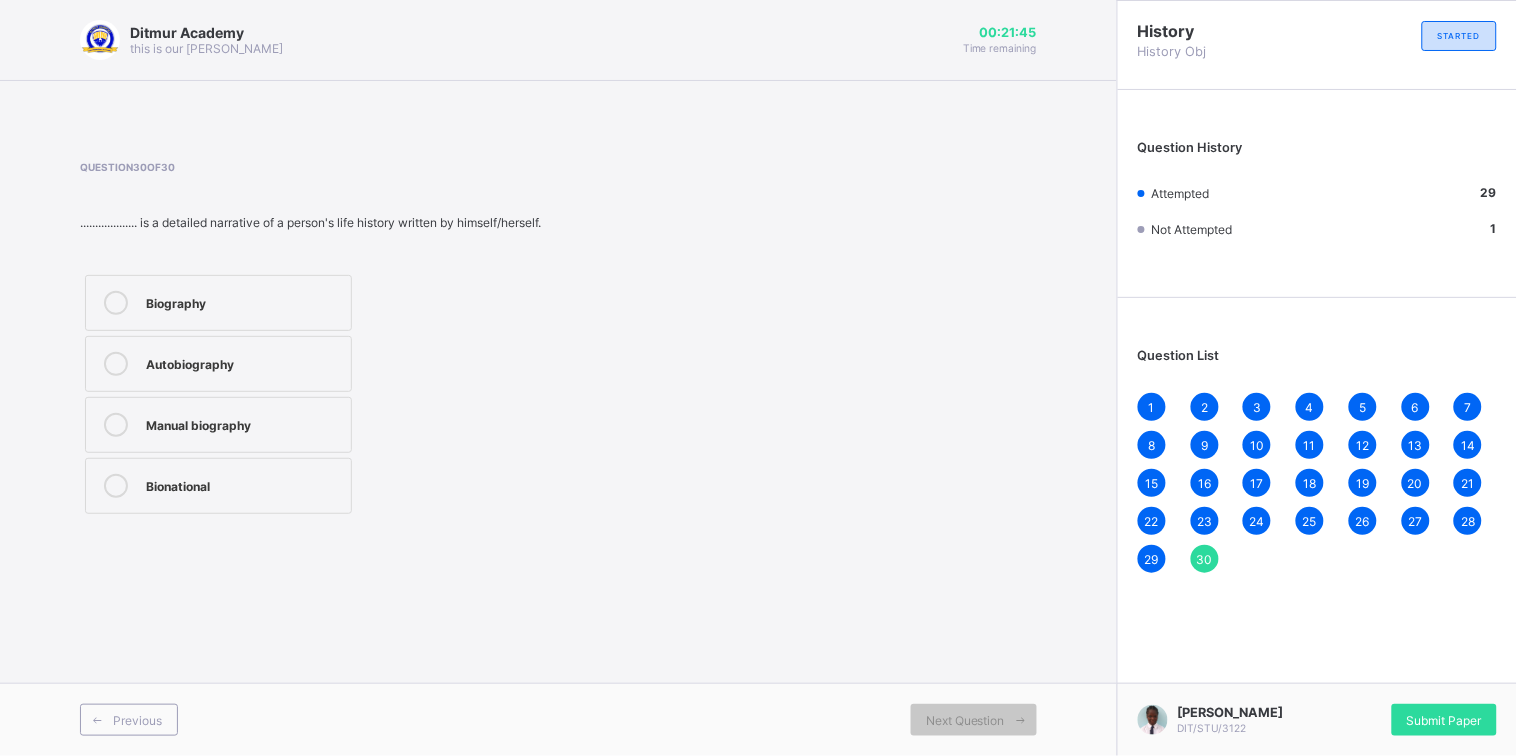 click on "Biography" at bounding box center [243, 303] 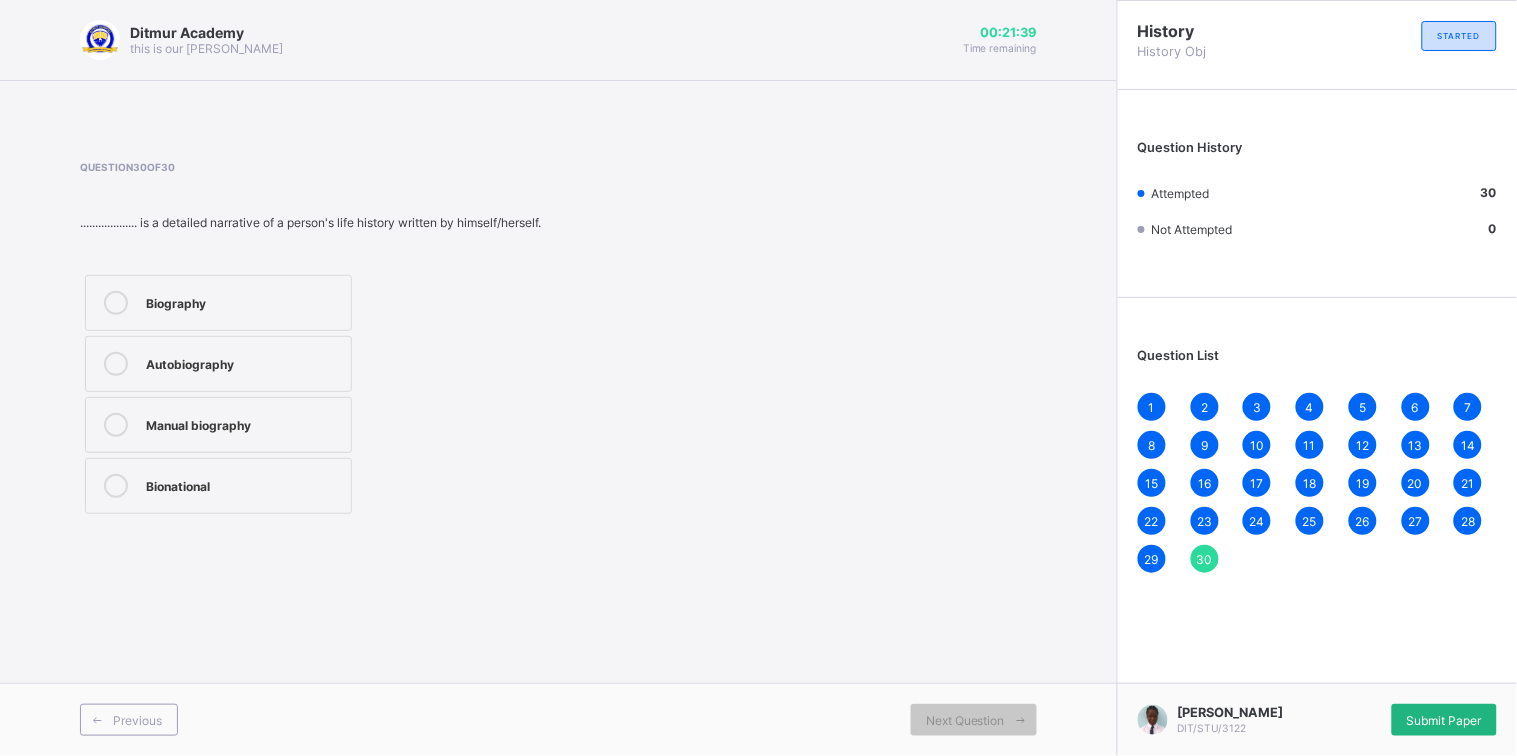 click on "Submit Paper" at bounding box center [1444, 720] 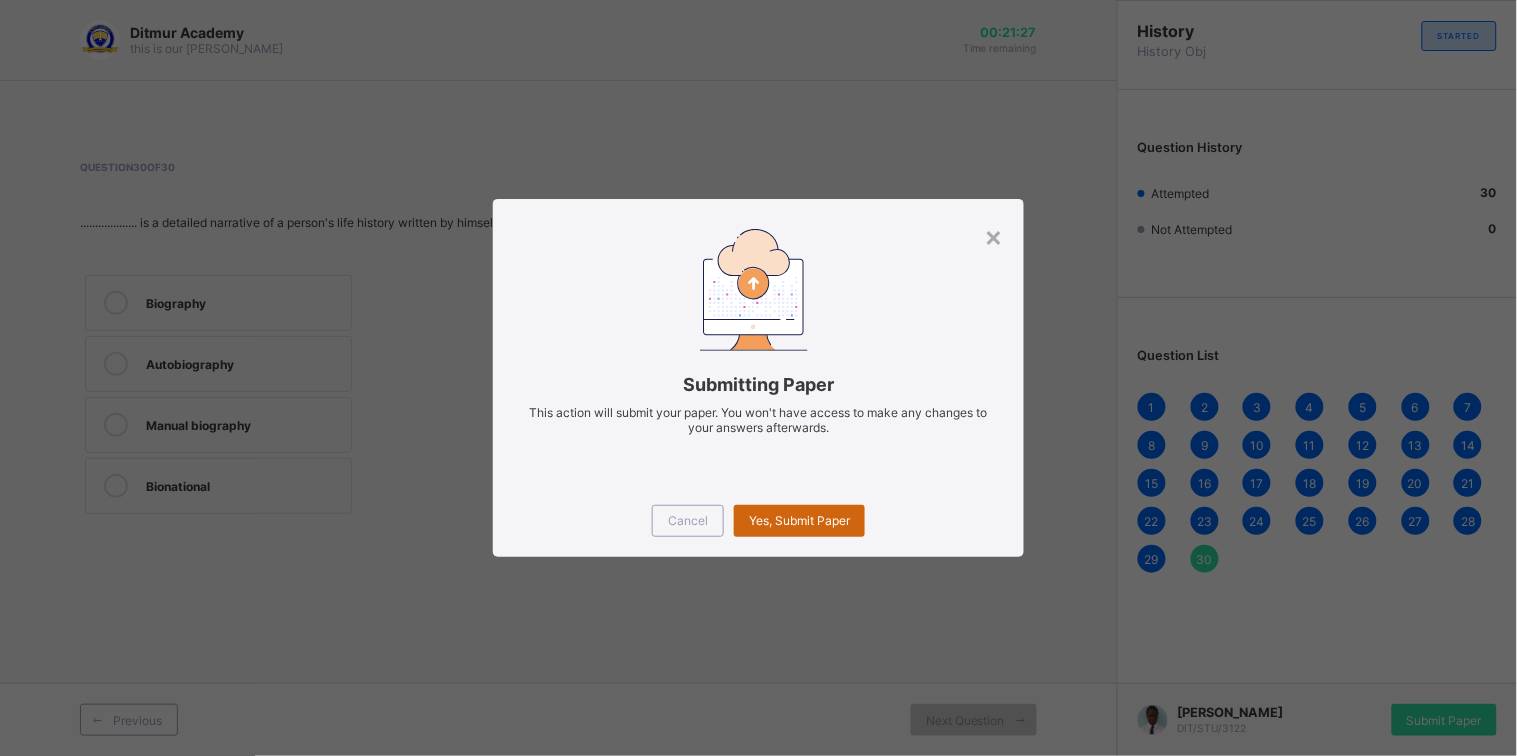 click on "Yes, Submit Paper" at bounding box center (799, 520) 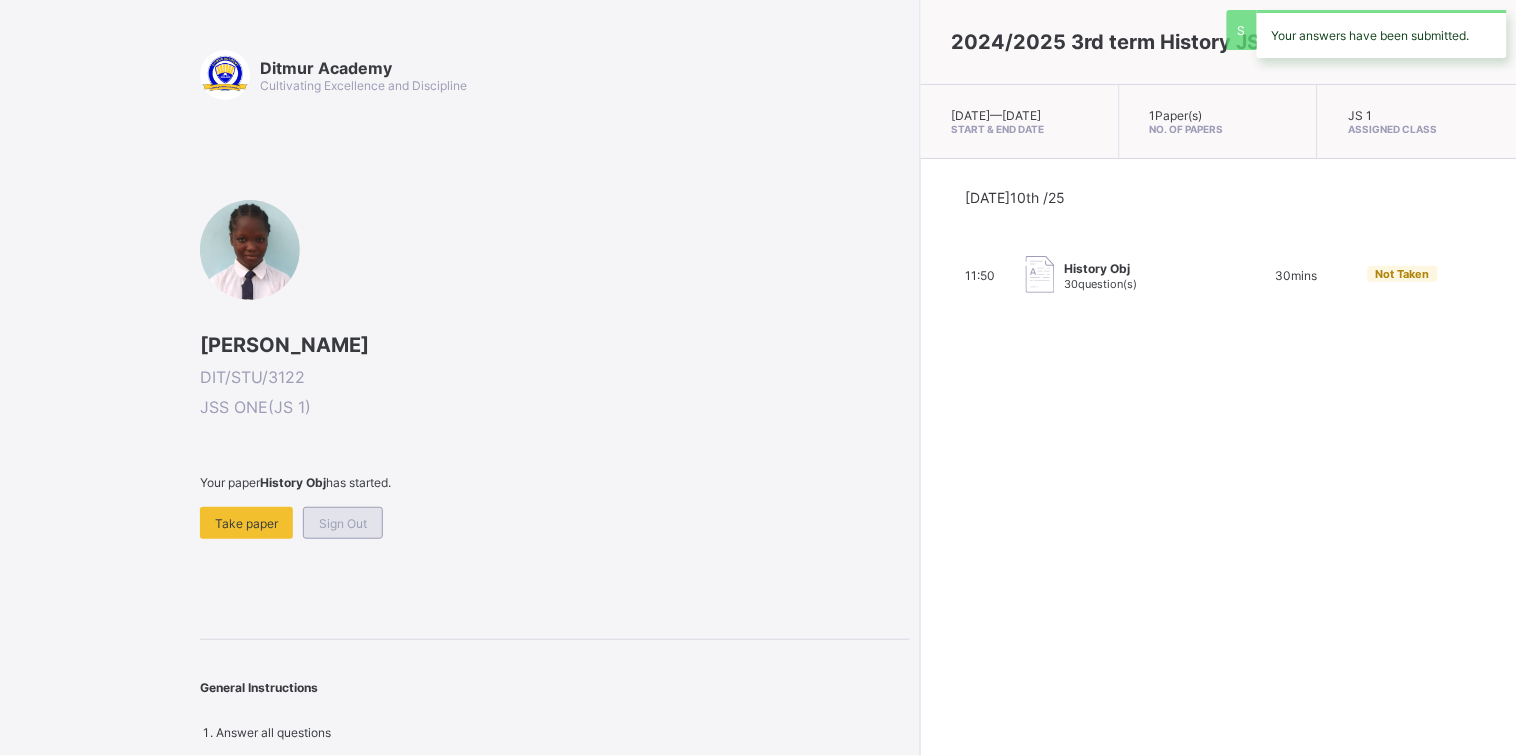 click on "Sign Out" at bounding box center (343, 523) 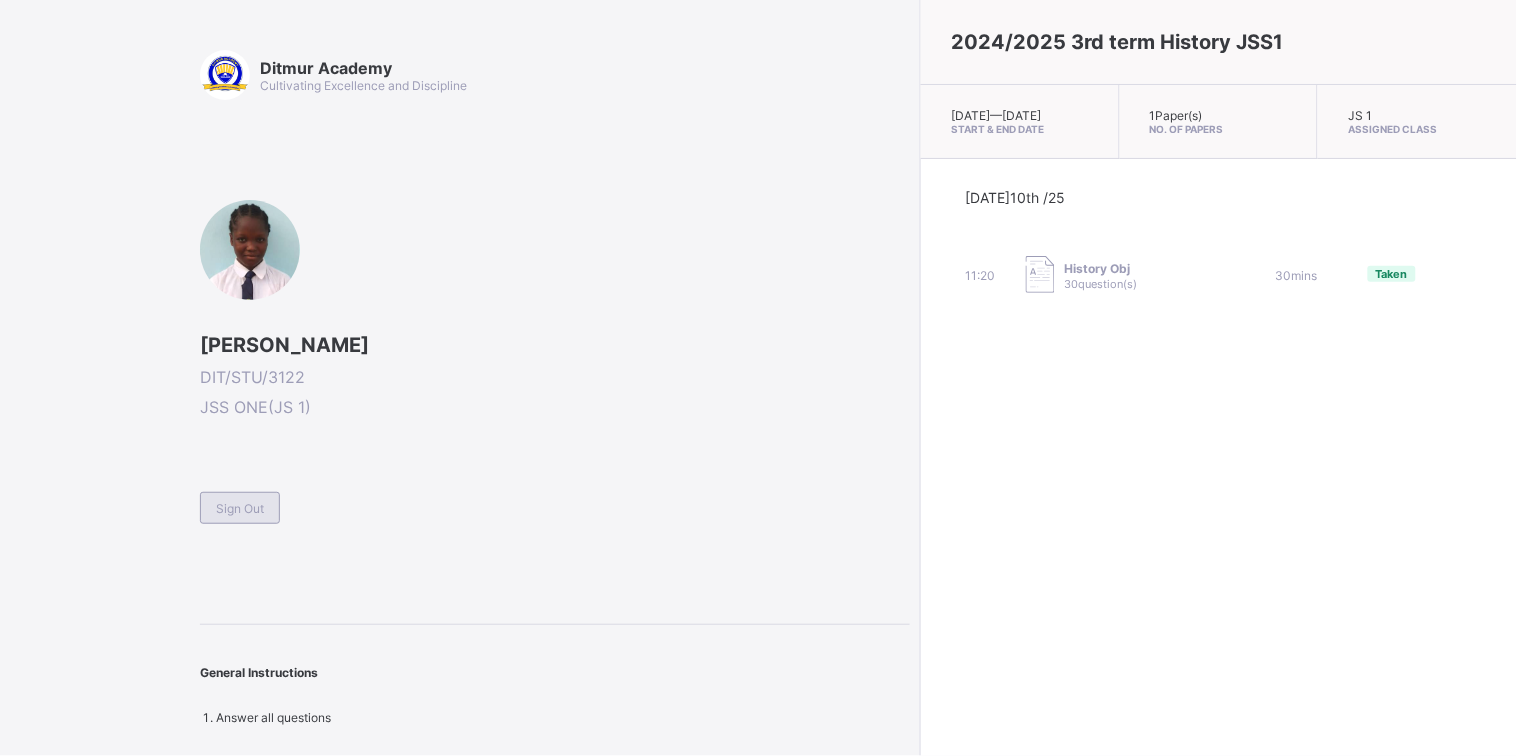 click on "Sign Out" at bounding box center (240, 508) 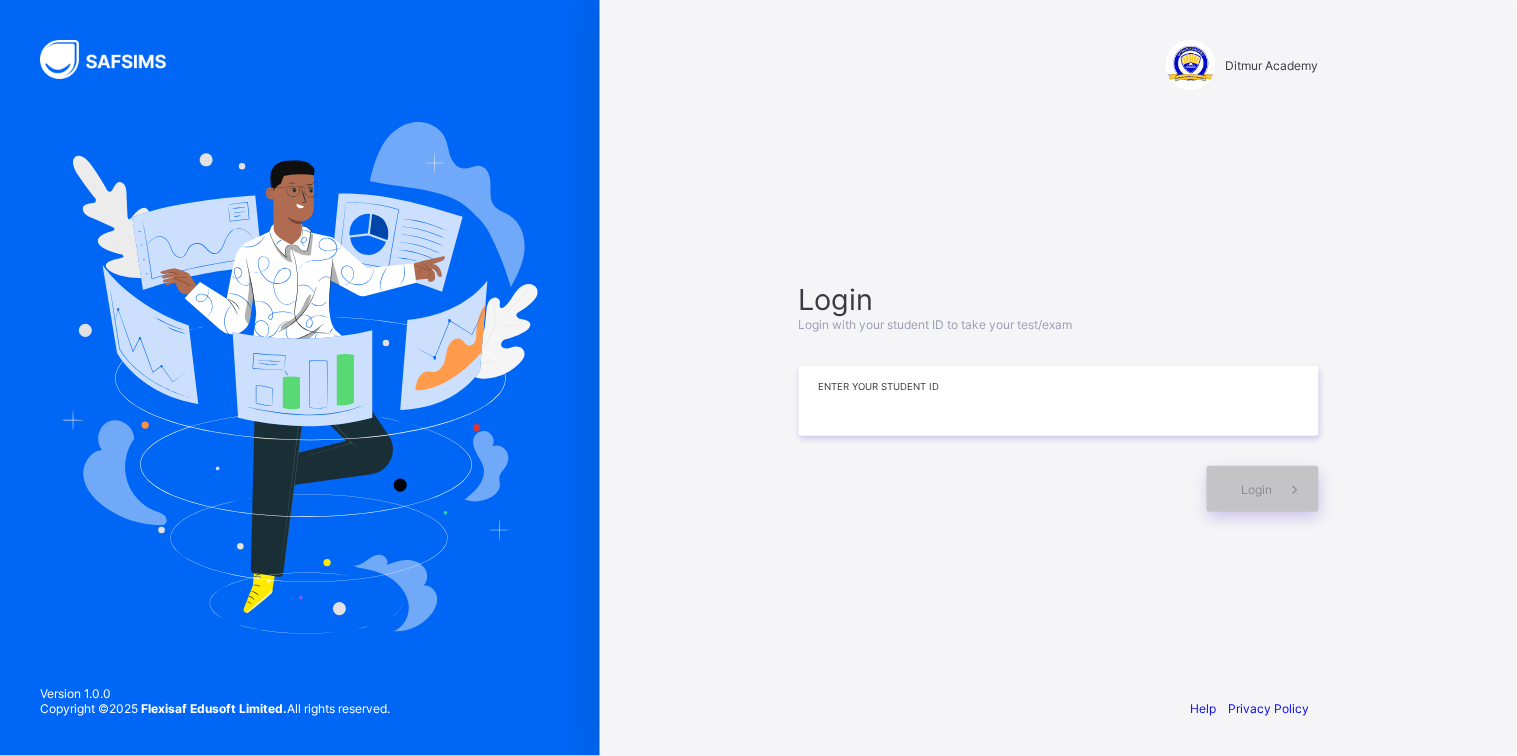 click at bounding box center [1059, 401] 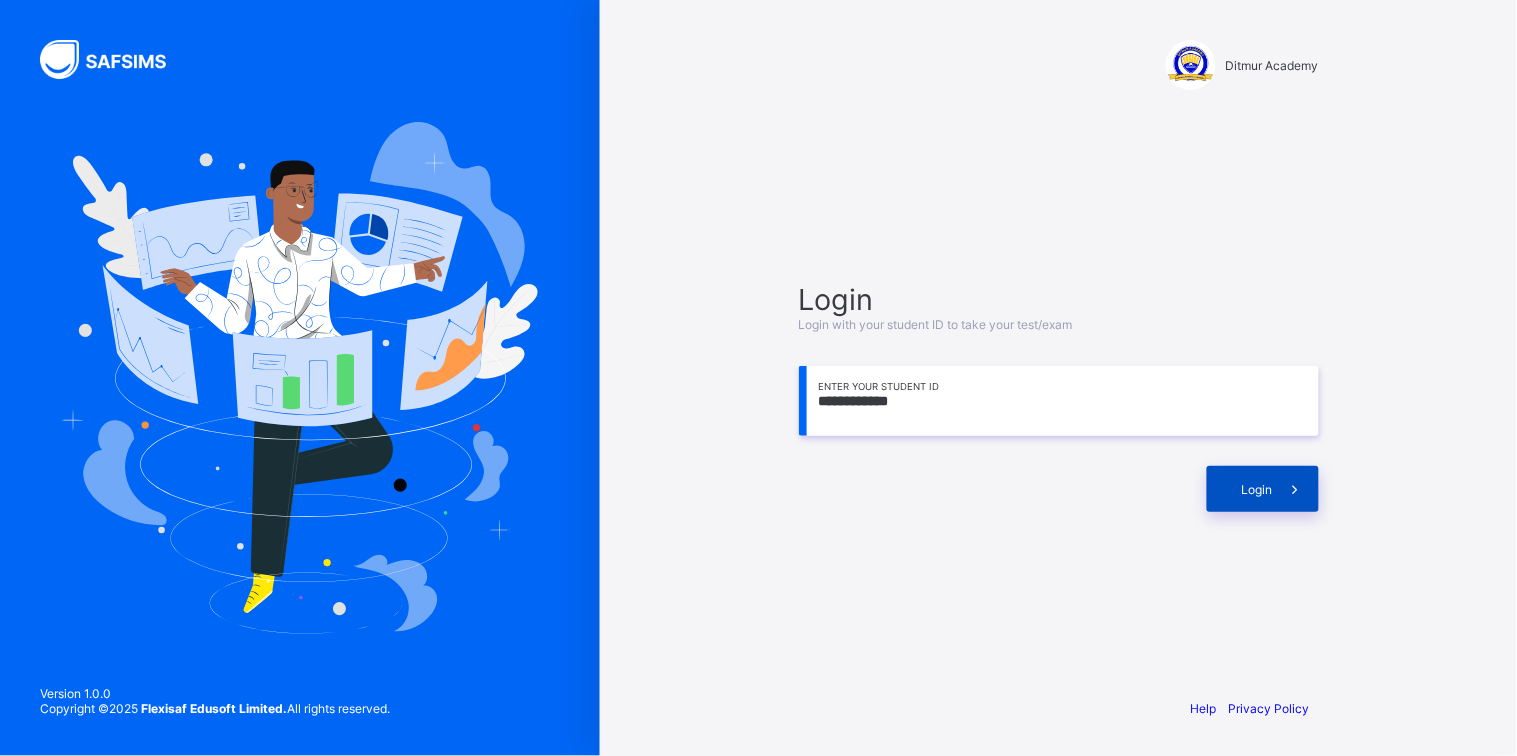 type on "**********" 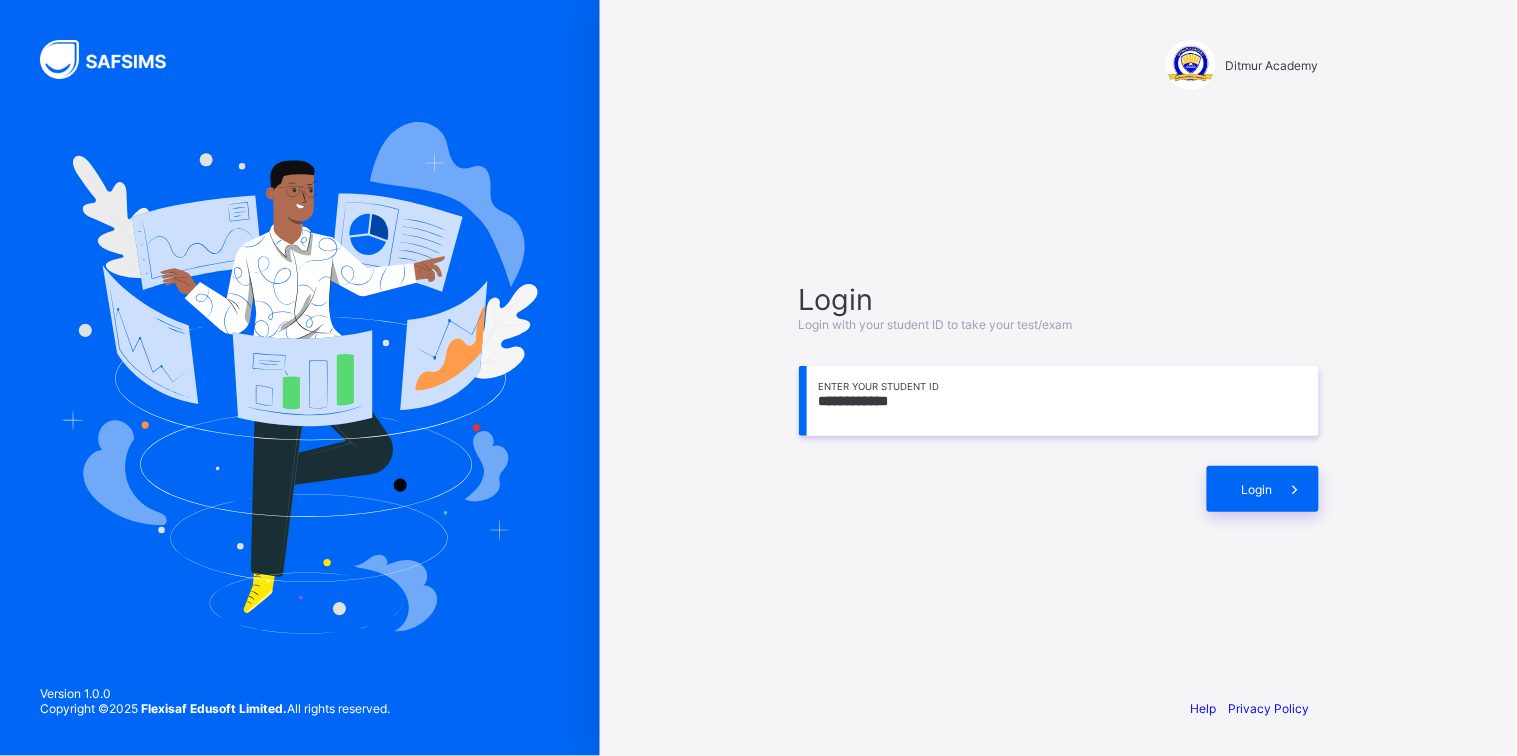 drag, startPoint x: 1274, startPoint y: 474, endPoint x: 1211, endPoint y: 418, distance: 84.29116 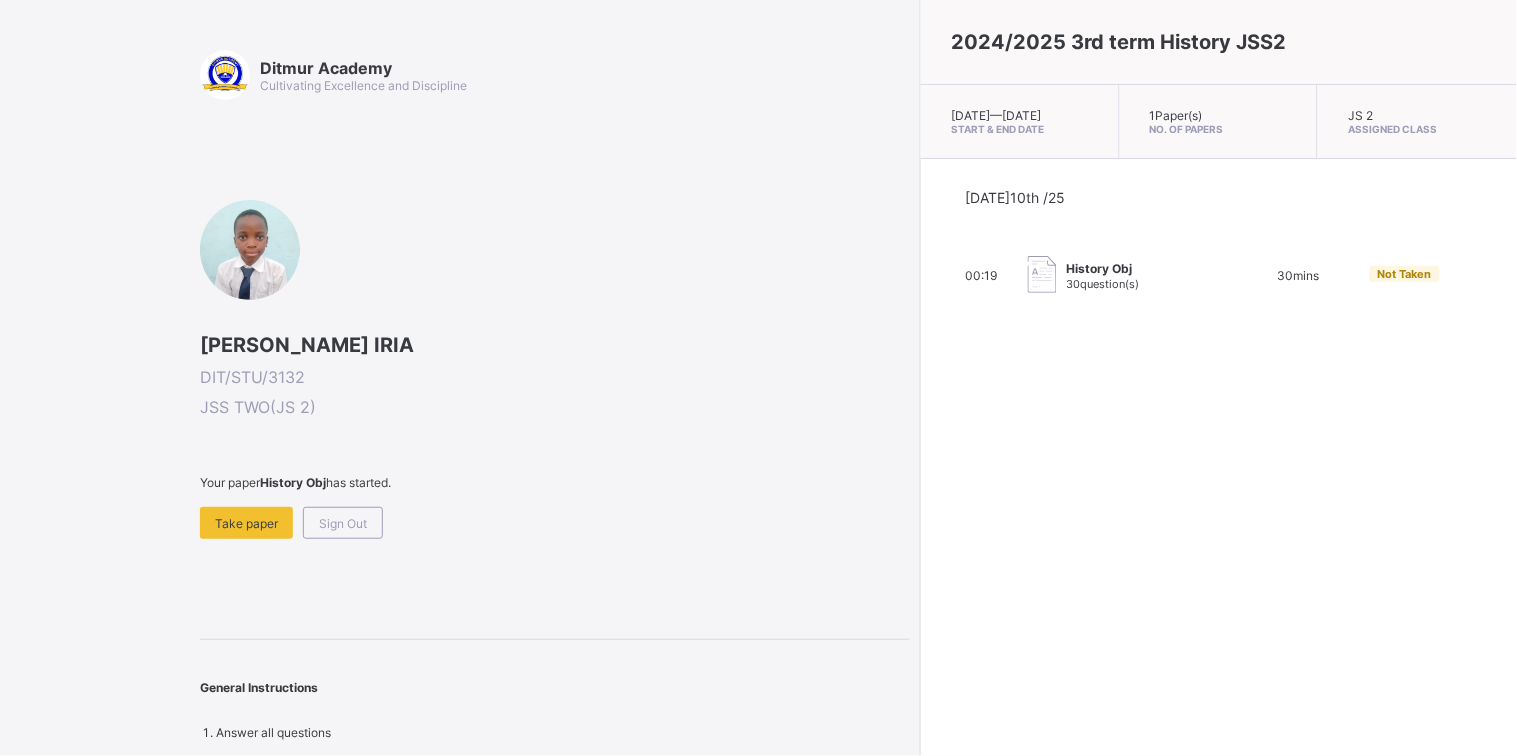 click on "Ditmur Academy   Cultivating Excellence and Discipline [PERSON_NAME] IRIA DIT/STU/3132 JSS TWO  ( JS 2 ) Your paper  History Obj   has started.  Take paper   Sign Out   General Instructions  Answer all questions" at bounding box center [555, 395] 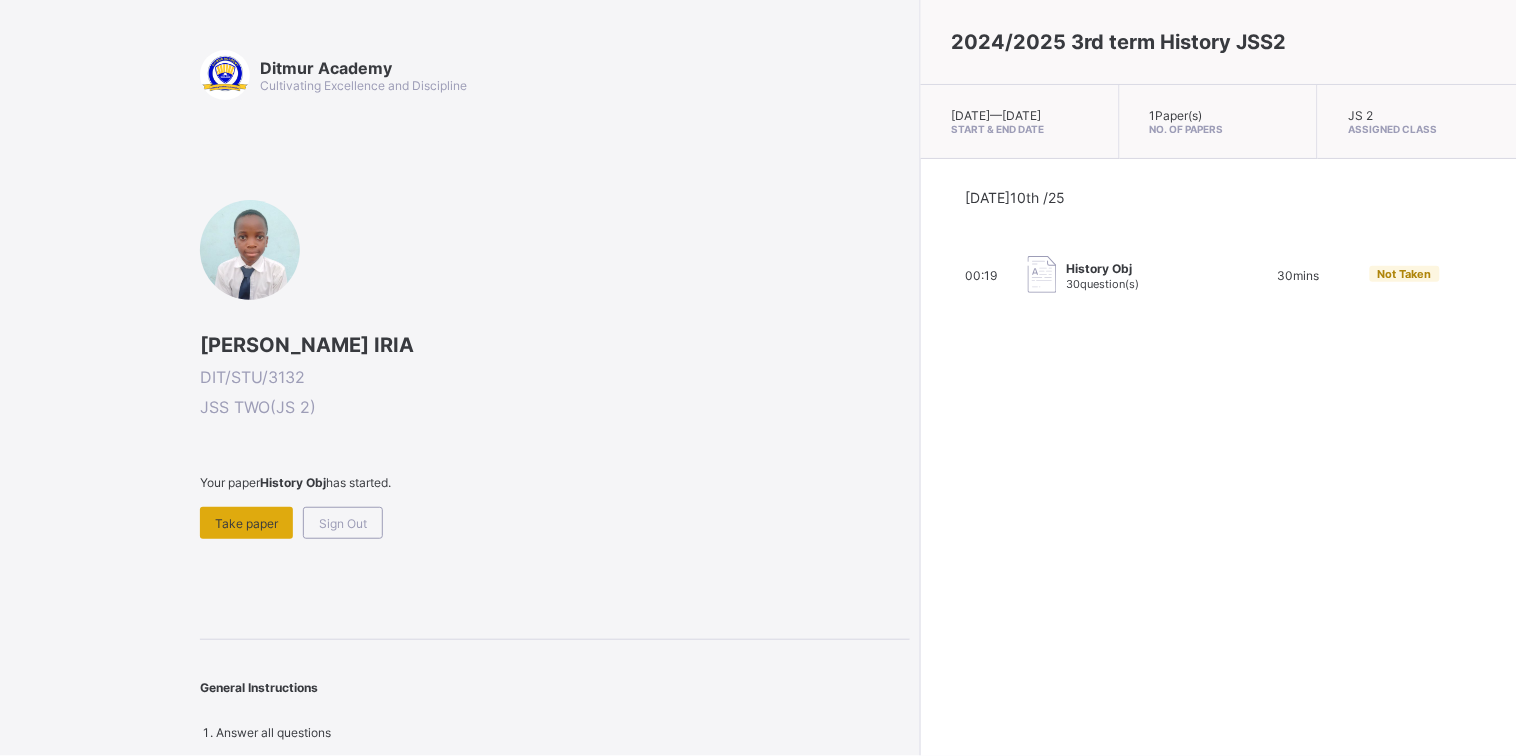click on "Take paper" at bounding box center (246, 523) 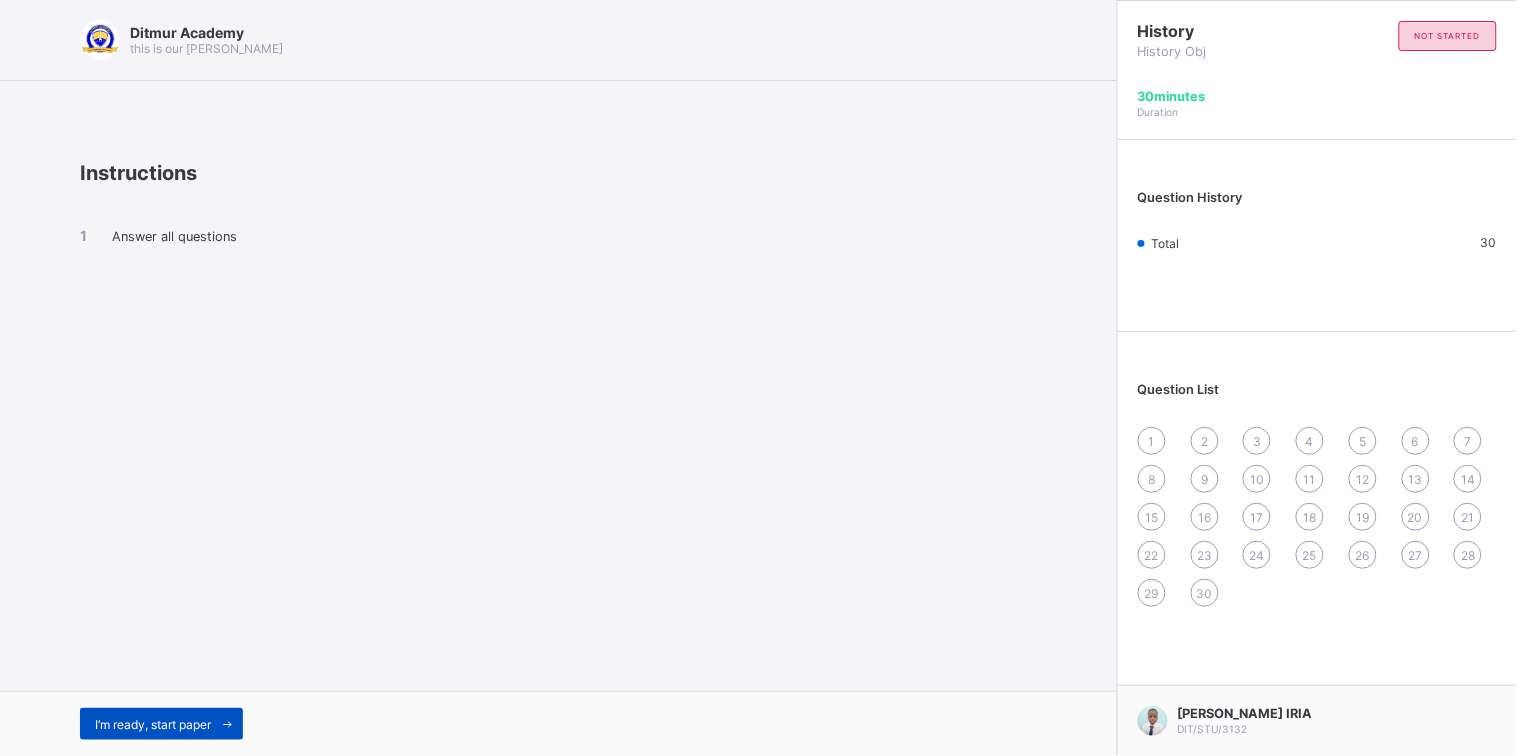 click on "I’m ready, start paper" at bounding box center (161, 724) 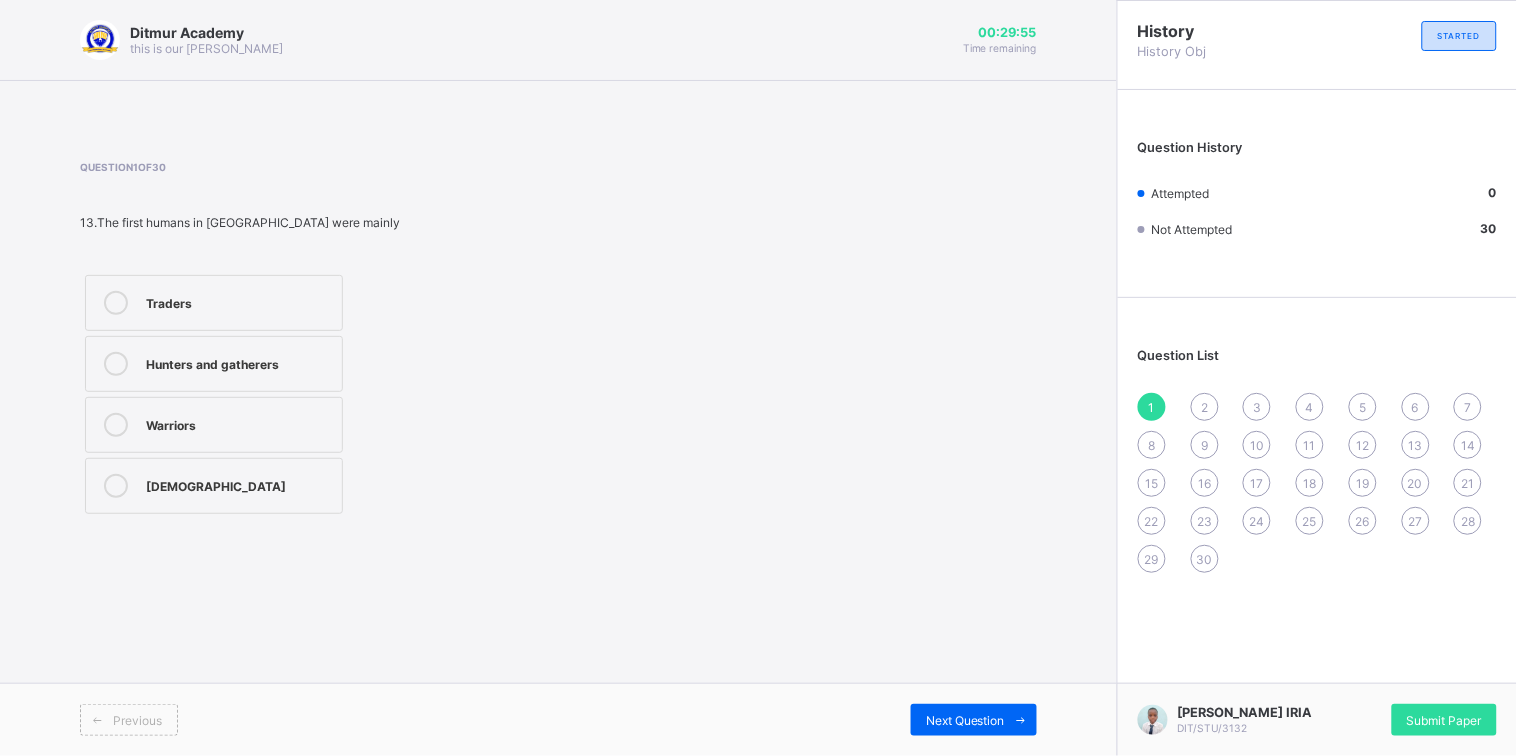 click on "Hunters and gatherers" at bounding box center (214, 364) 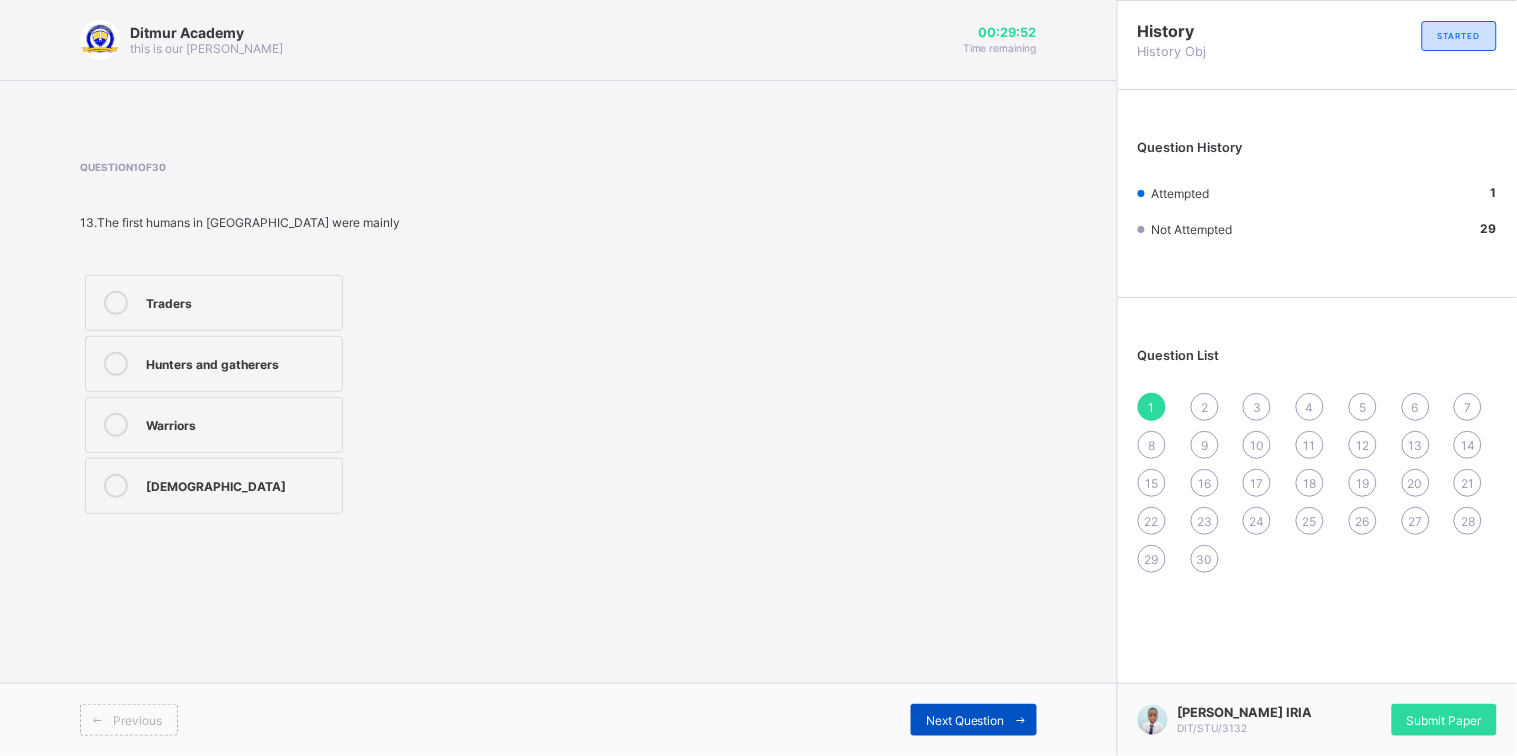 click on "Next Question" at bounding box center (974, 720) 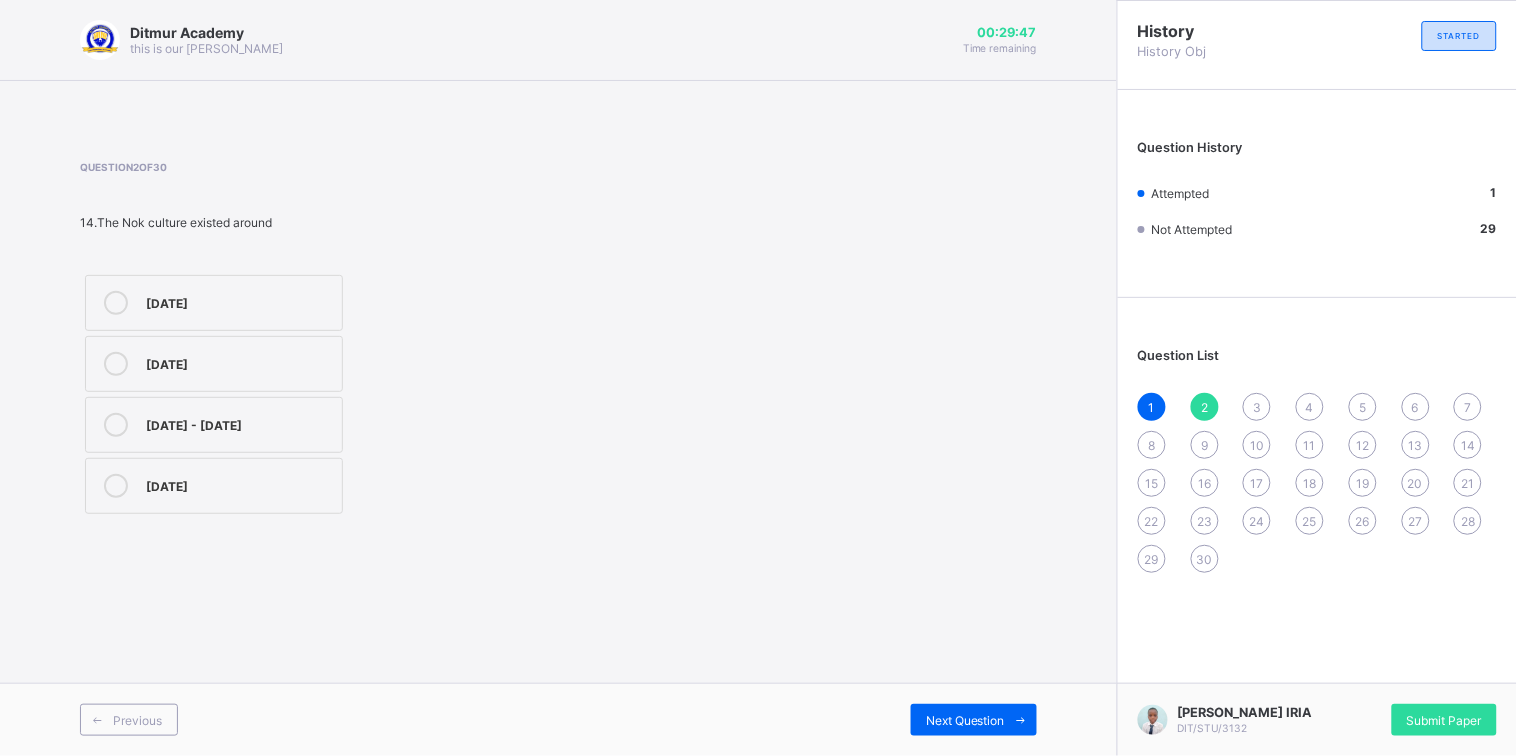 click on "[DATE] - [DATE]" at bounding box center [214, 425] 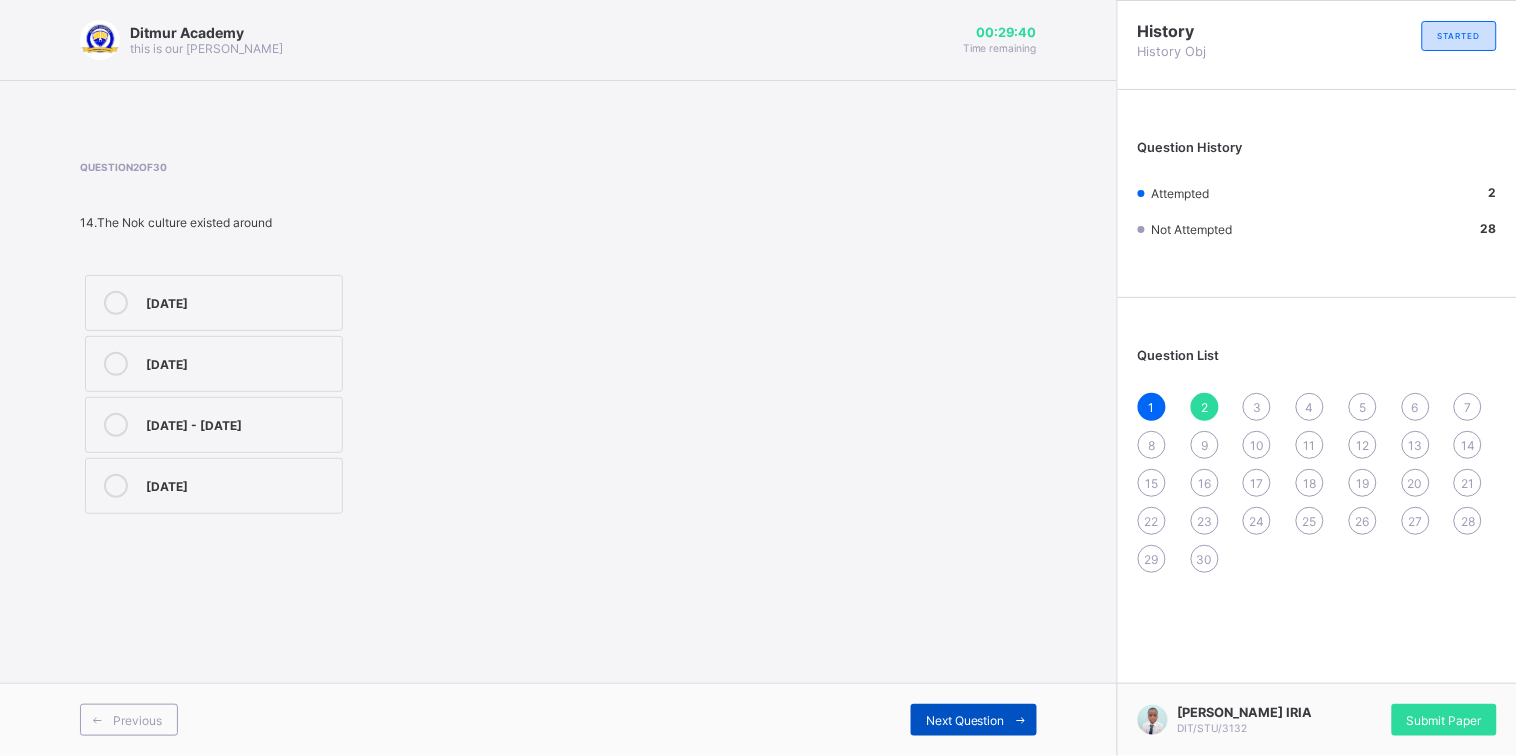 click on "Next Question" at bounding box center (974, 720) 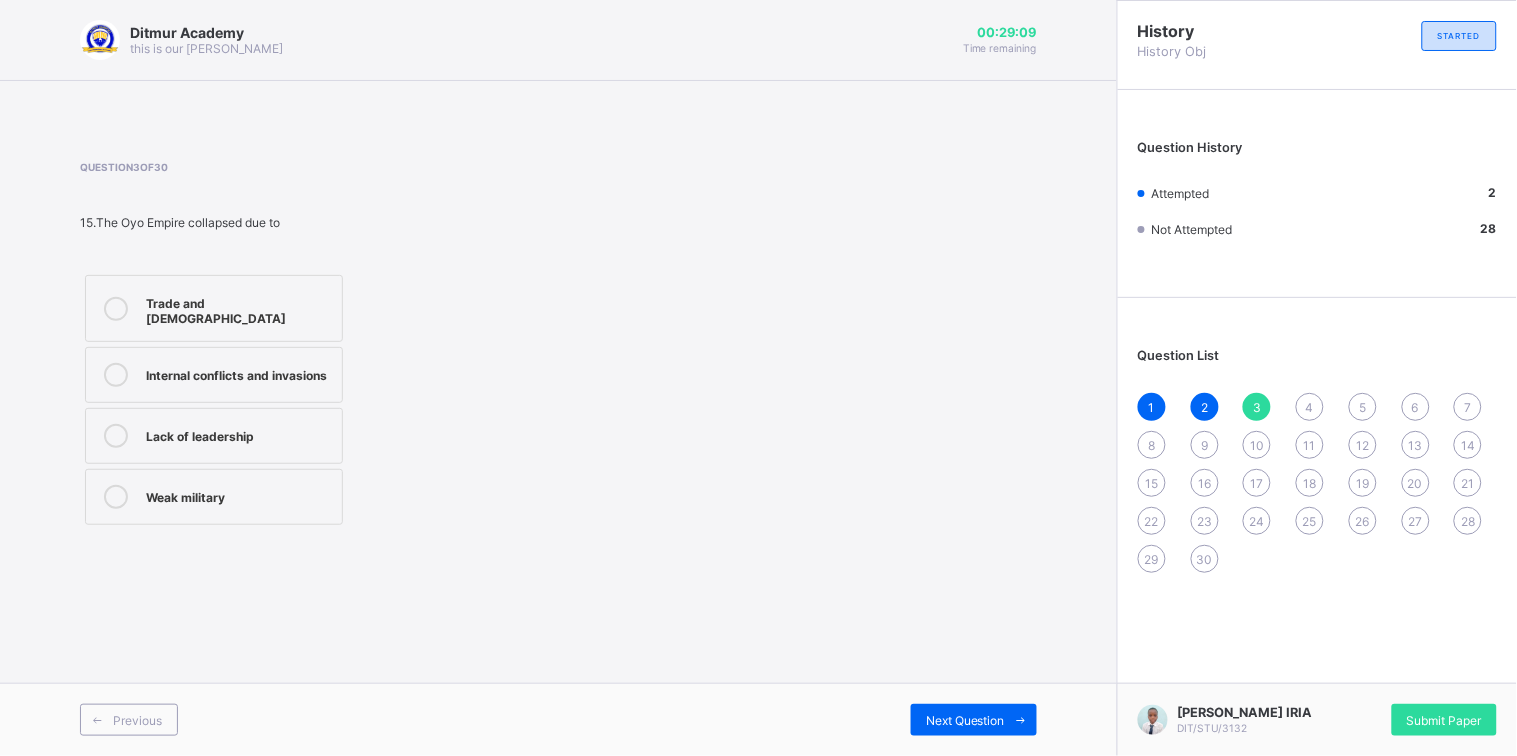 click on "Internal conflicts and invasions" at bounding box center [239, 373] 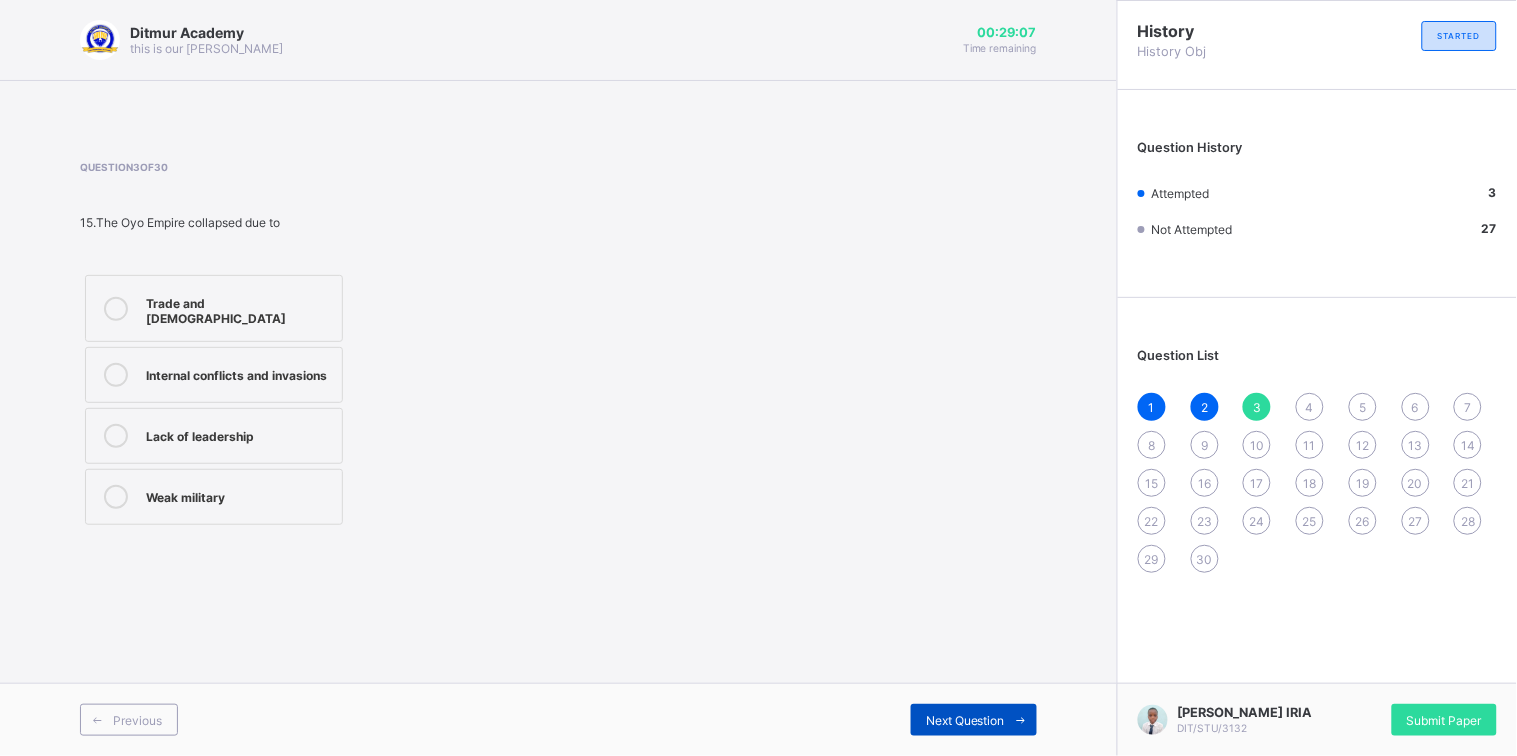 click on "Next Question" at bounding box center [974, 720] 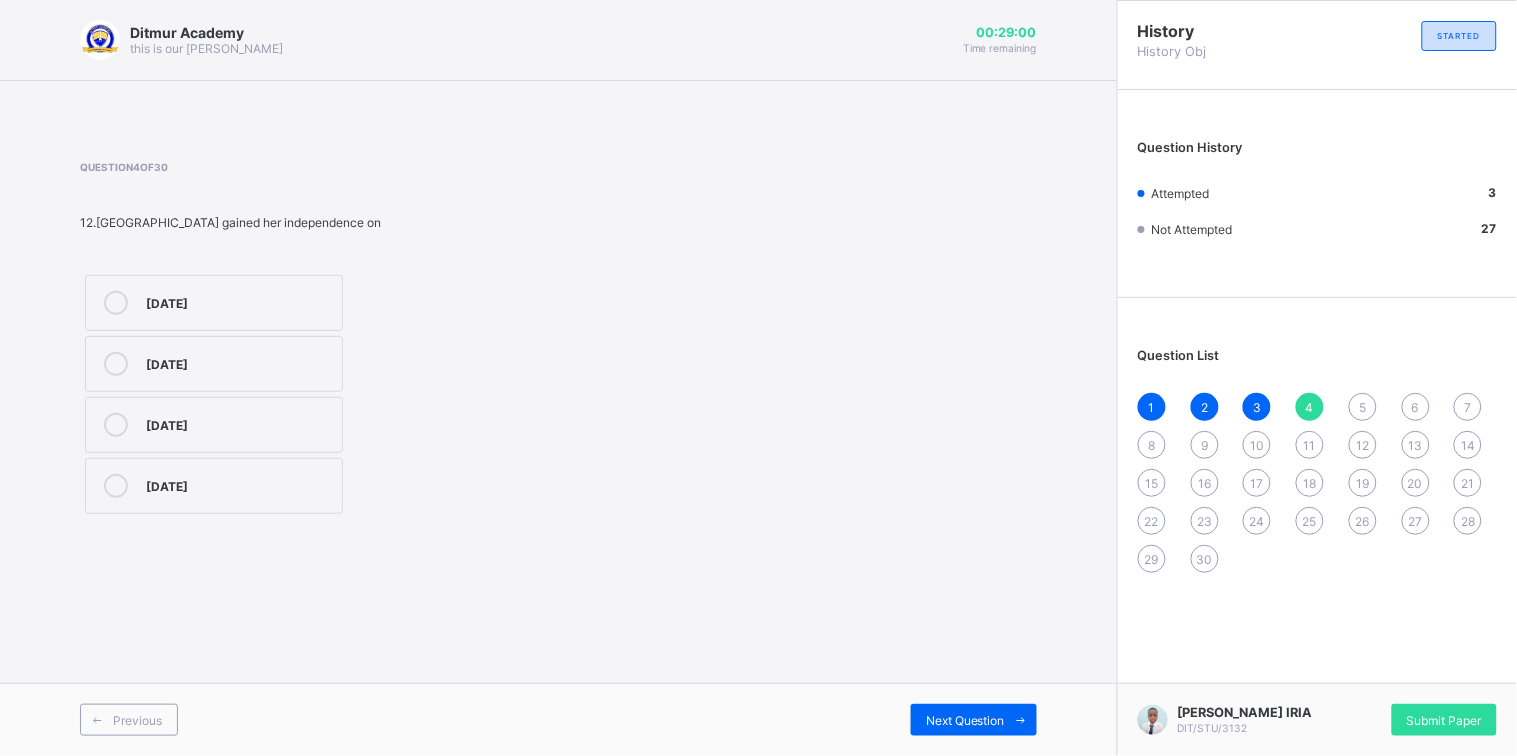 click on "[DATE]" at bounding box center [239, 423] 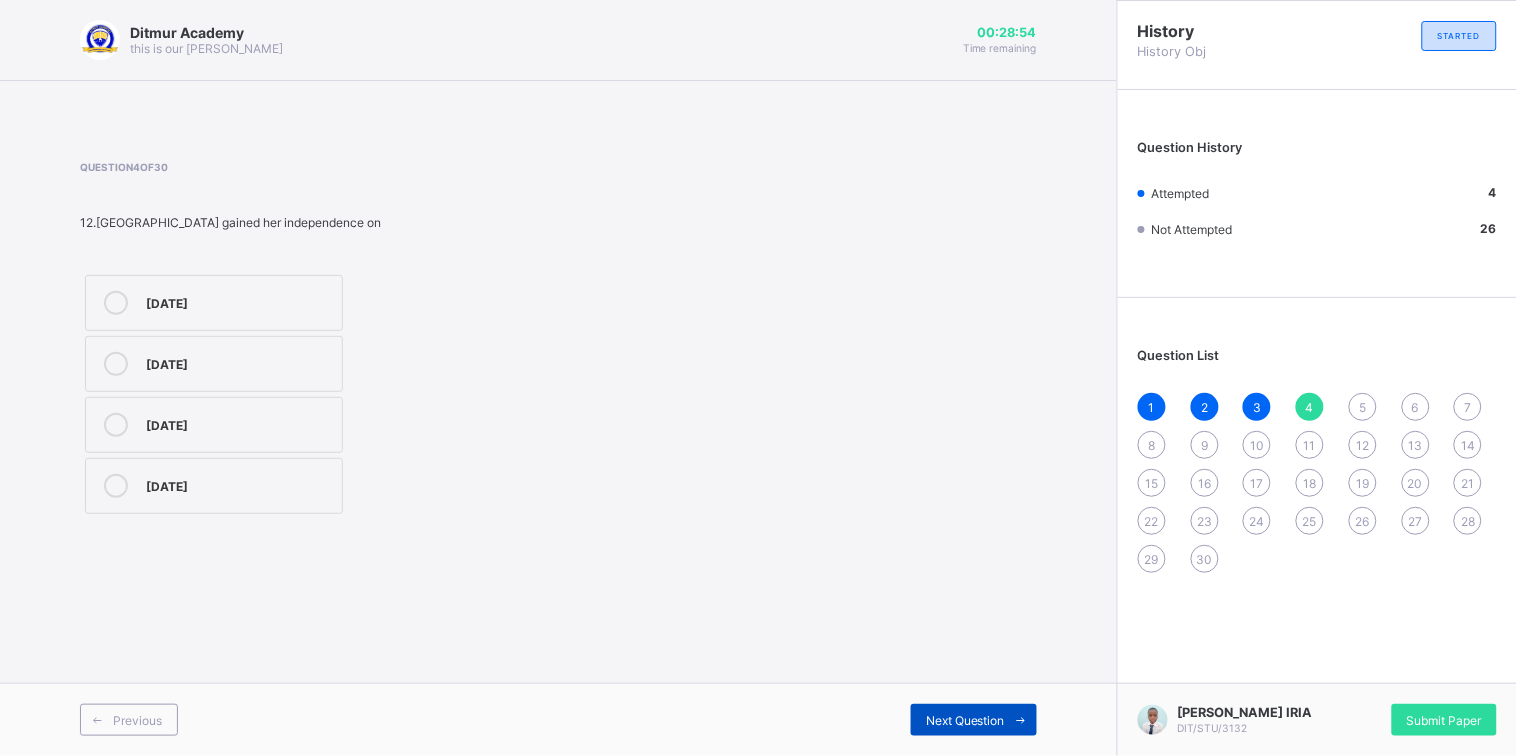 click at bounding box center [1021, 720] 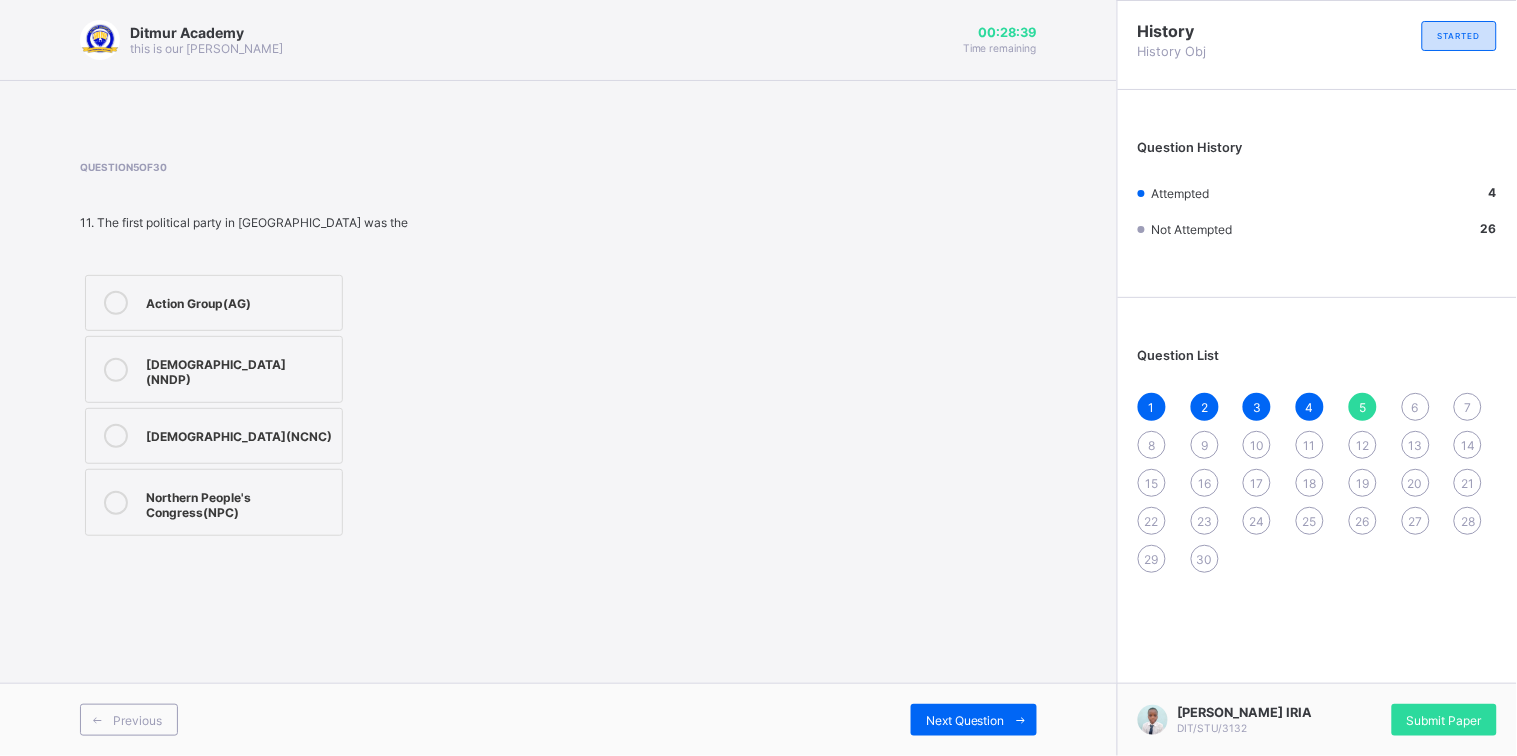 click on "[DEMOGRAPHIC_DATA] (NNDP)" at bounding box center (239, 369) 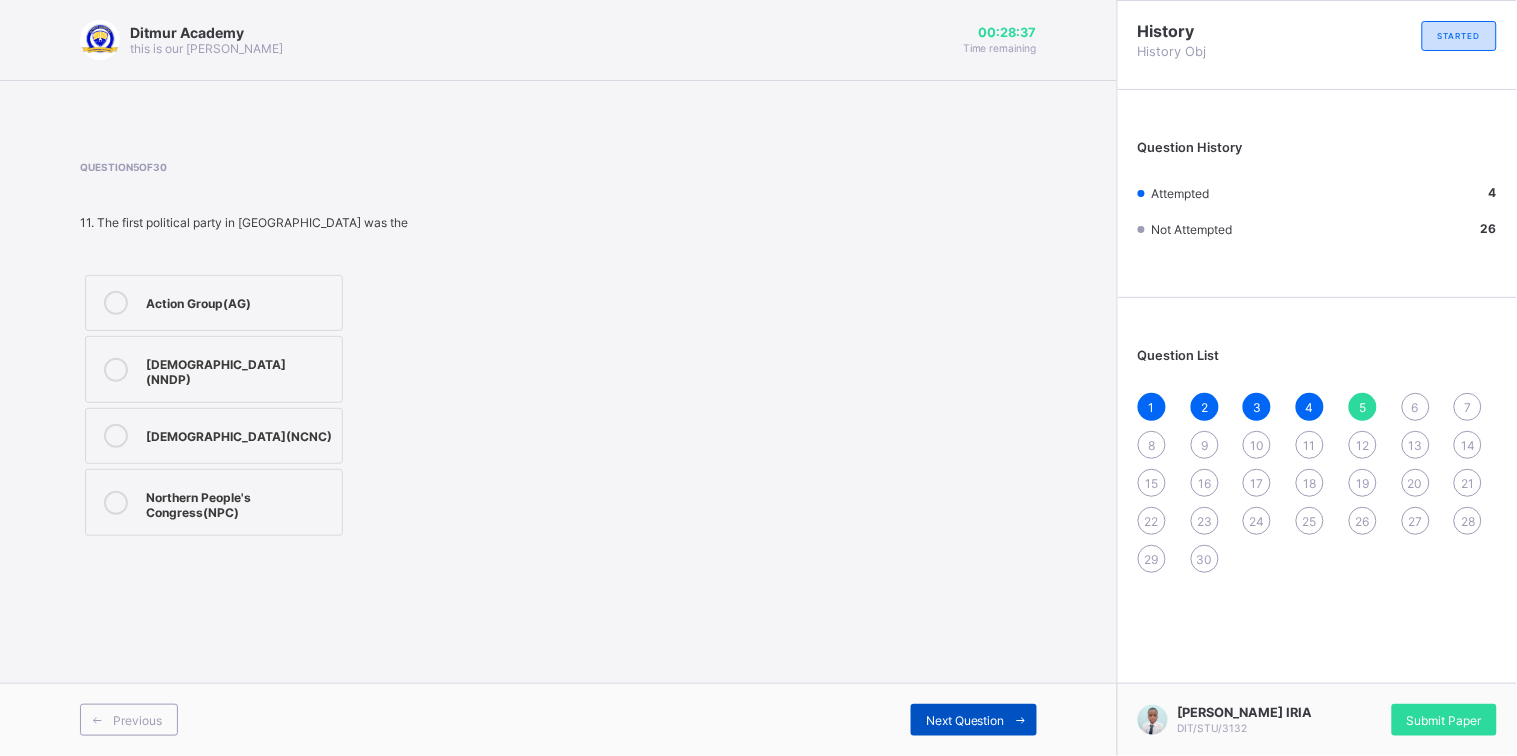 click on "Next Question" at bounding box center (974, 720) 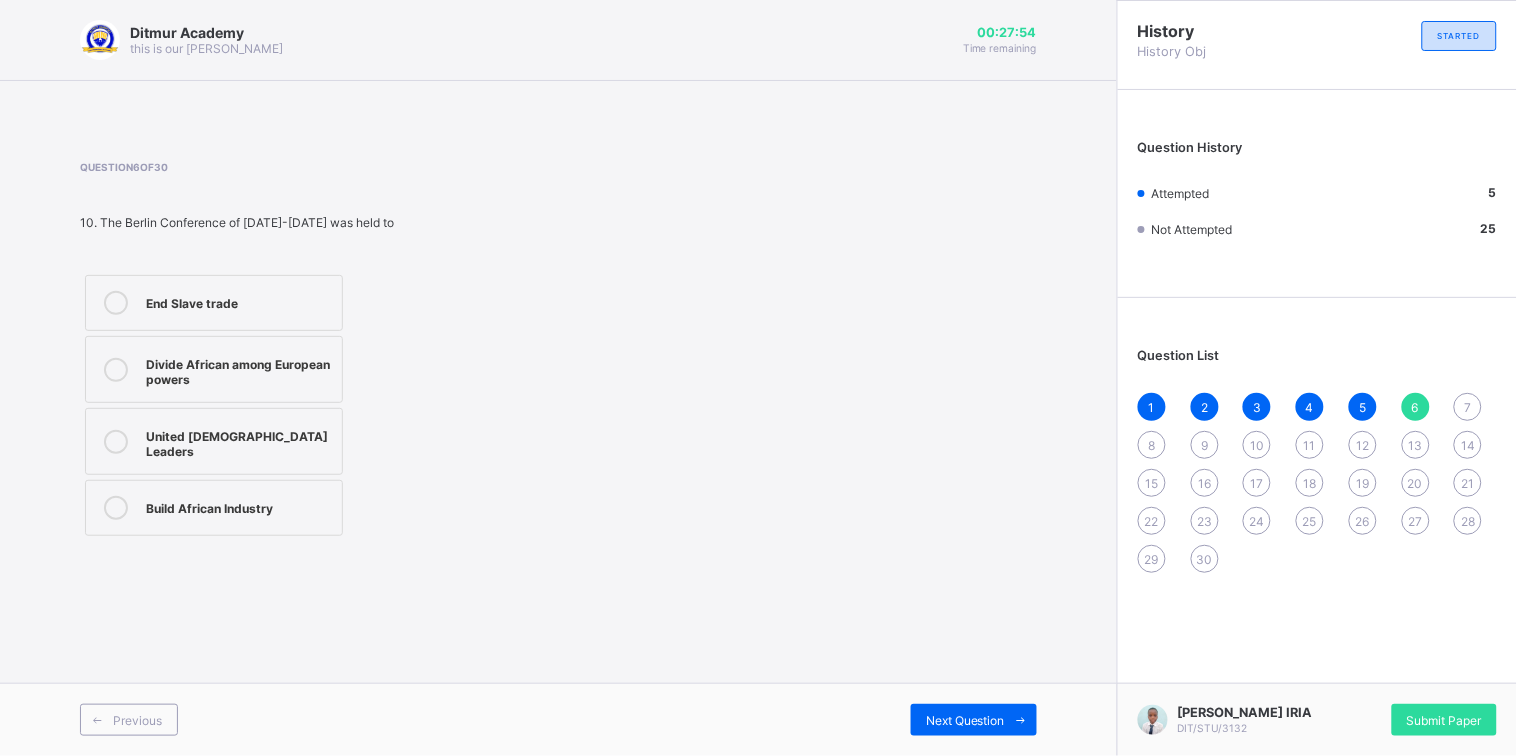 click on "End Slave trade" at bounding box center (239, 301) 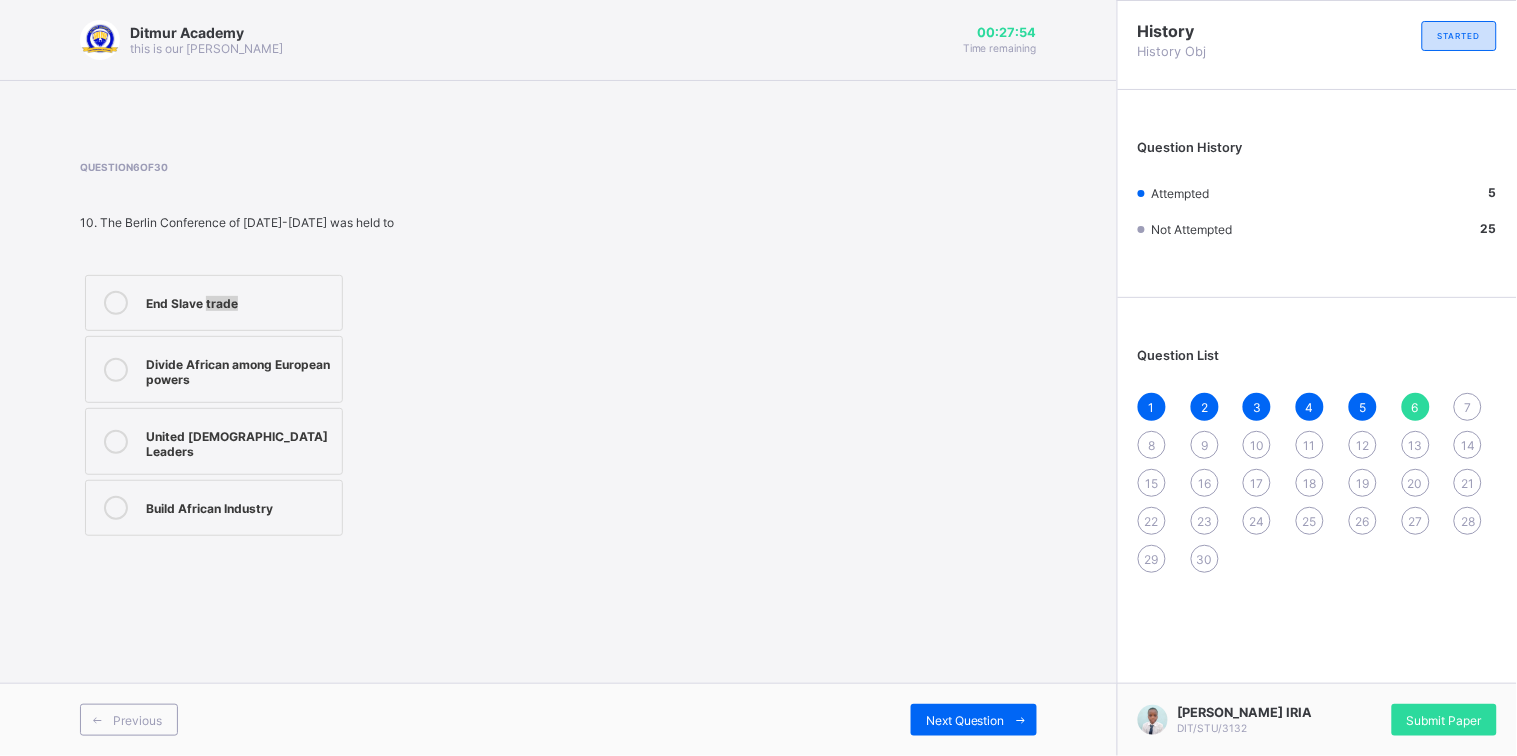 click on "End Slave trade" at bounding box center (239, 301) 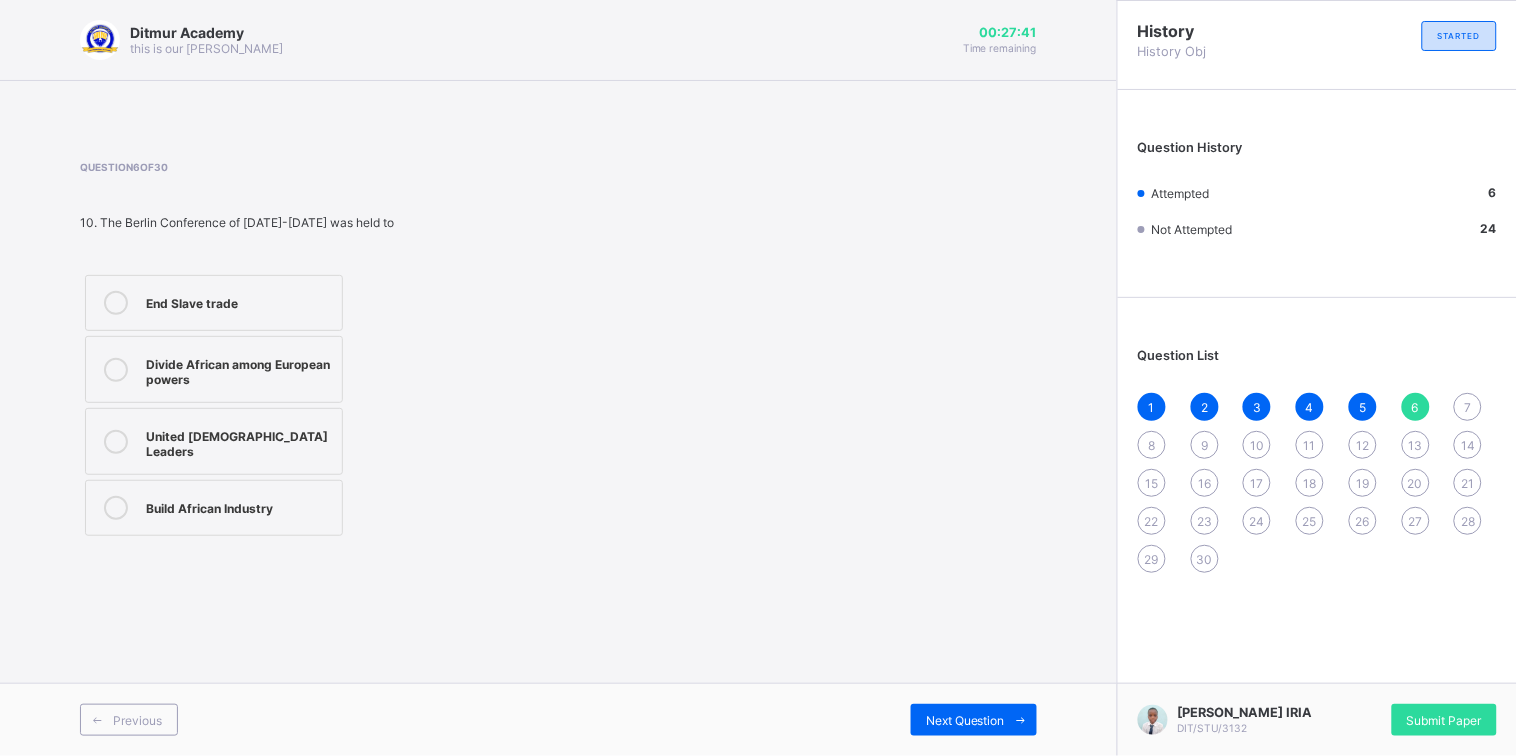 click on "Previous Next Question" at bounding box center (558, 719) 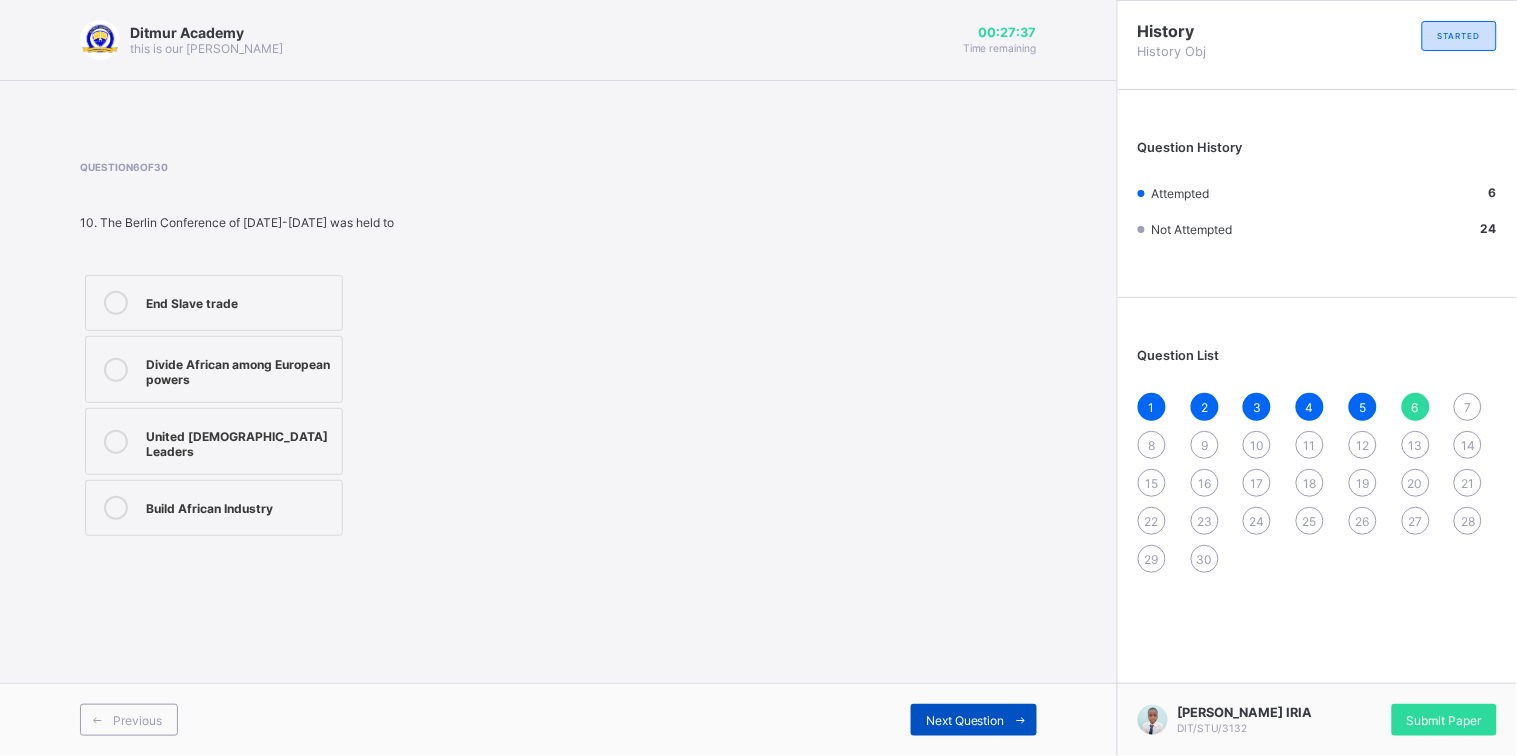 click on "Next Question" at bounding box center (965, 720) 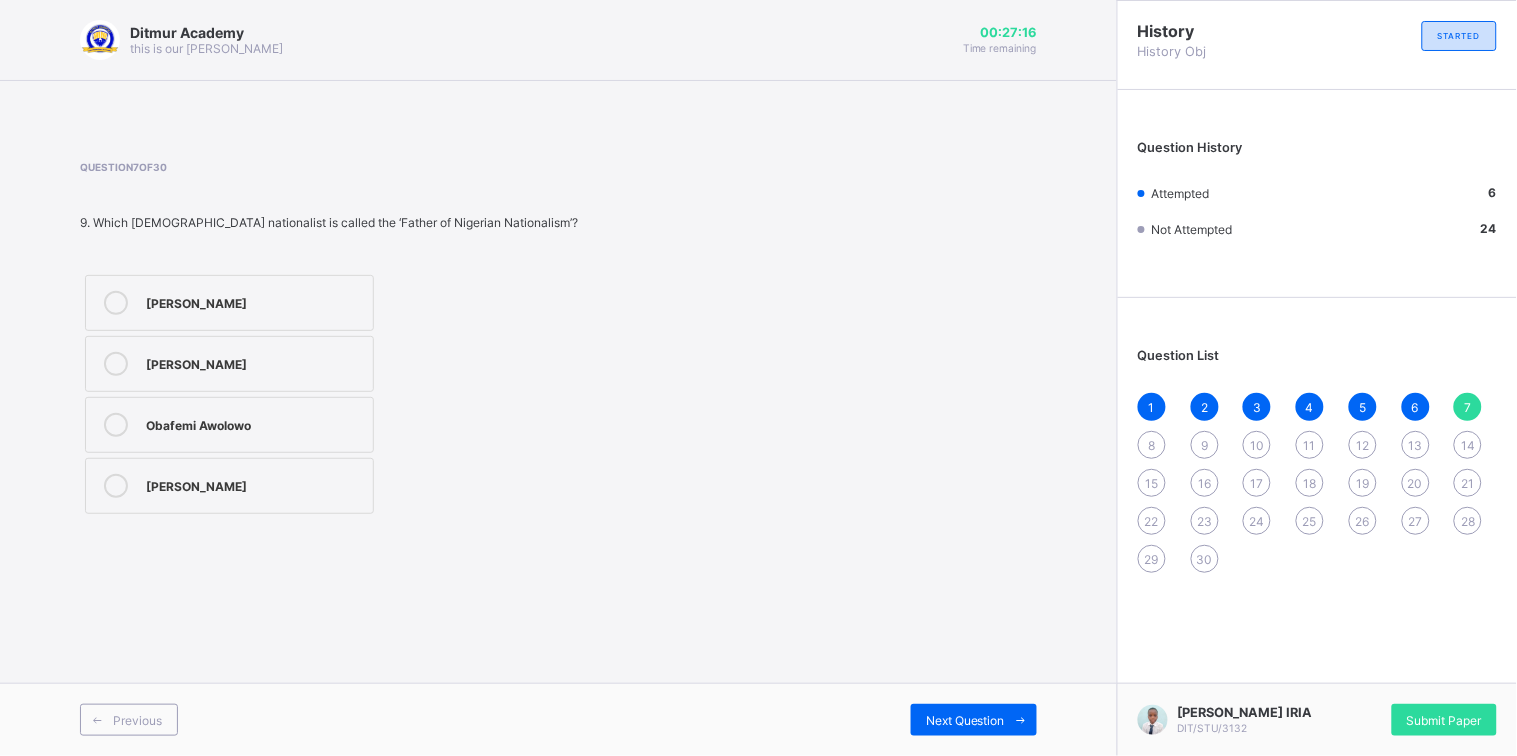 drag, startPoint x: 254, startPoint y: 370, endPoint x: 272, endPoint y: 327, distance: 46.615448 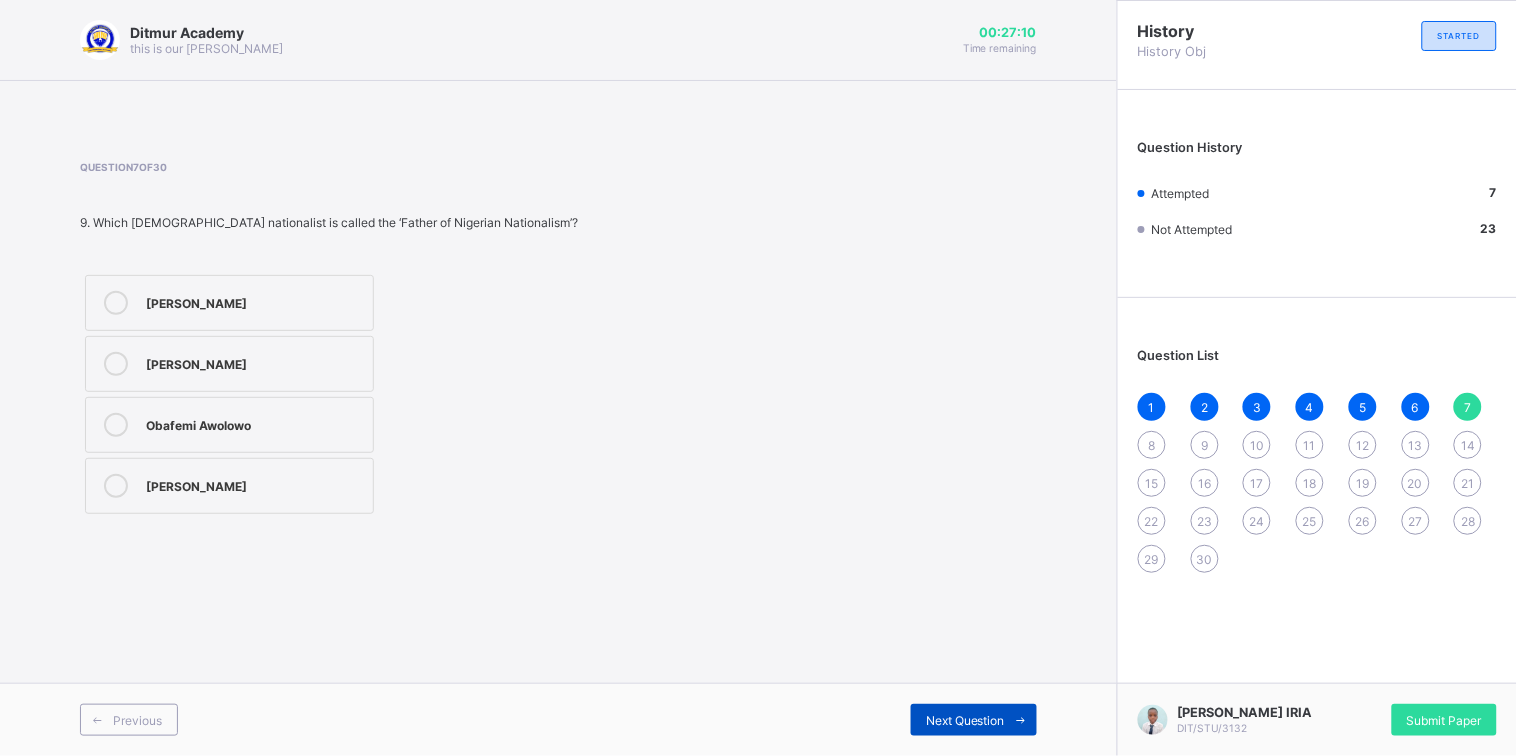 click at bounding box center (1021, 720) 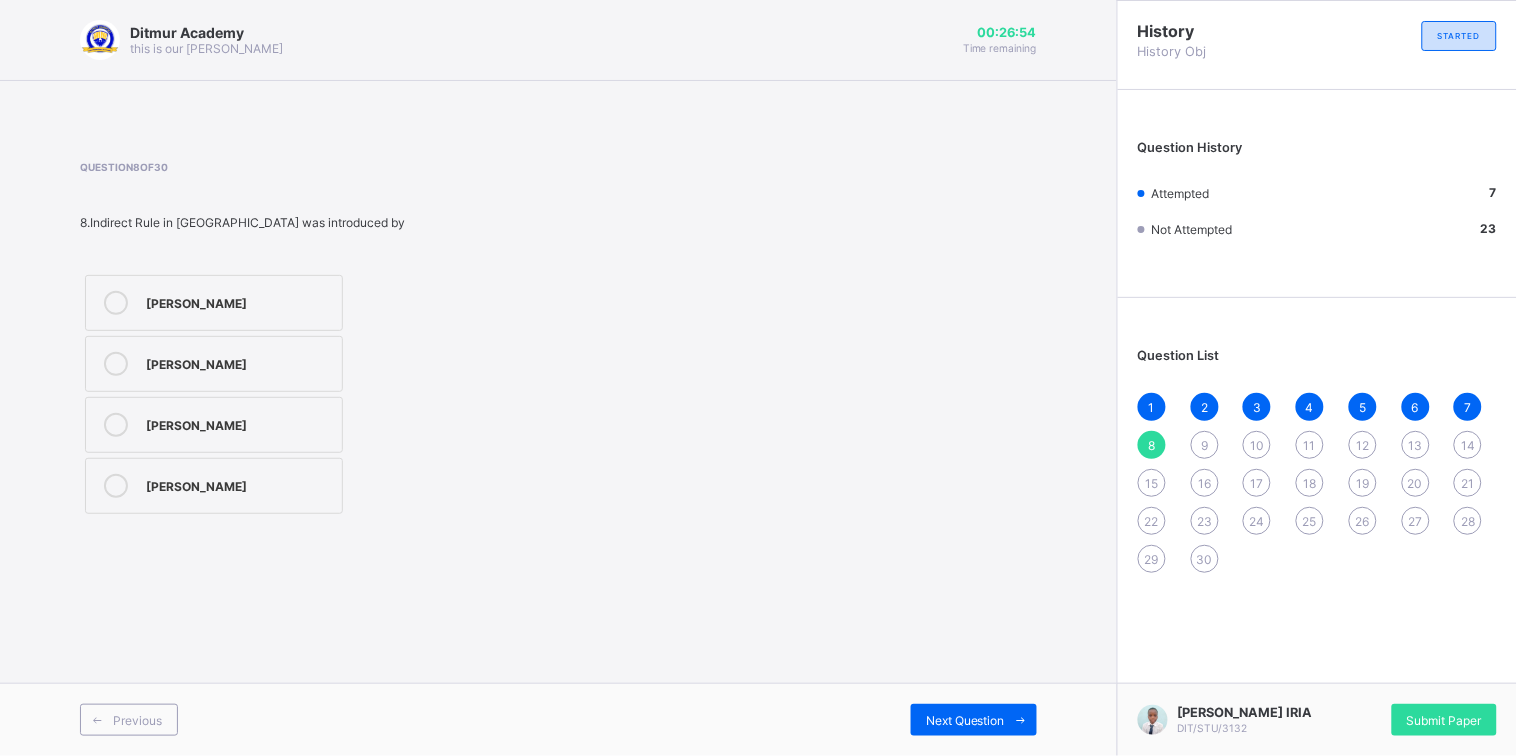 click on "[PERSON_NAME]" at bounding box center (239, 484) 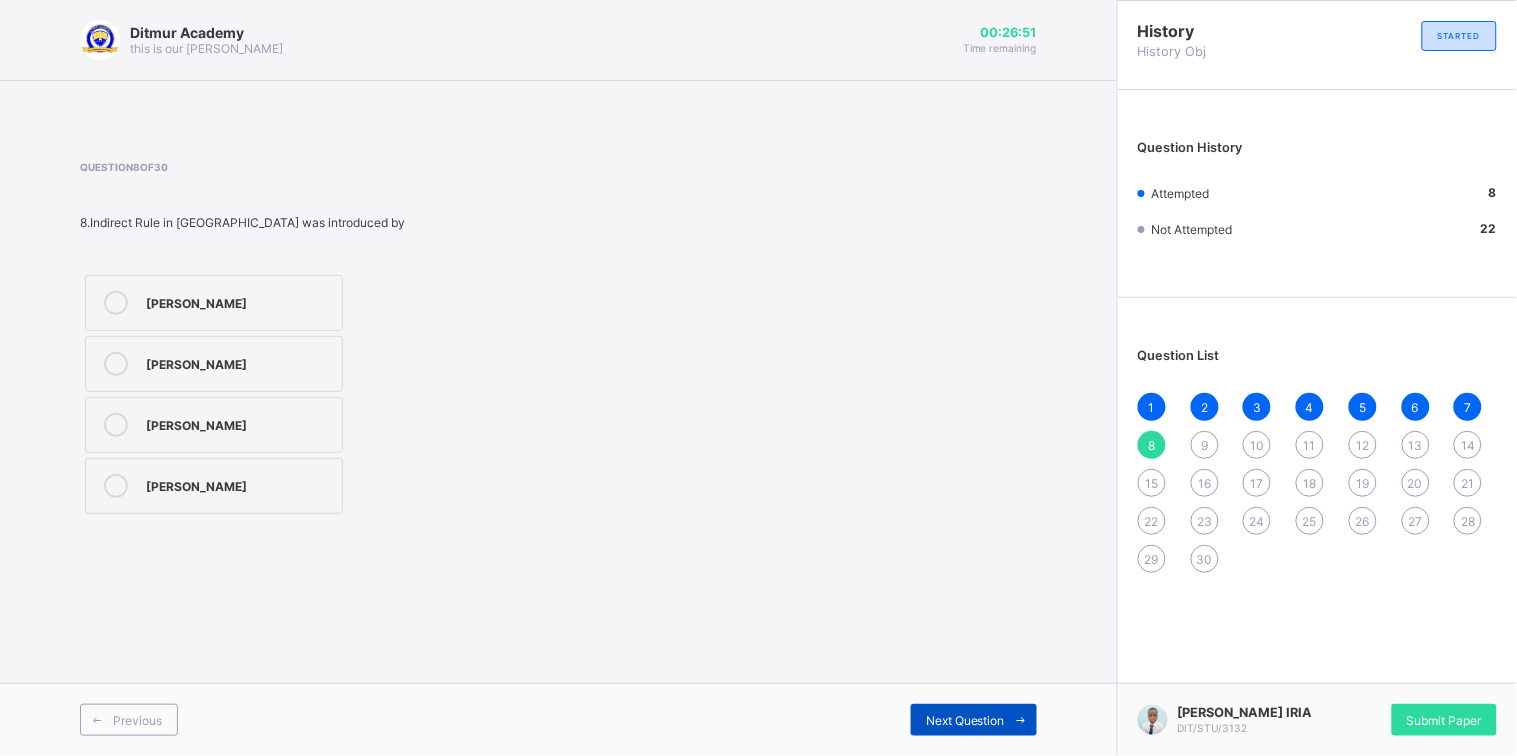 click on "Next Question" at bounding box center (965, 720) 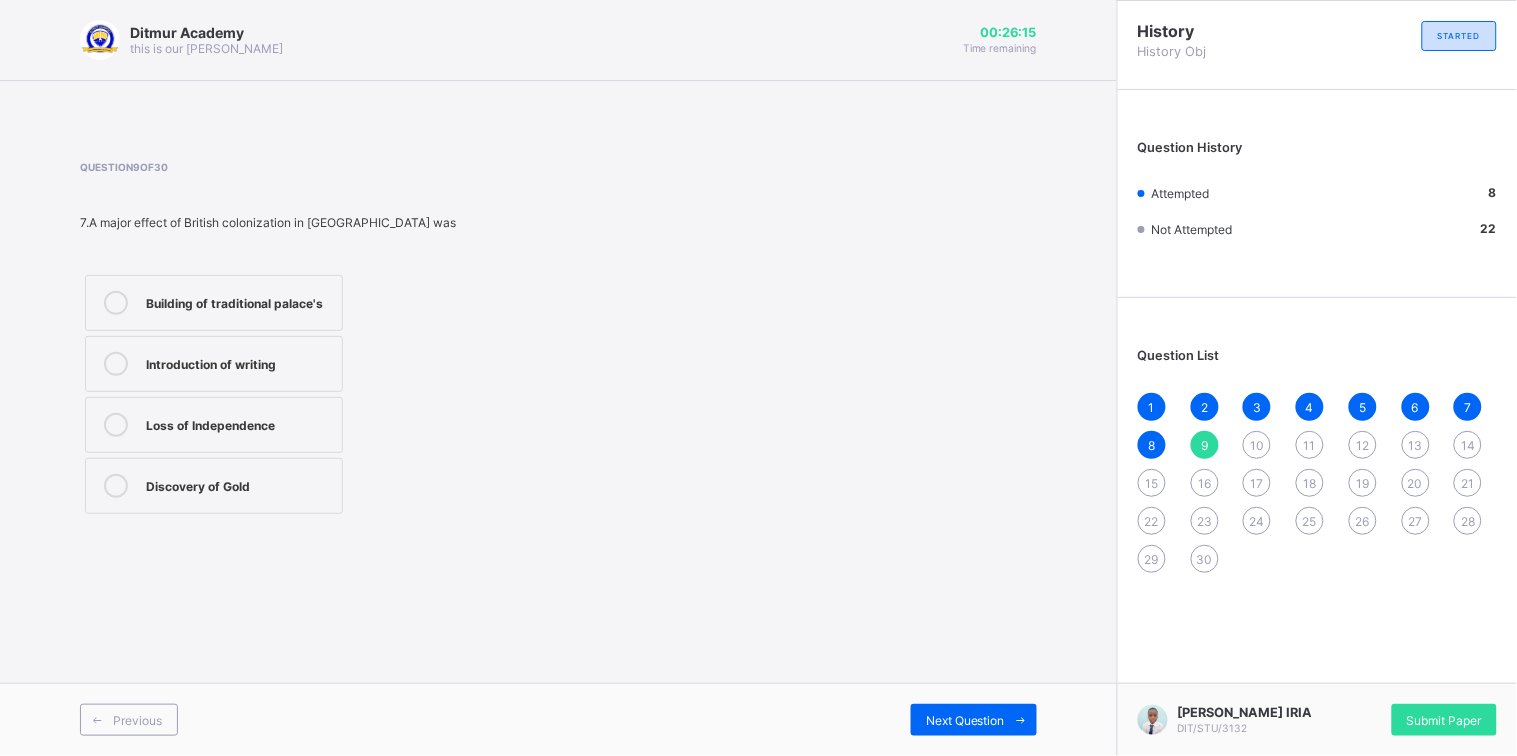 click on "Introduction of writing" at bounding box center [214, 364] 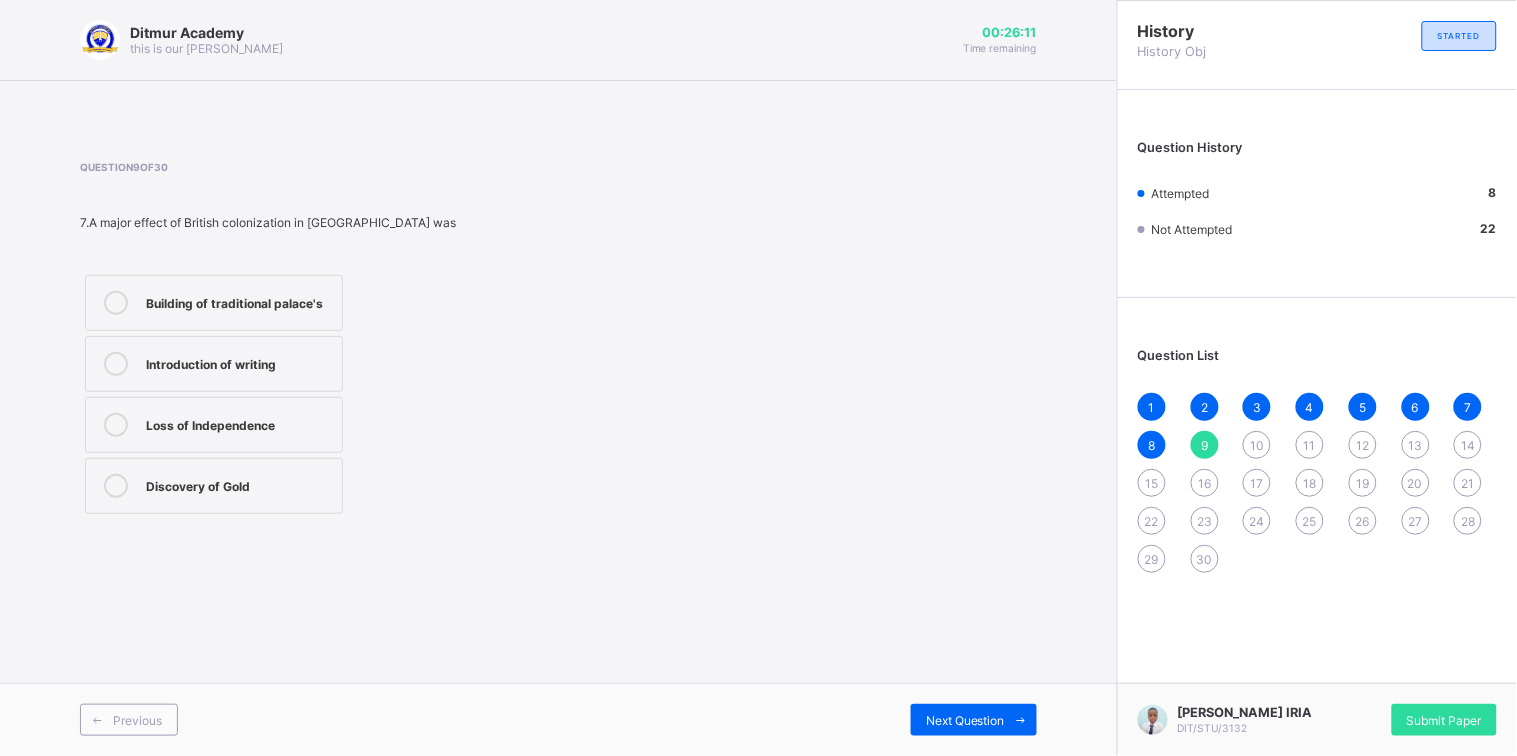 click on "Building of traditional palace's" at bounding box center (239, 301) 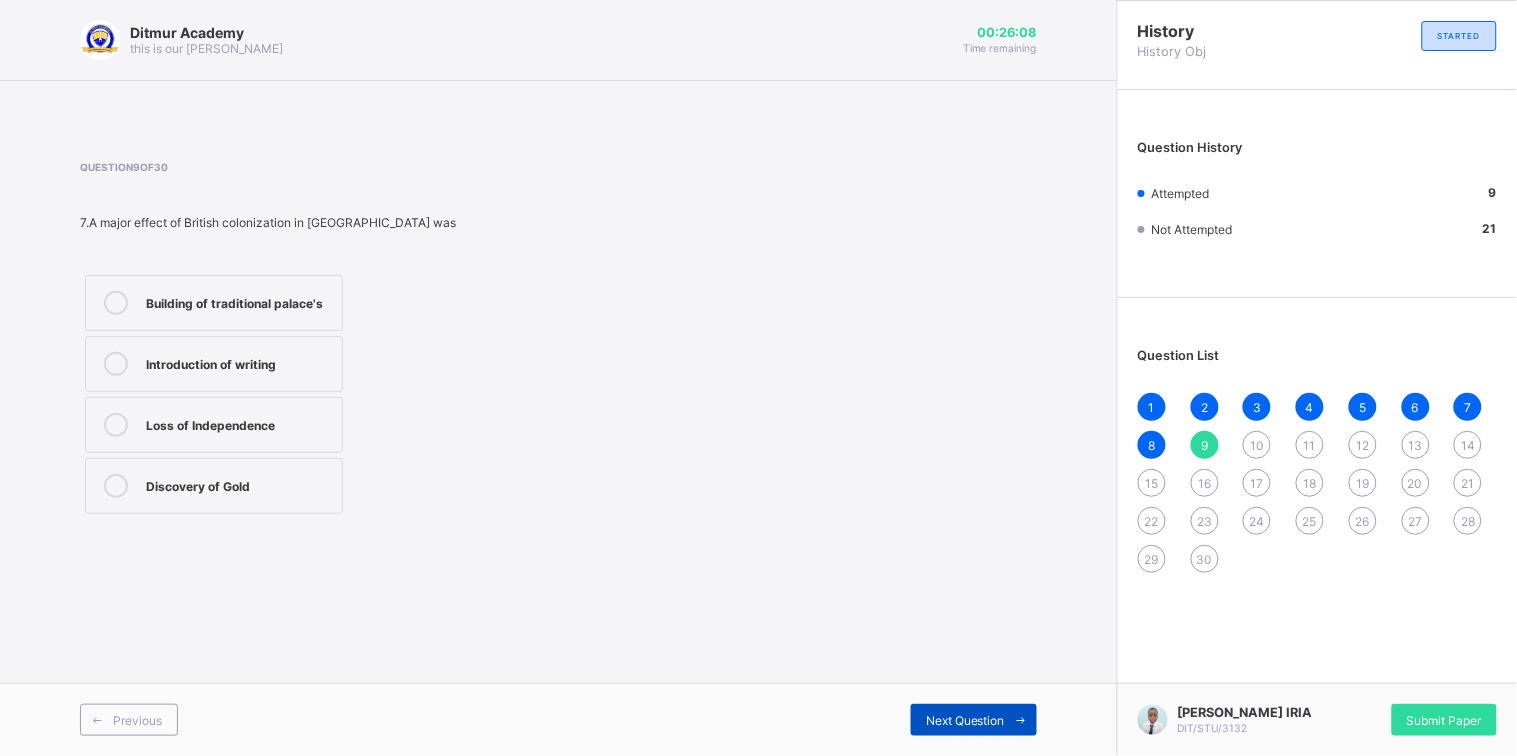 click on "Next Question" at bounding box center [965, 720] 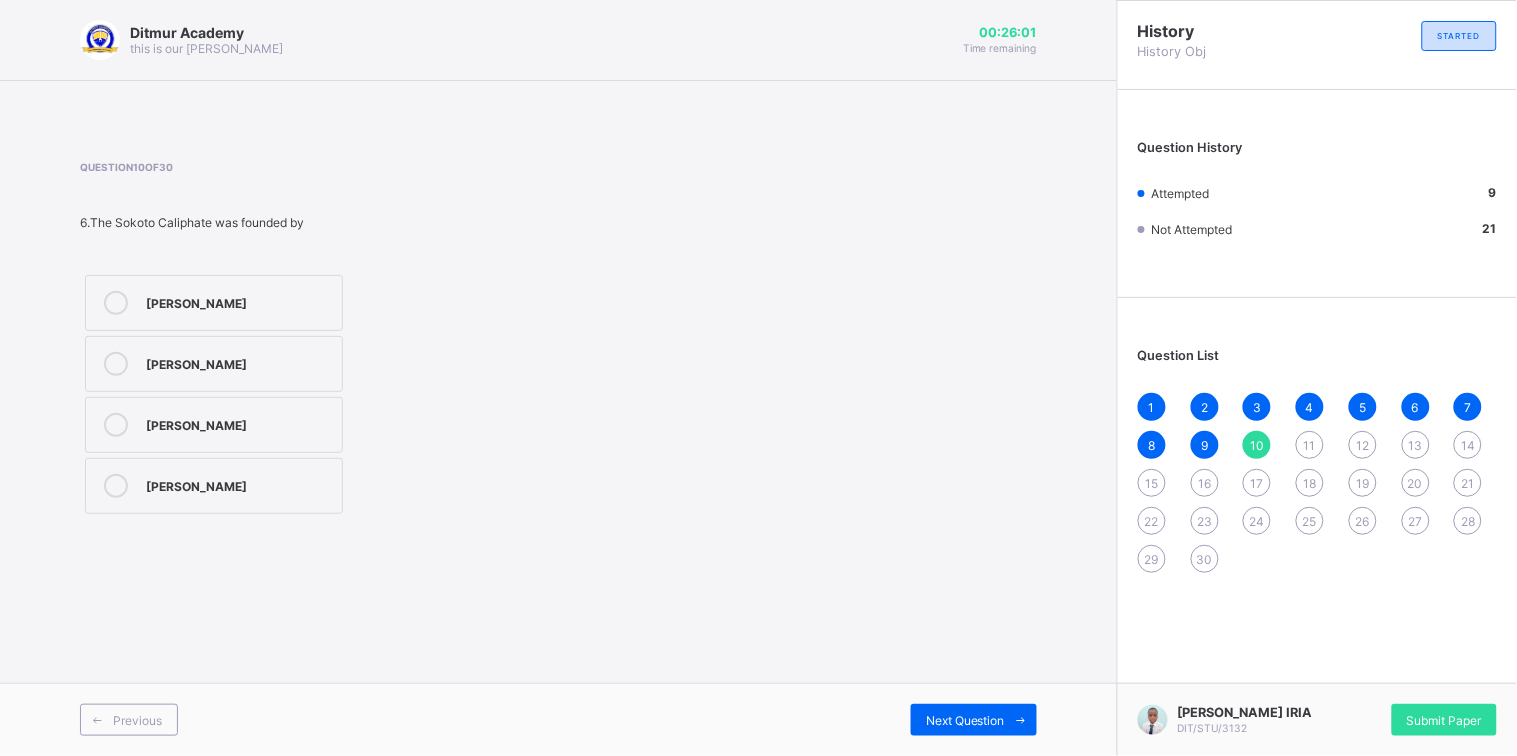 click on "18" at bounding box center (1310, 483) 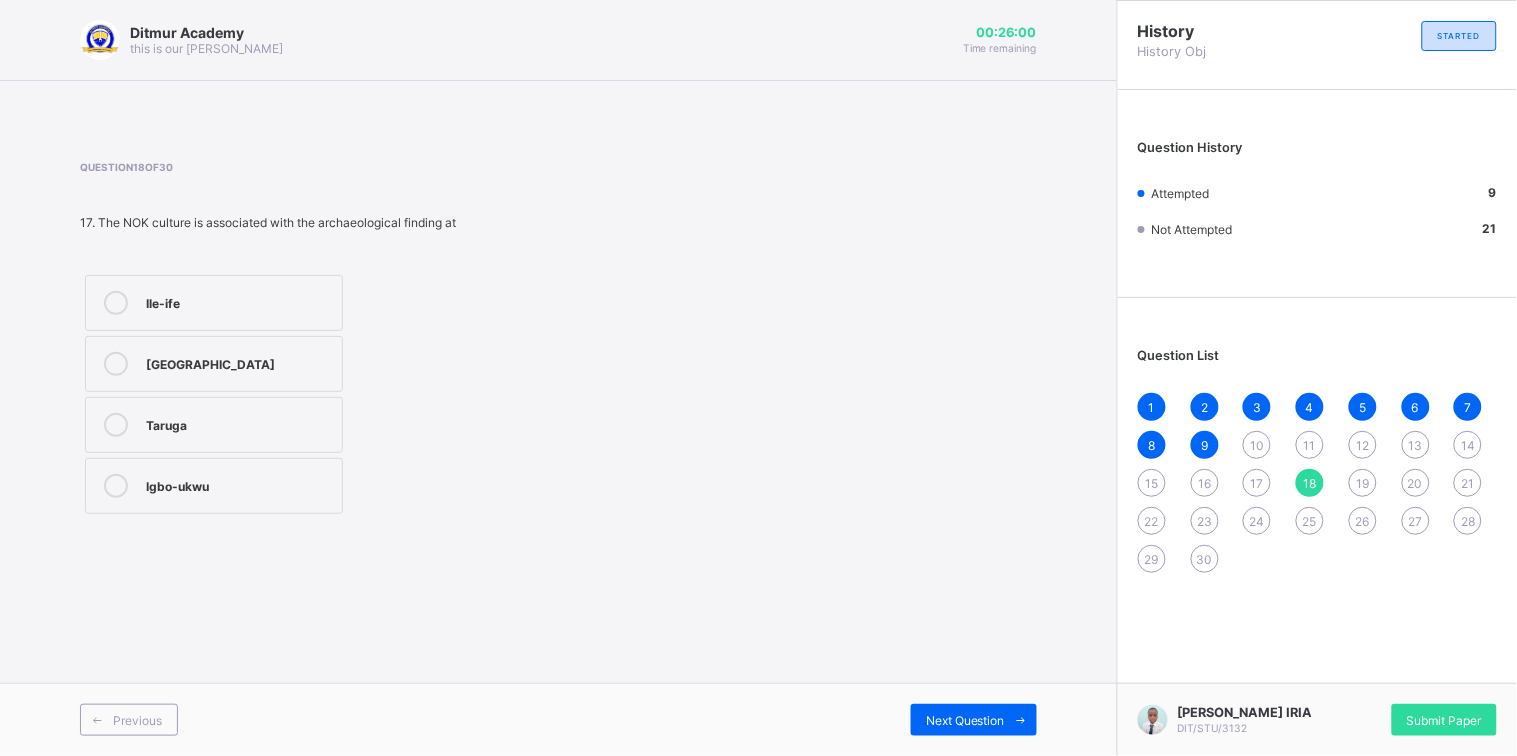 click on "1 2 3 4 5 6 7 8 9 10 11 12 13 14 15 16 17 18 19 20 21 22 23 24 25 26 27 28 29 30" at bounding box center [1317, 483] 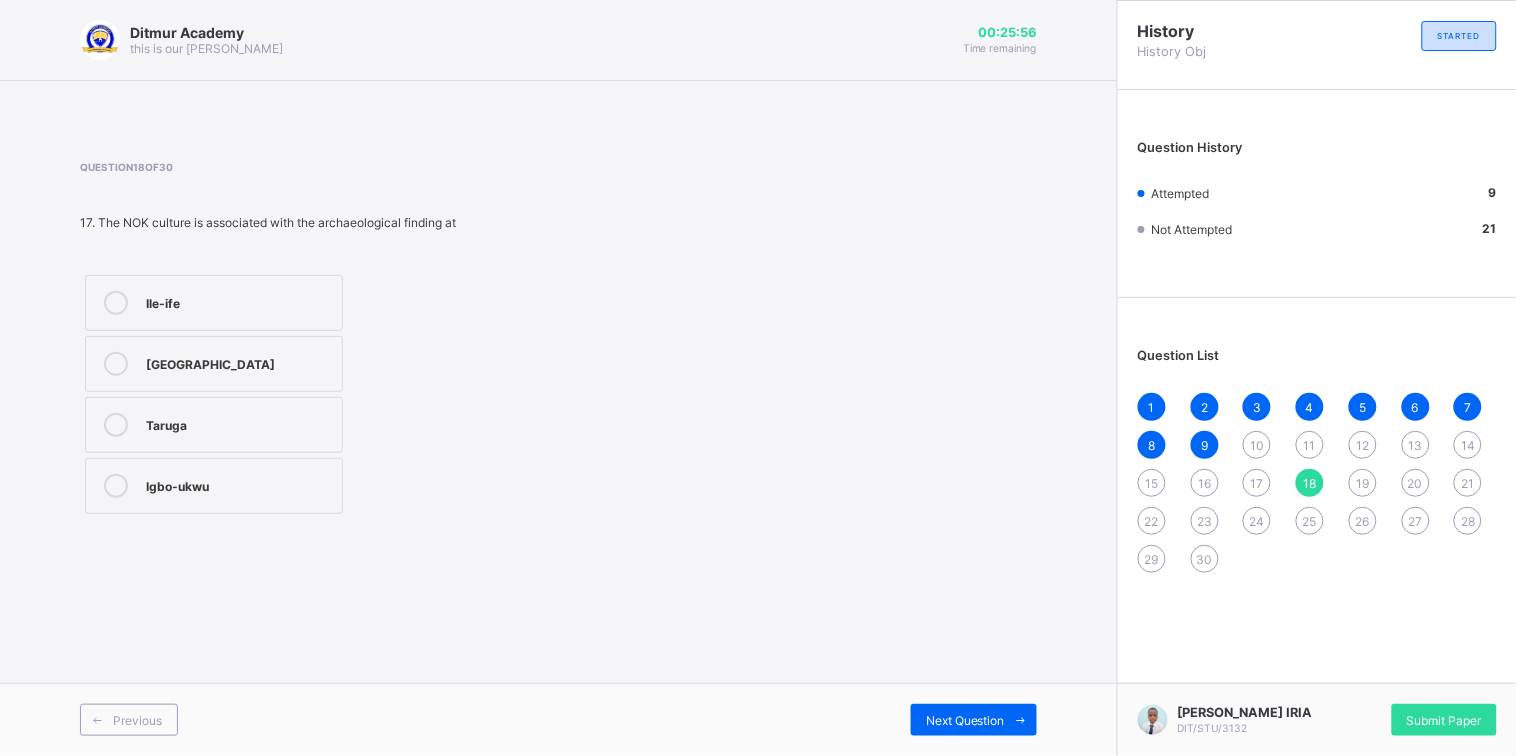 click on "25" at bounding box center (1310, 521) 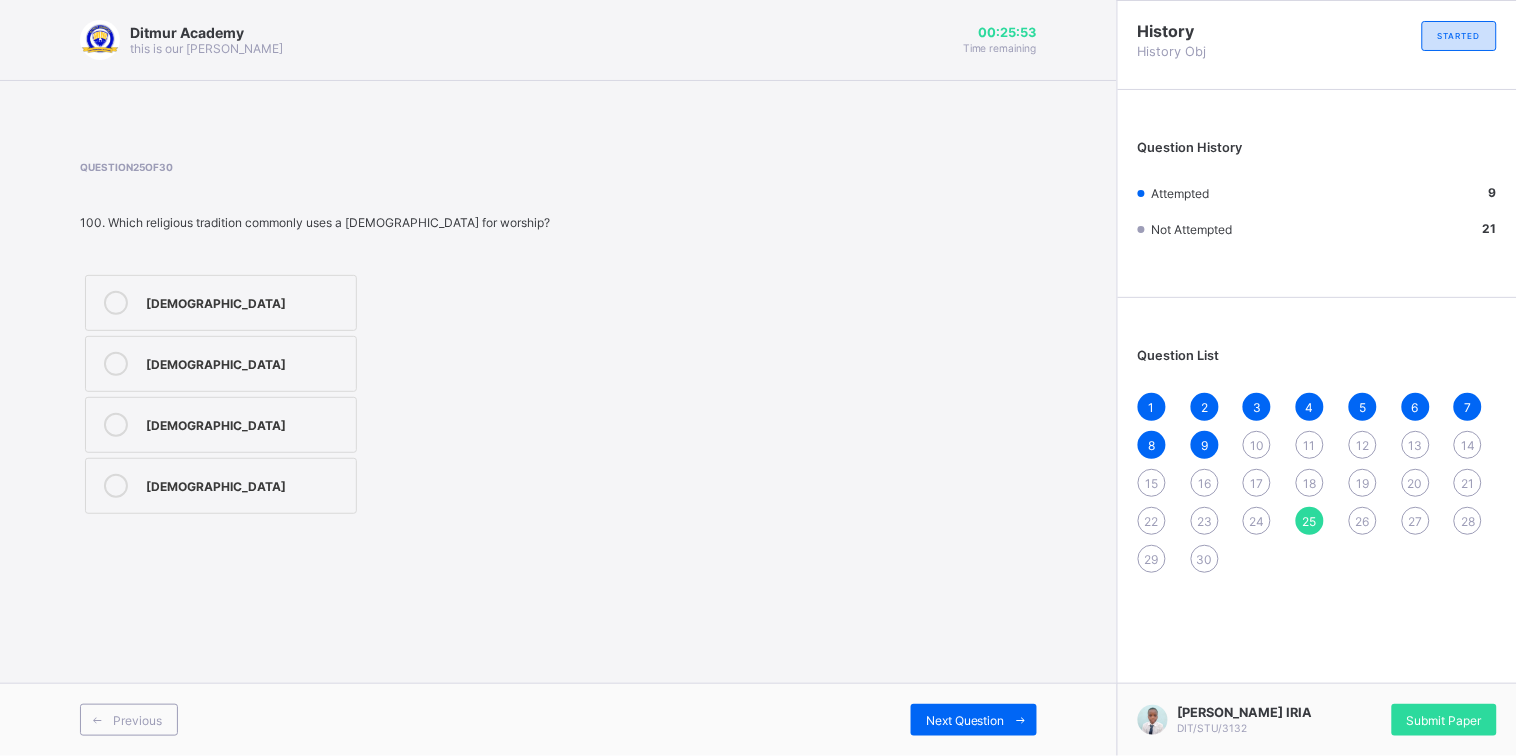 click on "30" at bounding box center [1205, 559] 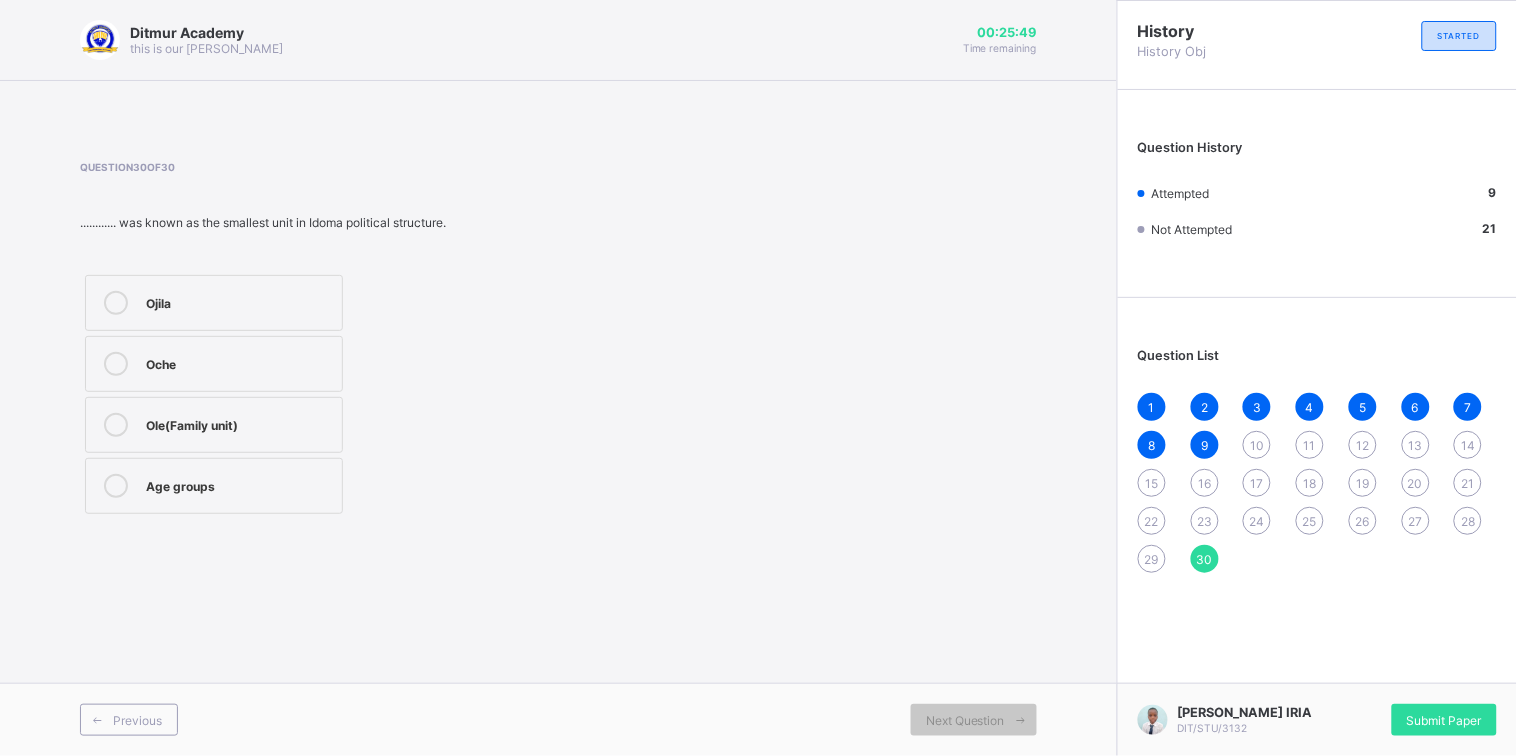 click on "9" at bounding box center [1205, 445] 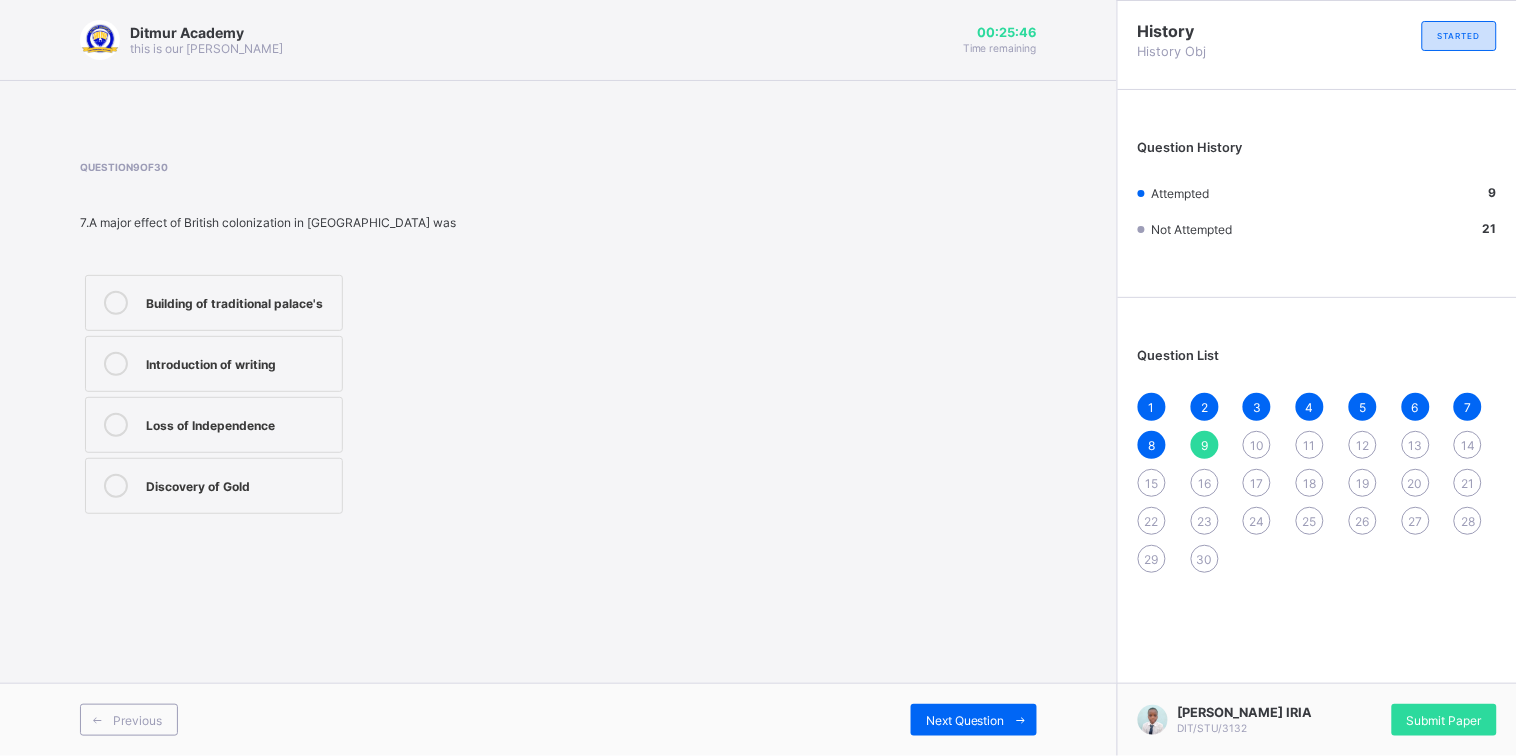 click on "1" at bounding box center [1152, 407] 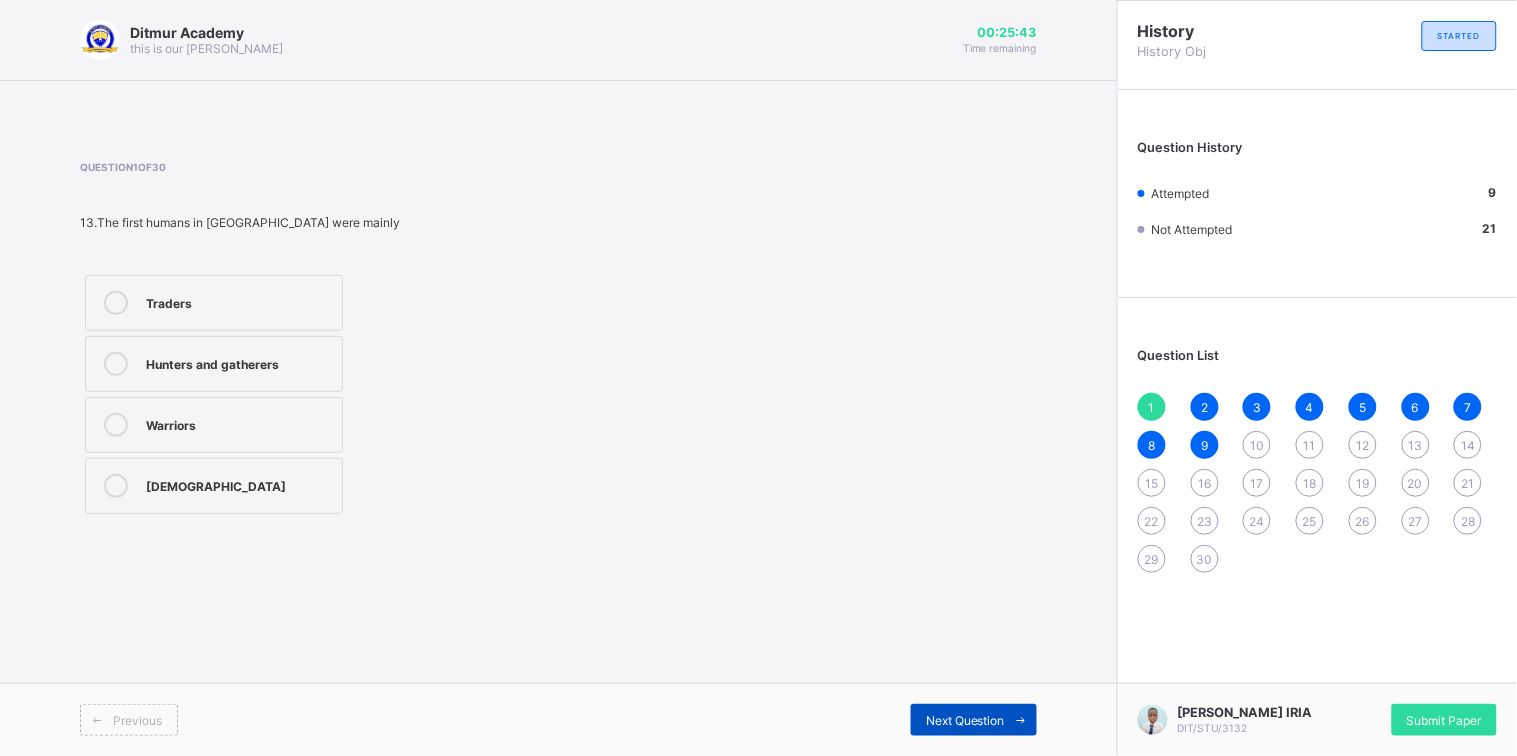click on "Next Question" at bounding box center (965, 720) 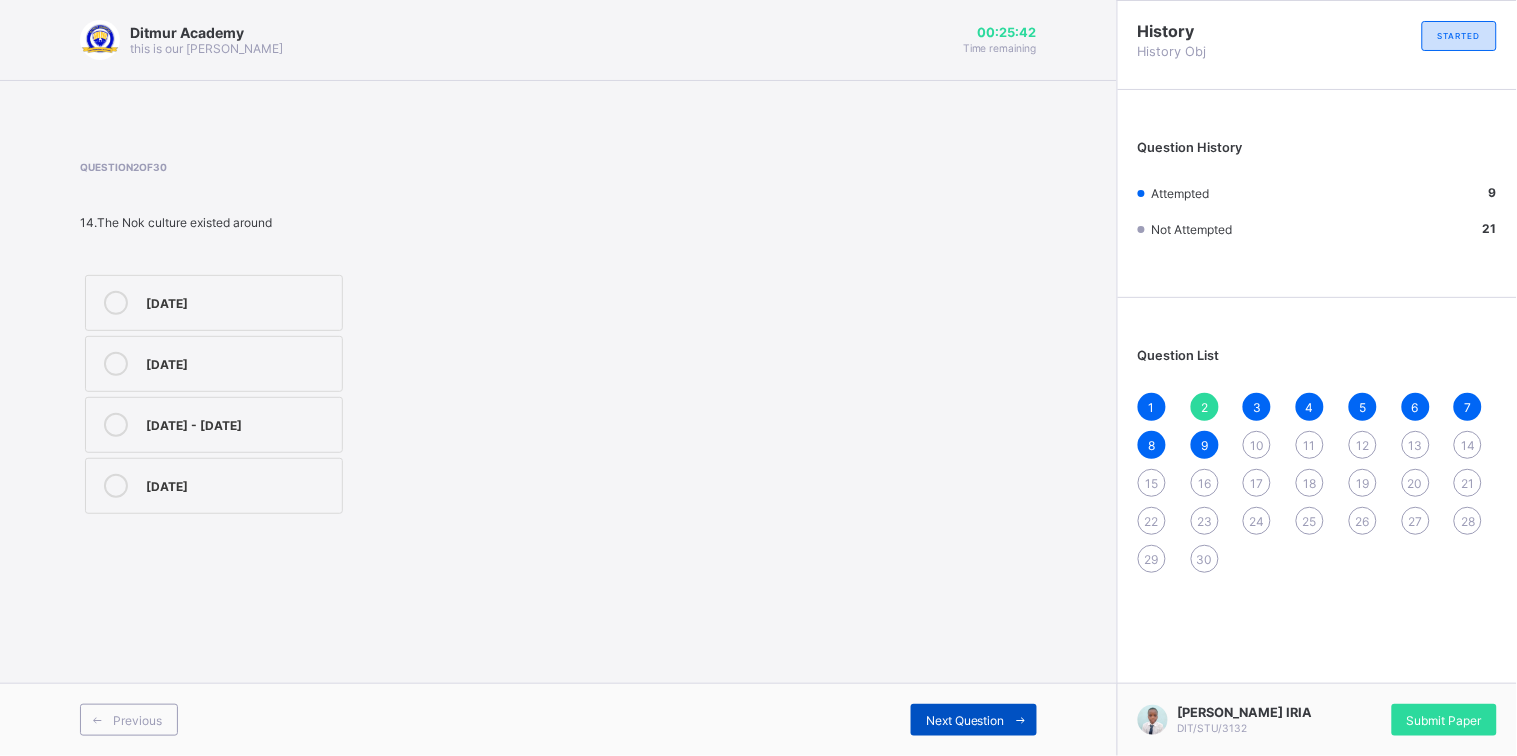 click on "Next Question" at bounding box center (965, 720) 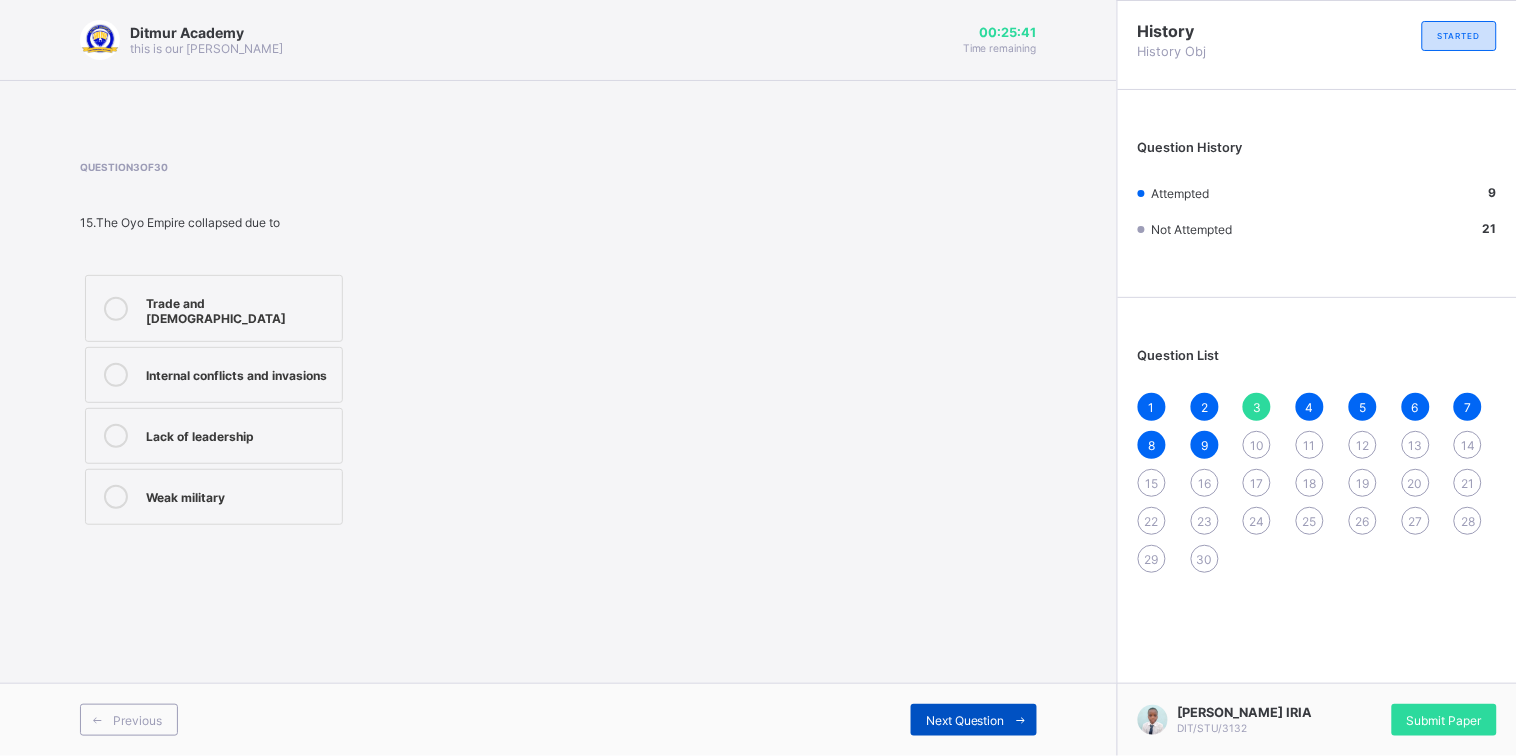 click on "Next Question" at bounding box center (965, 720) 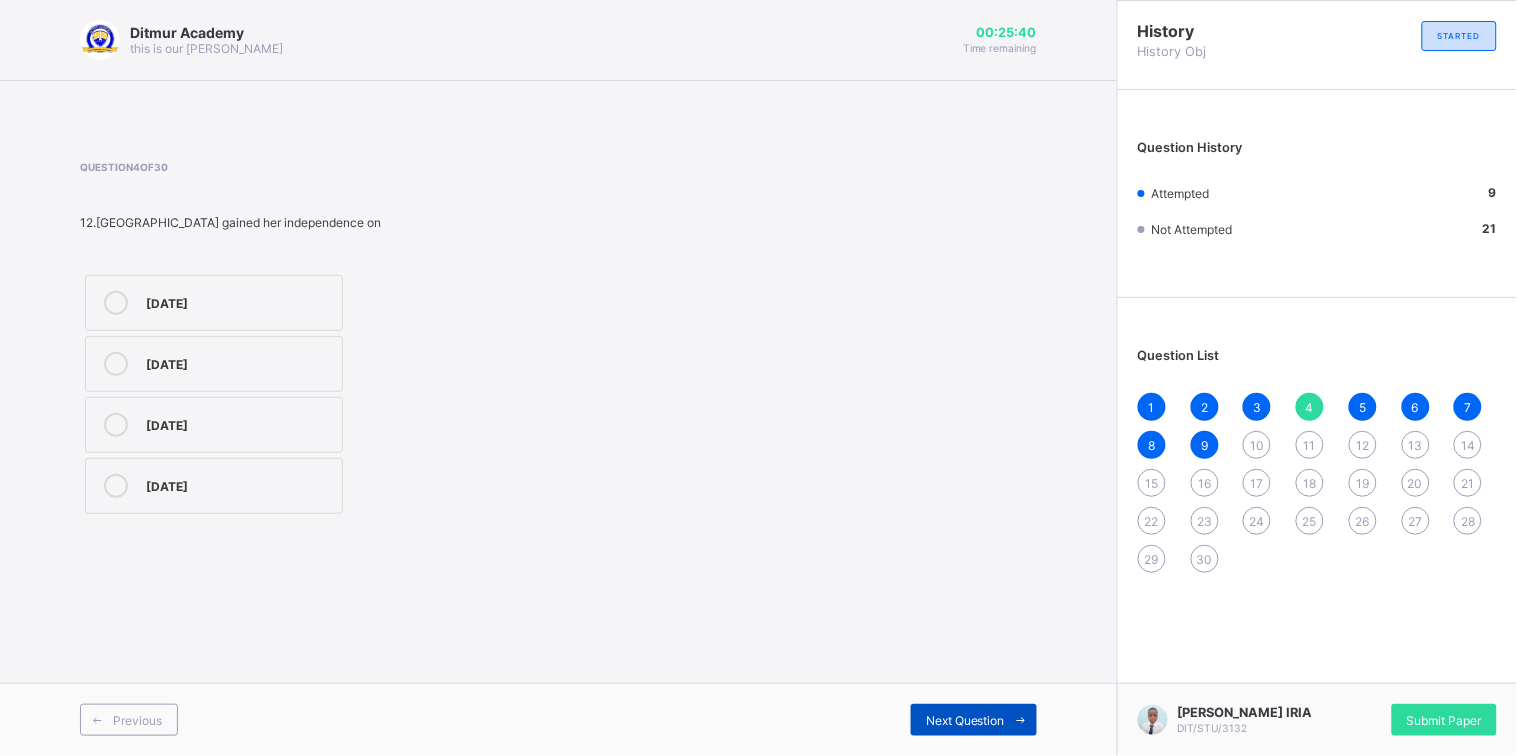 click on "Next Question" at bounding box center (974, 720) 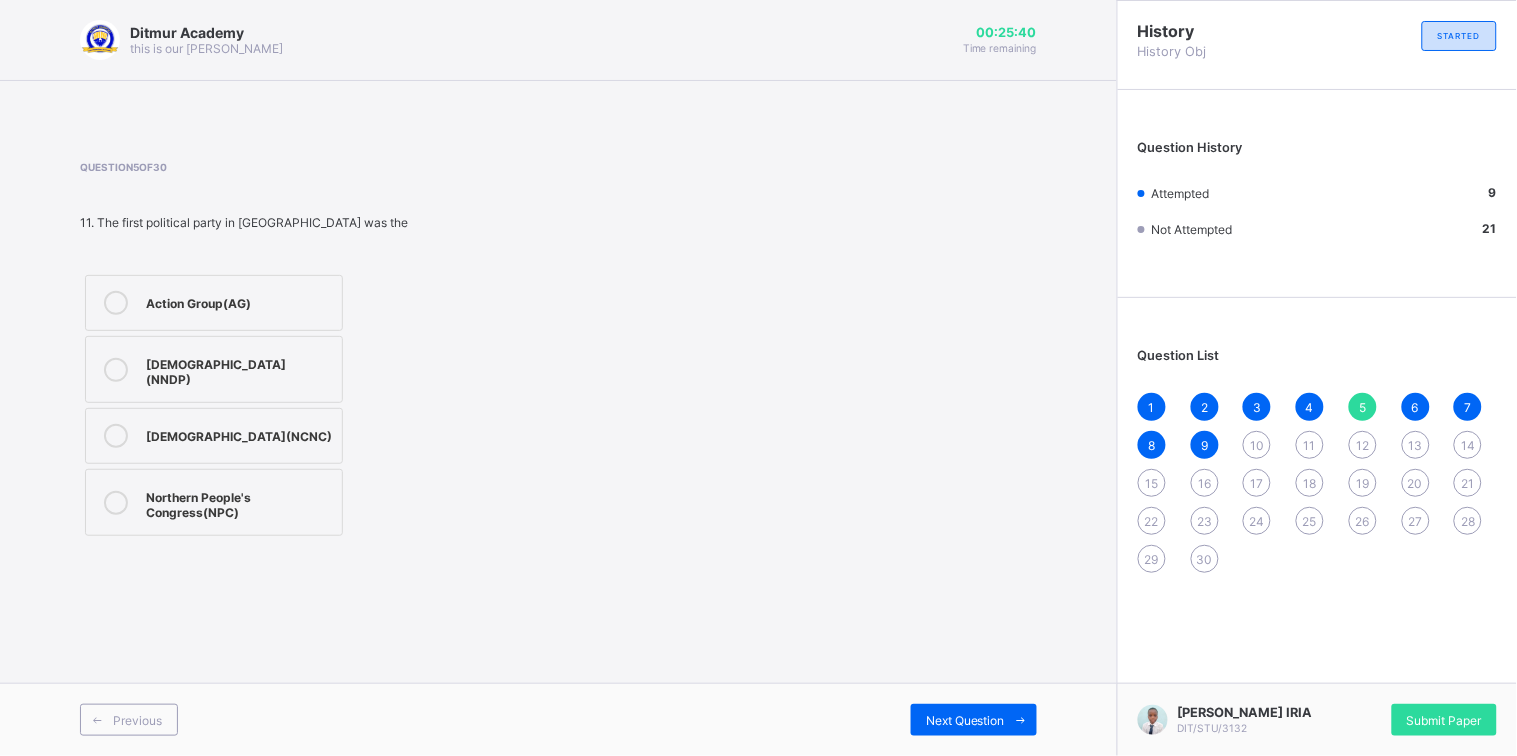 click on "Previous Next Question" at bounding box center (558, 719) 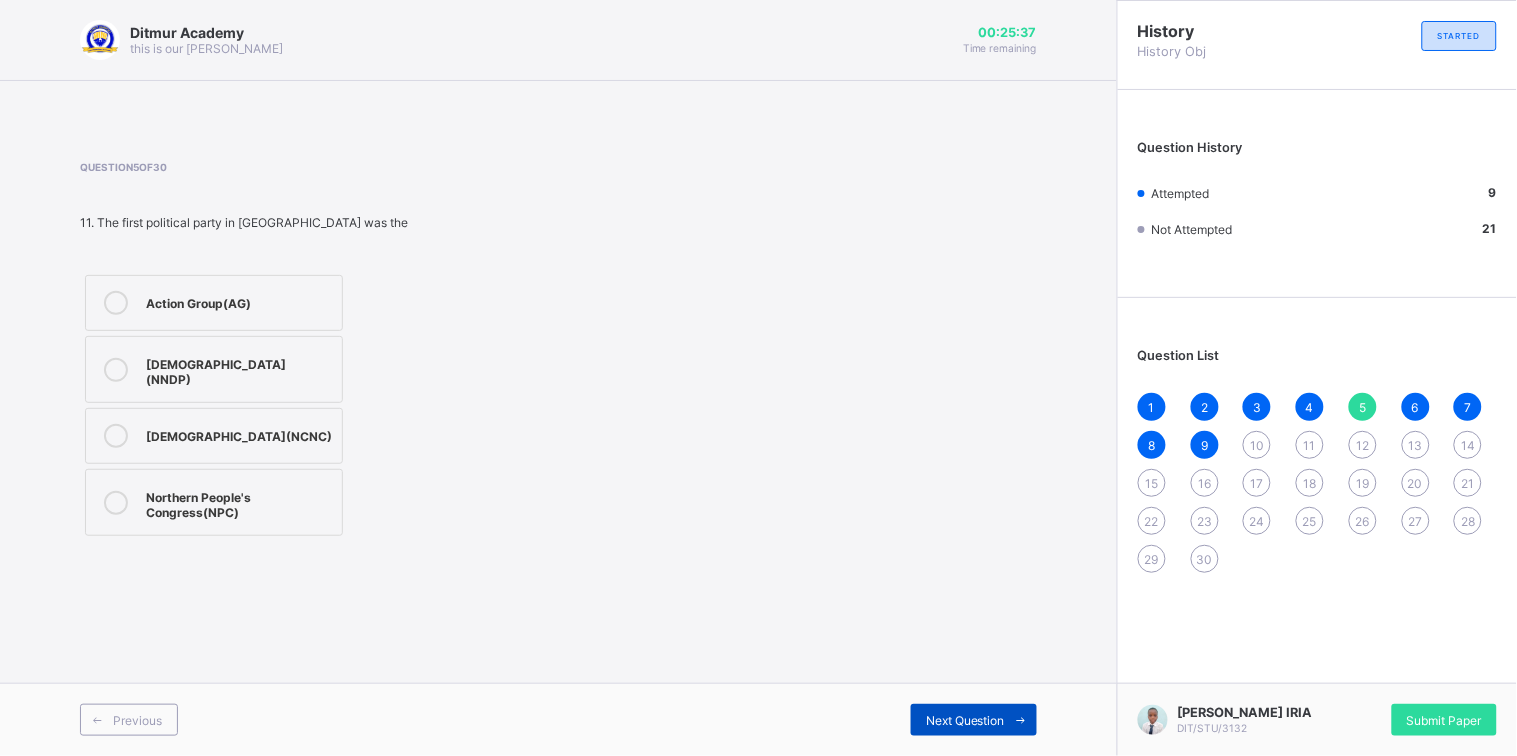 click on "Next Question" at bounding box center (965, 720) 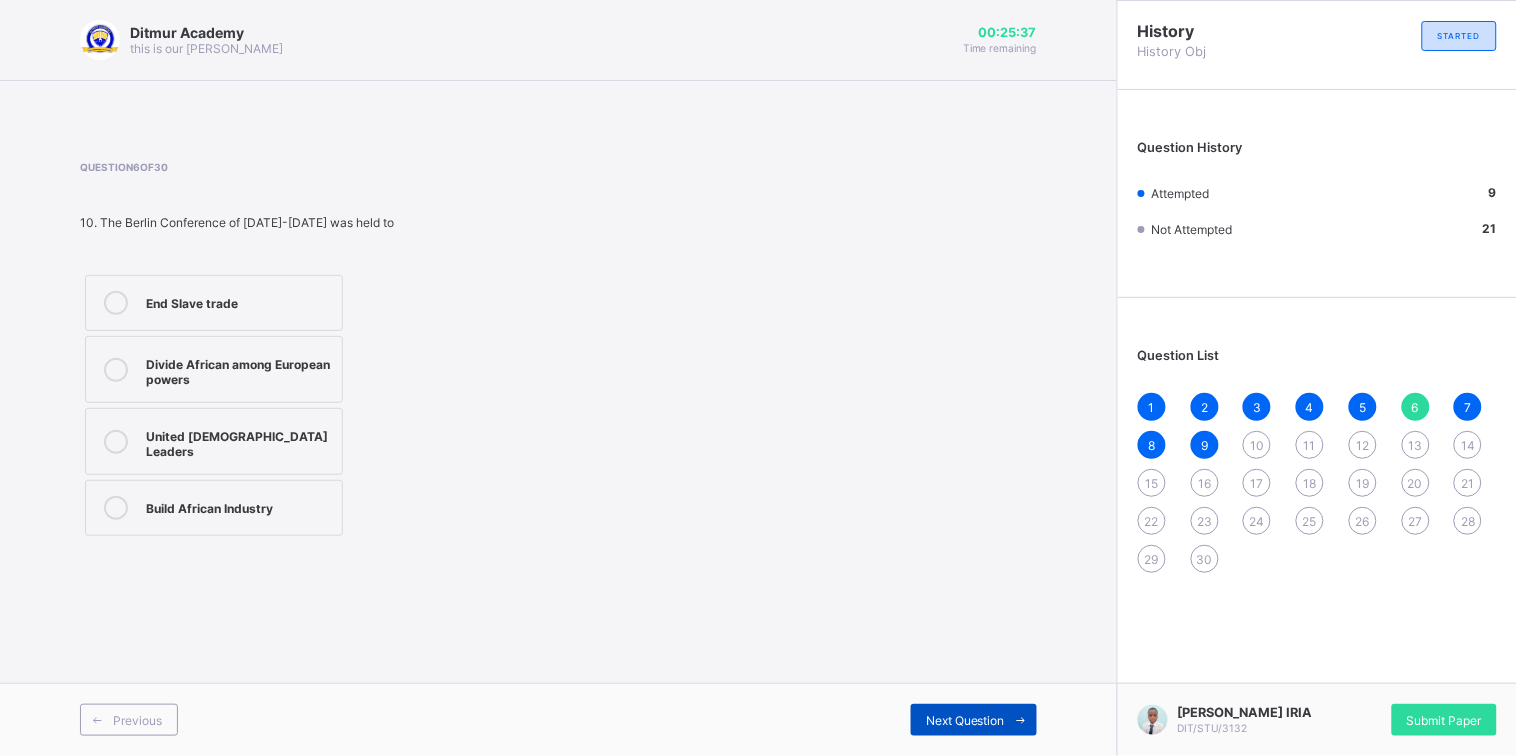 click on "Next Question" at bounding box center (965, 720) 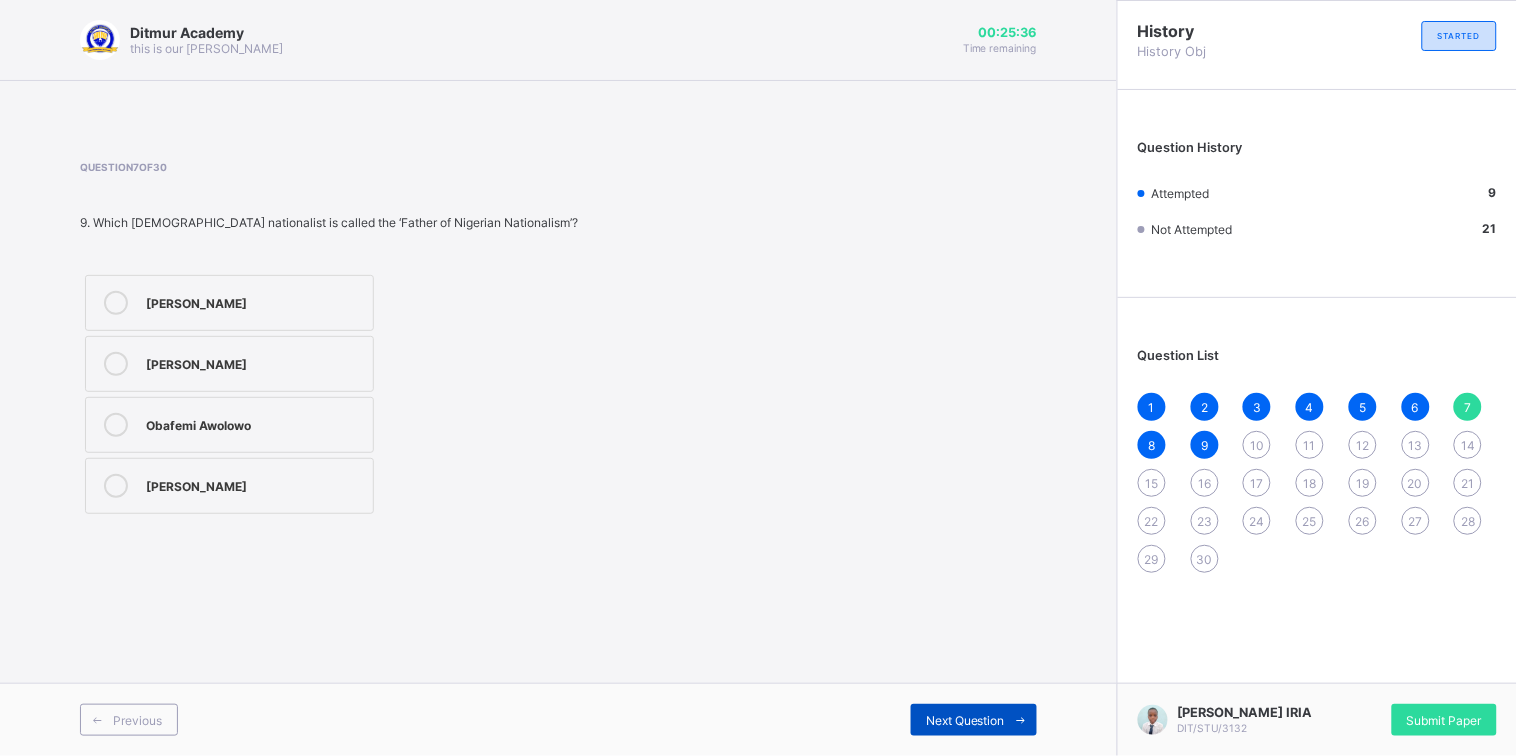 click on "Next Question" at bounding box center [965, 720] 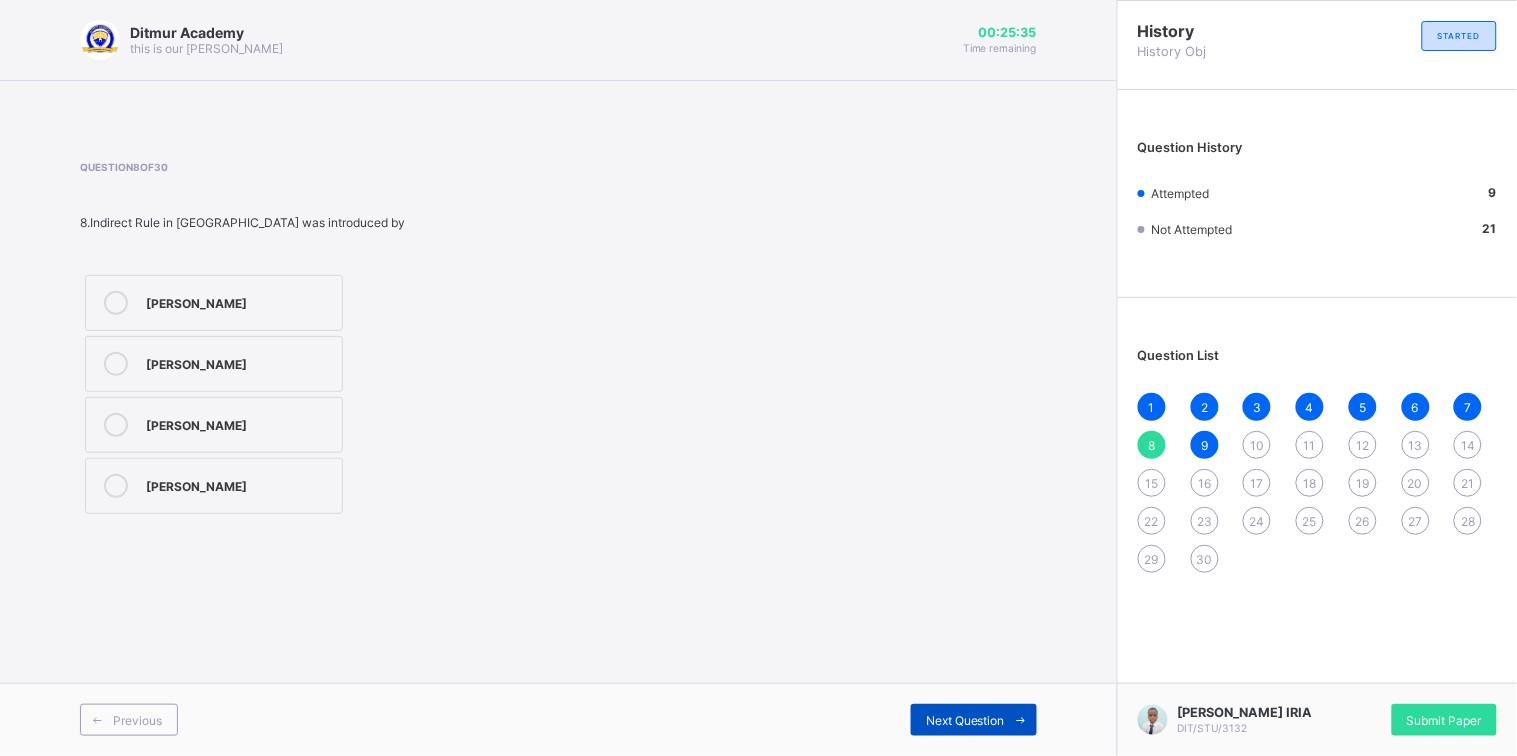 click on "Next Question" at bounding box center [965, 720] 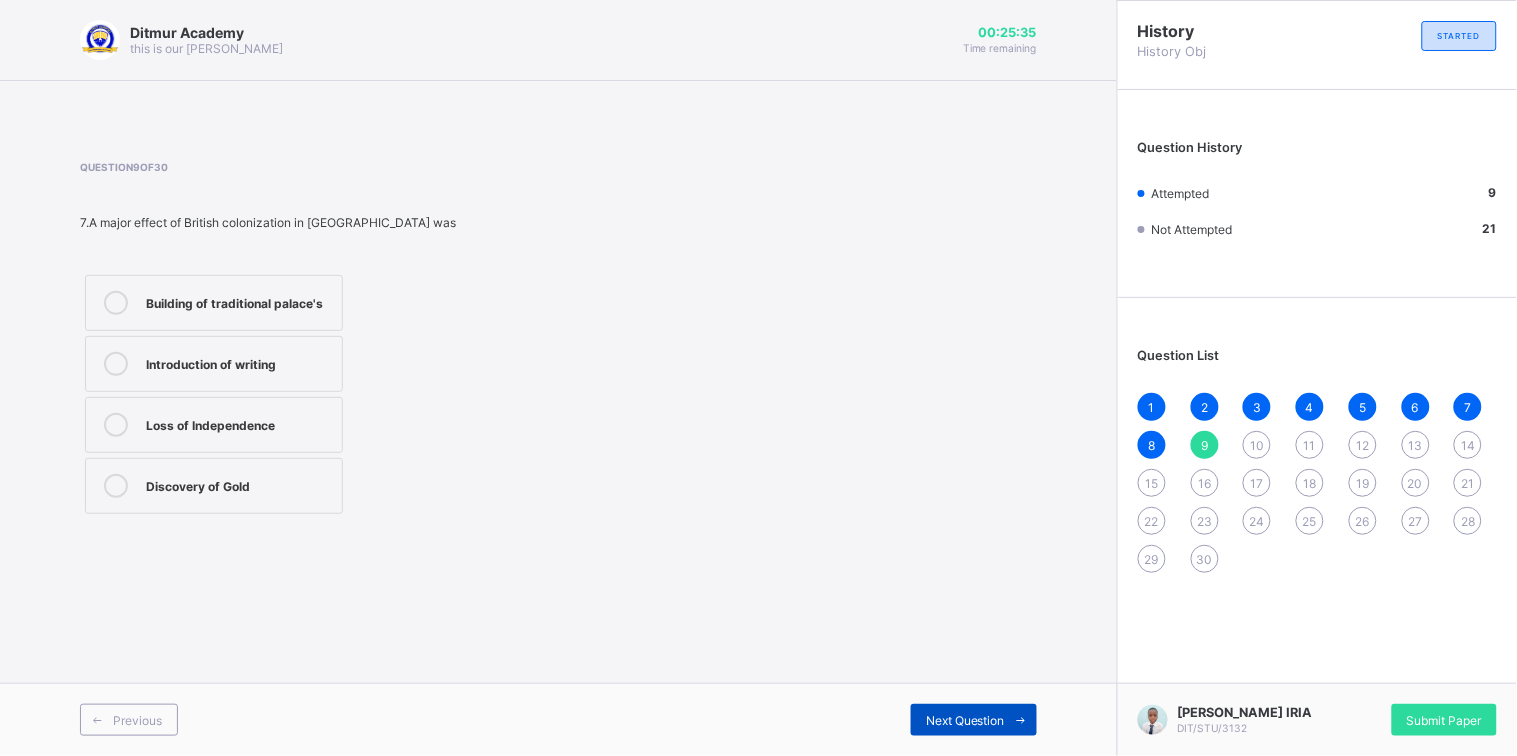 click on "Next Question" at bounding box center (965, 720) 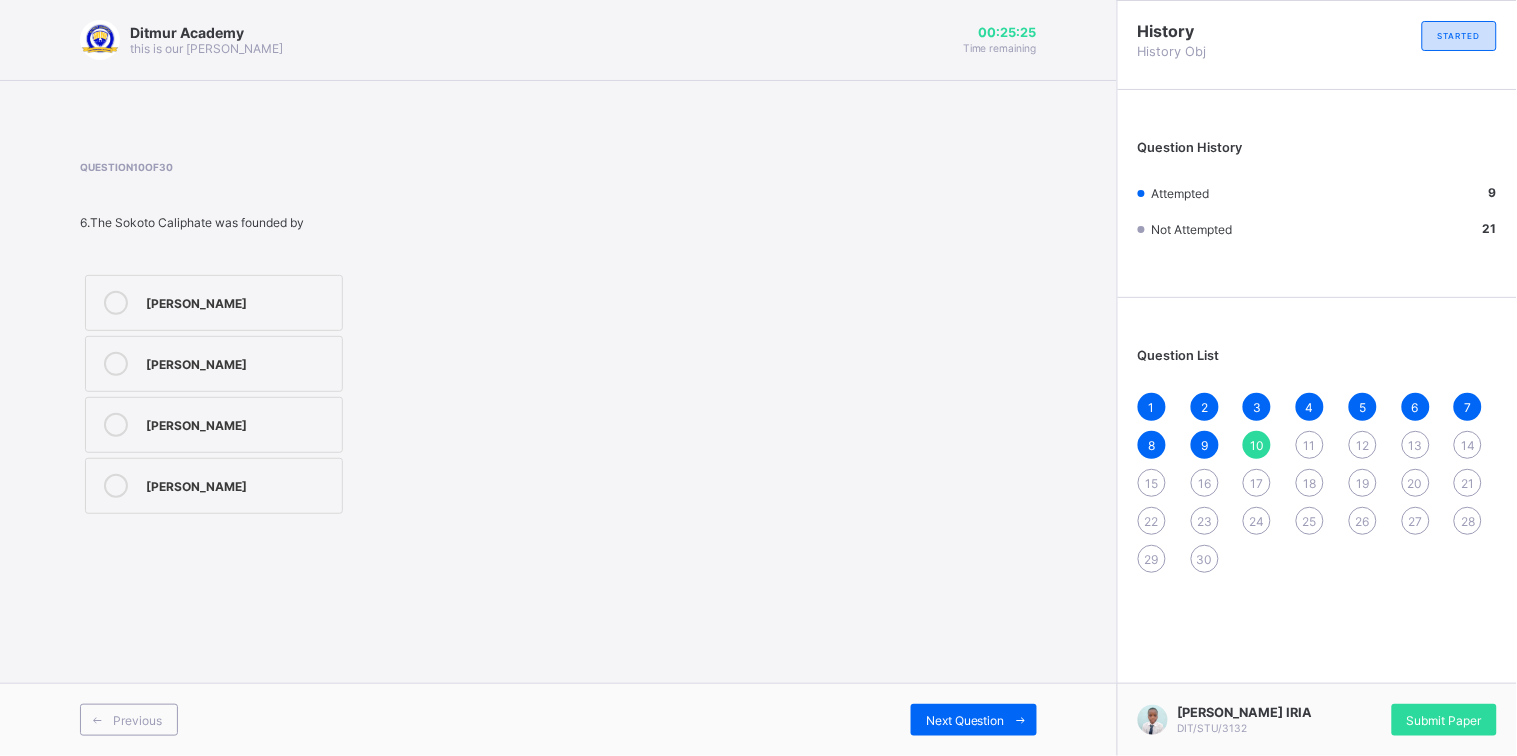click on "[PERSON_NAME]" at bounding box center (239, 362) 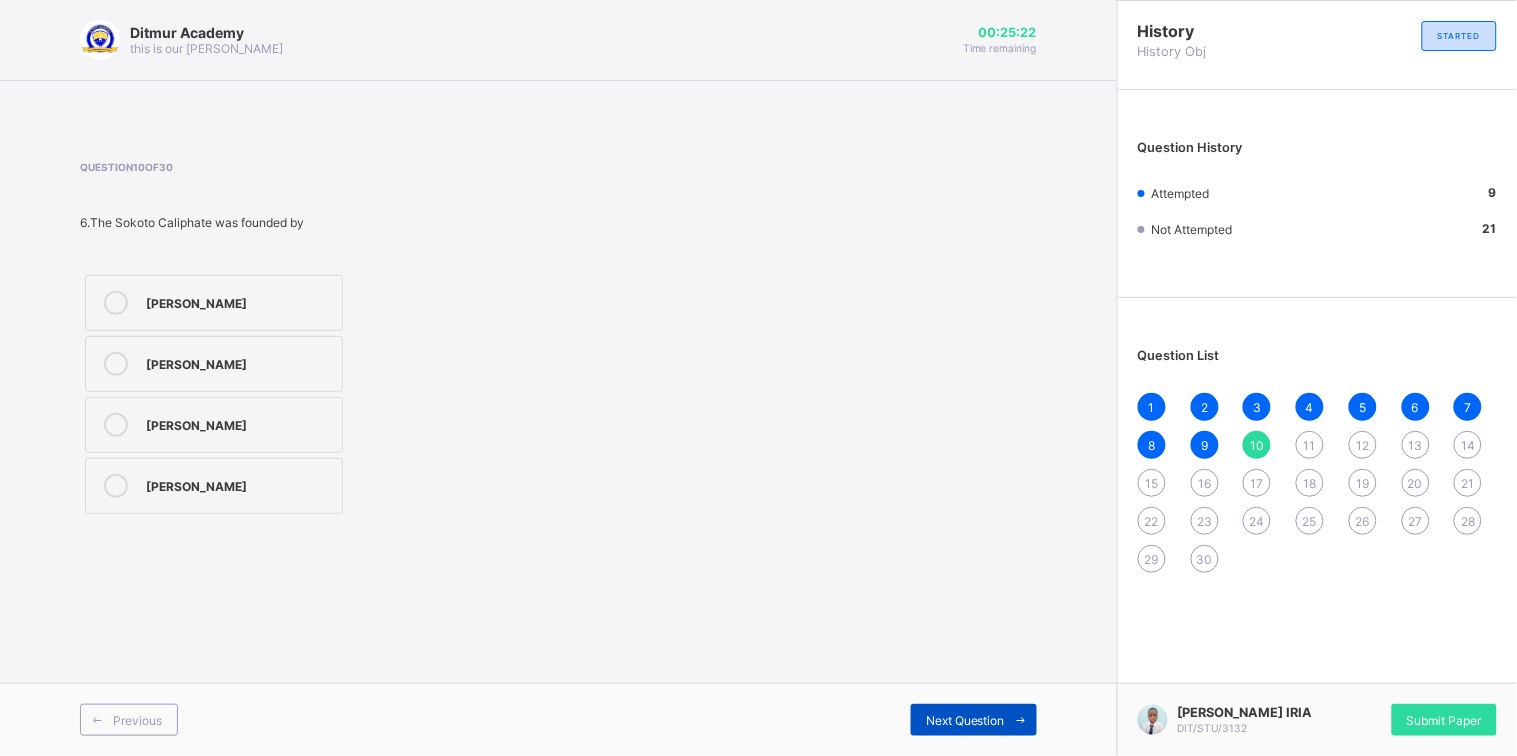 click on "Next Question" at bounding box center (965, 720) 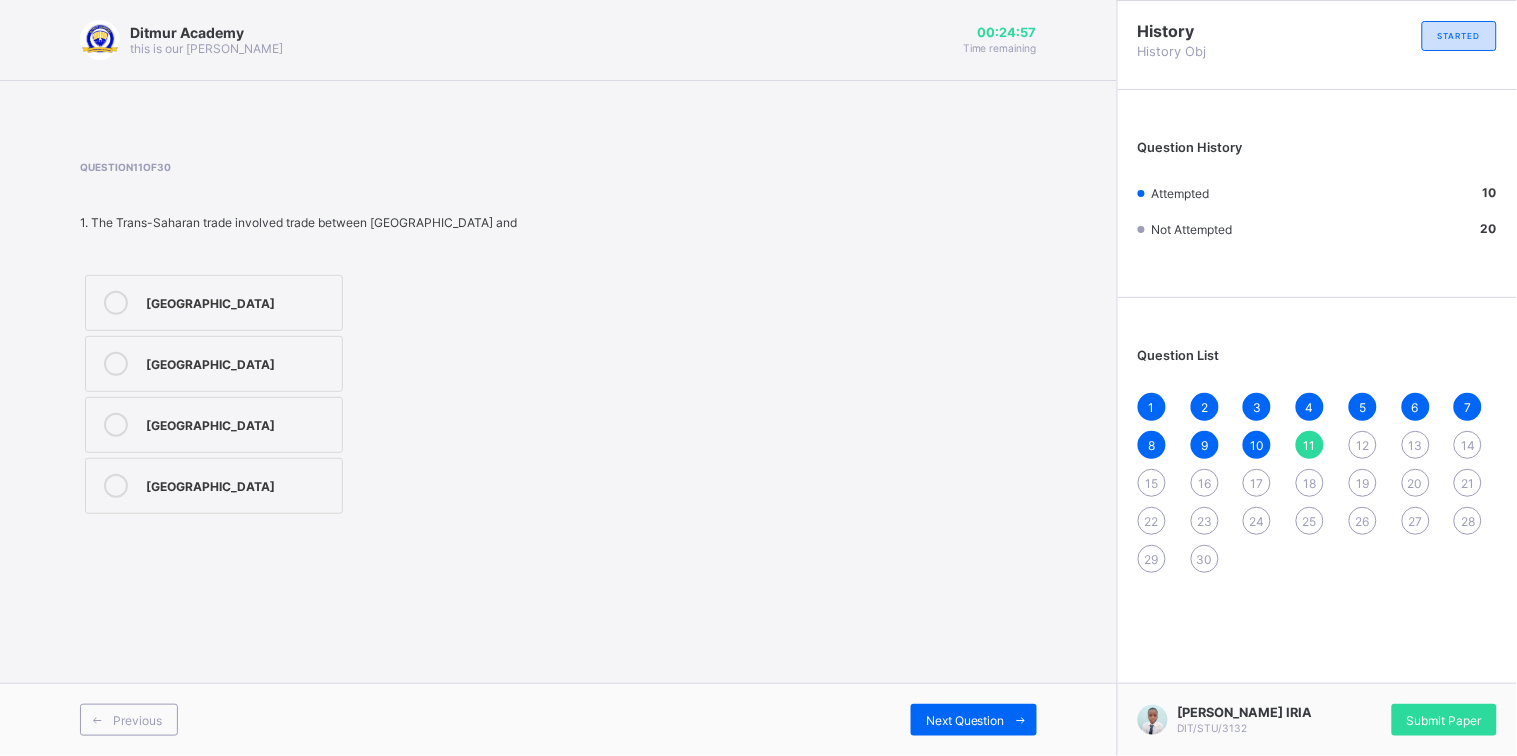 click on "[GEOGRAPHIC_DATA]" at bounding box center [214, 303] 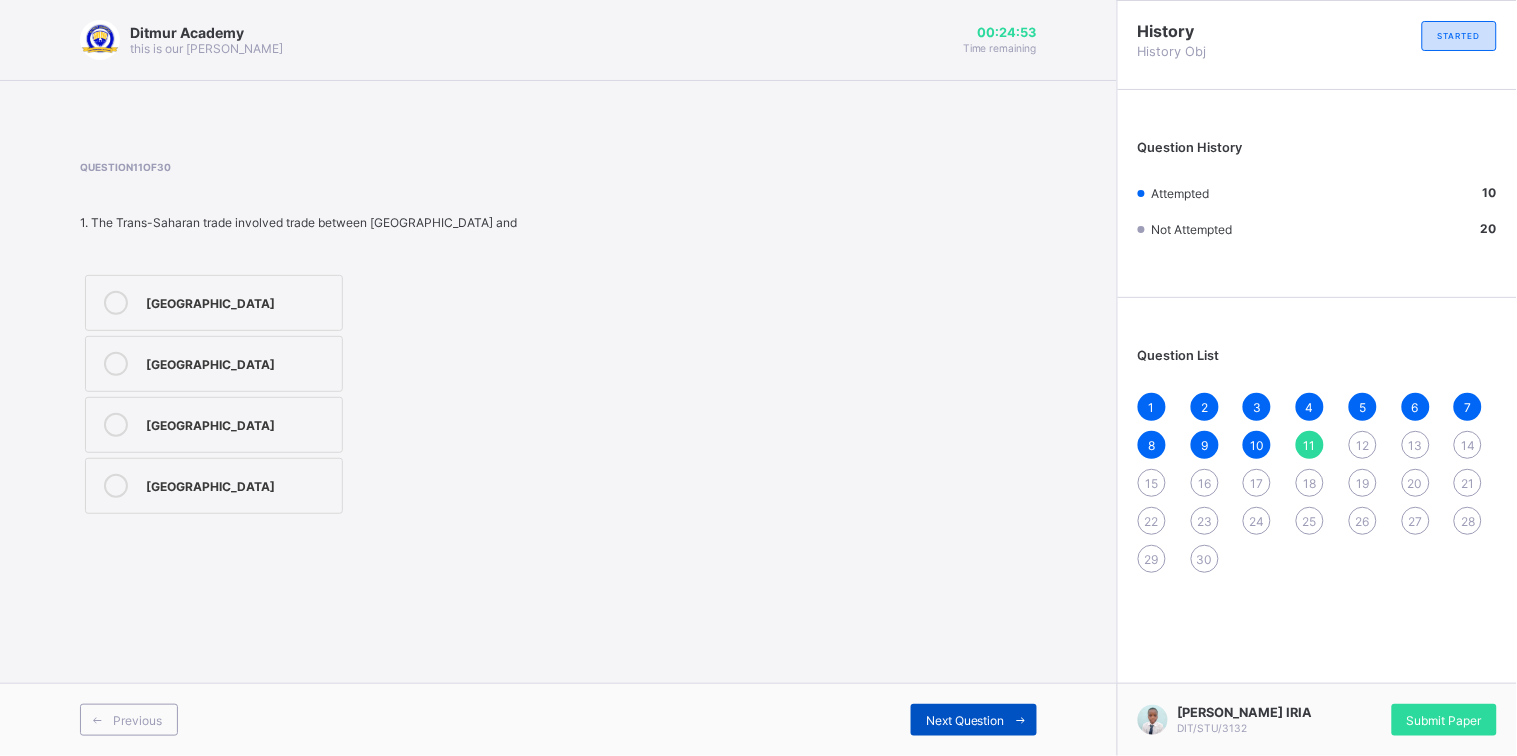 click at bounding box center [1021, 720] 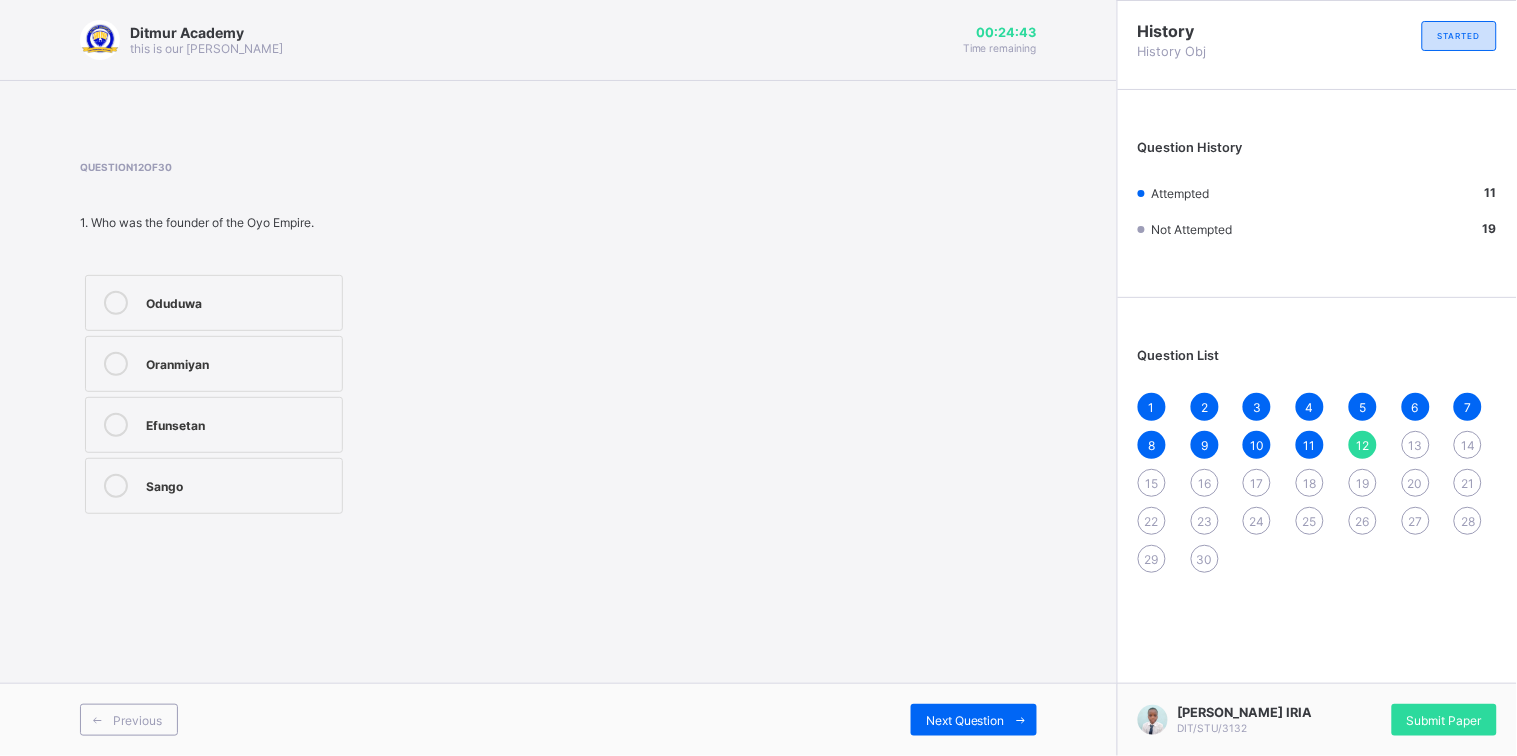 drag, startPoint x: 300, startPoint y: 286, endPoint x: 564, endPoint y: 469, distance: 321.2242 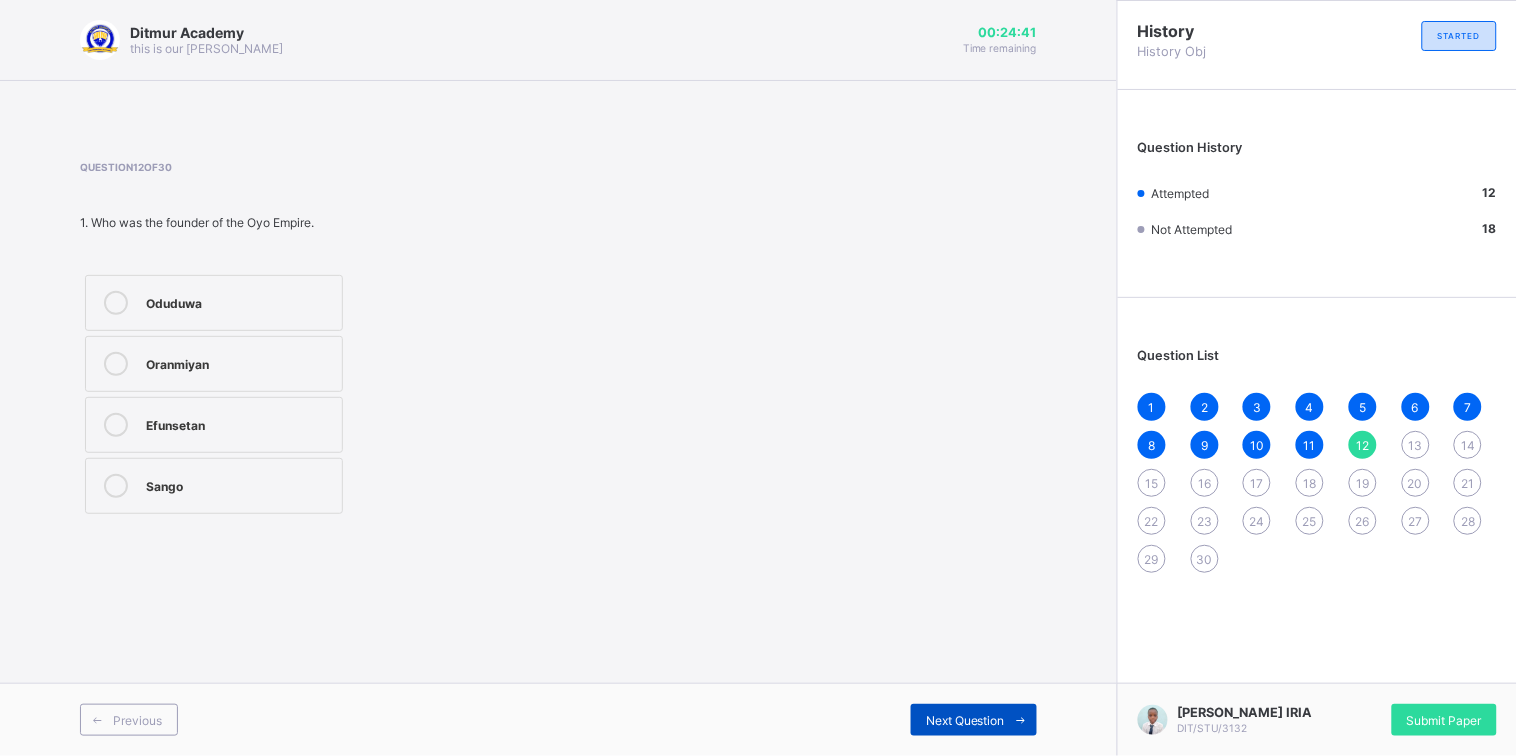 drag, startPoint x: 949, startPoint y: 720, endPoint x: 994, endPoint y: 707, distance: 46.840153 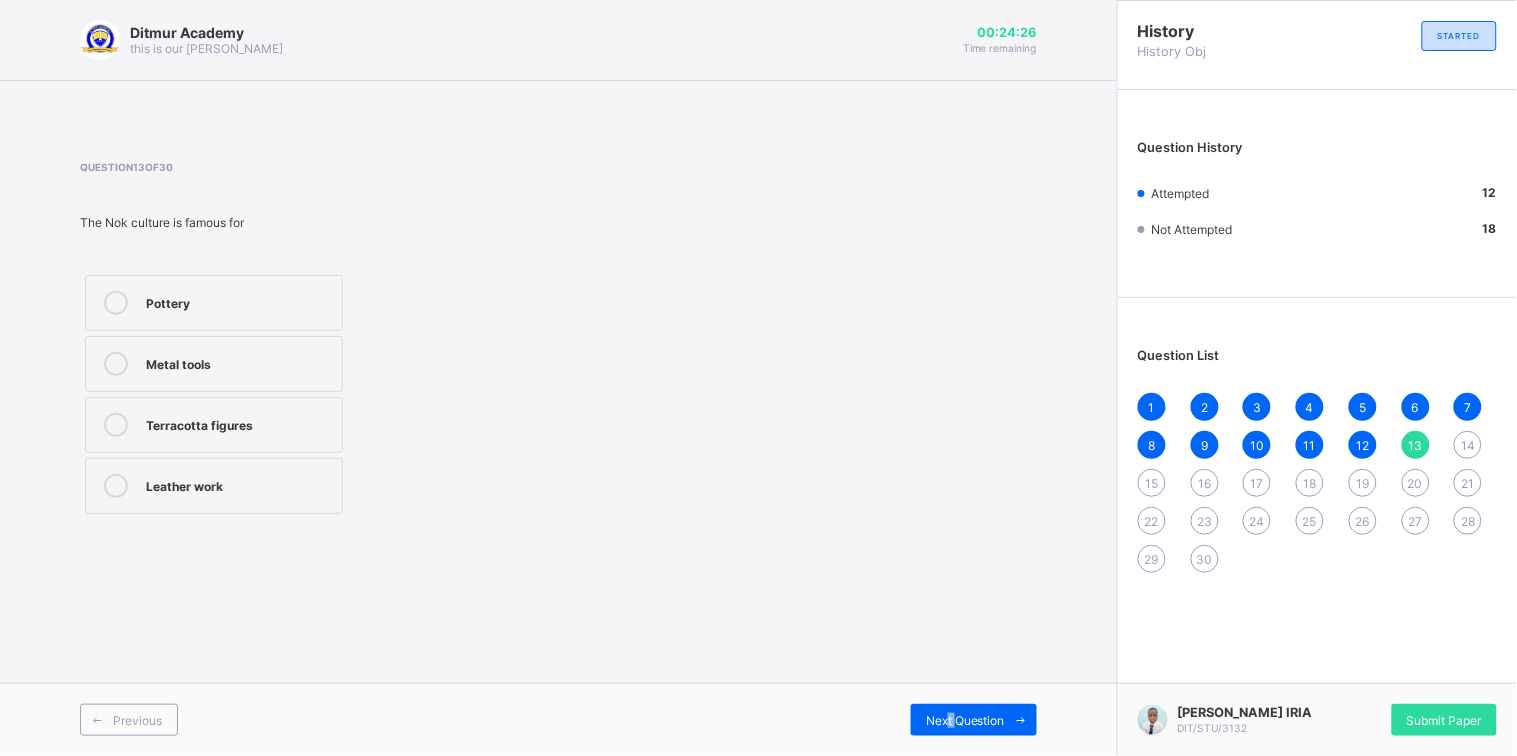 click on "Metal tools" at bounding box center [239, 362] 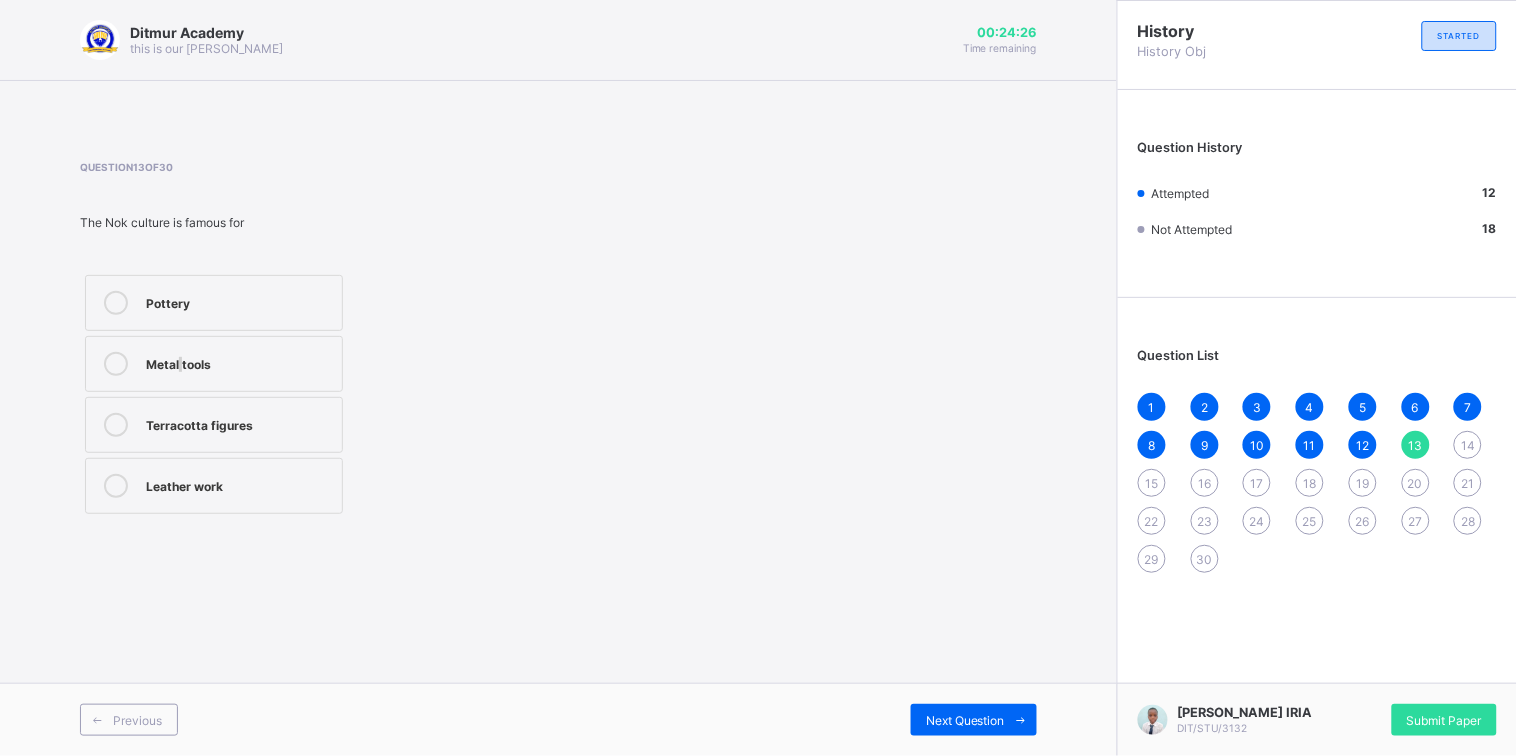 click on "Metal tools" at bounding box center [239, 362] 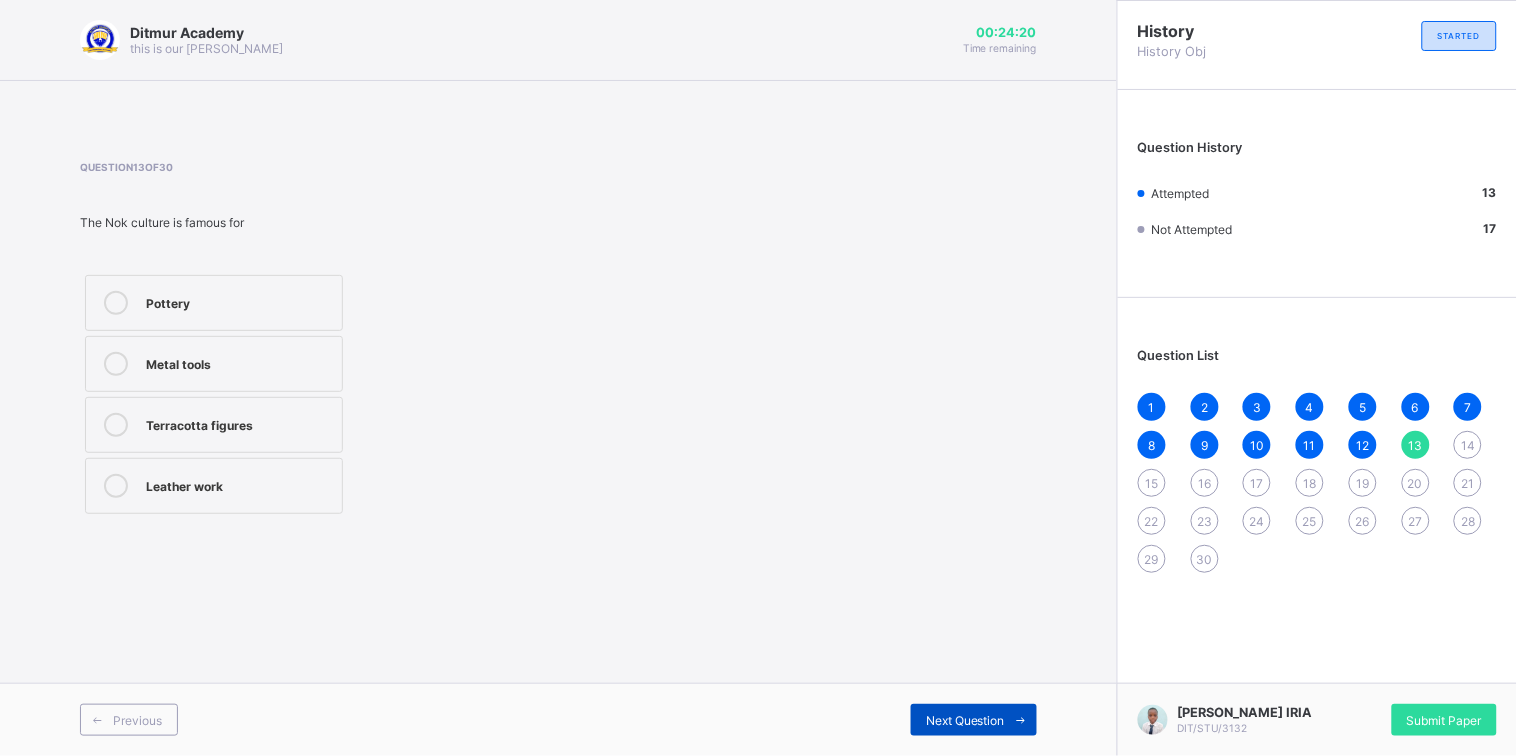 click on "Next Question" at bounding box center (965, 720) 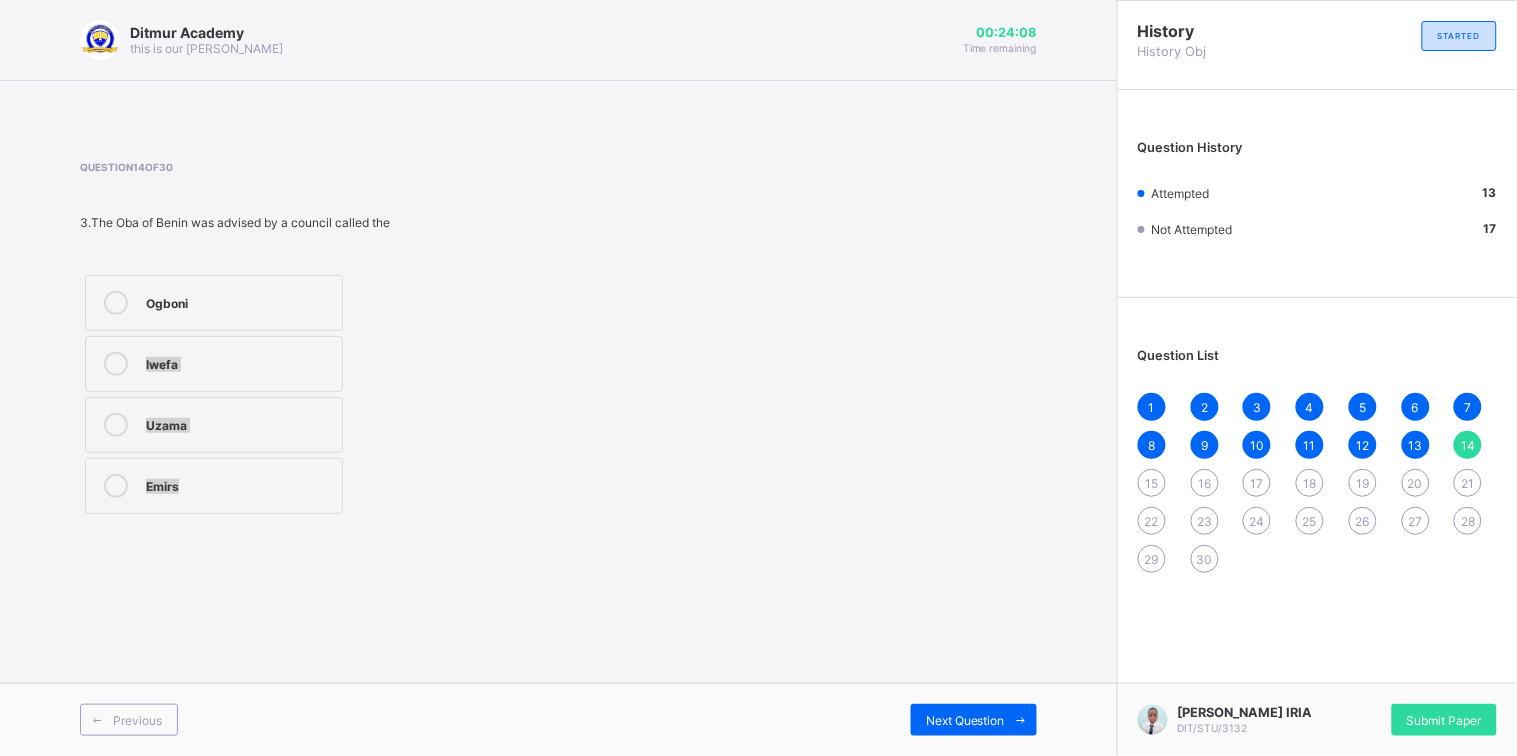 drag, startPoint x: 265, startPoint y: 305, endPoint x: 235, endPoint y: 481, distance: 178.53851 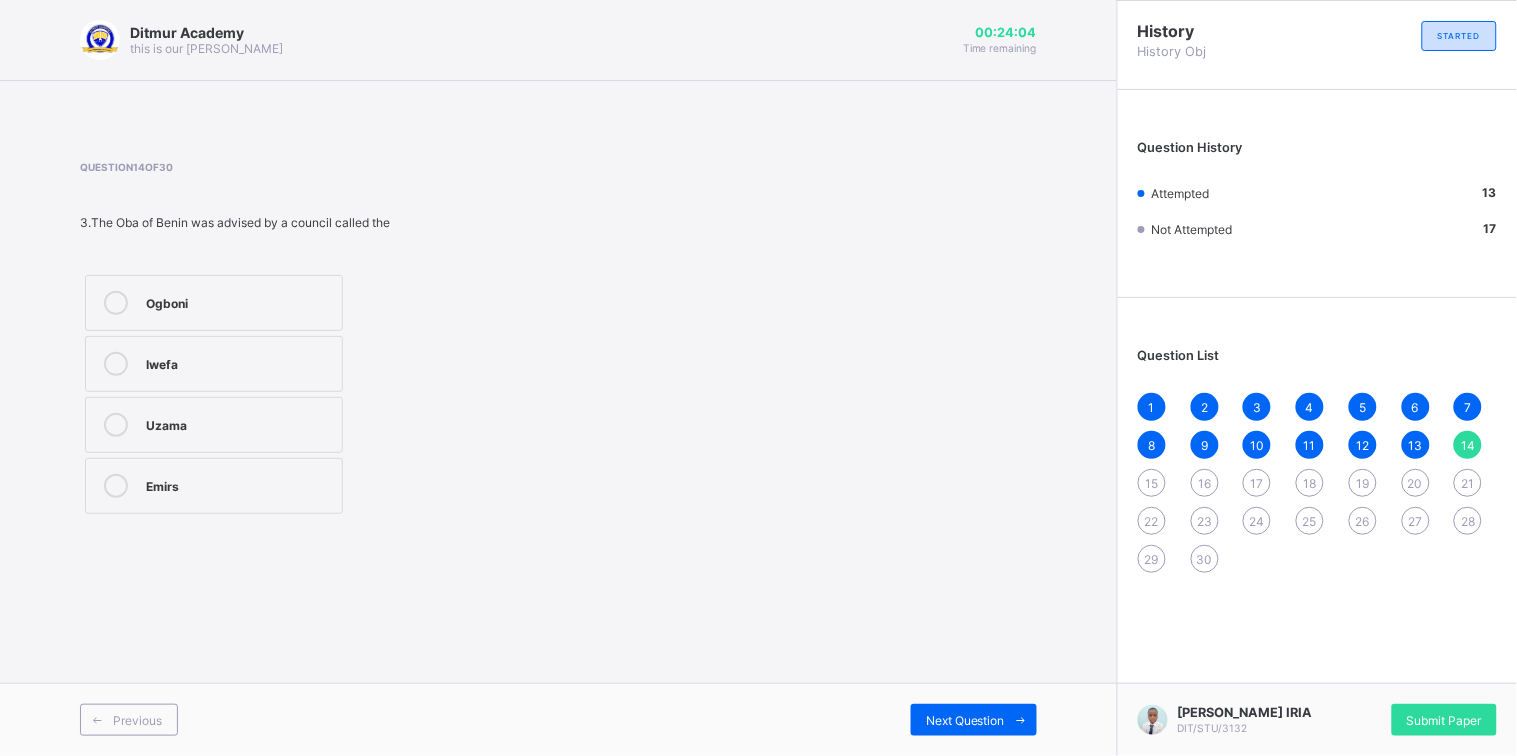click on "Ogboni" at bounding box center [214, 303] 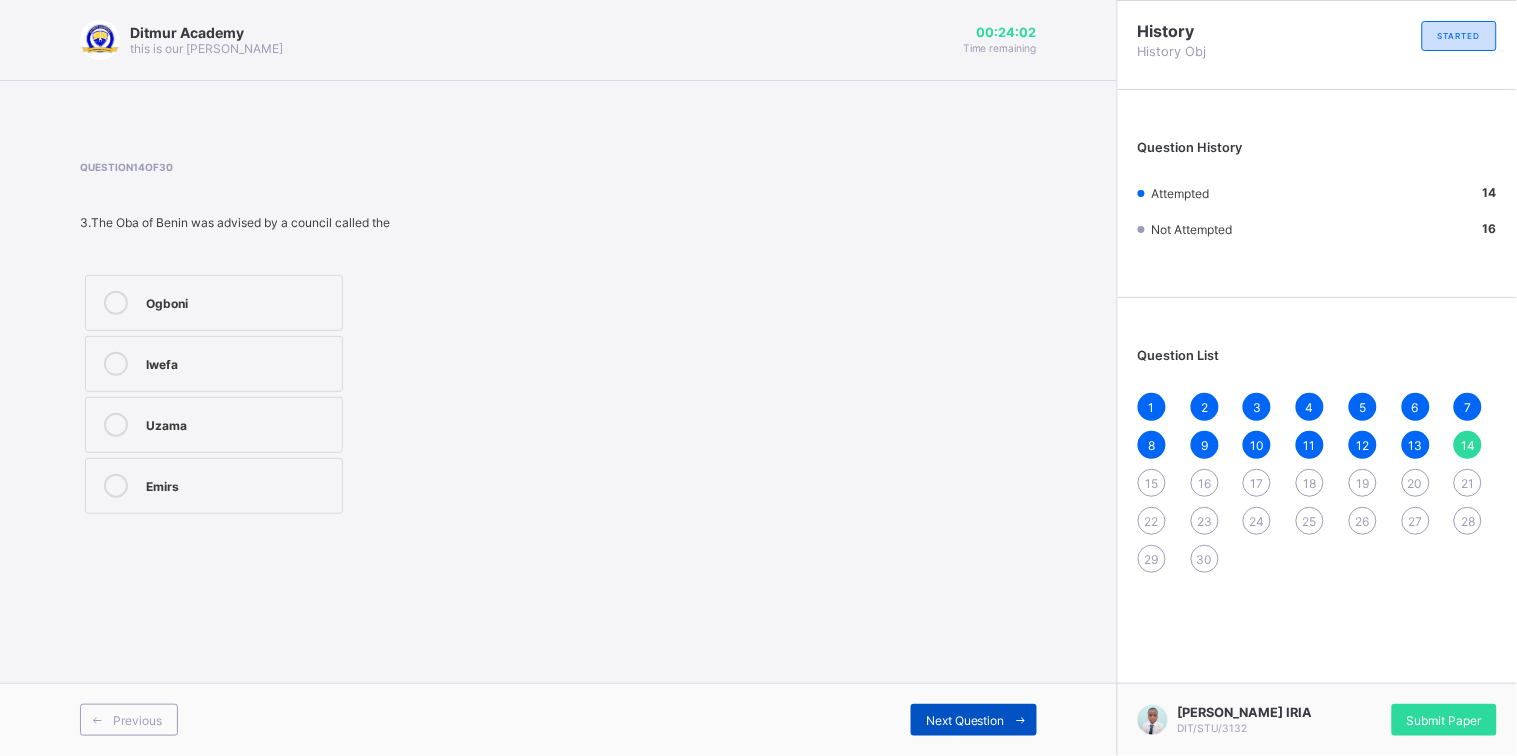 drag, startPoint x: 964, startPoint y: 707, endPoint x: 951, endPoint y: 708, distance: 13.038404 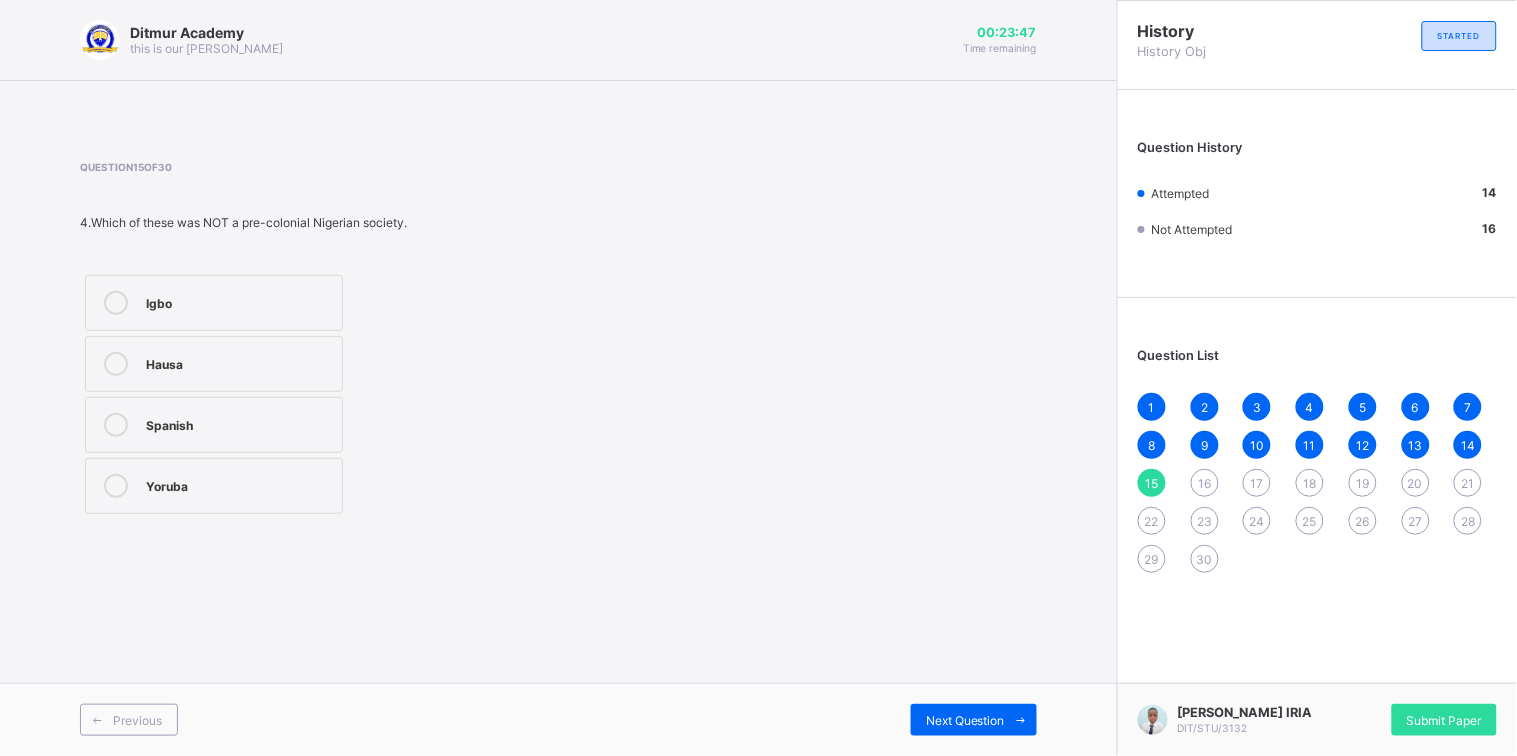 click on "Question List 1 2 3 4 5 6 7 8 9 10 11 12 13 14 15 16 17 18 19 20 21 22 23 24 25 26 27 28 29 30" at bounding box center [1317, 450] 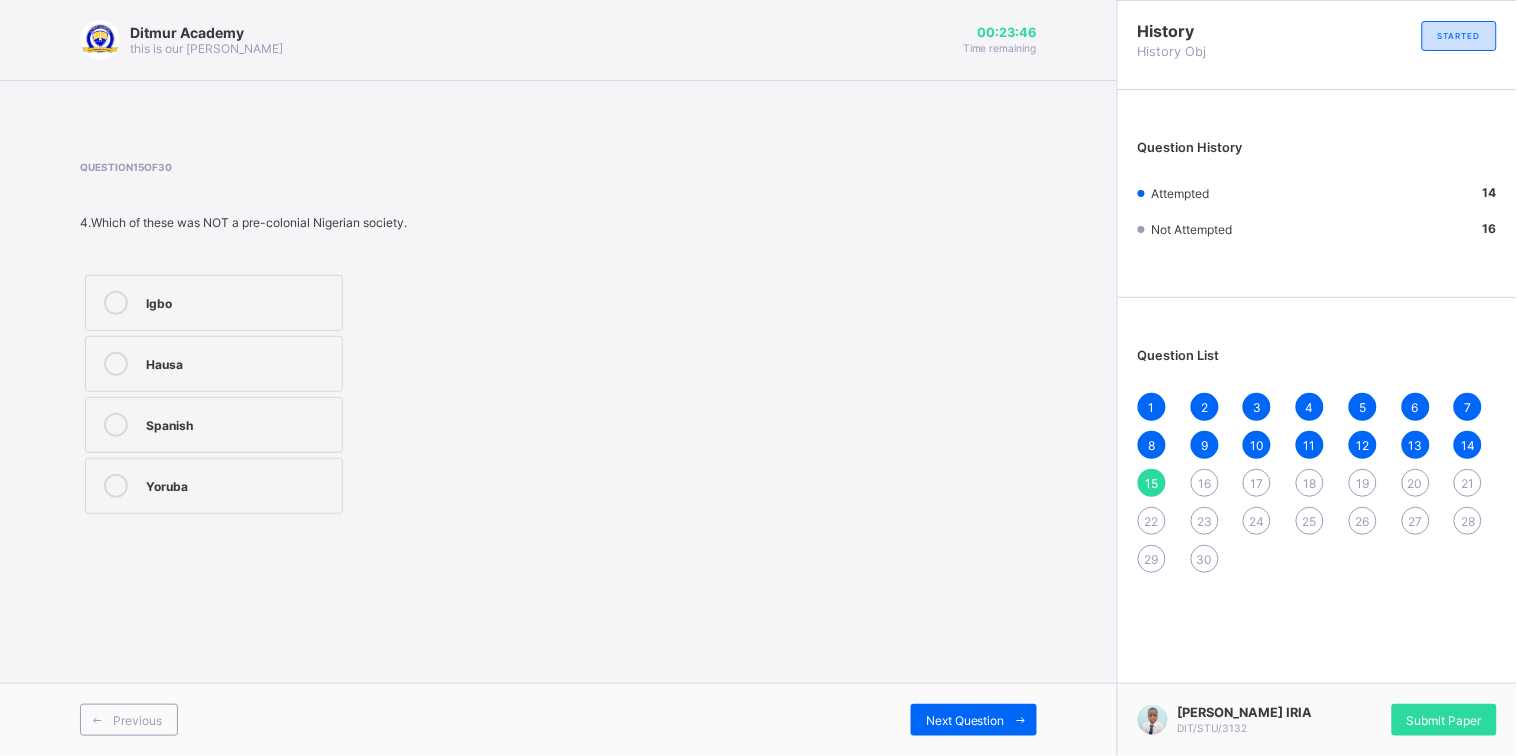 click on "Question List 1 2 3 4 5 6 7 8 9 10 11 12 13 14 15 16 17 18 19 20 21 22 23 24 25 26 27 28 29 30" at bounding box center (1317, 450) 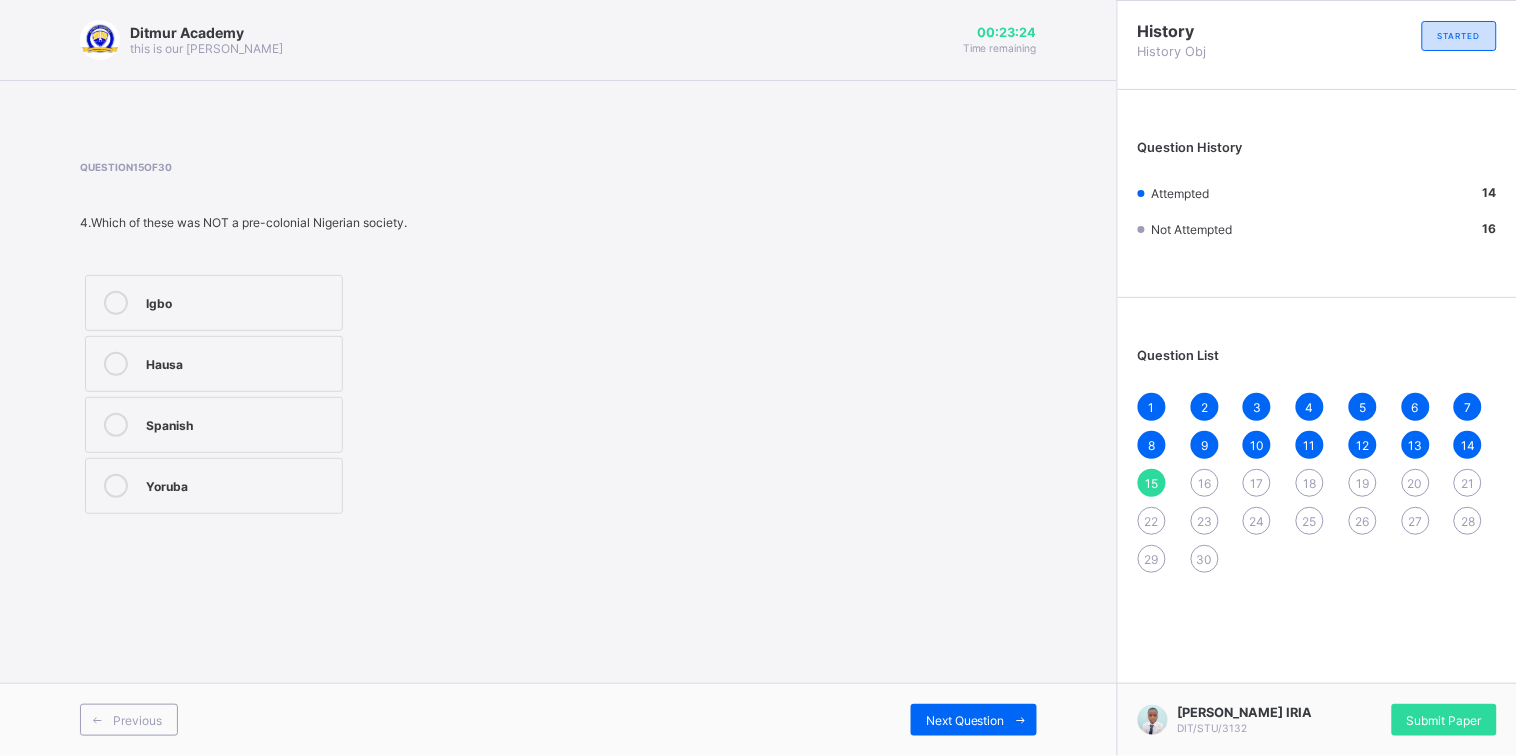 click on "Ditmur Academy this is our [PERSON_NAME] 00:23:24 Time remaining Question  15  of  30 4.Which of these was NOT a pre-colonial Nigerian society. Igbo  Hausa [DEMOGRAPHIC_DATA]  Yoruba  Previous Next Question" at bounding box center (558, 378) 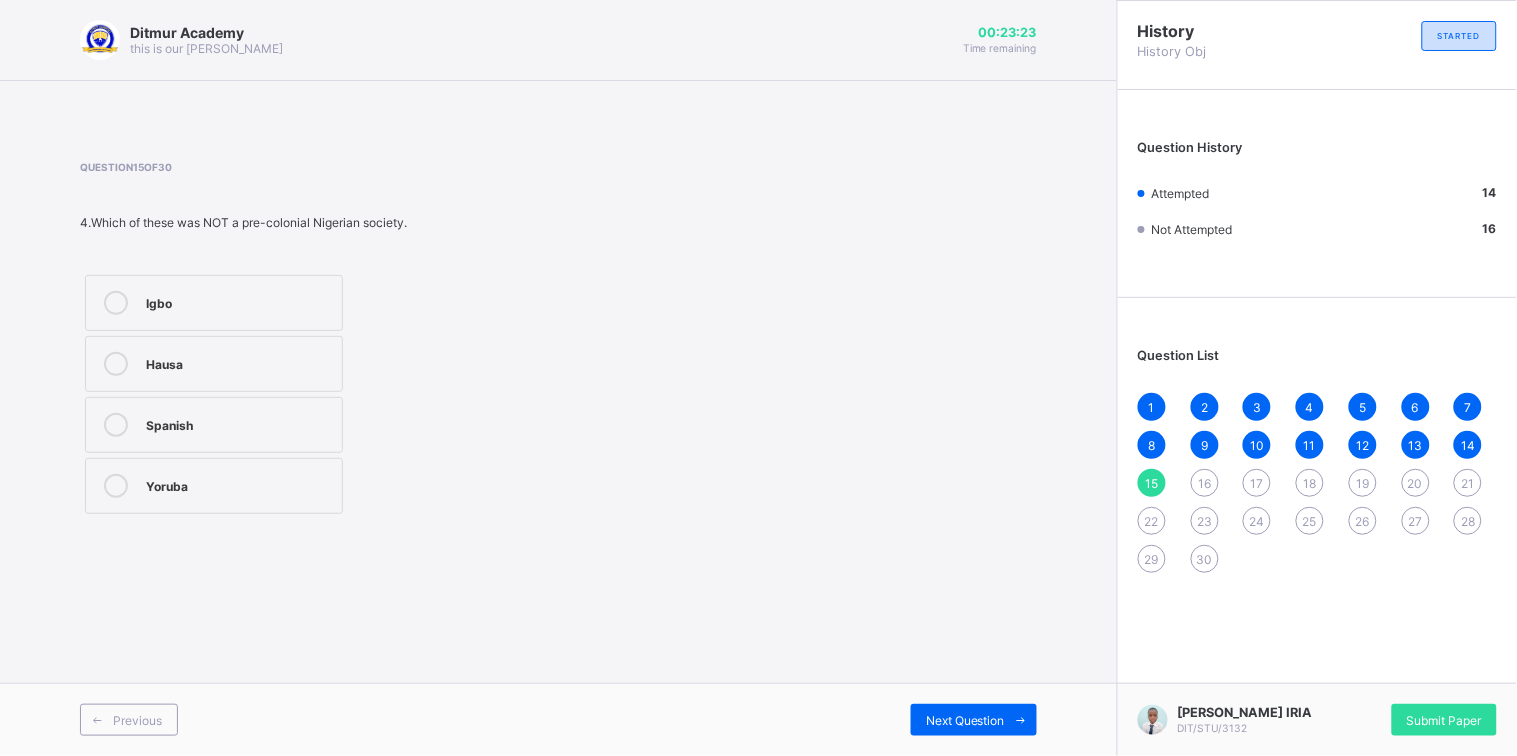 click on "Spanish" at bounding box center (214, 425) 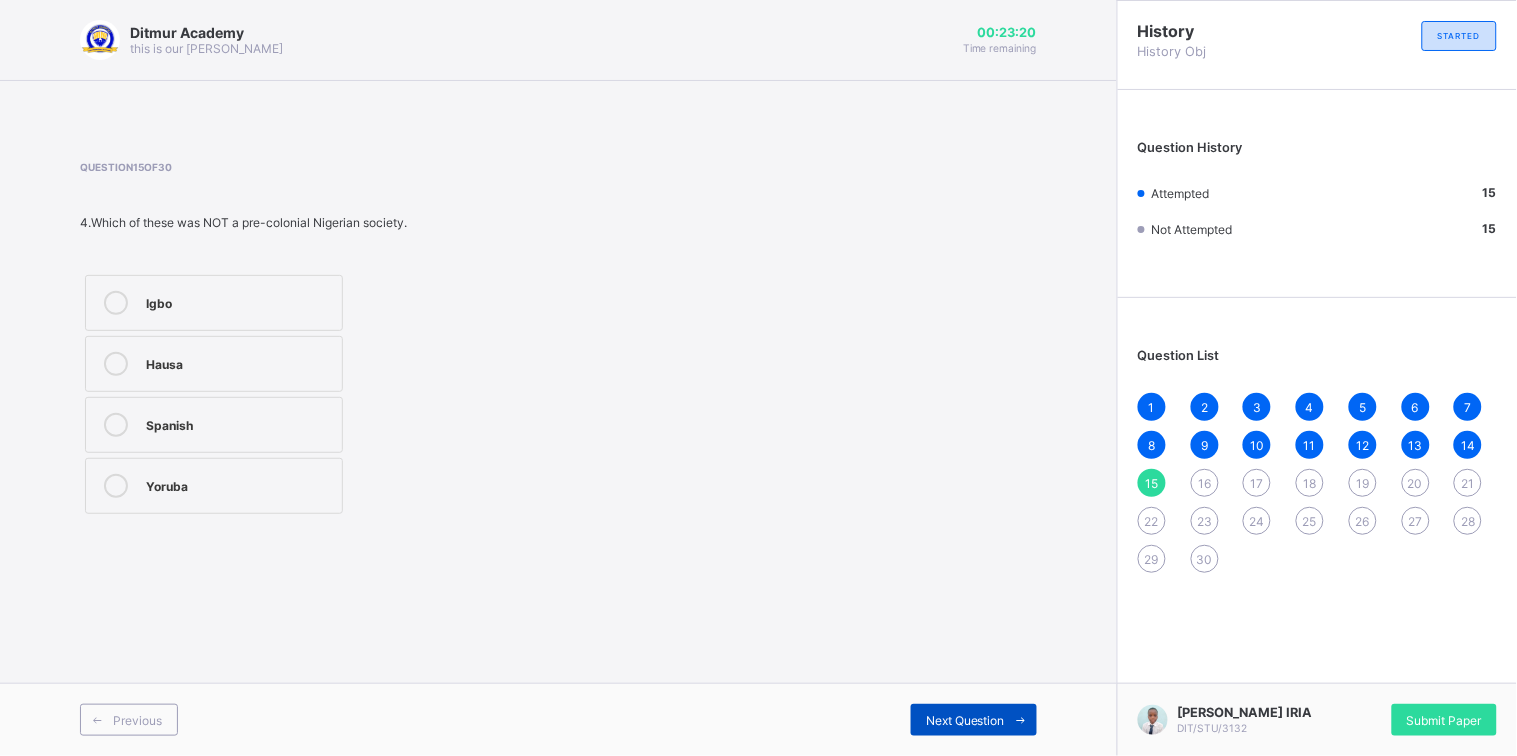 click on "Next Question" at bounding box center (974, 720) 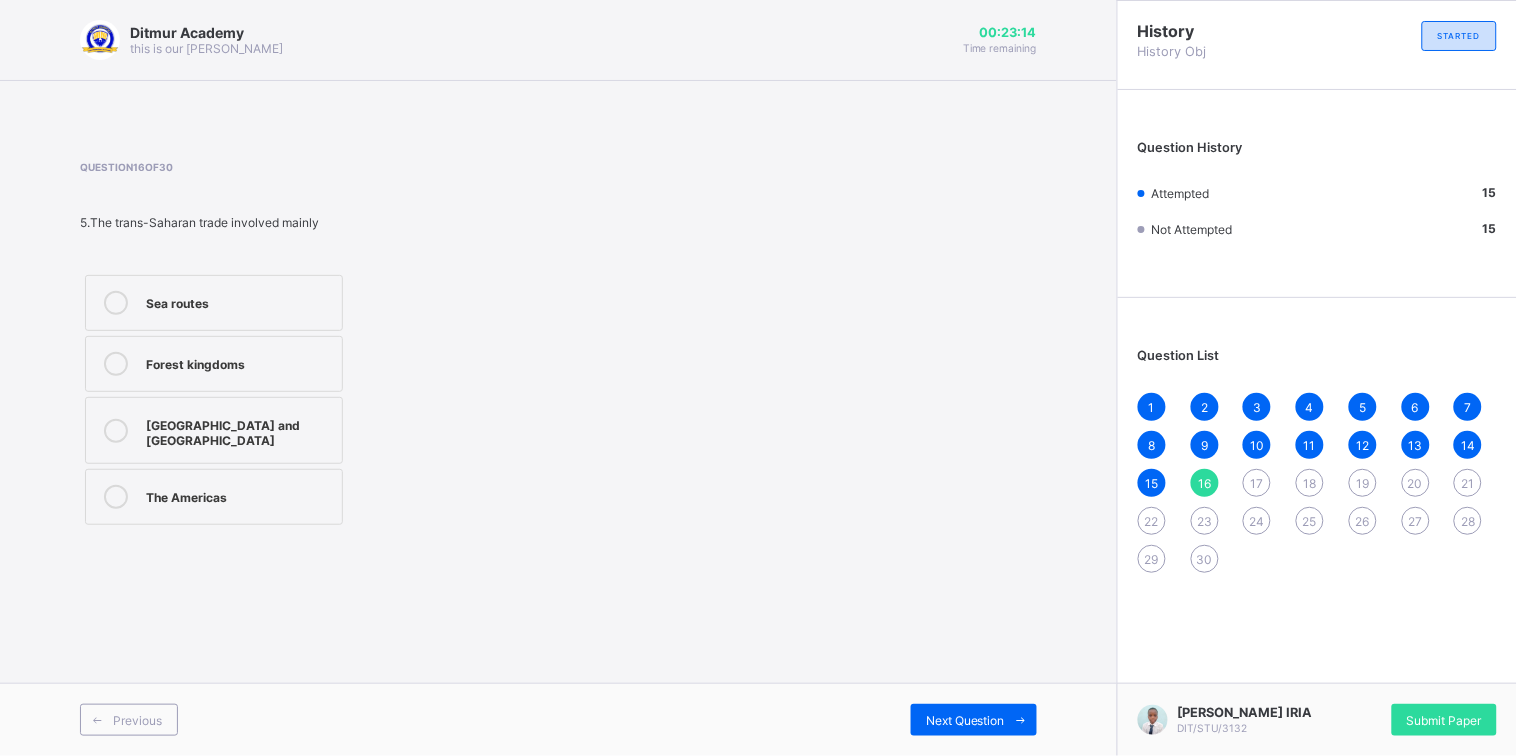 click on "[GEOGRAPHIC_DATA] and [GEOGRAPHIC_DATA]" at bounding box center [214, 430] 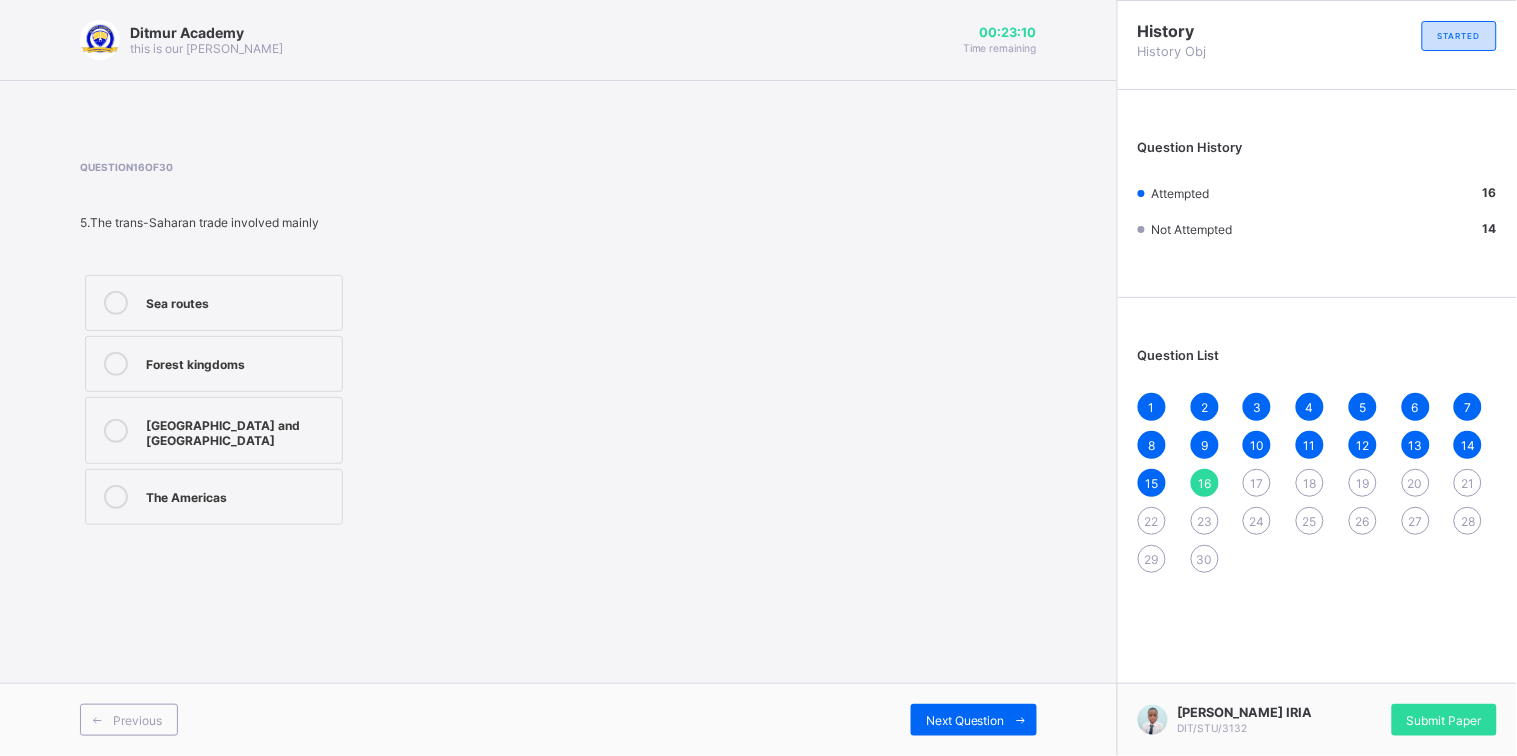 click on "10" at bounding box center (1257, 445) 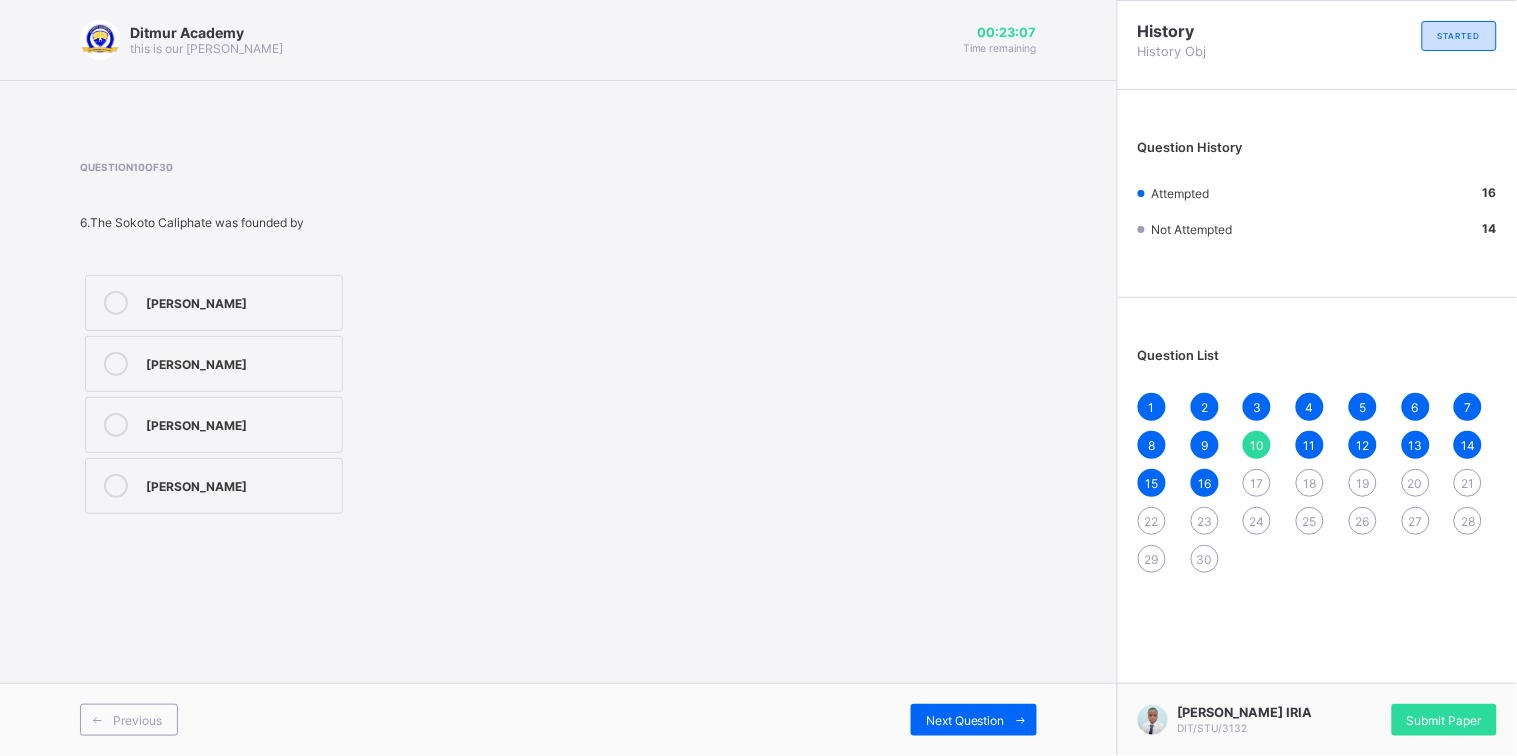 click on "11" at bounding box center [1310, 445] 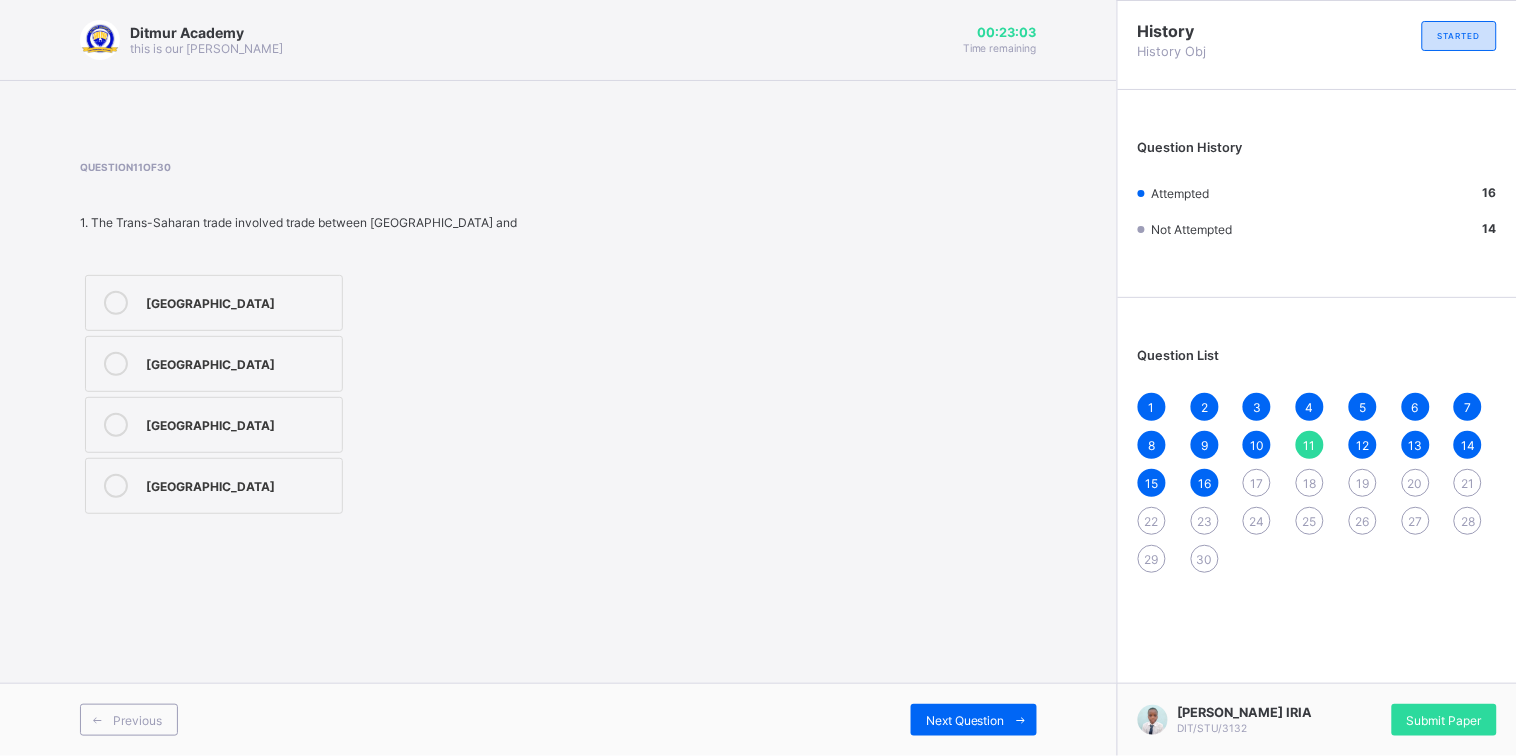 drag, startPoint x: 255, startPoint y: 433, endPoint x: 286, endPoint y: 392, distance: 51.40039 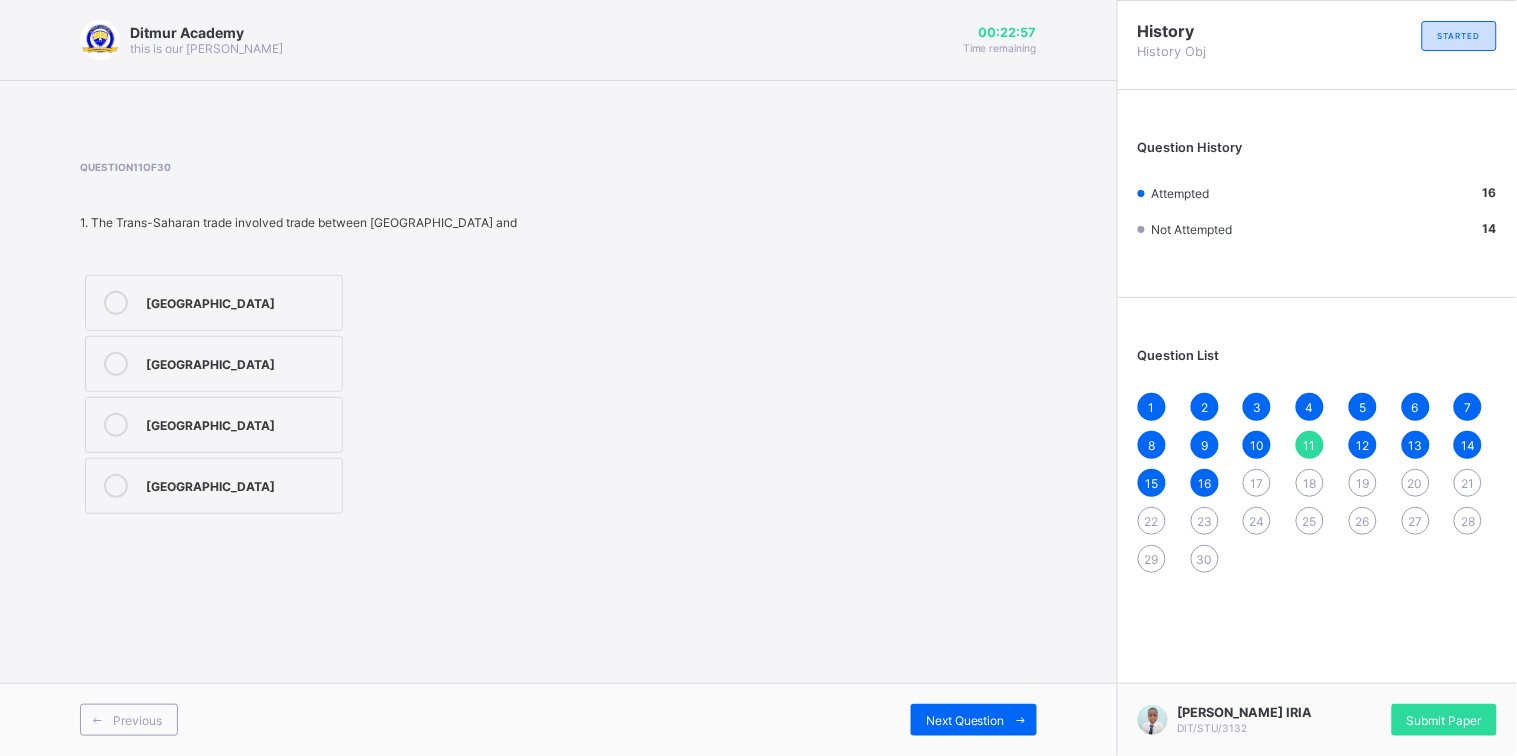 click on "16" at bounding box center (1204, 483) 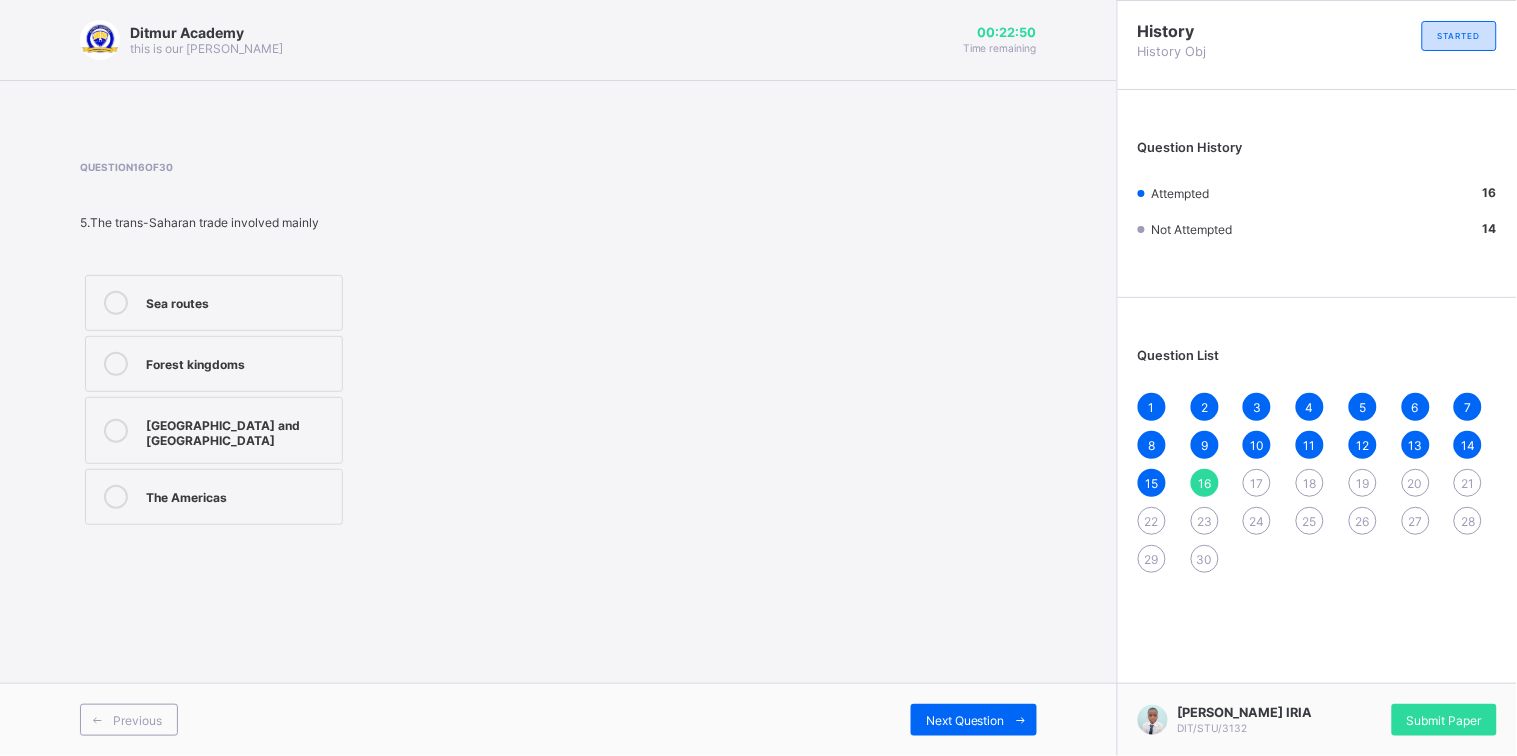 click on "17" at bounding box center (1257, 483) 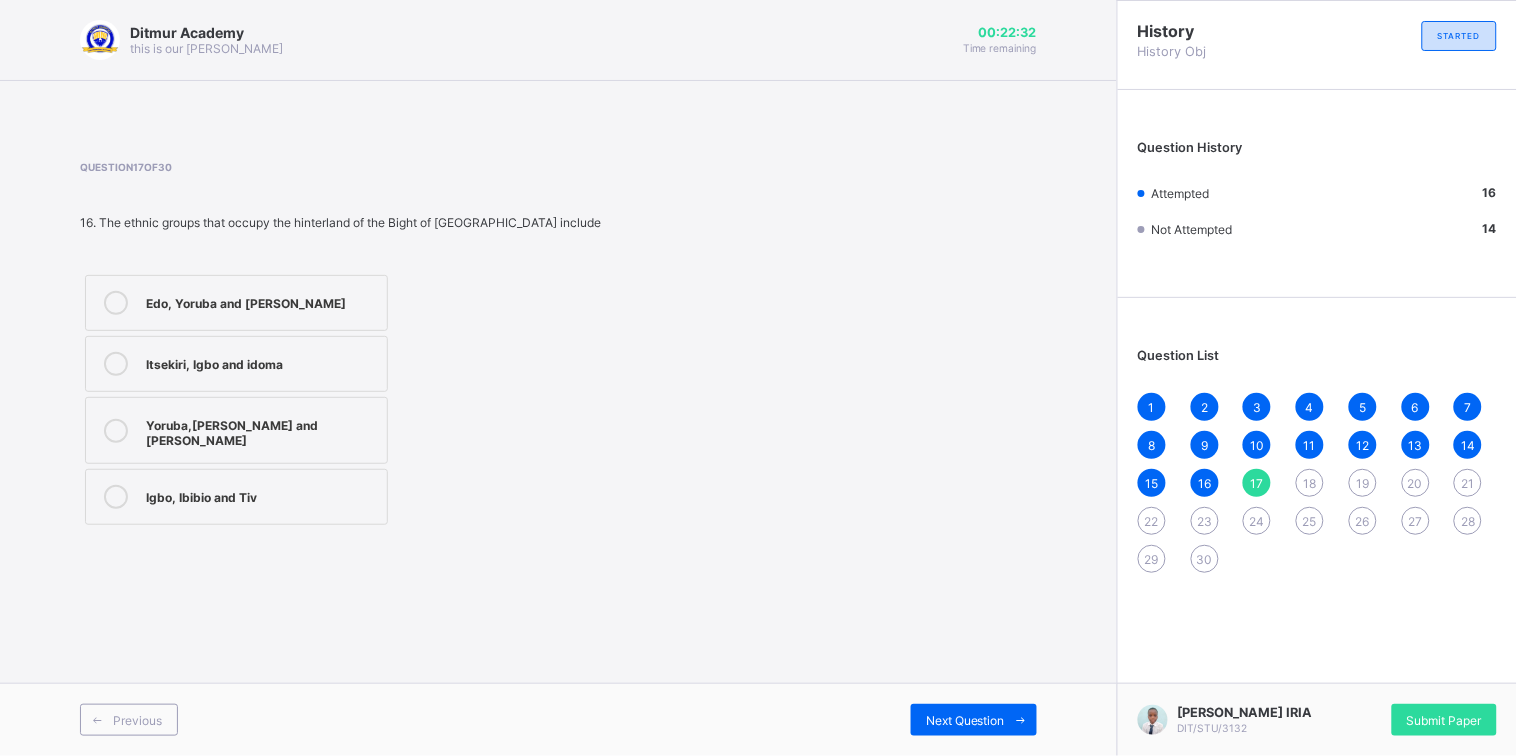 click on "Edo, Yoruba and [PERSON_NAME]" at bounding box center [236, 303] 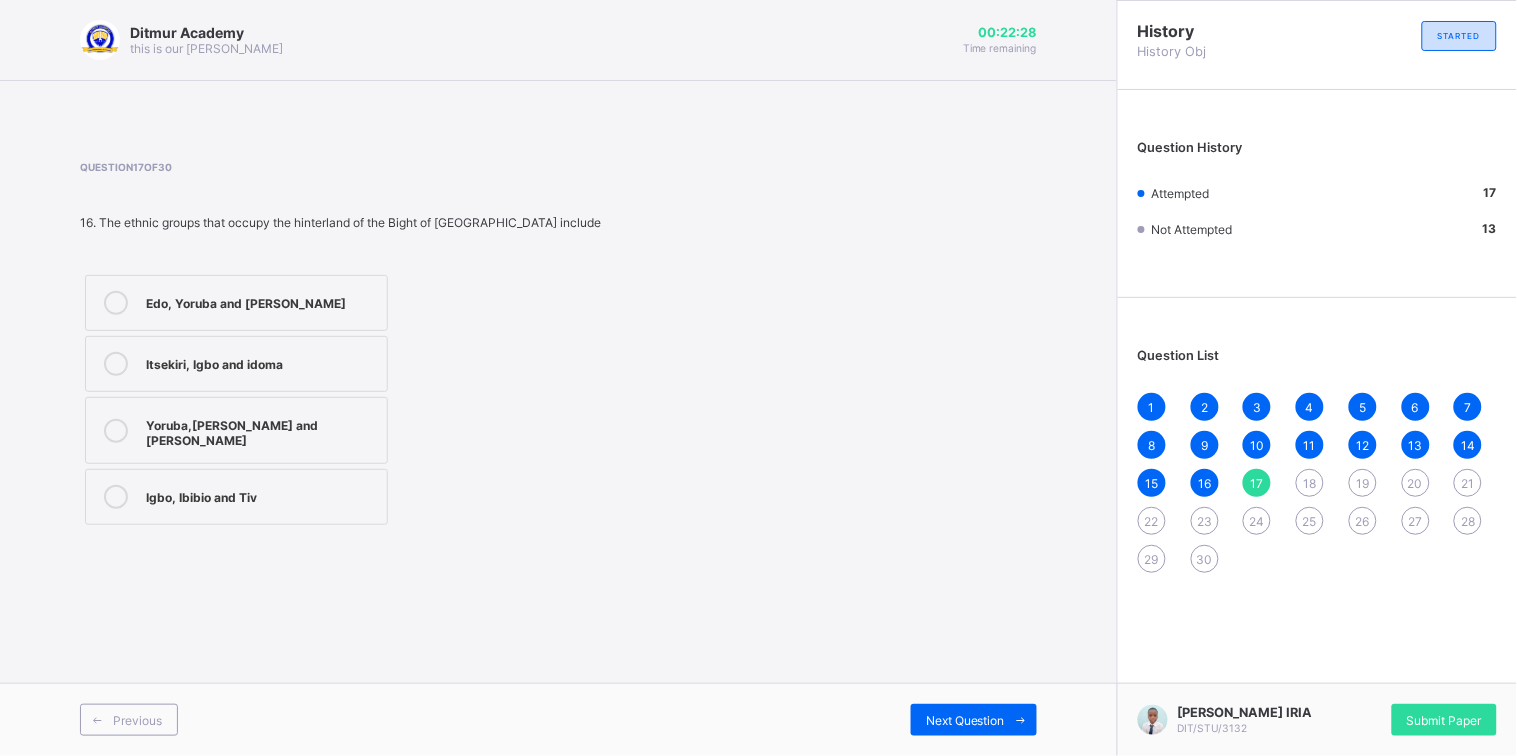 click on "Edo, Yoruba and [PERSON_NAME], Igbo and [PERSON_NAME],[PERSON_NAME] and [PERSON_NAME], Ibibio and Tiv" at bounding box center (236, 400) 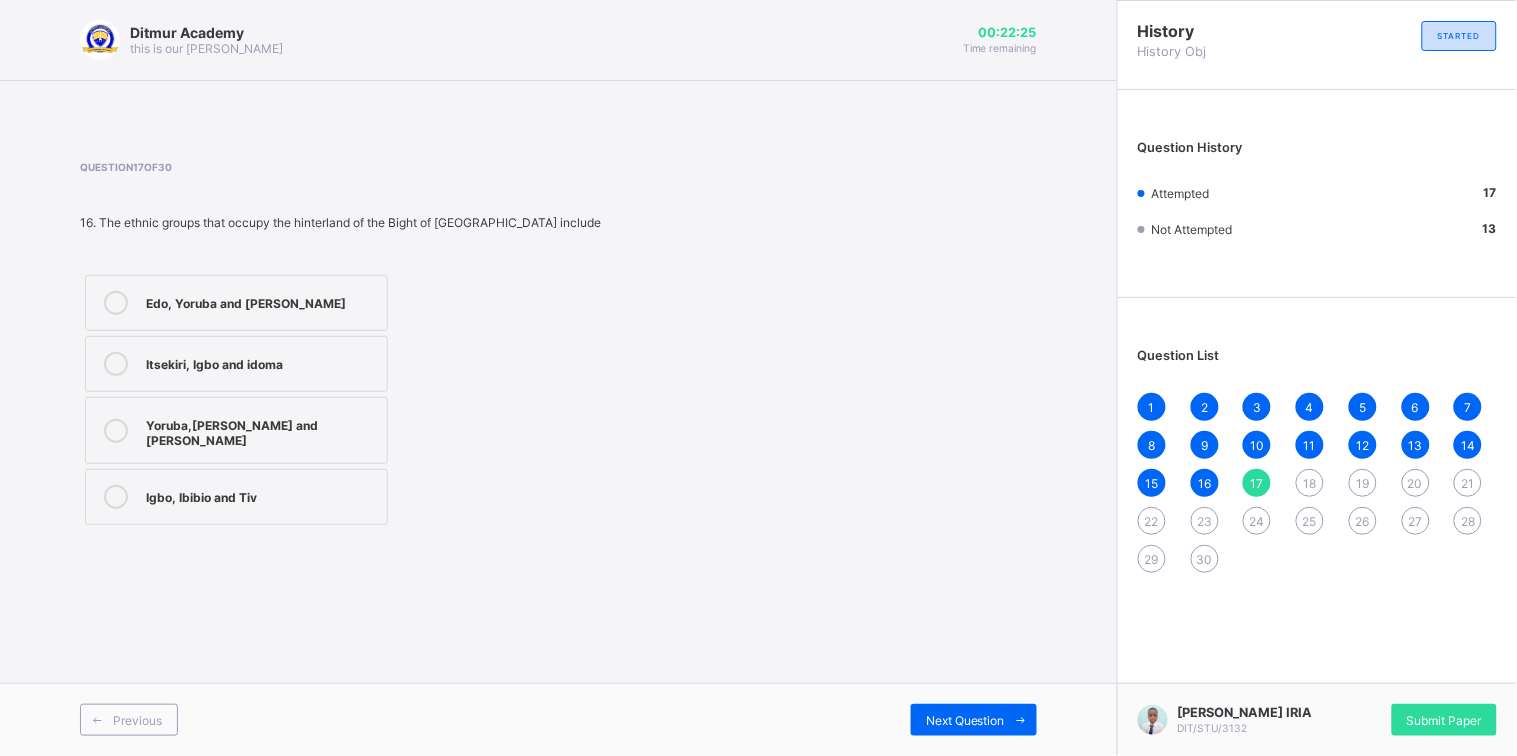 click on "Igbo, Ibibio and Tiv" at bounding box center (261, 495) 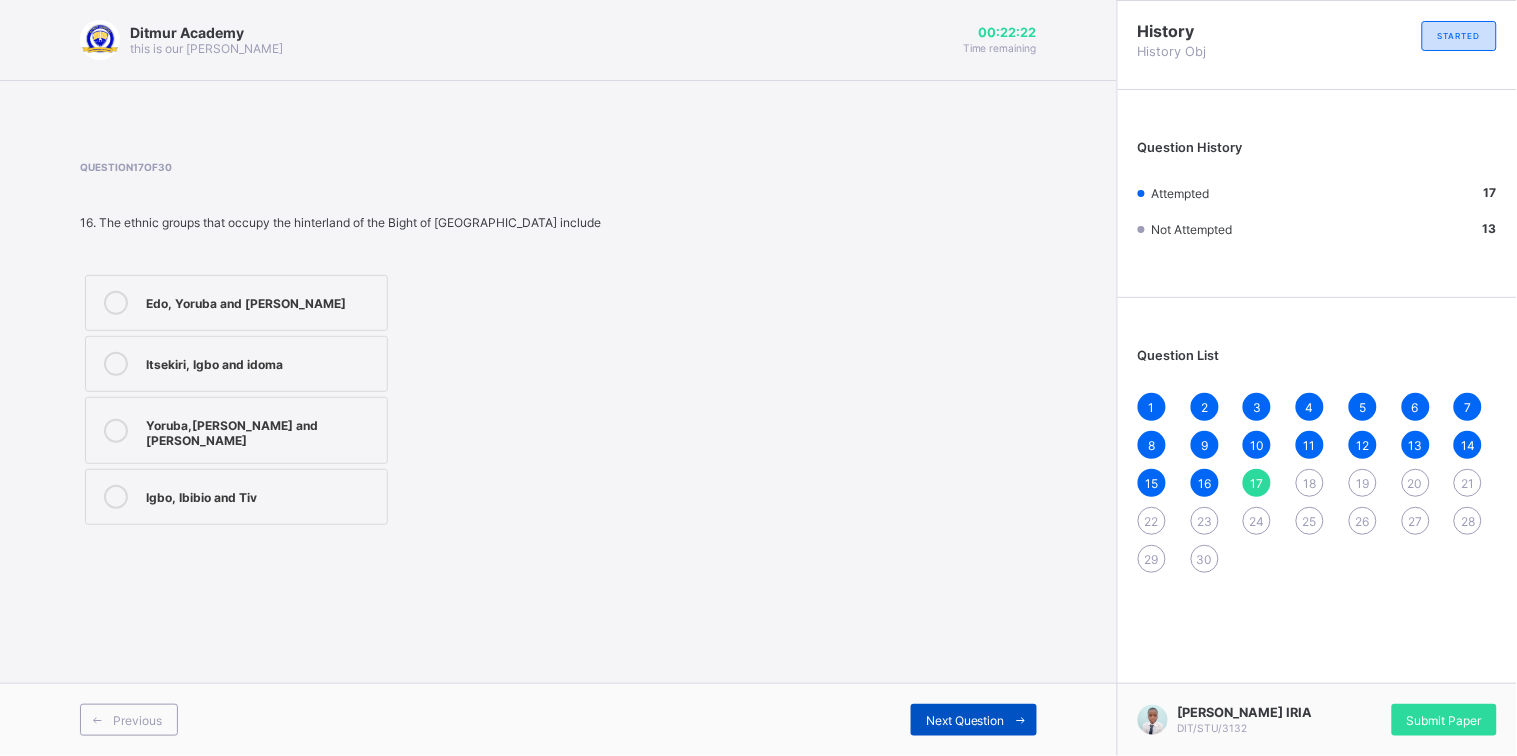 click on "Next Question" at bounding box center [974, 720] 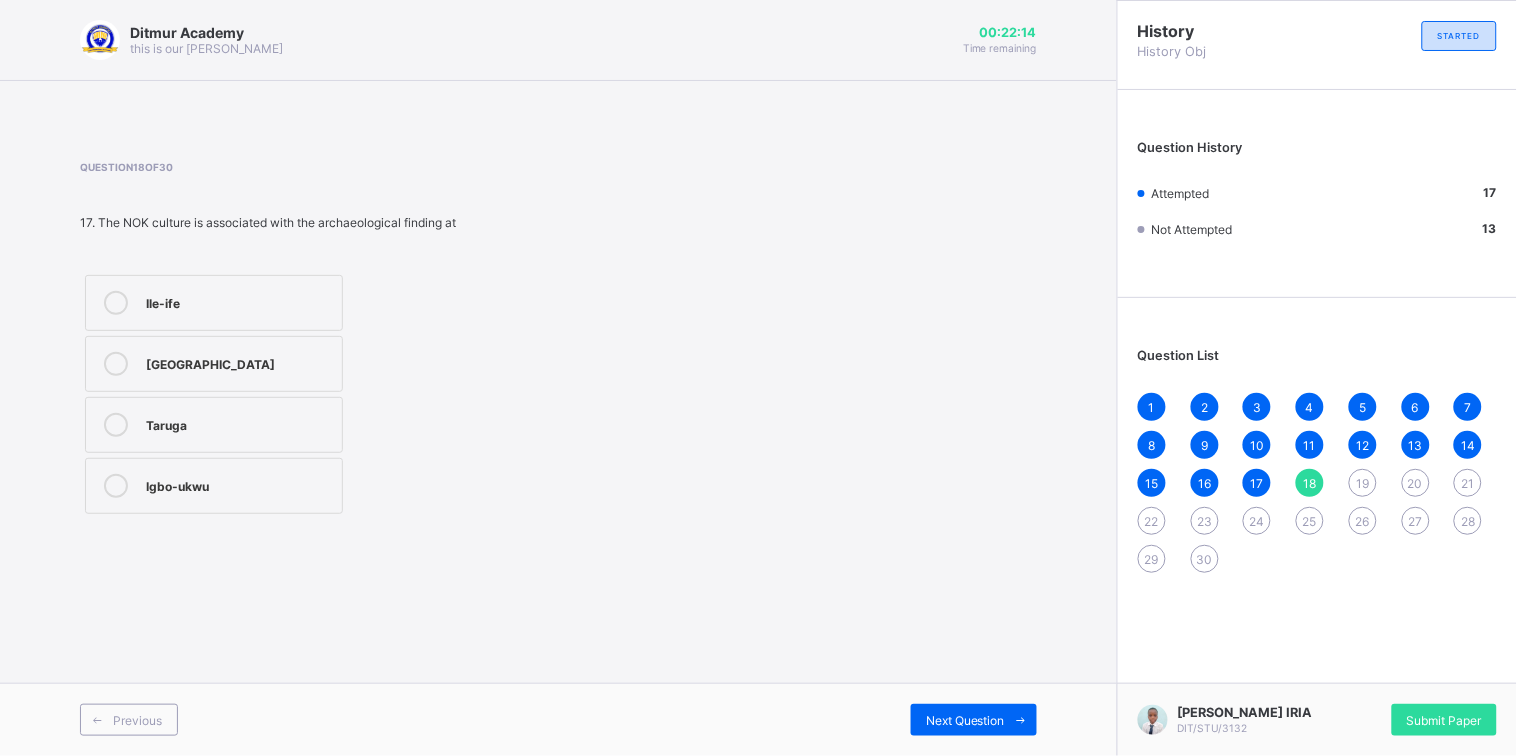 click on "Ile-ife" at bounding box center [239, 301] 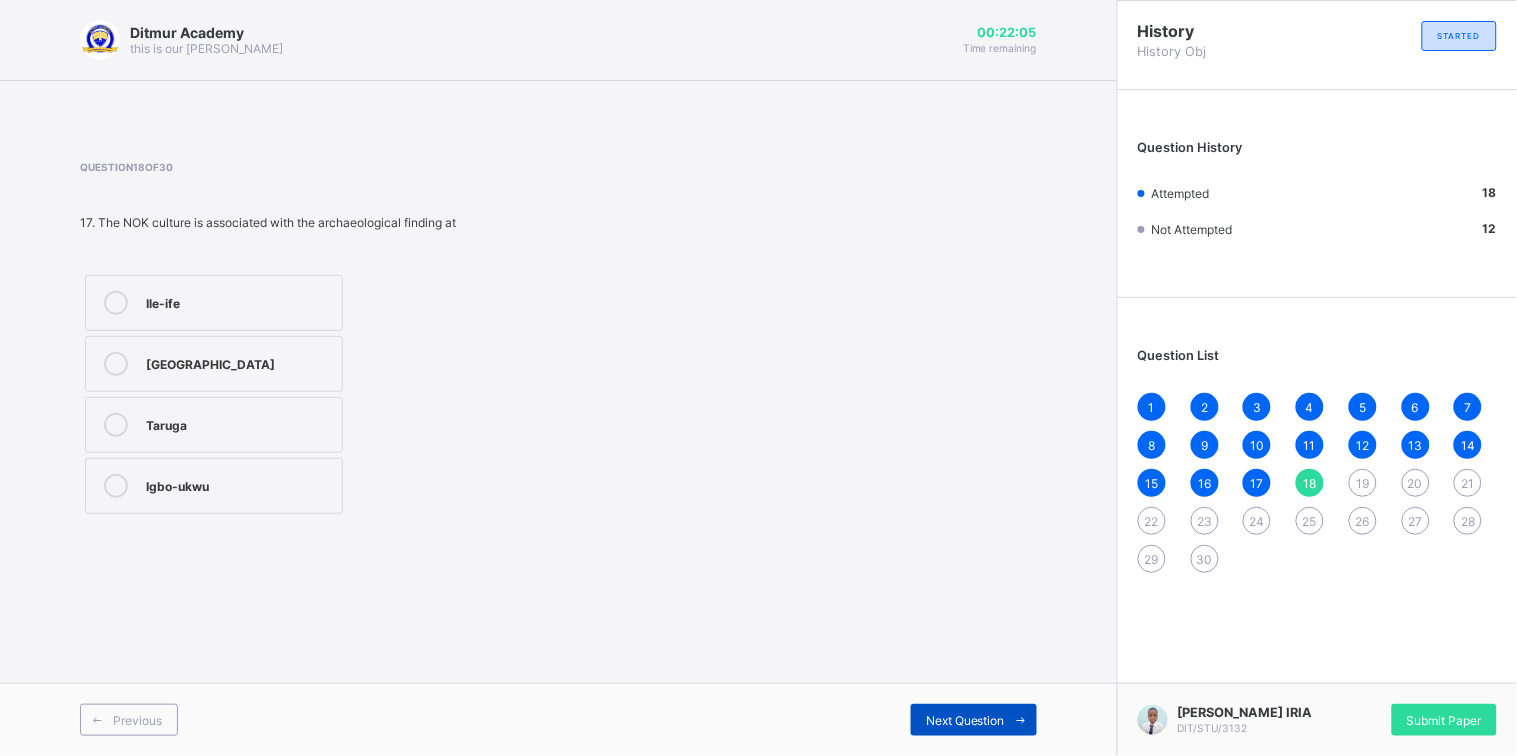 click on "Next Question" at bounding box center (965, 720) 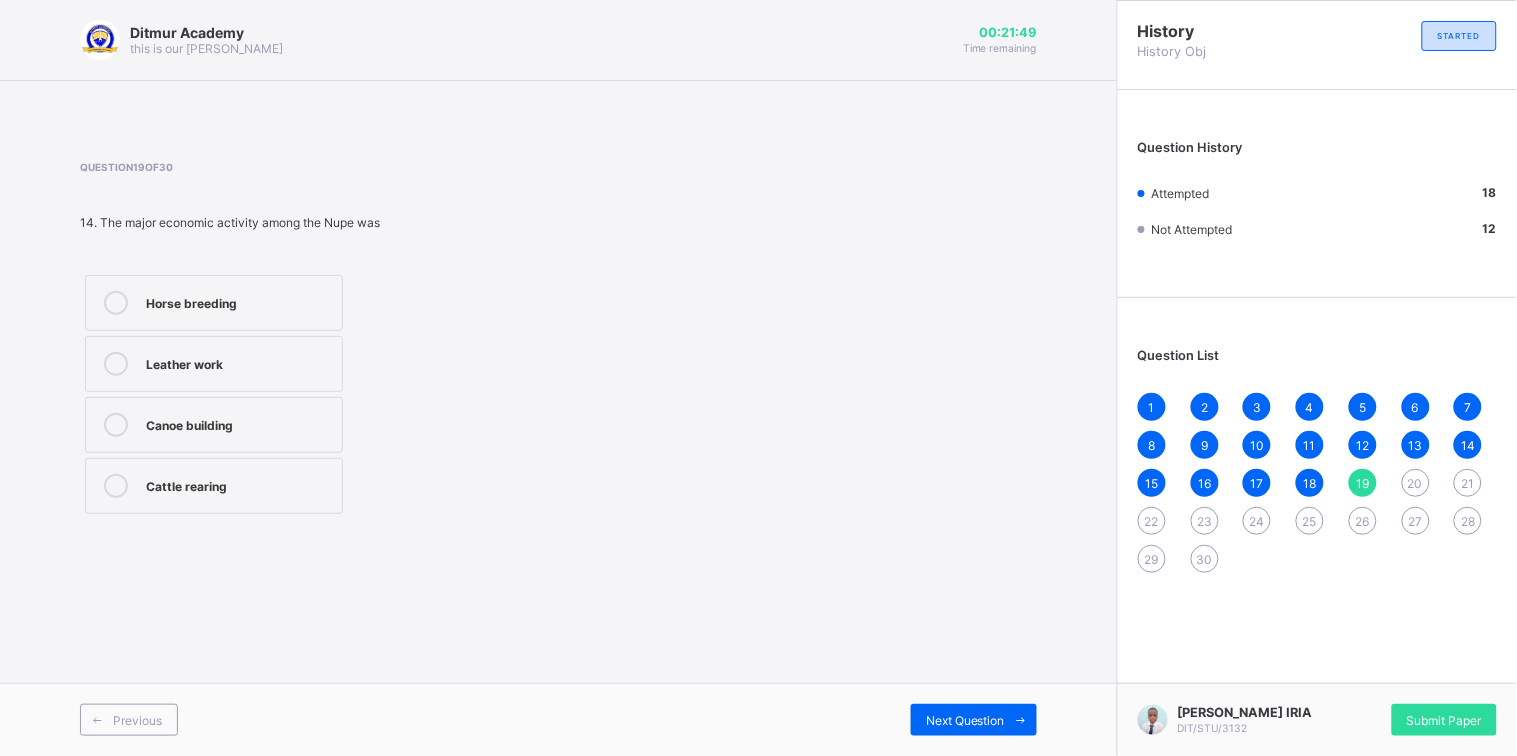 click on "Leather work" at bounding box center [214, 364] 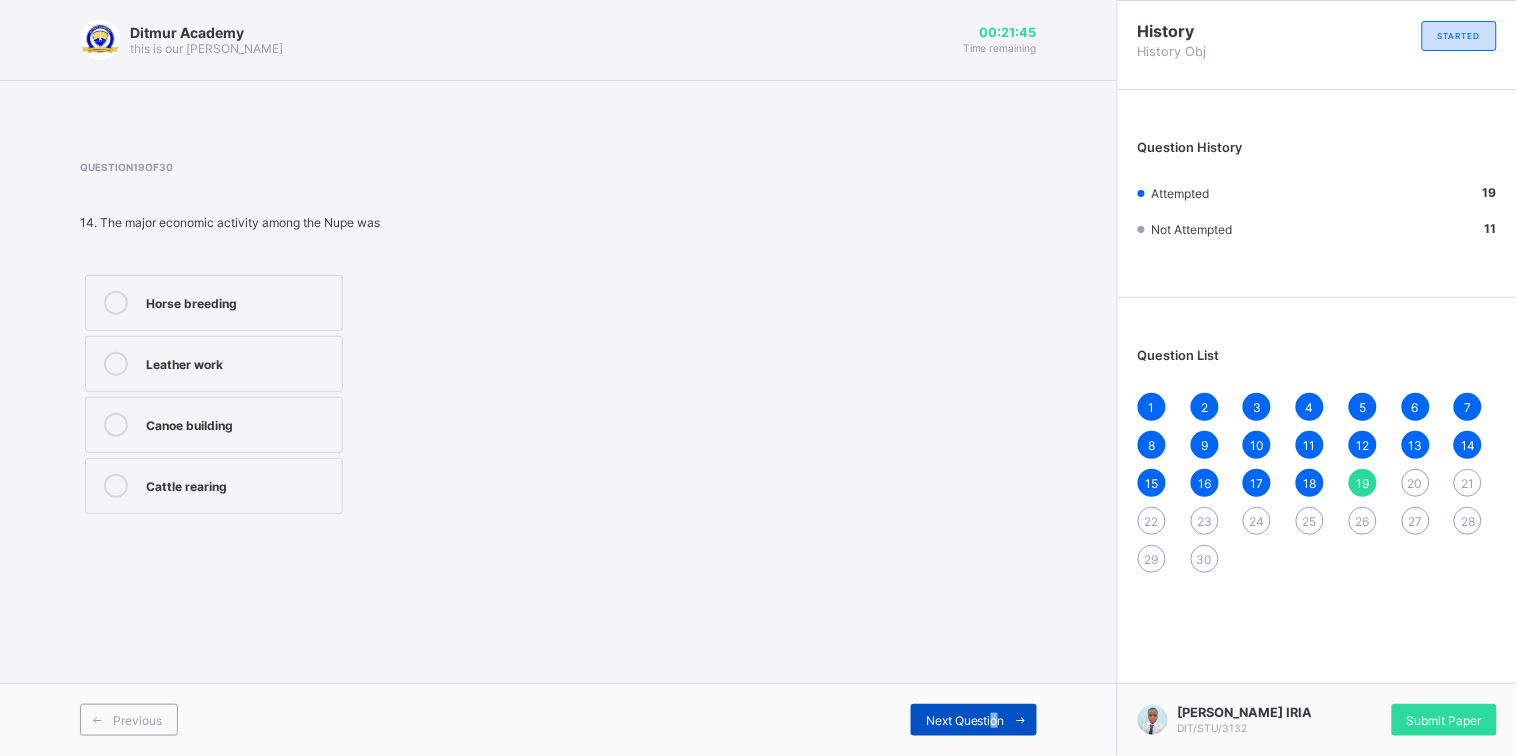 click on "Next Question" at bounding box center [974, 720] 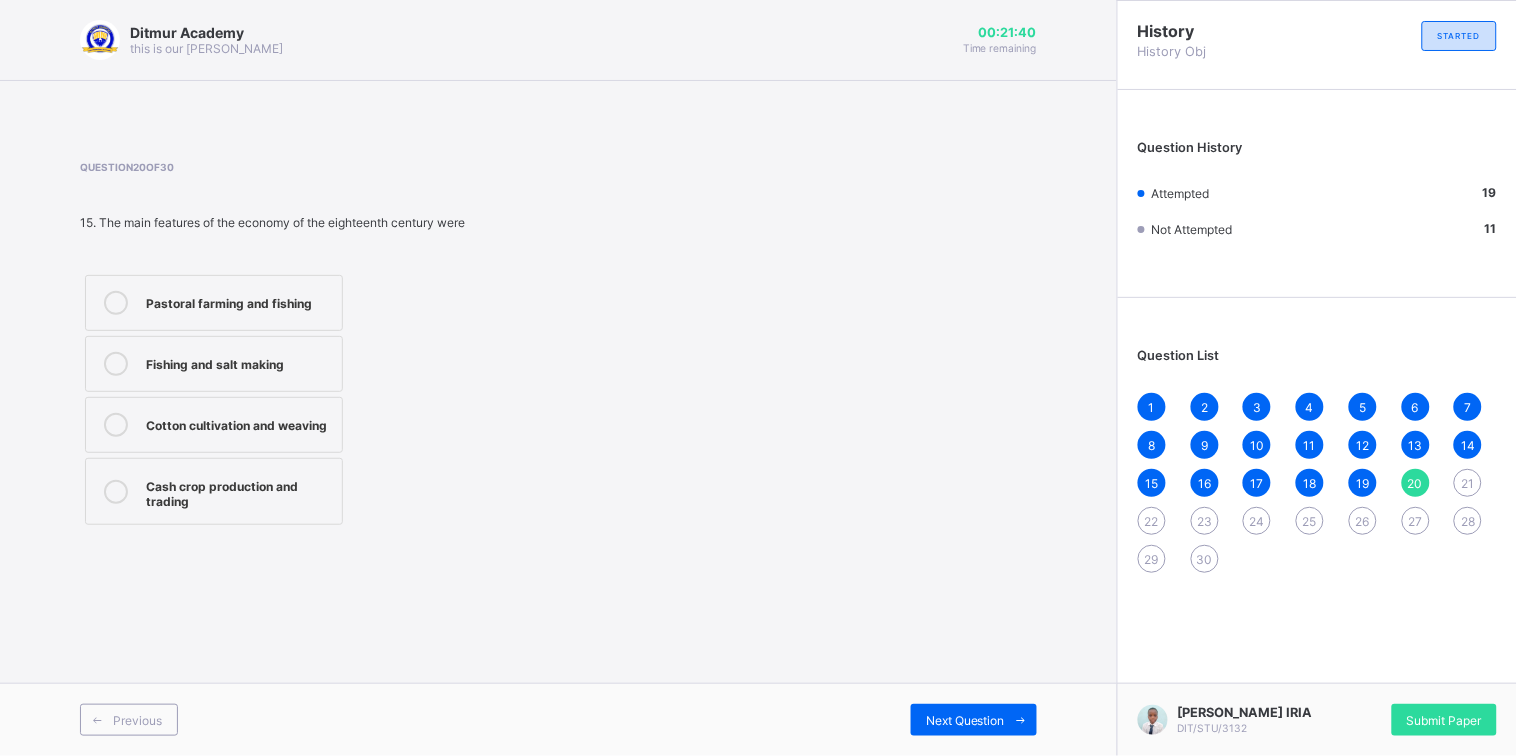 click on "Pastoral farming and fishing" at bounding box center [239, 301] 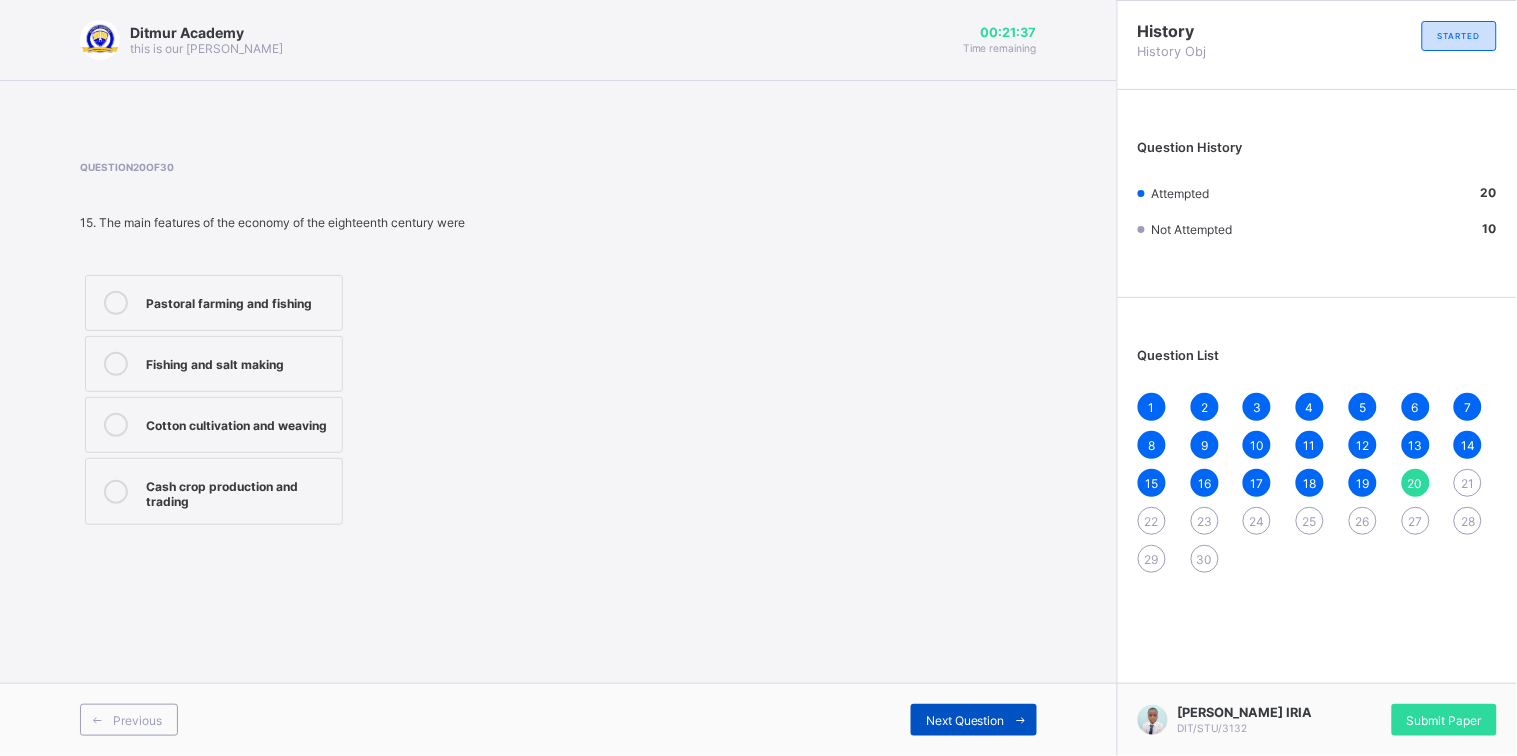 click on "Next Question" at bounding box center [974, 720] 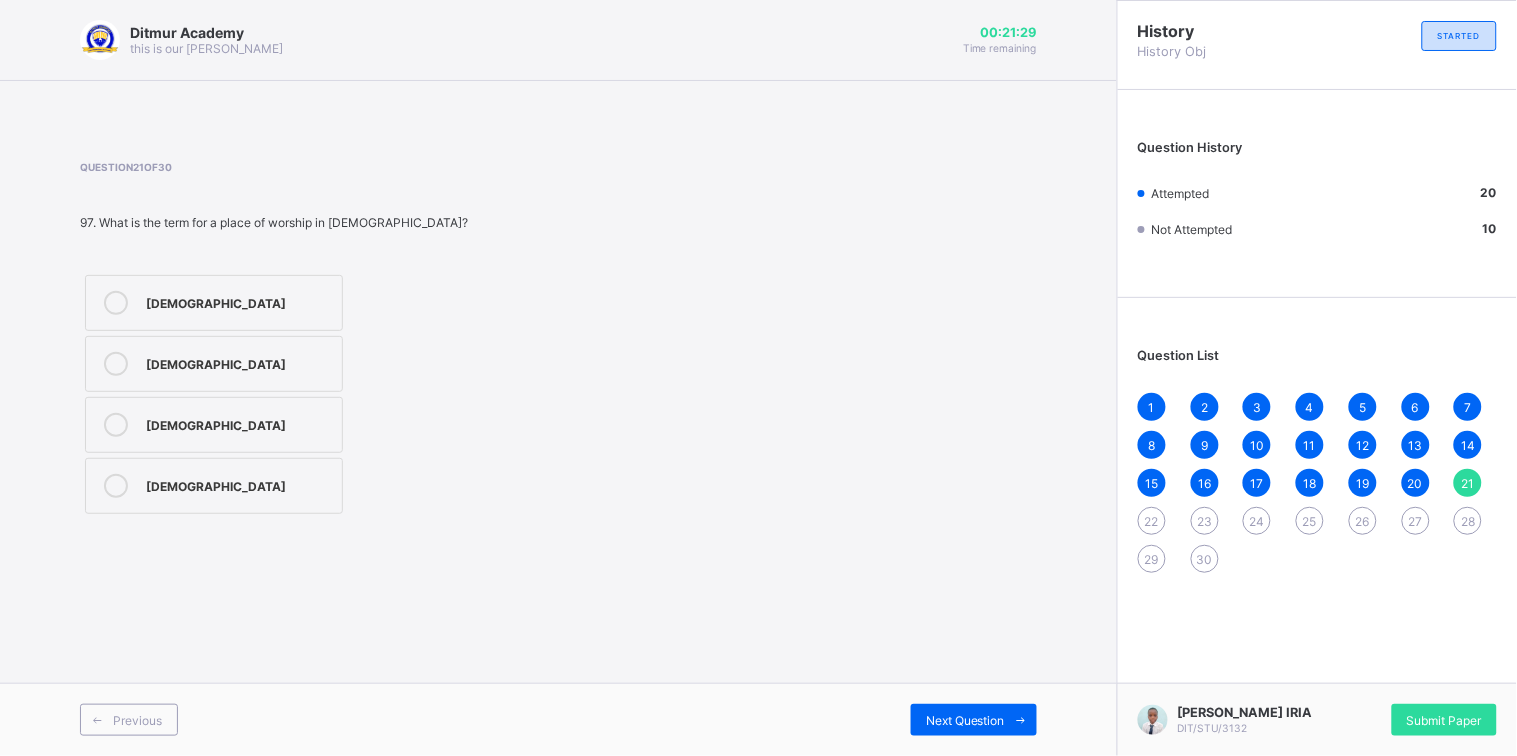 click on "[DEMOGRAPHIC_DATA]" at bounding box center [239, 362] 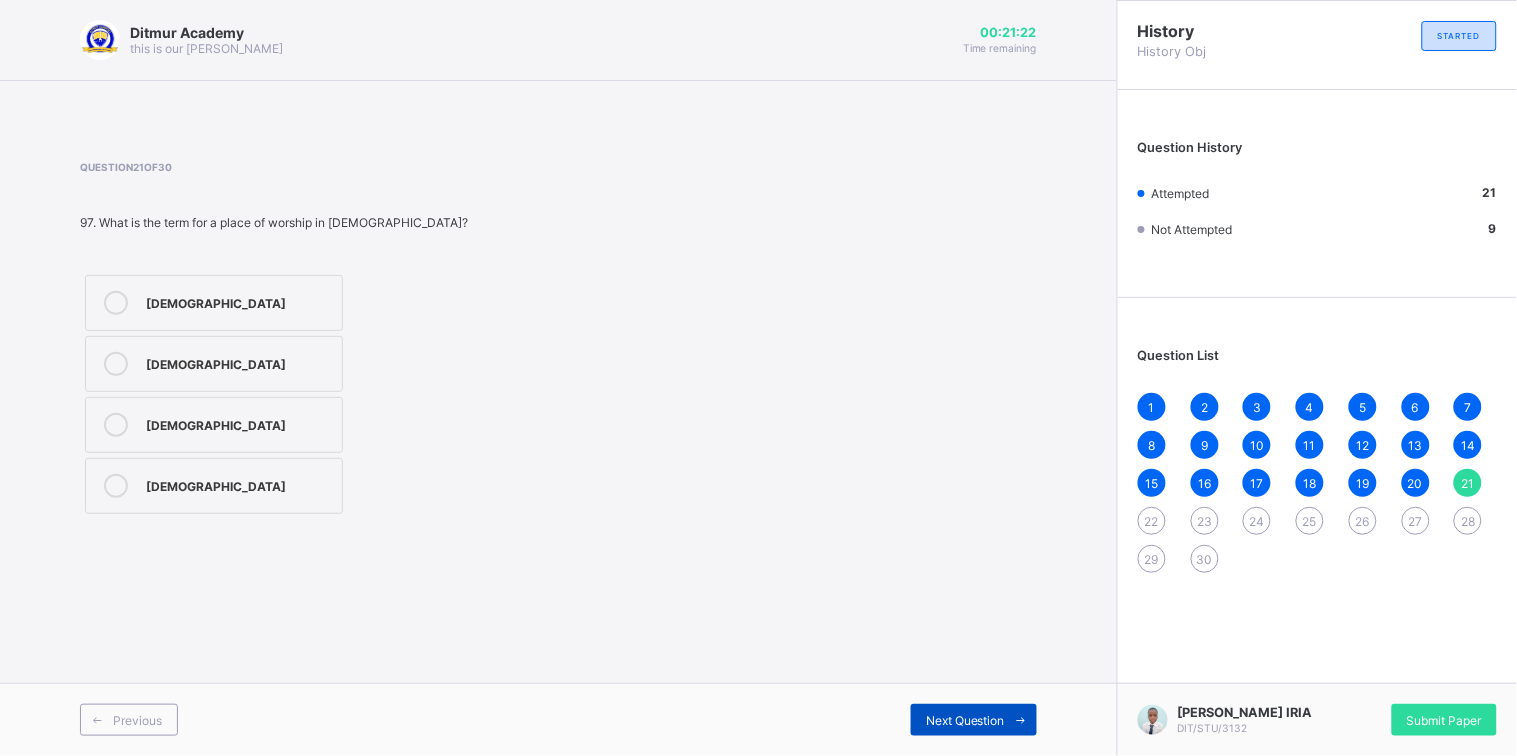 click on "Next Question" at bounding box center [965, 720] 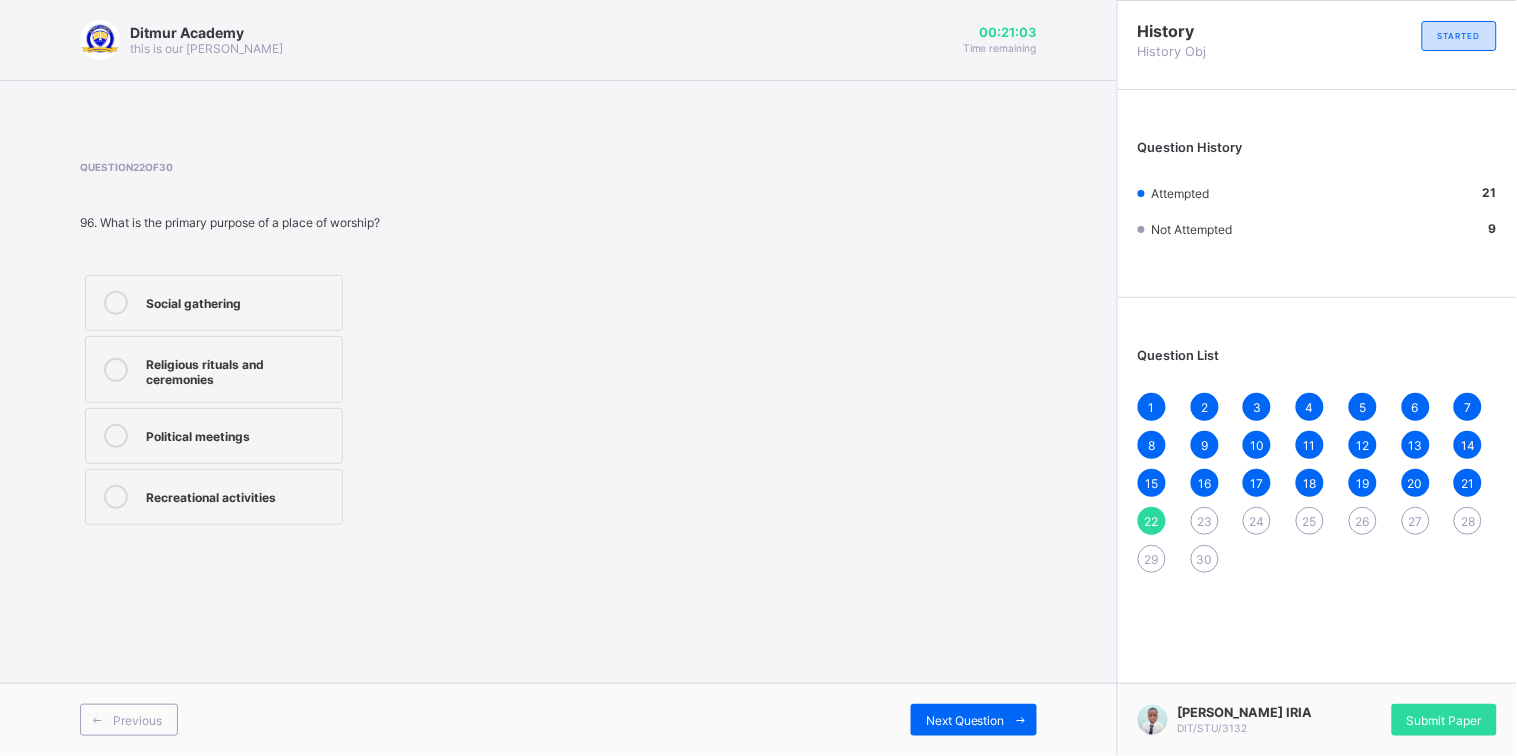 click on "Religious rituals and ceremonies" at bounding box center (239, 369) 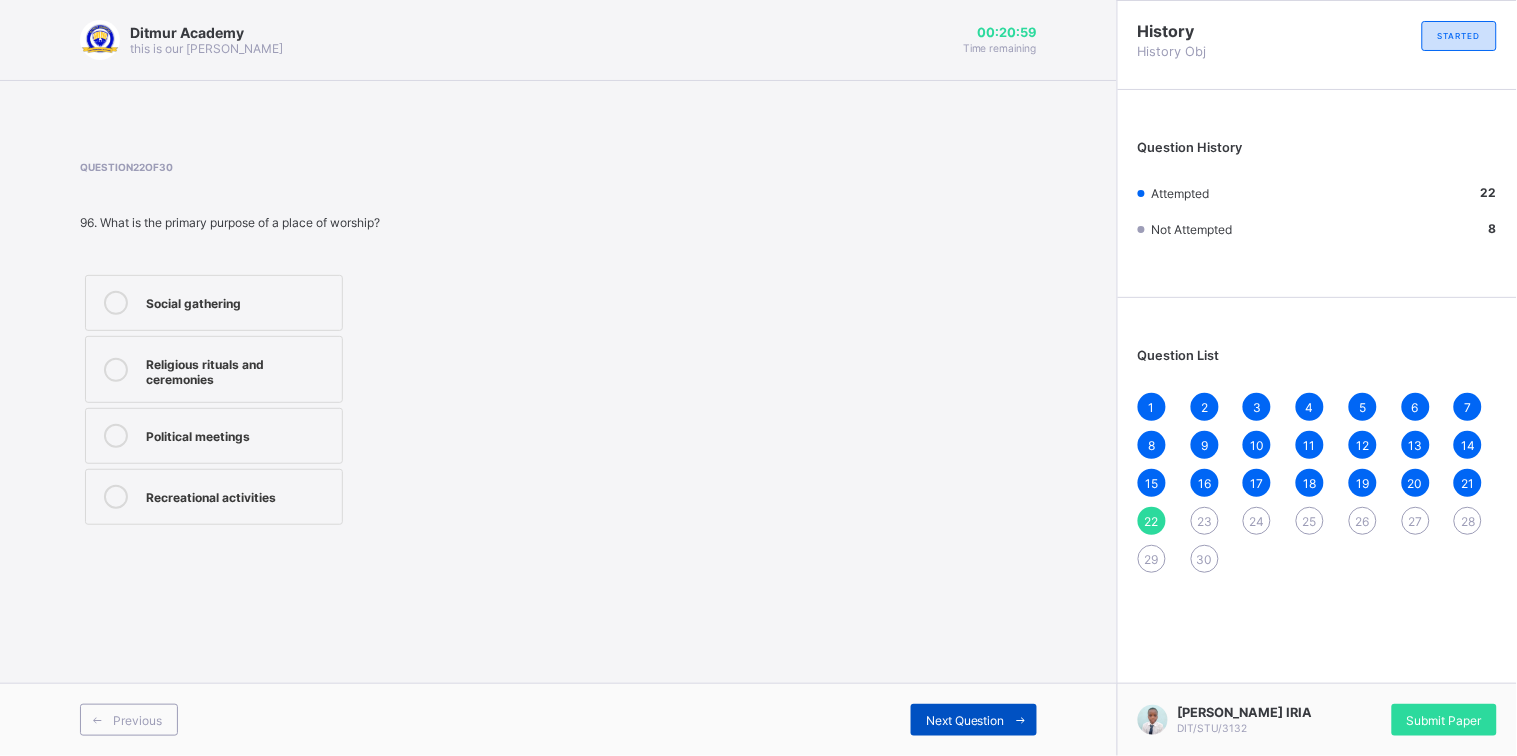 click on "Next Question" at bounding box center (974, 720) 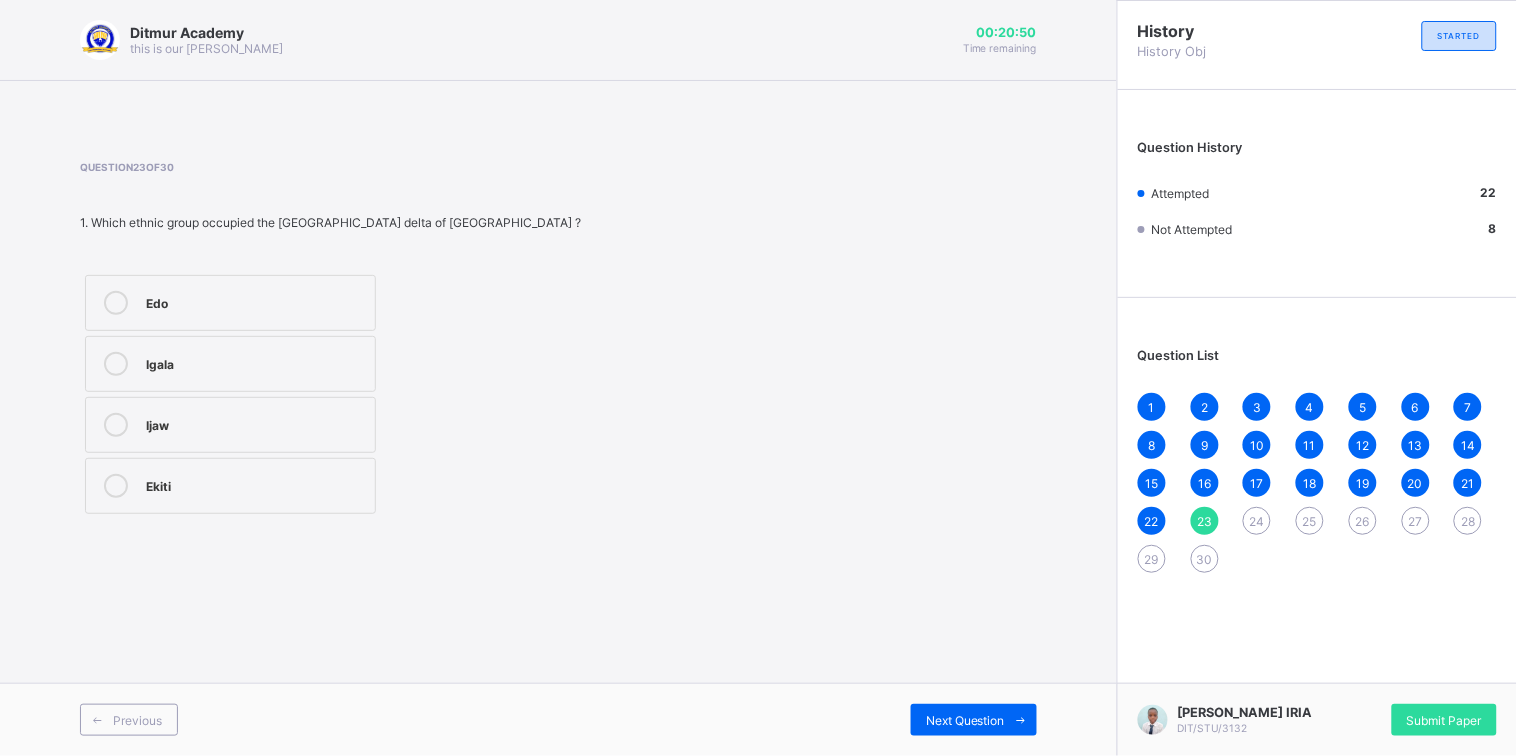 click on "Igala" at bounding box center (230, 364) 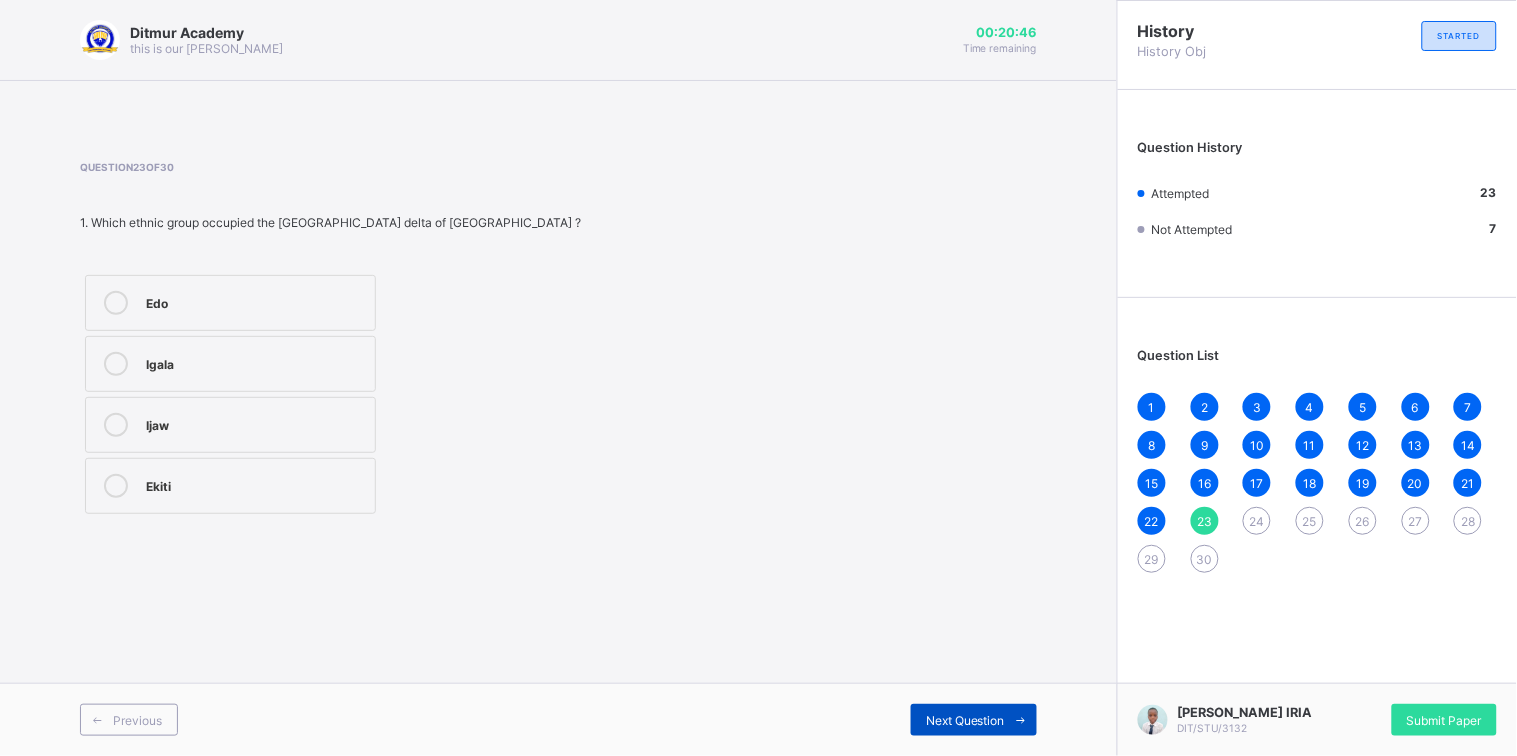 click on "Next Question" at bounding box center (965, 720) 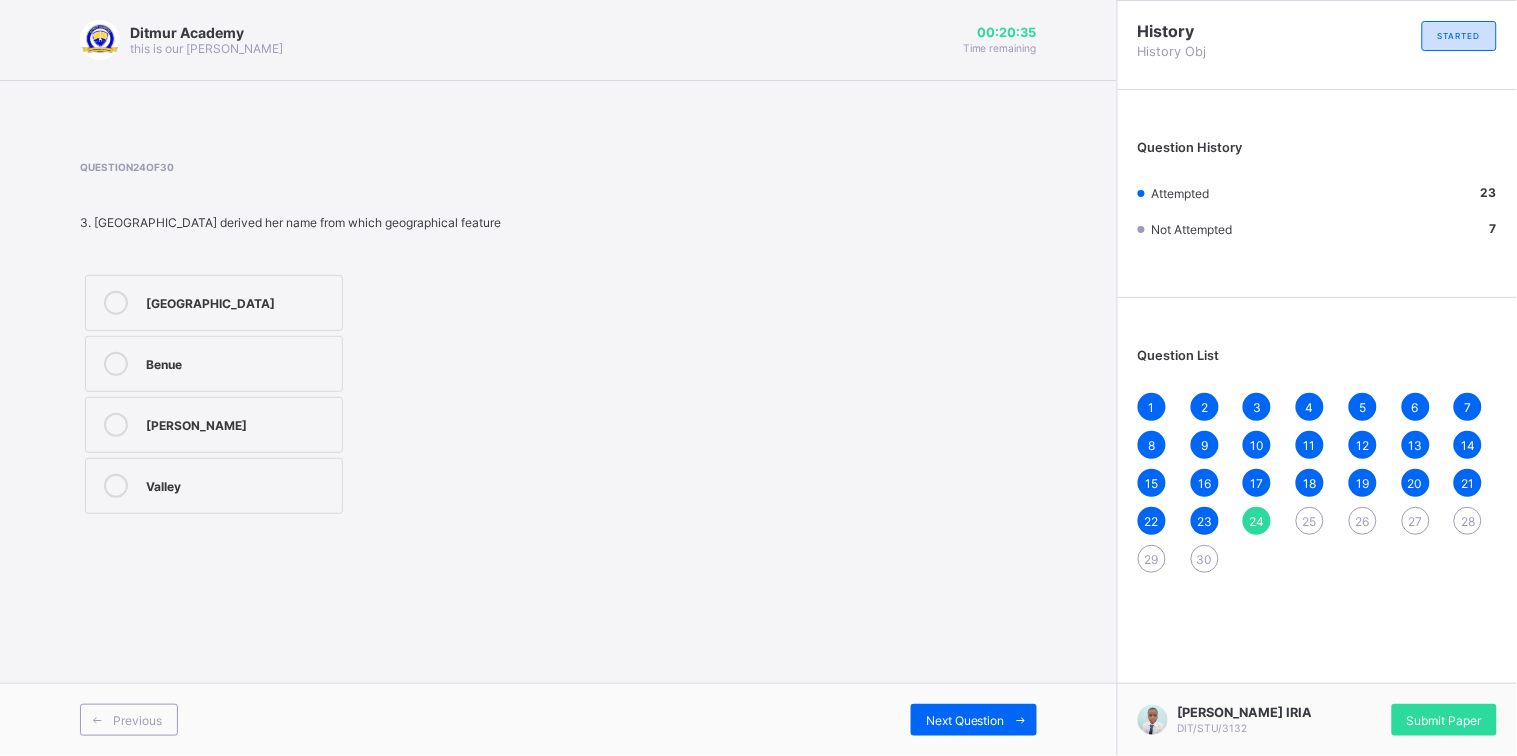 click on "Benue" at bounding box center (214, 364) 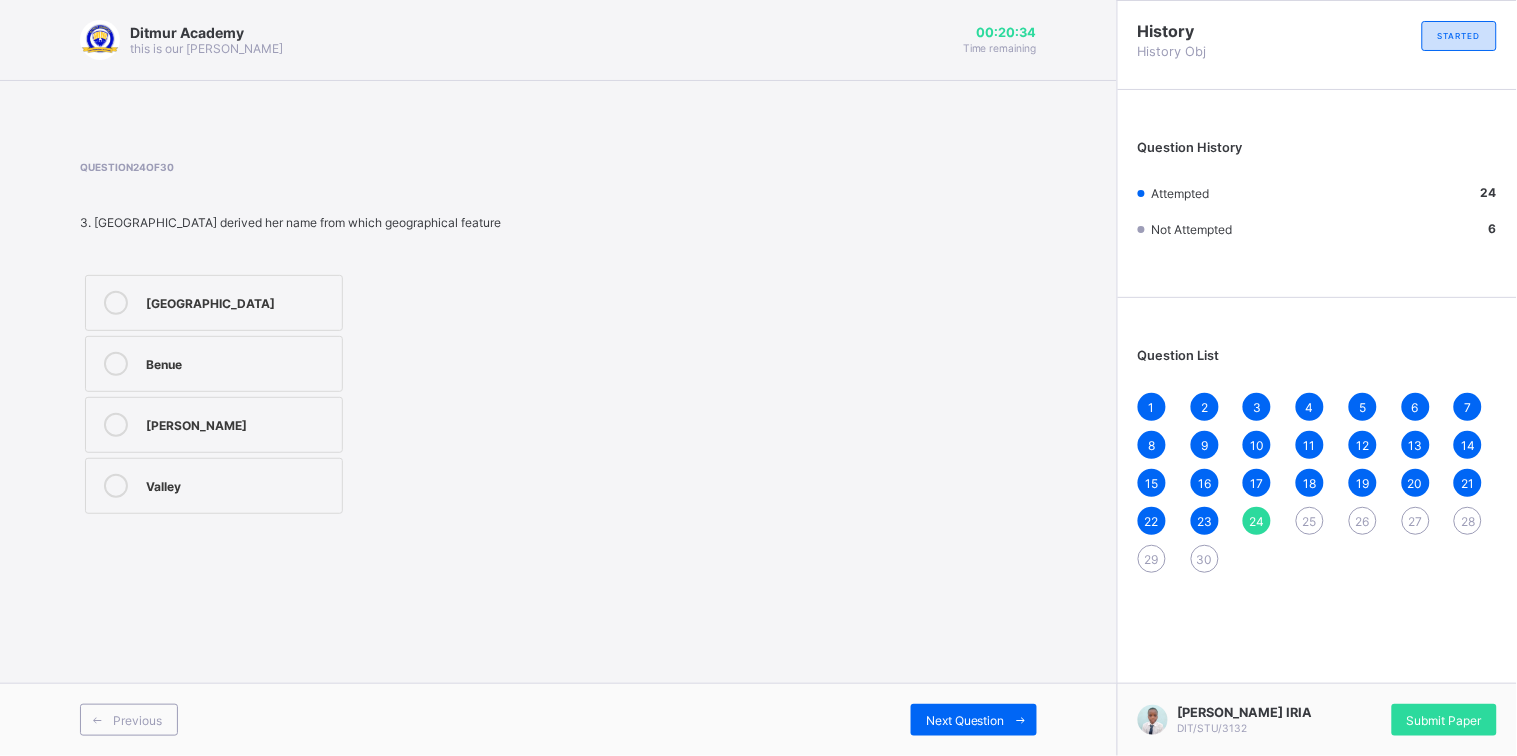 click on "[GEOGRAPHIC_DATA]" at bounding box center [239, 301] 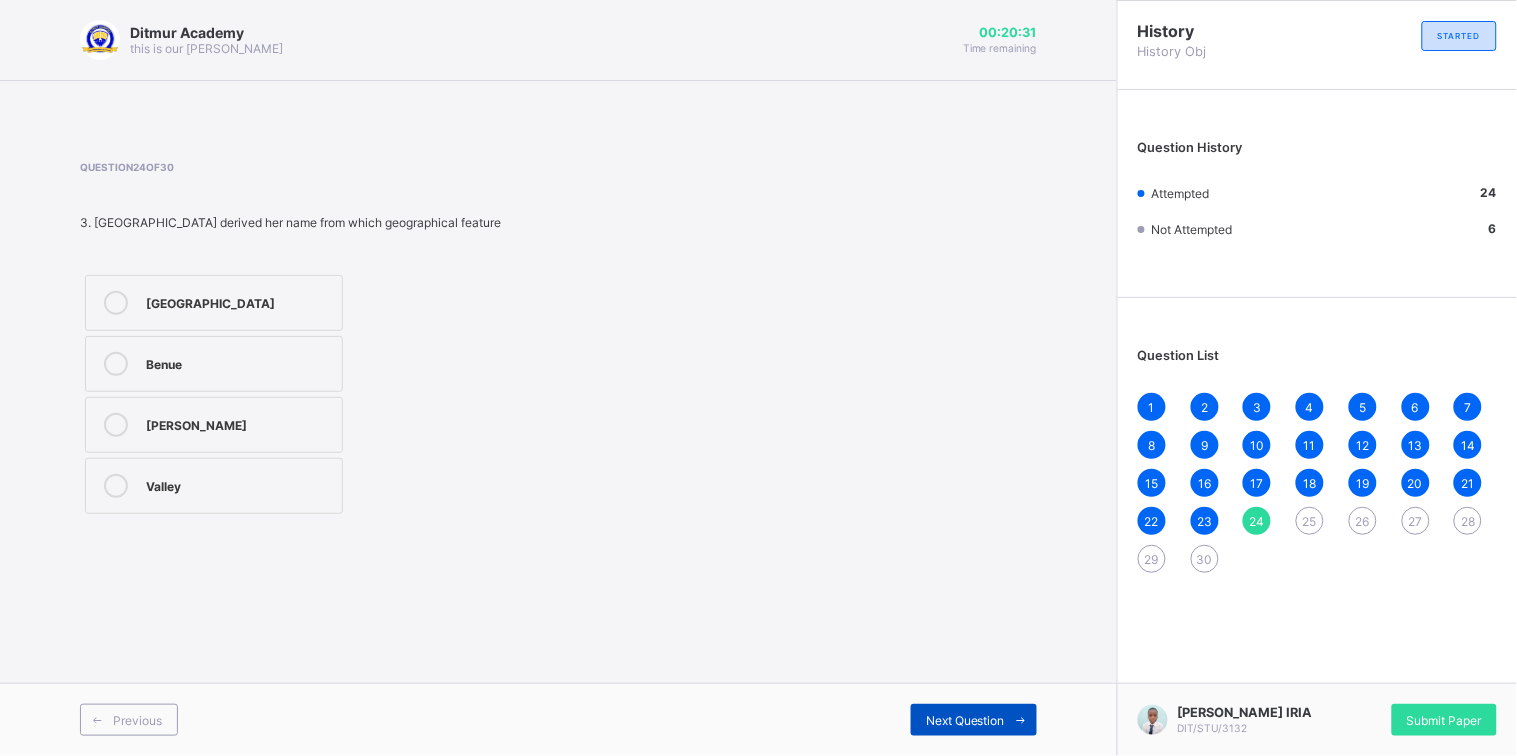 click on "Next Question" at bounding box center [965, 720] 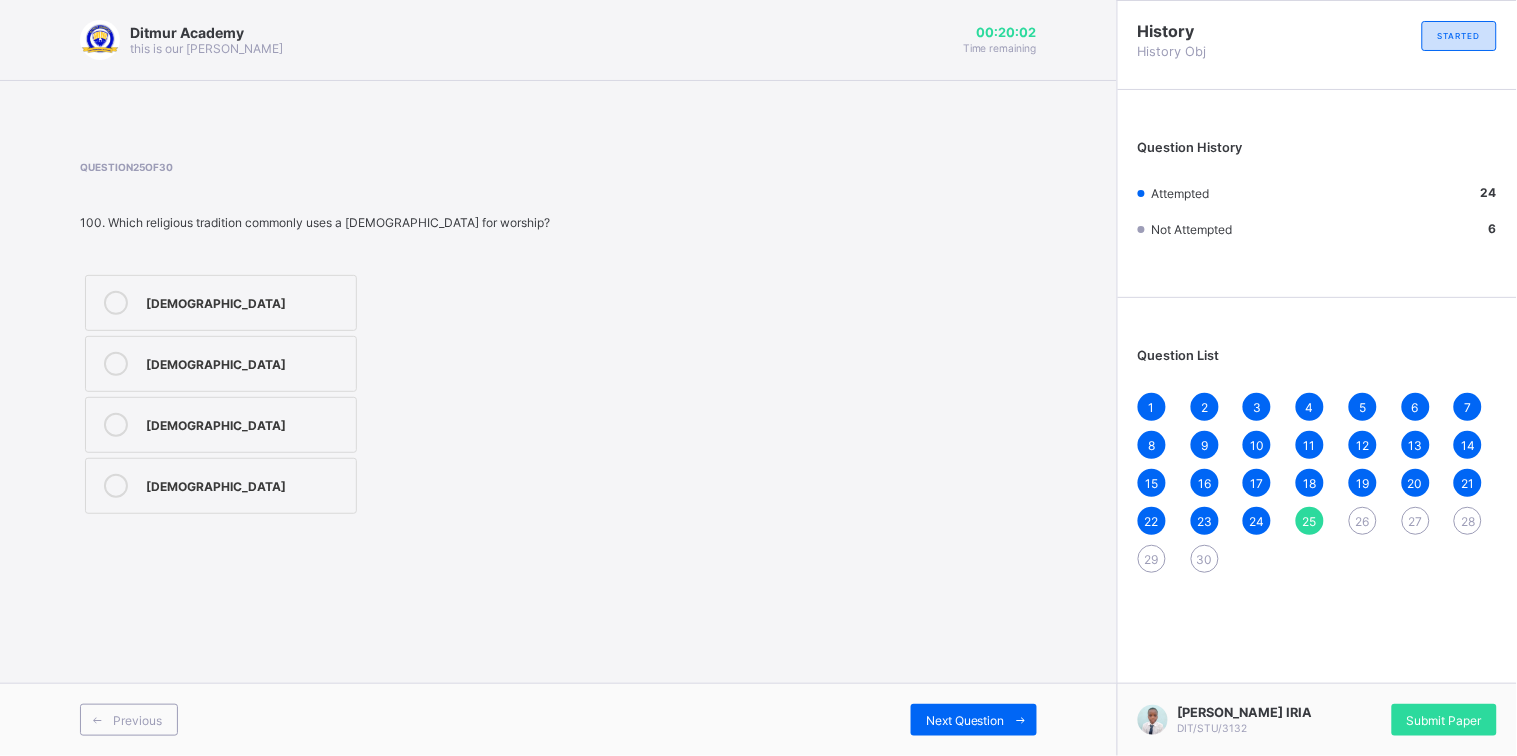 click on "[DEMOGRAPHIC_DATA]" at bounding box center [246, 423] 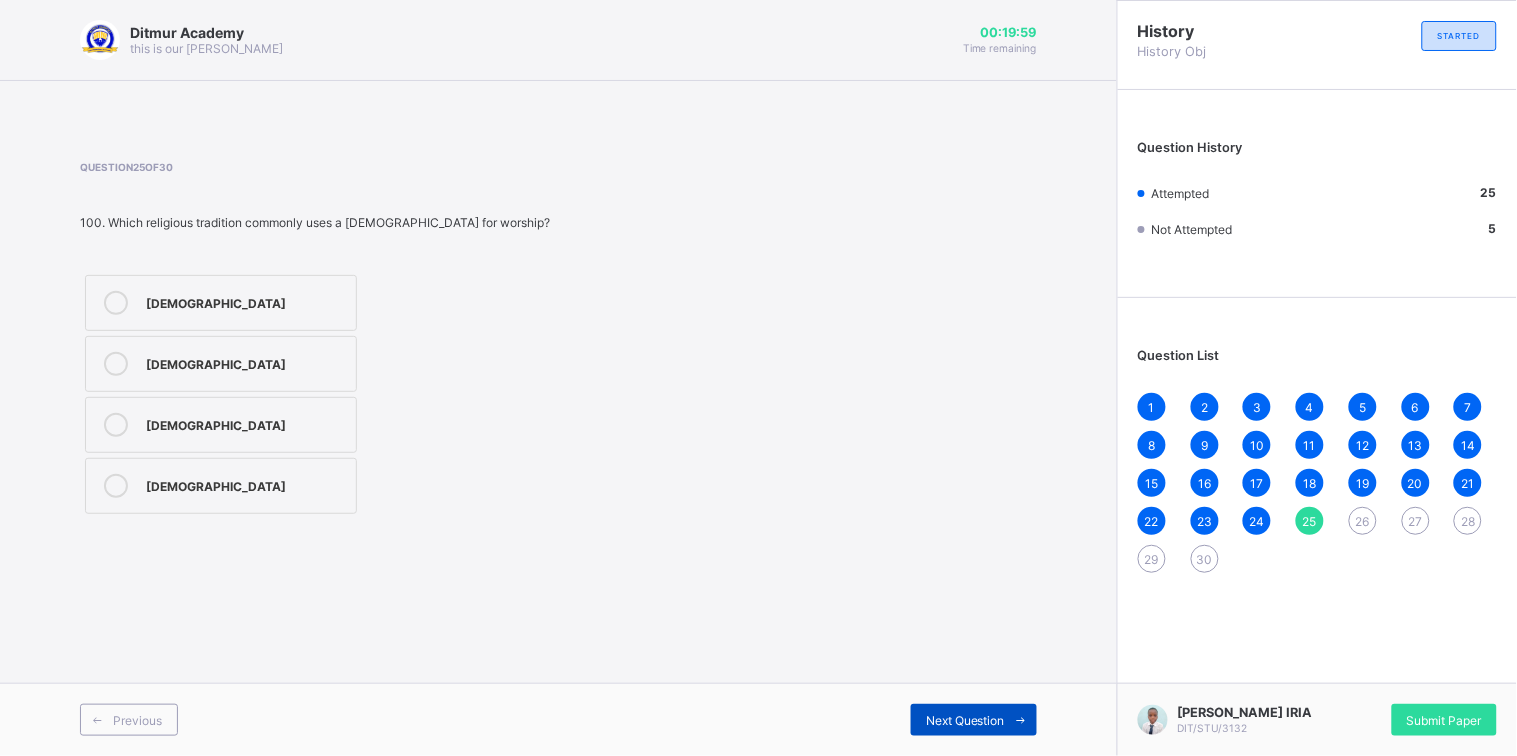 click on "Next Question" at bounding box center [965, 720] 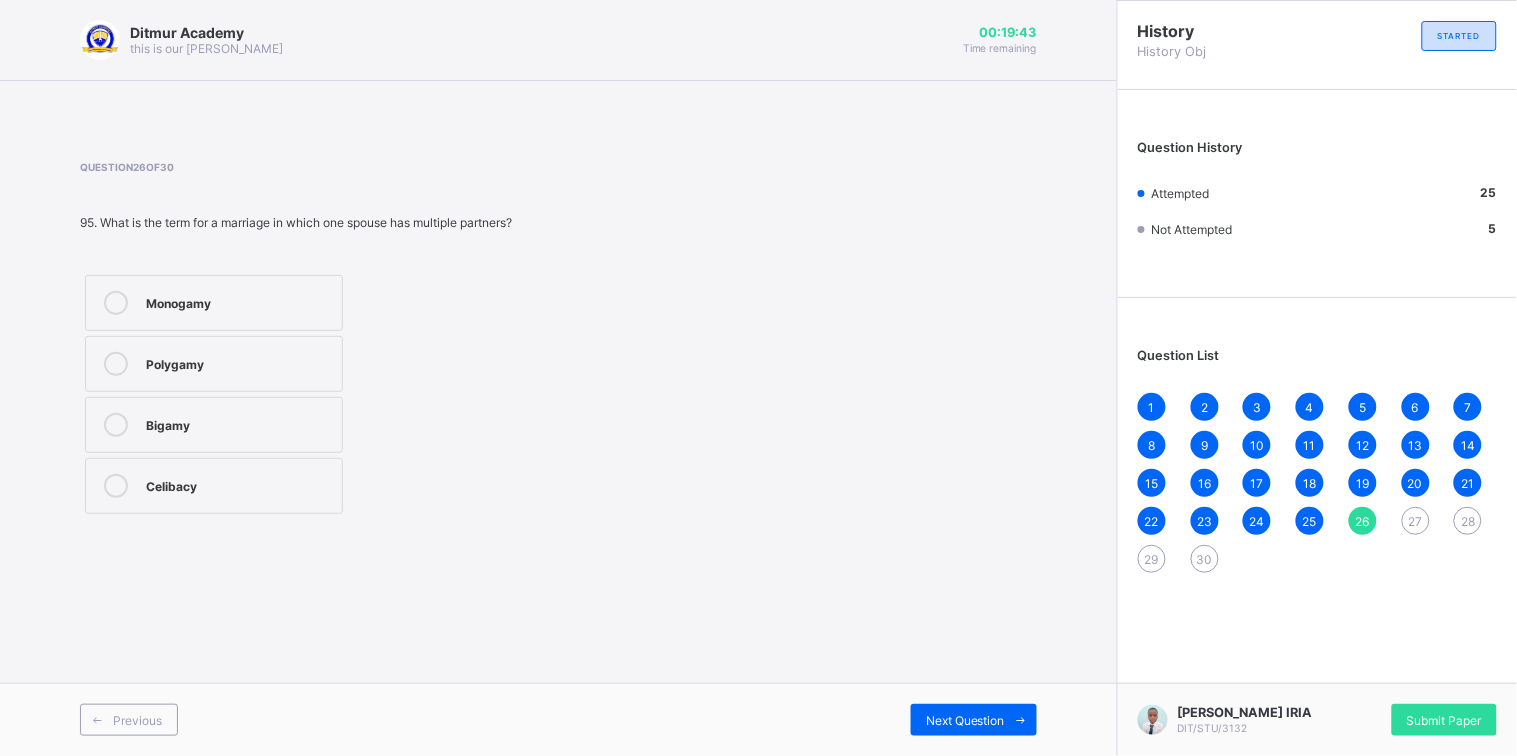 click on "Polygamy" at bounding box center (214, 364) 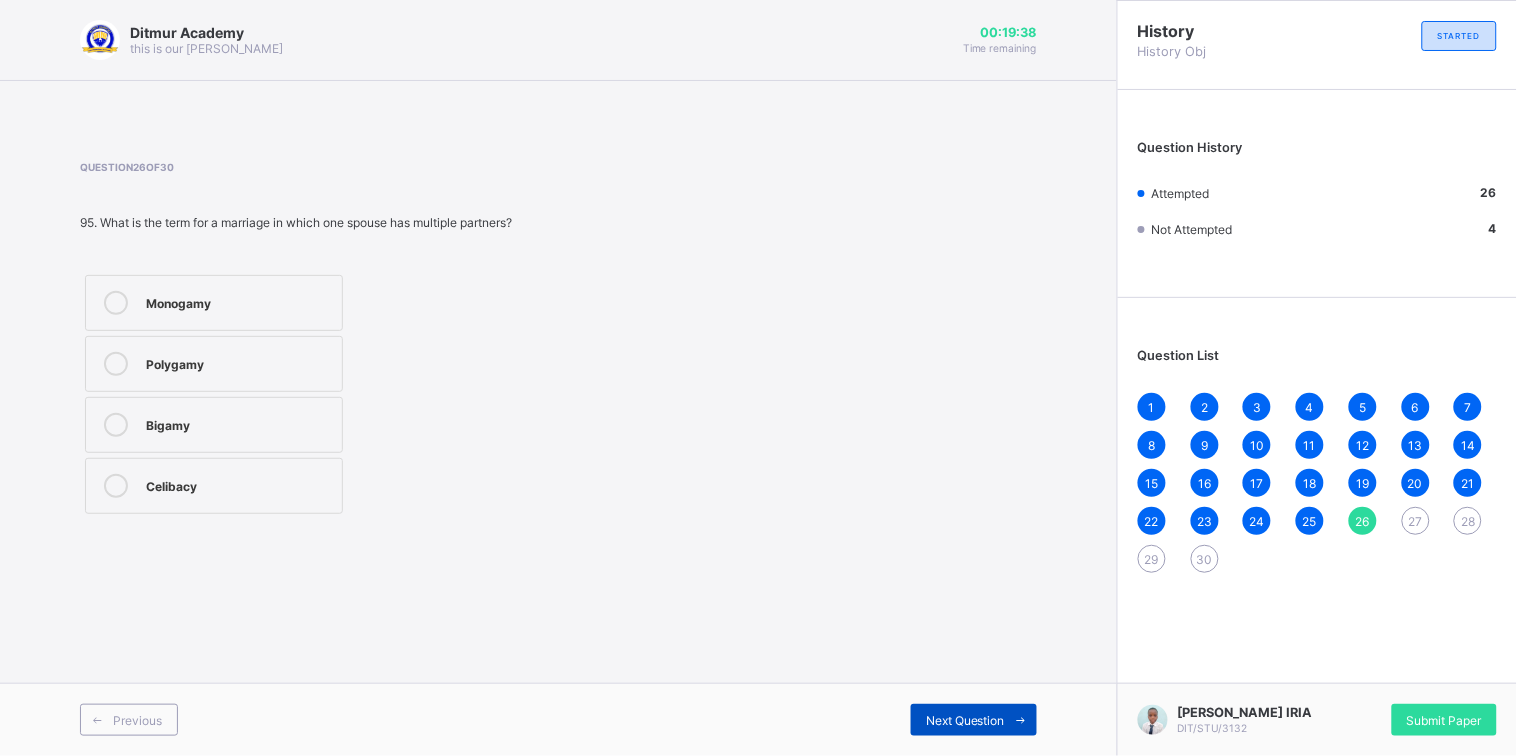 click on "Next Question" at bounding box center (965, 720) 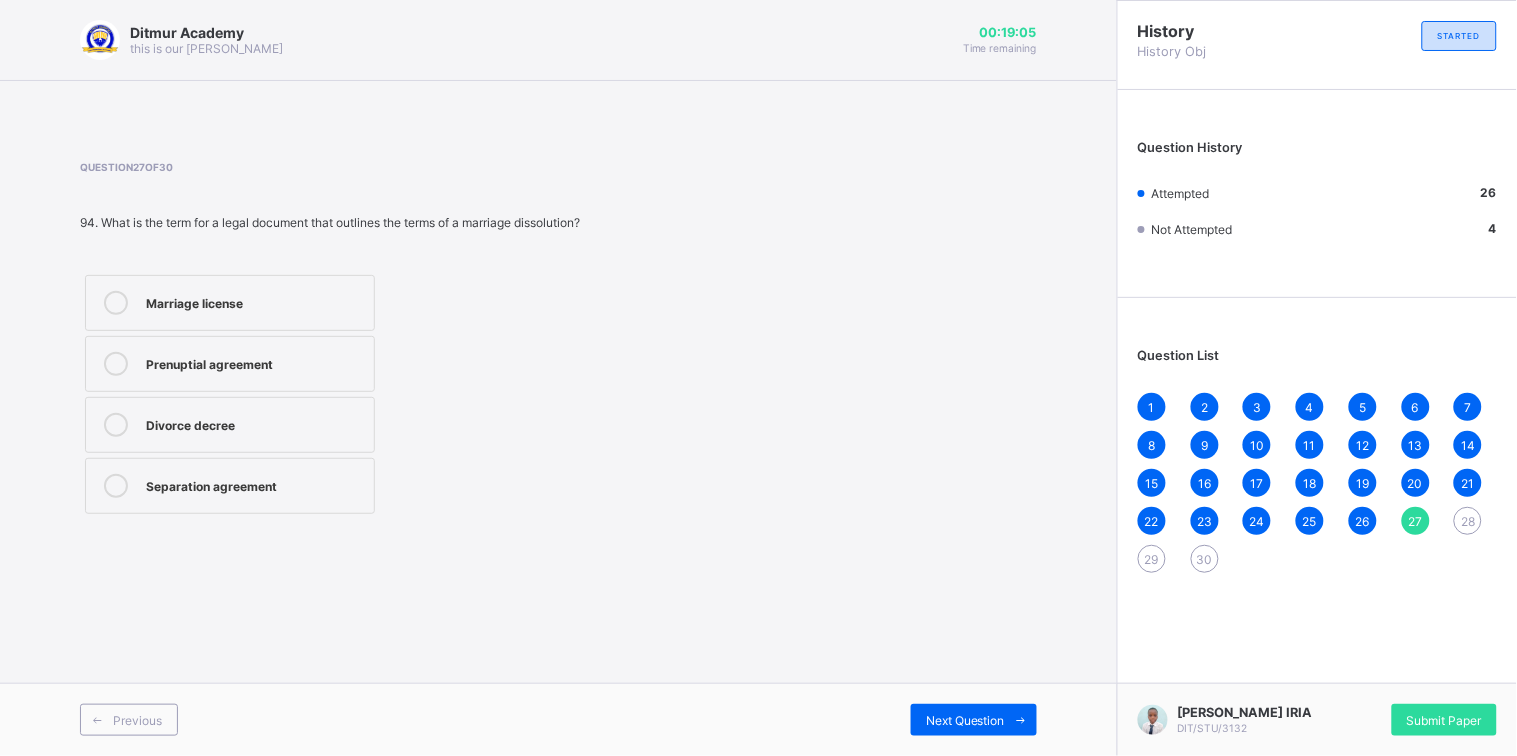 click on "Divorce decree" at bounding box center [255, 423] 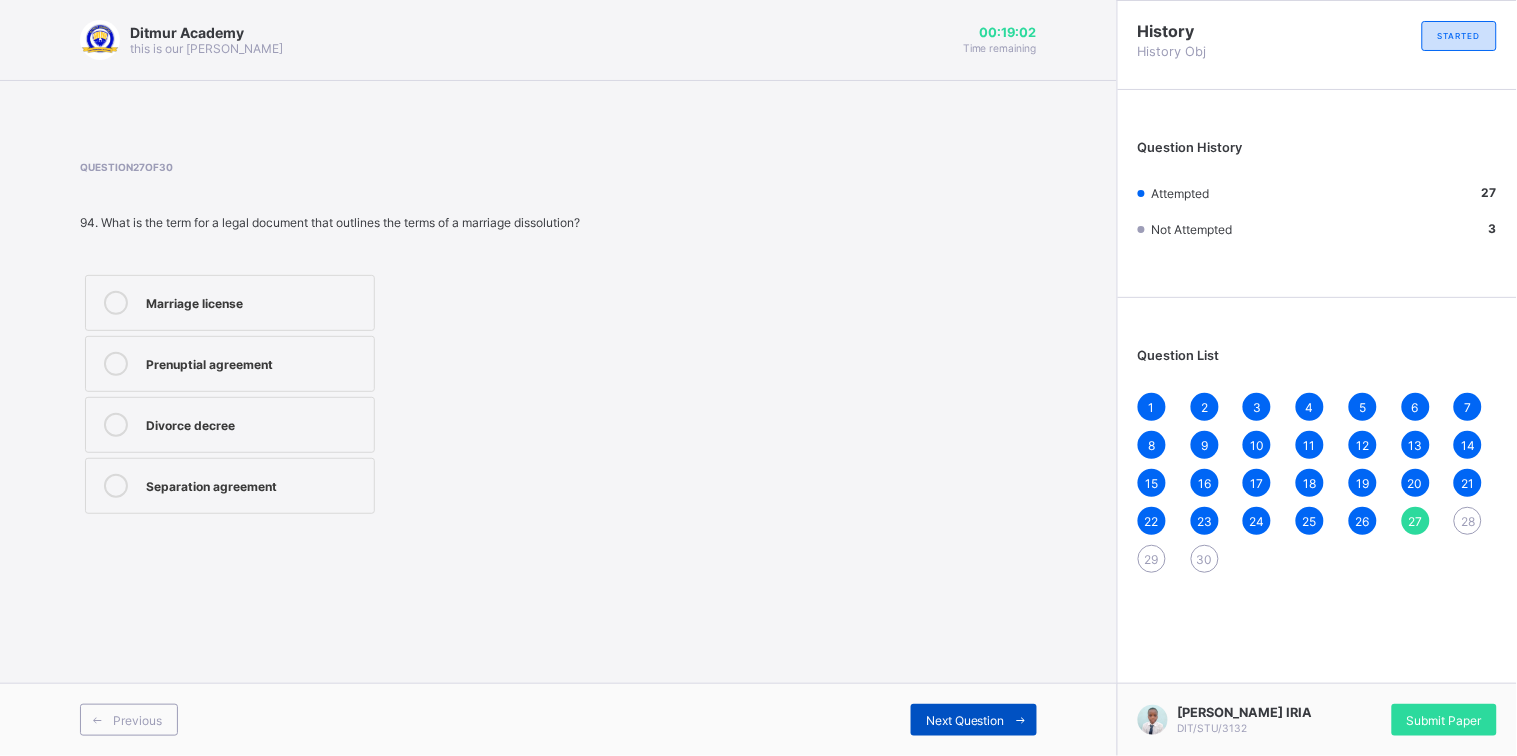 click on "Next Question" at bounding box center [965, 720] 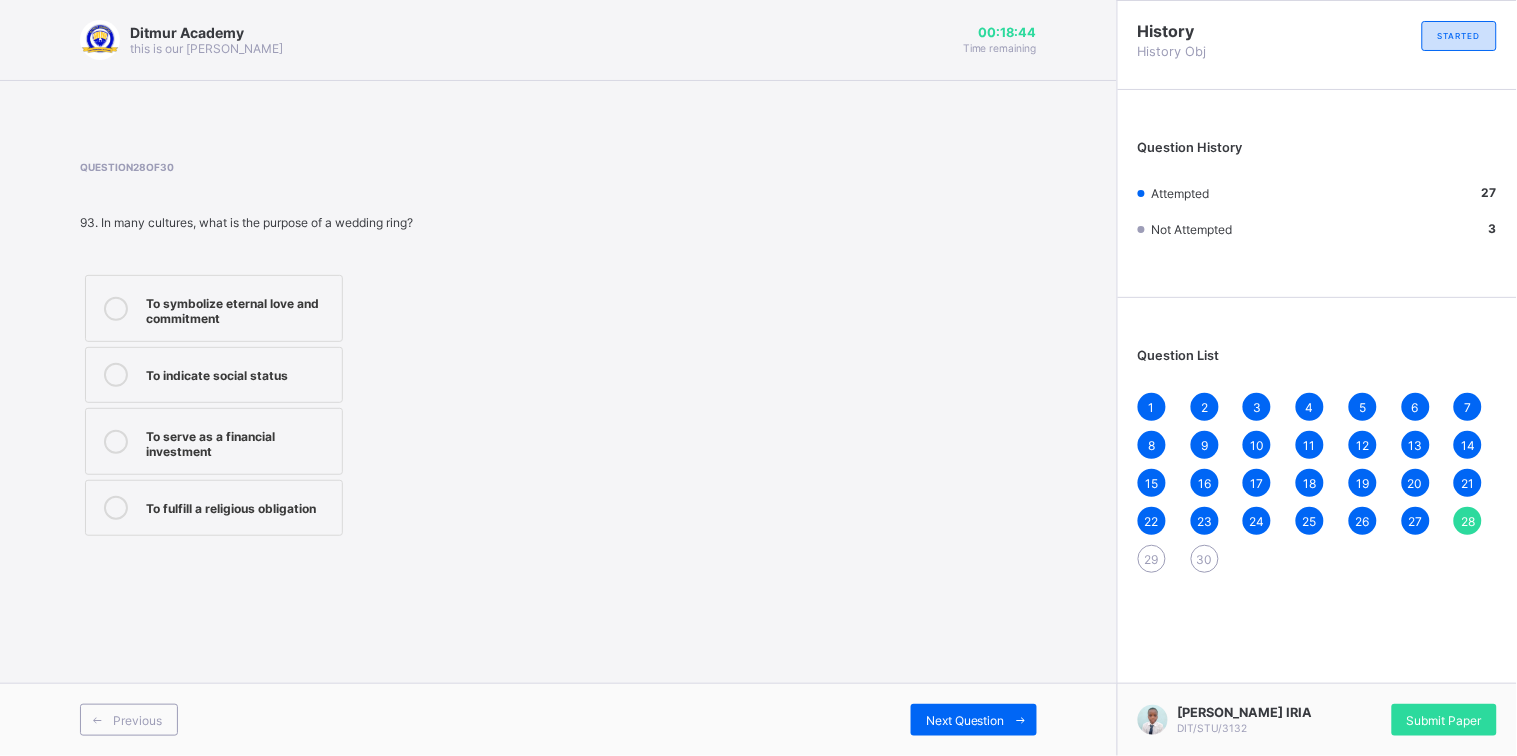 click on "93. In many cultures, what is the purpose of a wedding ring?" at bounding box center (303, 222) 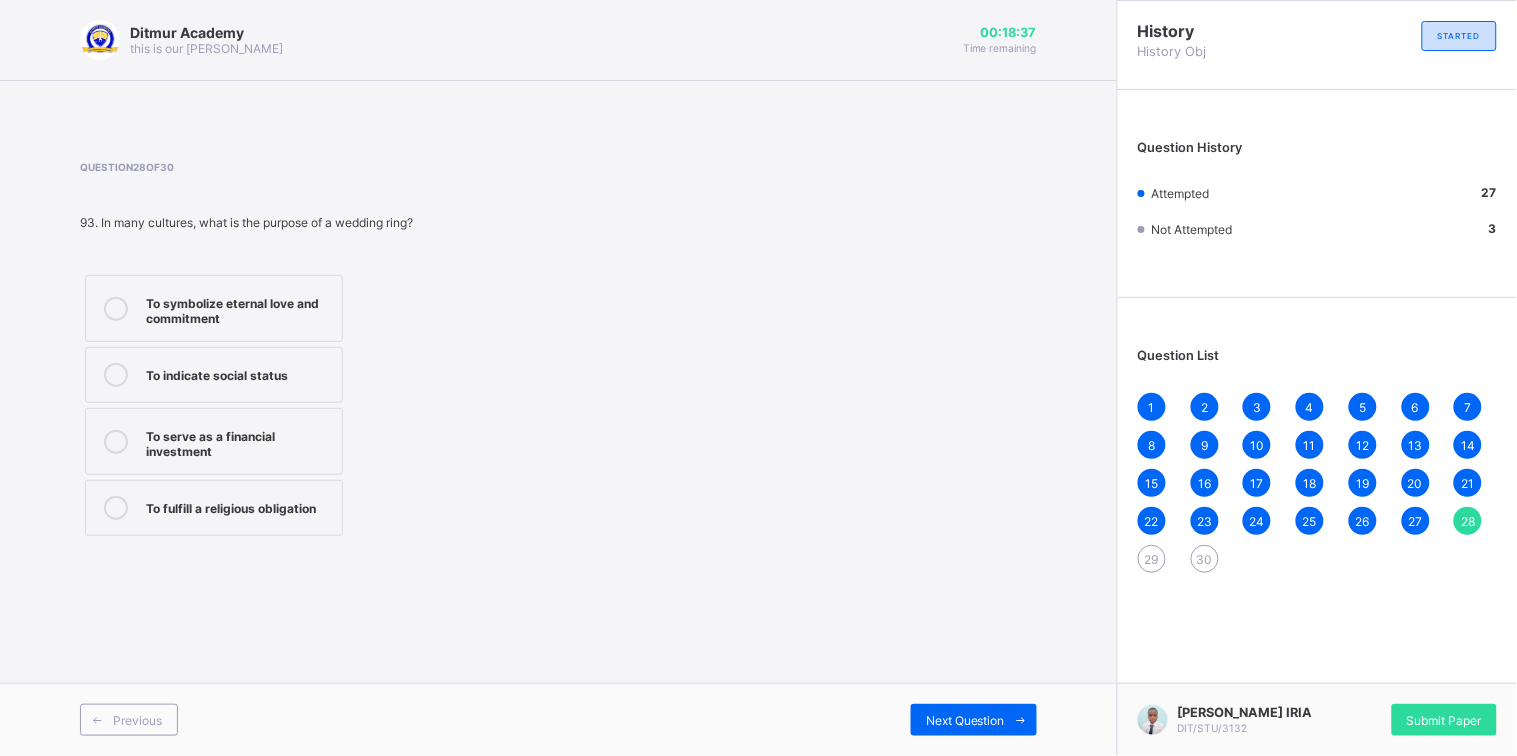 click on "93. In many cultures, what is the purpose of a wedding ring?" at bounding box center [303, 222] 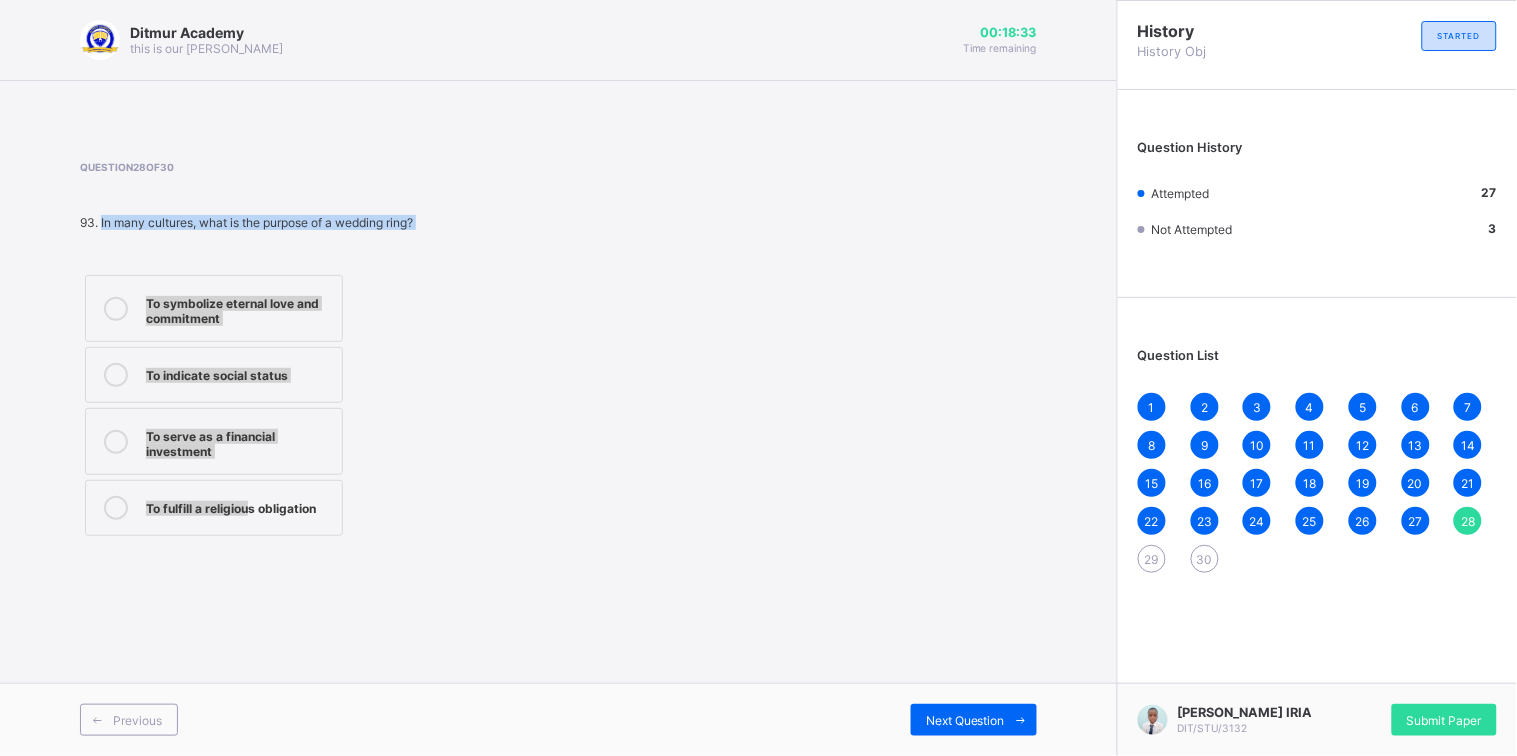 drag, startPoint x: 101, startPoint y: 222, endPoint x: 294, endPoint y: 597, distance: 421.7511 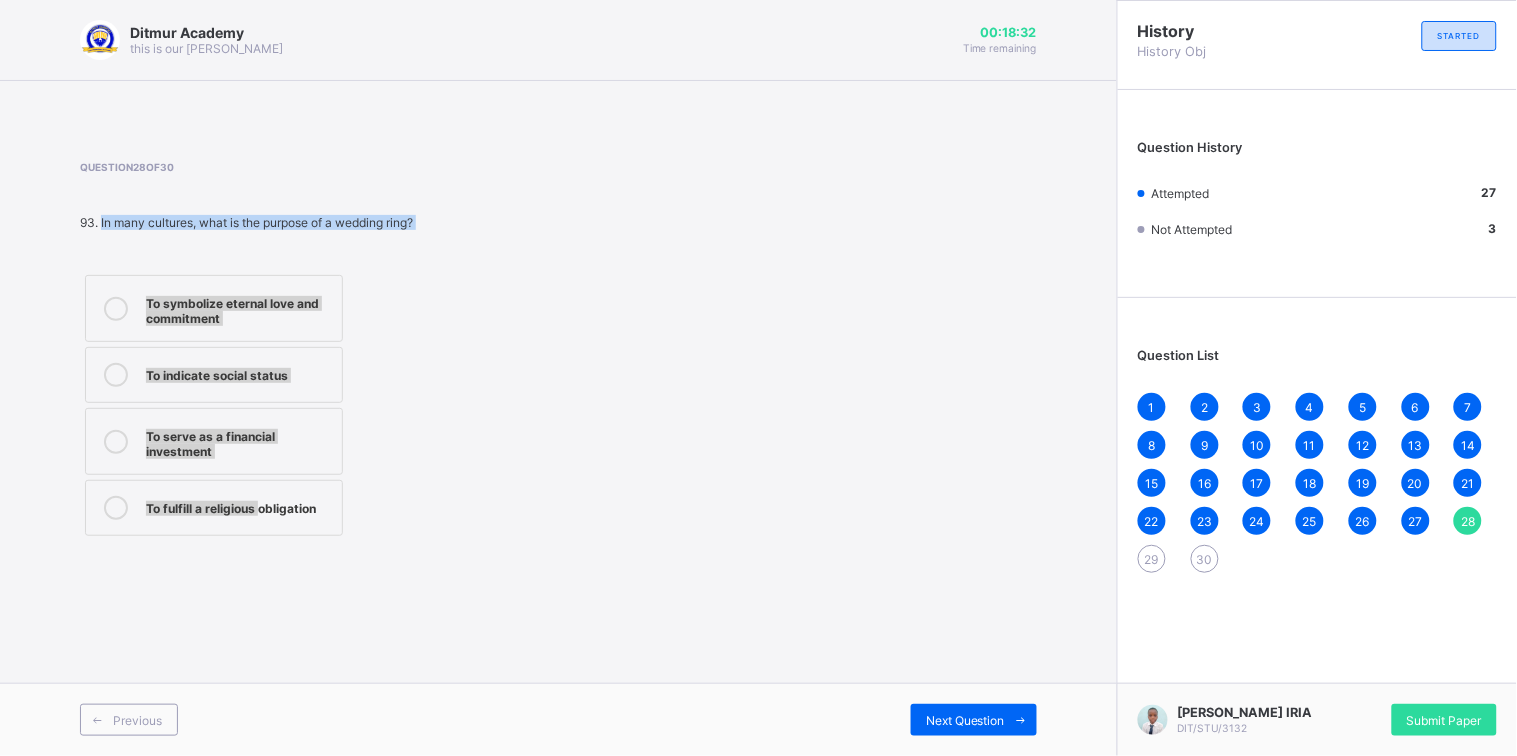 click on "Question  28  of  30 93. In many cultures, what is the purpose of a wedding ring? To symbolize eternal love and commitment To indicate social status To serve as a financial investment To fulfill a religious obligation" at bounding box center [558, 351] 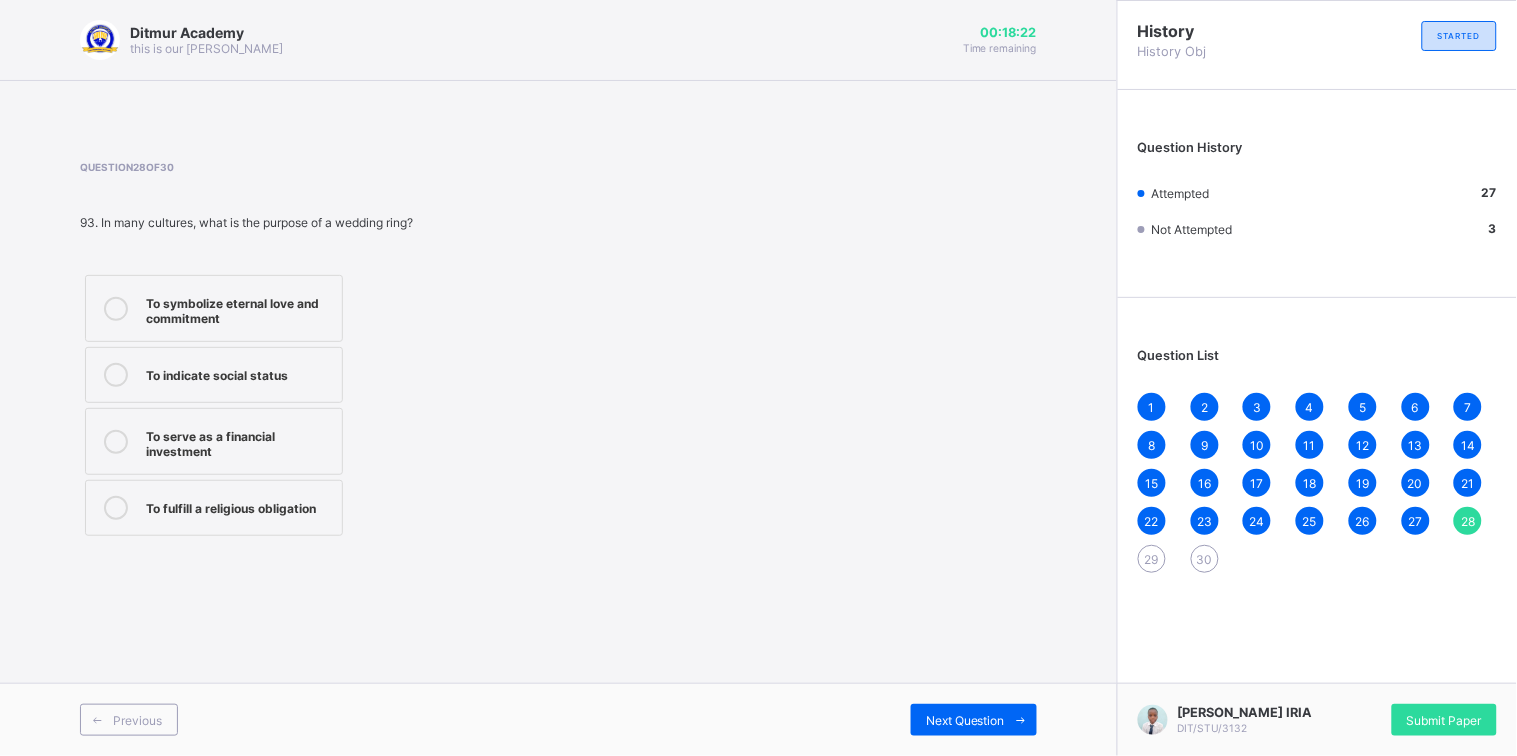 click on "To symbolize eternal love and commitment" at bounding box center (239, 308) 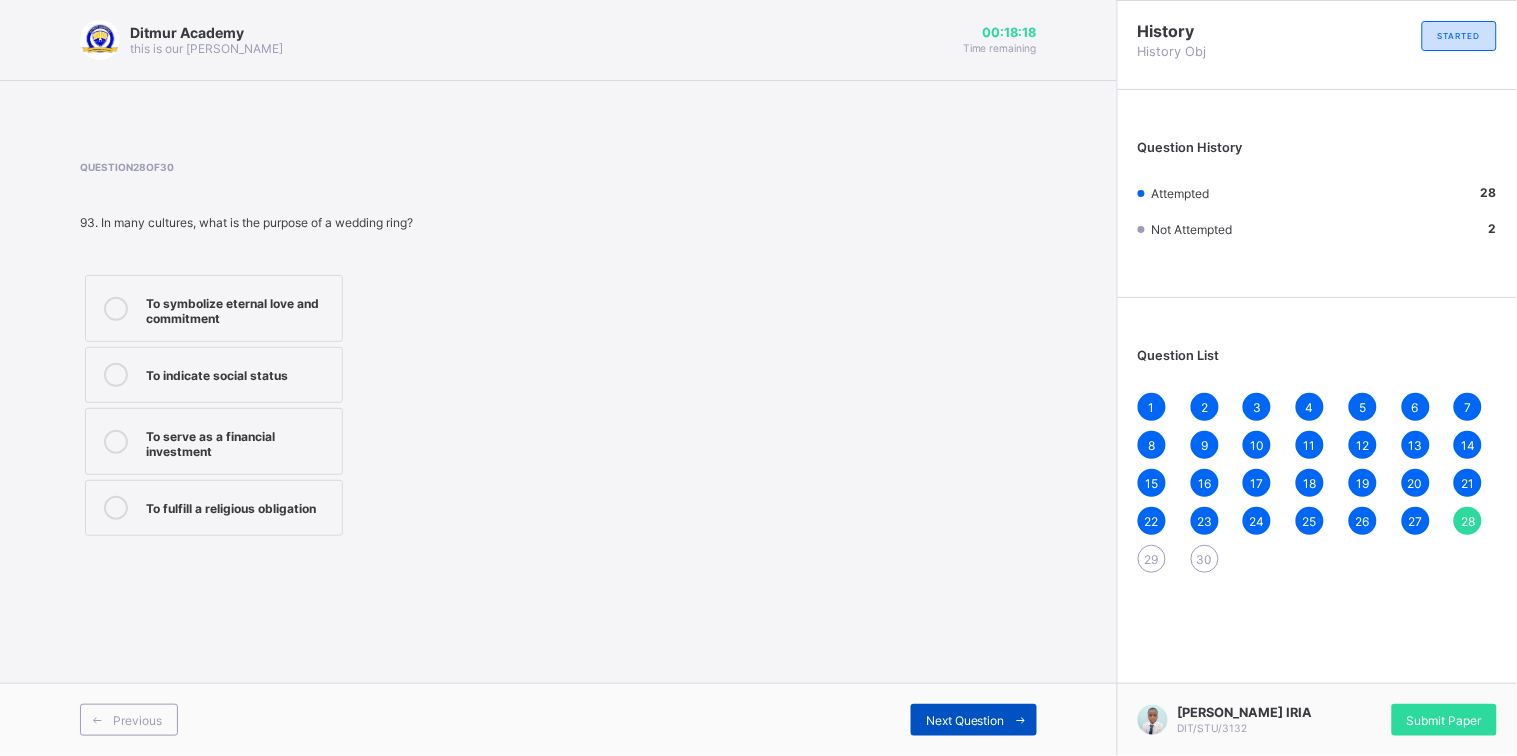 click on "Next Question" at bounding box center [965, 720] 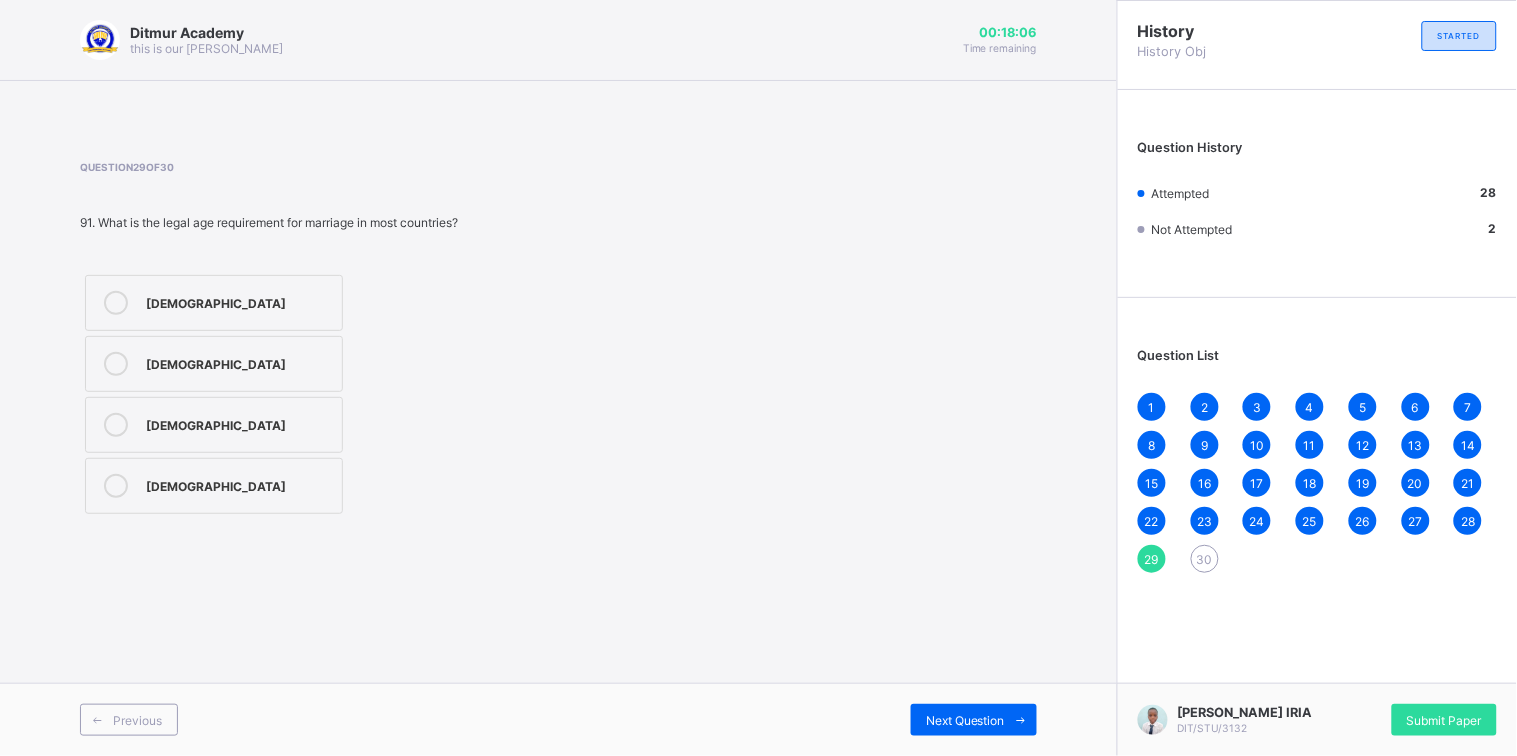 click on "[DEMOGRAPHIC_DATA]" at bounding box center (239, 484) 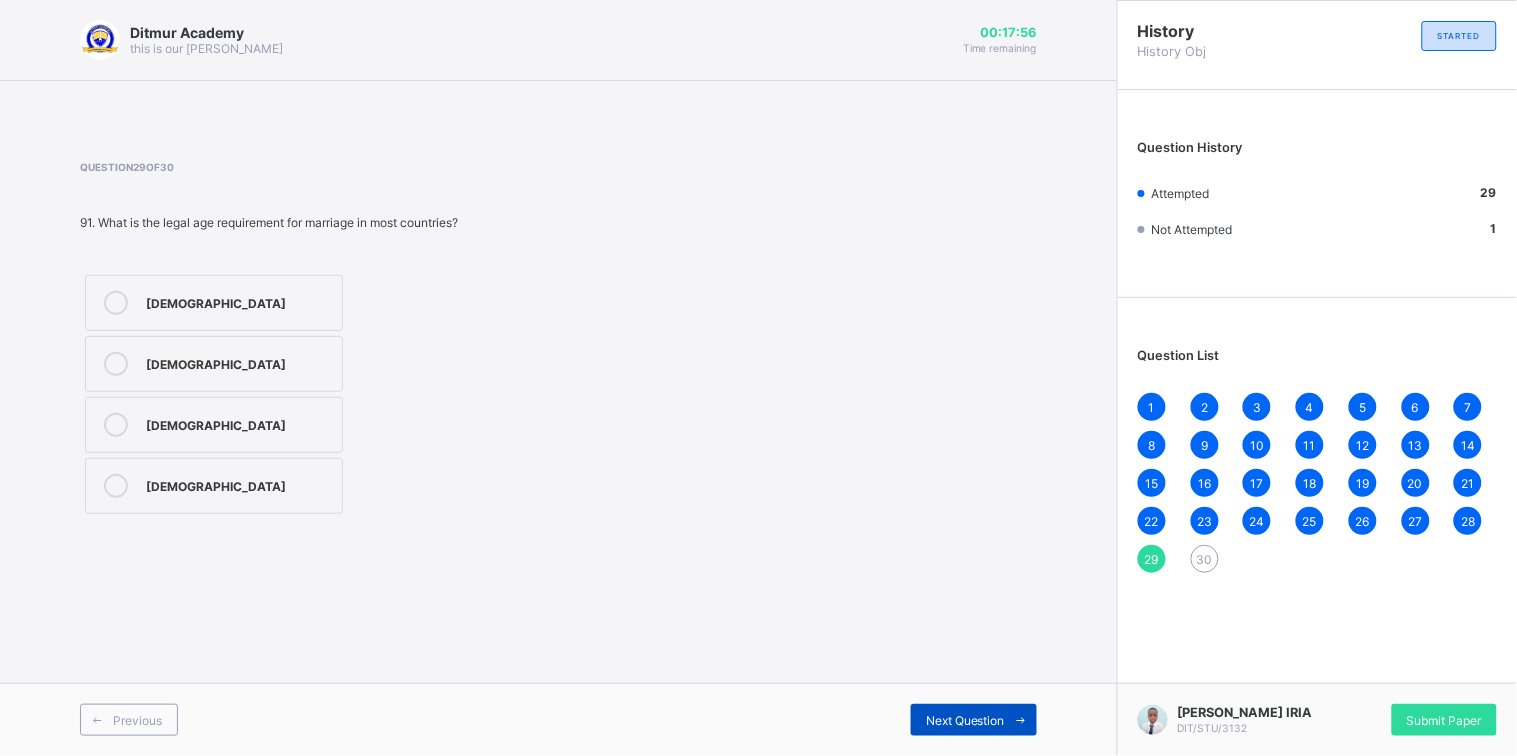 click on "Next Question" at bounding box center (974, 720) 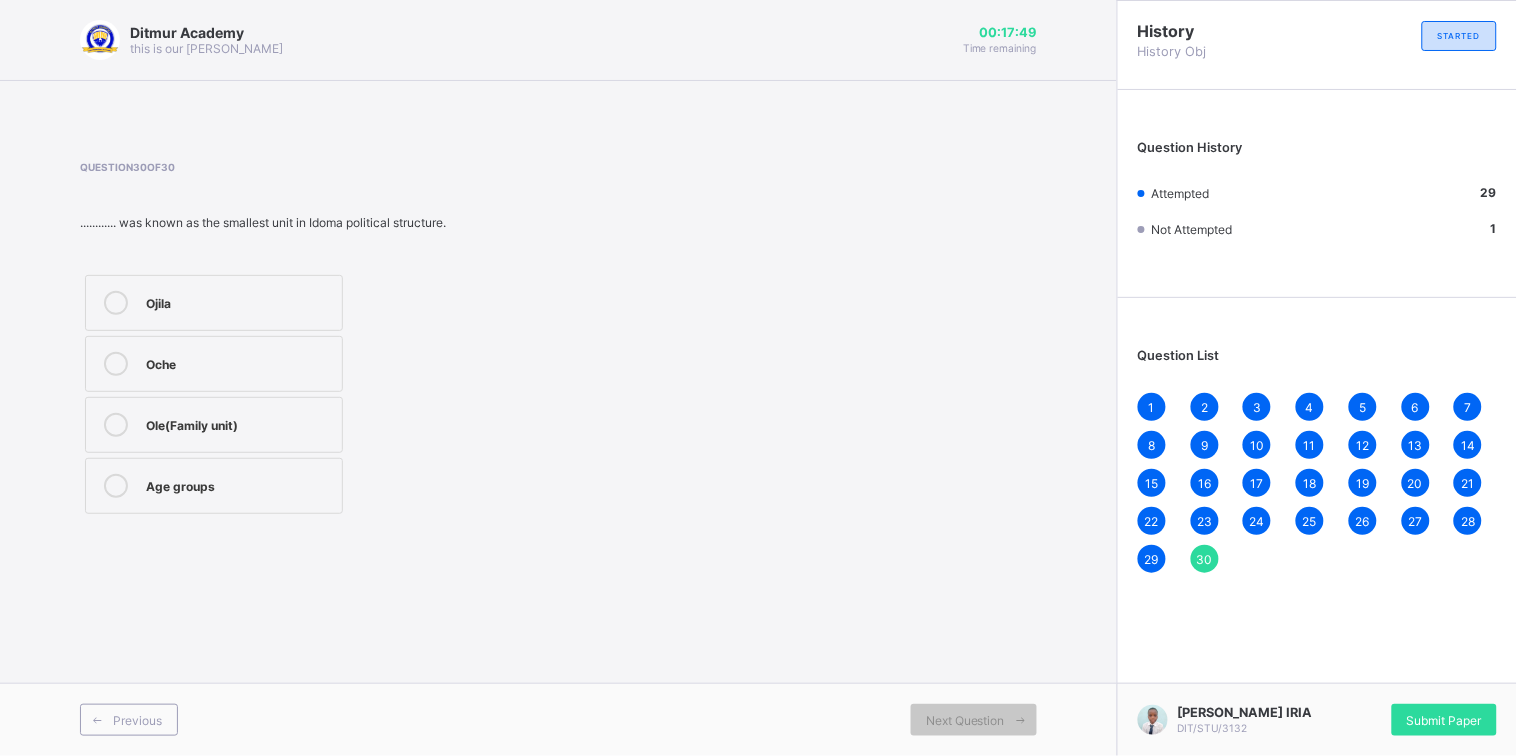 click on "Ole(Family unit)" at bounding box center (239, 425) 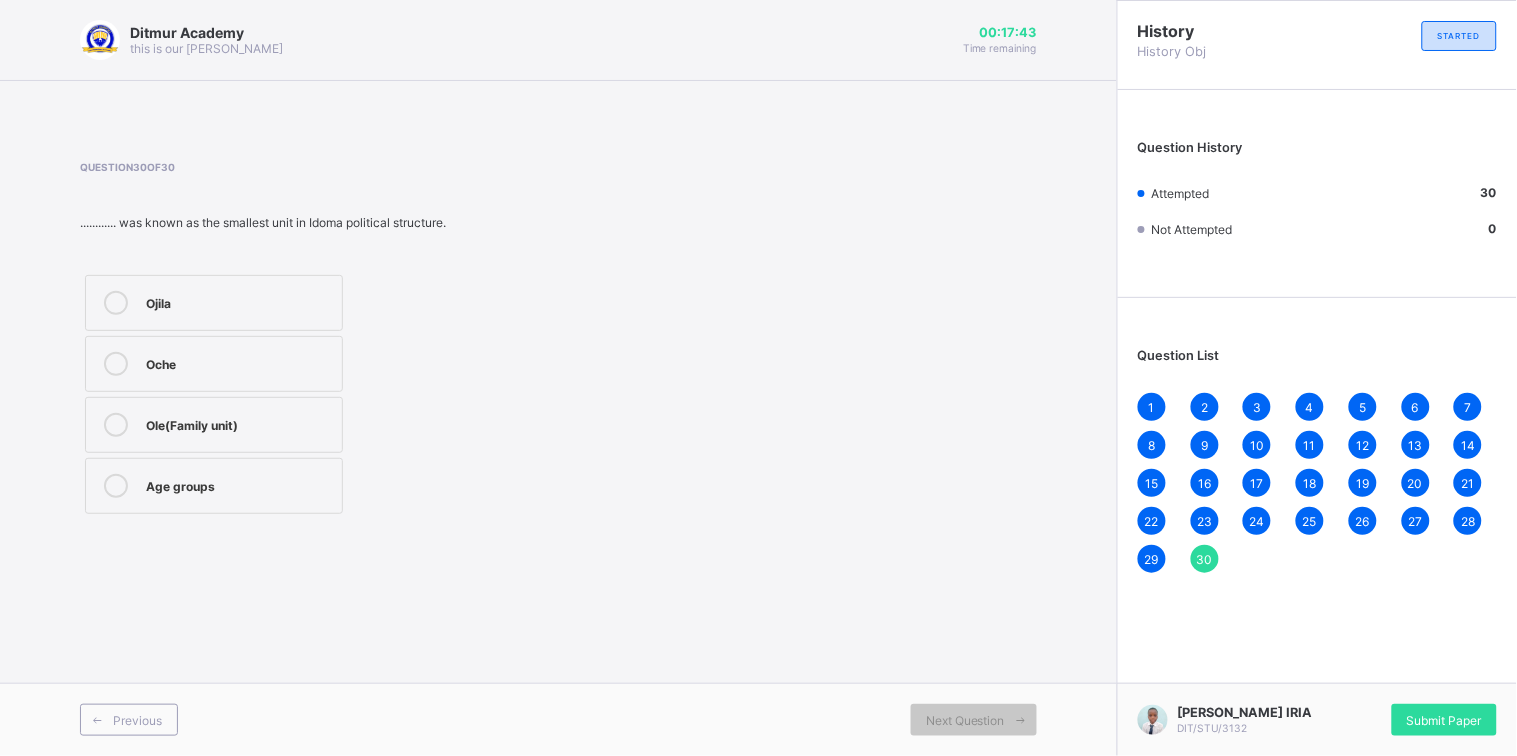 click on "Question List 1 2 3 4 5 6 7 8 9 10 11 12 13 14 15 16 17 18 19 20 21 22 23 24 25 26 27 28 29 30" at bounding box center (1317, 450) 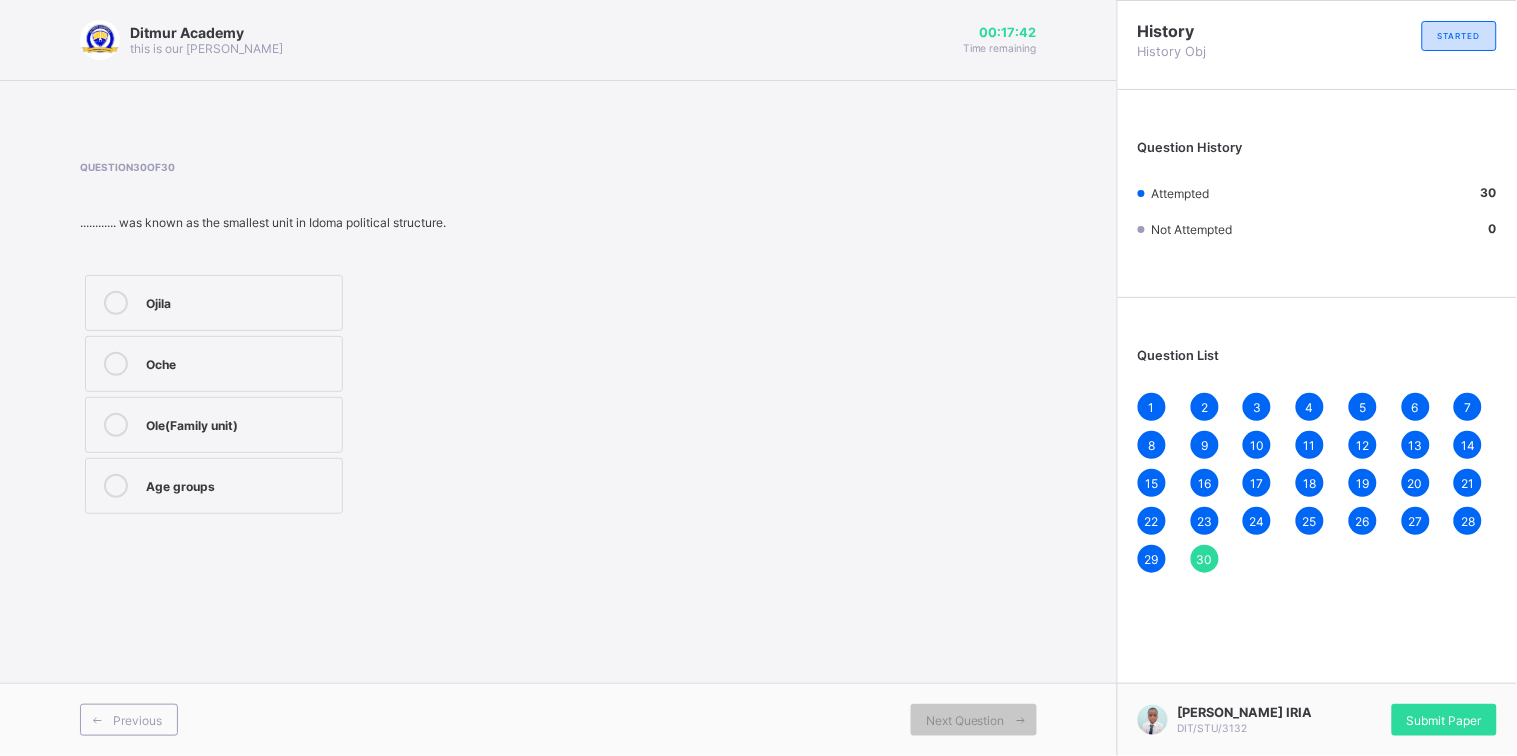 click on "1" at bounding box center (1152, 407) 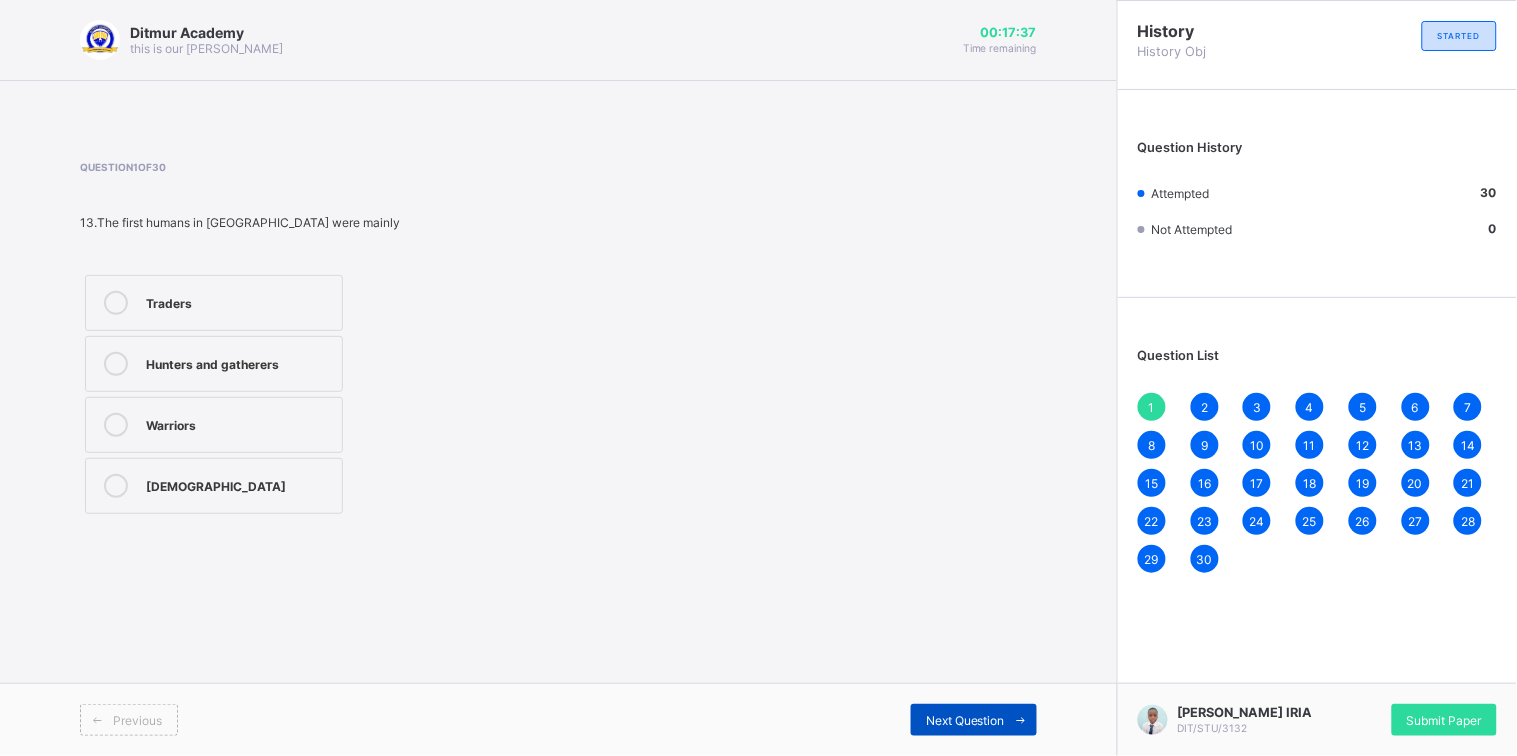 click on "Next Question" at bounding box center (965, 720) 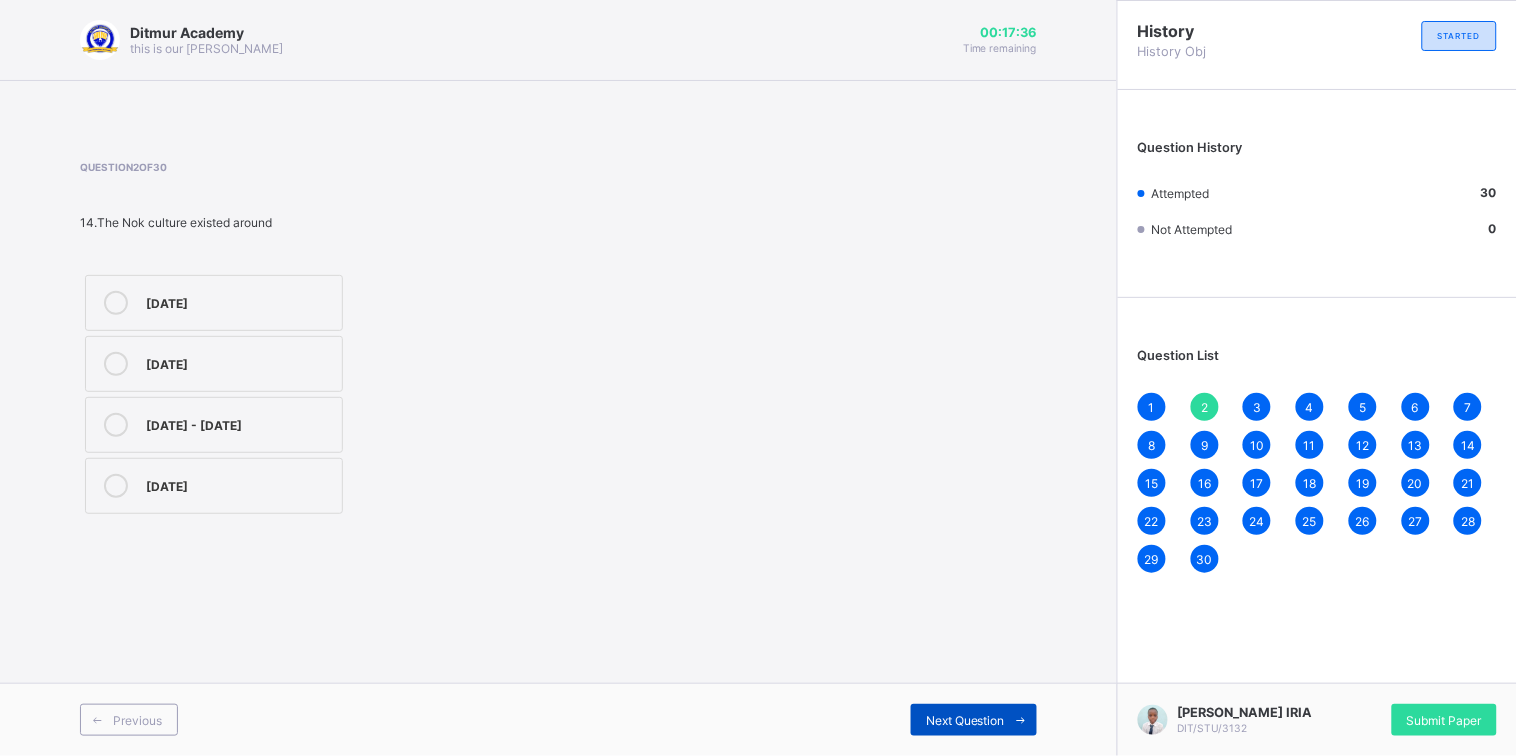 click on "Next Question" at bounding box center (965, 720) 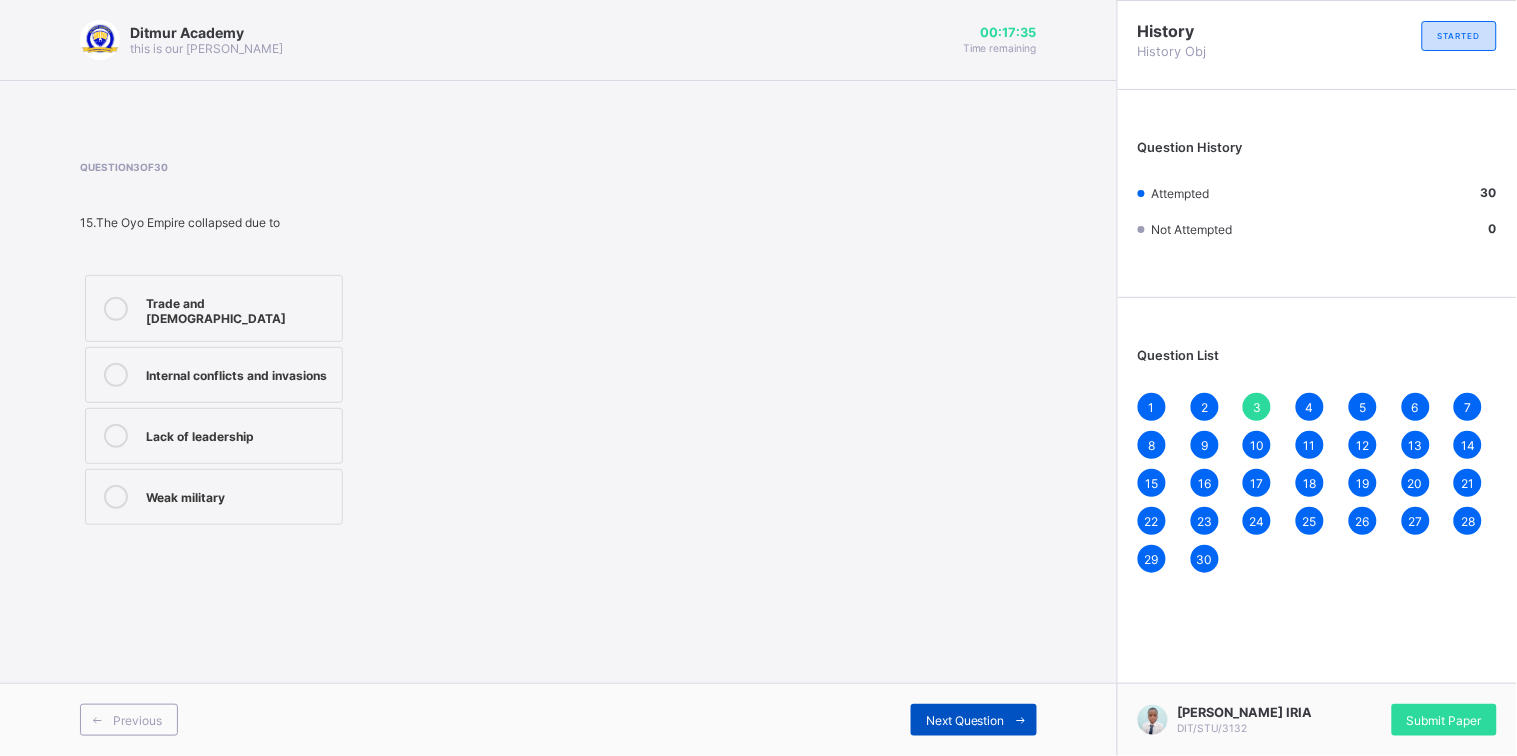 click on "Next Question" at bounding box center [965, 720] 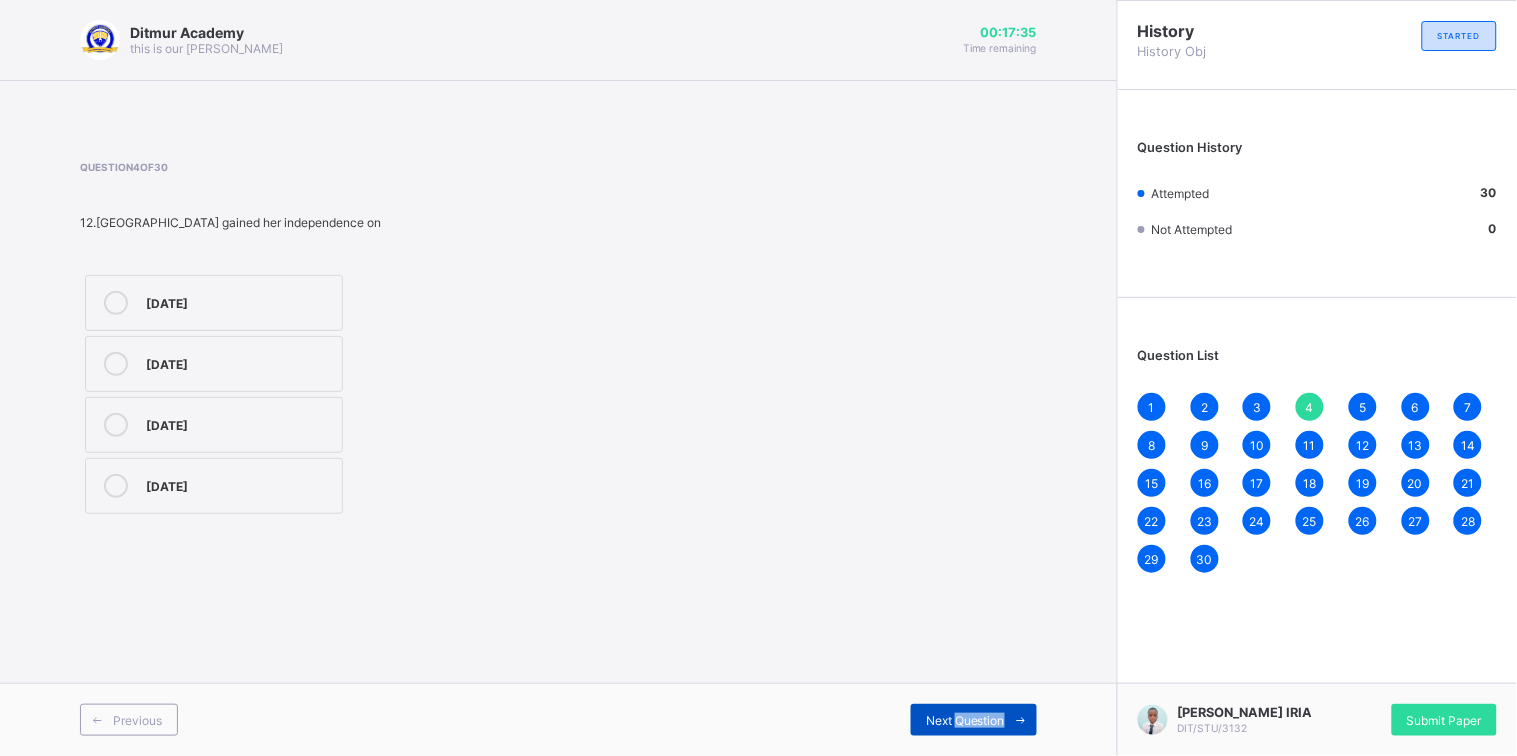 click on "Next Question" at bounding box center (965, 720) 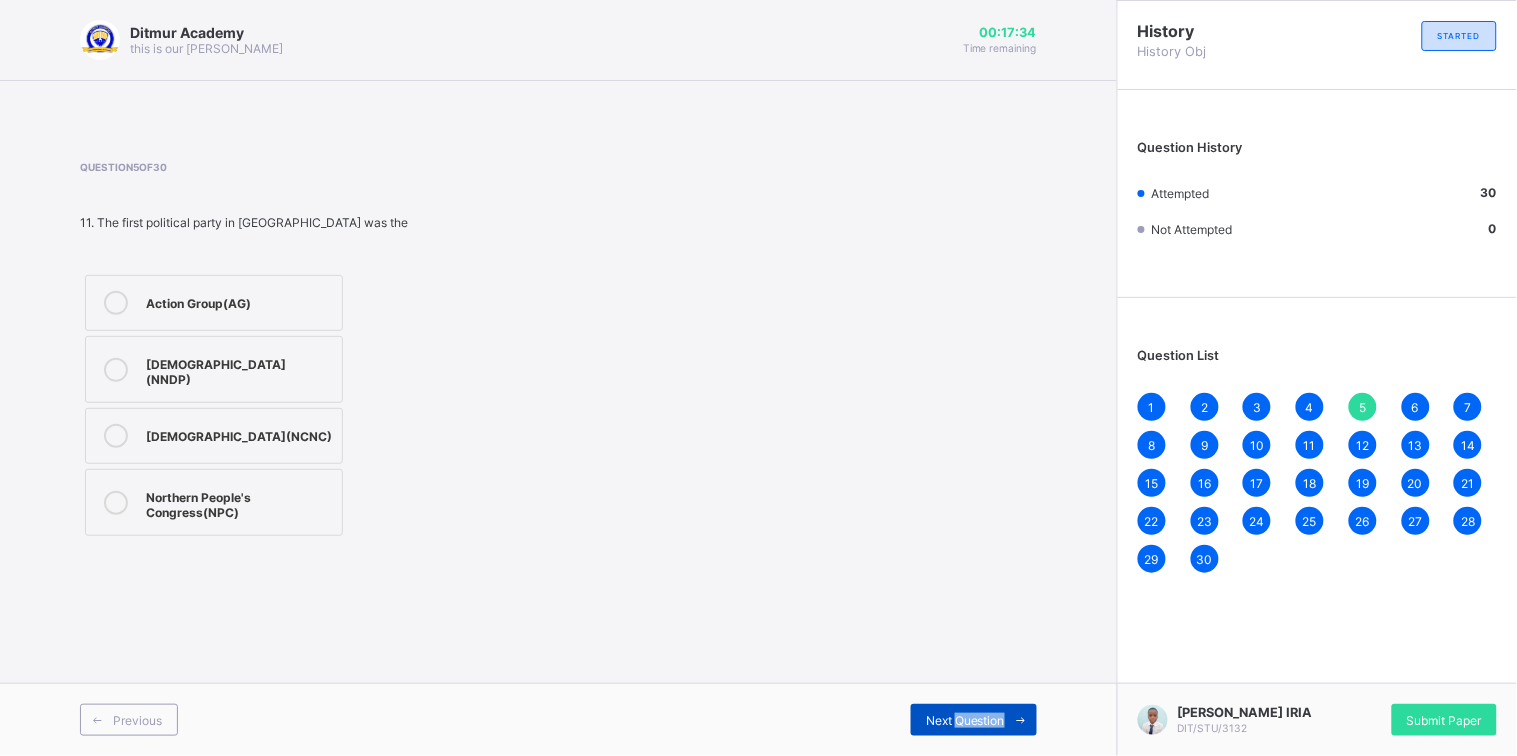 click on "Next Question" at bounding box center [965, 720] 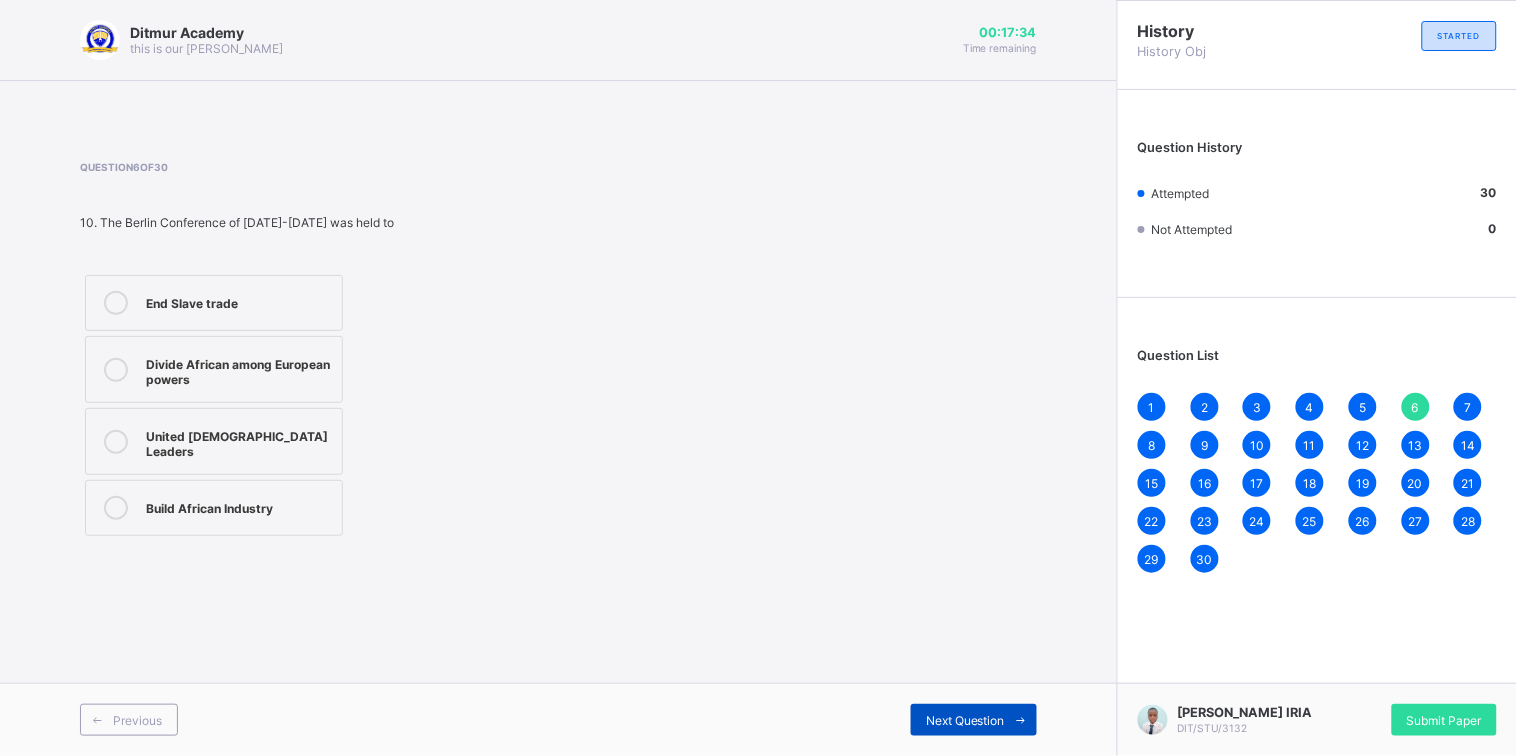 click on "Next Question" at bounding box center (965, 720) 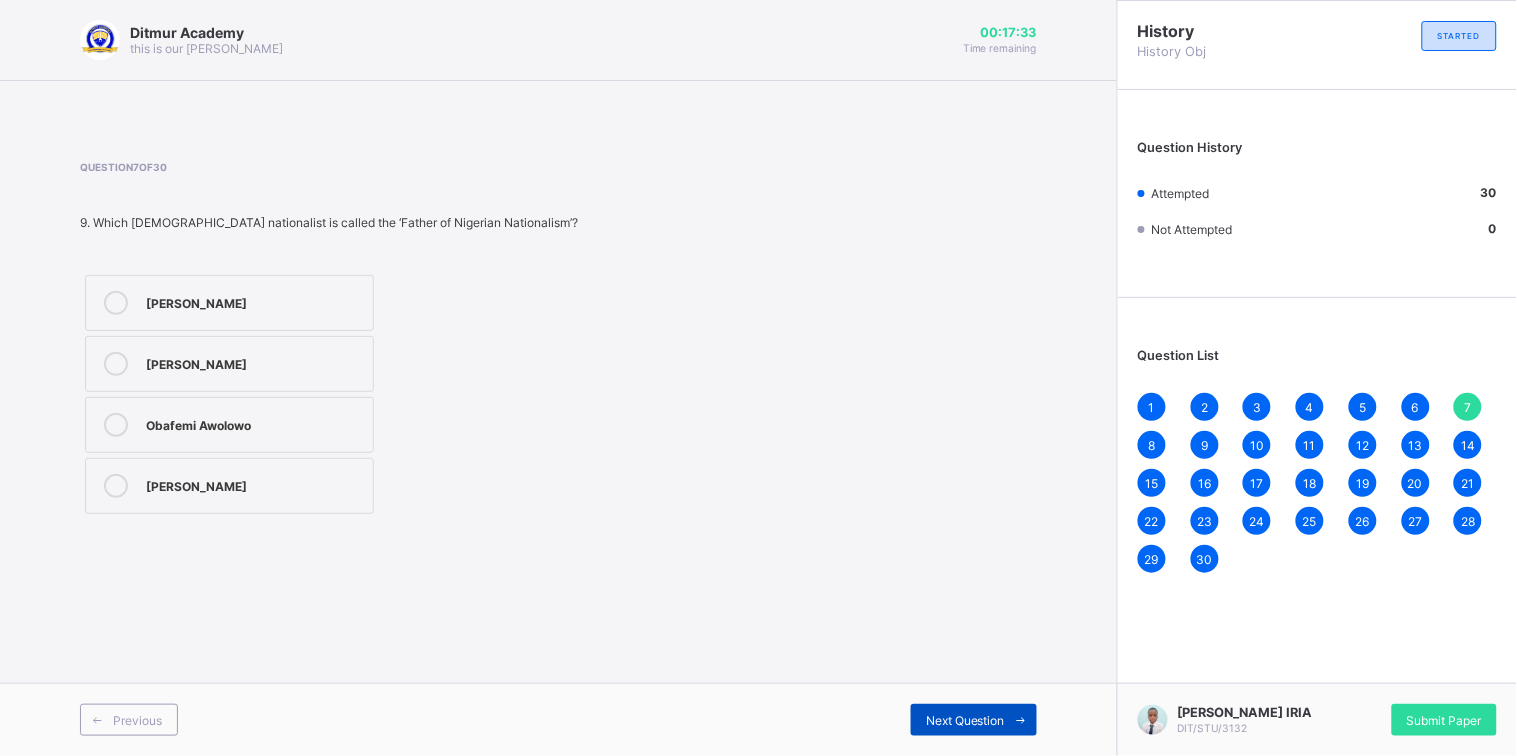 click on "Next Question" at bounding box center (965, 720) 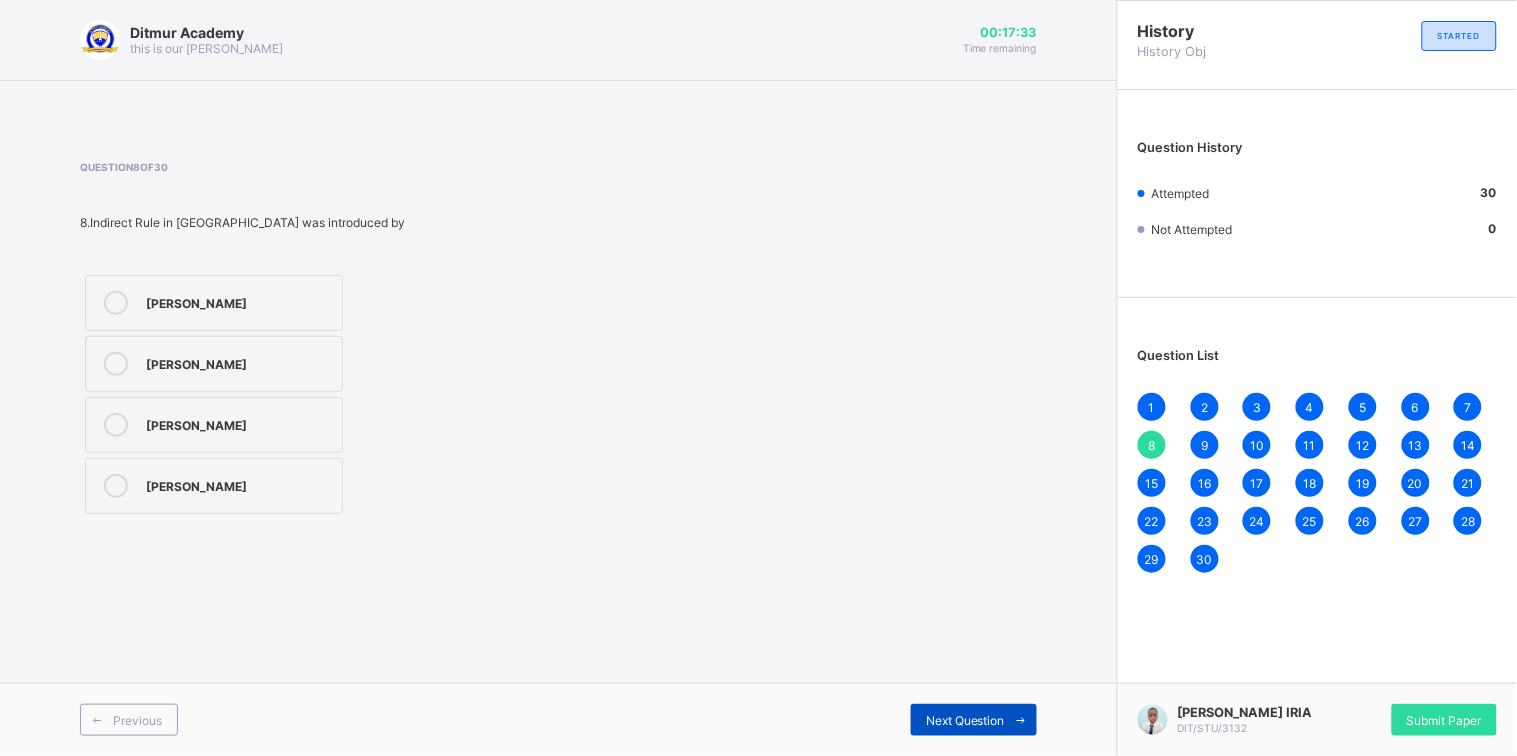 click on "Next Question" at bounding box center [965, 720] 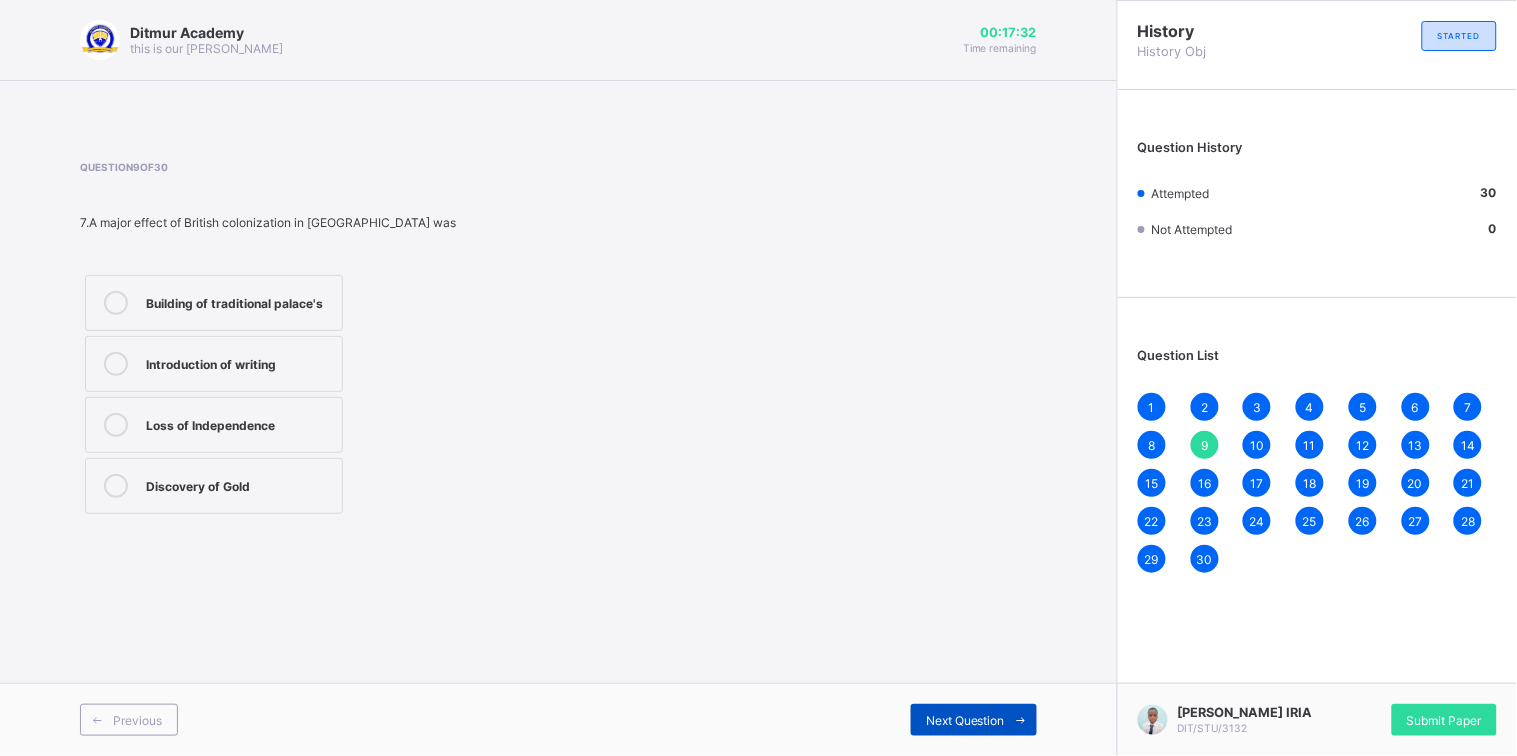 click on "Next Question" at bounding box center (965, 720) 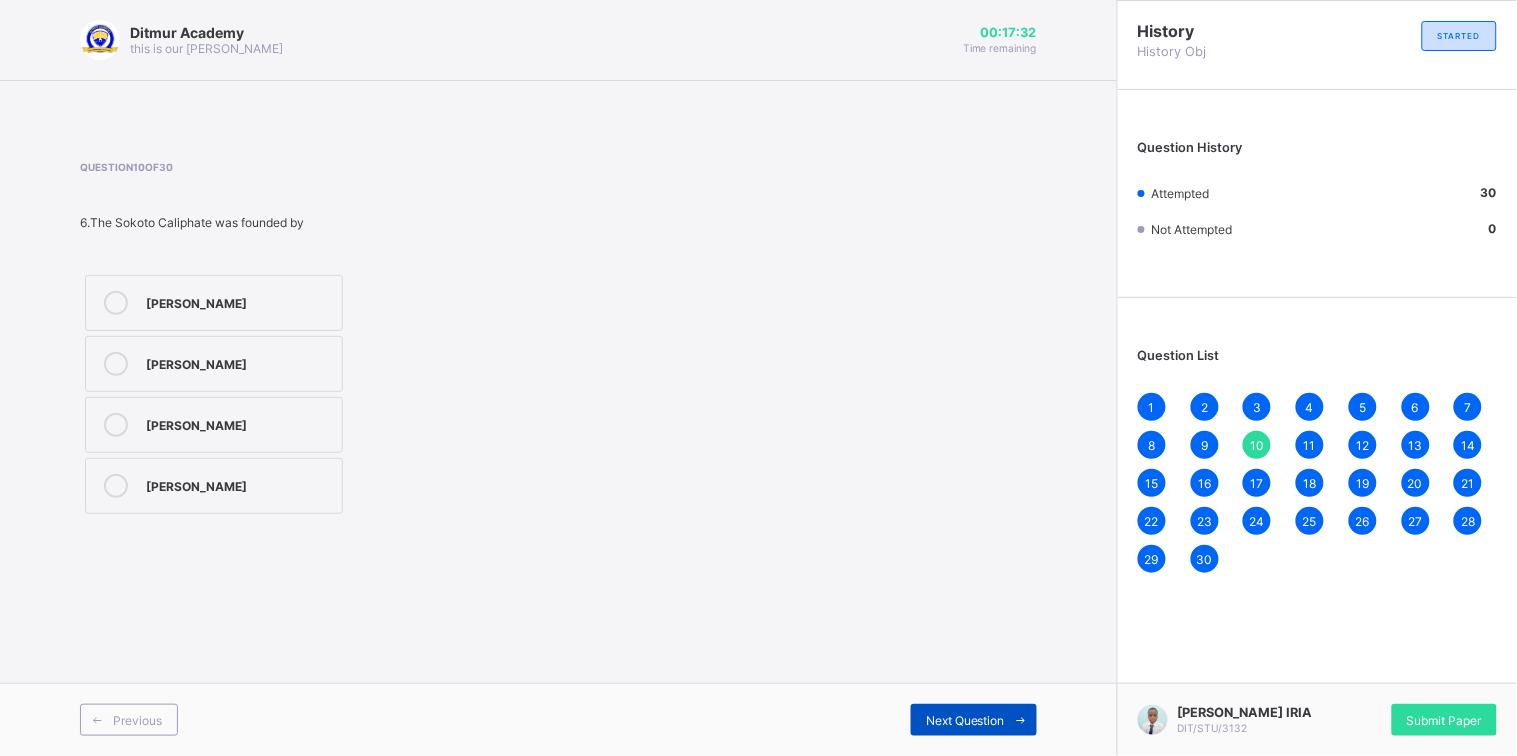 click on "Next Question" at bounding box center [965, 720] 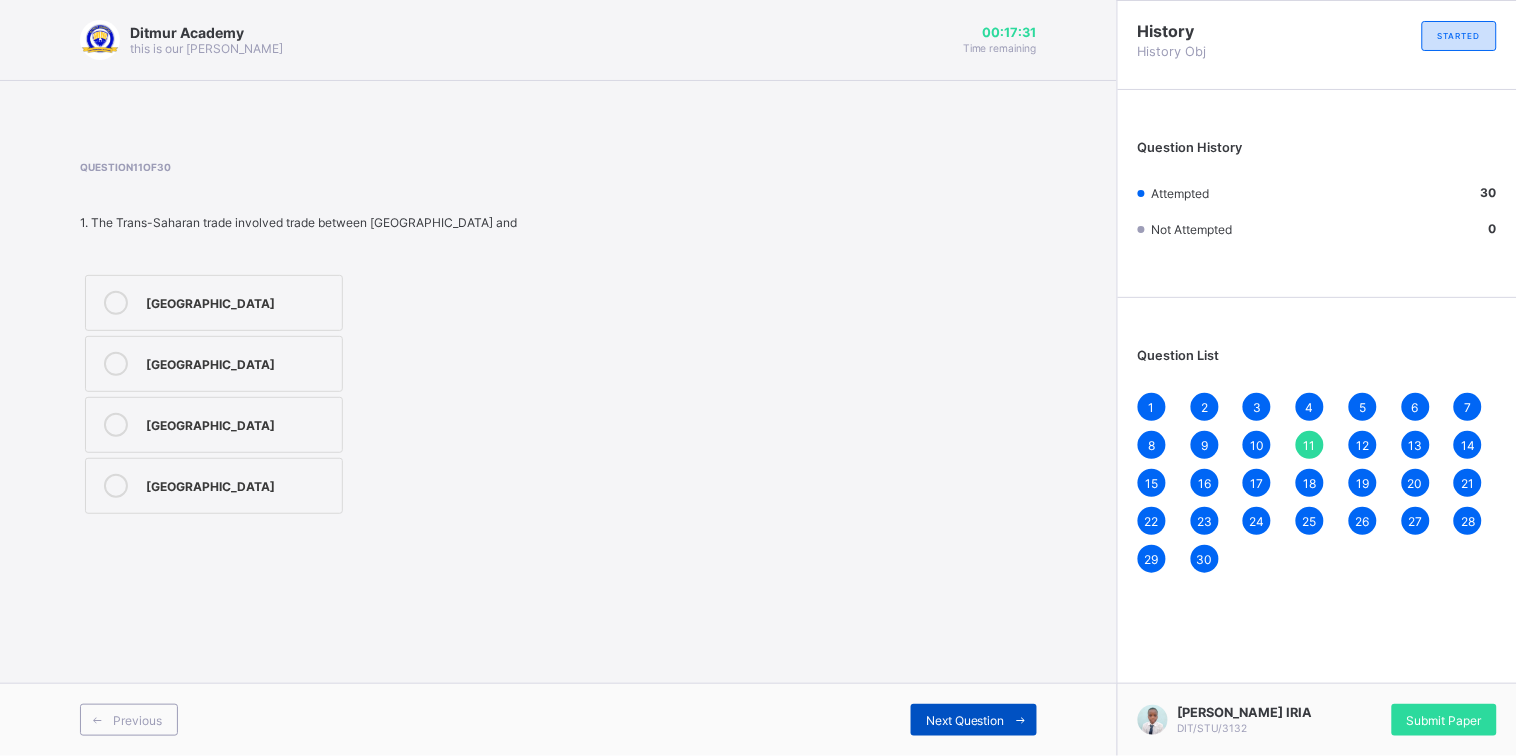 click on "Next Question" at bounding box center (965, 720) 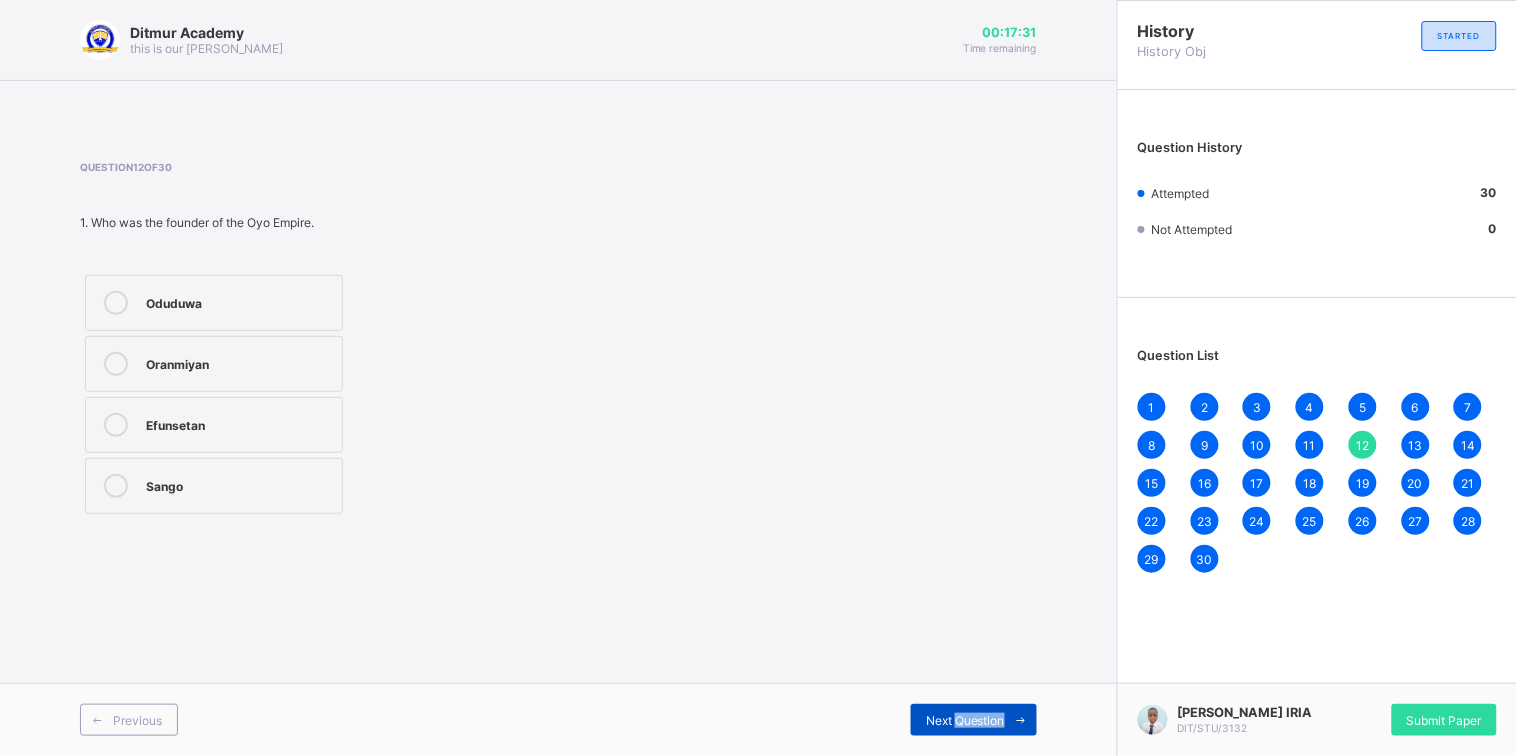 click on "Next Question" at bounding box center (965, 720) 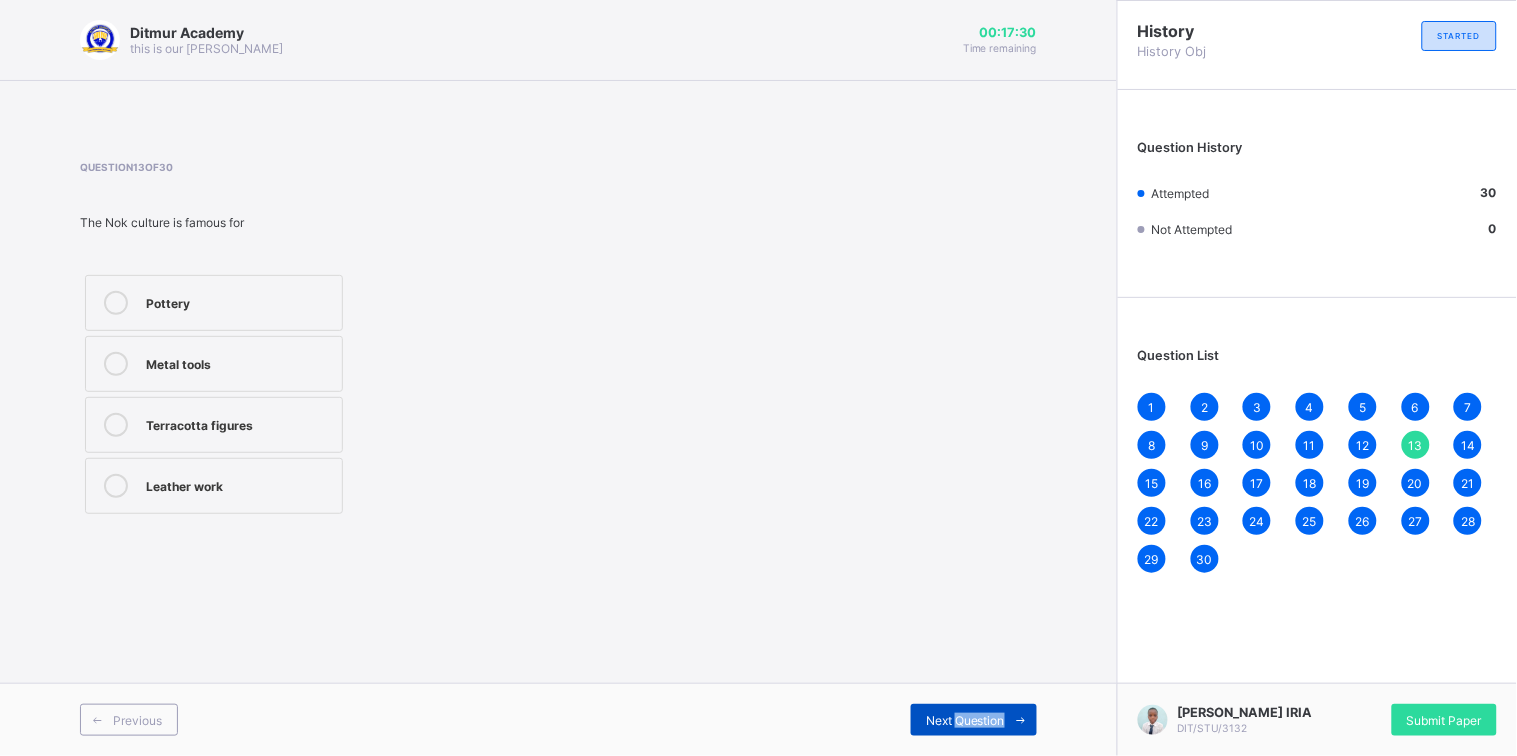click on "Next Question" at bounding box center [965, 720] 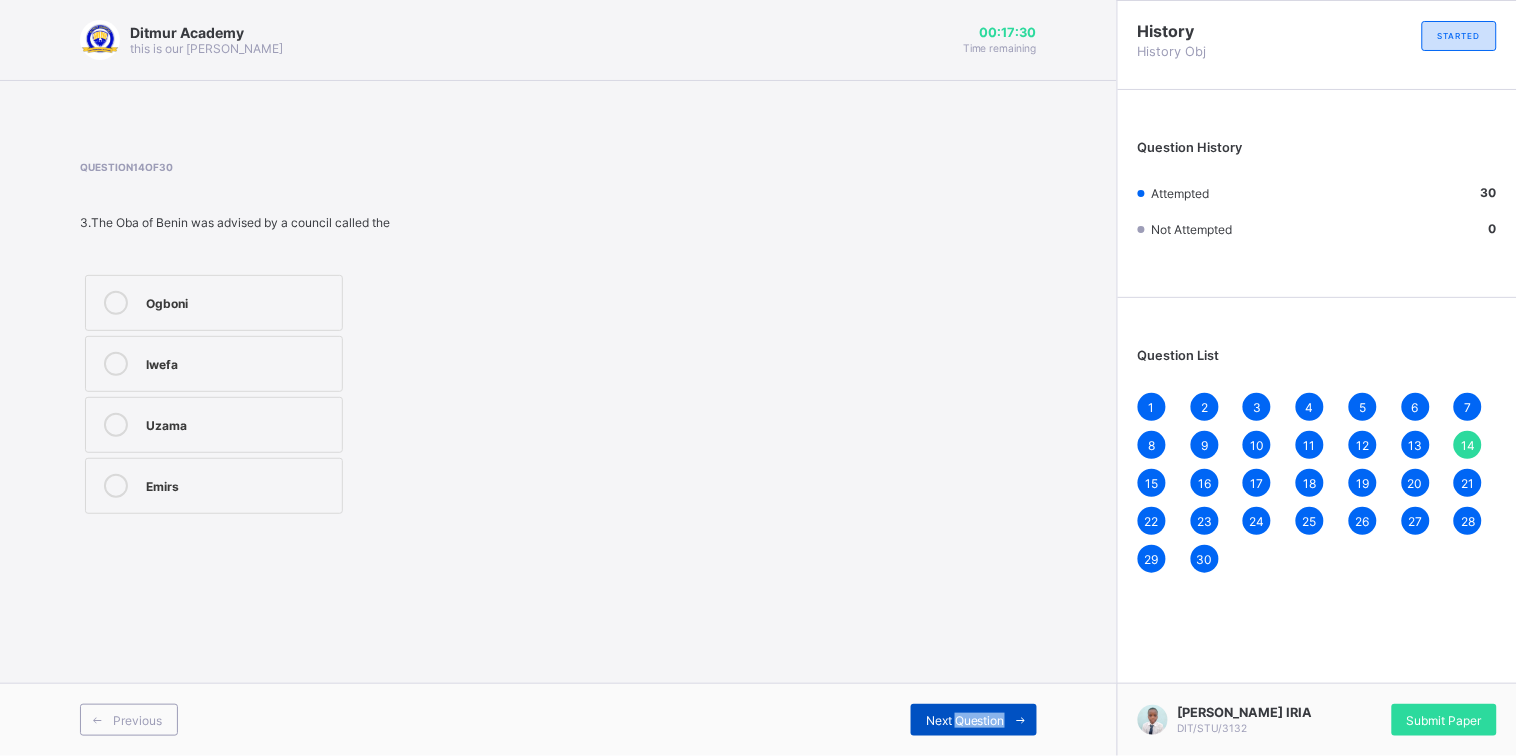 click on "Next Question" at bounding box center (965, 720) 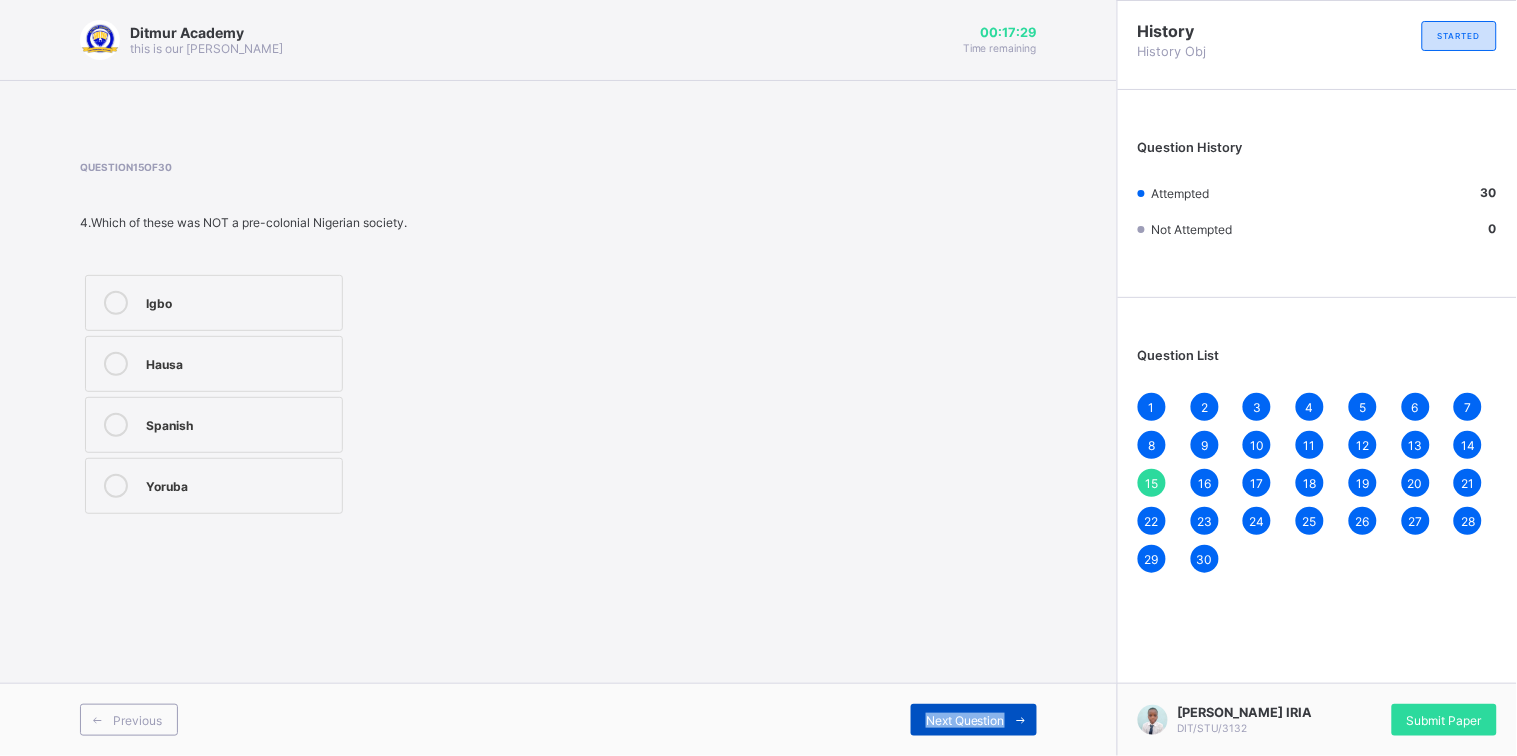 click on "Next Question" at bounding box center (965, 720) 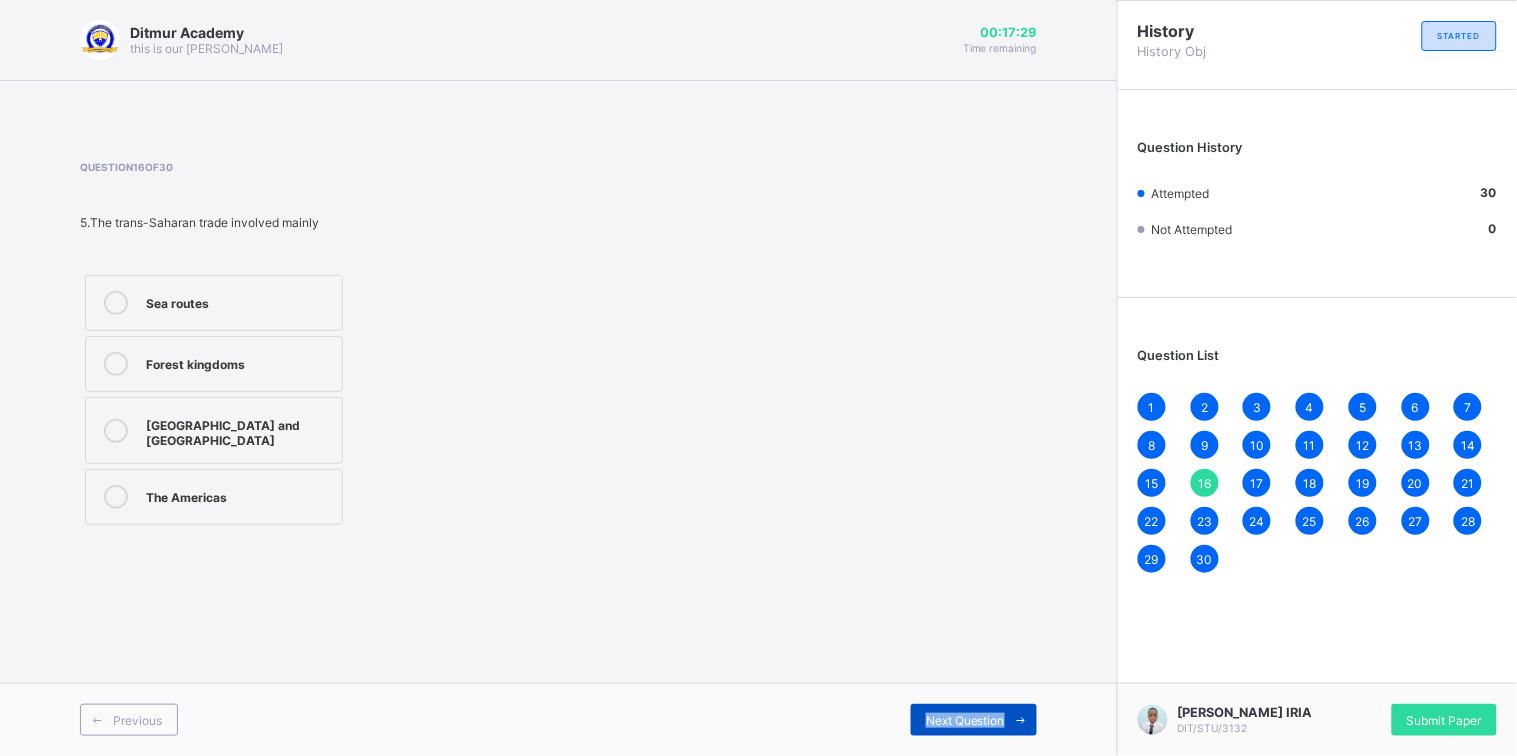 click on "Next Question" at bounding box center [965, 720] 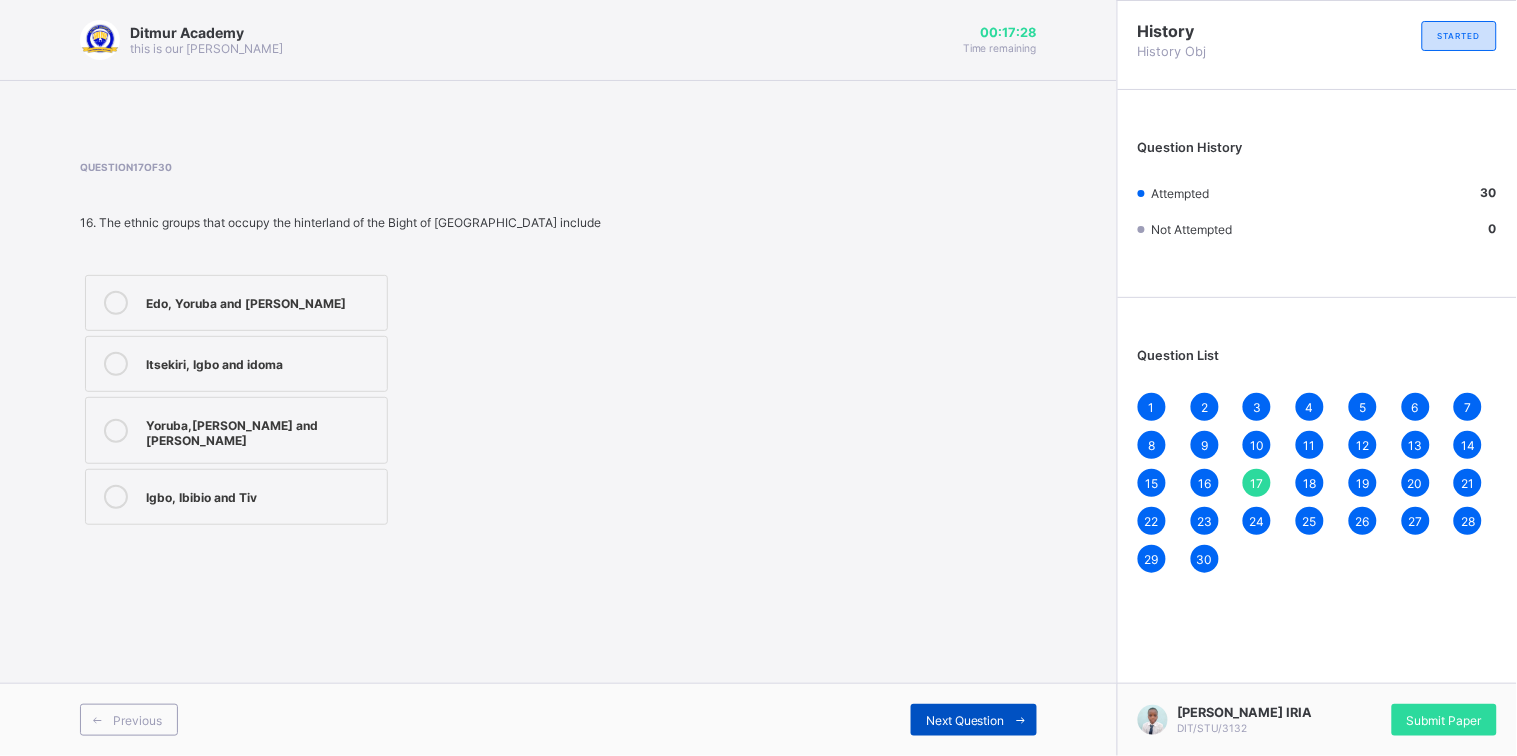 click on "Next Question" at bounding box center (965, 720) 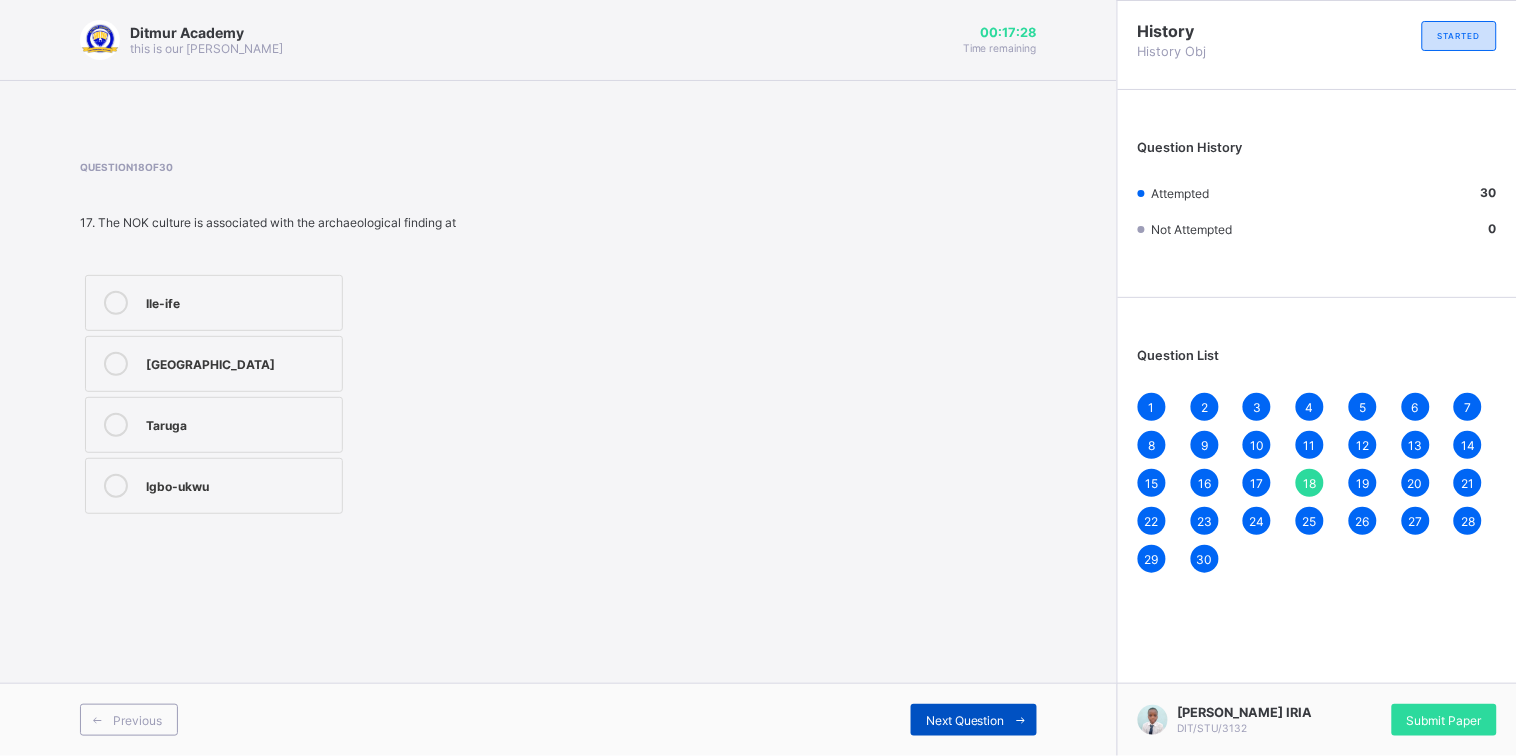 click on "Next Question" at bounding box center (965, 720) 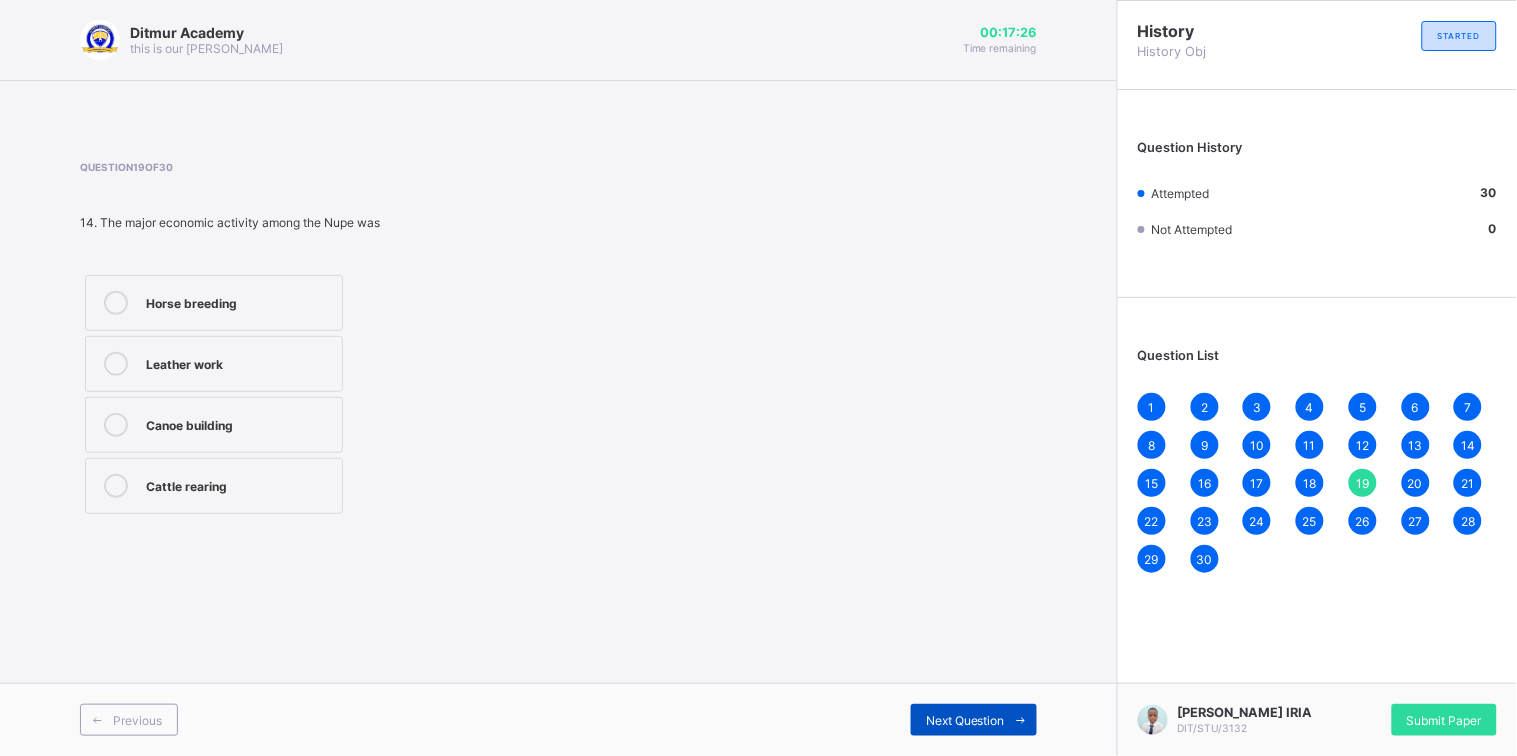 click on "Next Question" at bounding box center [965, 720] 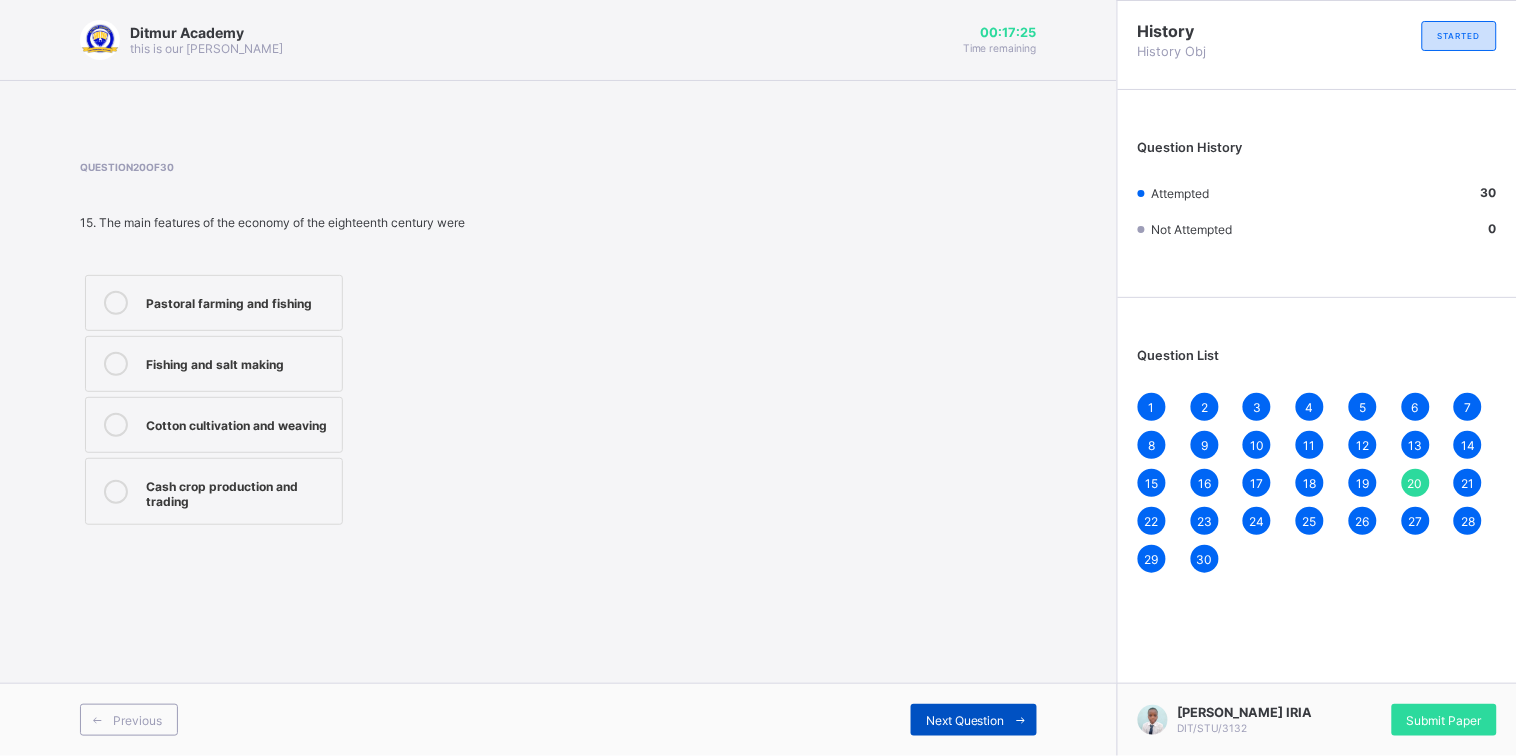 click on "Next Question" at bounding box center (965, 720) 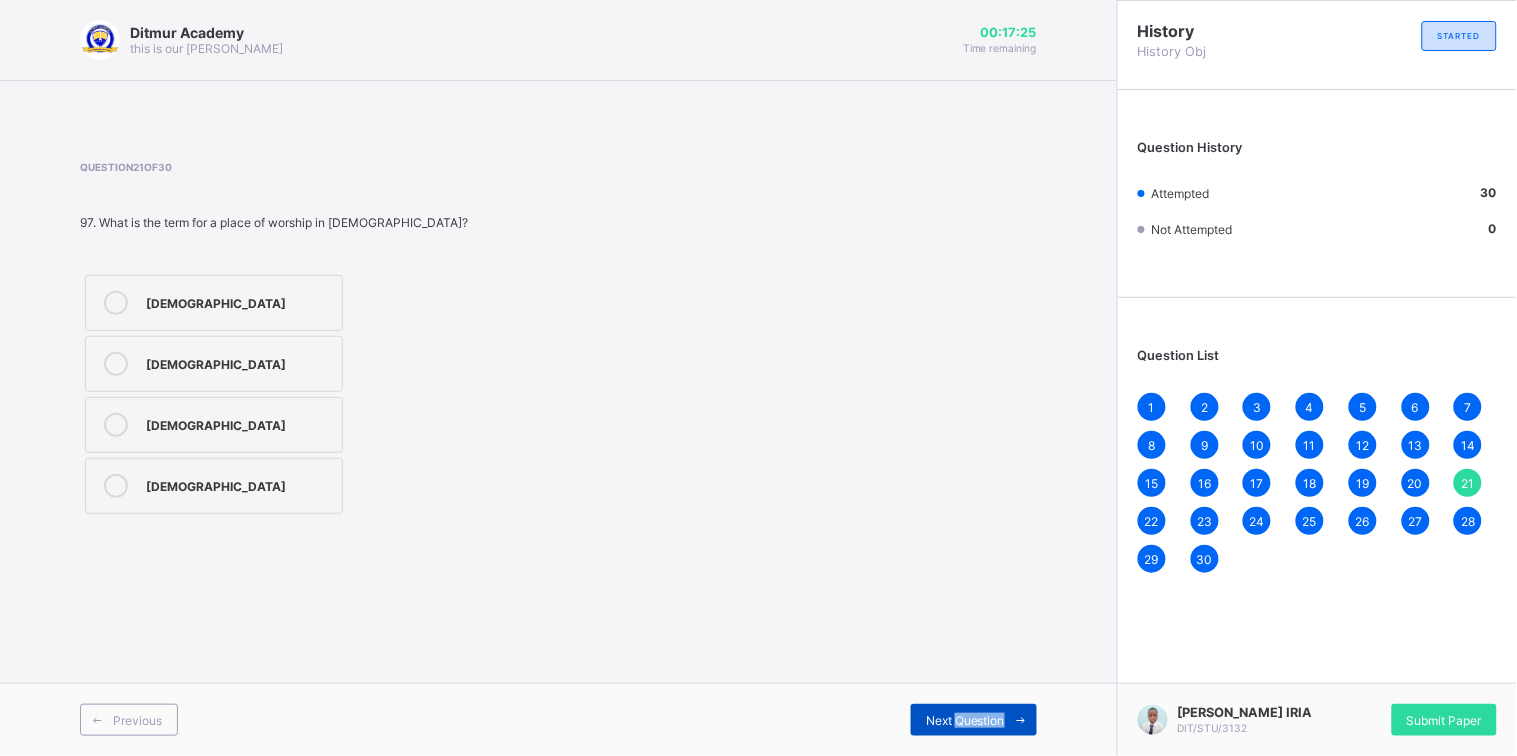 click on "Next Question" at bounding box center (965, 720) 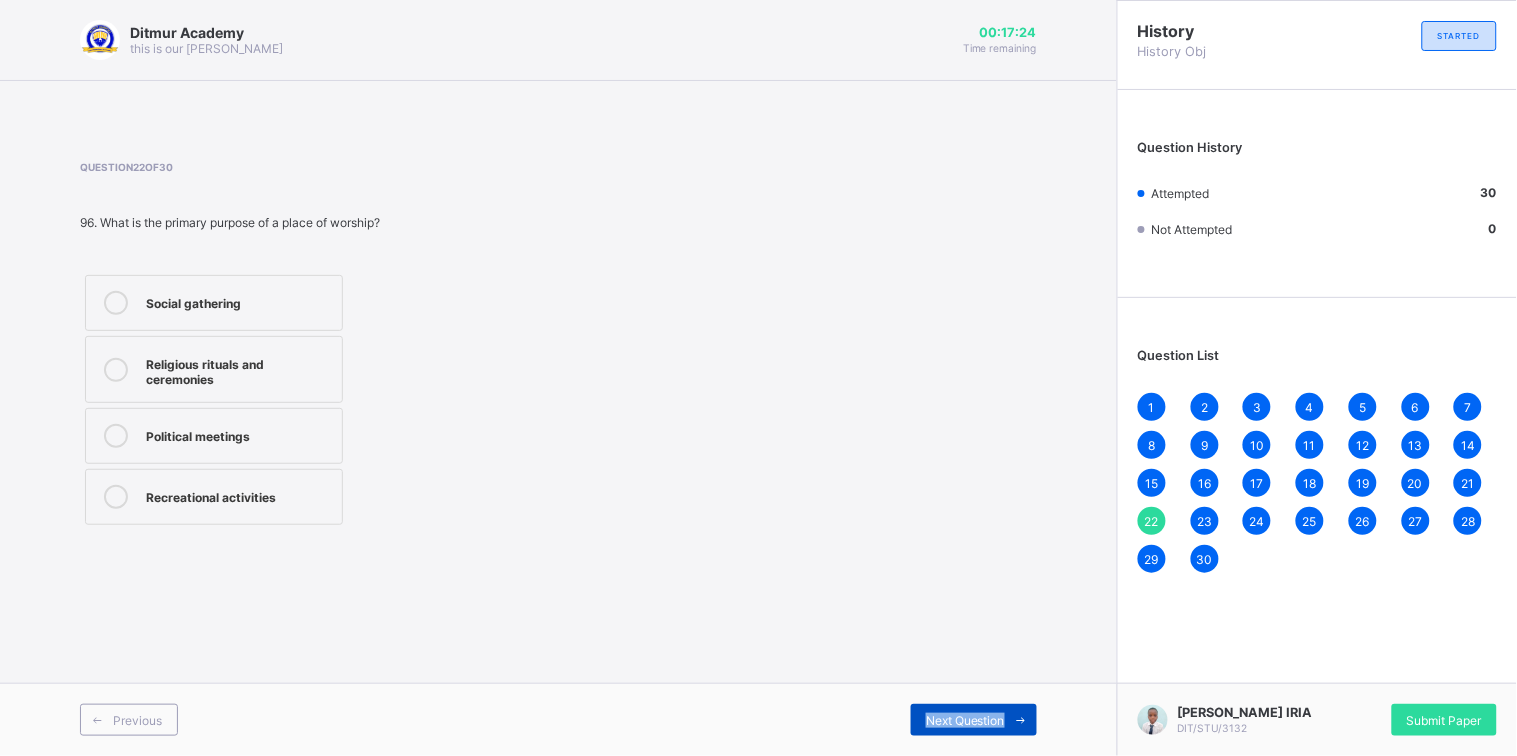 click on "Next Question" at bounding box center [965, 720] 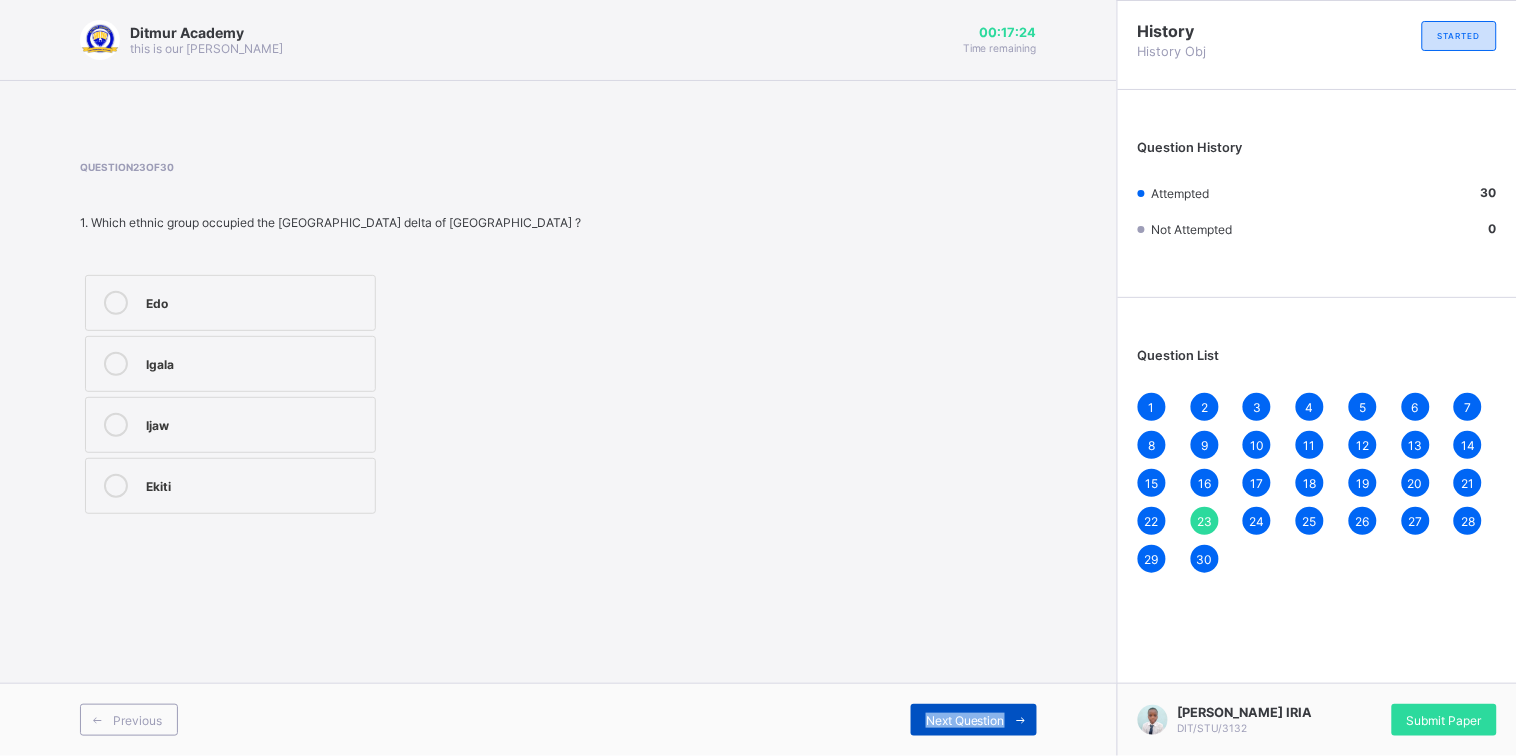 click on "Next Question" at bounding box center (965, 720) 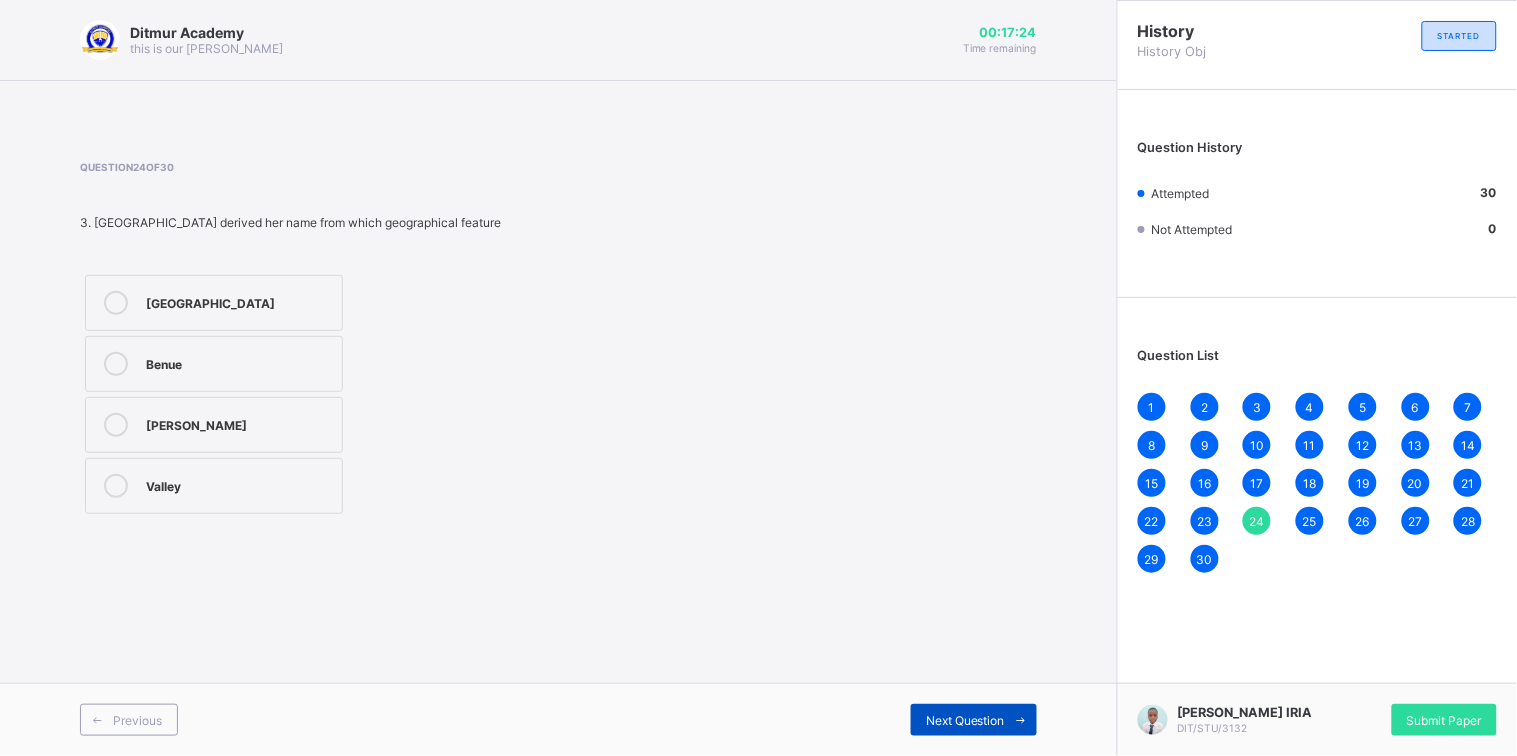 click on "Next Question" at bounding box center (965, 720) 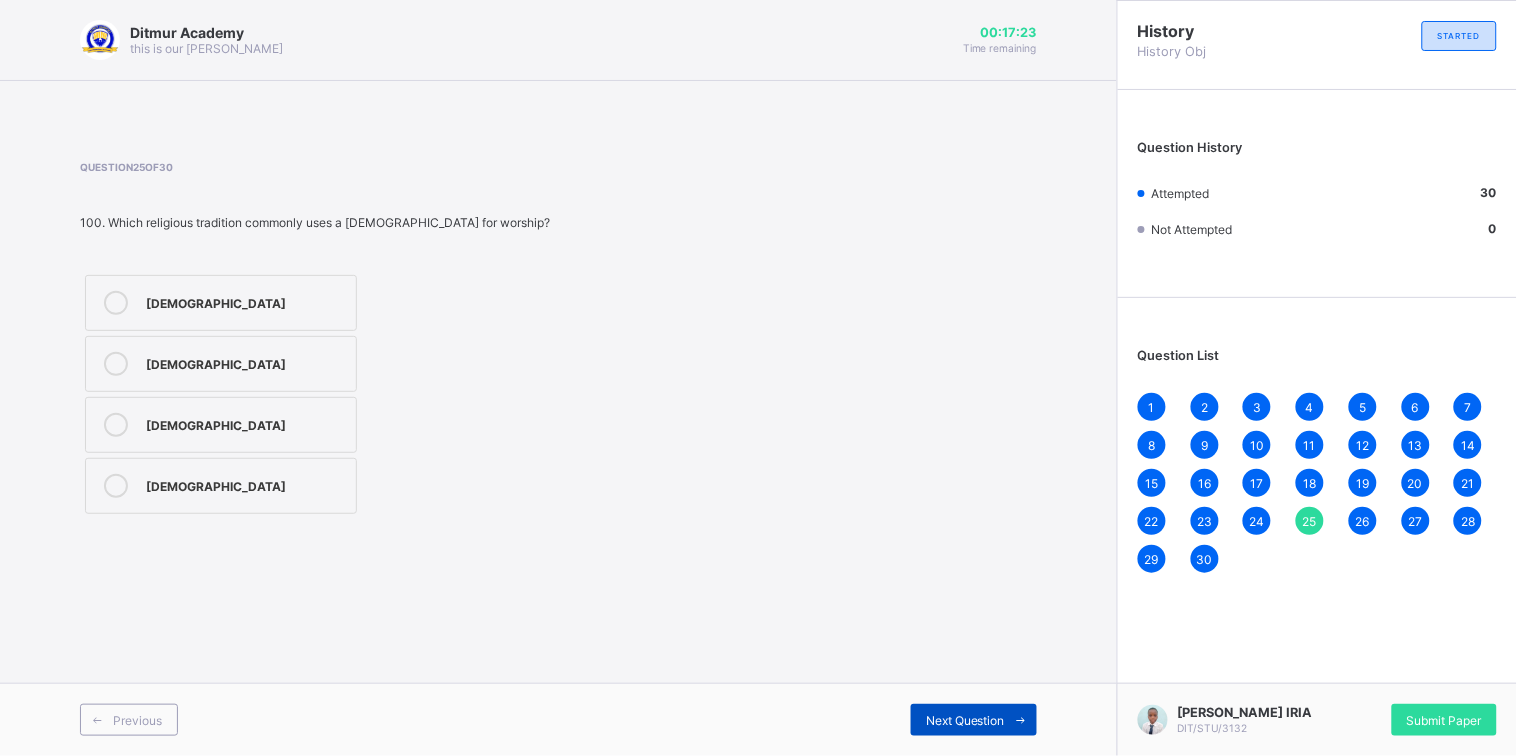 click on "Next Question" at bounding box center [965, 720] 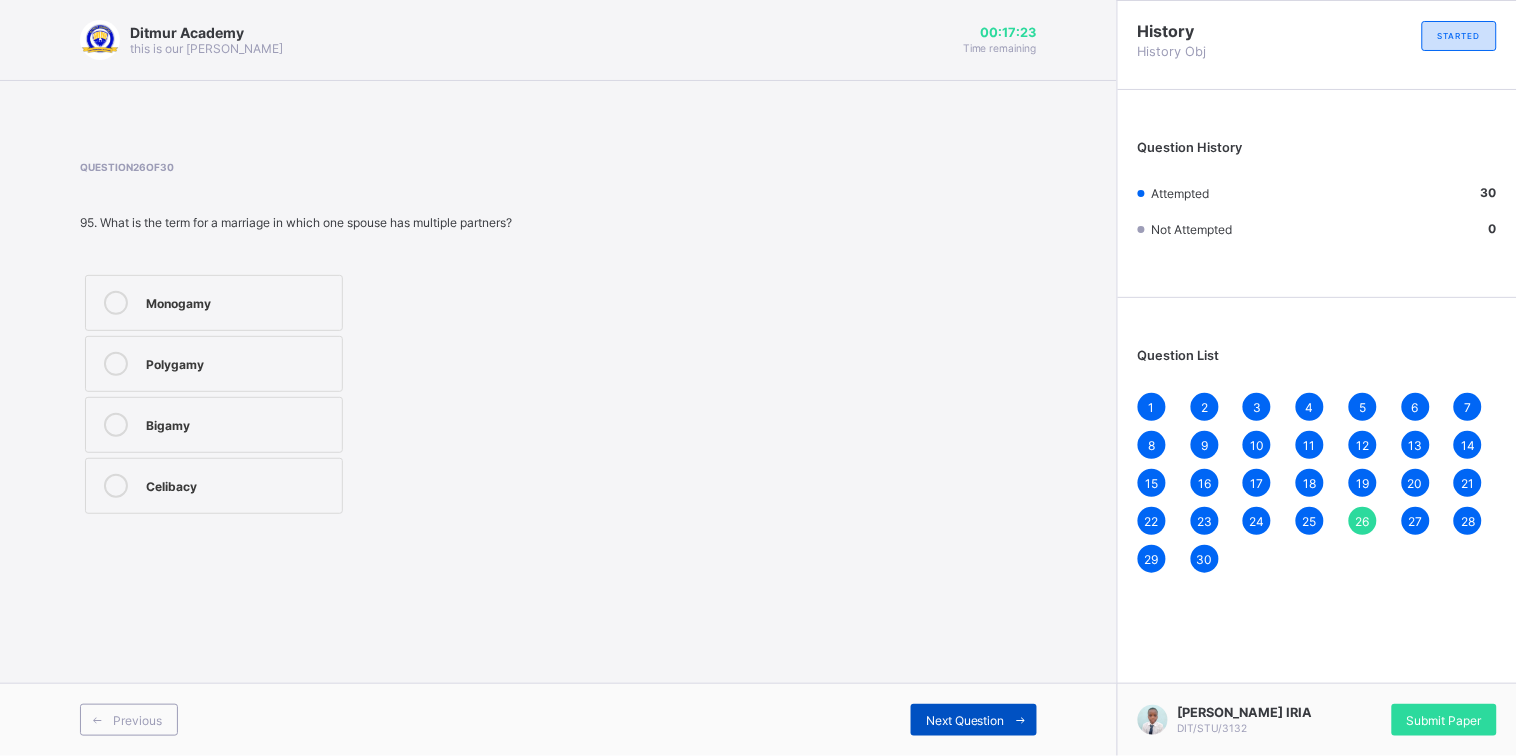 click on "Next Question" at bounding box center [965, 720] 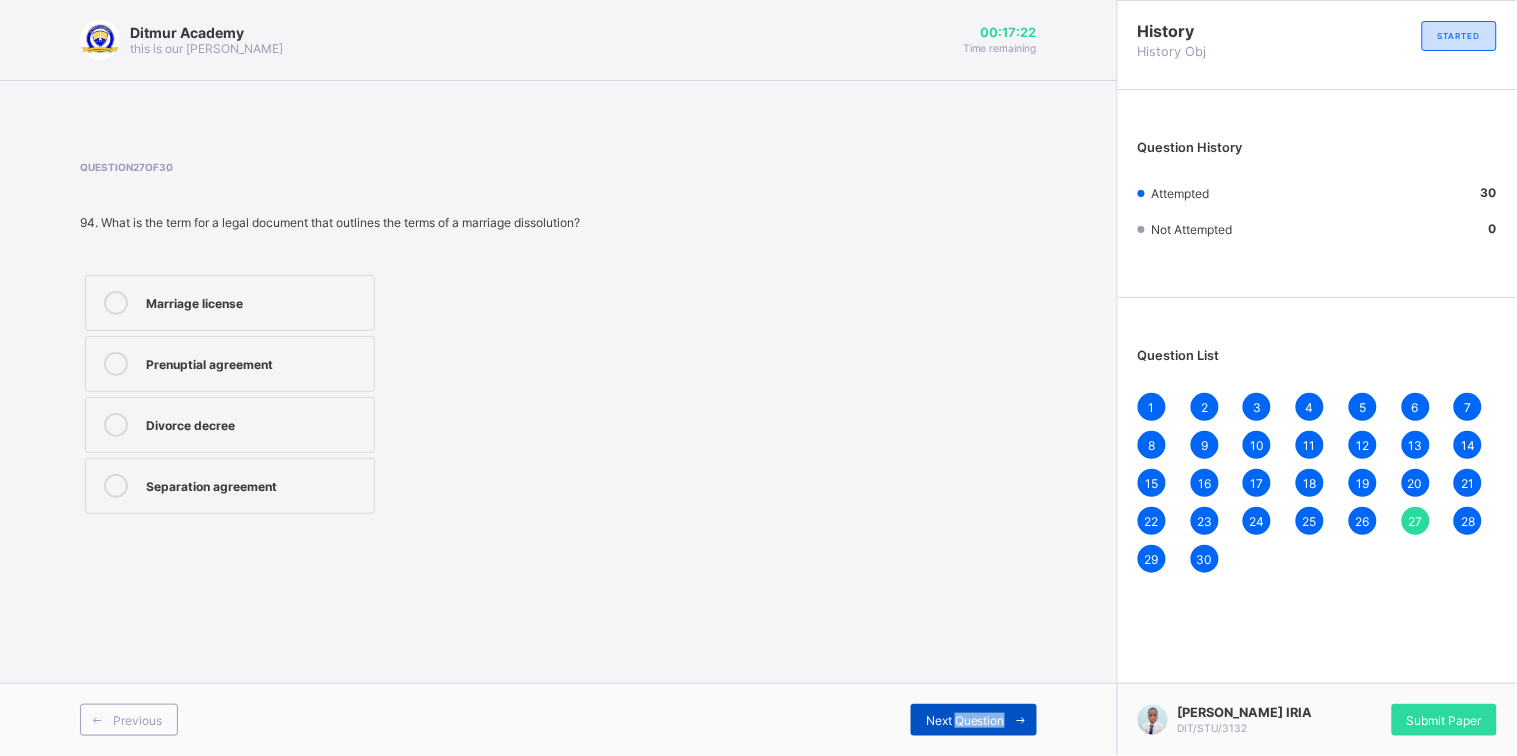 click on "Next Question" at bounding box center (965, 720) 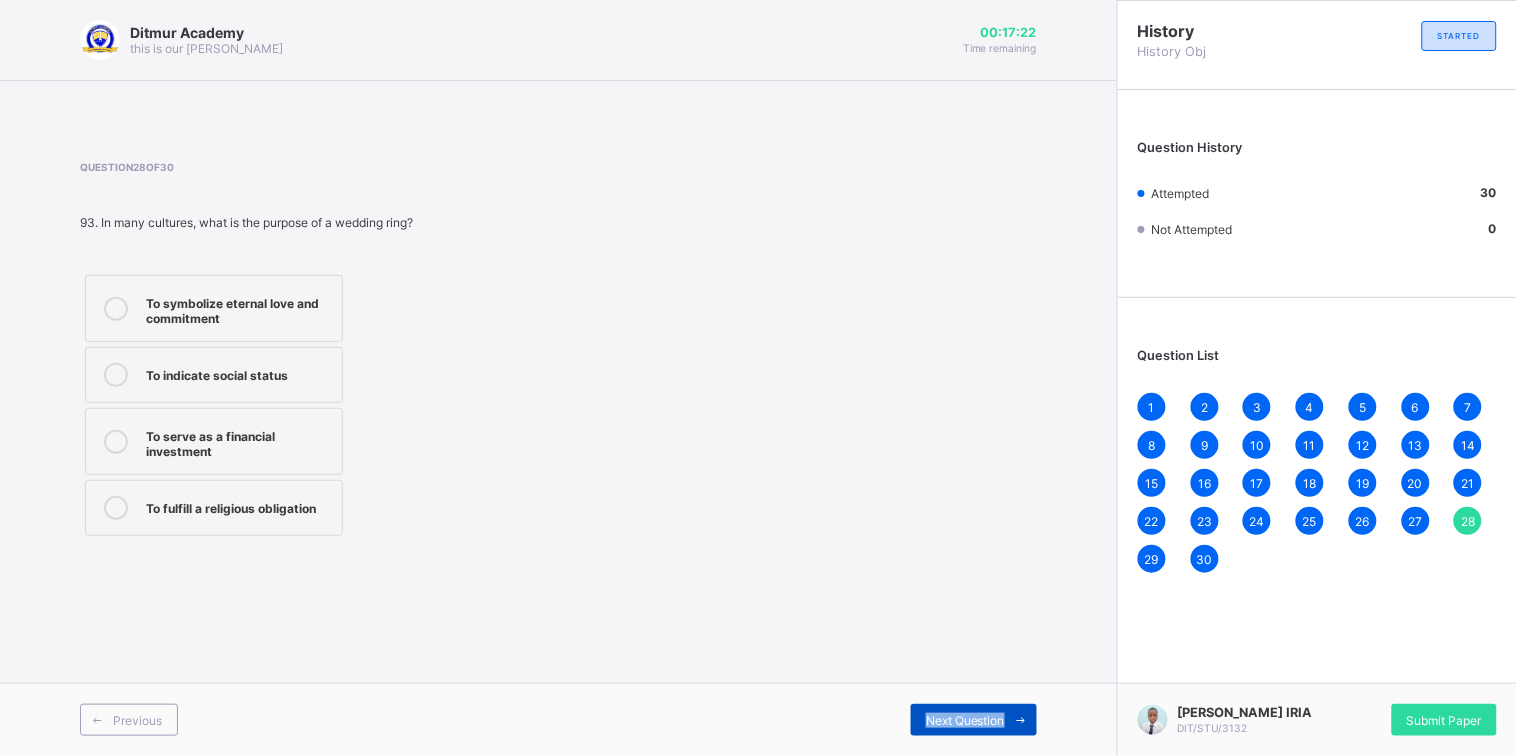 click on "Next Question" at bounding box center [965, 720] 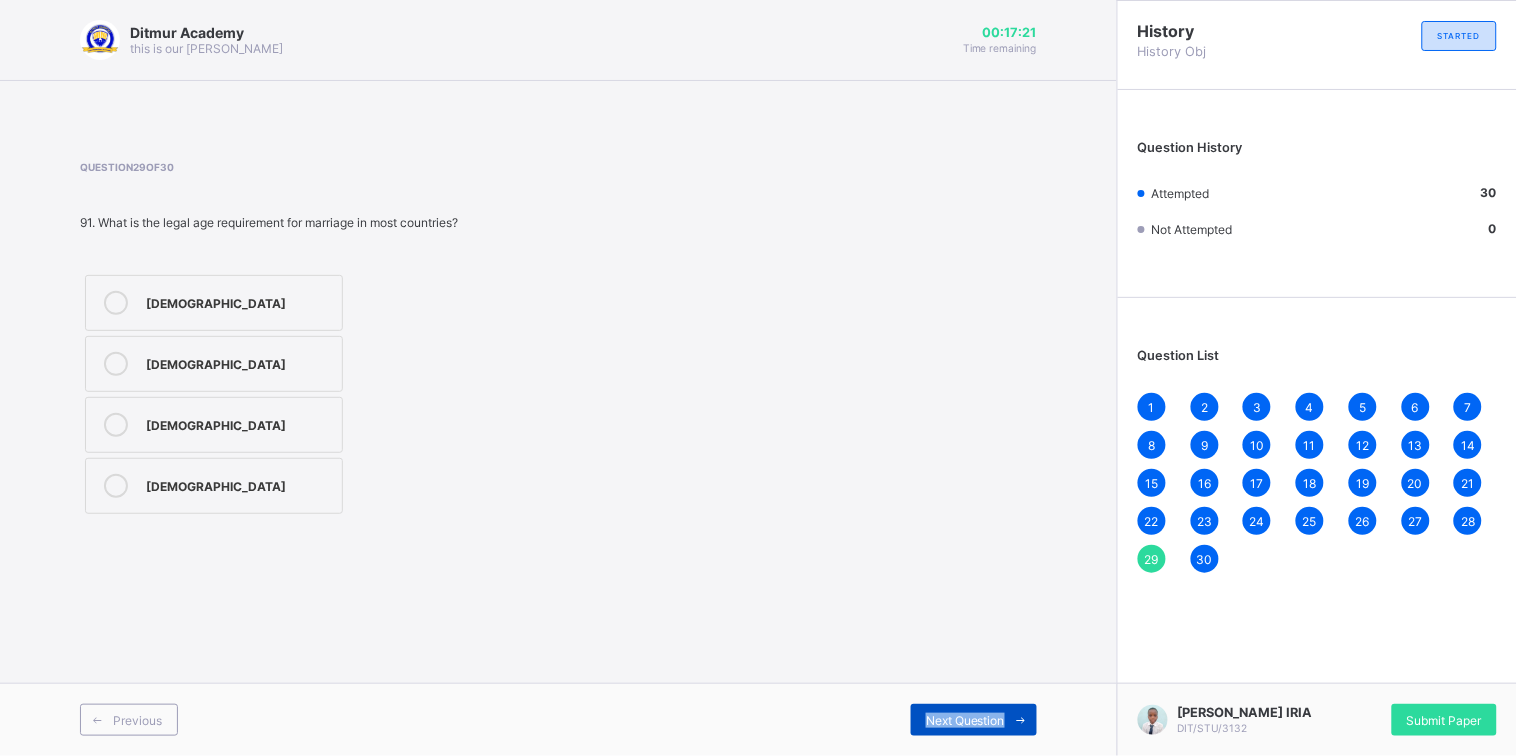 click on "Next Question" at bounding box center [965, 720] 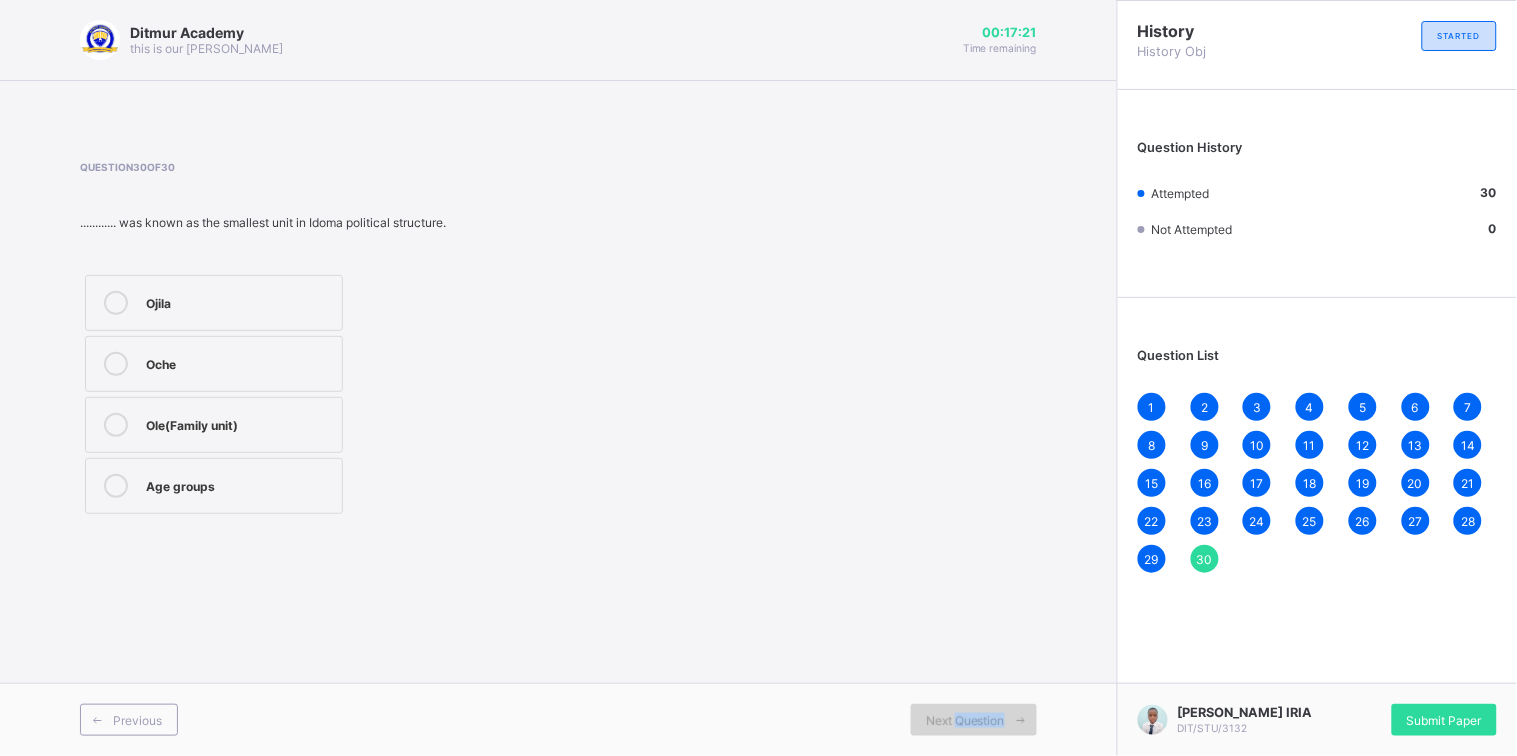 click on "Next Question" at bounding box center (965, 720) 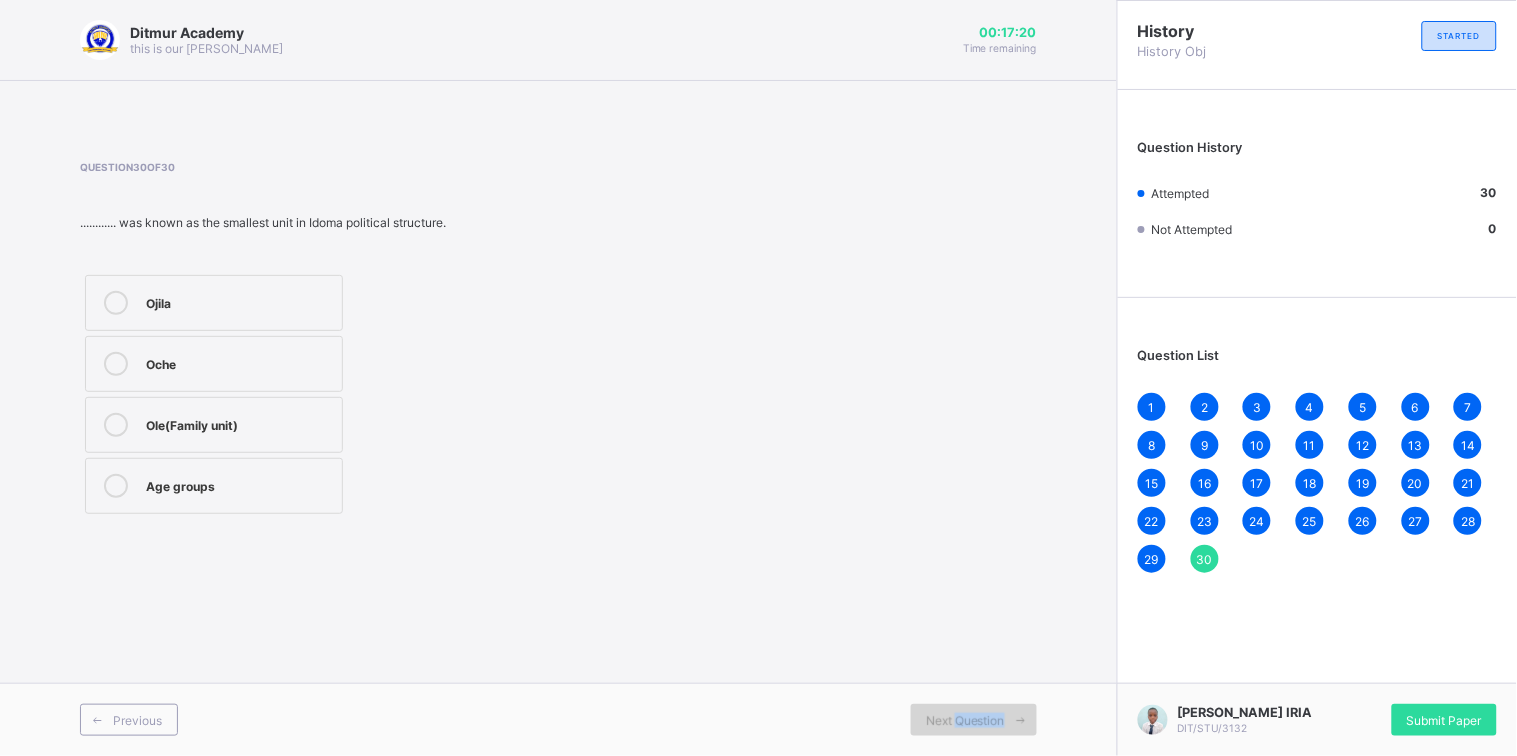 click on "Next Question" at bounding box center (965, 720) 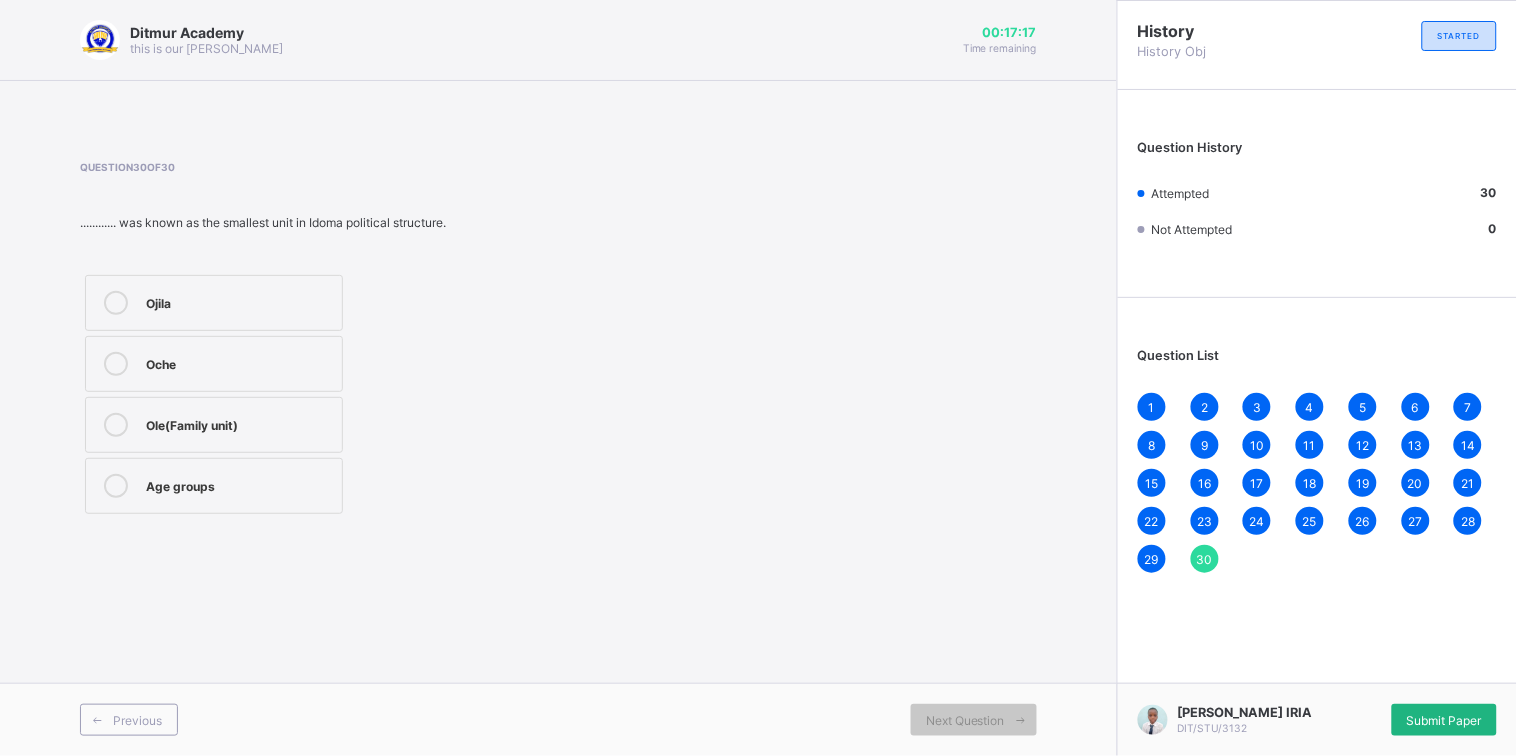 click on "Submit Paper" at bounding box center (1444, 720) 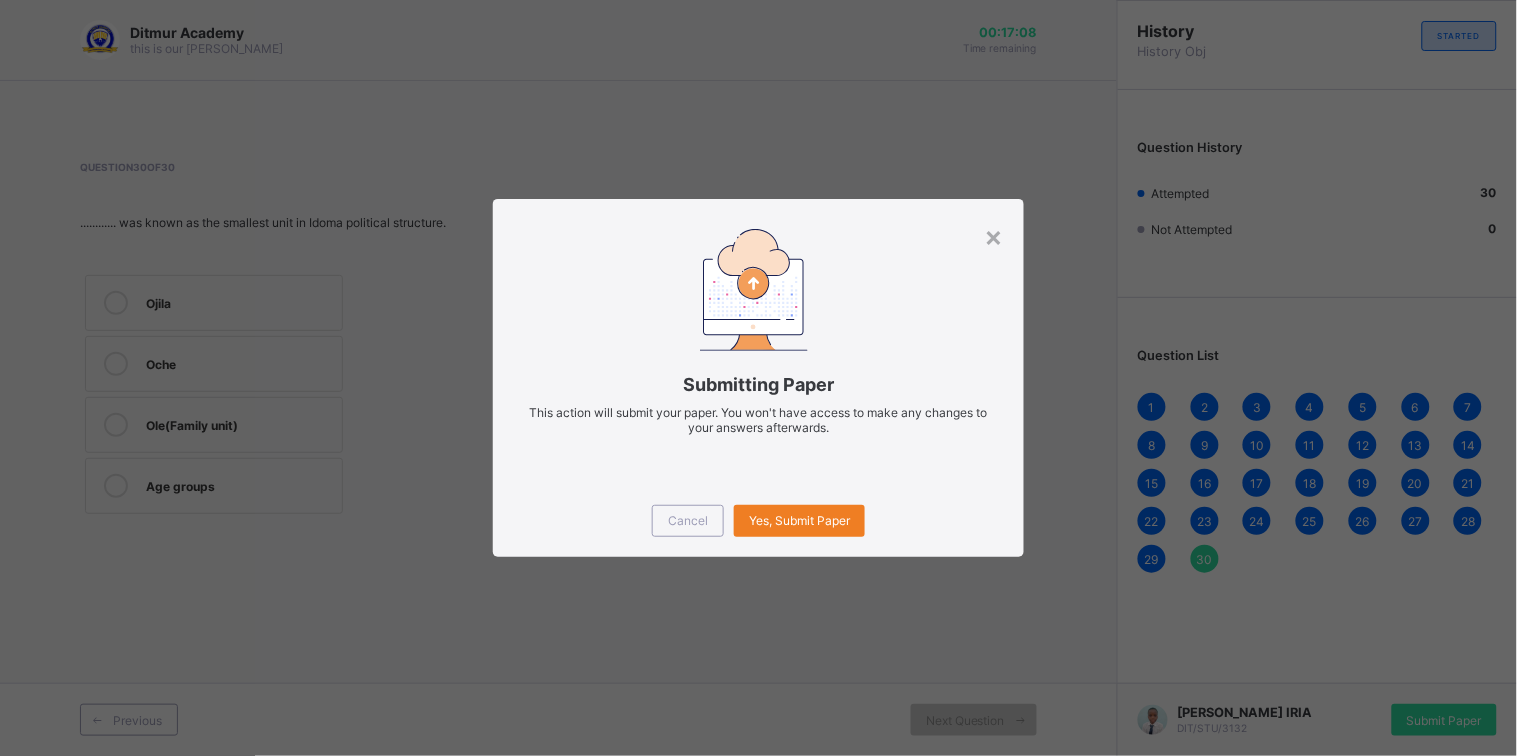 click on "Cancel Yes, Submit Paper" at bounding box center [758, 521] 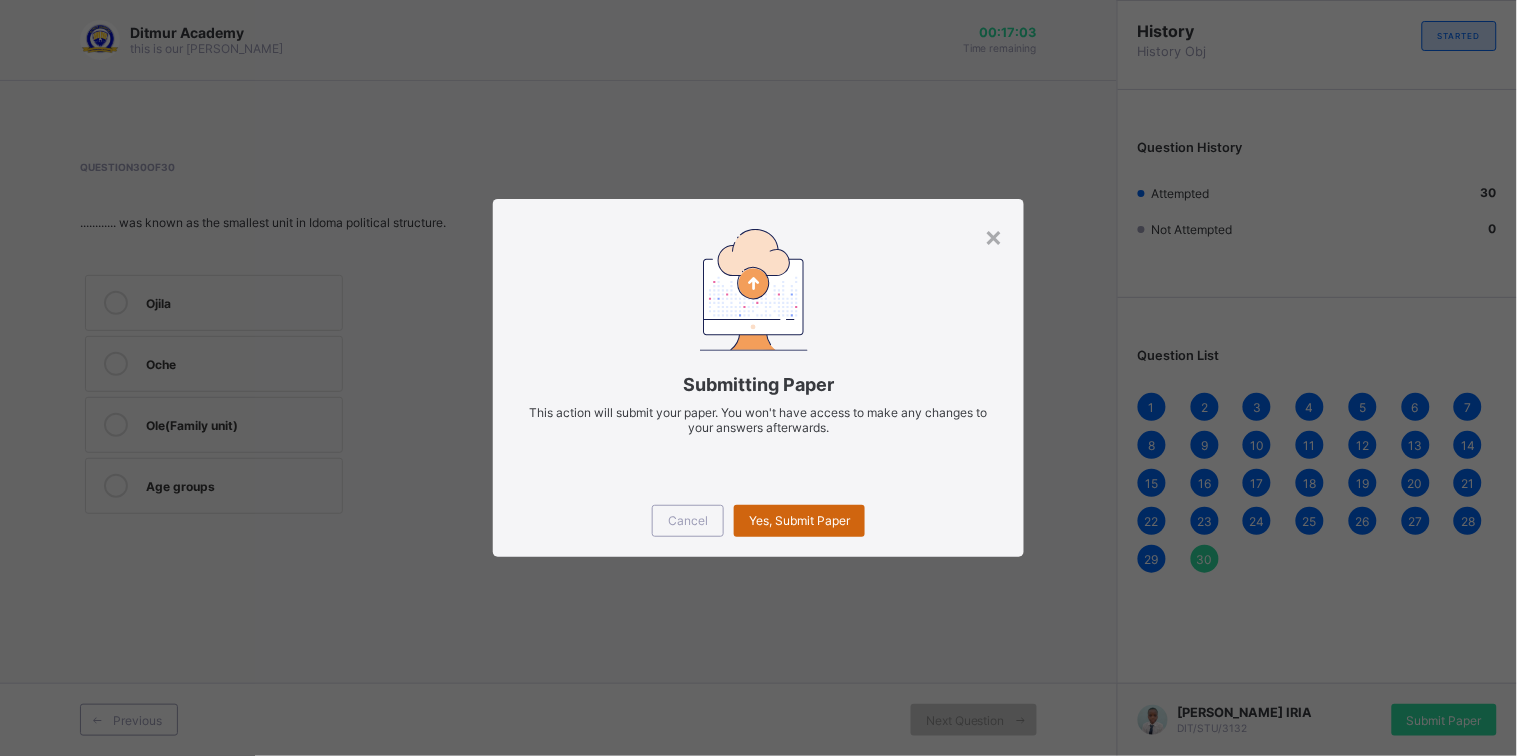 click on "Yes, Submit Paper" at bounding box center (799, 520) 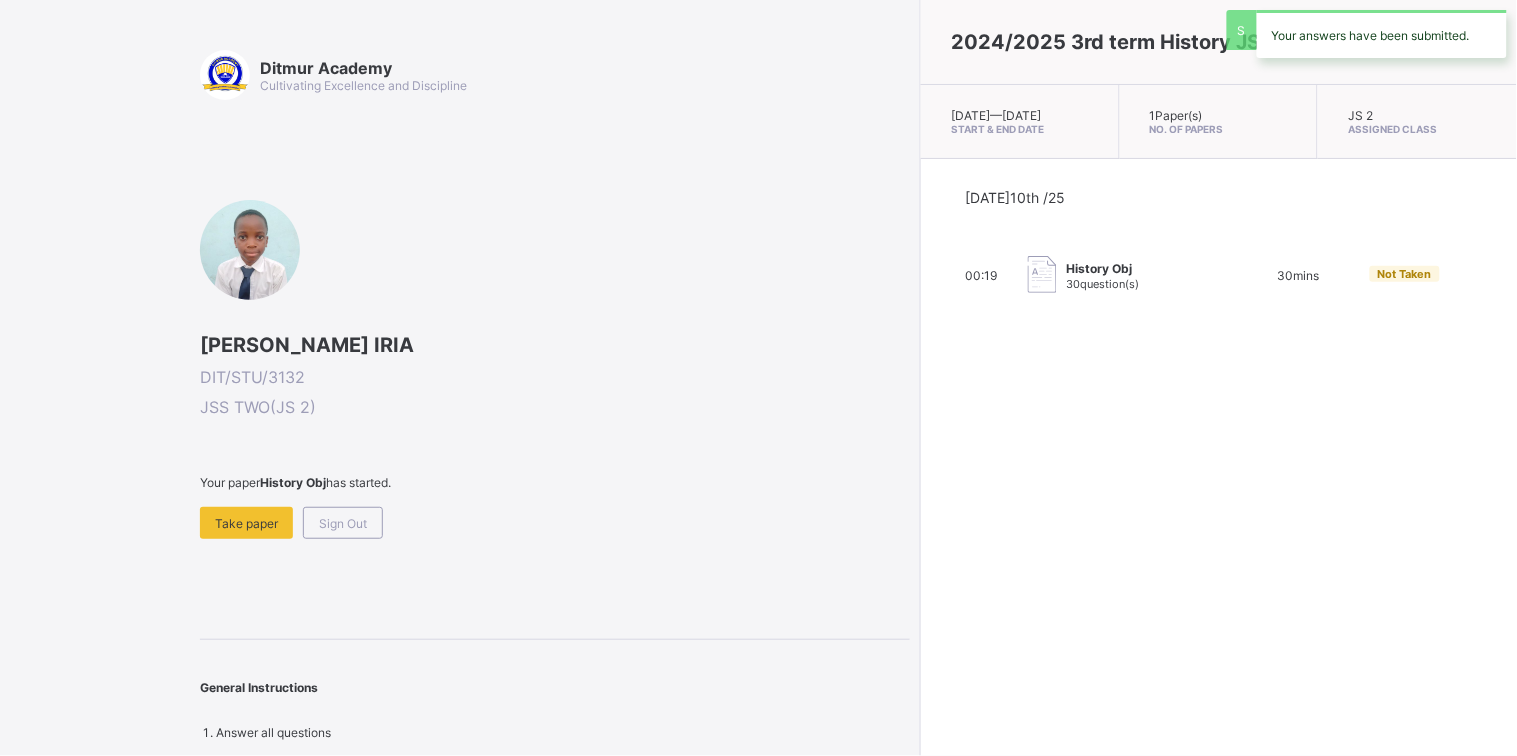 drag, startPoint x: 337, startPoint y: 475, endPoint x: 209, endPoint y: 436, distance: 133.80957 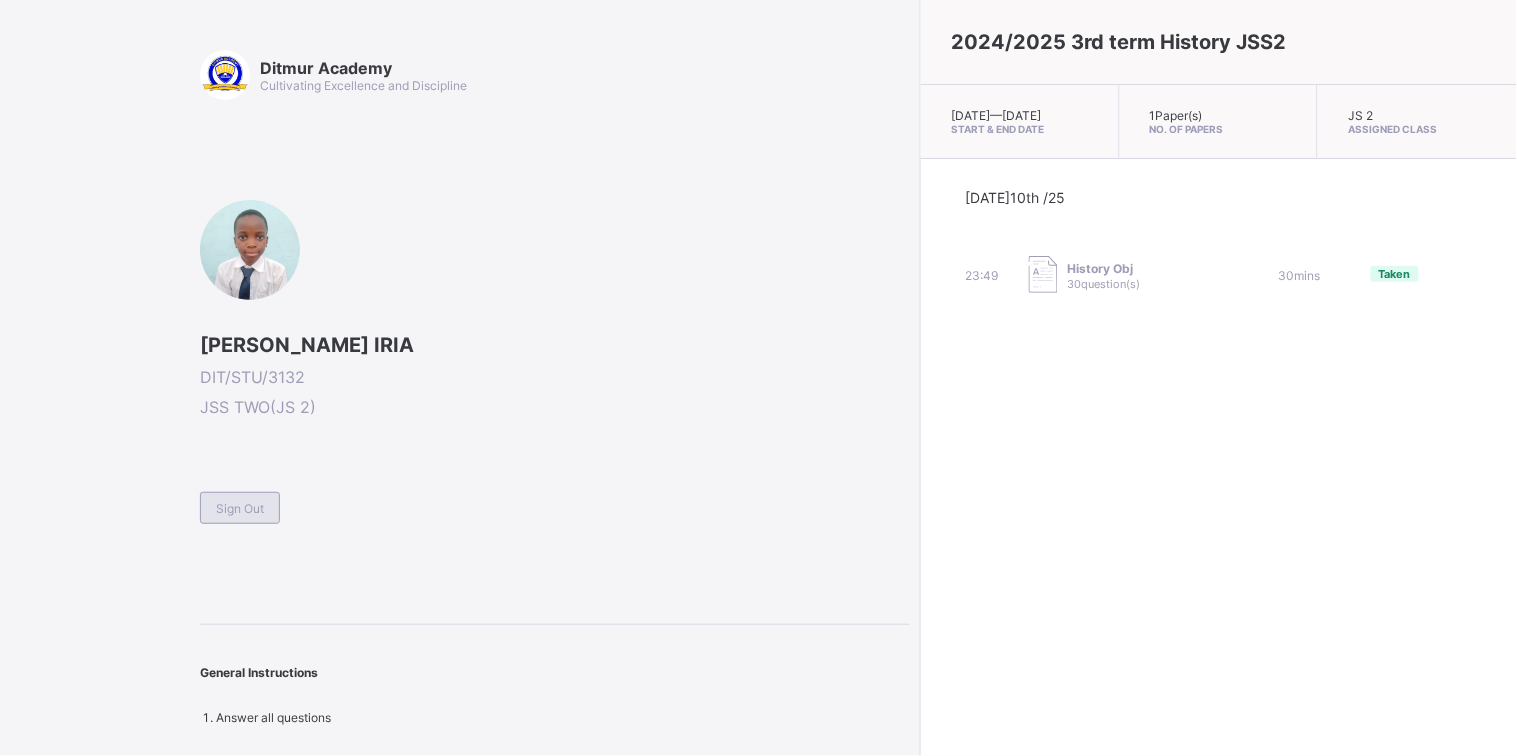 click on "Sign Out" at bounding box center [240, 508] 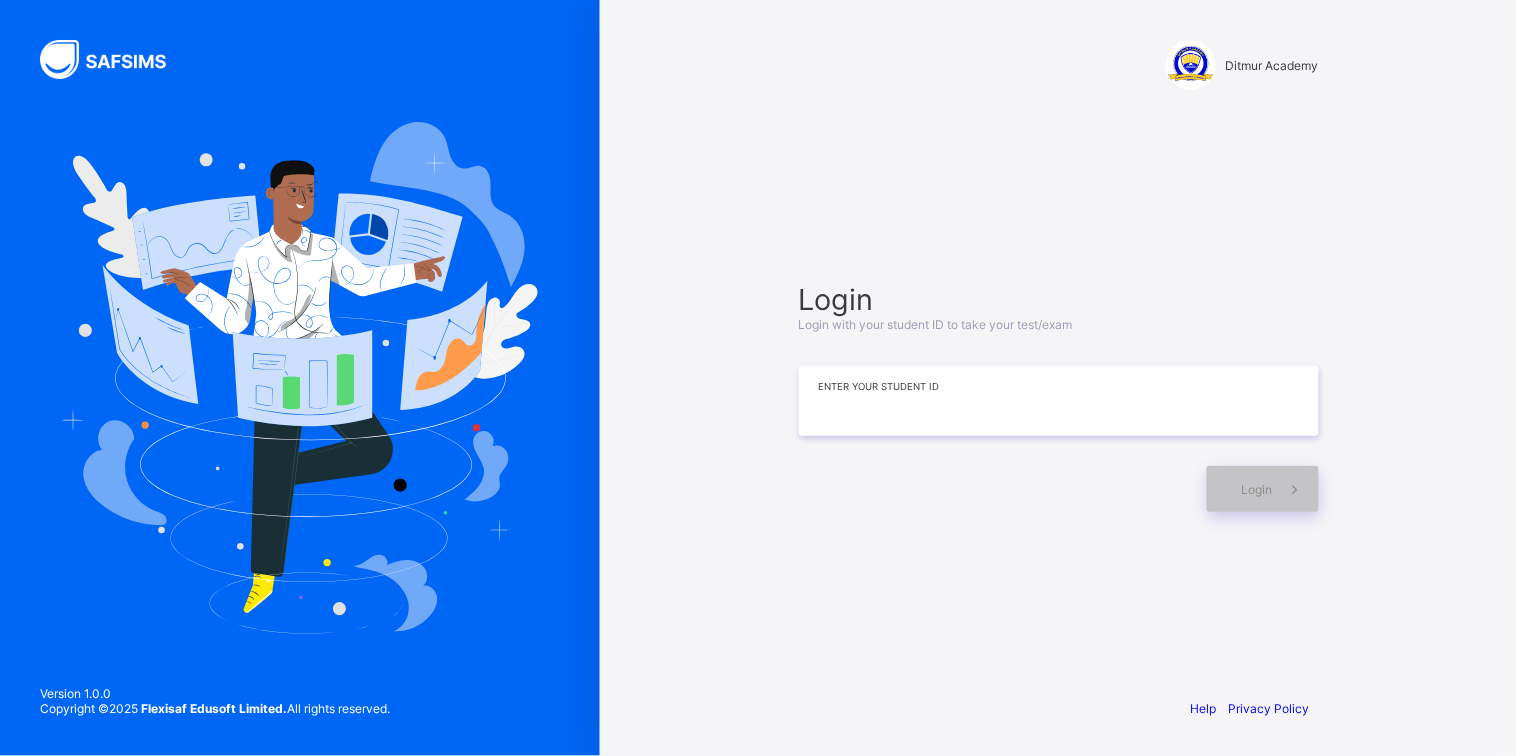 click at bounding box center [1059, 401] 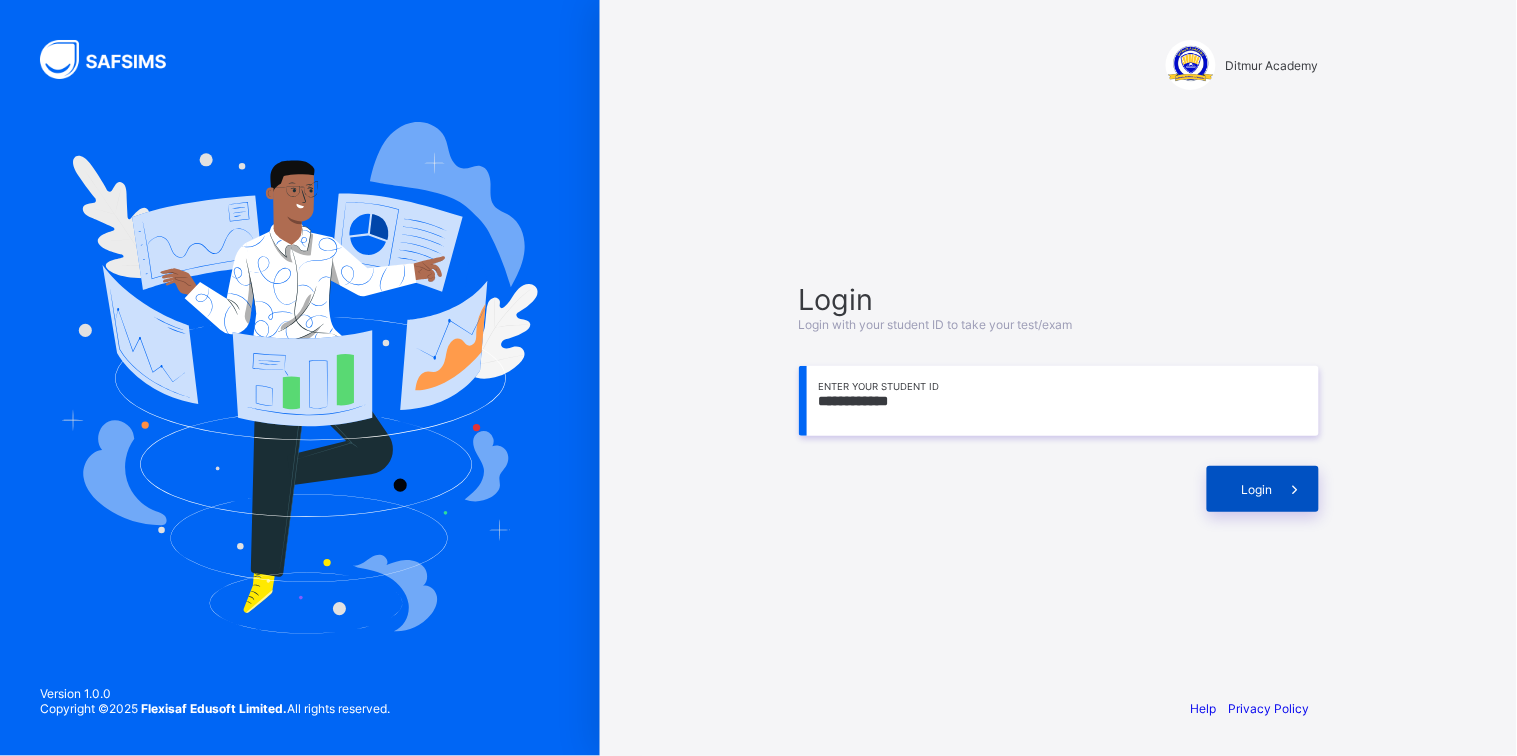 type on "**********" 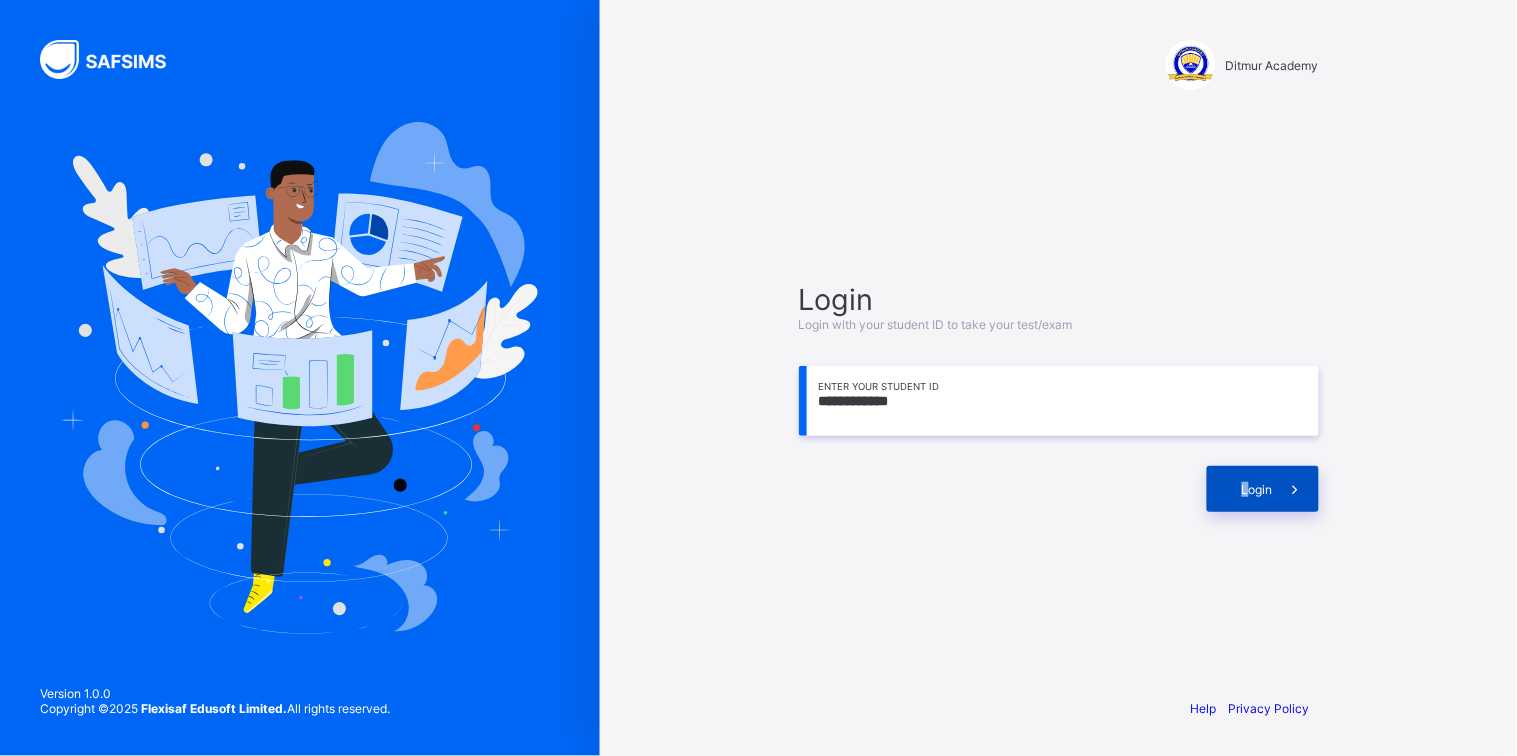 click on "Login" at bounding box center (1263, 489) 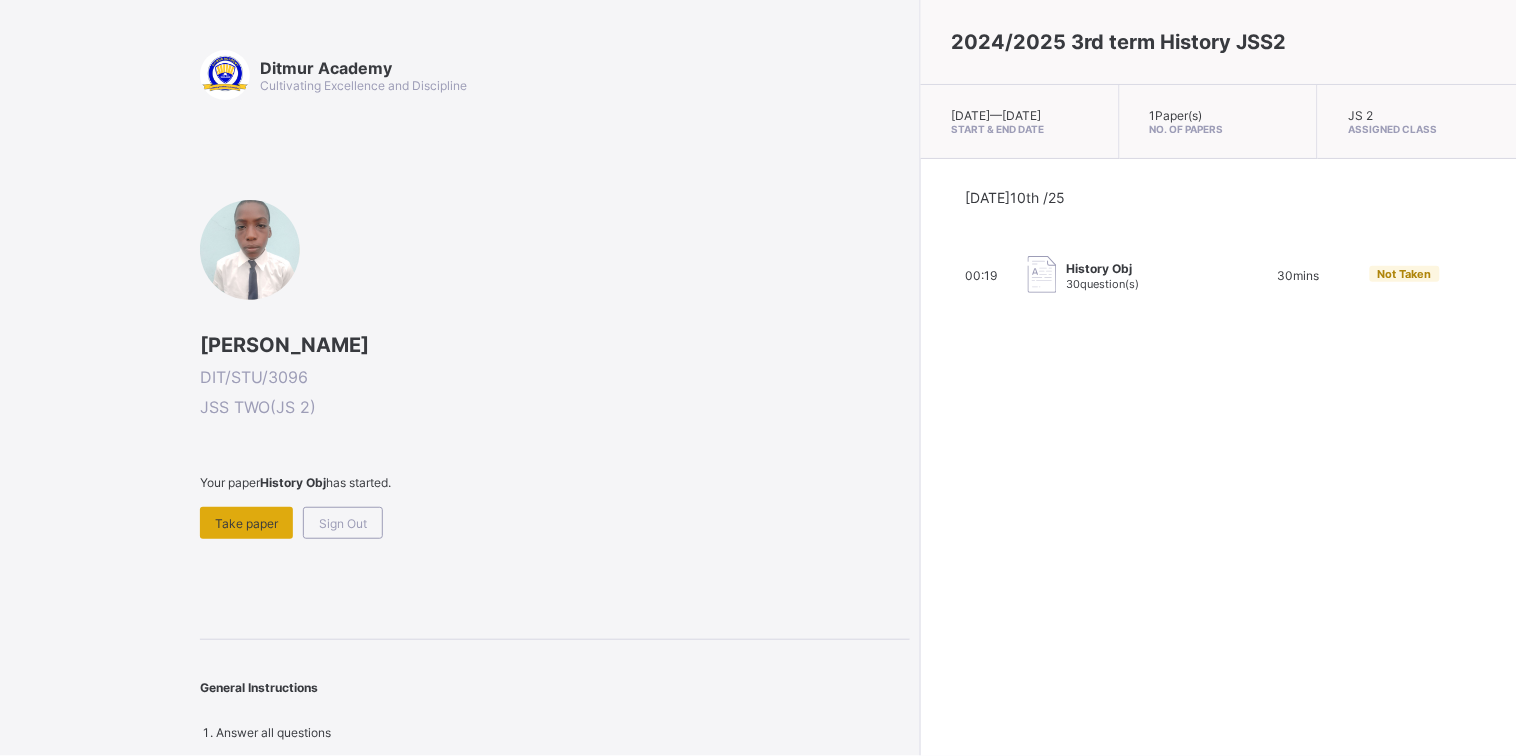 click on "Take paper" at bounding box center [246, 523] 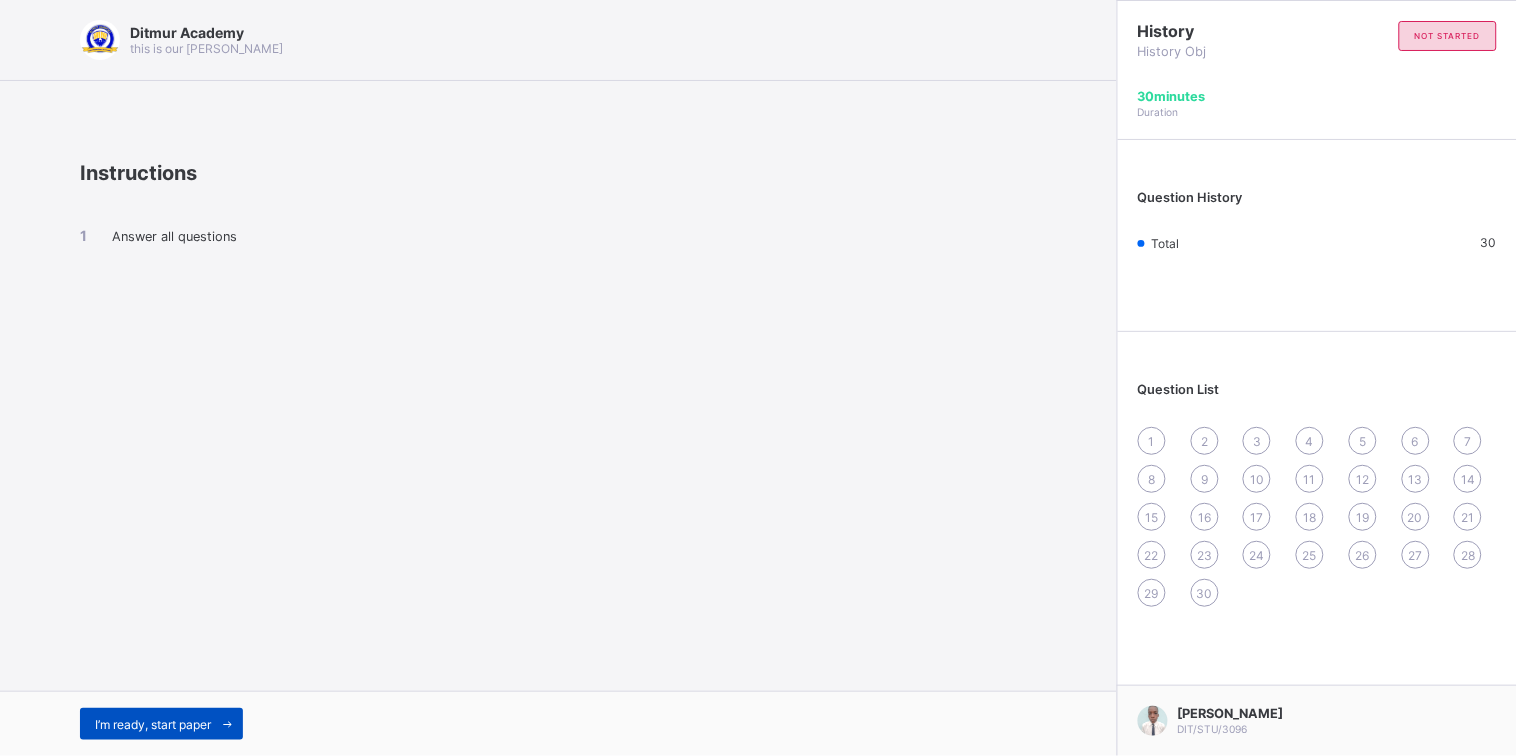 click on "I’m ready, start paper" at bounding box center [153, 724] 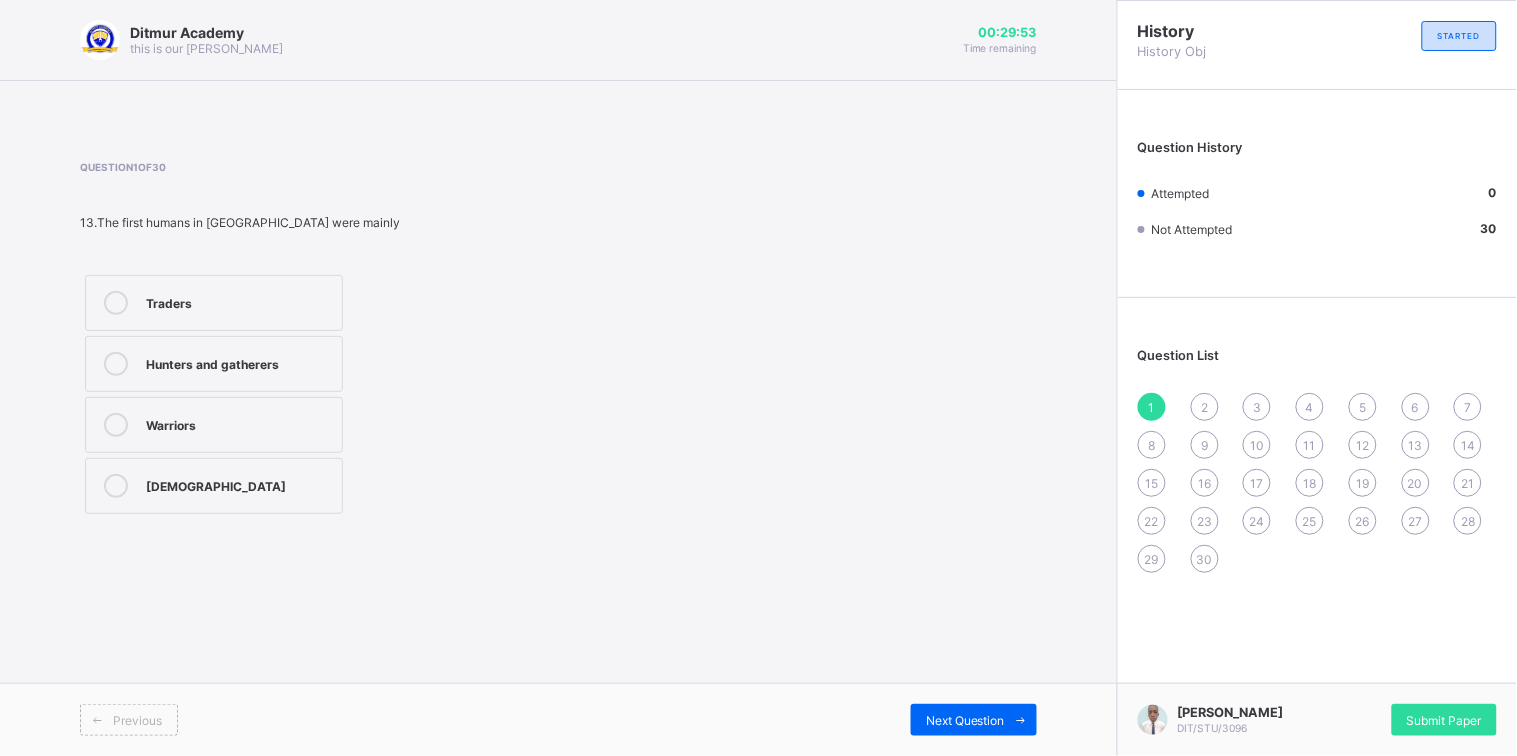 click on "Traders" at bounding box center [214, 303] 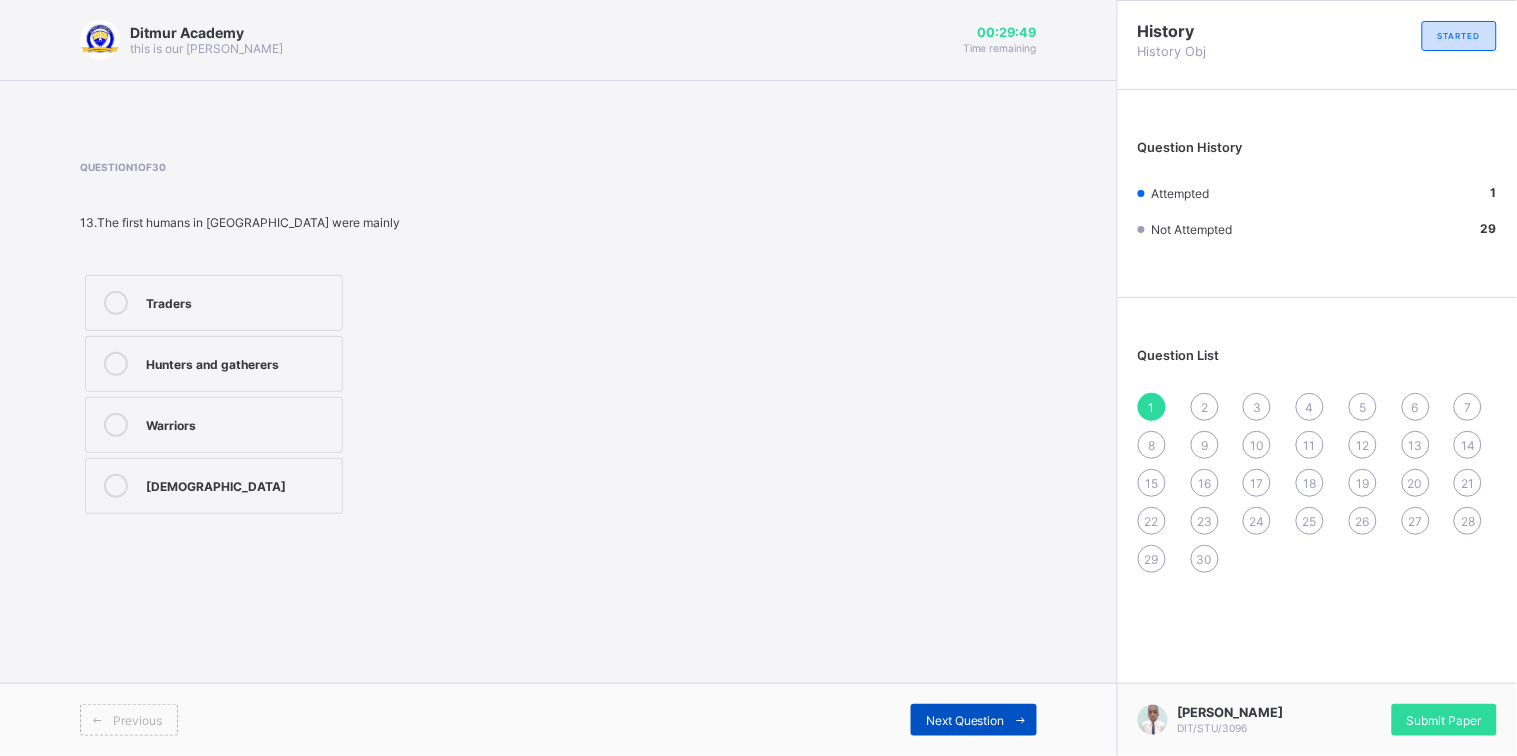 click on "Next Question" at bounding box center (974, 720) 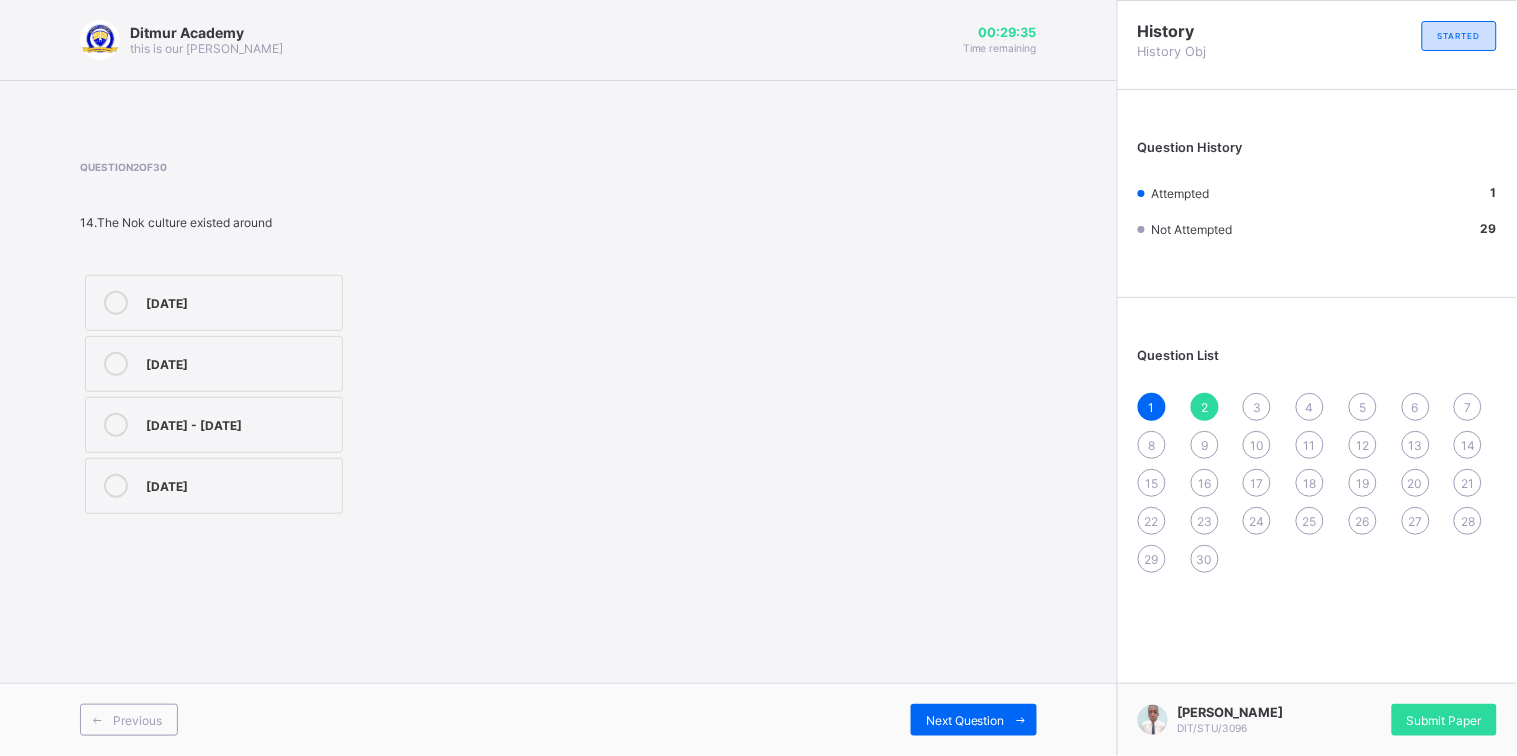 click on "[DATE]" at bounding box center [239, 301] 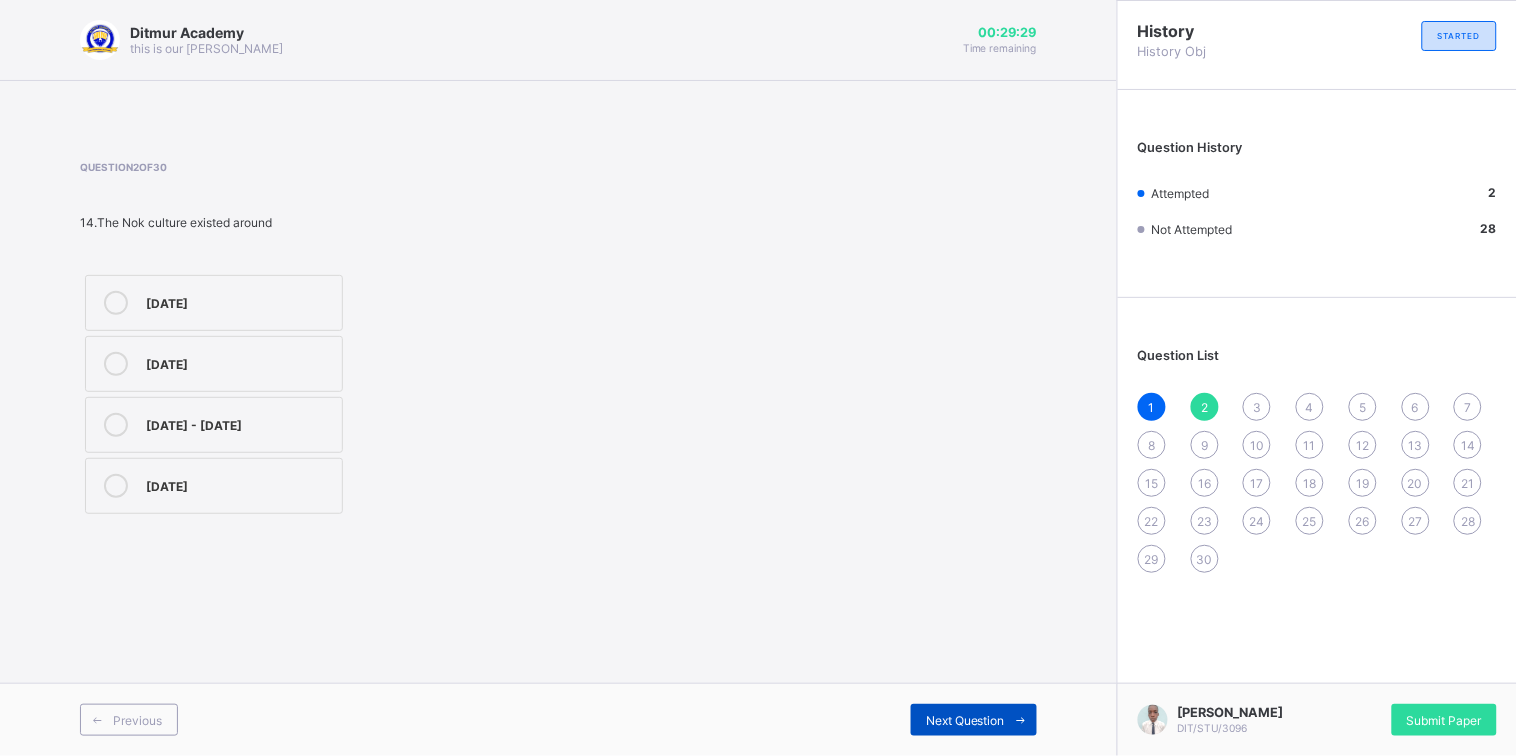 click on "Next Question" at bounding box center [965, 720] 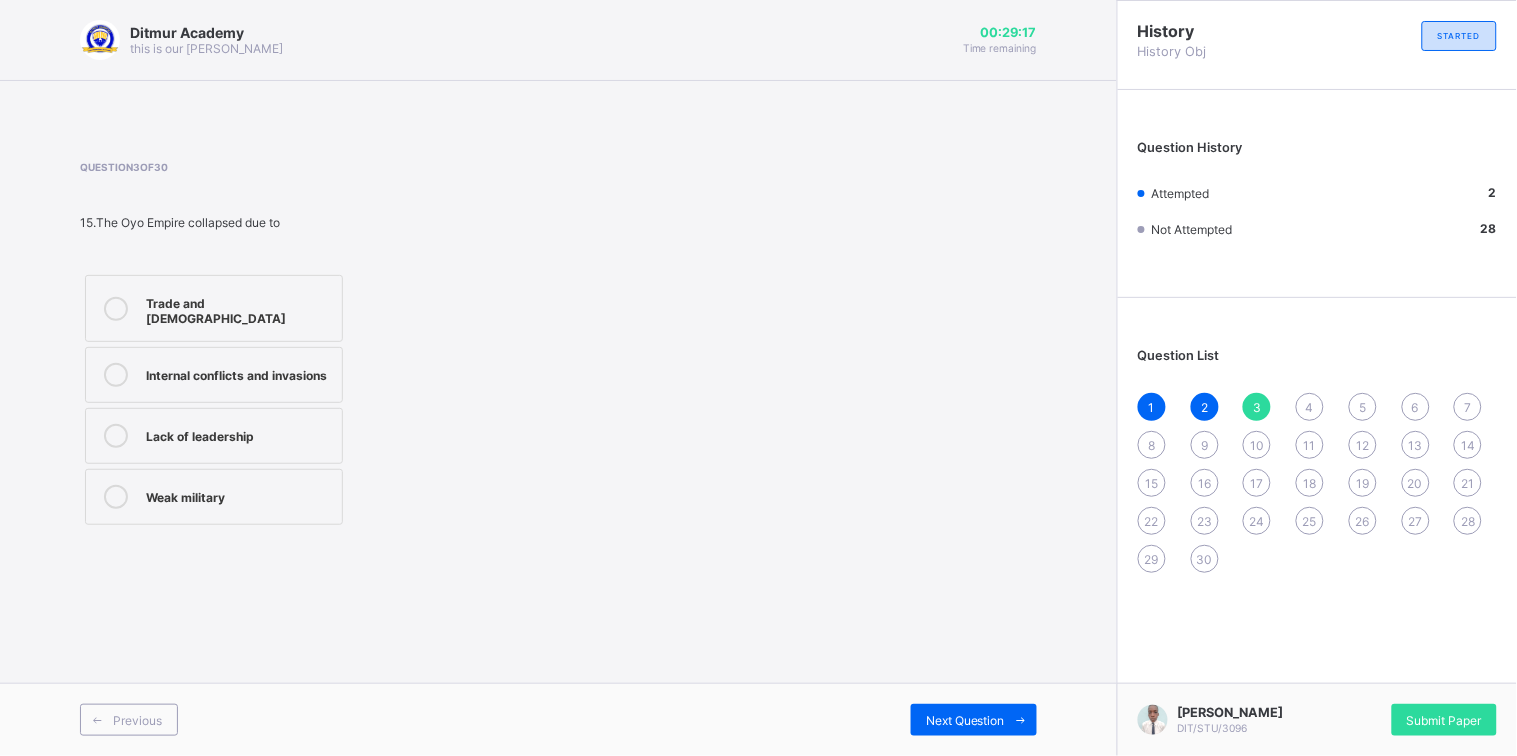 click on "Internal conflicts and invasions" at bounding box center [214, 375] 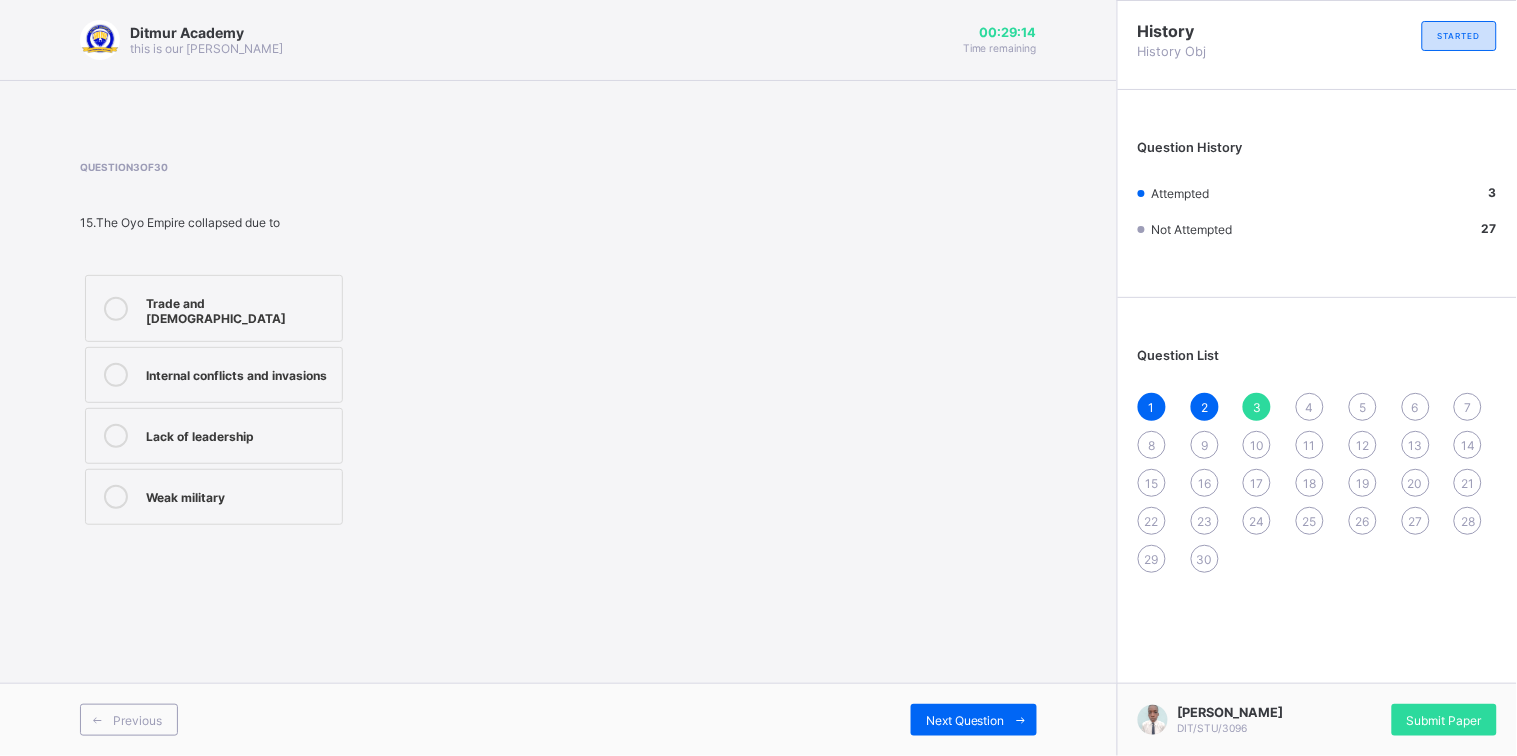 click on "Trade and [DEMOGRAPHIC_DATA]" at bounding box center [239, 308] 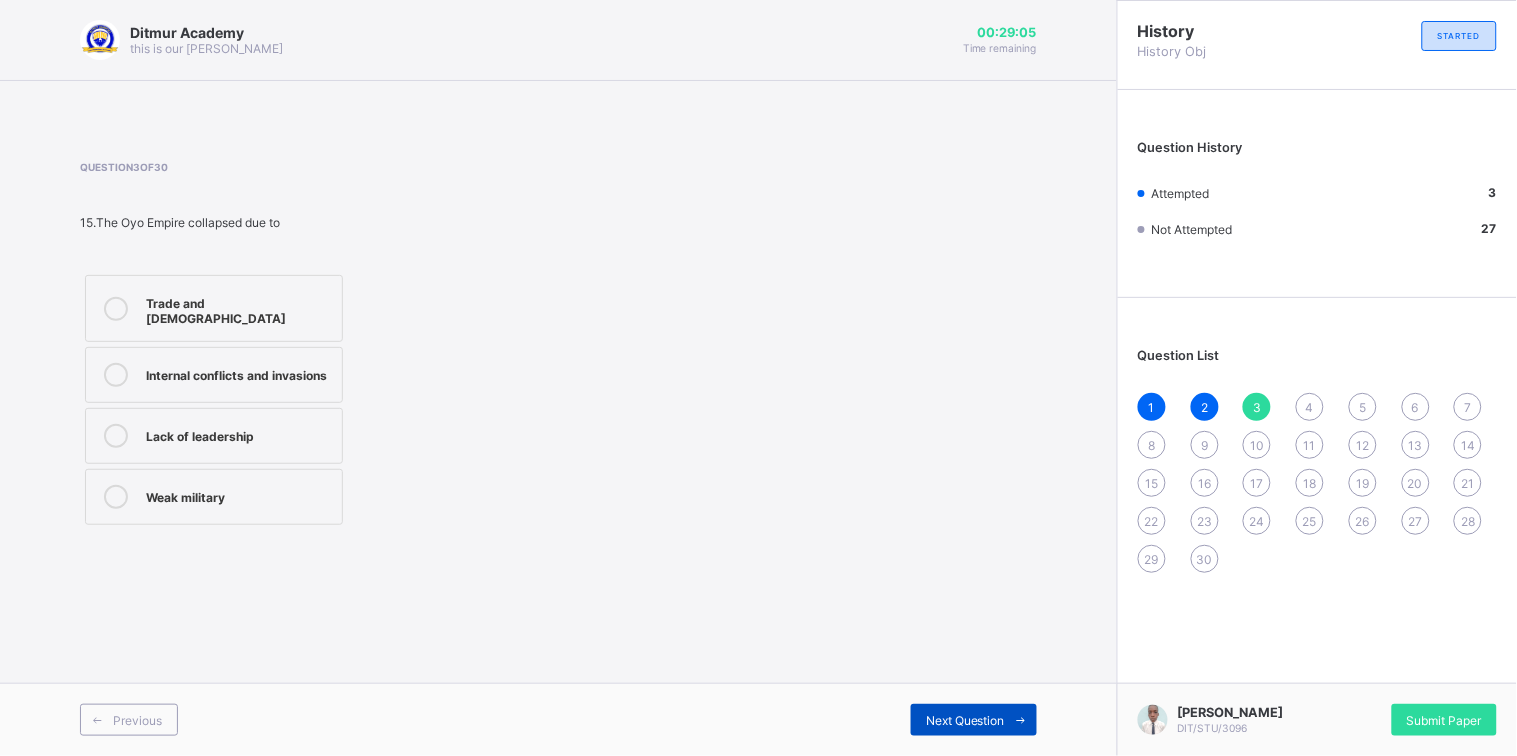 click on "Next Question" at bounding box center (974, 720) 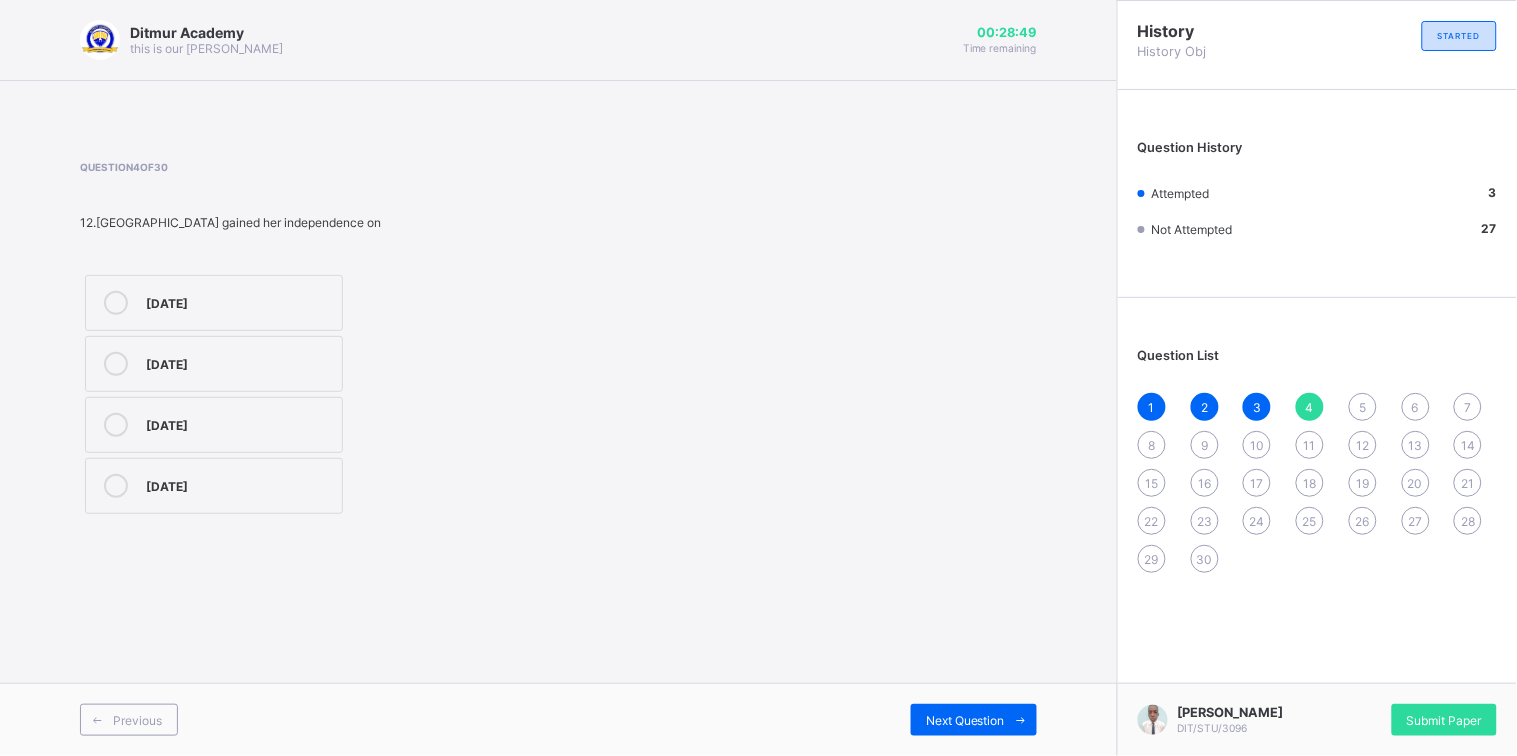 click on "Ditmur Academy this is our [PERSON_NAME] 00:28:49 Time remaining Question  4  of  30 12.Nigeria gained her independence on [DATE] [DATE] [DATE] [DATE] Previous Next Question" at bounding box center (558, 378) 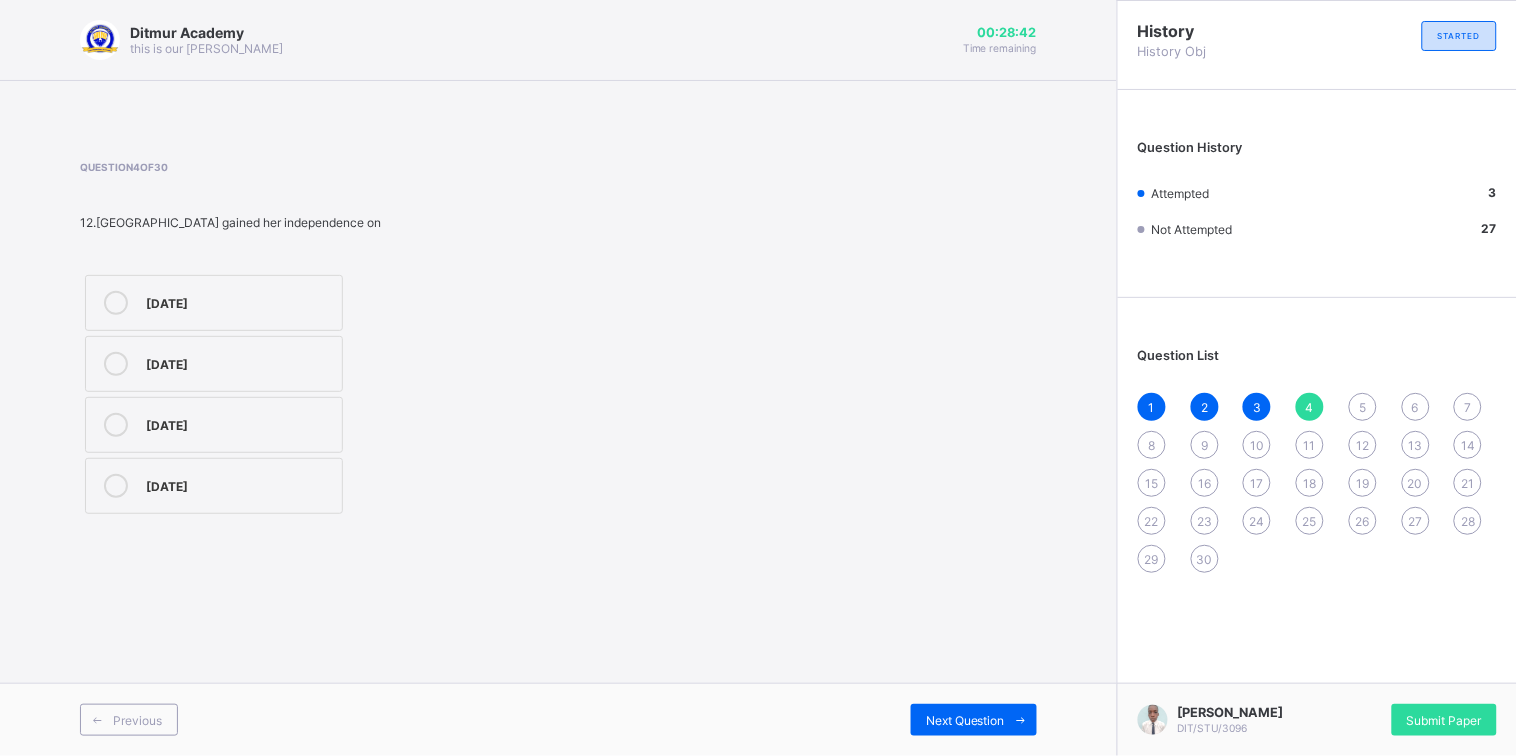 click on "[DATE]" at bounding box center [214, 425] 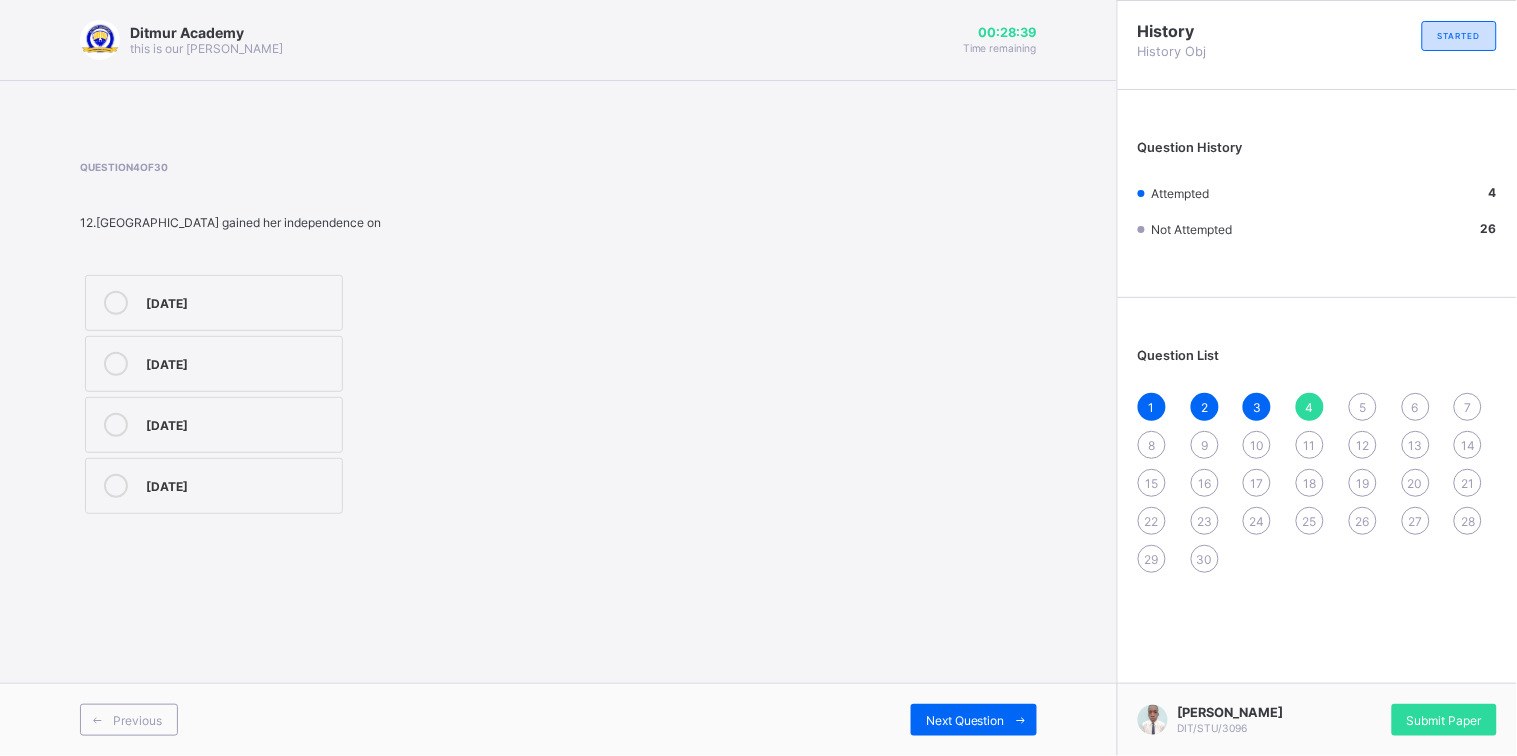 click on "Ditmur Academy this is our [PERSON_NAME] 00:28:39 Time remaining Question  4  of  30 12.Nigeria gained her independence on [DATE] [DATE] [DATE] [DATE] Previous Next Question" at bounding box center (558, 378) 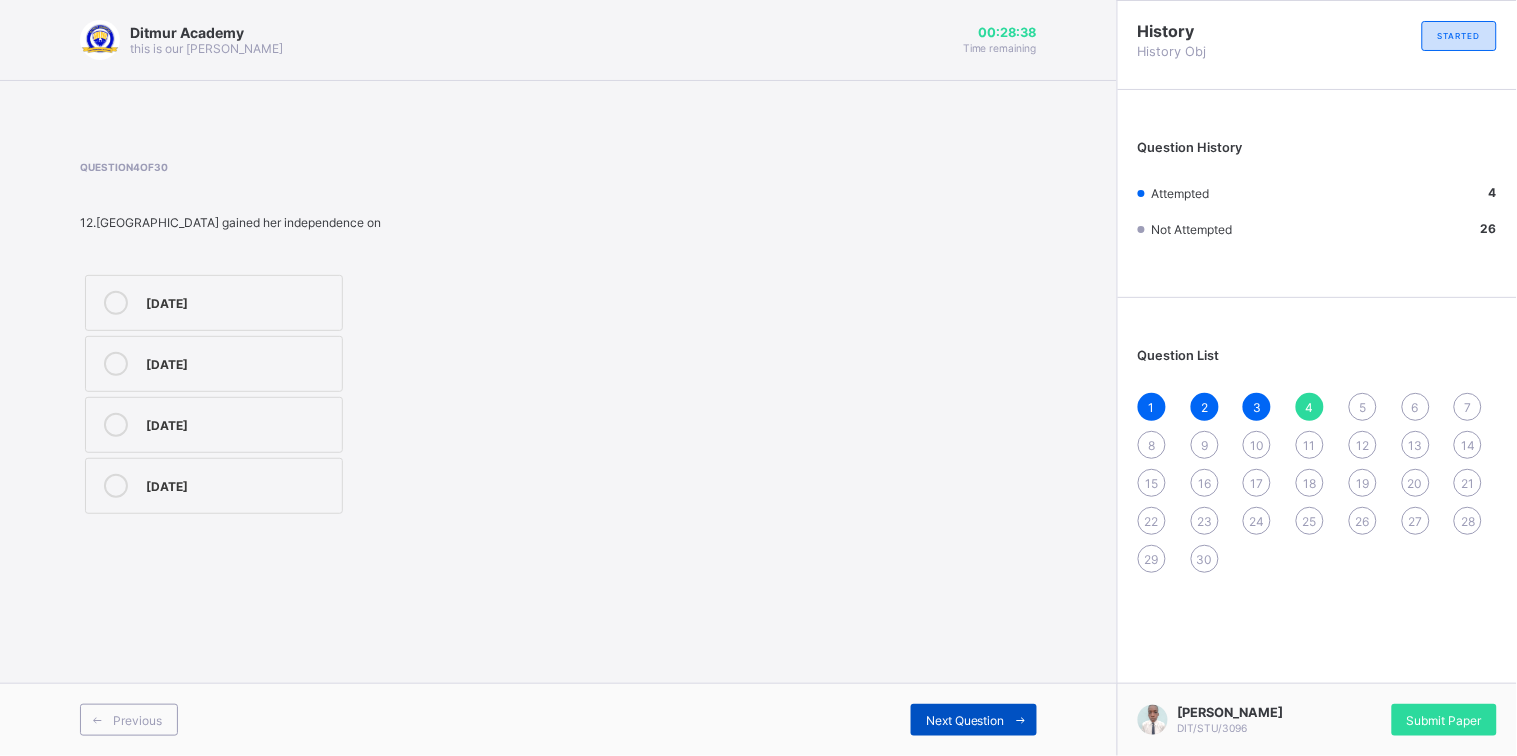 click on "Next Question" at bounding box center (965, 720) 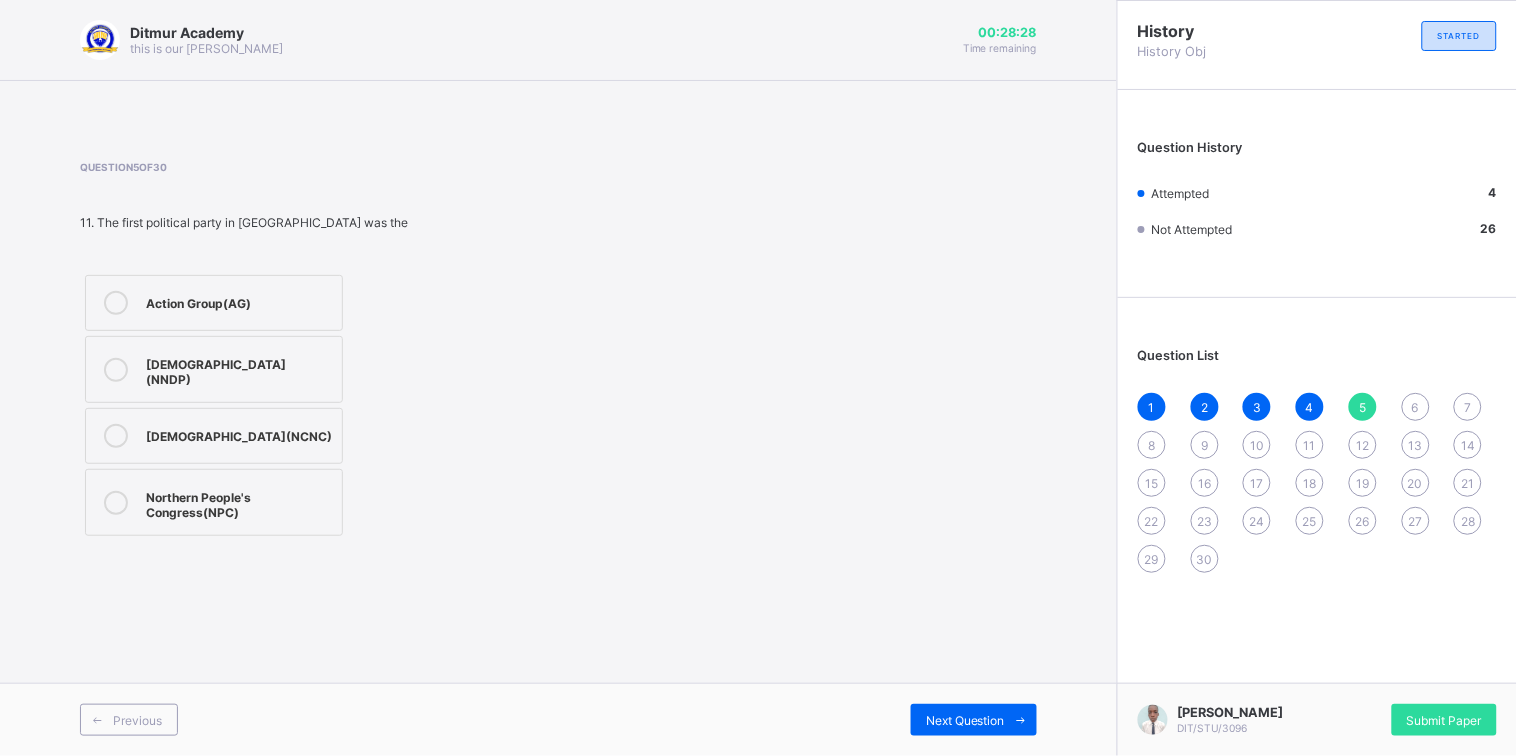 click on "[DEMOGRAPHIC_DATA] (NNDP)" at bounding box center [214, 369] 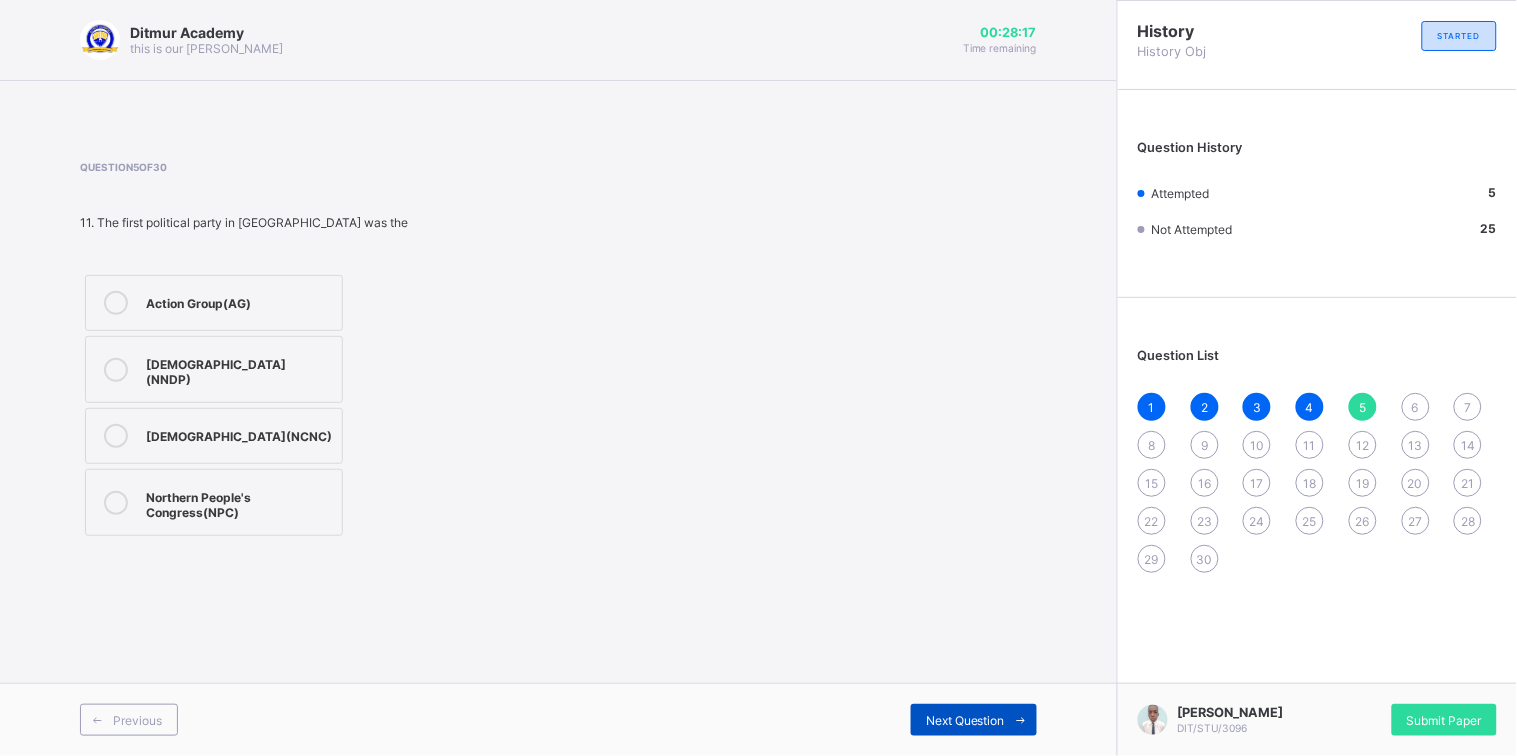 click on "Next Question" at bounding box center [974, 720] 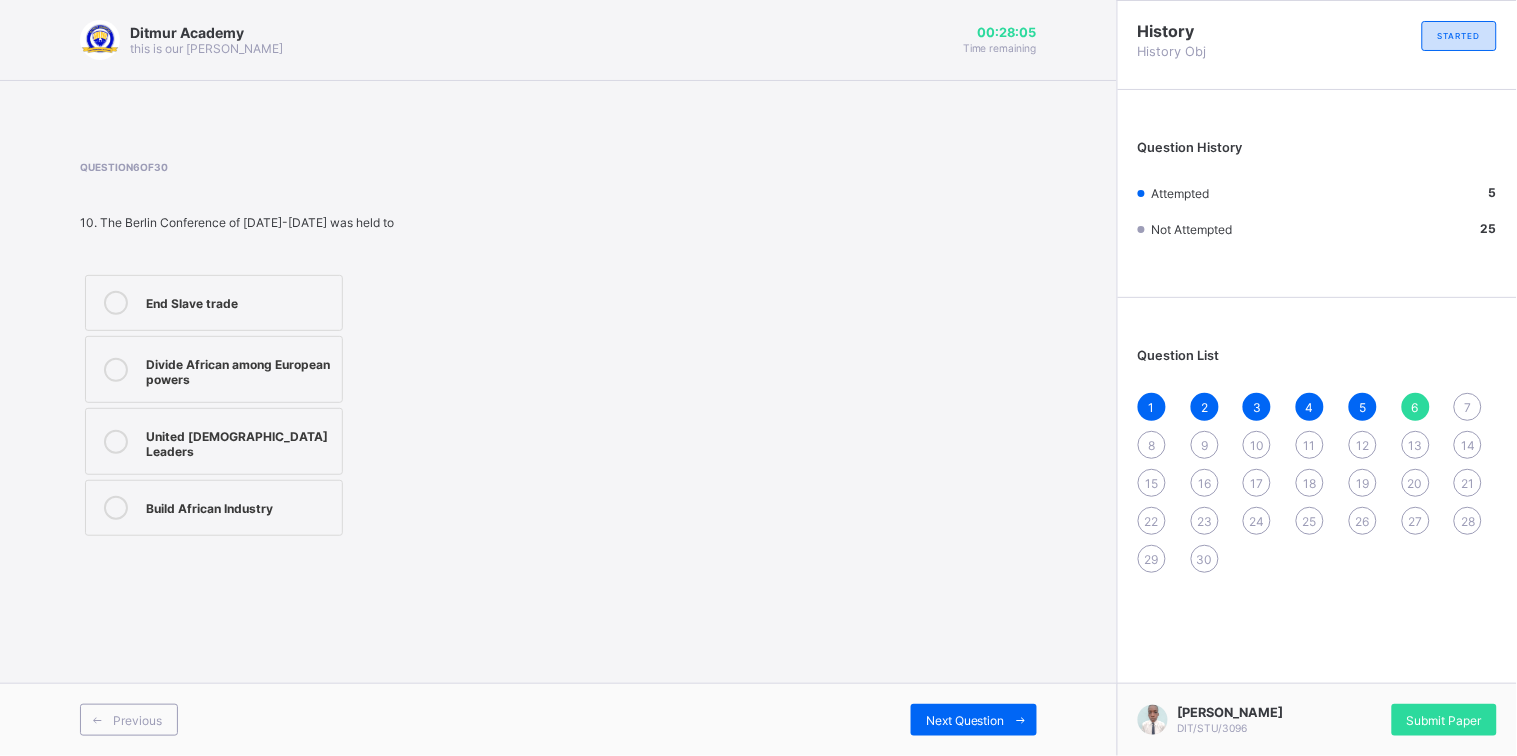 click on "End Slave trade" at bounding box center [214, 303] 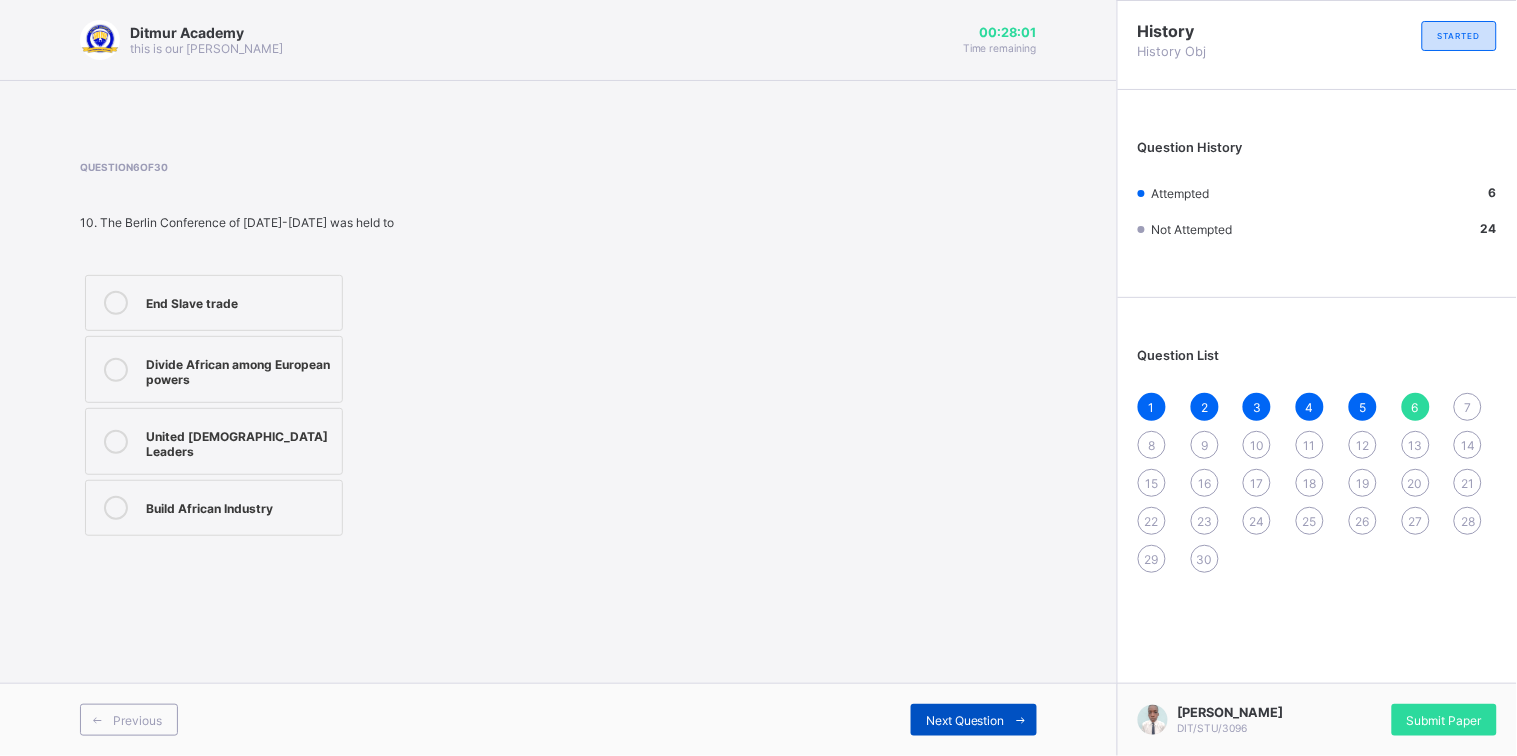 click on "Next Question" at bounding box center [974, 720] 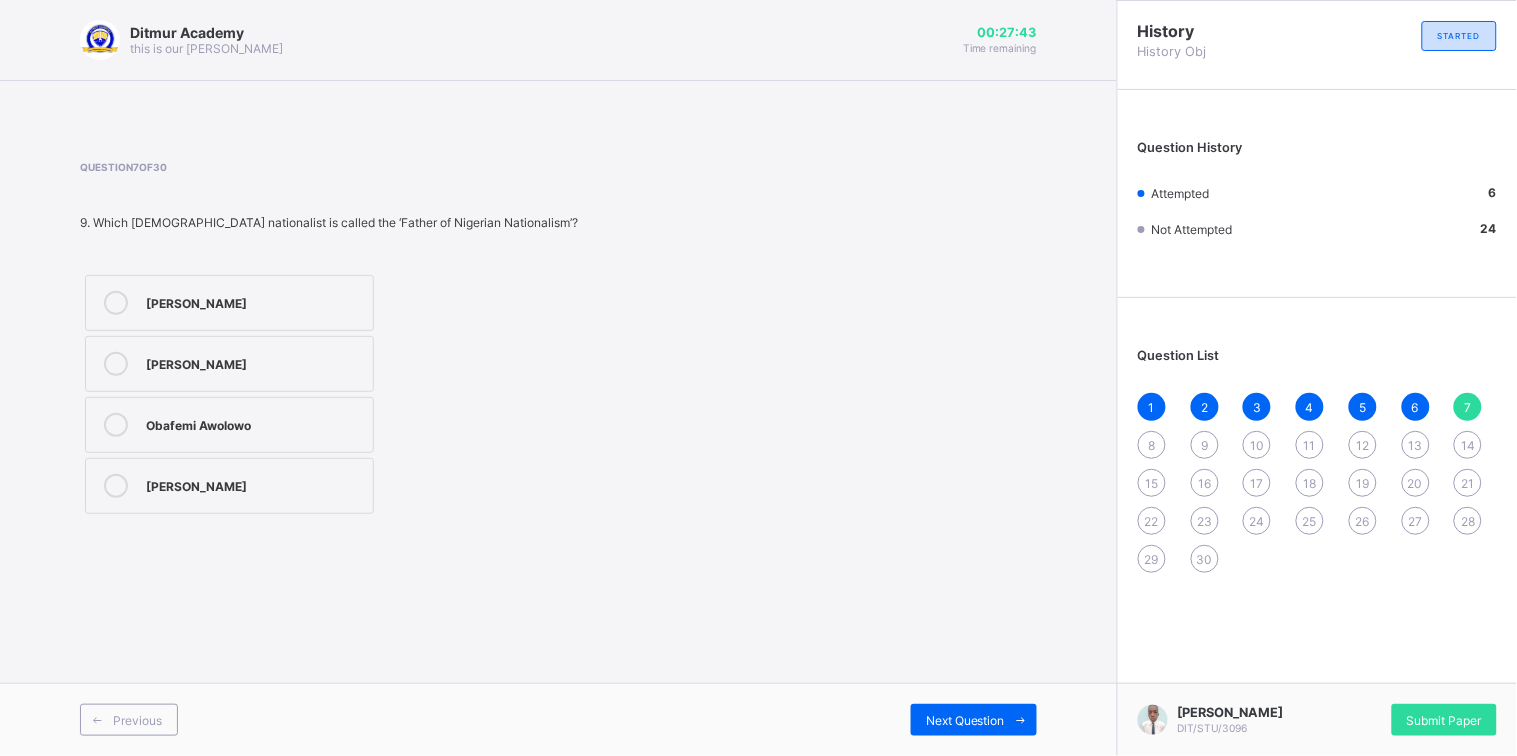 click on "[PERSON_NAME]" at bounding box center [254, 301] 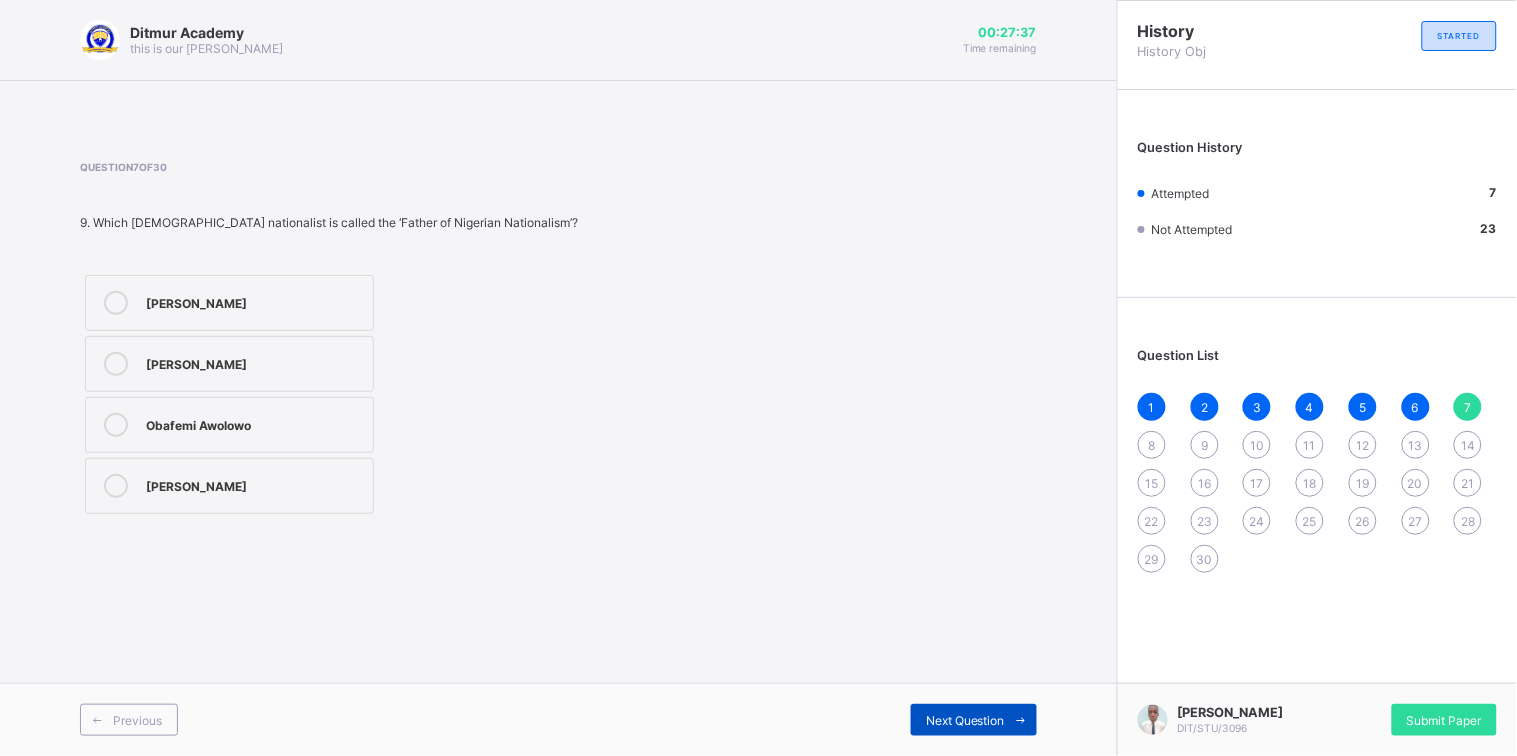 click at bounding box center [1021, 720] 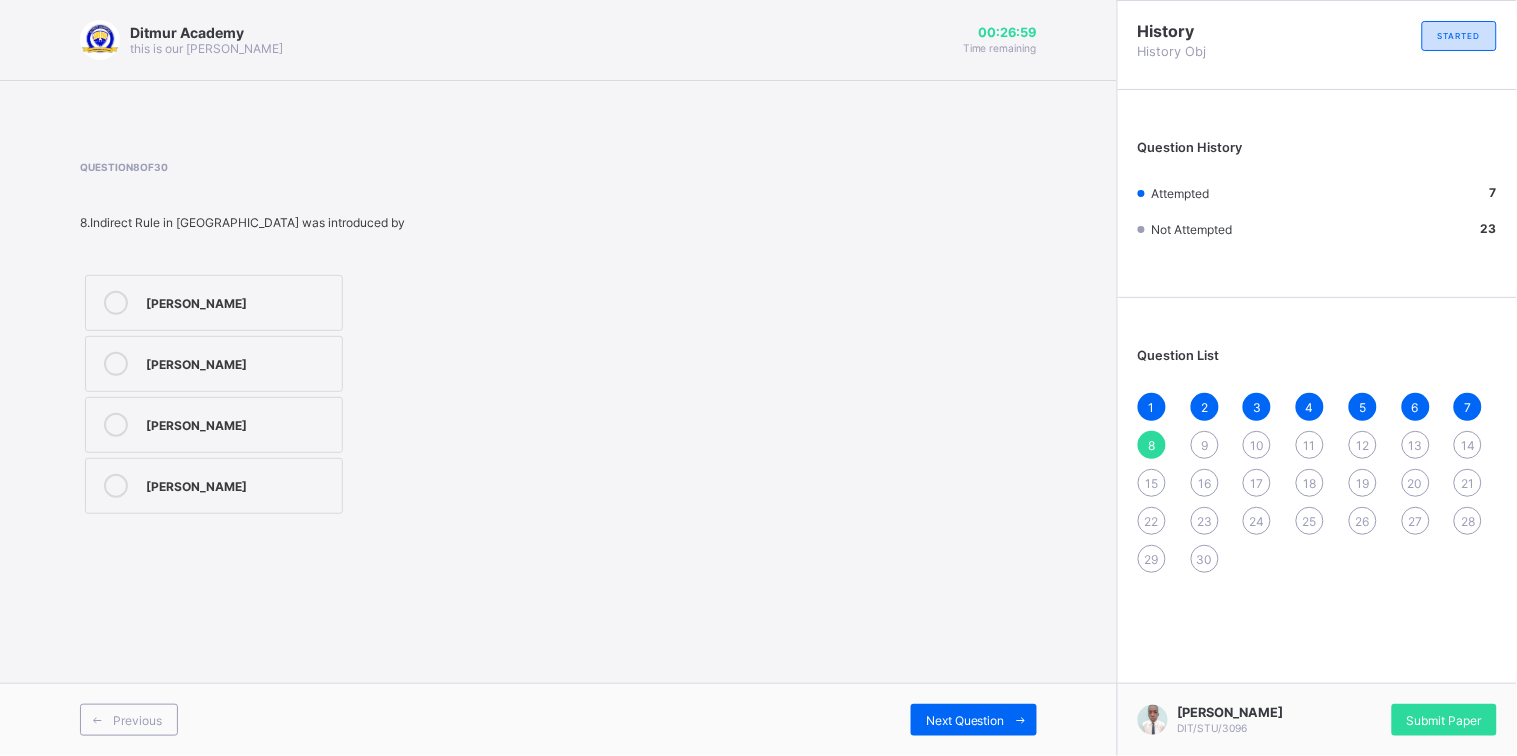 click on "Question  8  of  30 8.Indirect Rule in [GEOGRAPHIC_DATA] was introduced by [PERSON_NAME] [PERSON_NAME] [PERSON_NAME]  [PERSON_NAME]" at bounding box center (558, 340) 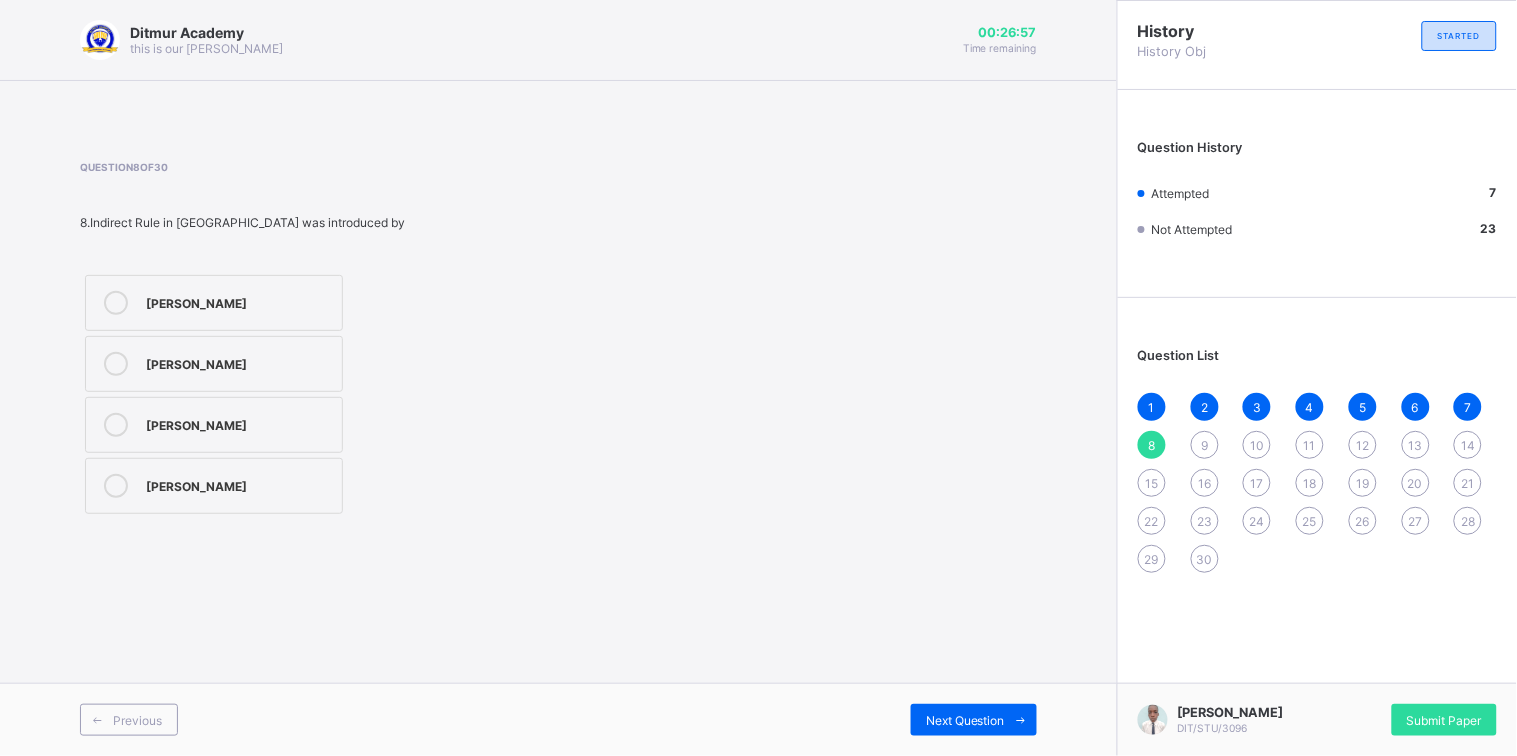 click on "[PERSON_NAME]" at bounding box center [239, 301] 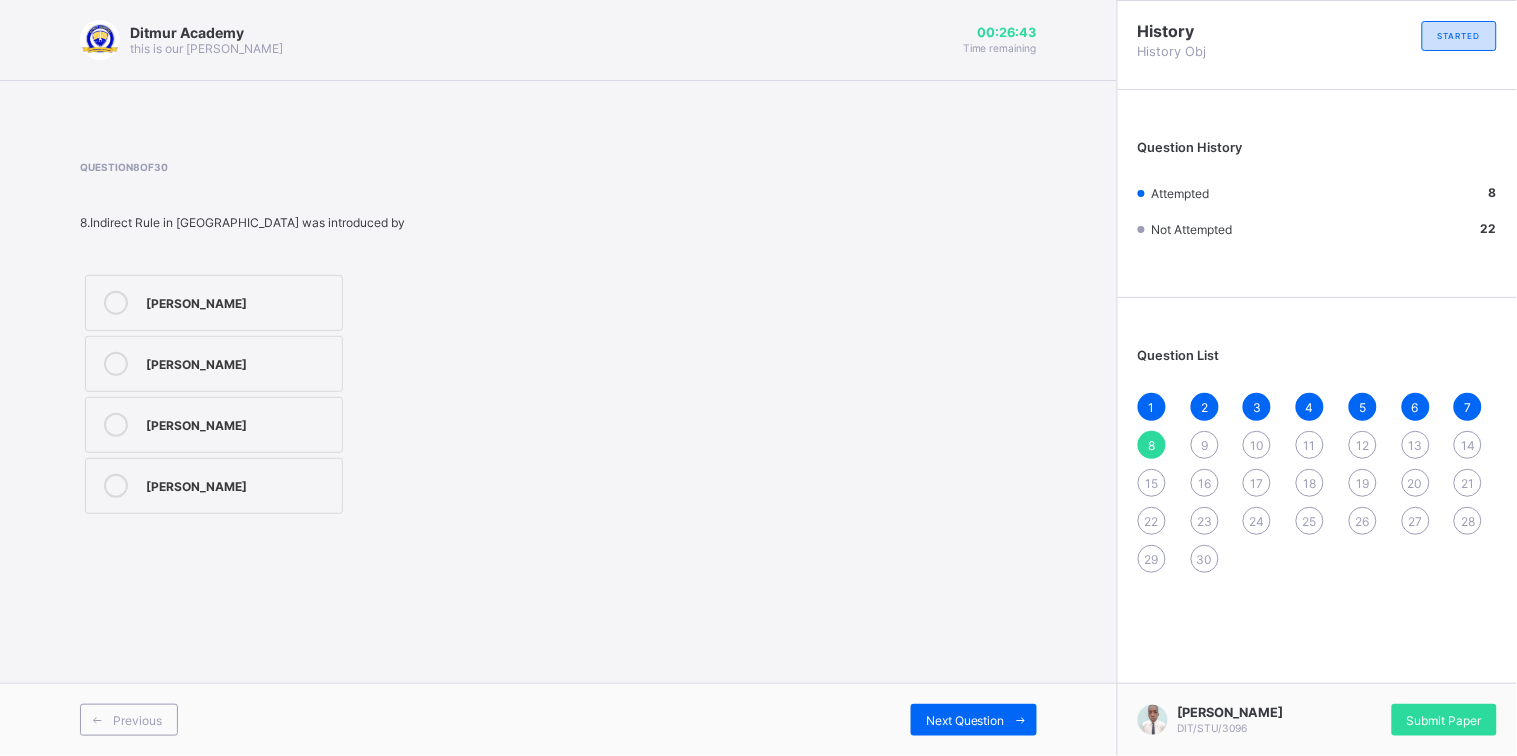 click on "1 2 3 4 5 6 7 8 9 10 11 12 13 14 15 16 17 18 19 20 21 22 23 24 25 26 27 28 29 30" at bounding box center [1317, 483] 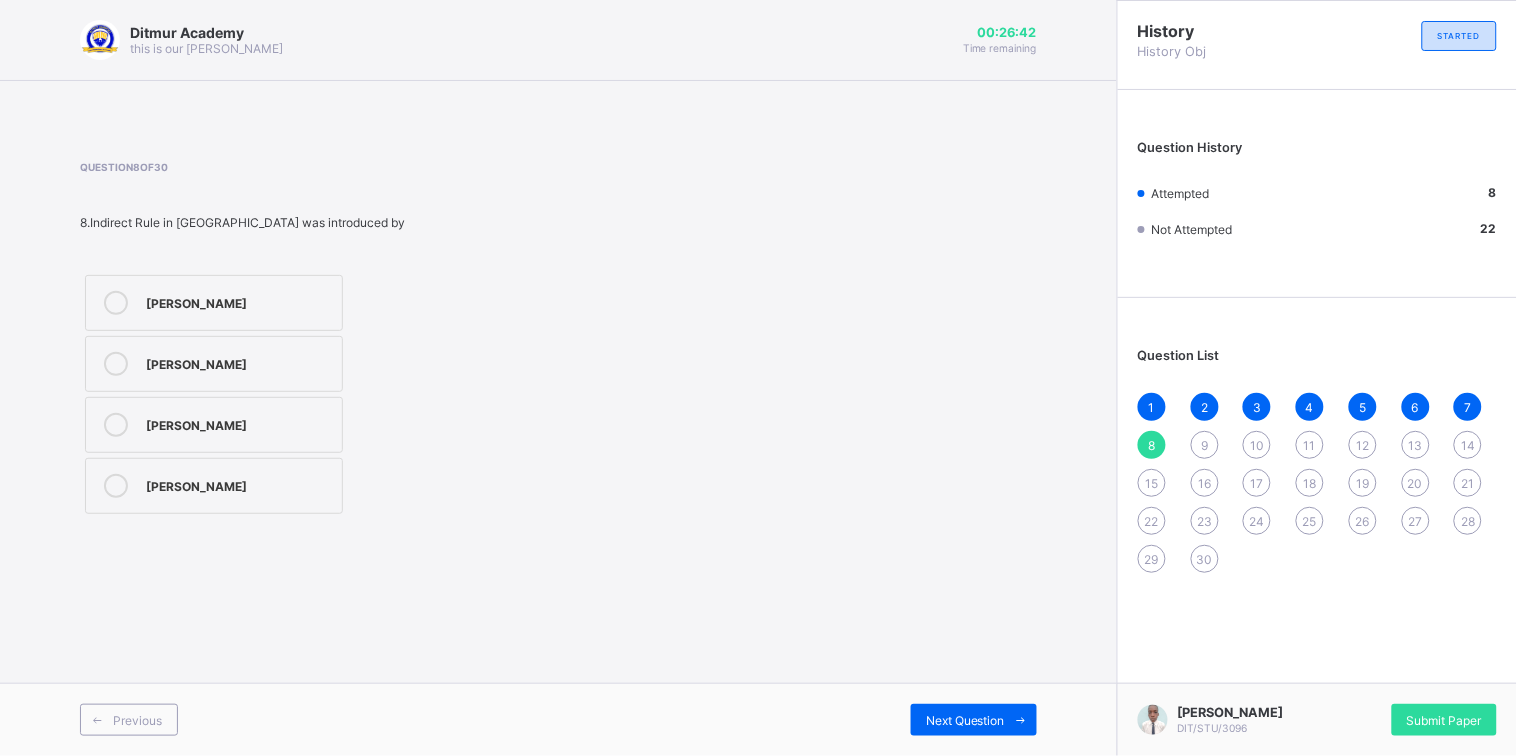 click on "9" at bounding box center (1205, 445) 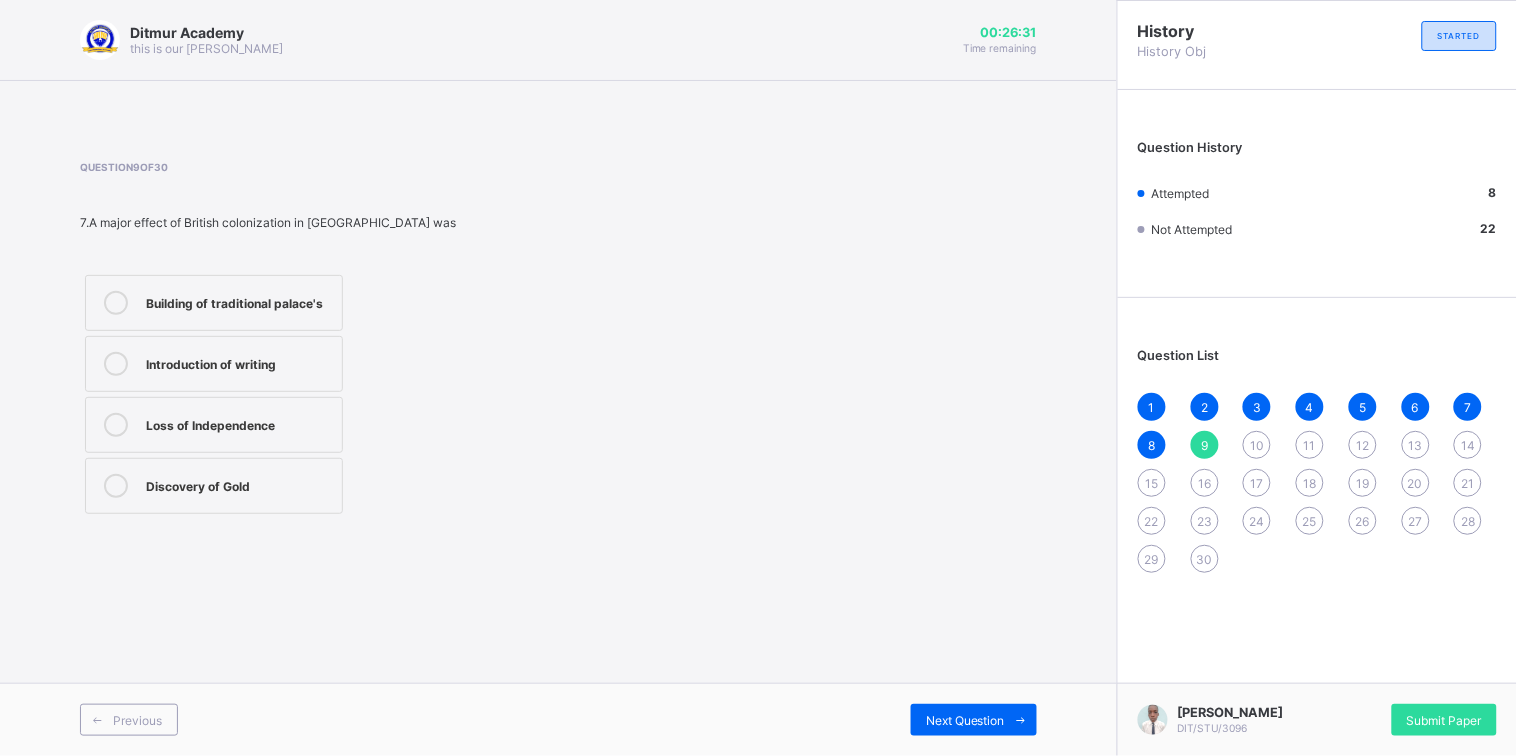click on "Building of traditional palace's" at bounding box center [239, 301] 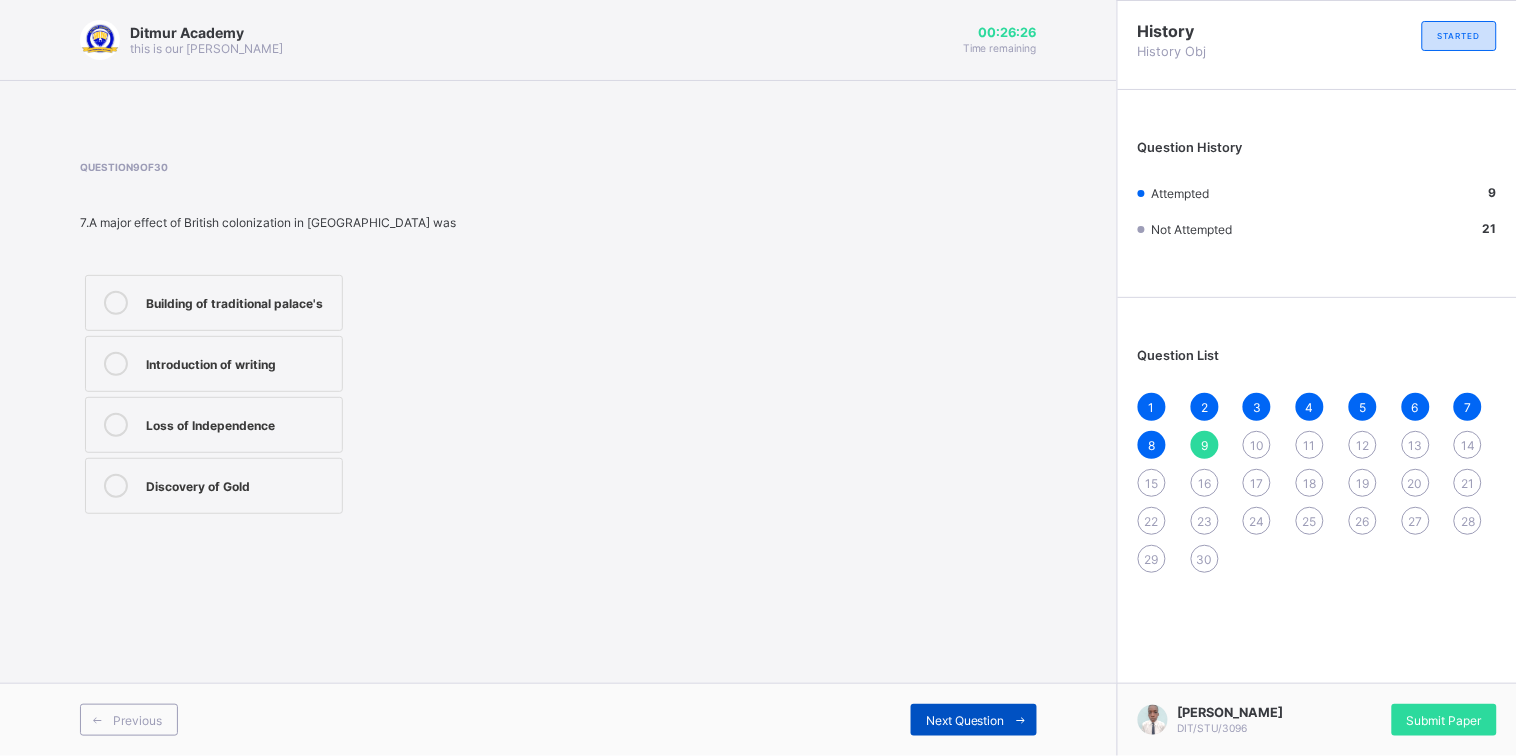 click on "Next Question" at bounding box center (965, 720) 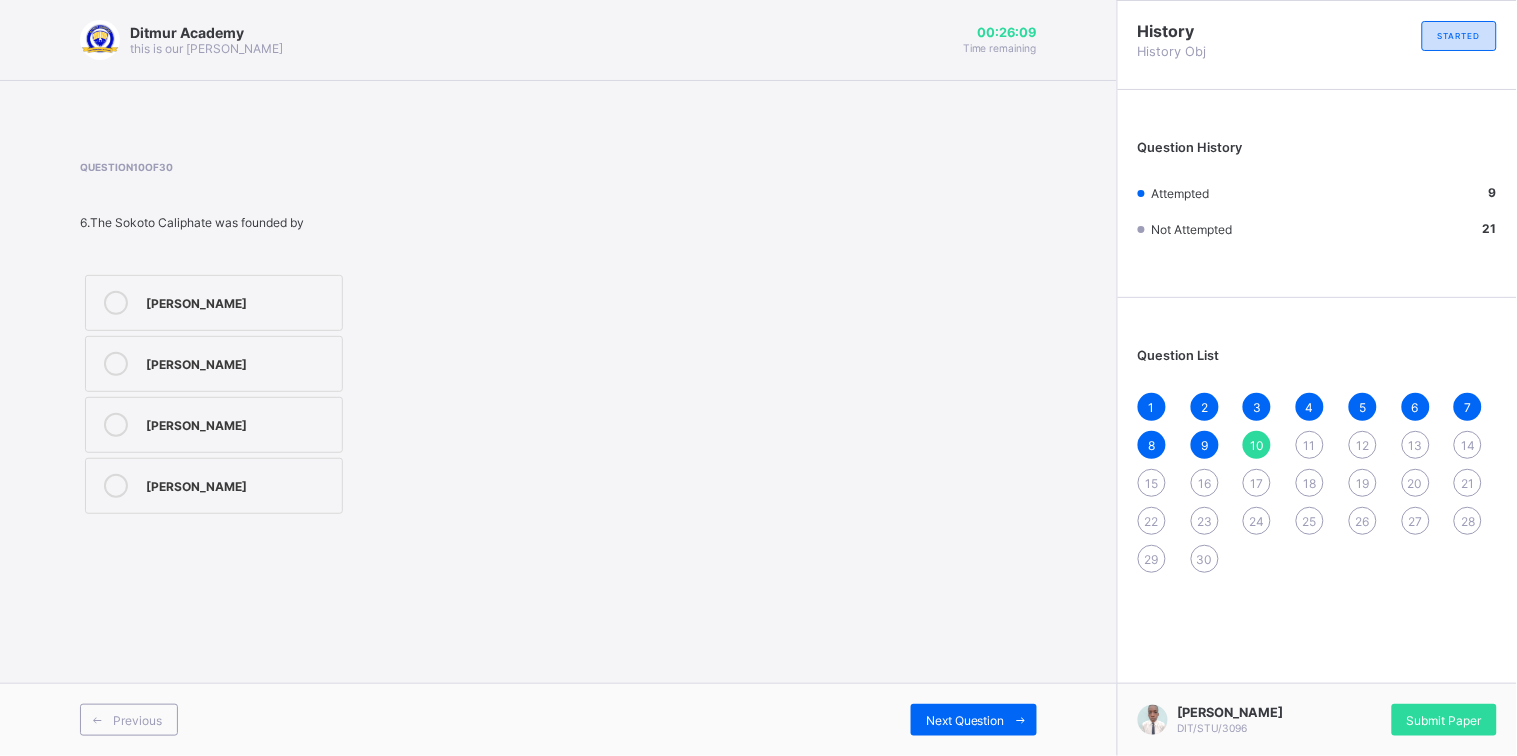 click on "[PERSON_NAME]" at bounding box center [214, 303] 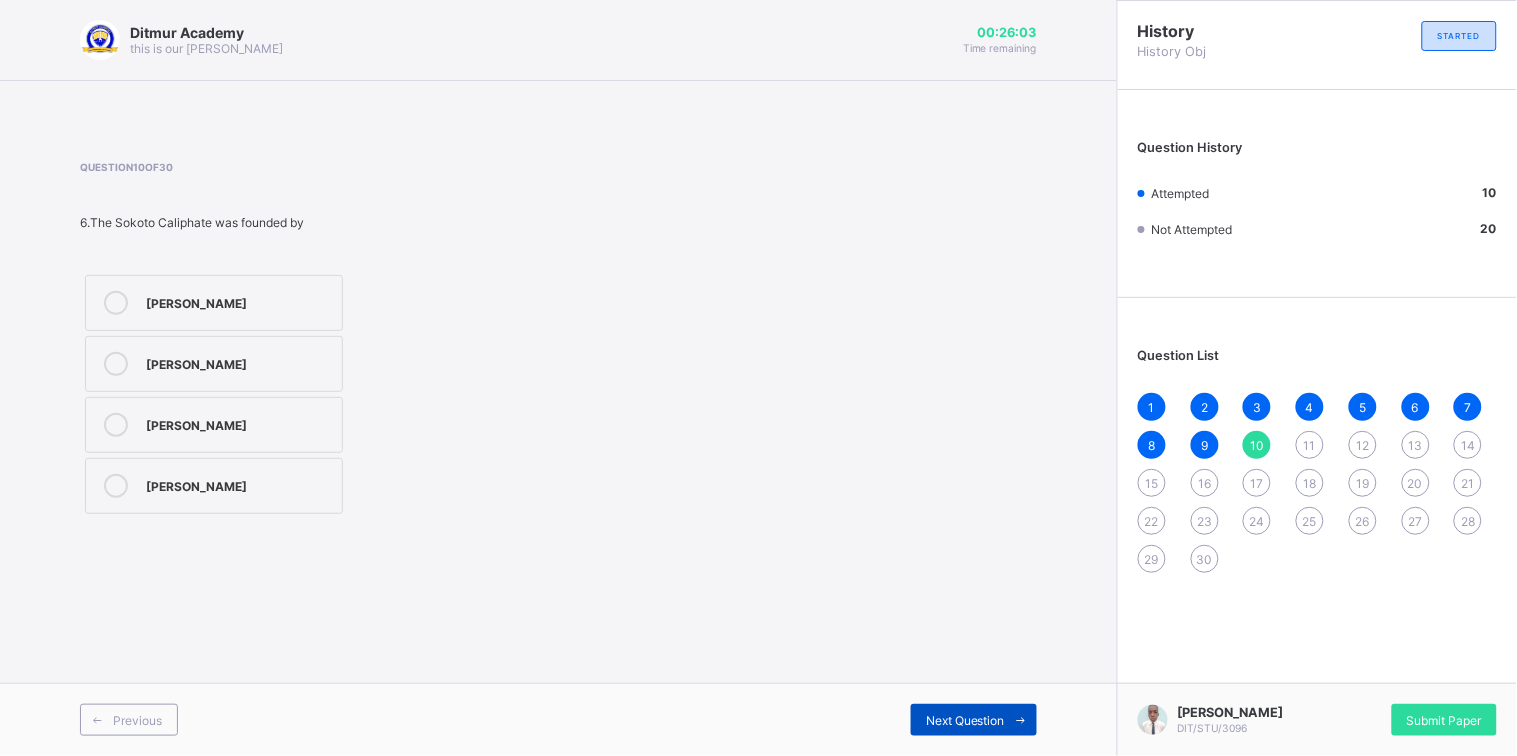 click on "Next Question" at bounding box center (974, 720) 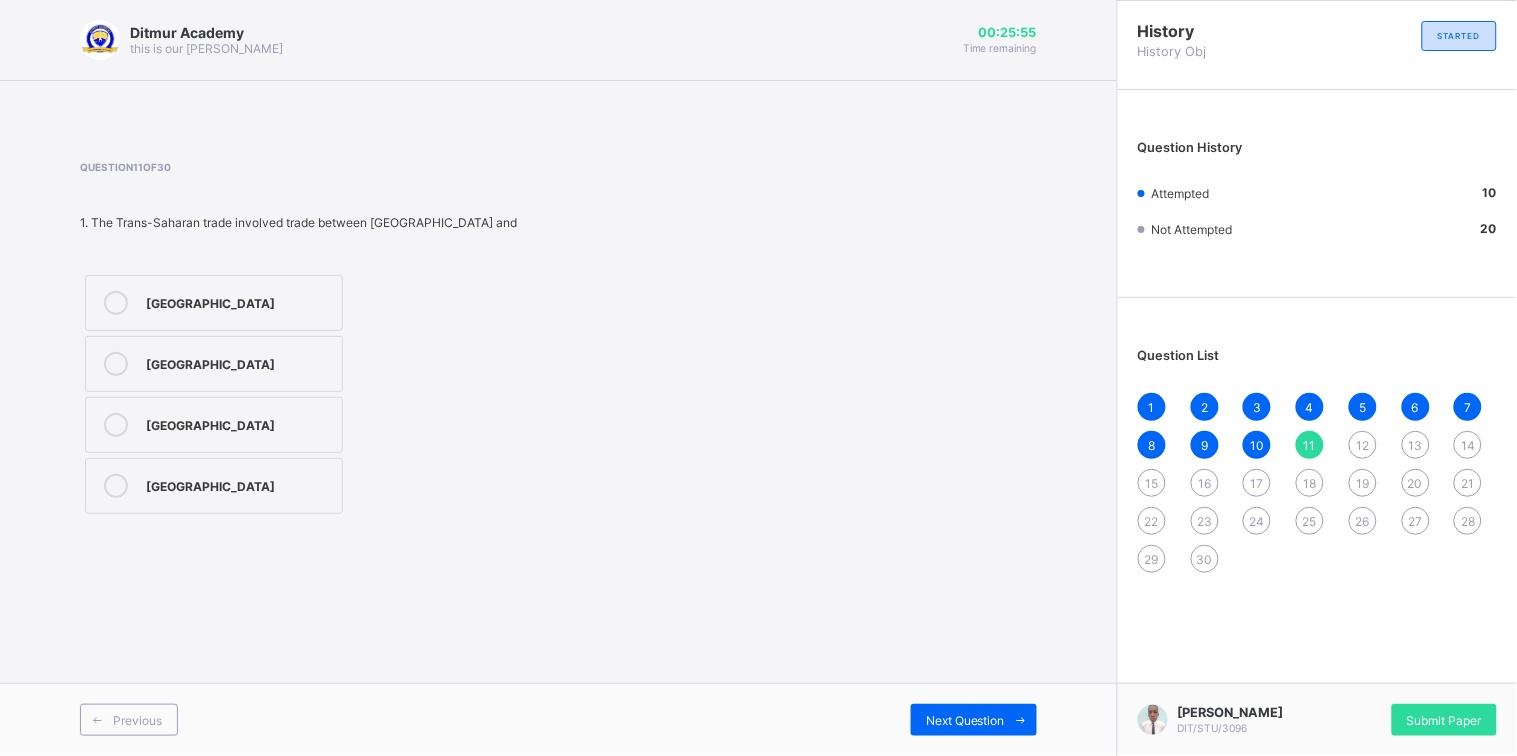 click on "[GEOGRAPHIC_DATA]" at bounding box center (214, 303) 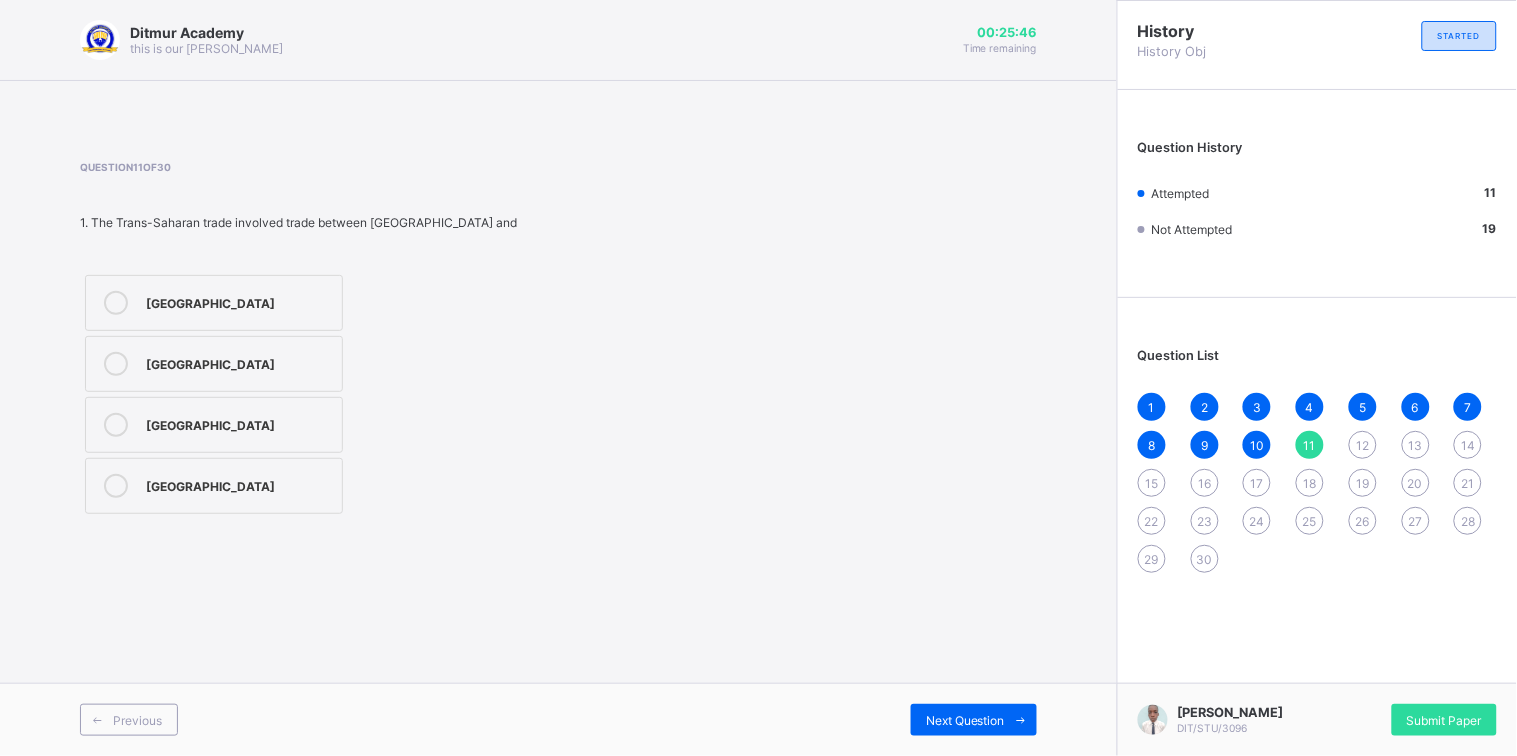 click on "1 2 3 4 5 6 7 8 9 10 11 12 13 14 15 16 17 18 19 20 21 22 23 24 25 26 27 28 29 30" at bounding box center (1317, 483) 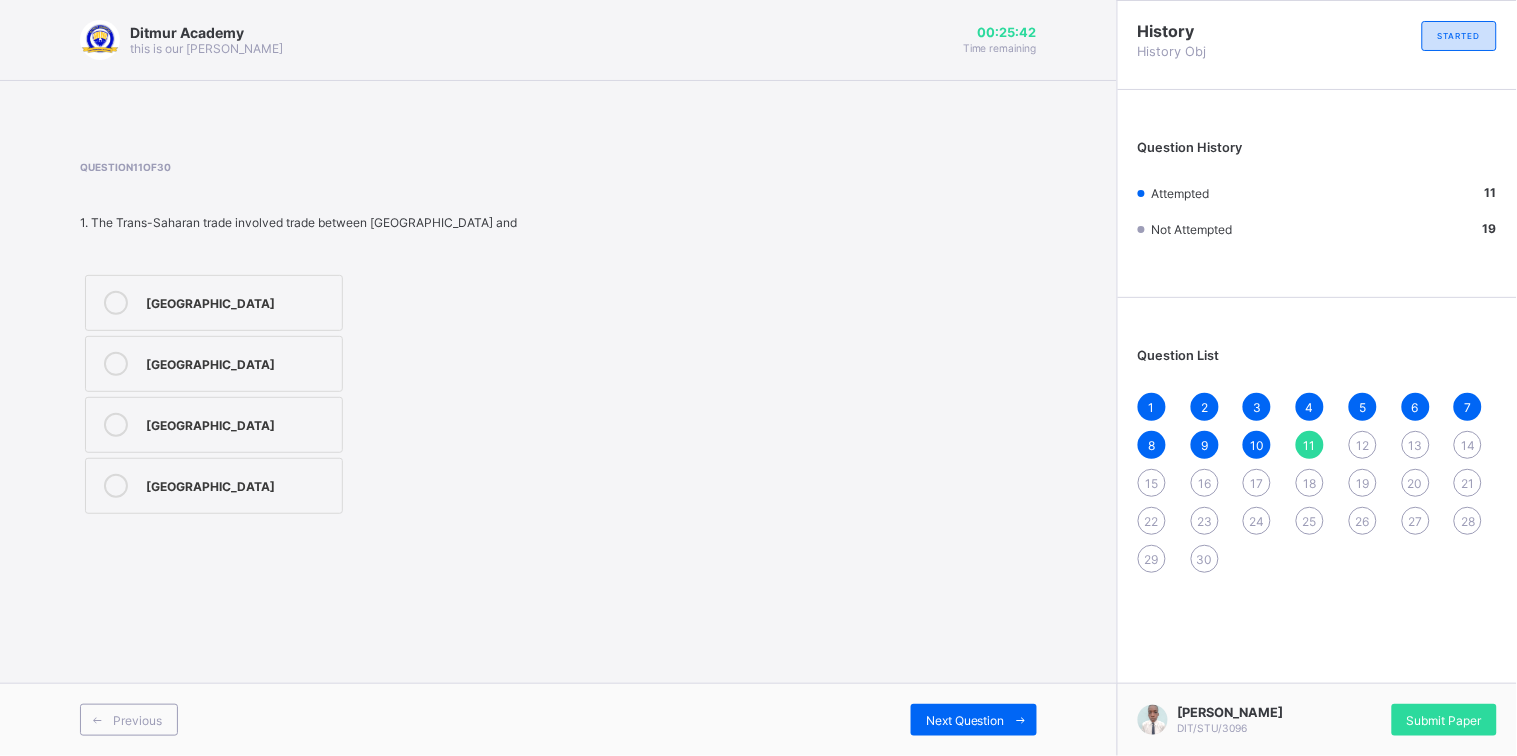 click on "12" at bounding box center (1362, 445) 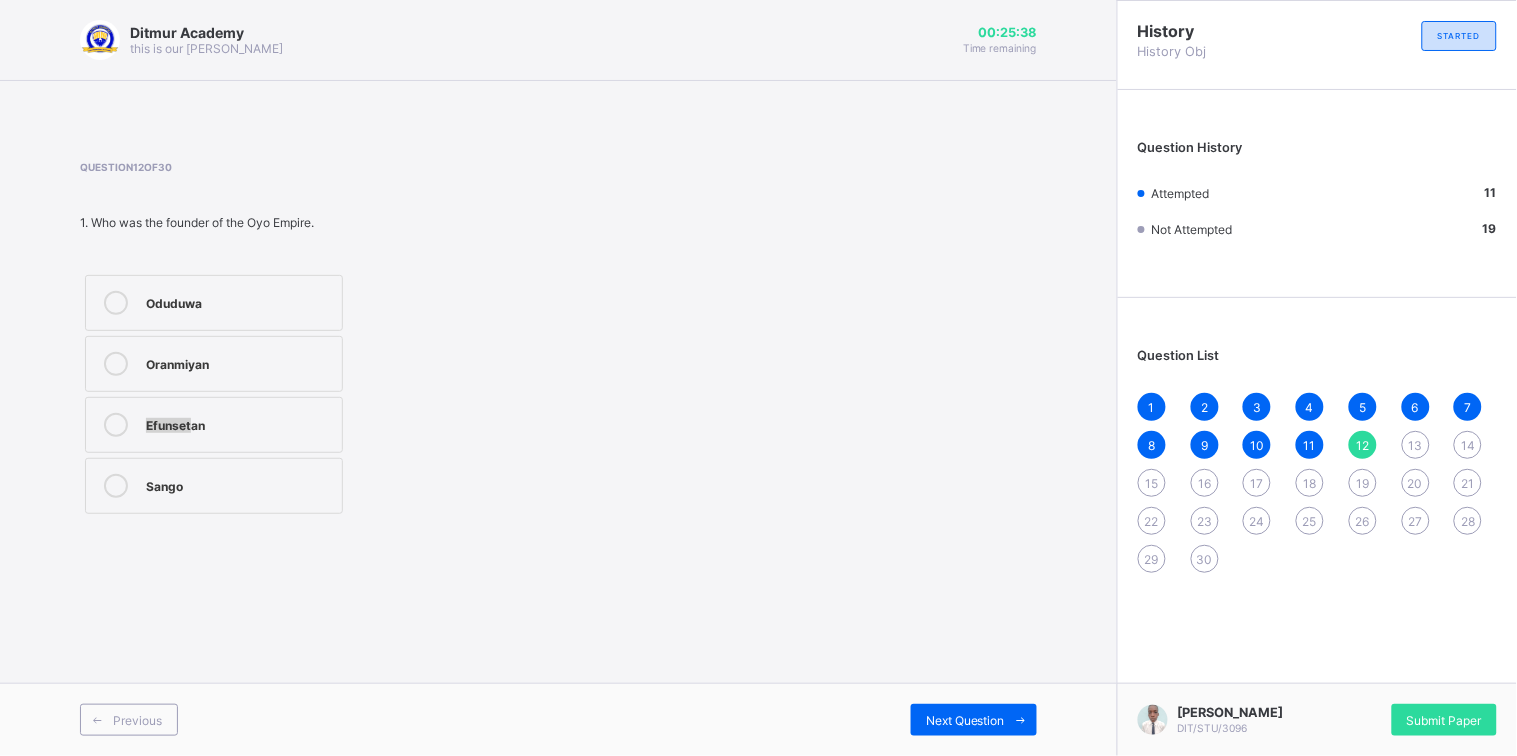 drag, startPoint x: 215, startPoint y: 385, endPoint x: 191, endPoint y: 419, distance: 41.617306 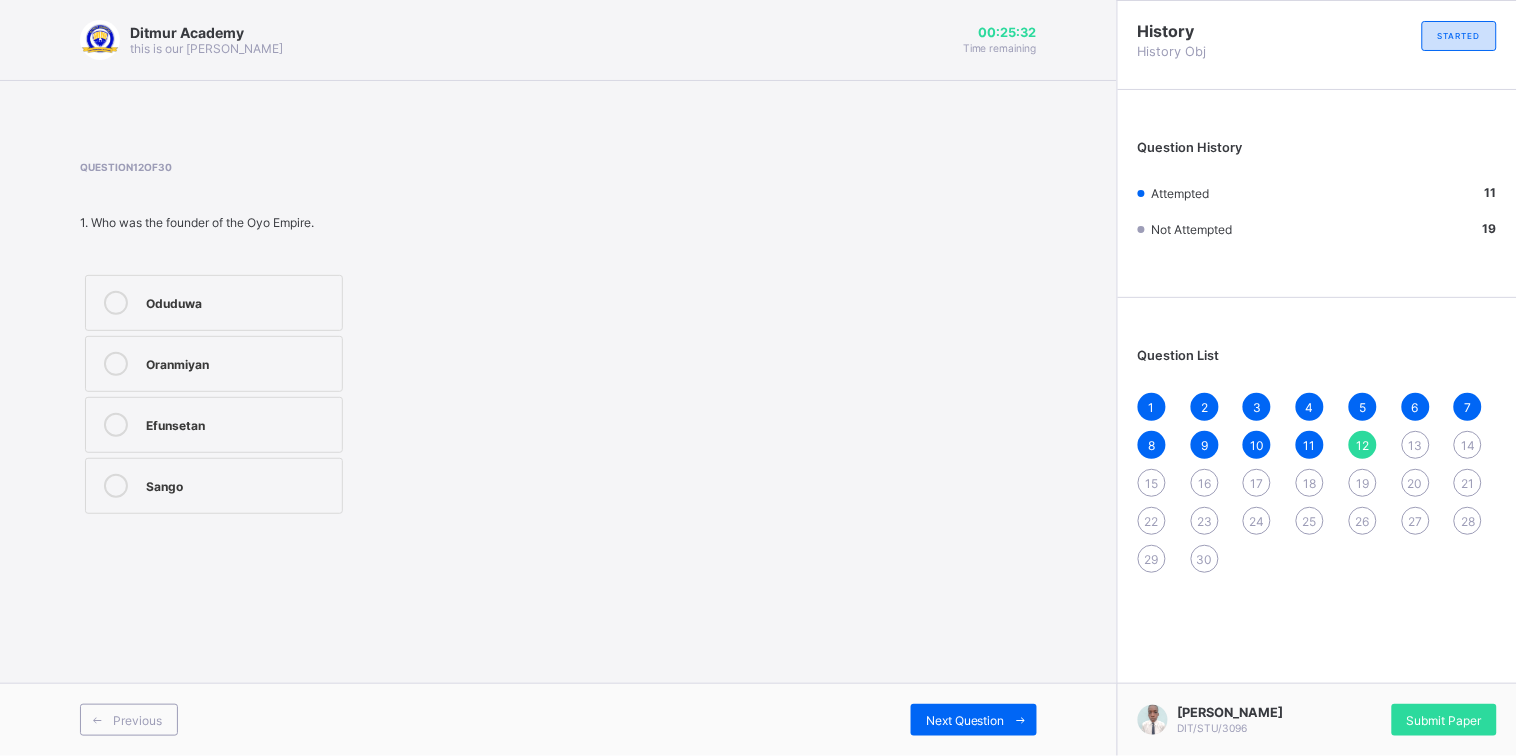 click on "Oranmiyan" at bounding box center [214, 364] 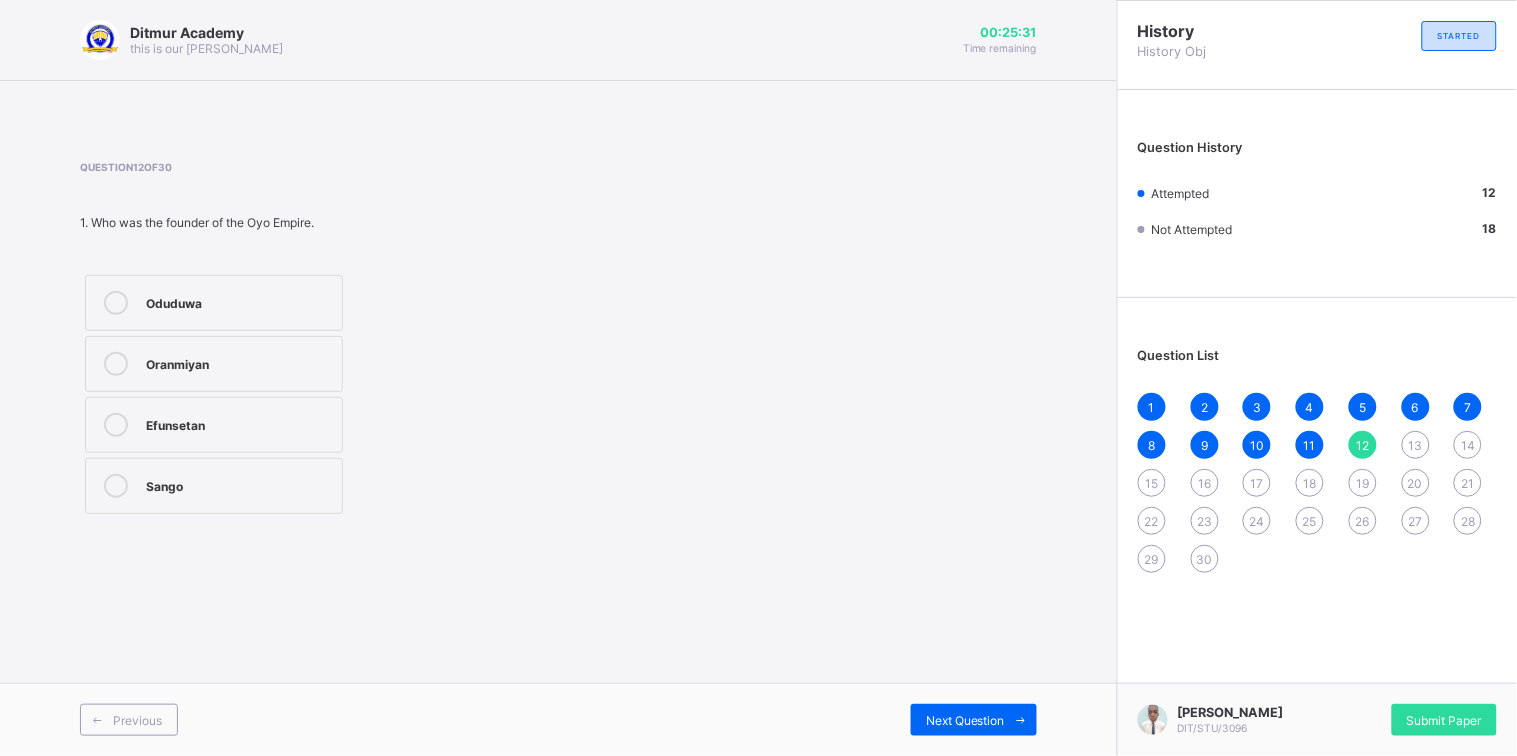 click on "Question  12  of  30 1. Who was the founder of the Oyo Empire. Oduduwa  Oranmiyan Efunsetan Sango" at bounding box center (303, 340) 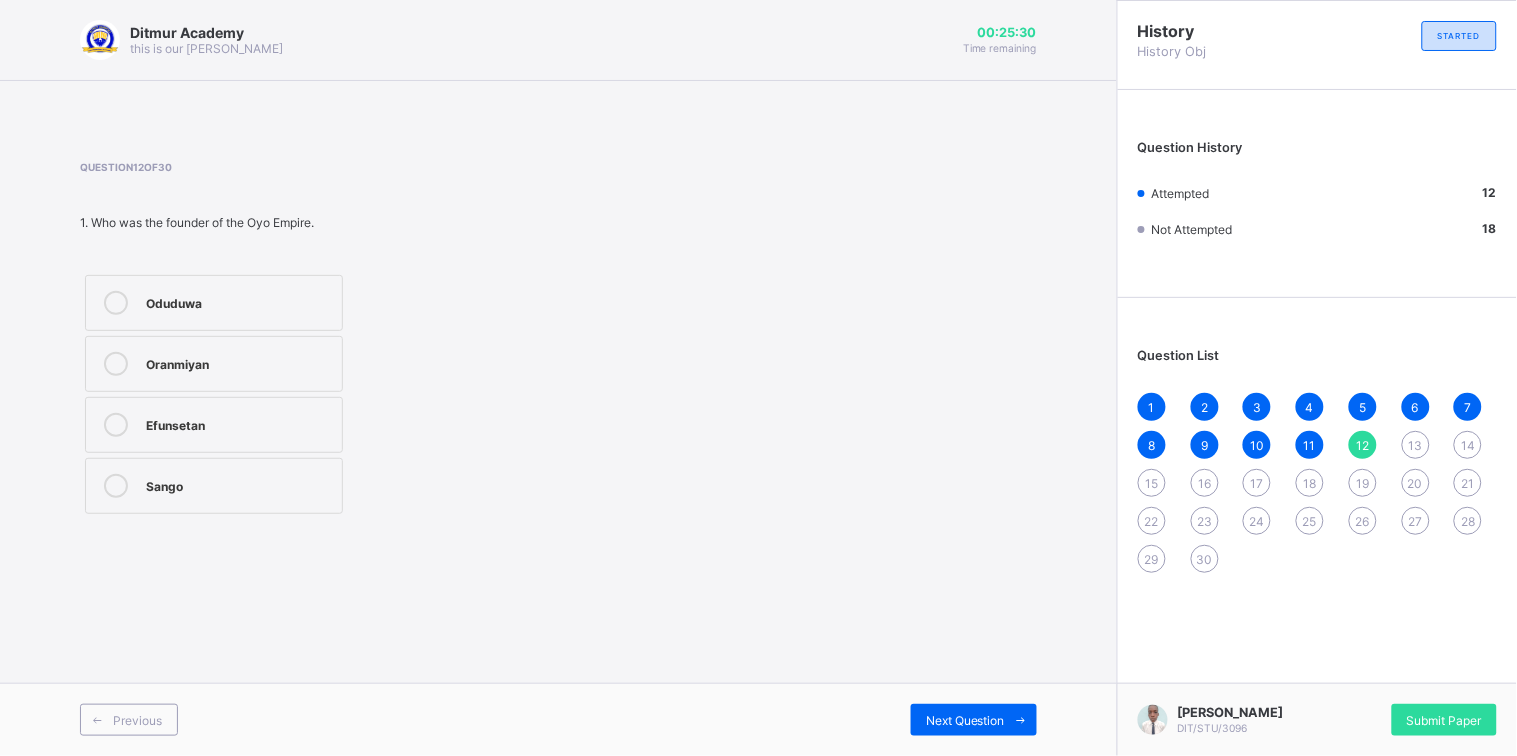 click on "Oduduwa" at bounding box center [239, 301] 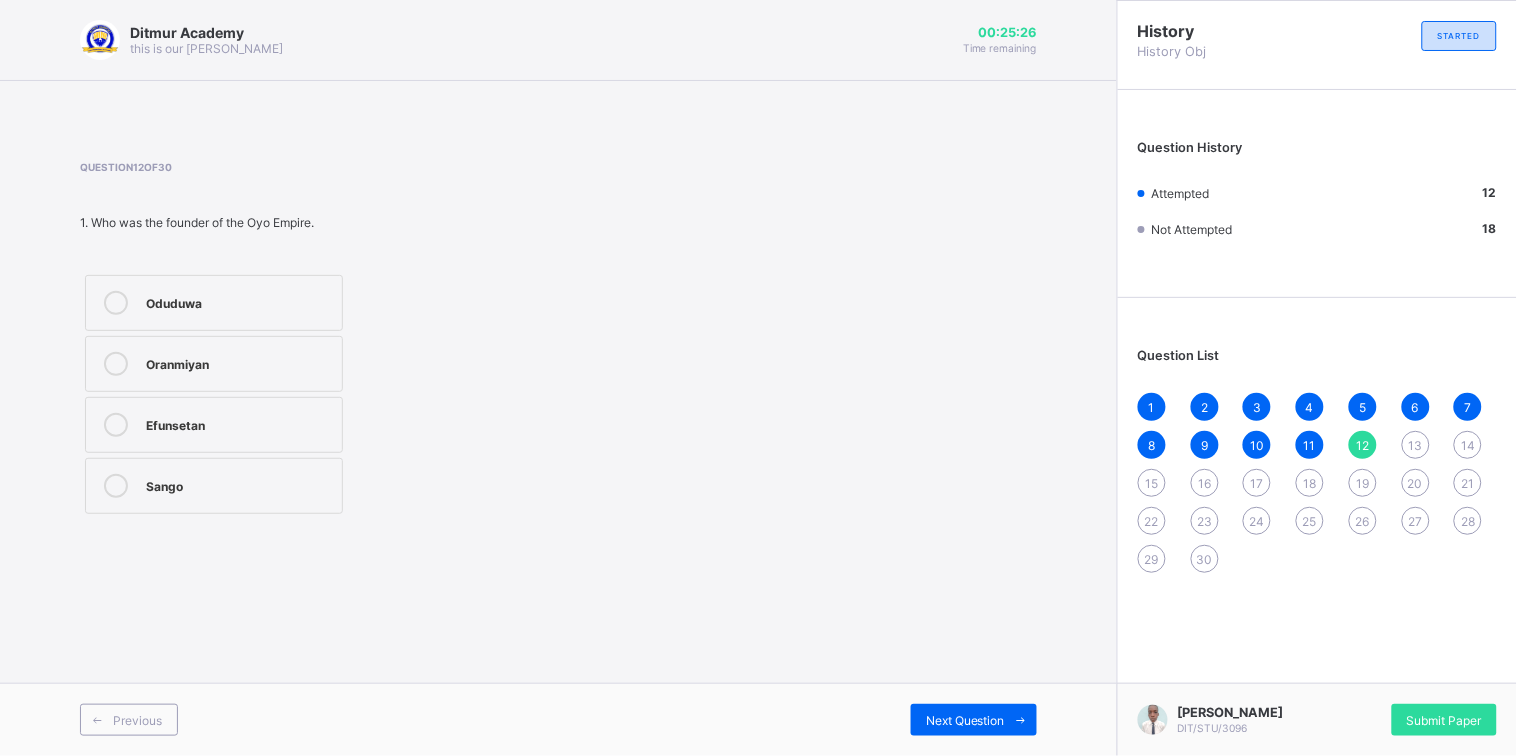 click on "Previous Next Question" at bounding box center [558, 719] 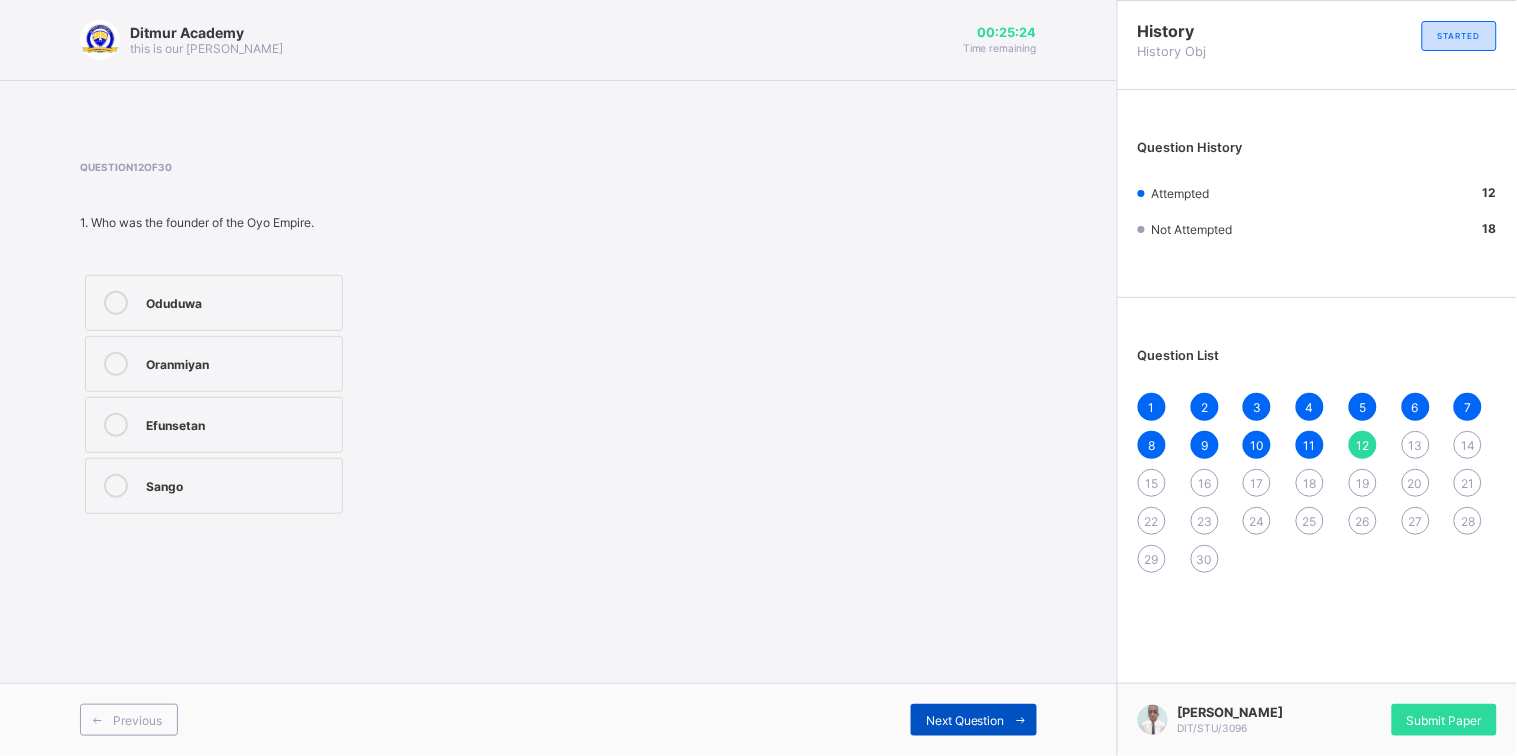 click at bounding box center [1021, 720] 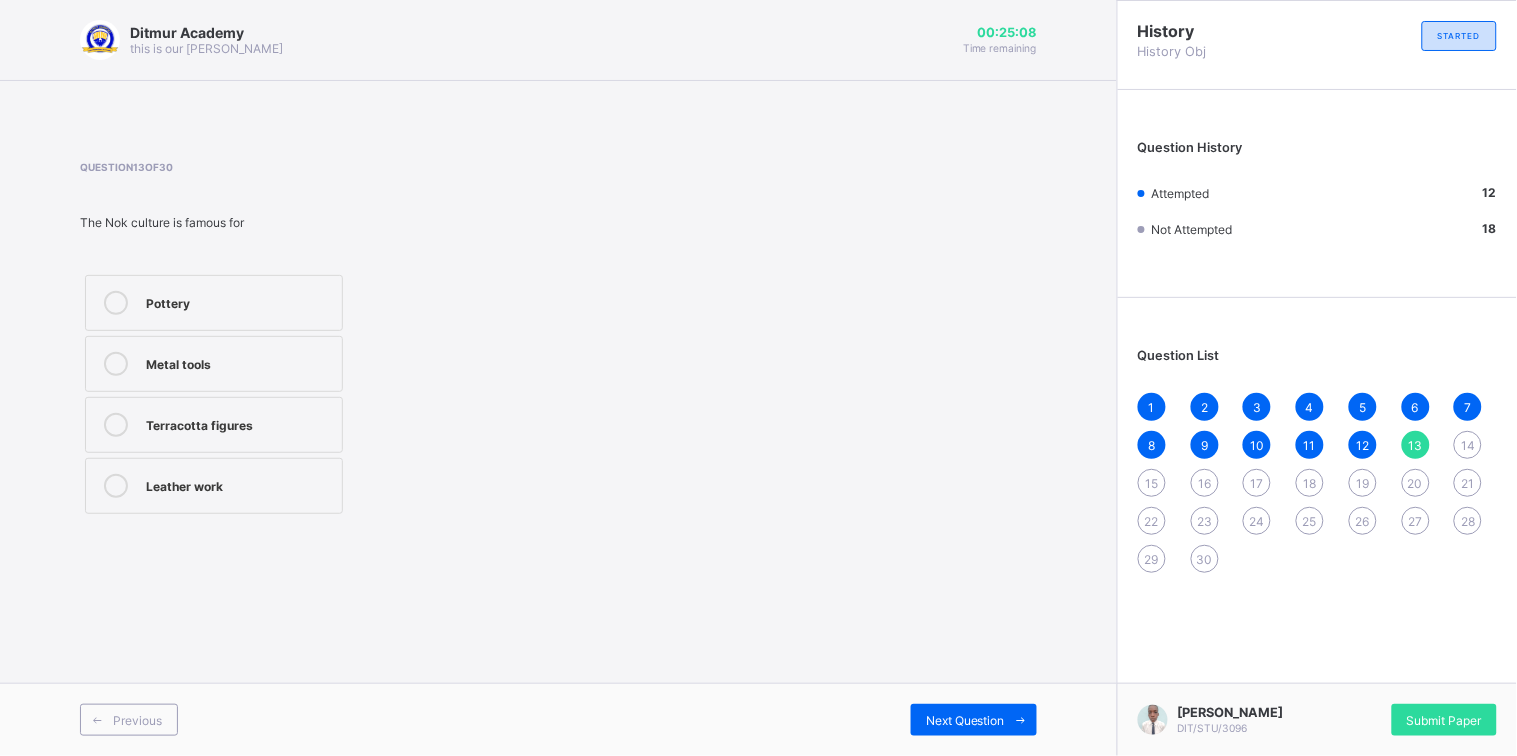 click on "Pottery" at bounding box center (239, 301) 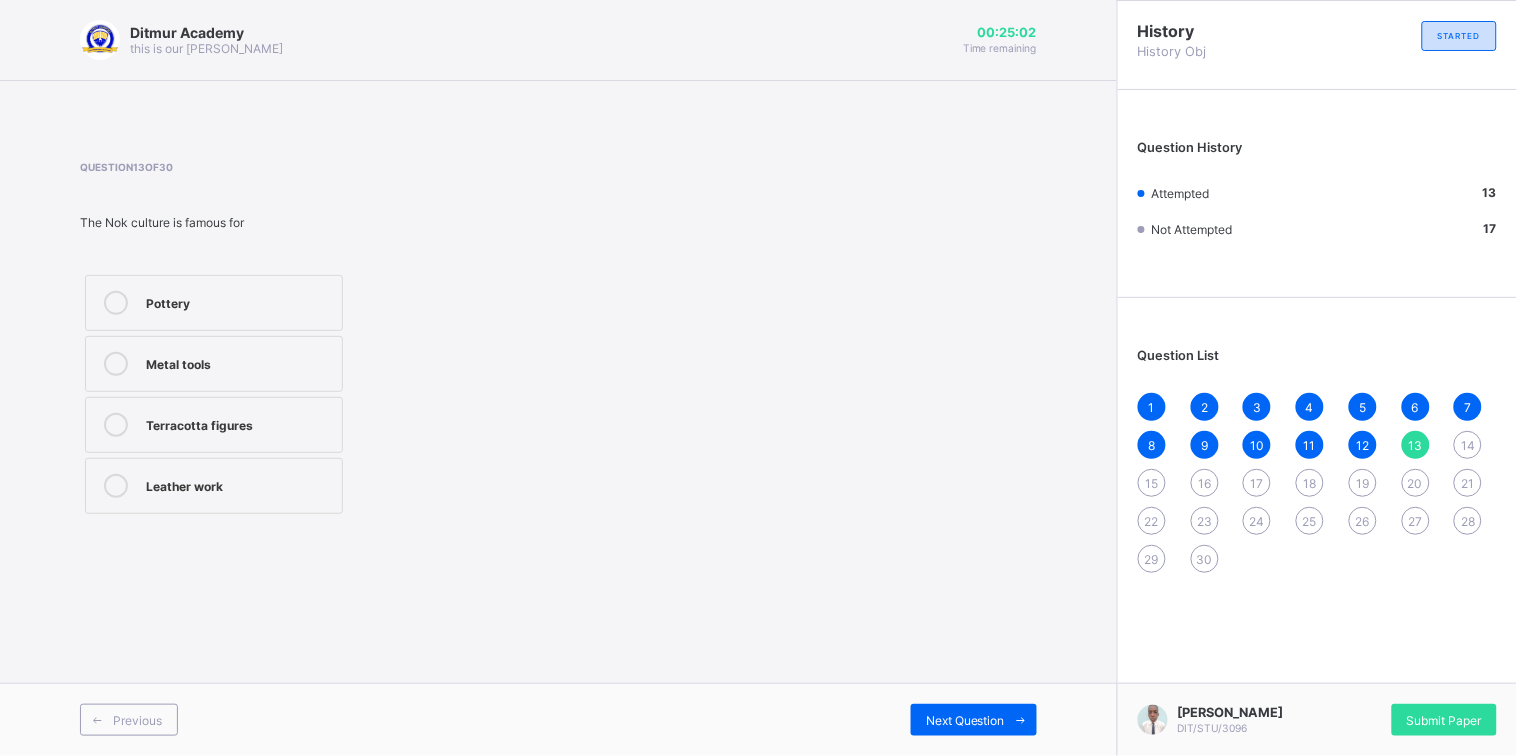 click on "Previous Next Question" at bounding box center (558, 719) 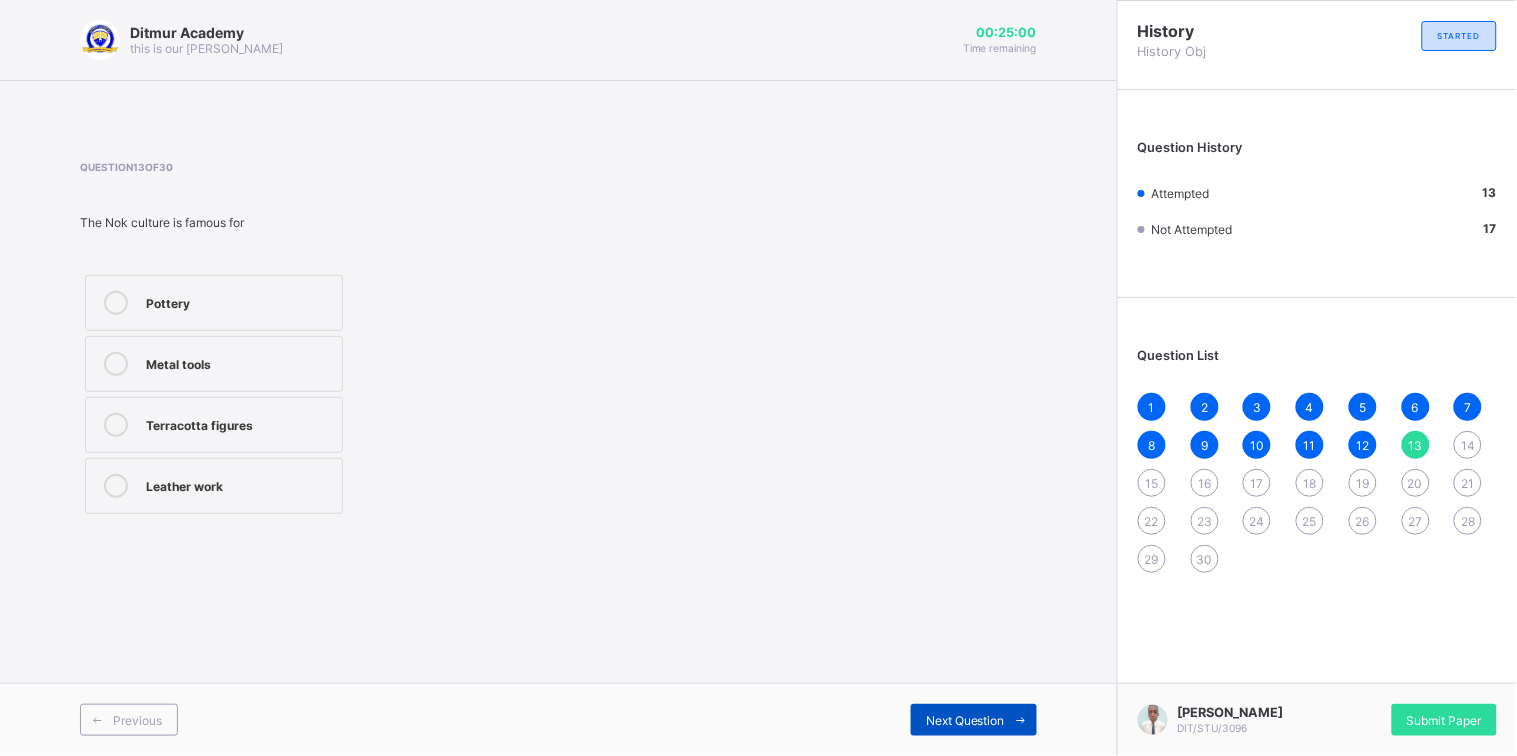 click on "Next Question" at bounding box center (974, 720) 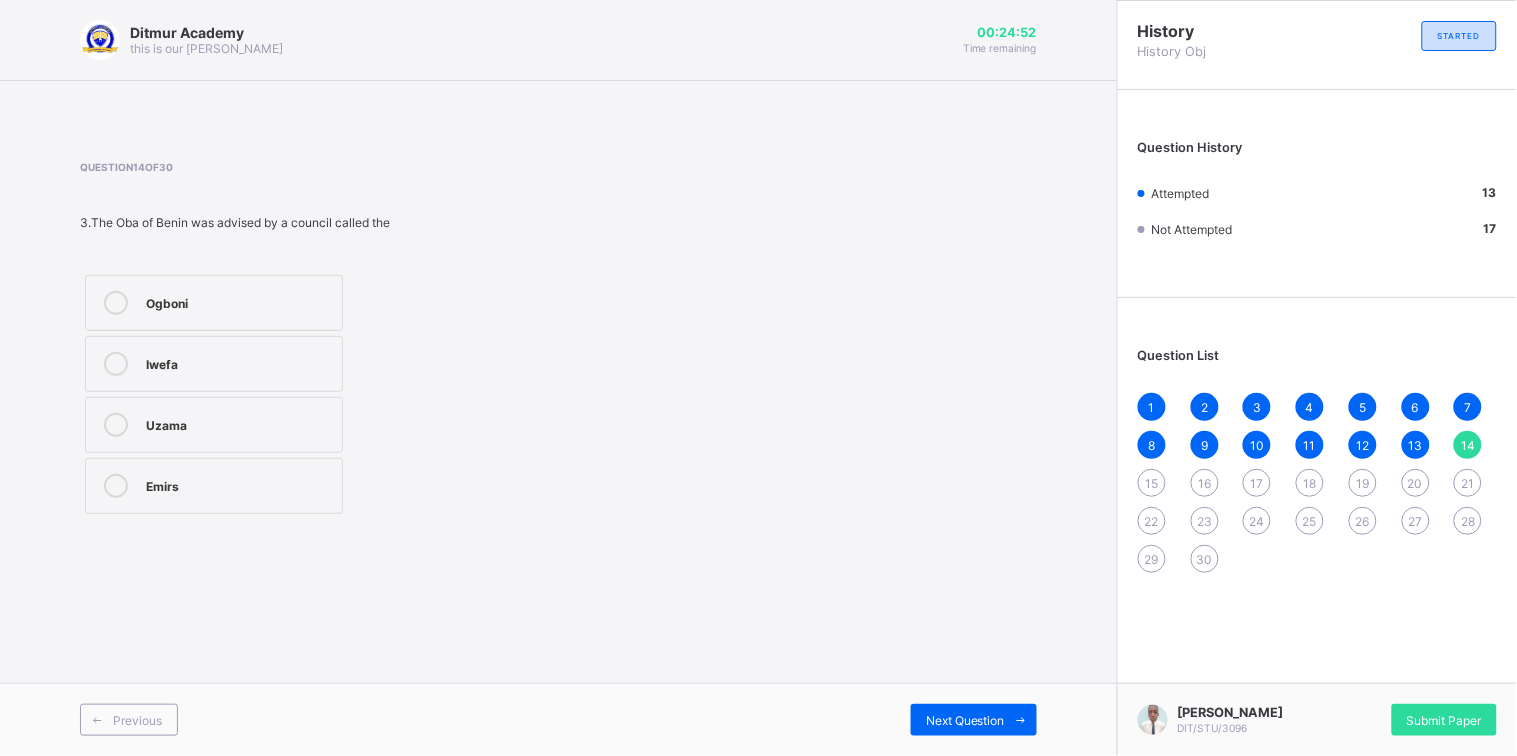 click on "Ogboni" at bounding box center (239, 301) 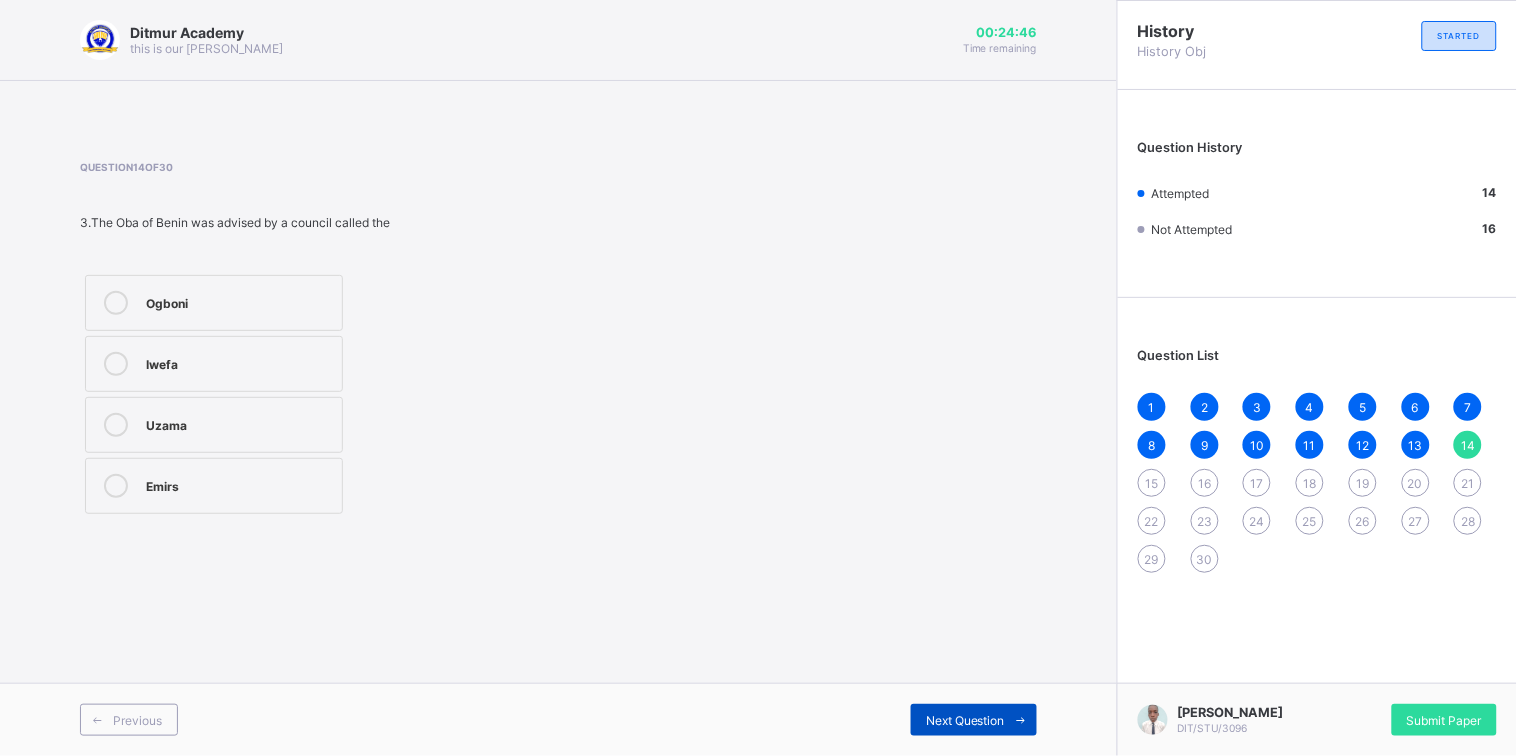 click on "Next Question" at bounding box center [965, 720] 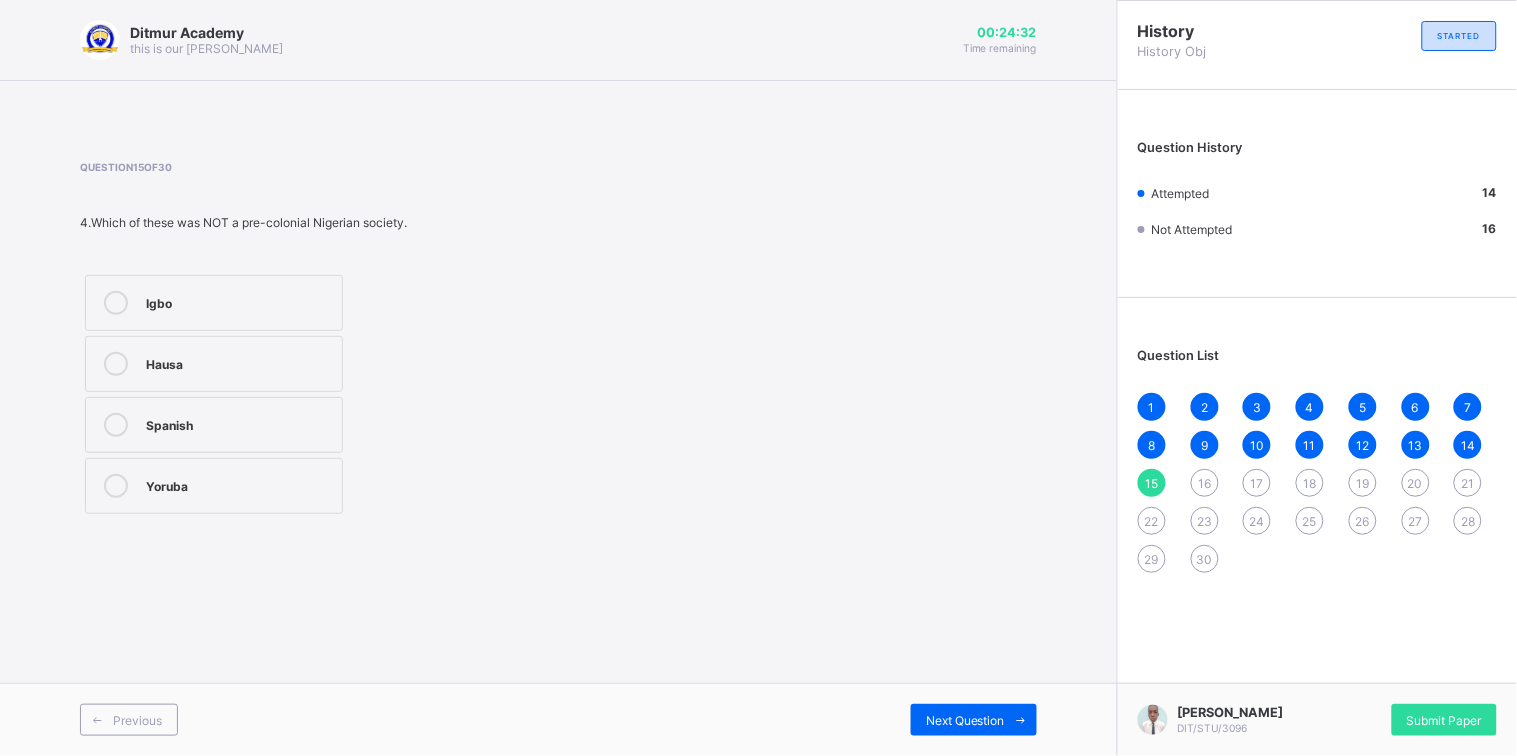 click on "Spanish" at bounding box center [214, 425] 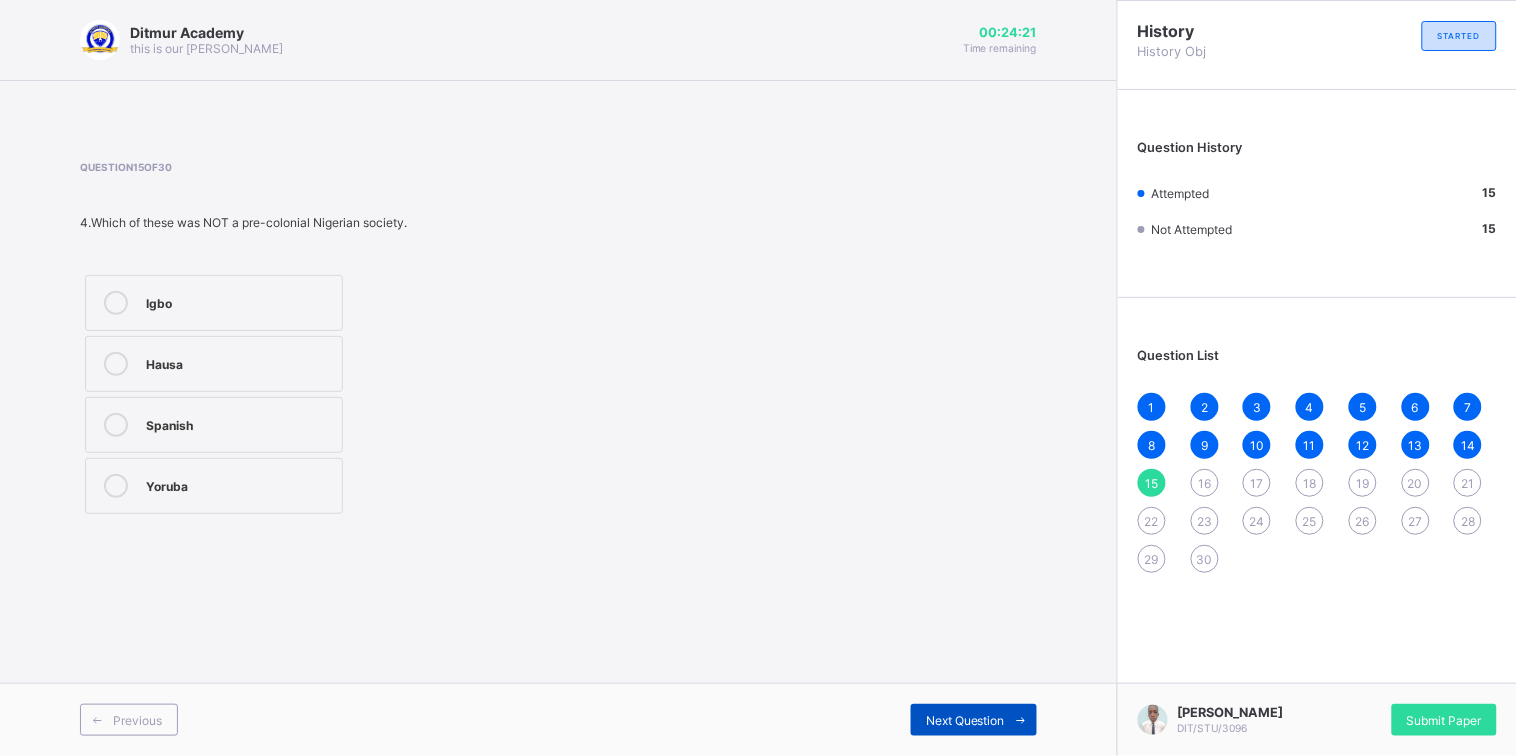 click on "Next Question" at bounding box center (965, 720) 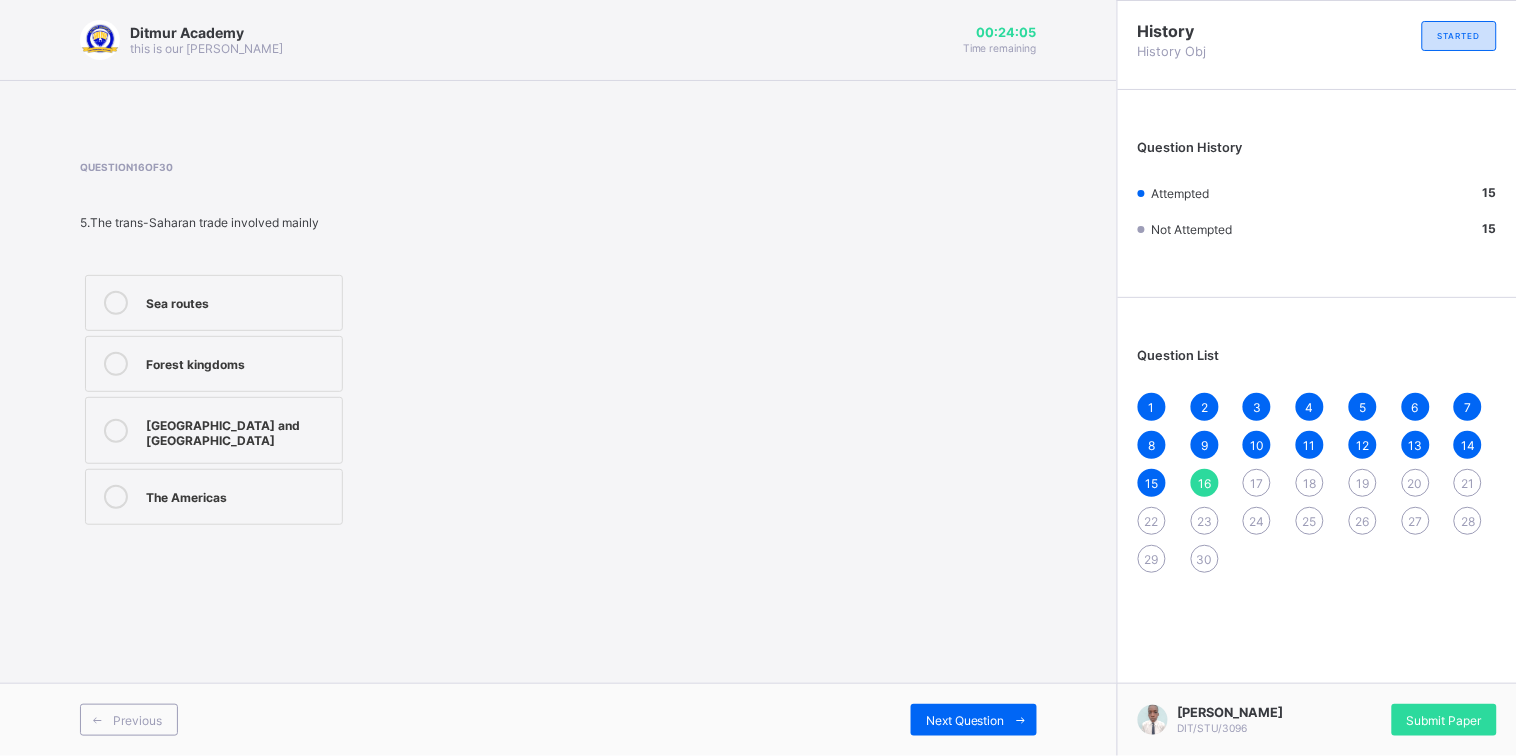 click at bounding box center (116, 303) 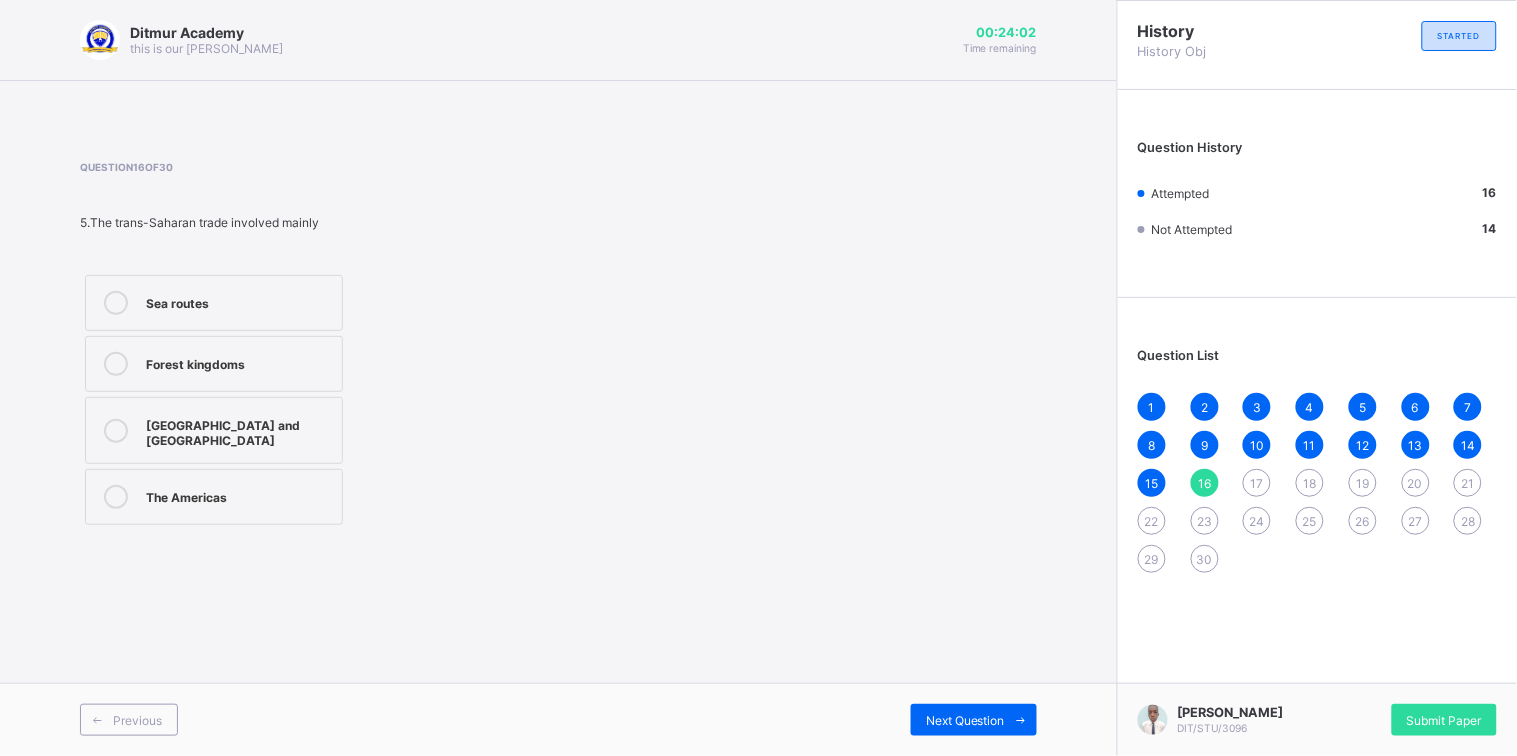 click on "Previous Next Question" at bounding box center (558, 719) 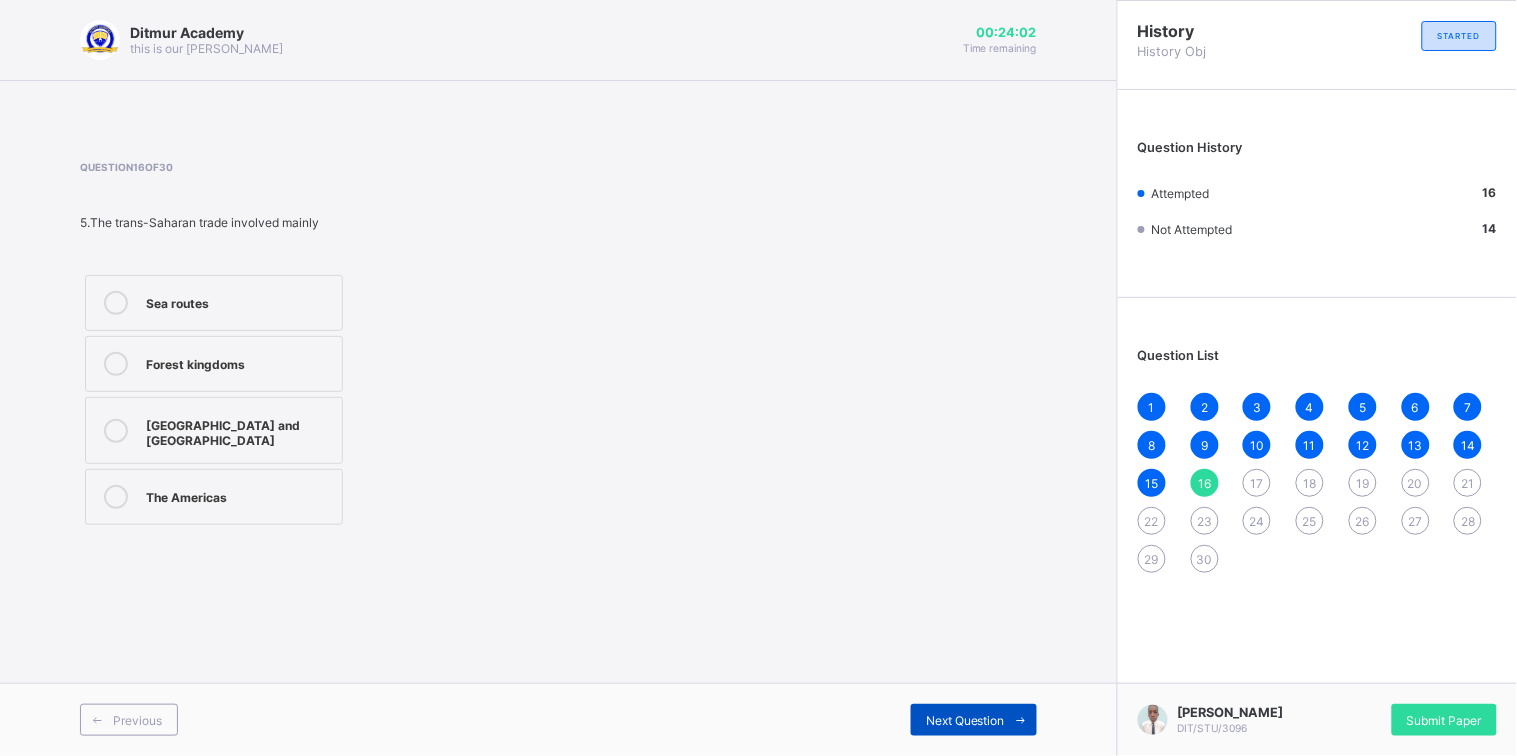 click on "Next Question" at bounding box center (974, 720) 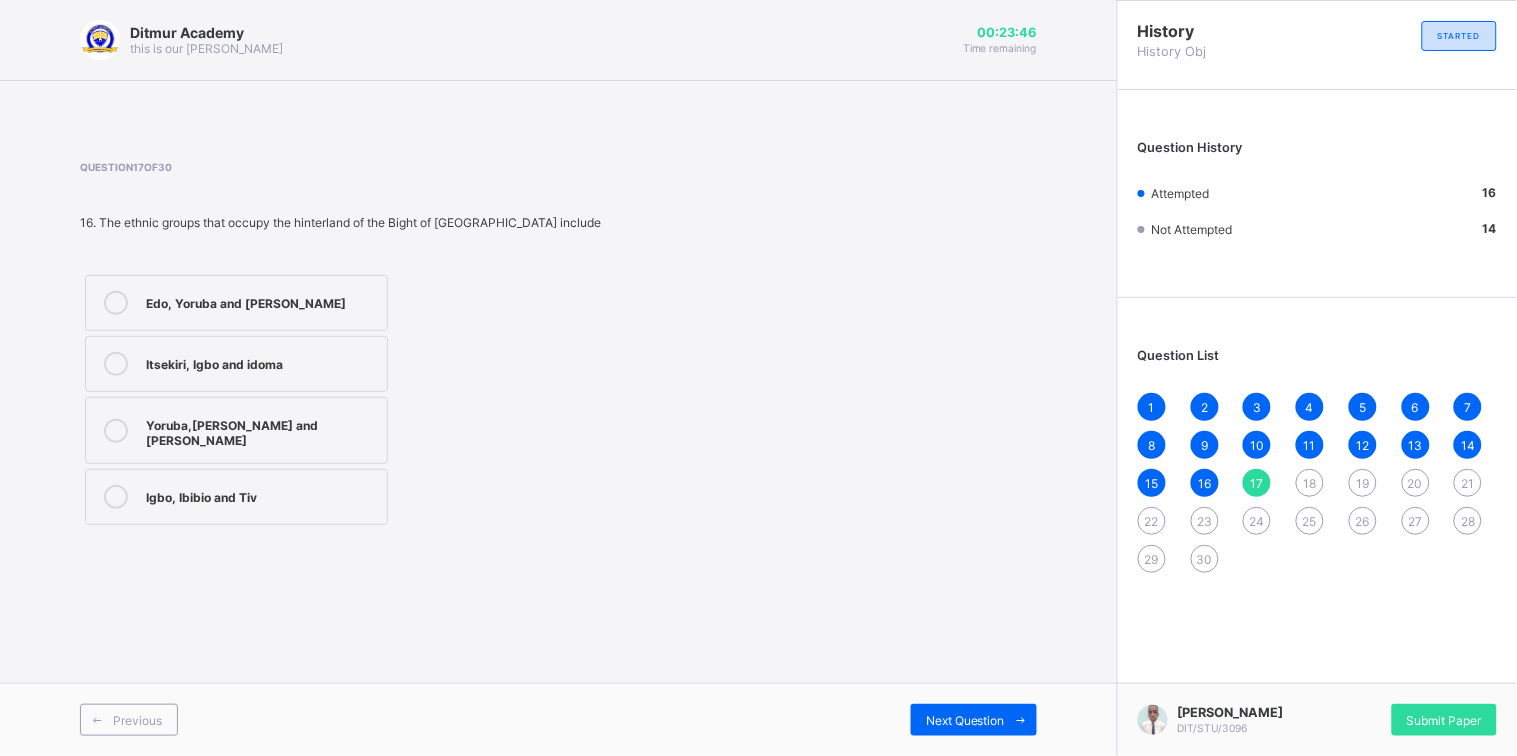 click on "Edo, Yoruba and [PERSON_NAME]" at bounding box center [236, 303] 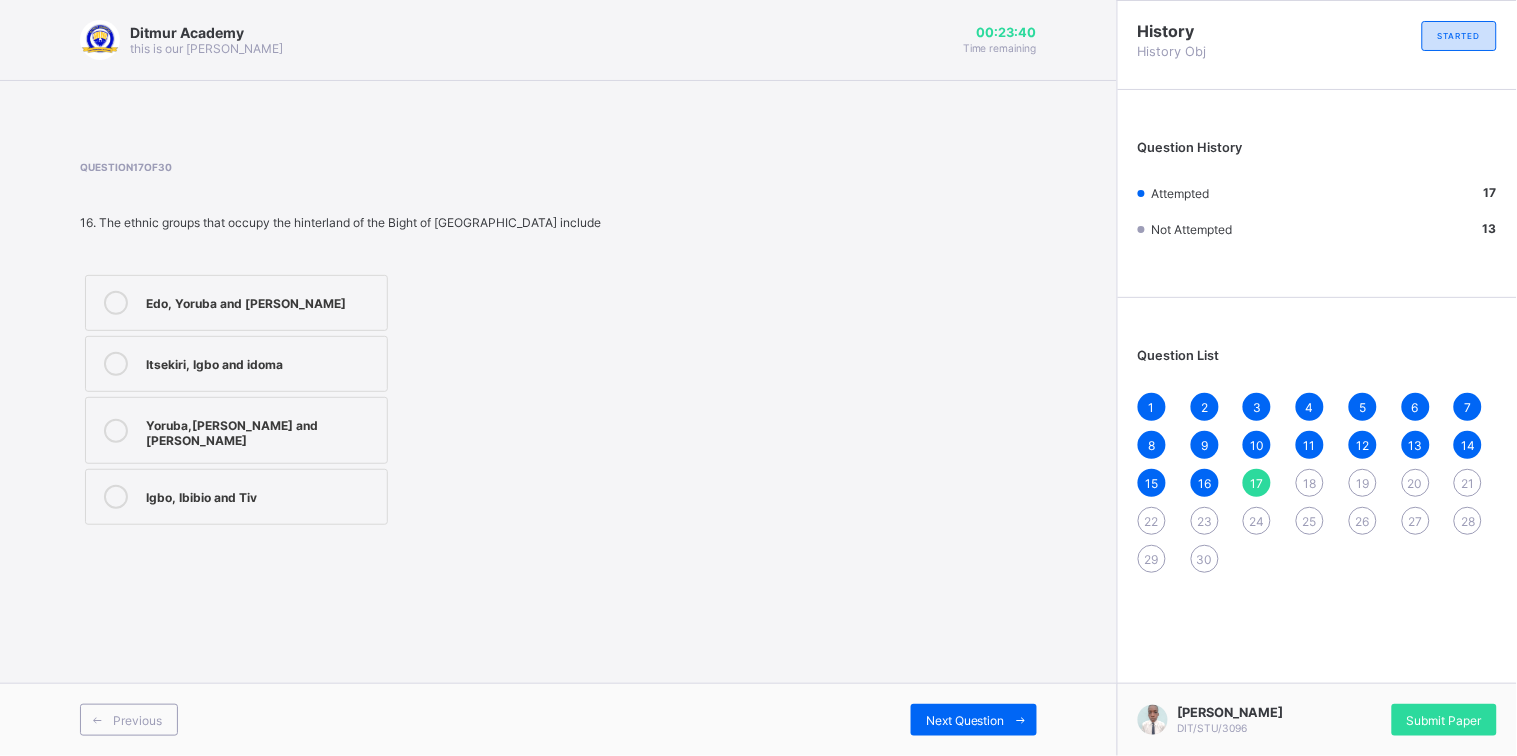 click on "Yoruba,[PERSON_NAME] and [PERSON_NAME]" at bounding box center [261, 430] 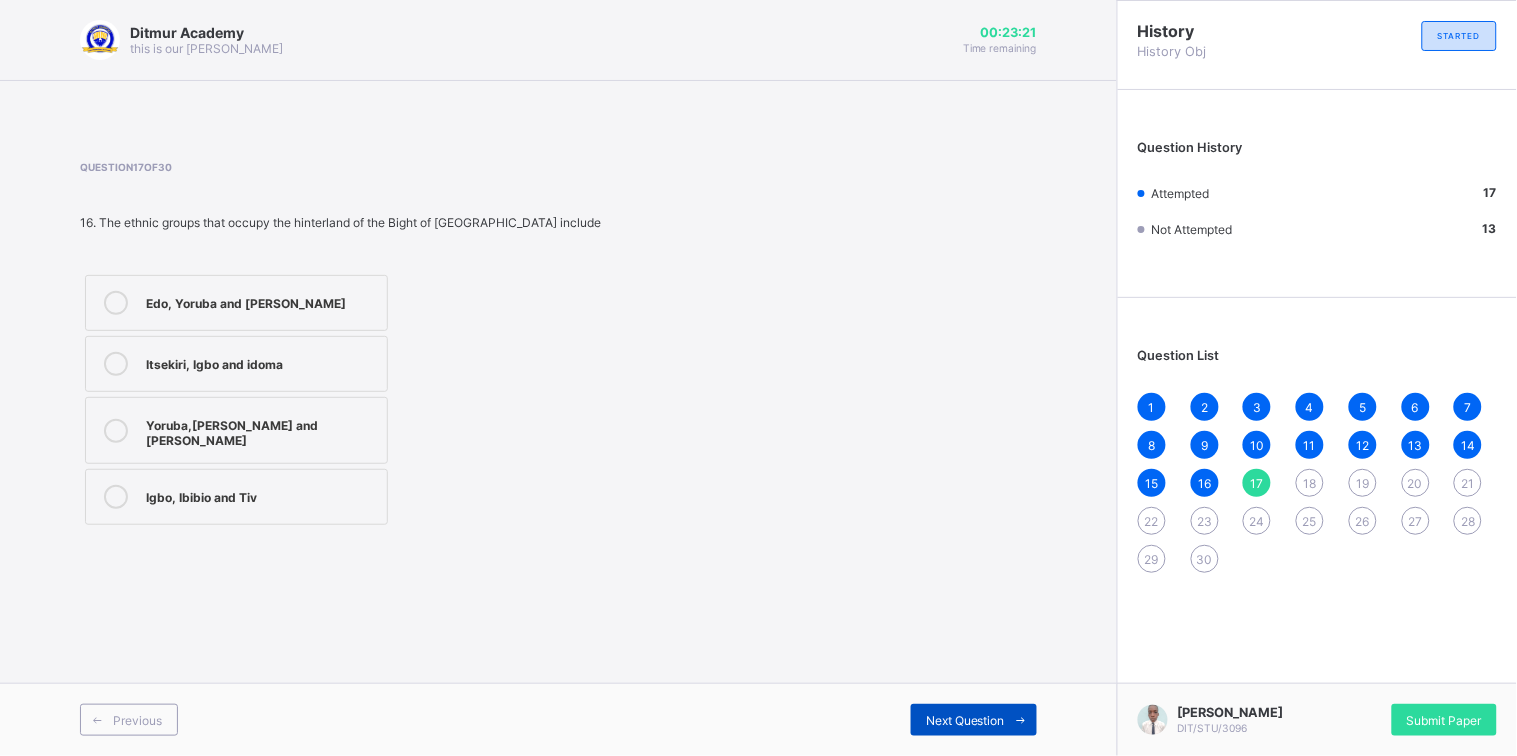 click at bounding box center [1021, 720] 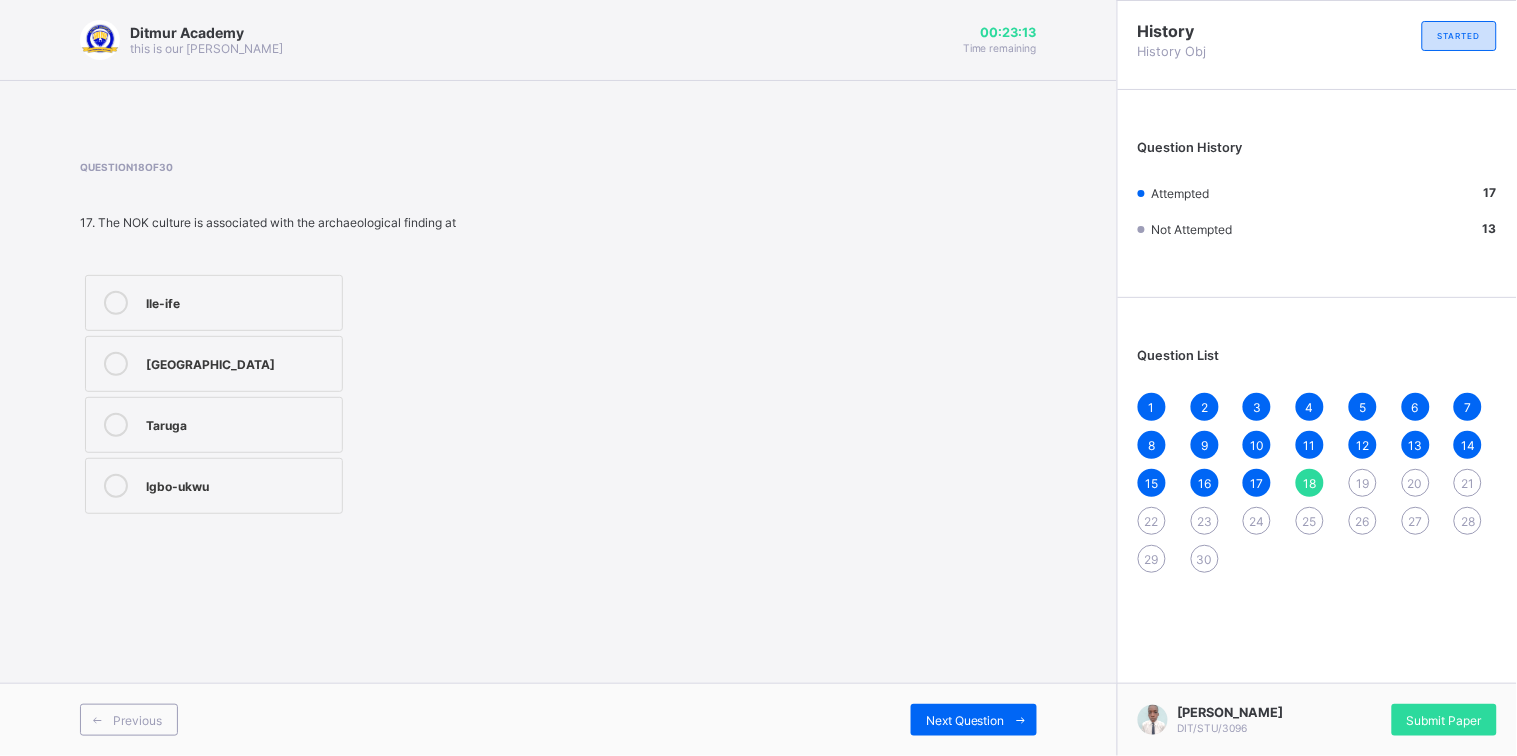 click on "Ile-ife" at bounding box center [214, 303] 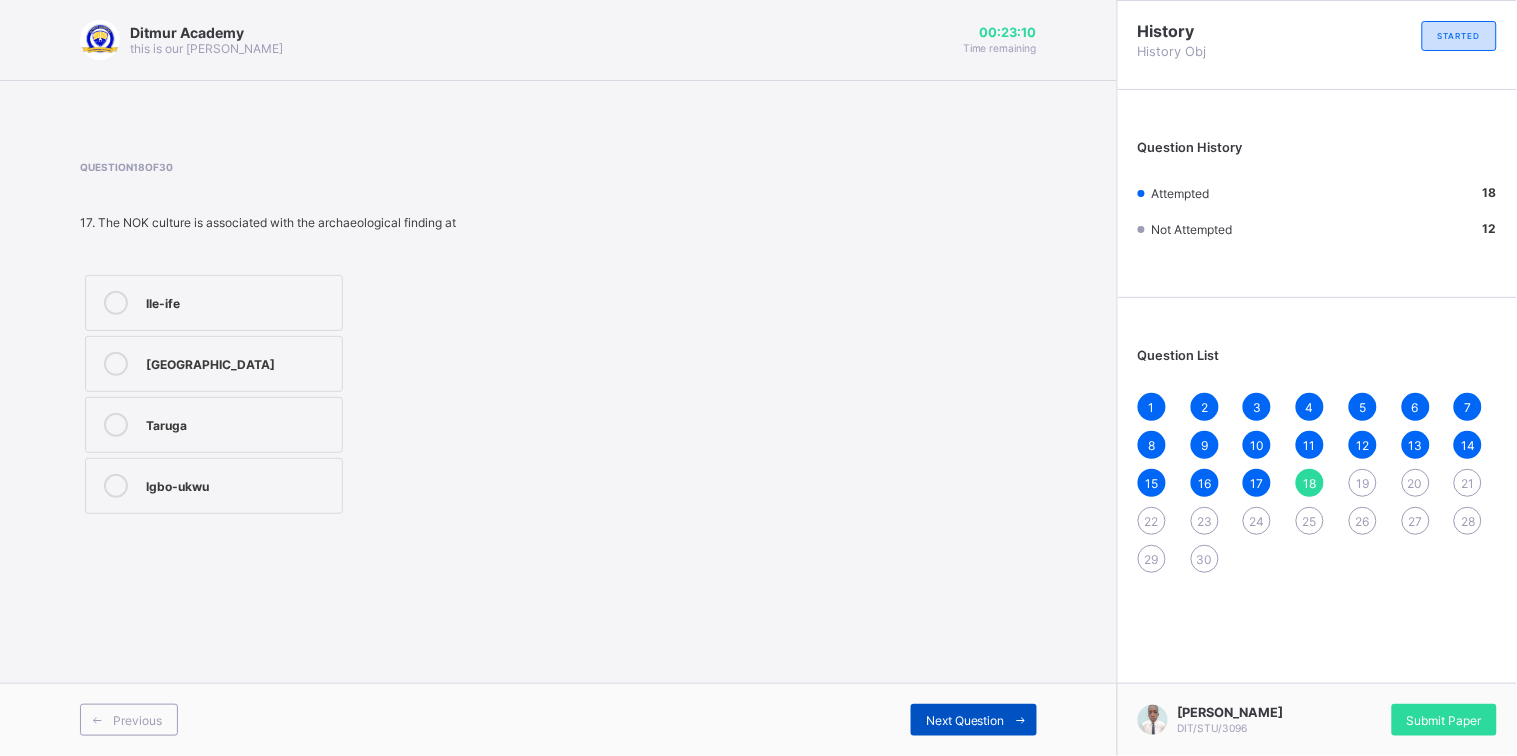 click on "Next Question" at bounding box center (965, 720) 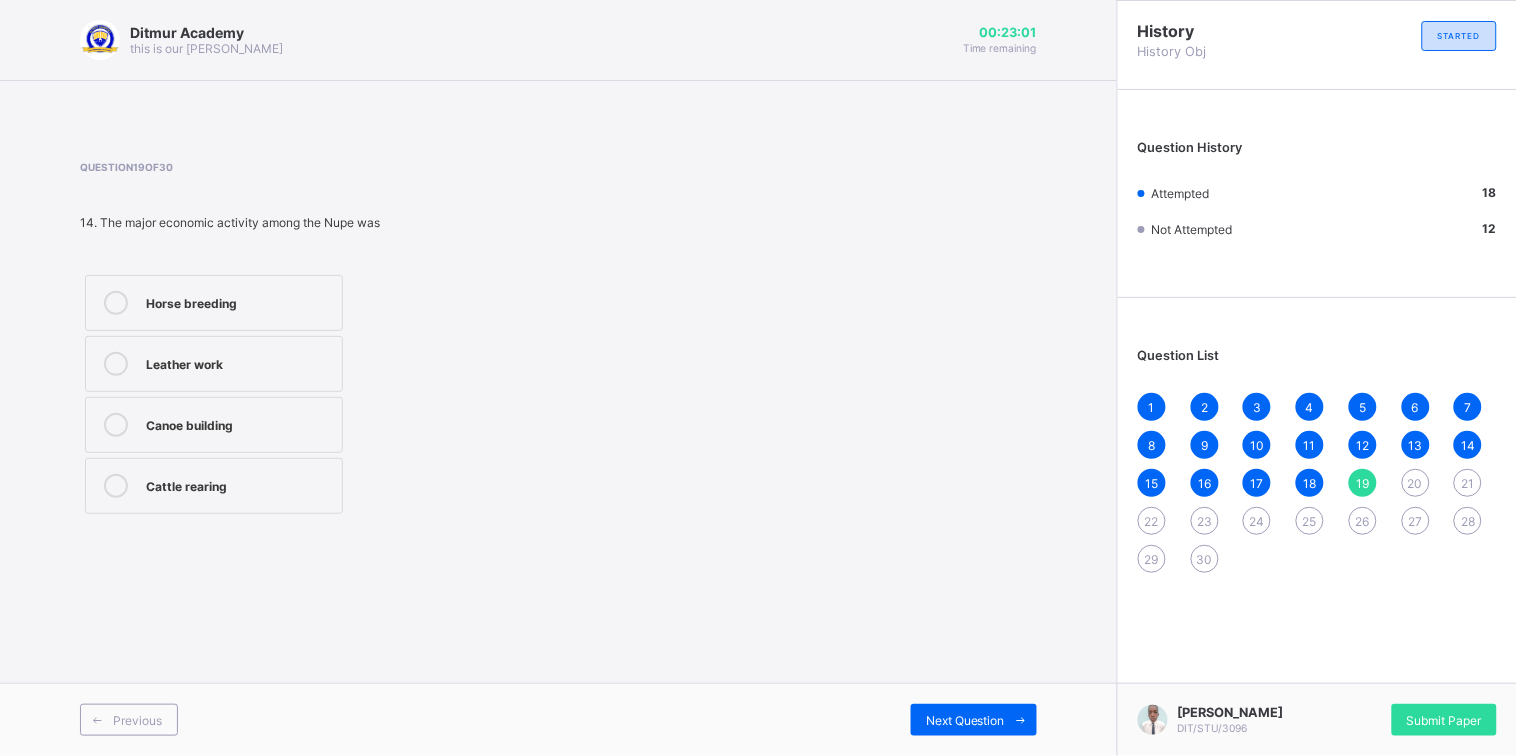 click on "Leather work" at bounding box center [239, 362] 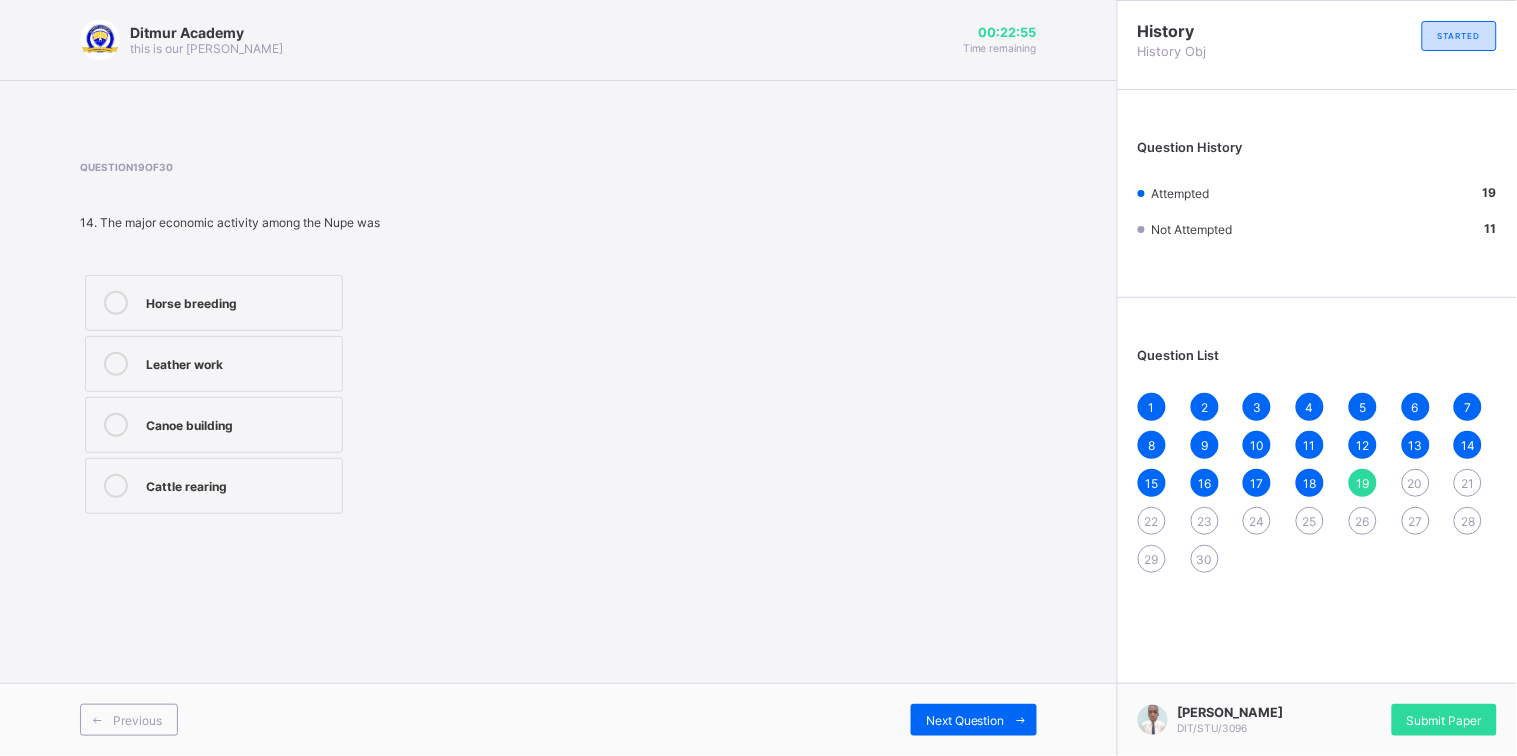 click on "Previous Next Question" at bounding box center [558, 719] 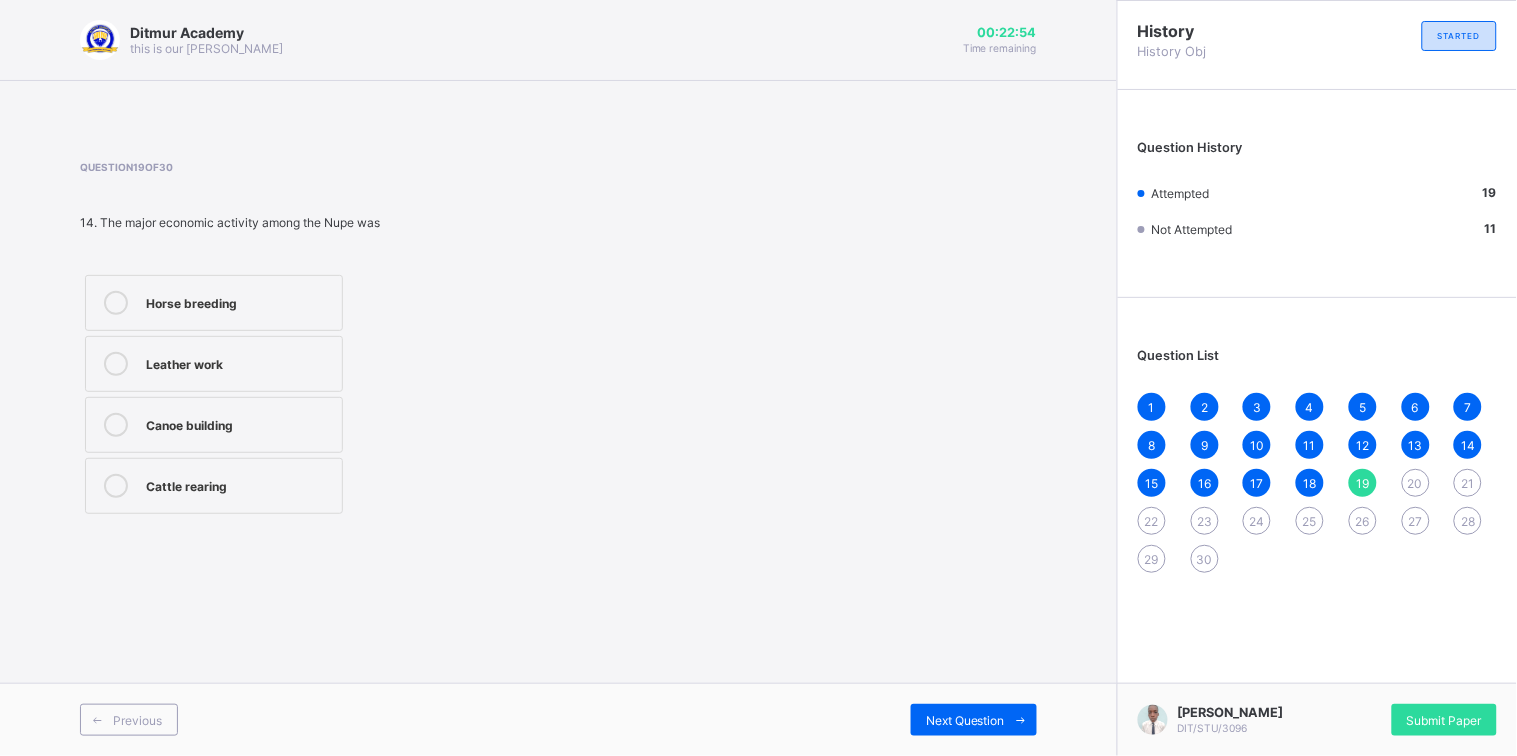 drag, startPoint x: 953, startPoint y: 714, endPoint x: 1011, endPoint y: 743, distance: 64.84597 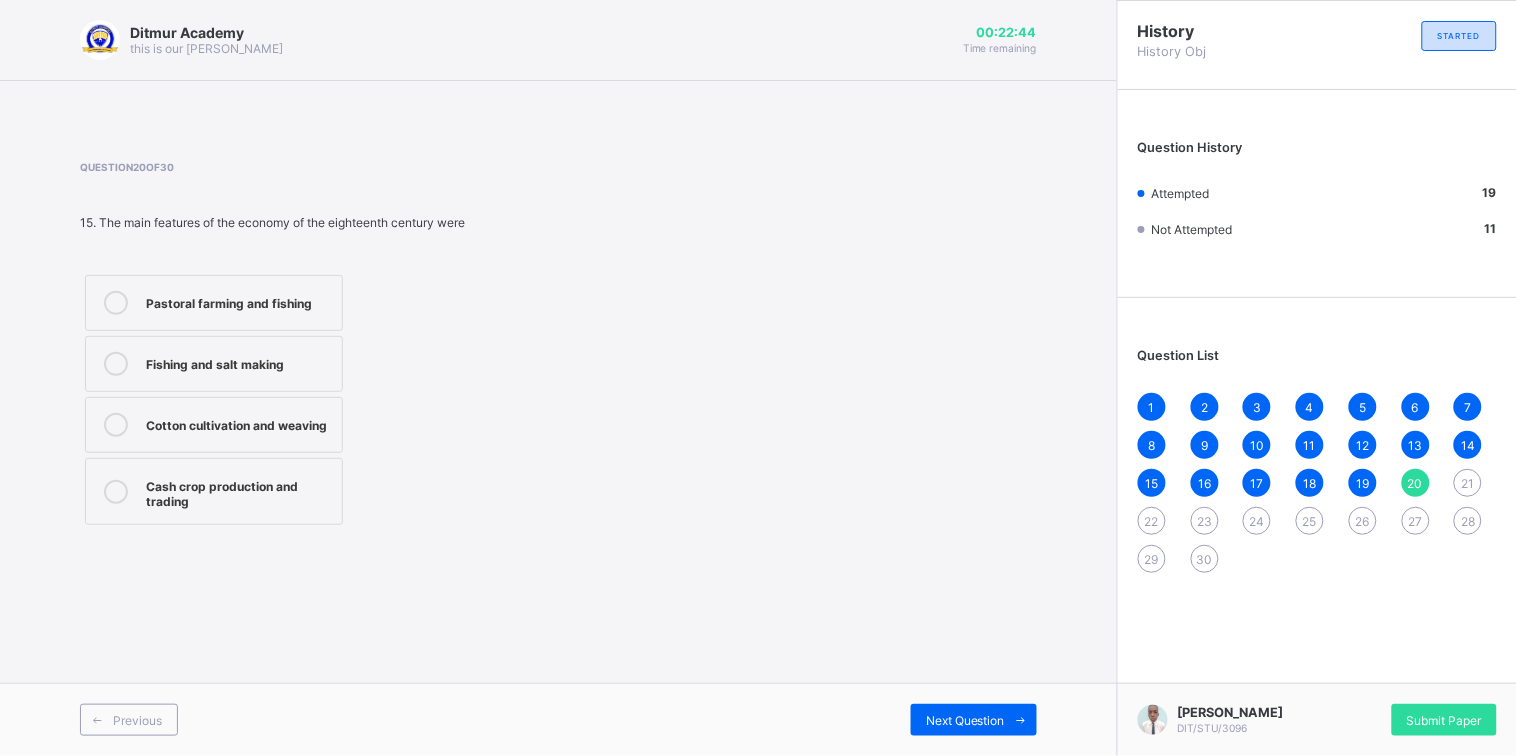 click on "Pastoral farming and fishing" at bounding box center (239, 301) 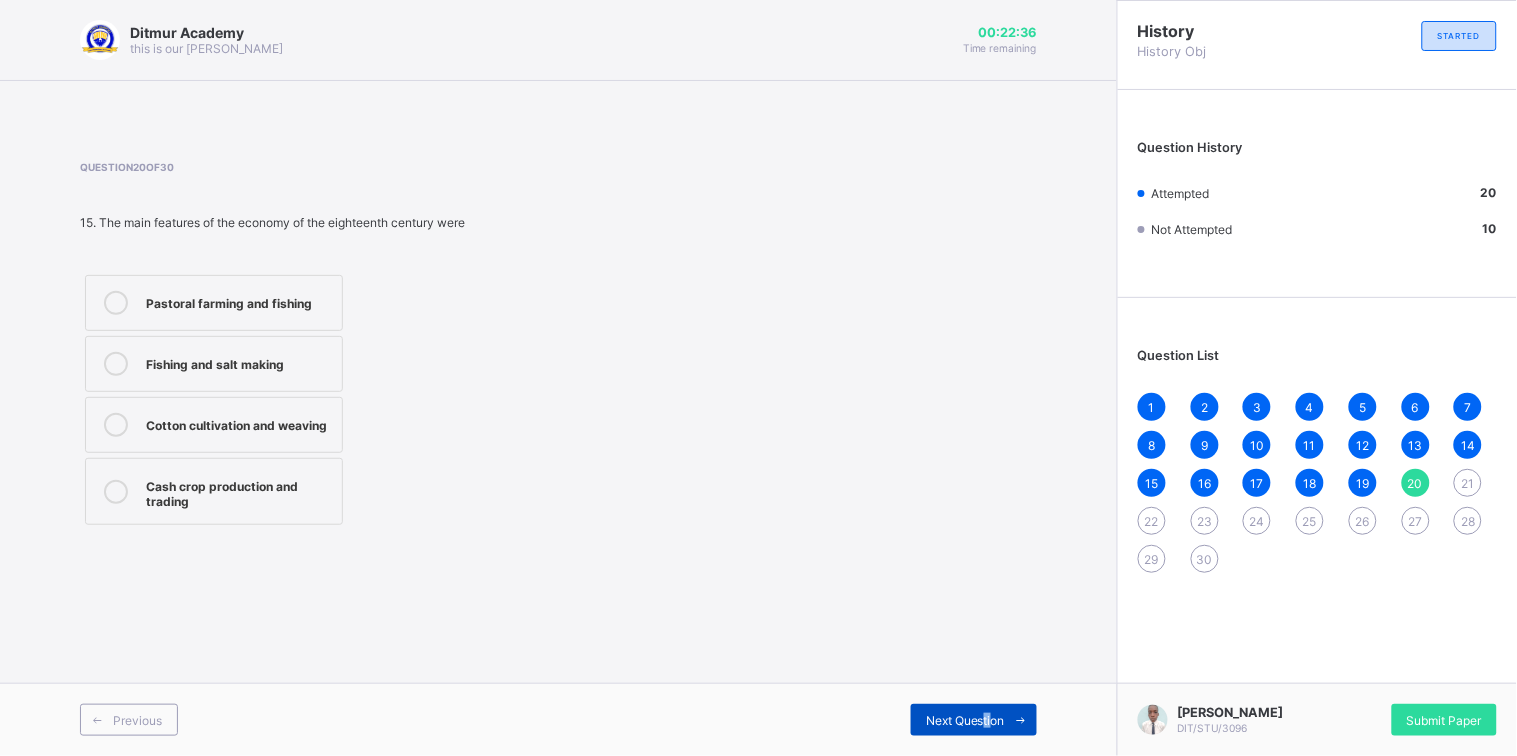 click on "Next Question" at bounding box center (965, 720) 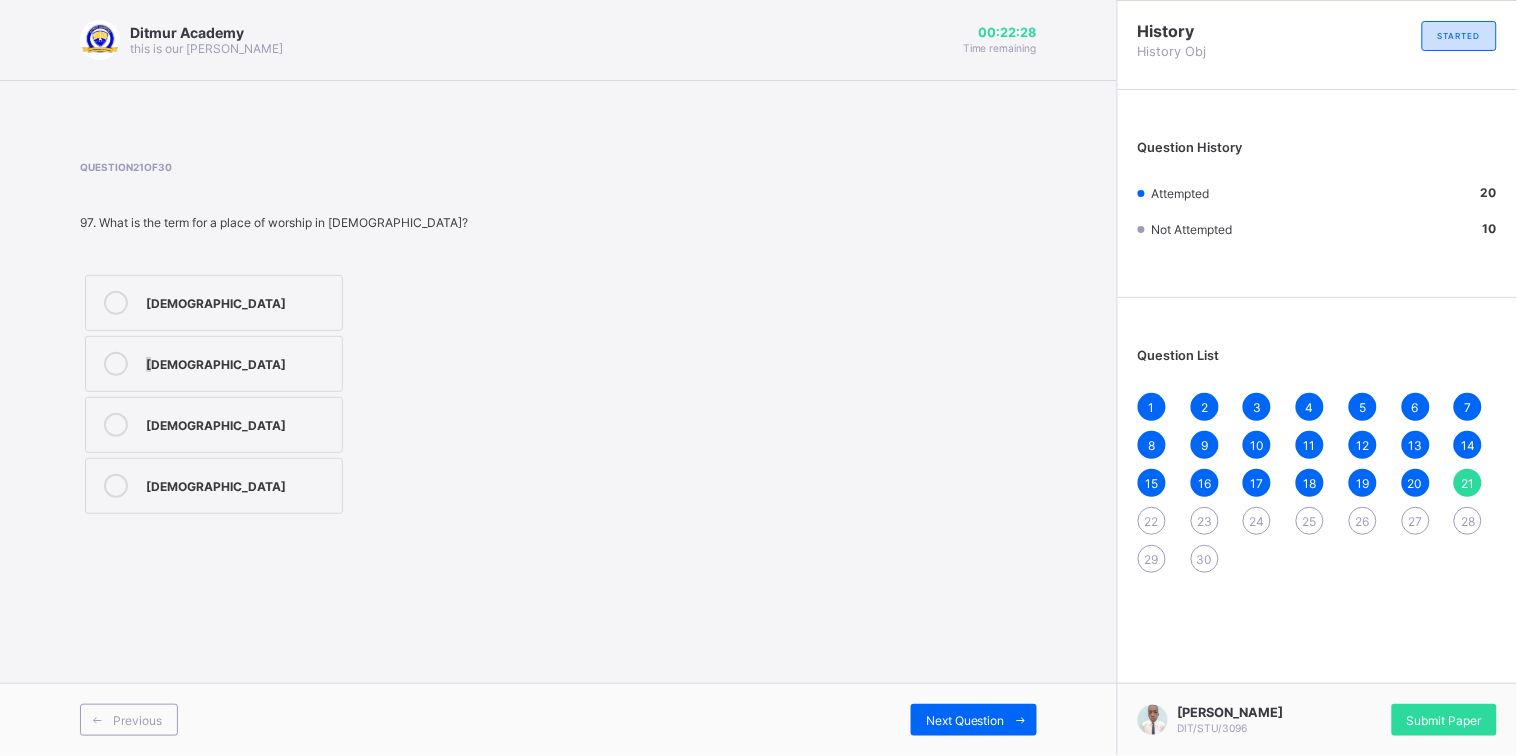 click on "[DEMOGRAPHIC_DATA]" at bounding box center (214, 364) 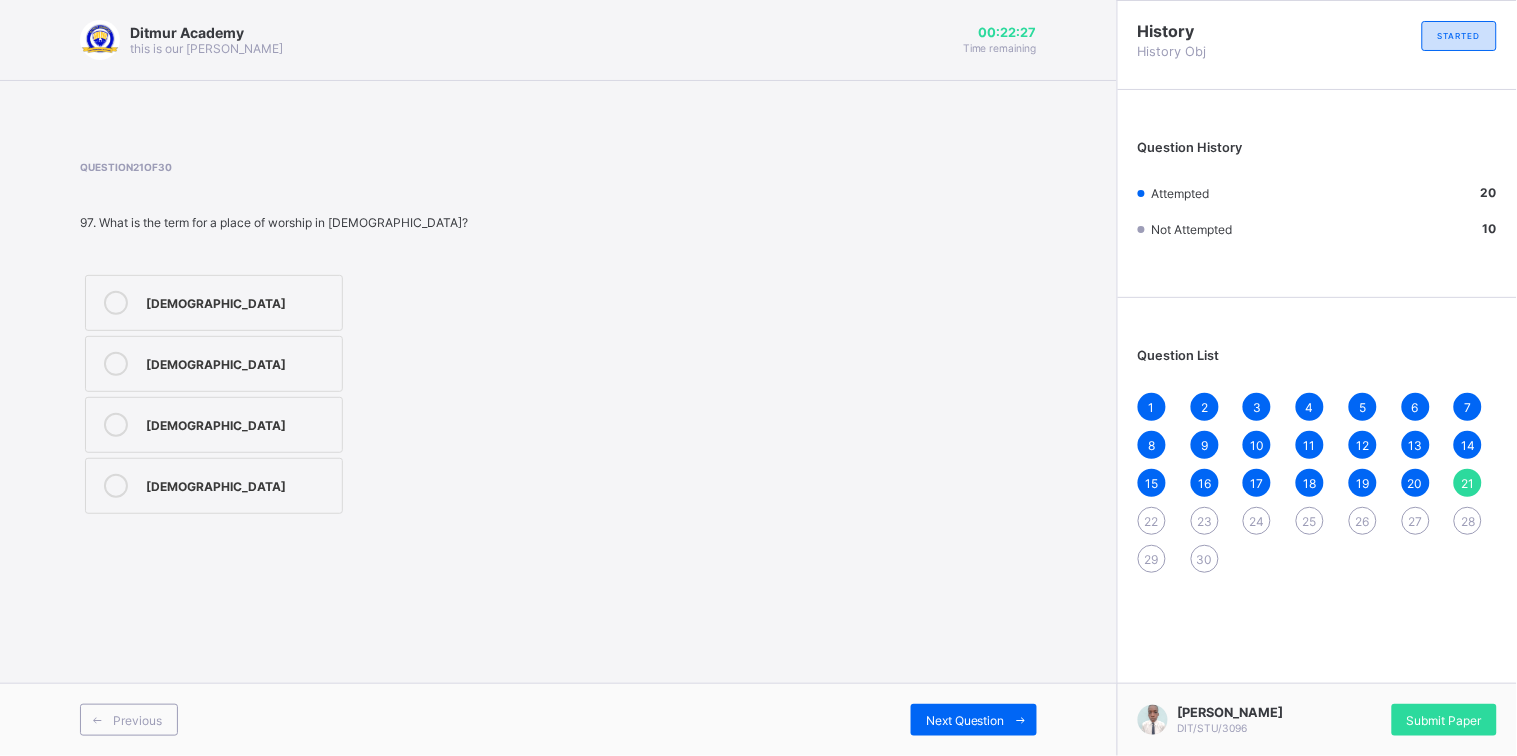 click on "[DEMOGRAPHIC_DATA]" at bounding box center [239, 362] 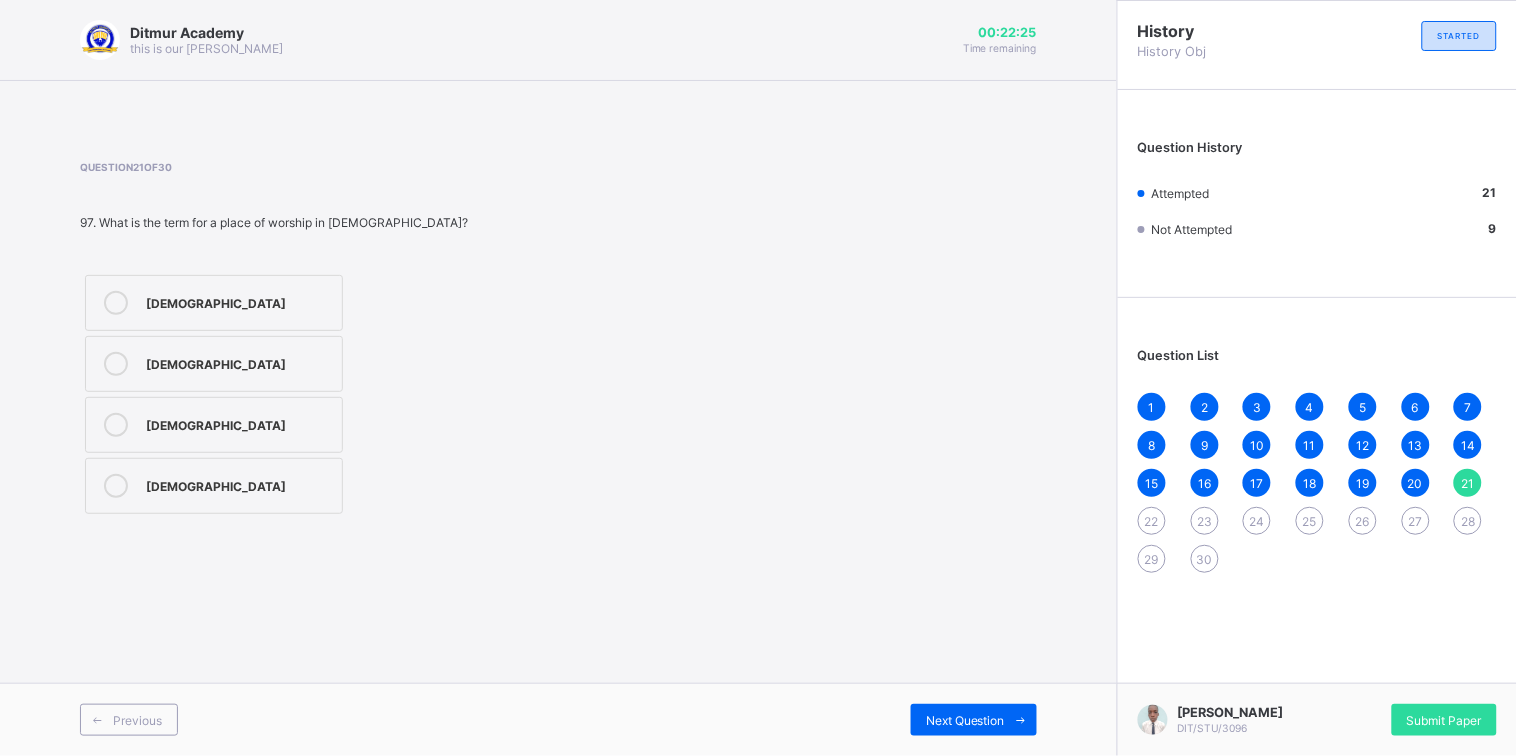 drag, startPoint x: 194, startPoint y: 420, endPoint x: 221, endPoint y: 421, distance: 27.018513 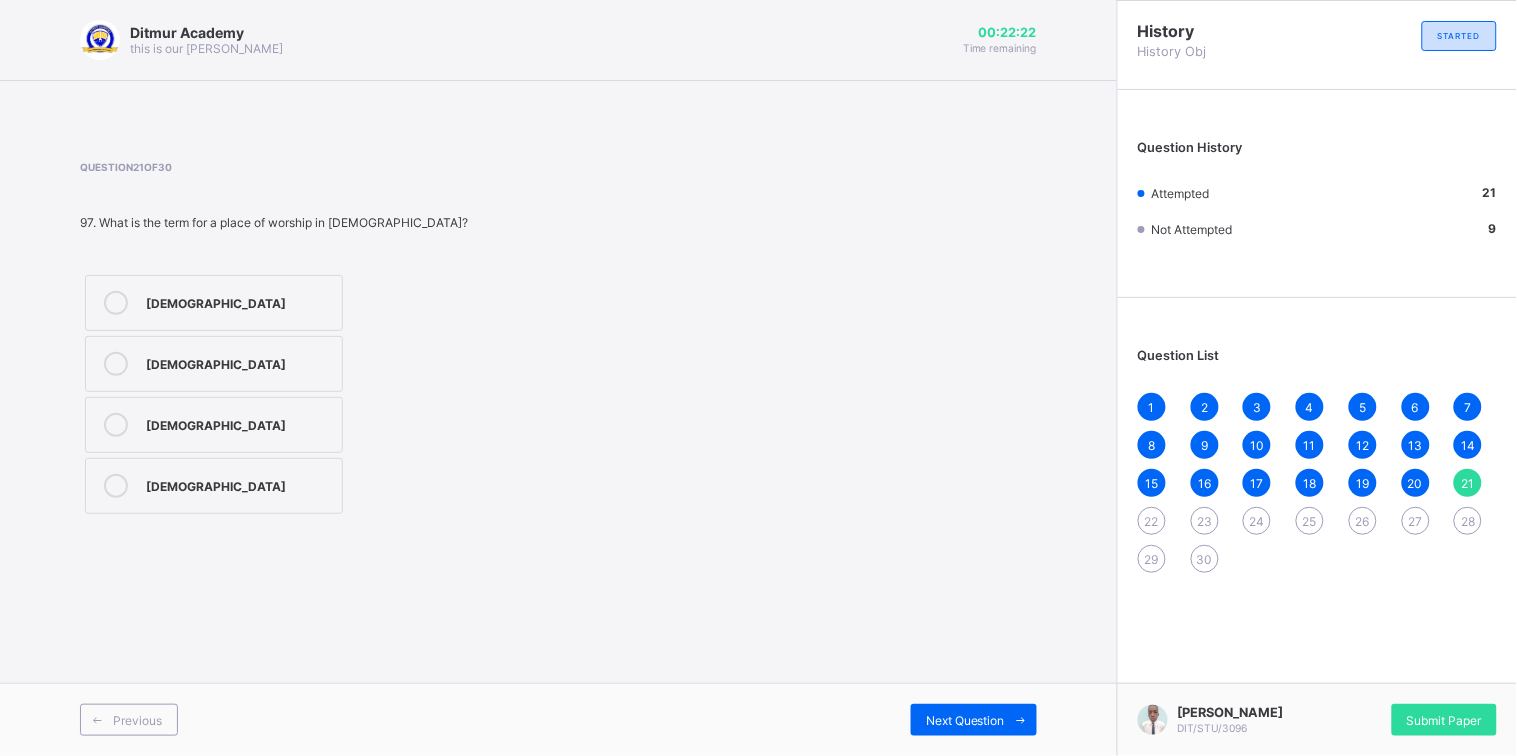 drag, startPoint x: 569, startPoint y: 549, endPoint x: 616, endPoint y: 587, distance: 60.440052 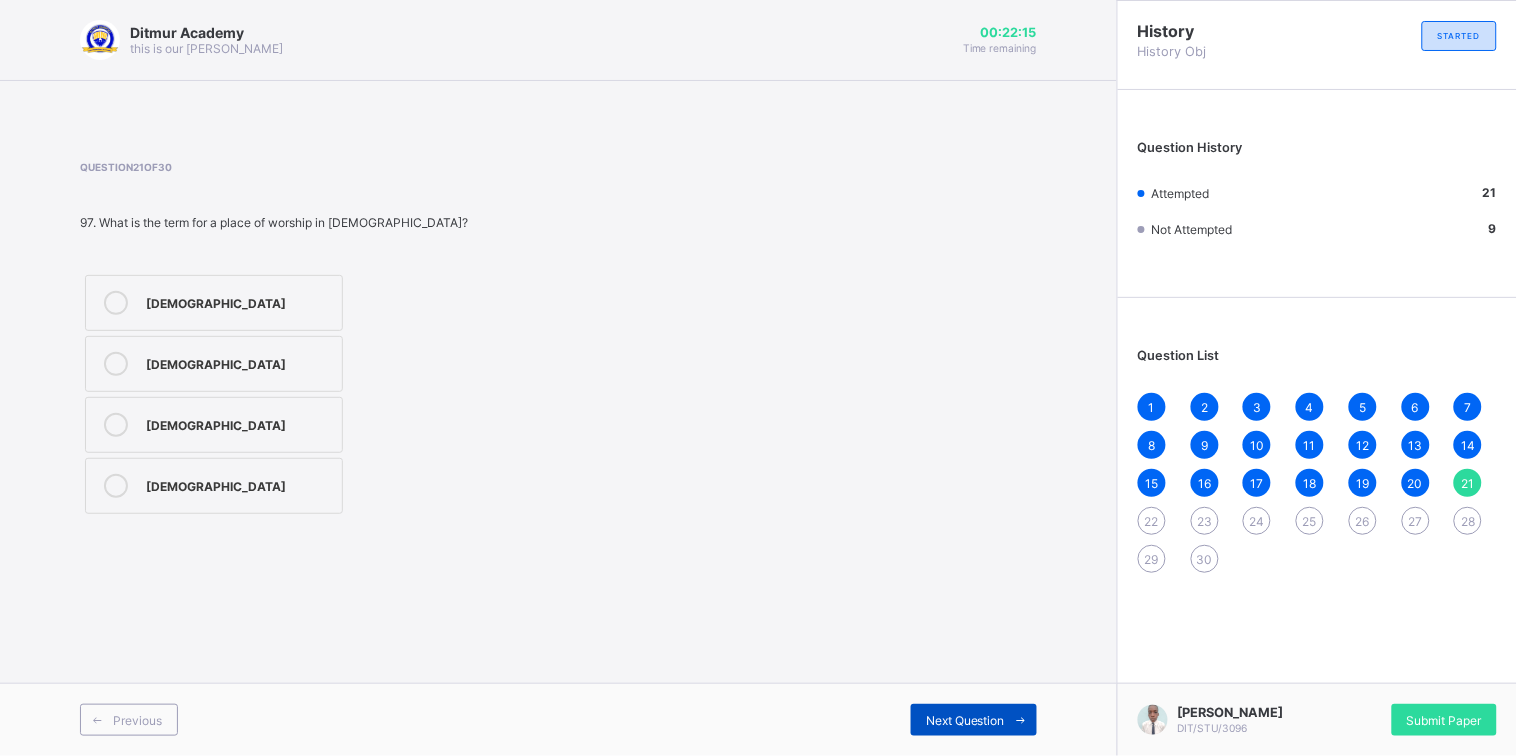 click at bounding box center (1021, 720) 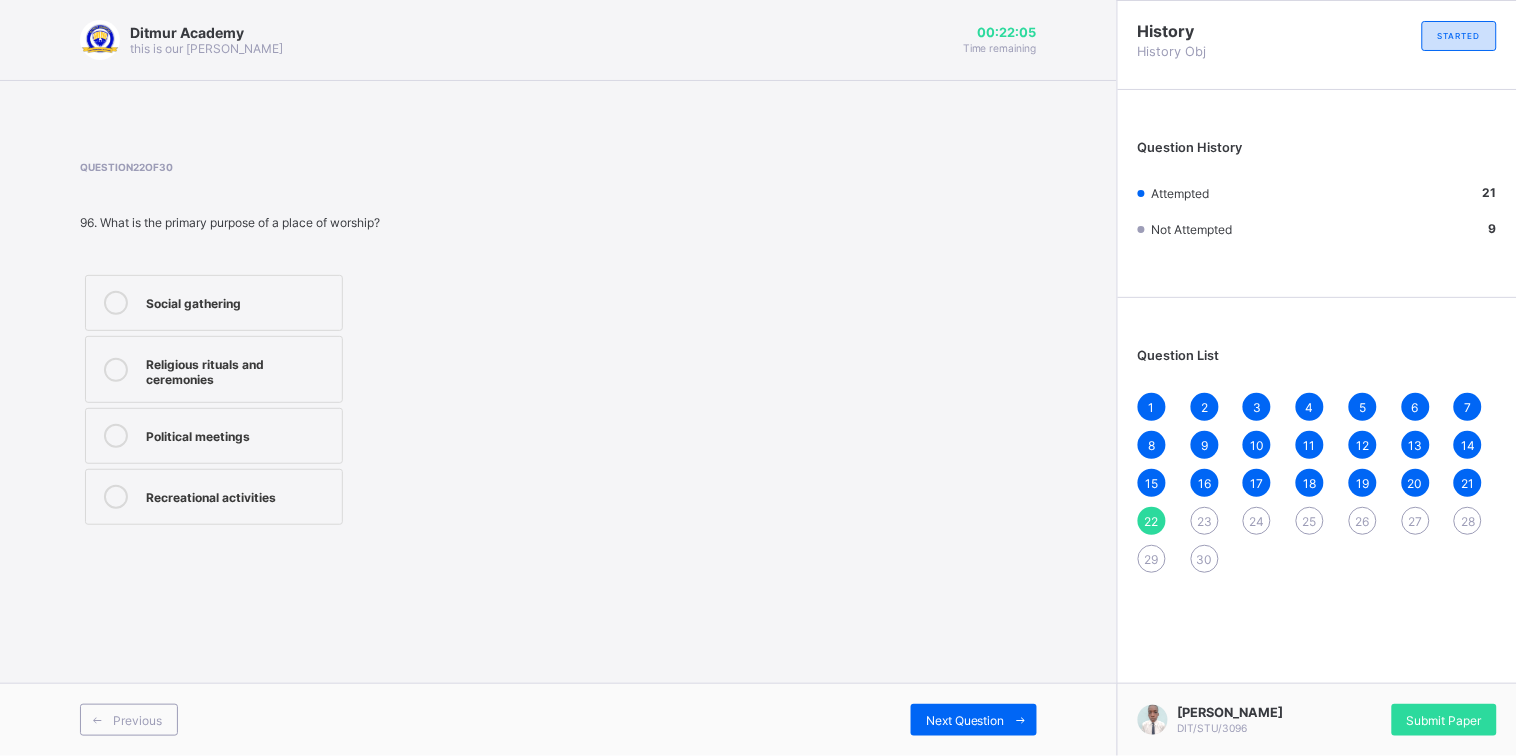 click on "Religious rituals and ceremonies" at bounding box center (214, 369) 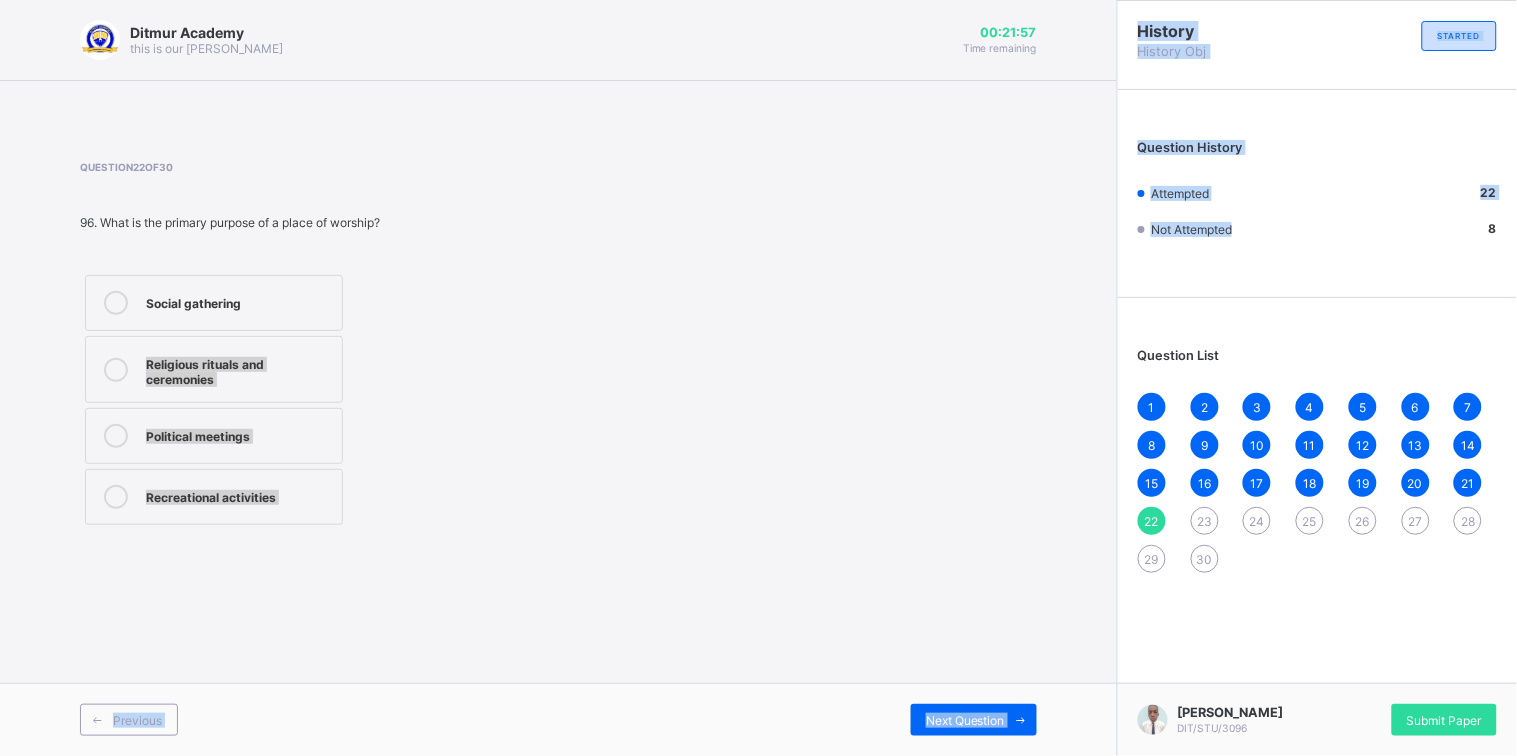 drag, startPoint x: 1182, startPoint y: 338, endPoint x: 765, endPoint y: 282, distance: 420.74338 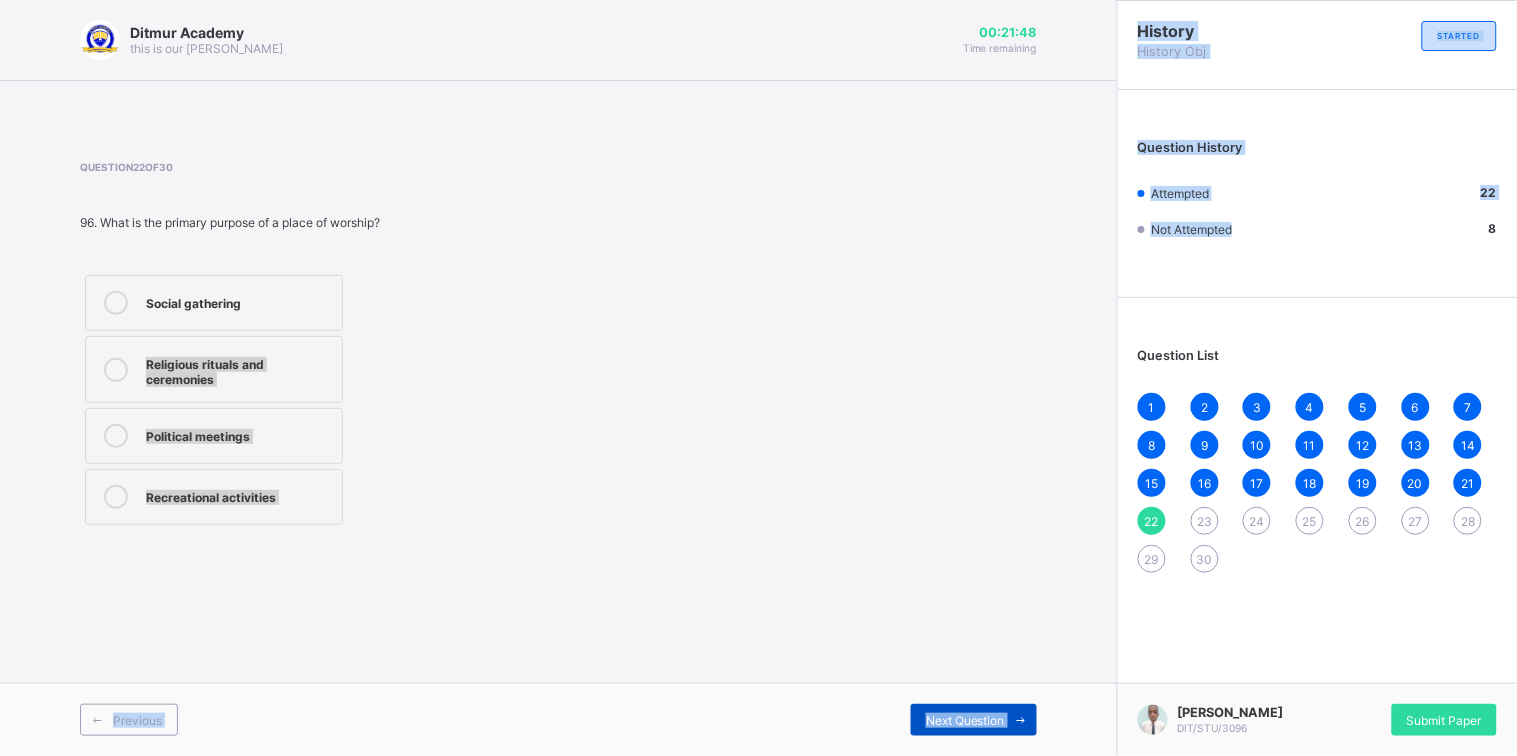 click on "Next Question" at bounding box center [974, 720] 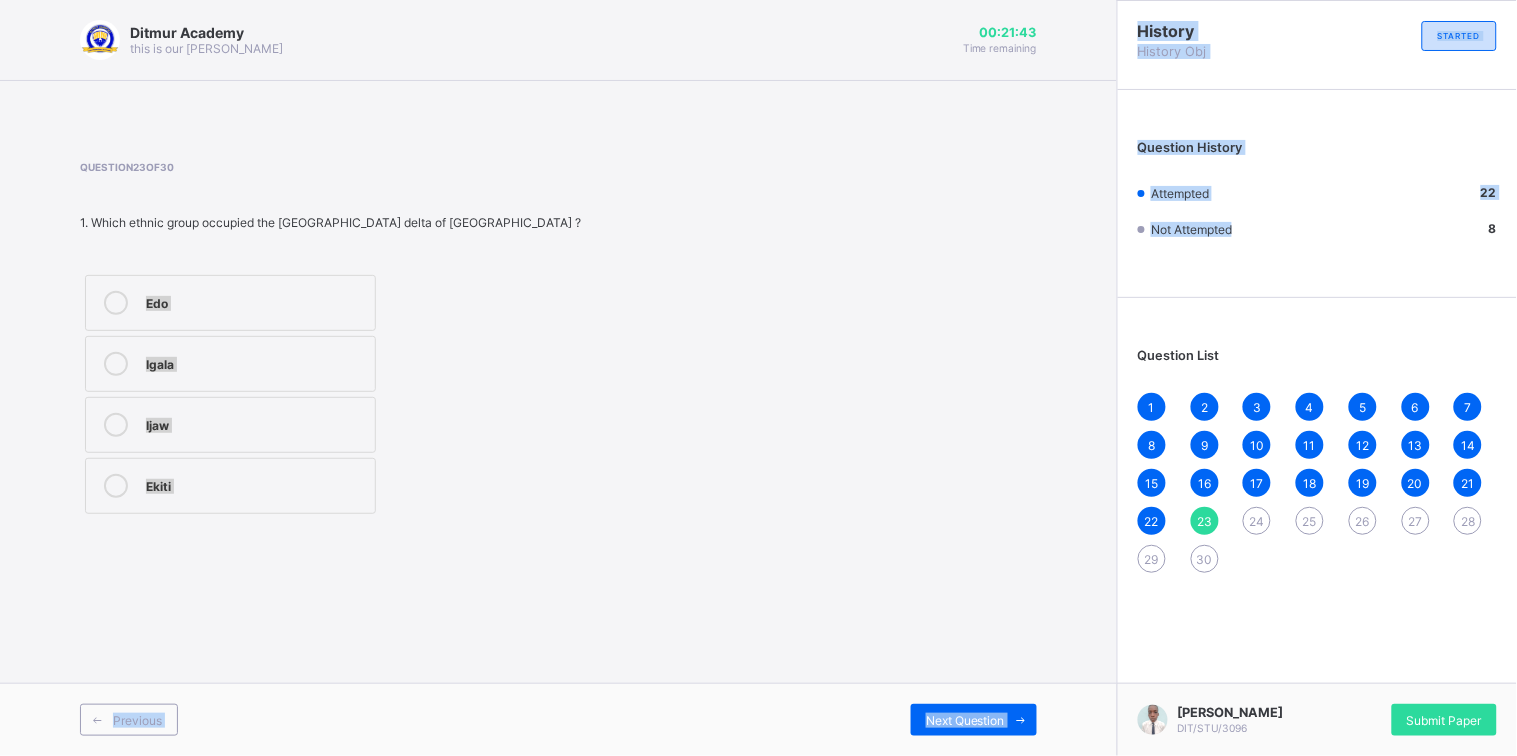 drag, startPoint x: 379, startPoint y: 452, endPoint x: 407, endPoint y: 486, distance: 44.04543 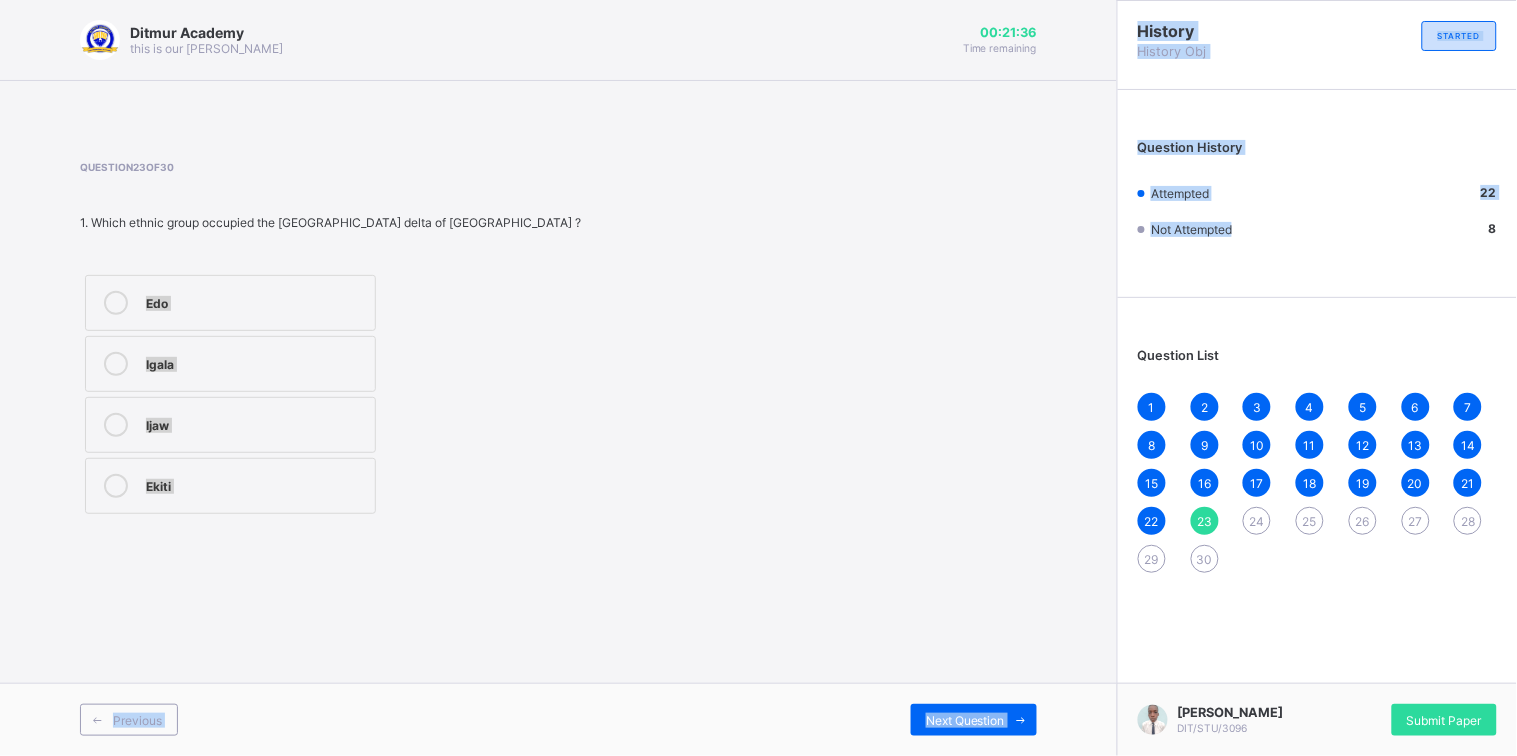 click on "Edo" at bounding box center [255, 301] 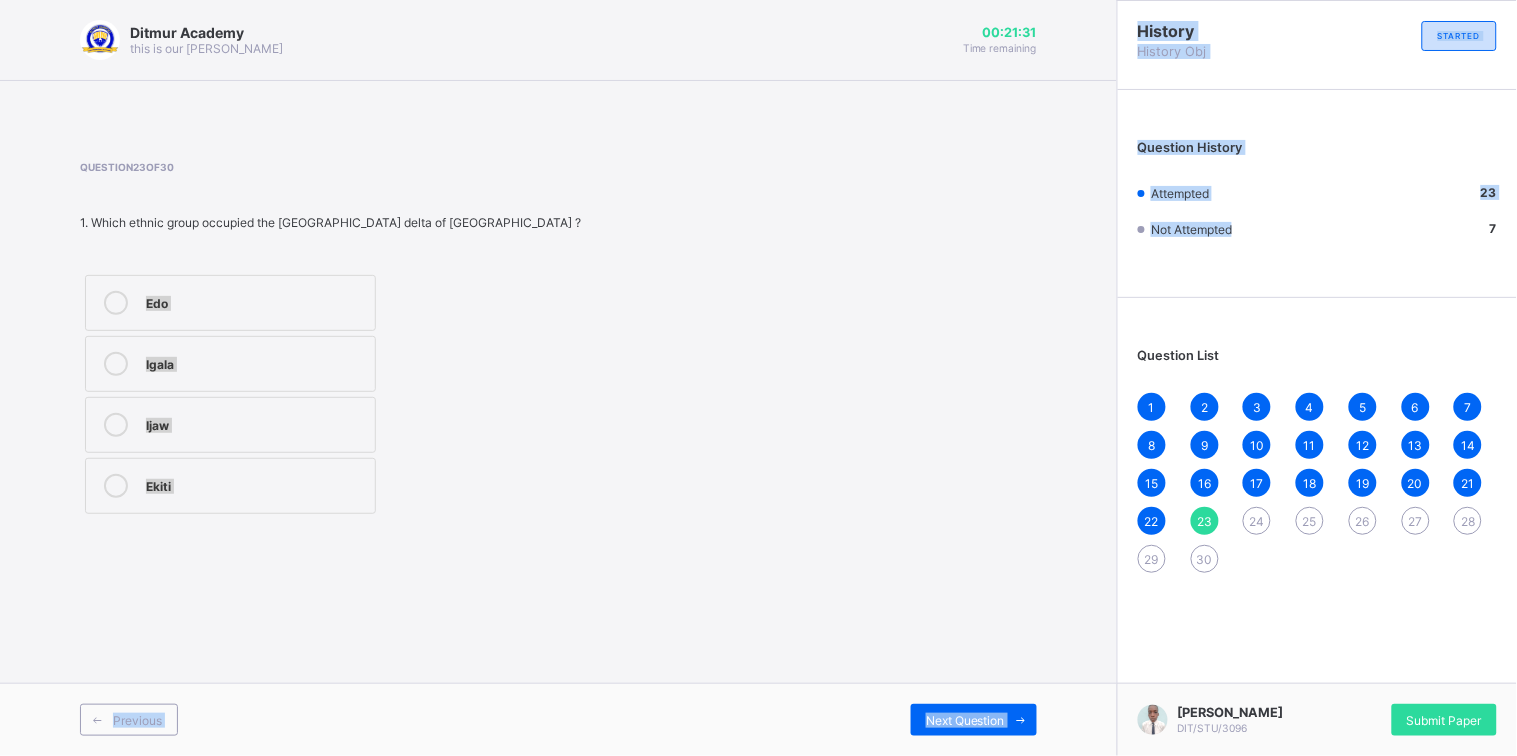 drag, startPoint x: 748, startPoint y: 501, endPoint x: 826, endPoint y: 285, distance: 229.65192 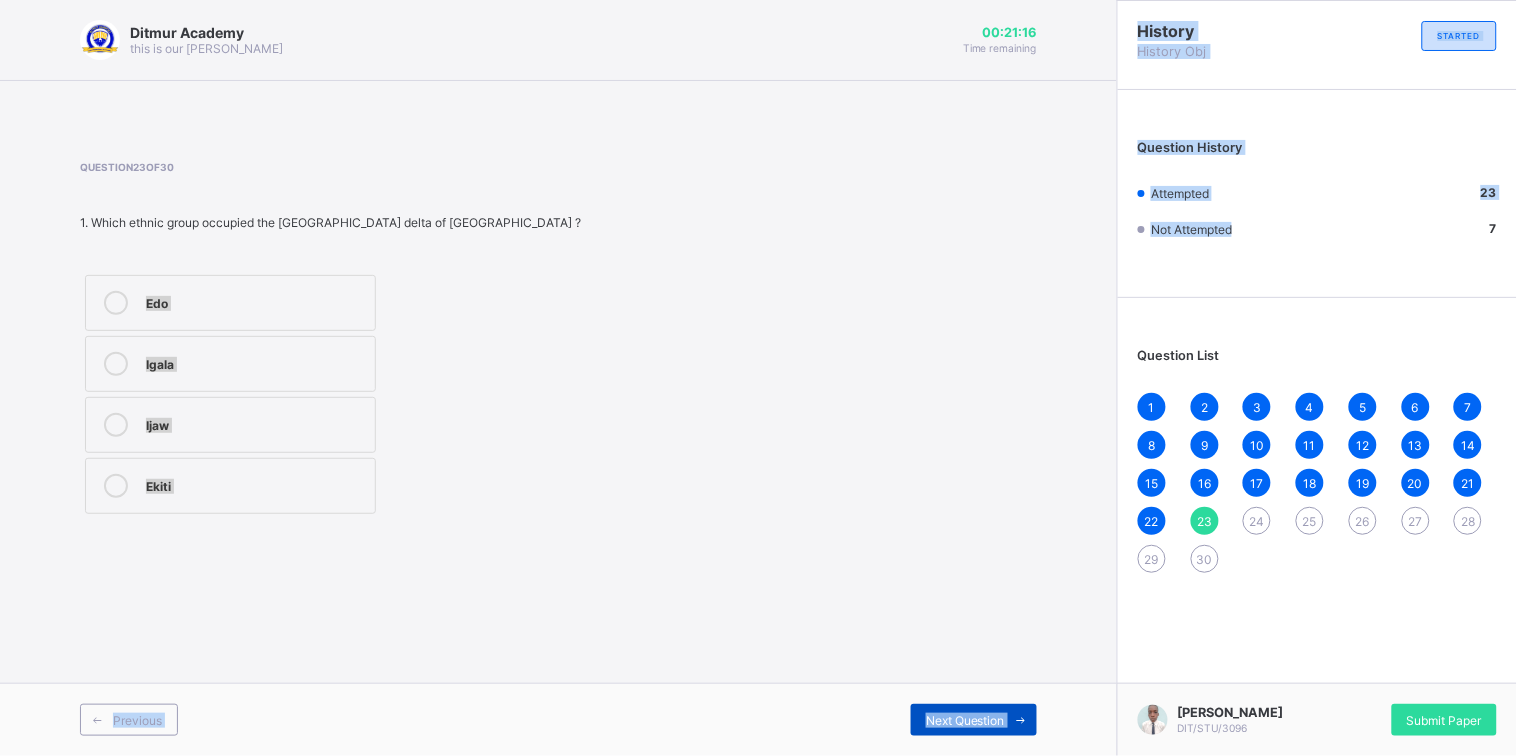 drag, startPoint x: 965, startPoint y: 723, endPoint x: 950, endPoint y: 728, distance: 15.811388 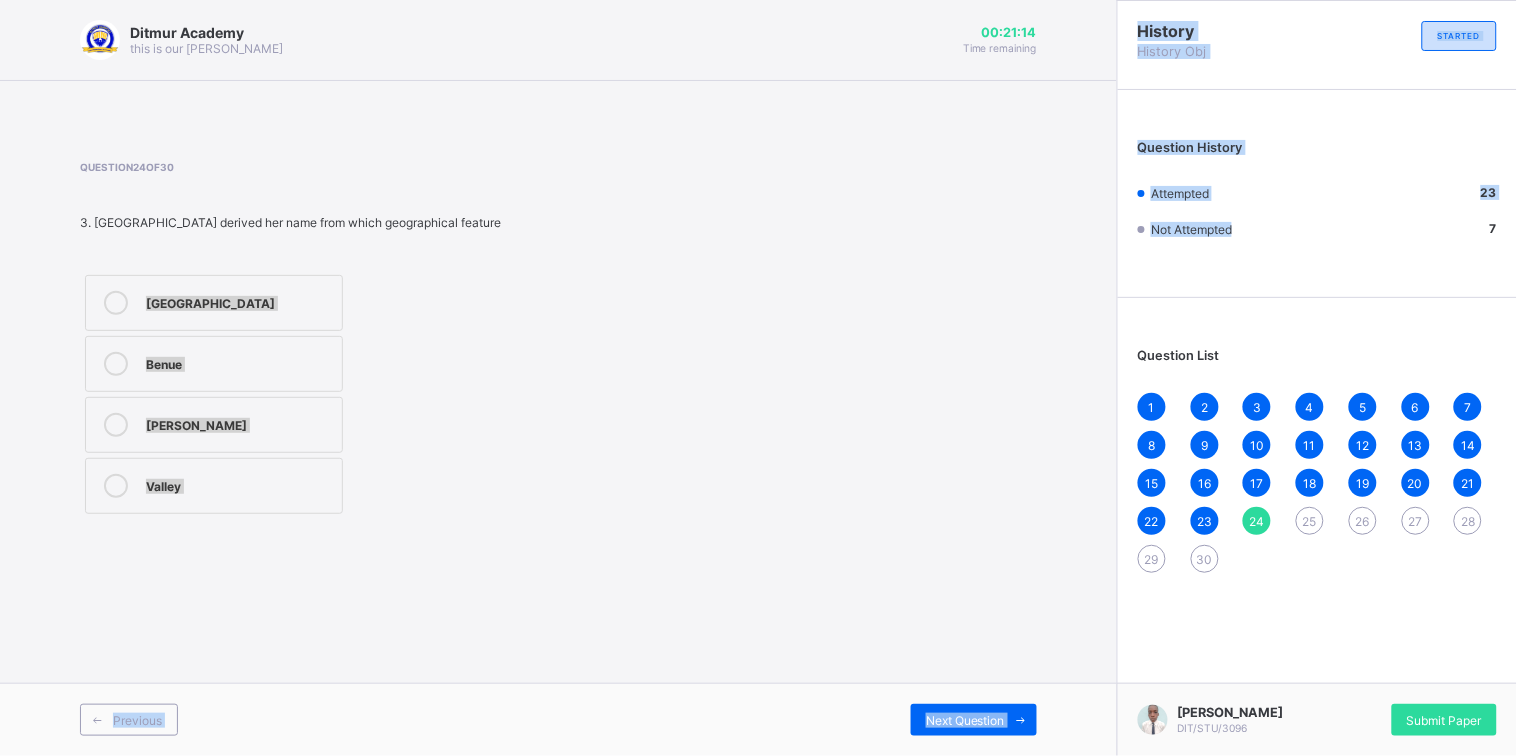 drag, startPoint x: 443, startPoint y: 297, endPoint x: 401, endPoint y: 110, distance: 191.65855 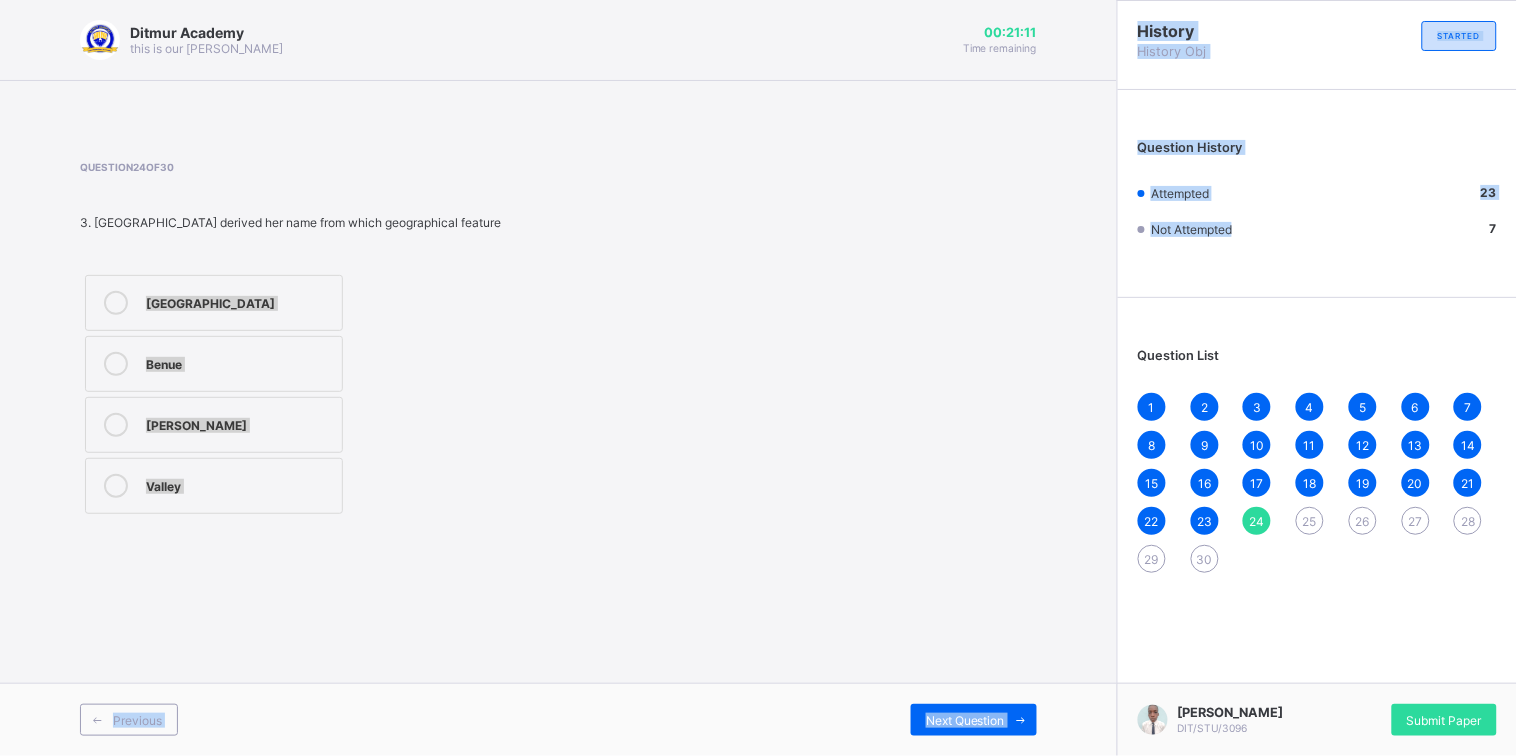 click on "Niger Benue  [PERSON_NAME][GEOGRAPHIC_DATA]" at bounding box center [214, 394] 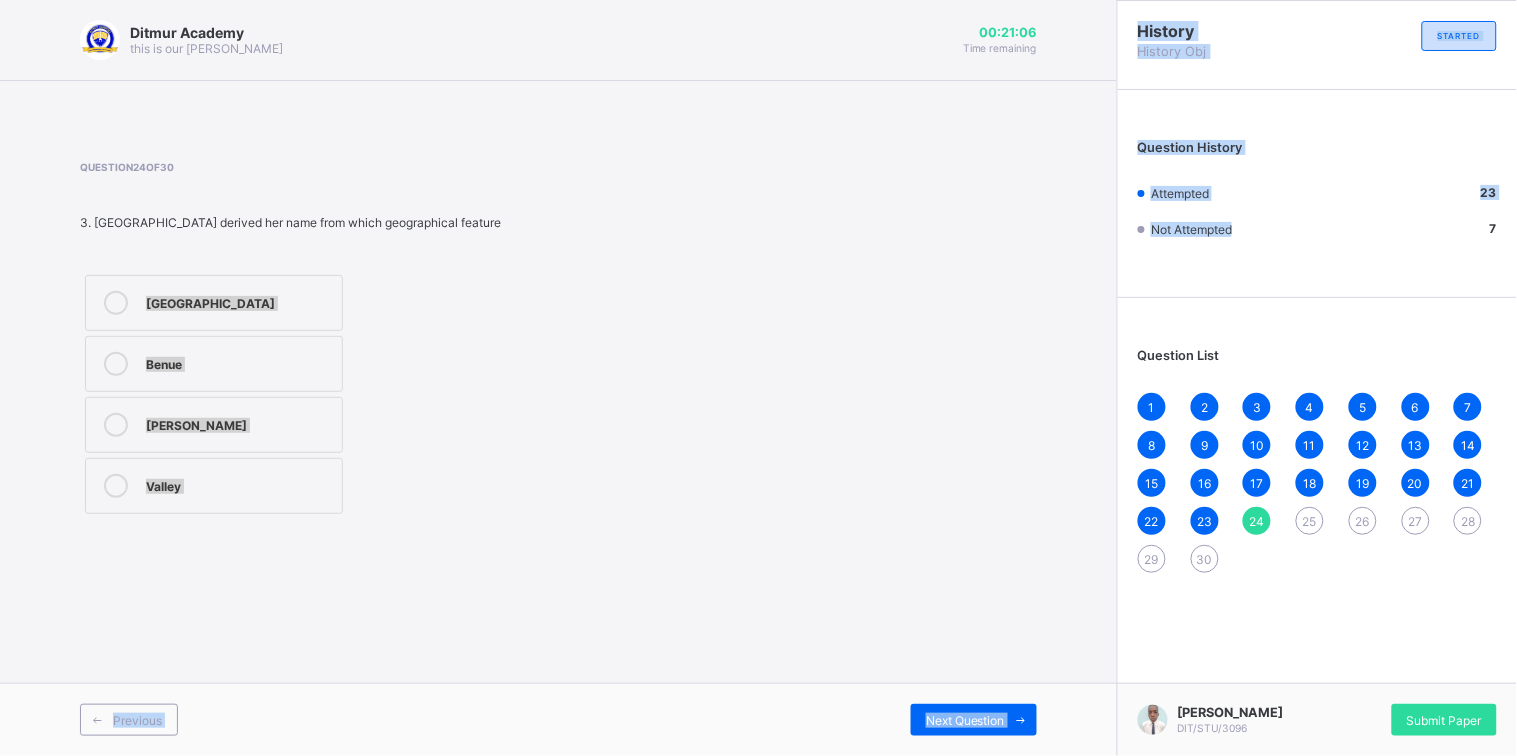 click on "[GEOGRAPHIC_DATA]" at bounding box center [214, 303] 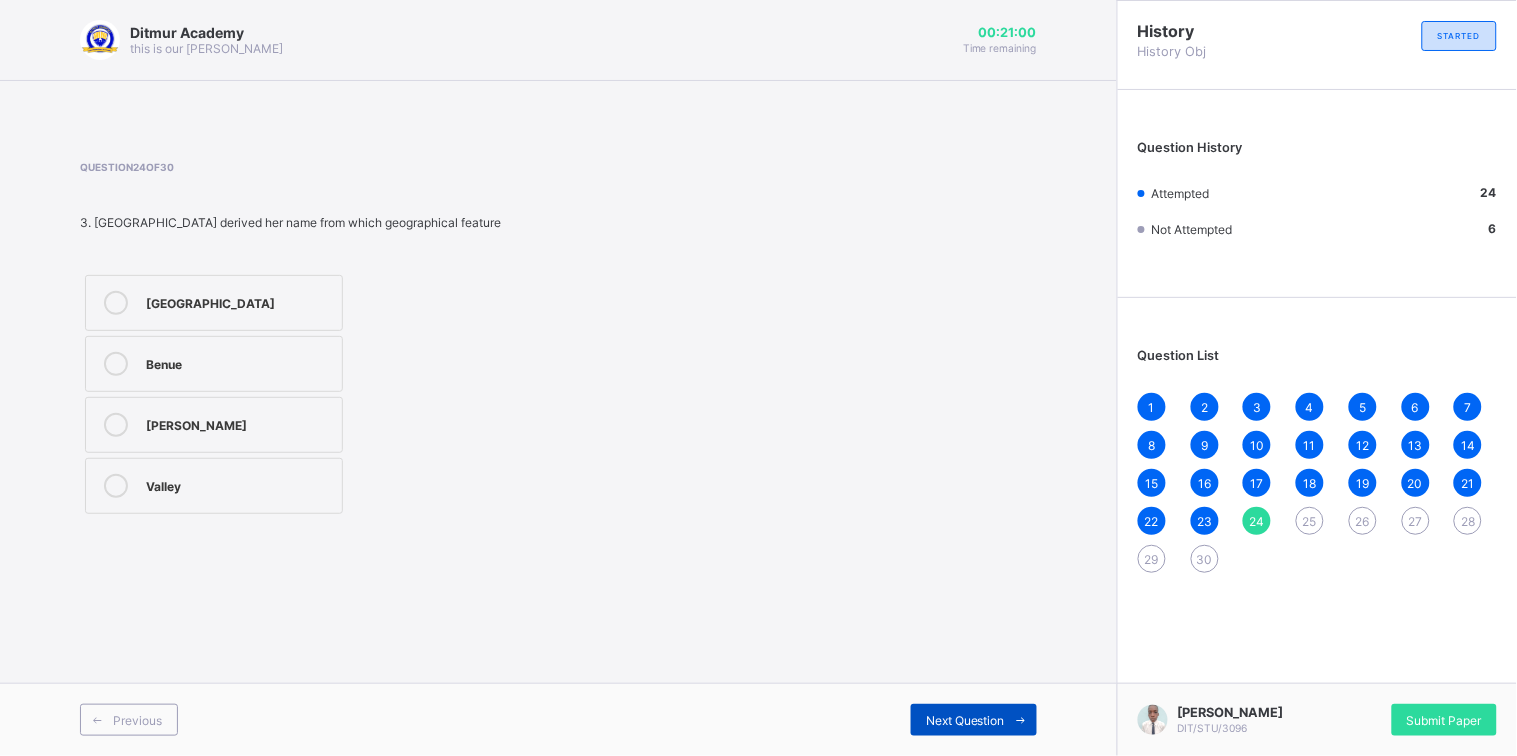 click on "Next Question" at bounding box center [965, 720] 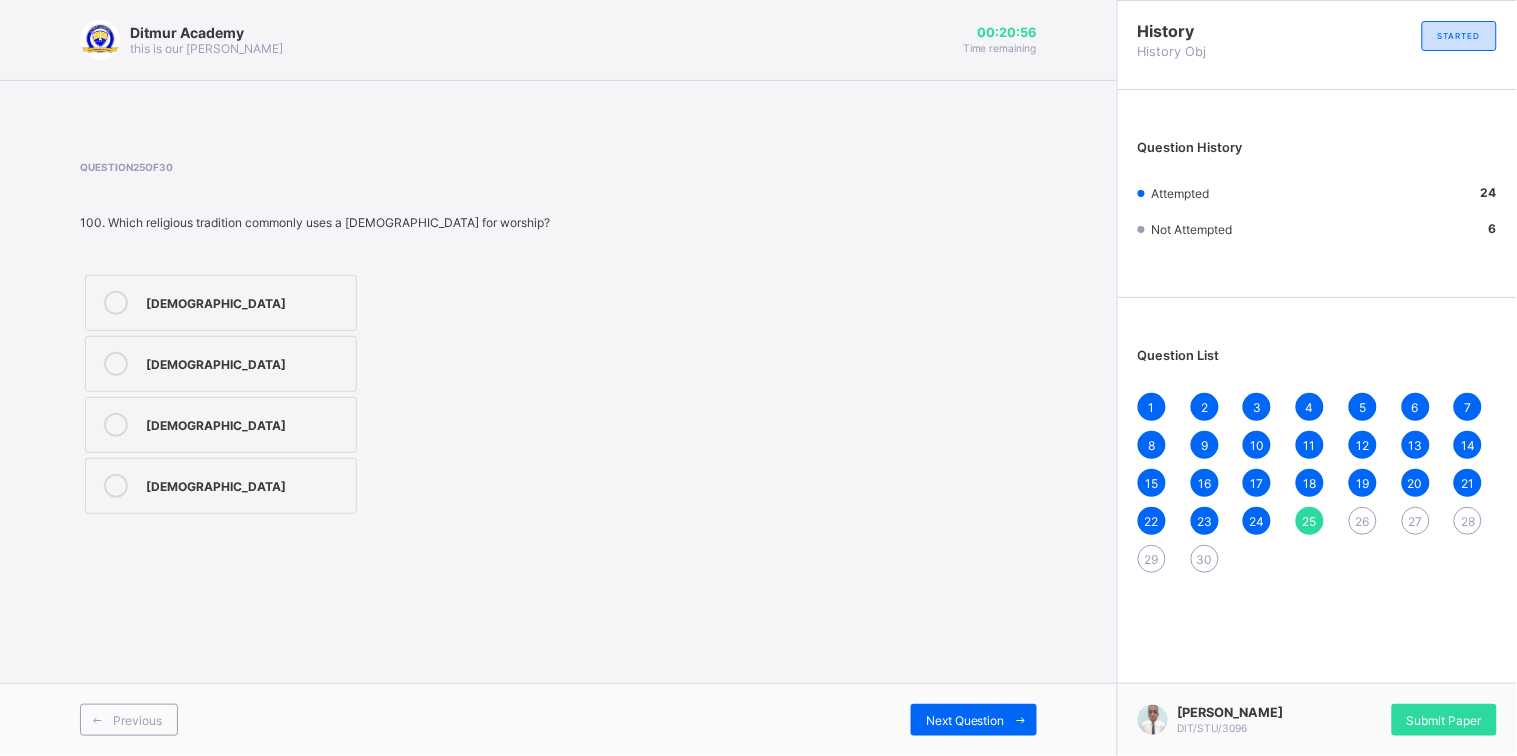 click on "Judaism Christianity [DEMOGRAPHIC_DATA]" at bounding box center [221, 394] 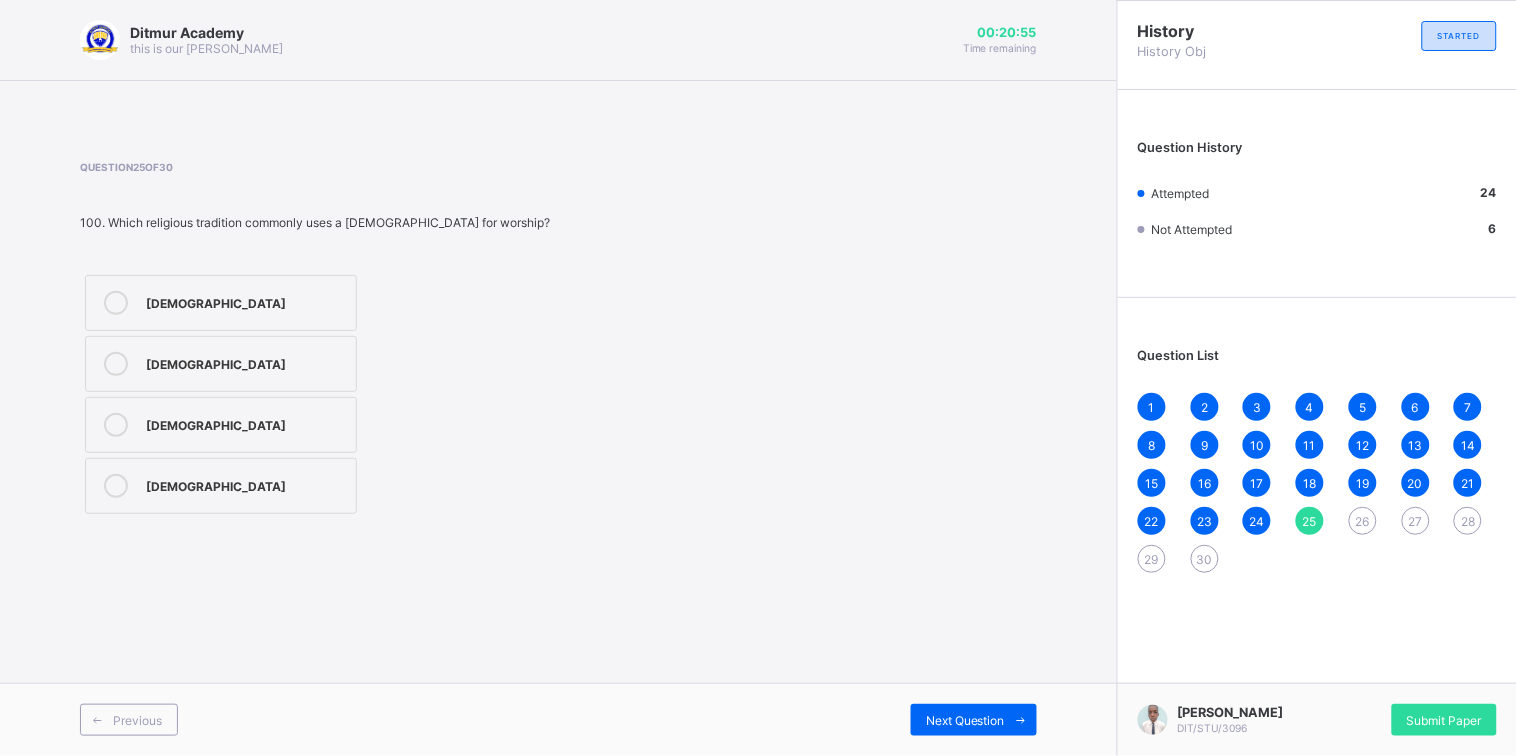 drag, startPoint x: 262, startPoint y: 324, endPoint x: 261, endPoint y: 308, distance: 16.03122 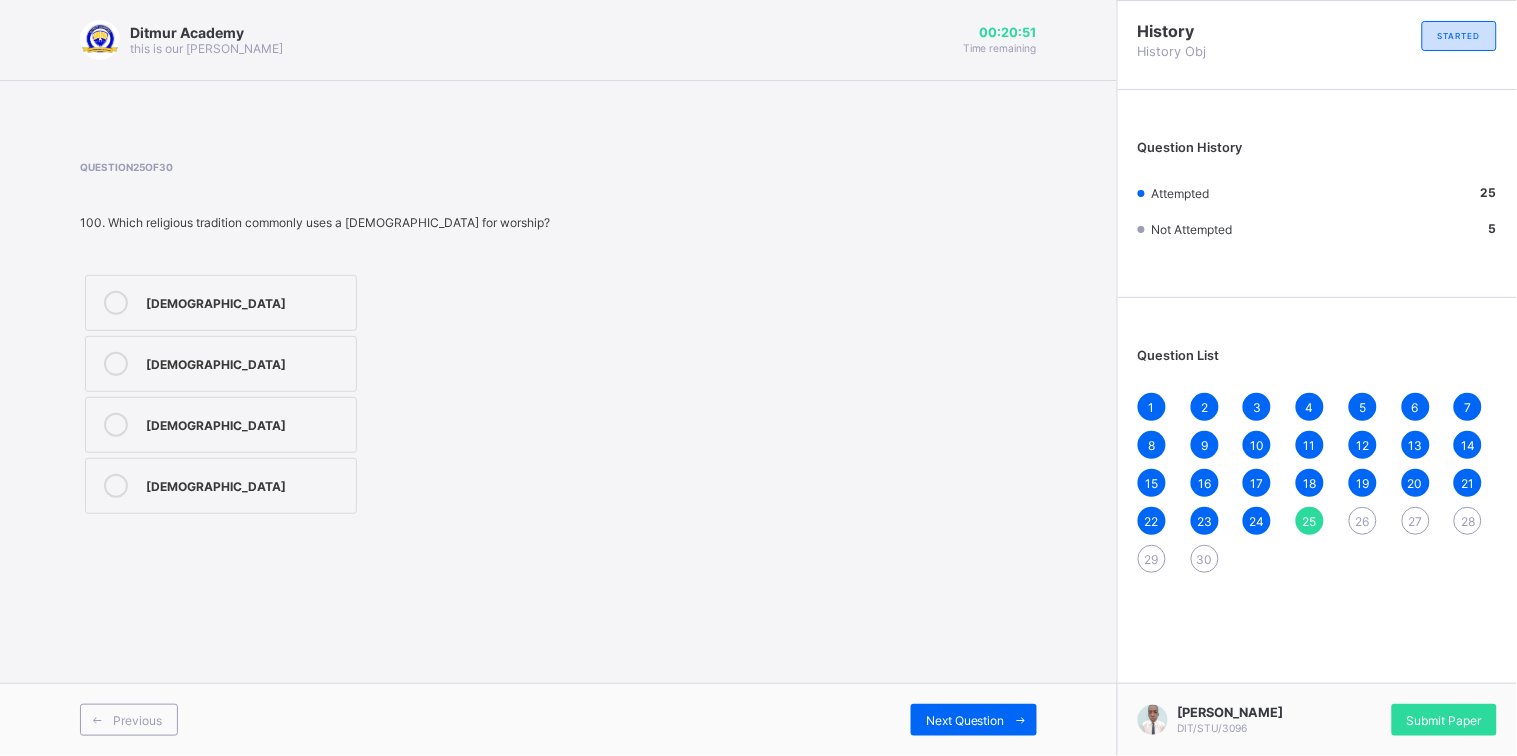 drag, startPoint x: 284, startPoint y: 365, endPoint x: 321, endPoint y: 381, distance: 40.311287 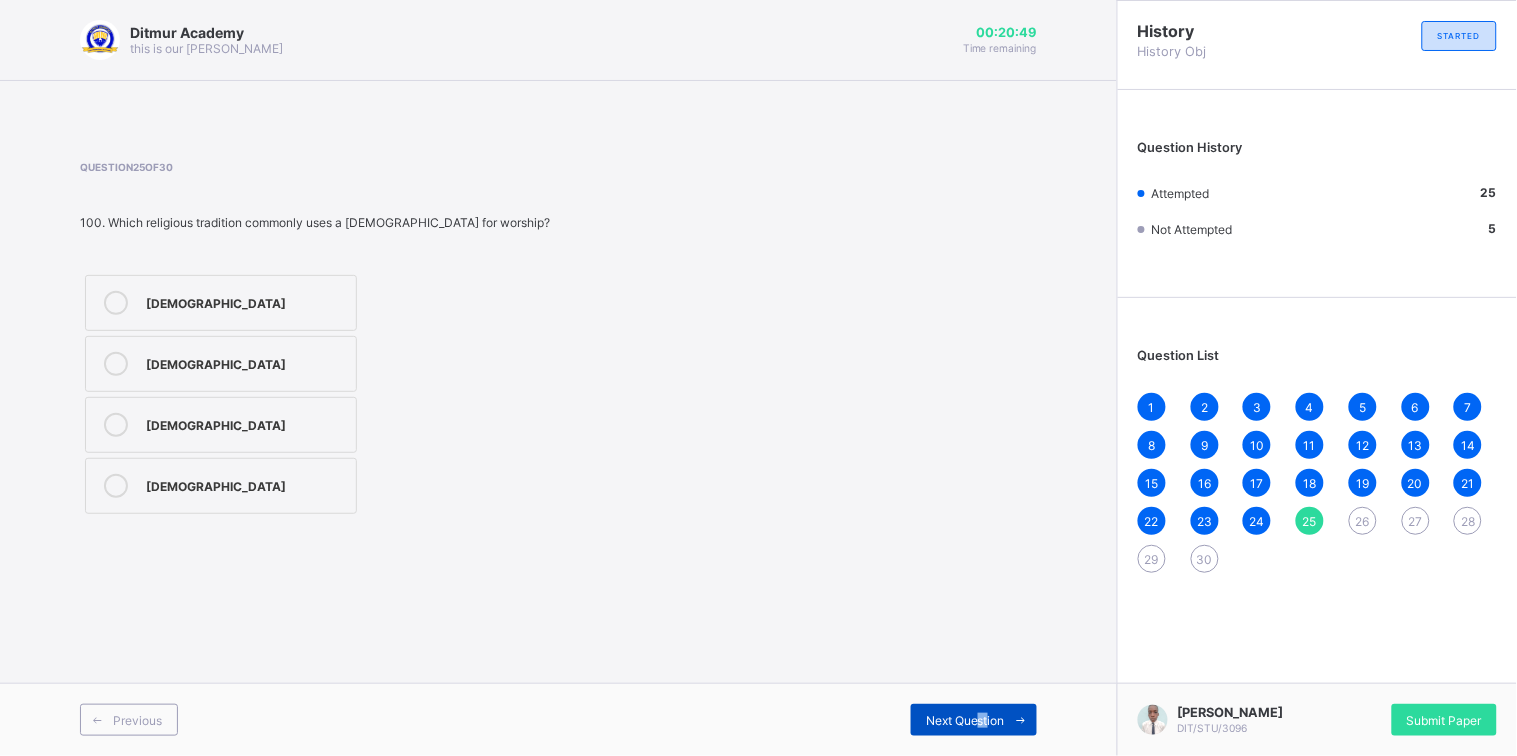 click on "Next Question" at bounding box center (965, 720) 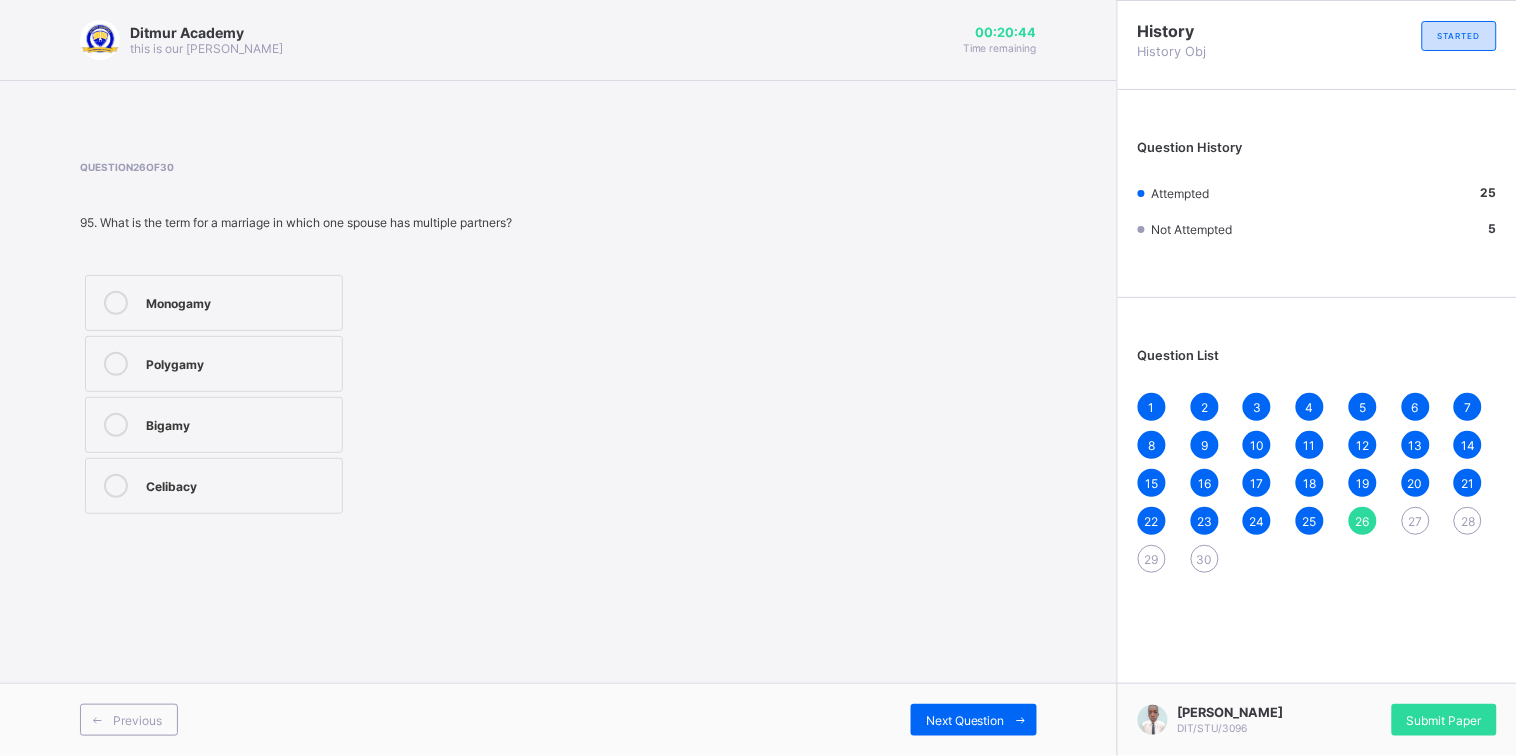 click on "Monogamy" at bounding box center [214, 303] 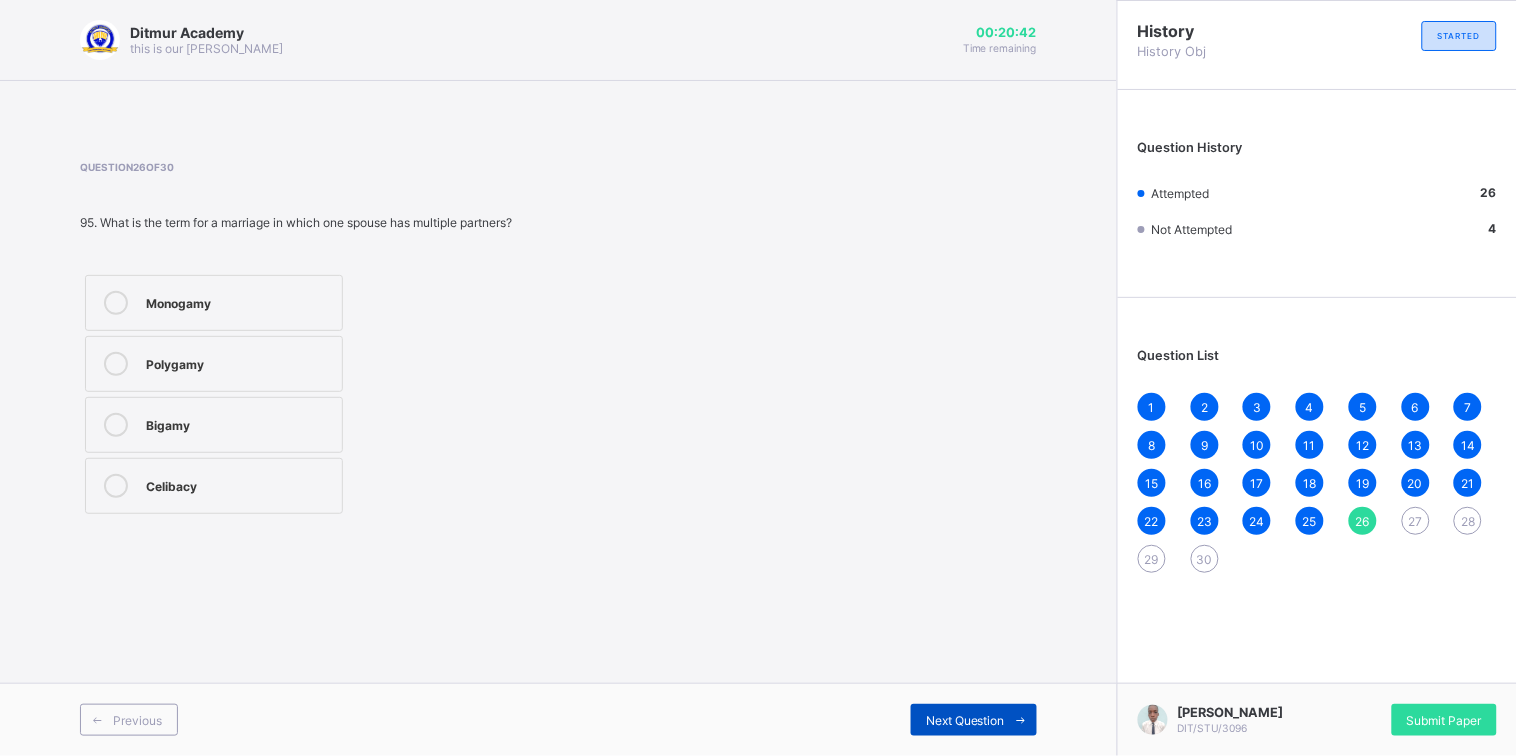 click on "Next Question" at bounding box center (974, 720) 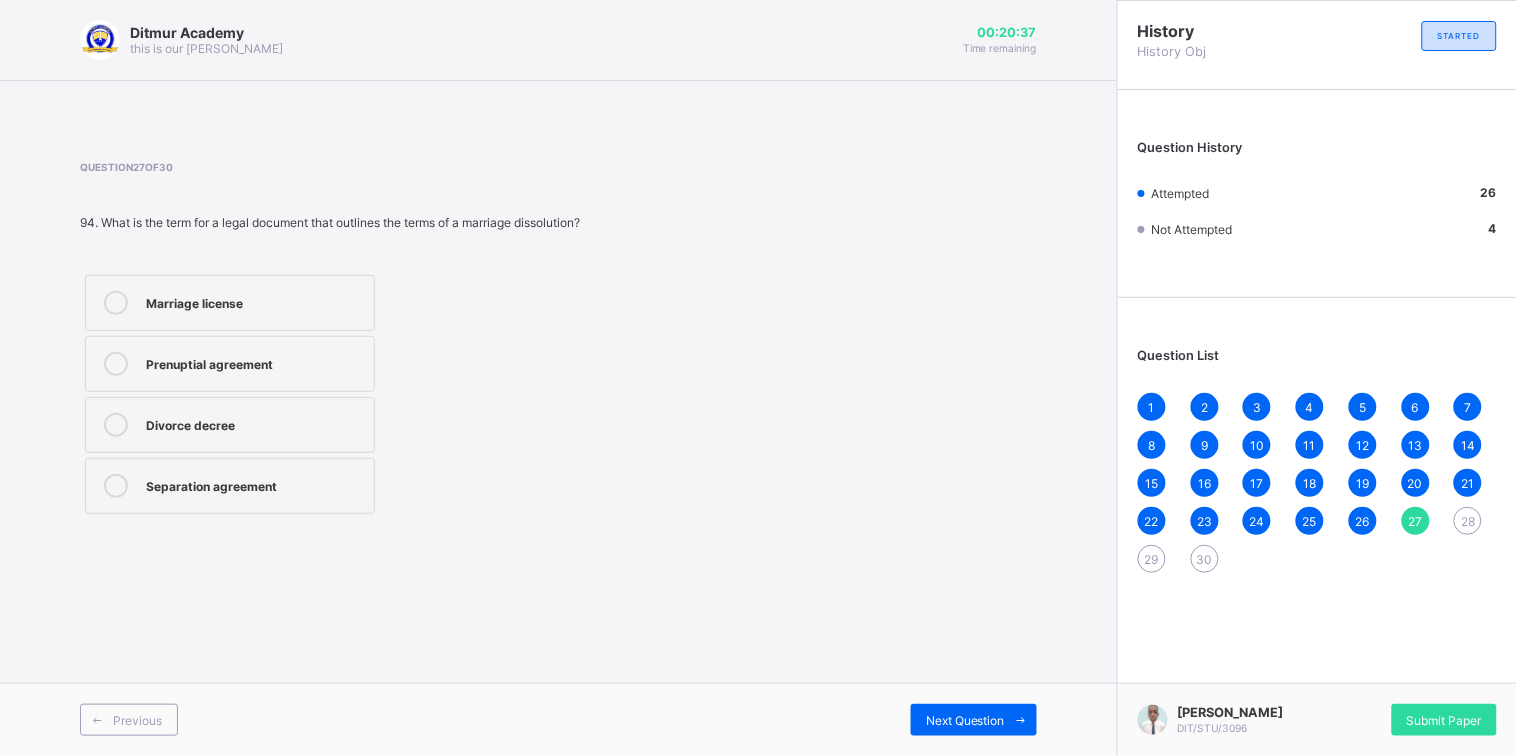 click on "Marriage license" at bounding box center [230, 303] 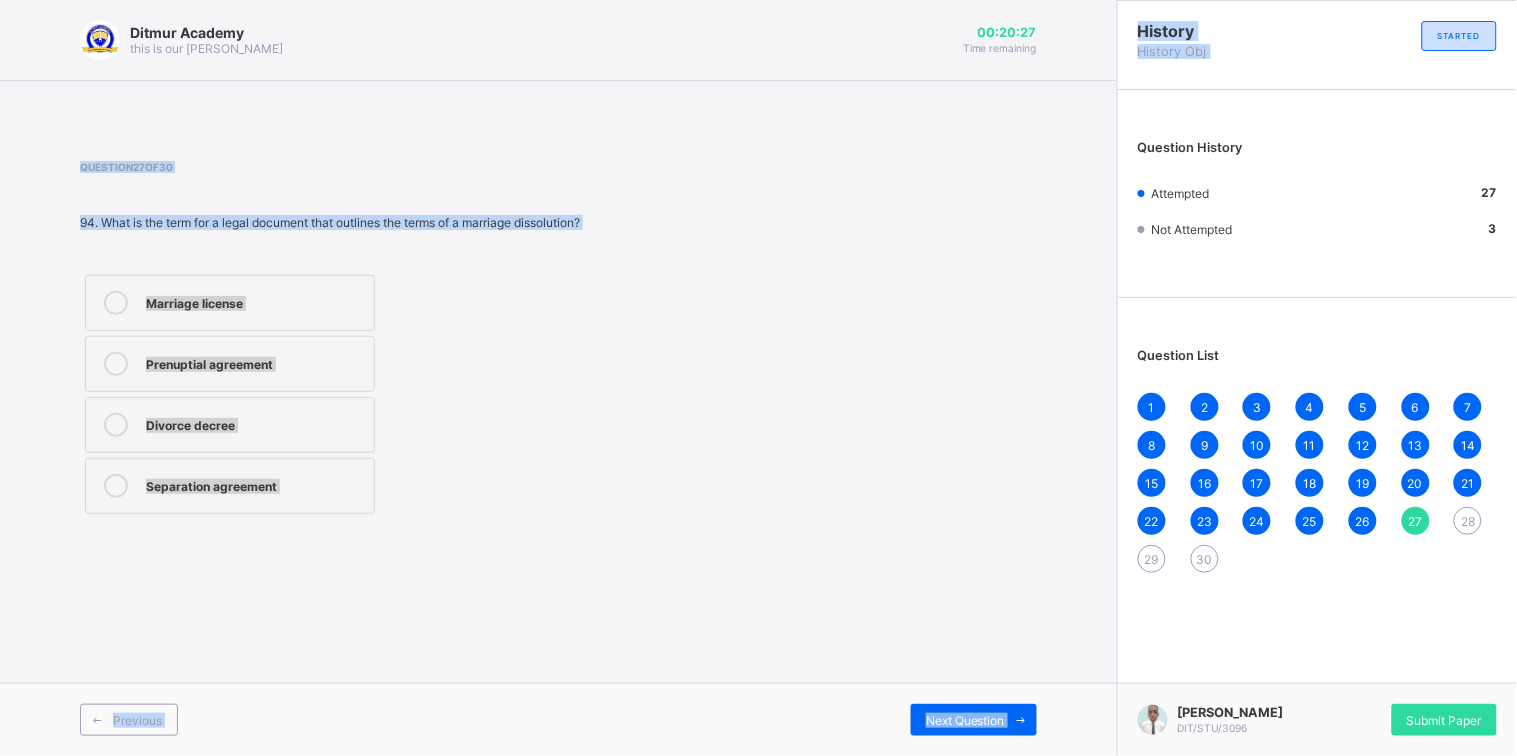 drag, startPoint x: 210, startPoint y: -97, endPoint x: 1321, endPoint y: -97, distance: 1111 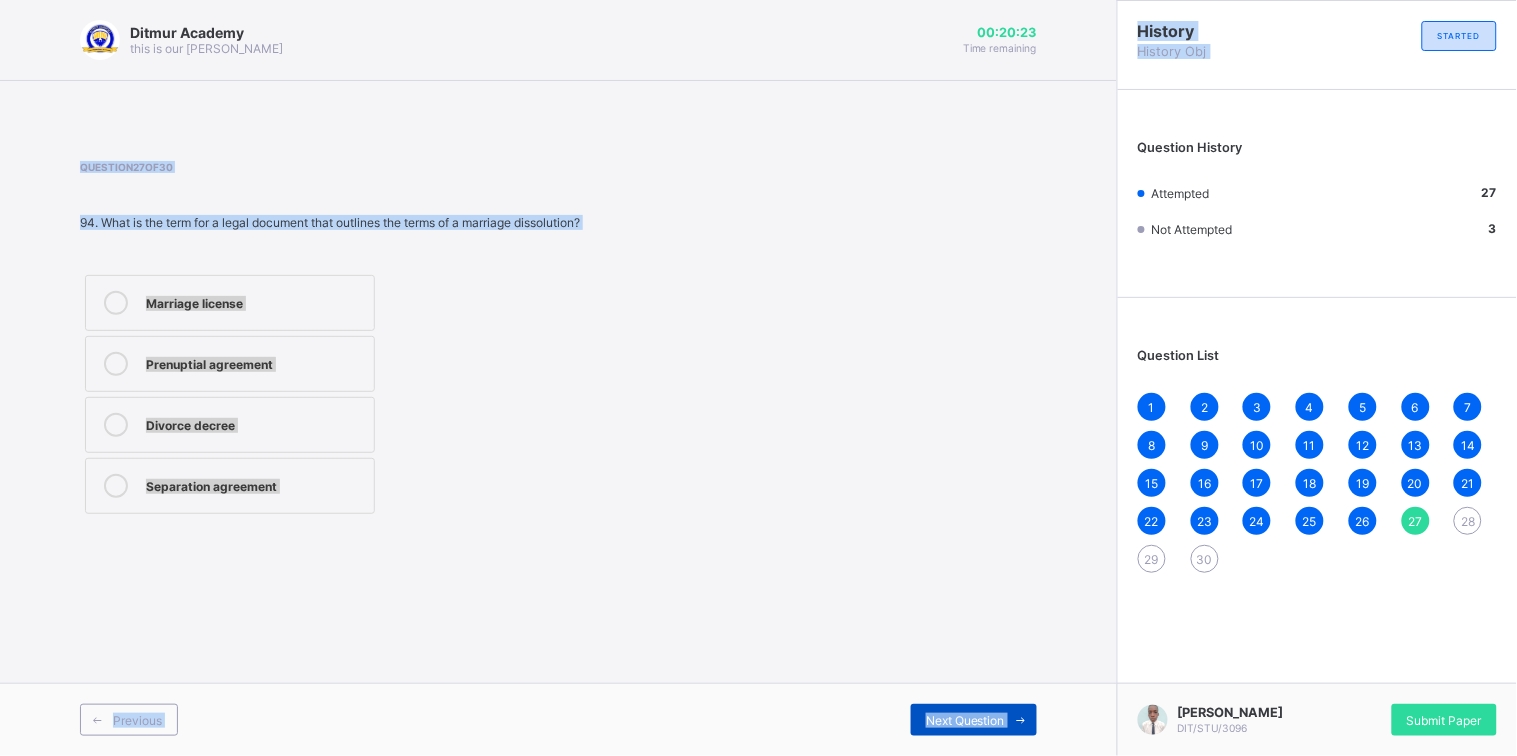 click on "Next Question" at bounding box center [965, 720] 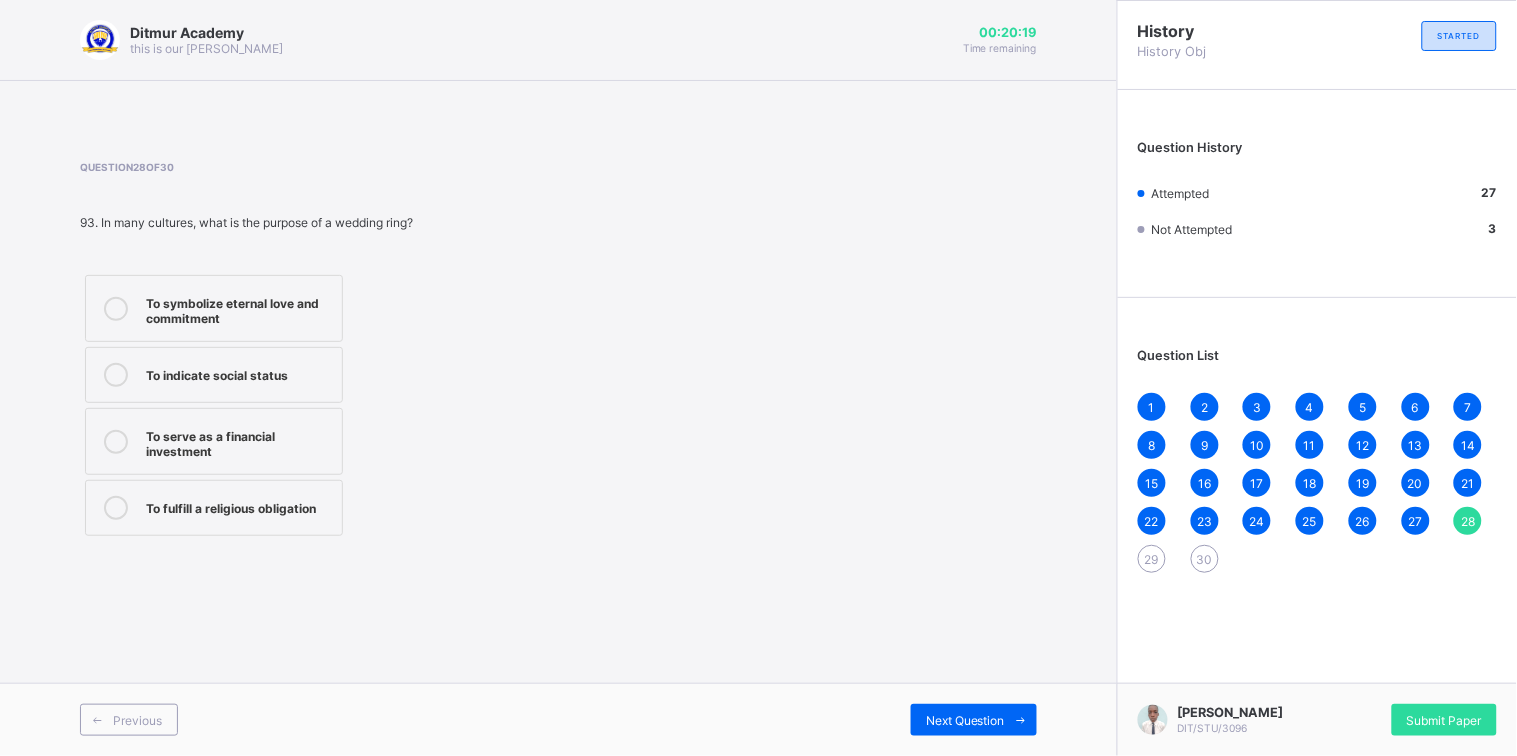 click on "To symbolize eternal love and commitment" at bounding box center (214, 308) 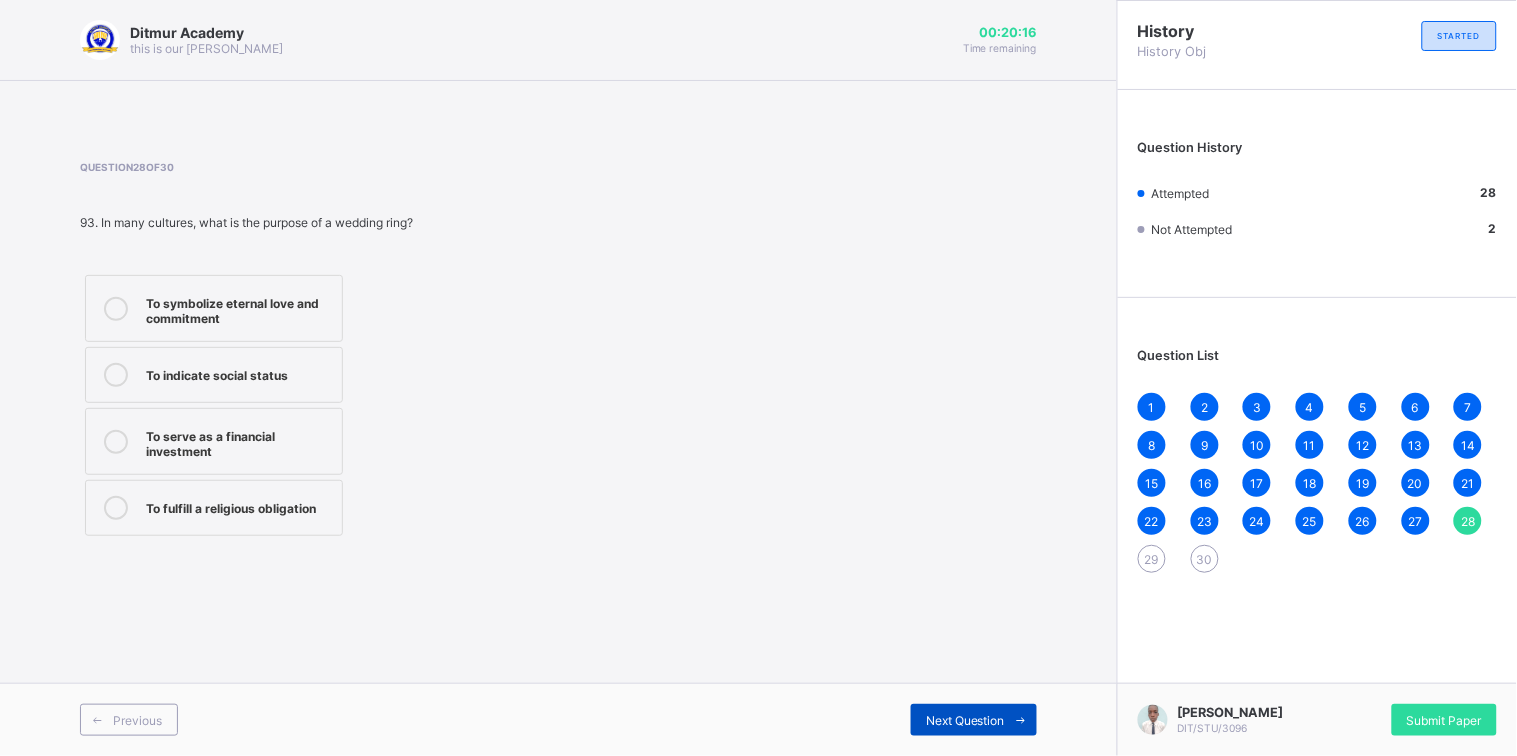 click at bounding box center (1021, 720) 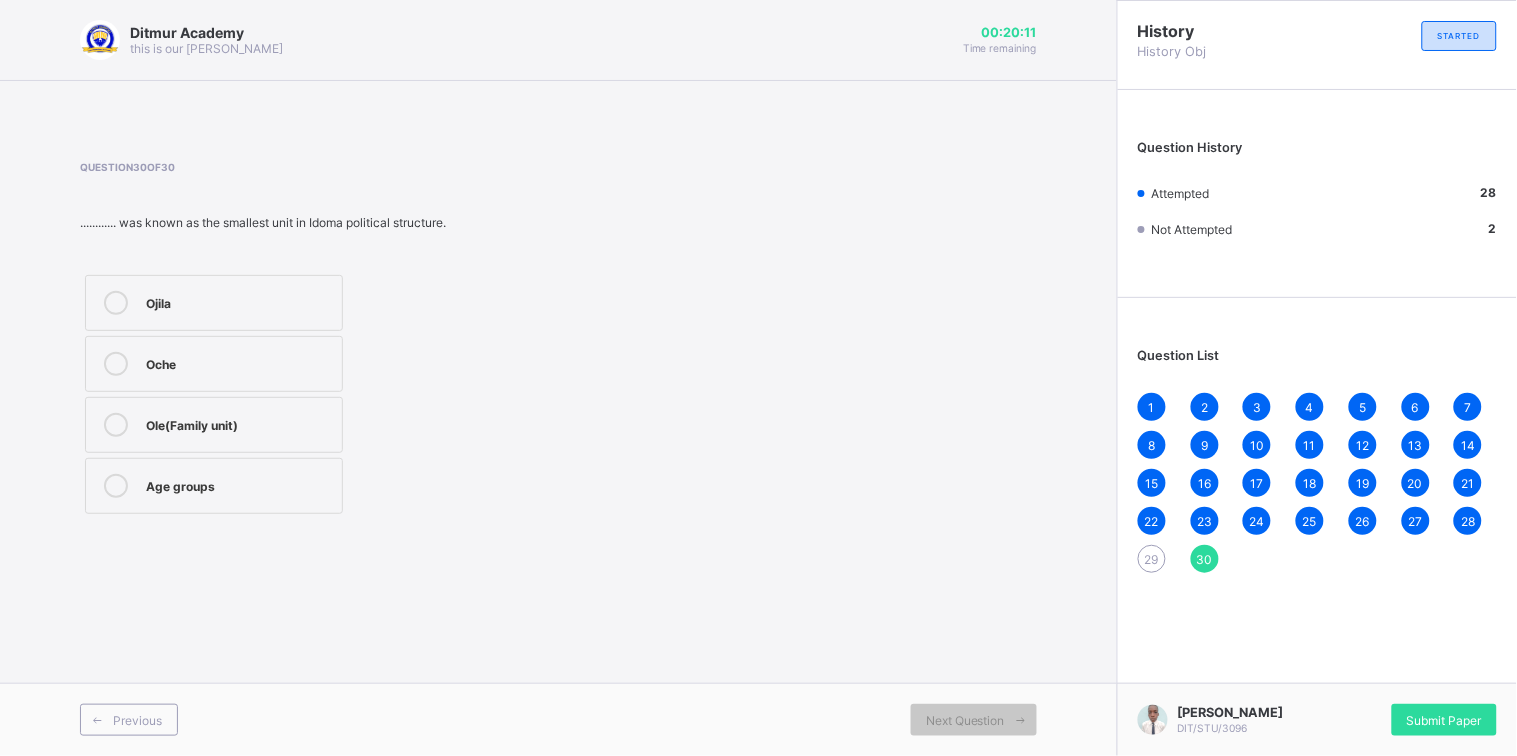 click on "29" at bounding box center (1152, 559) 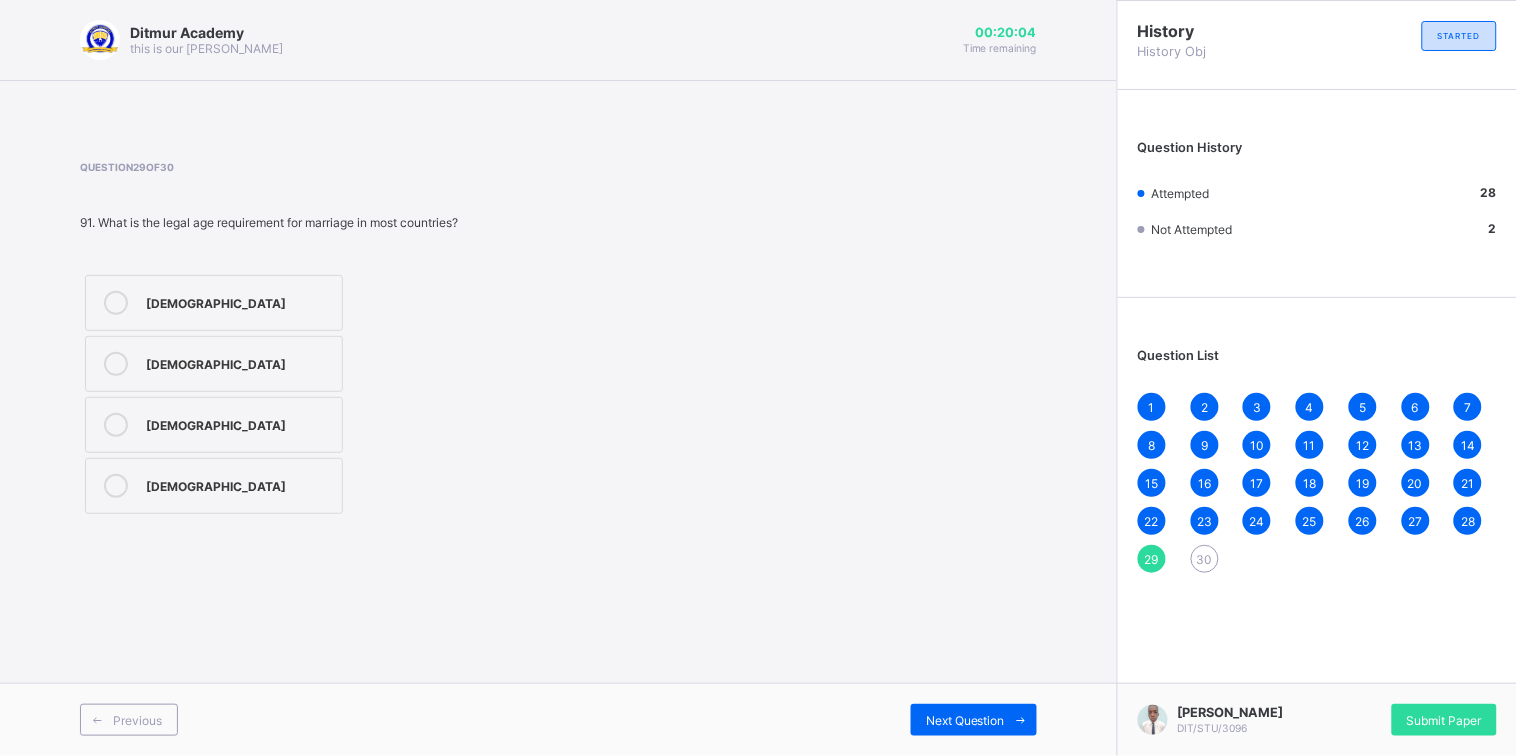 click on "[DEMOGRAPHIC_DATA]" at bounding box center (214, 486) 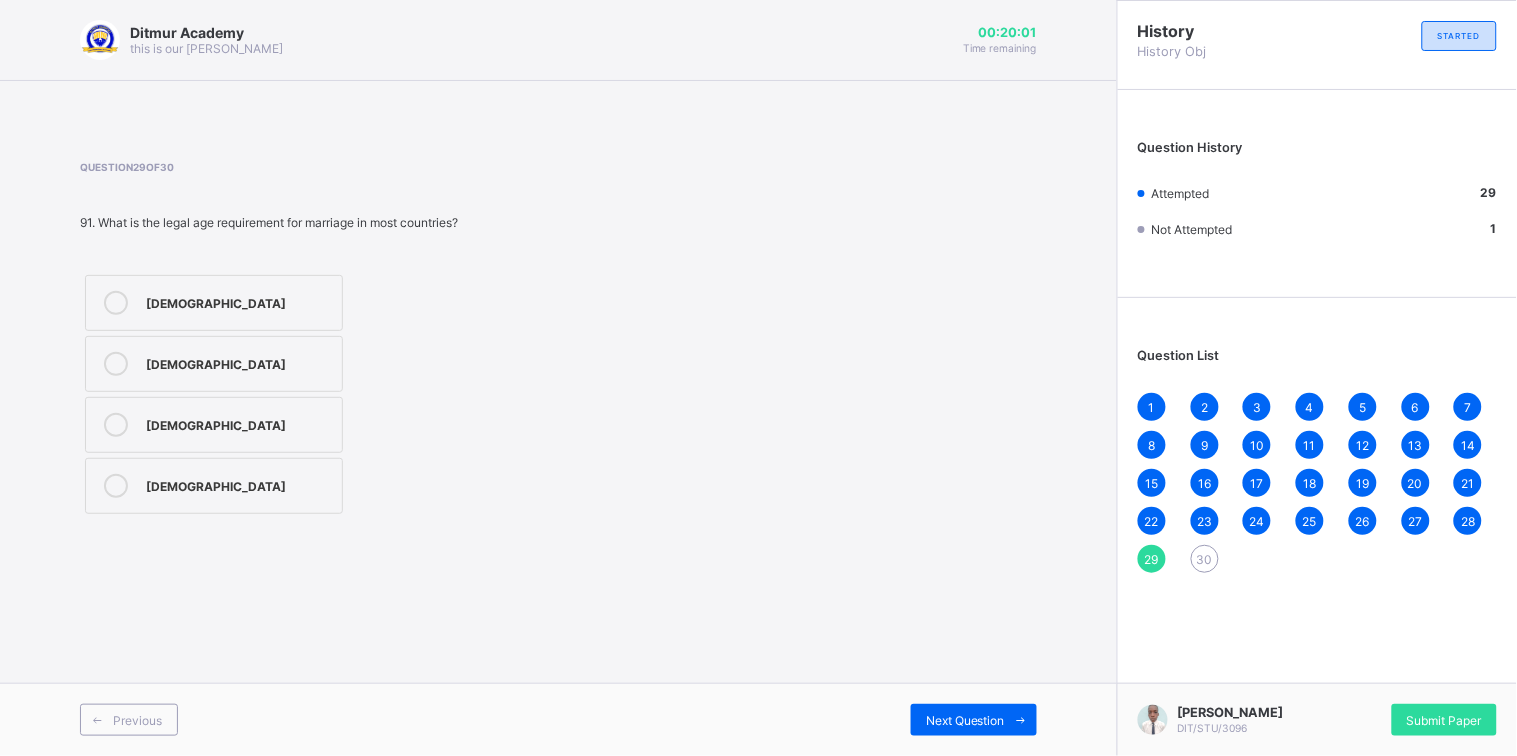 click on "Previous Next Question" at bounding box center (558, 719) 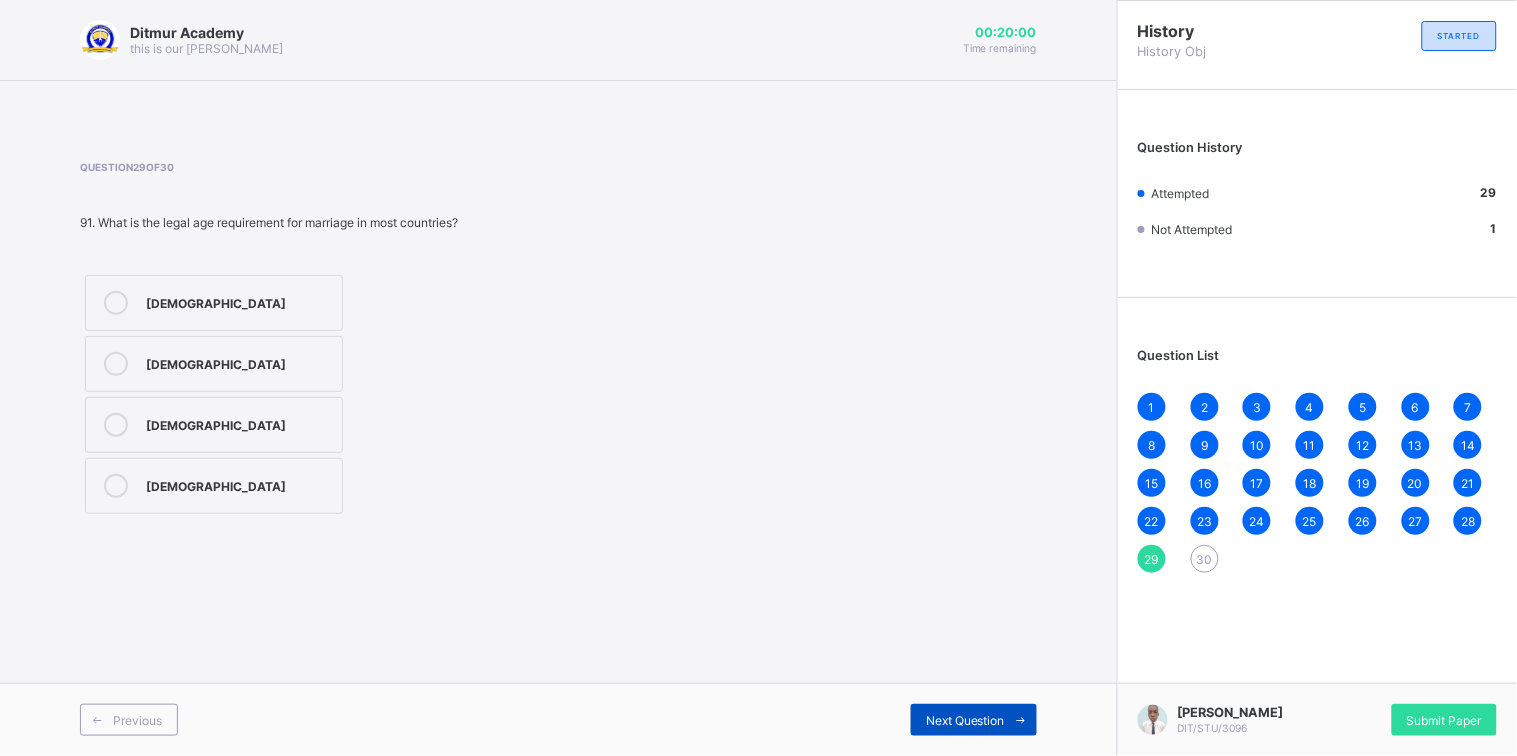 click at bounding box center [1021, 720] 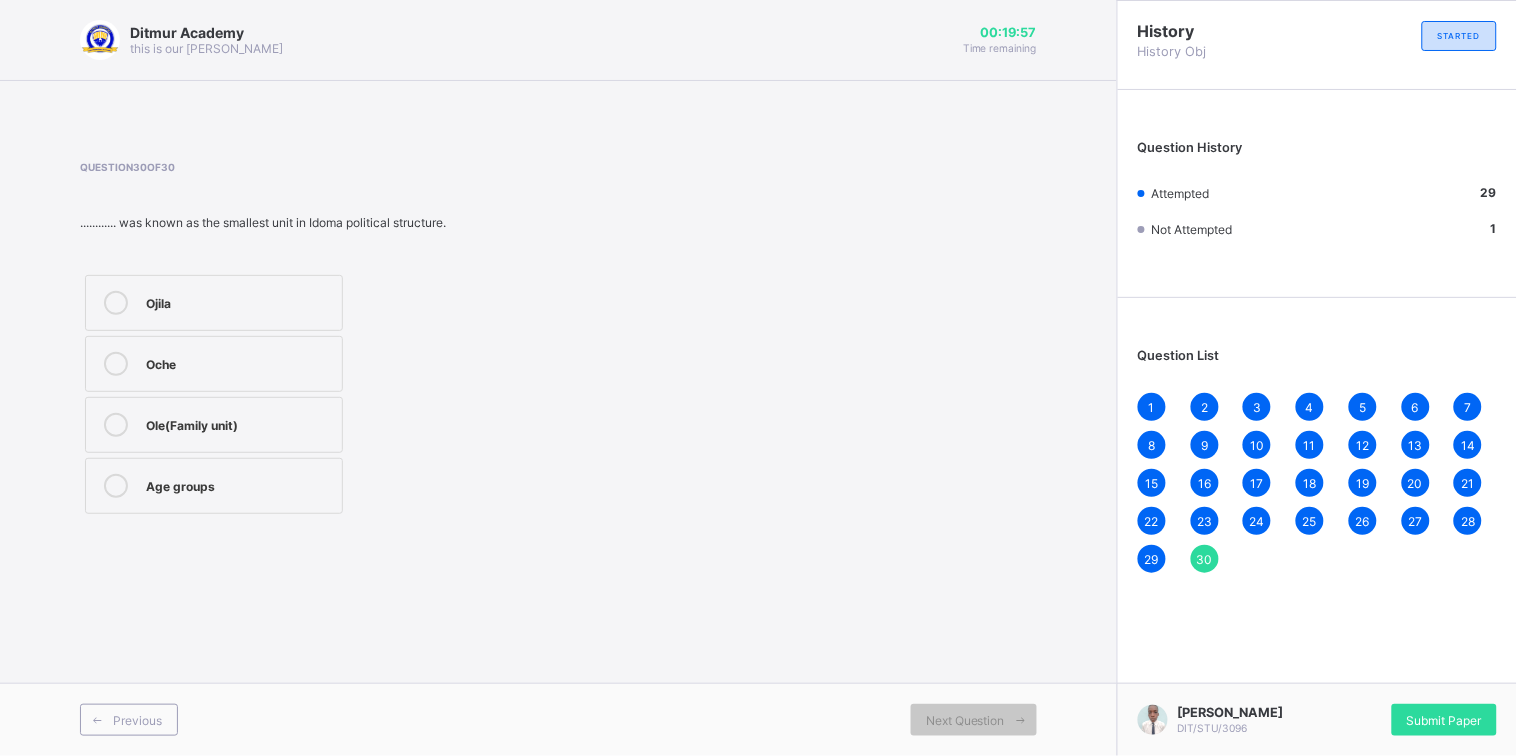 click on "Oche" at bounding box center (239, 362) 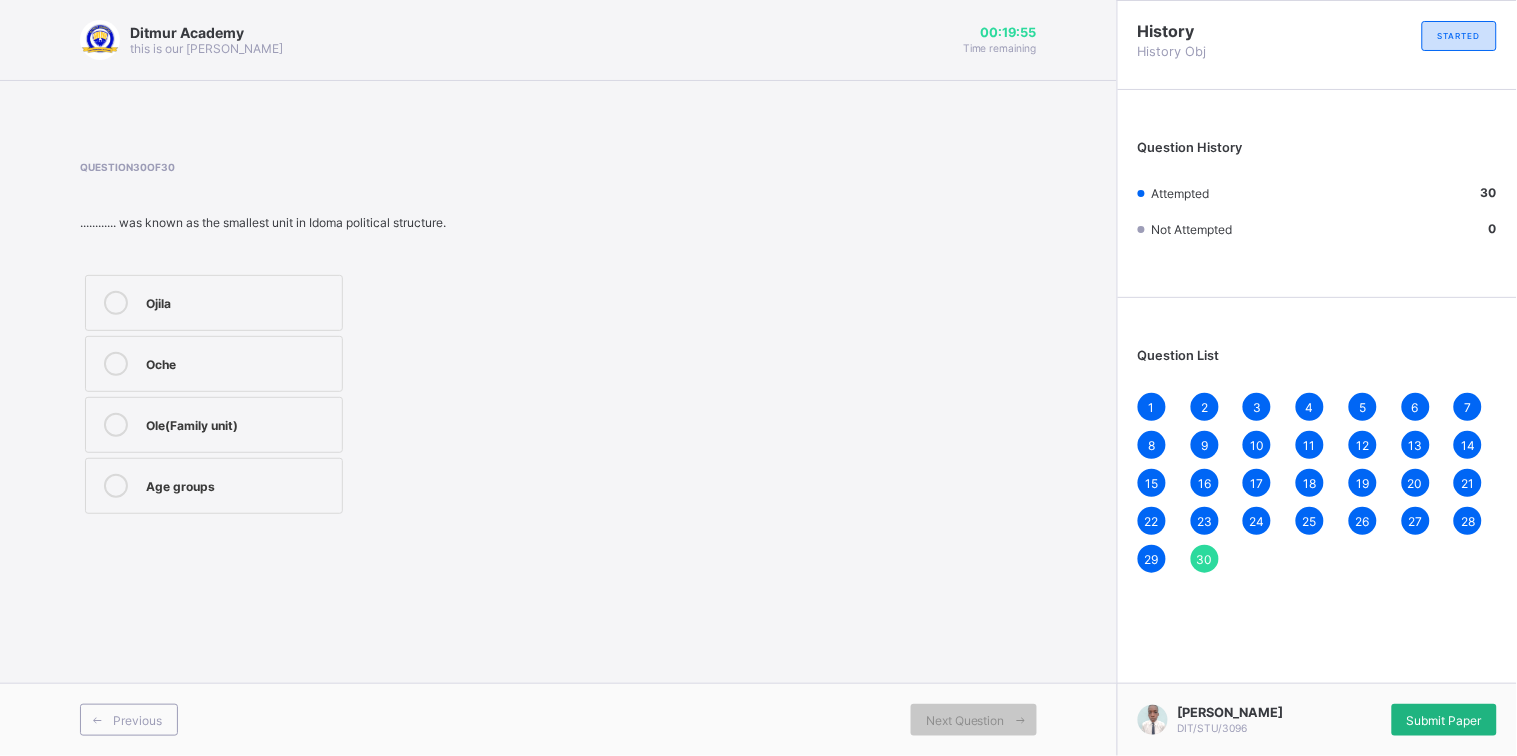 click on "Submit Paper" at bounding box center (1444, 720) 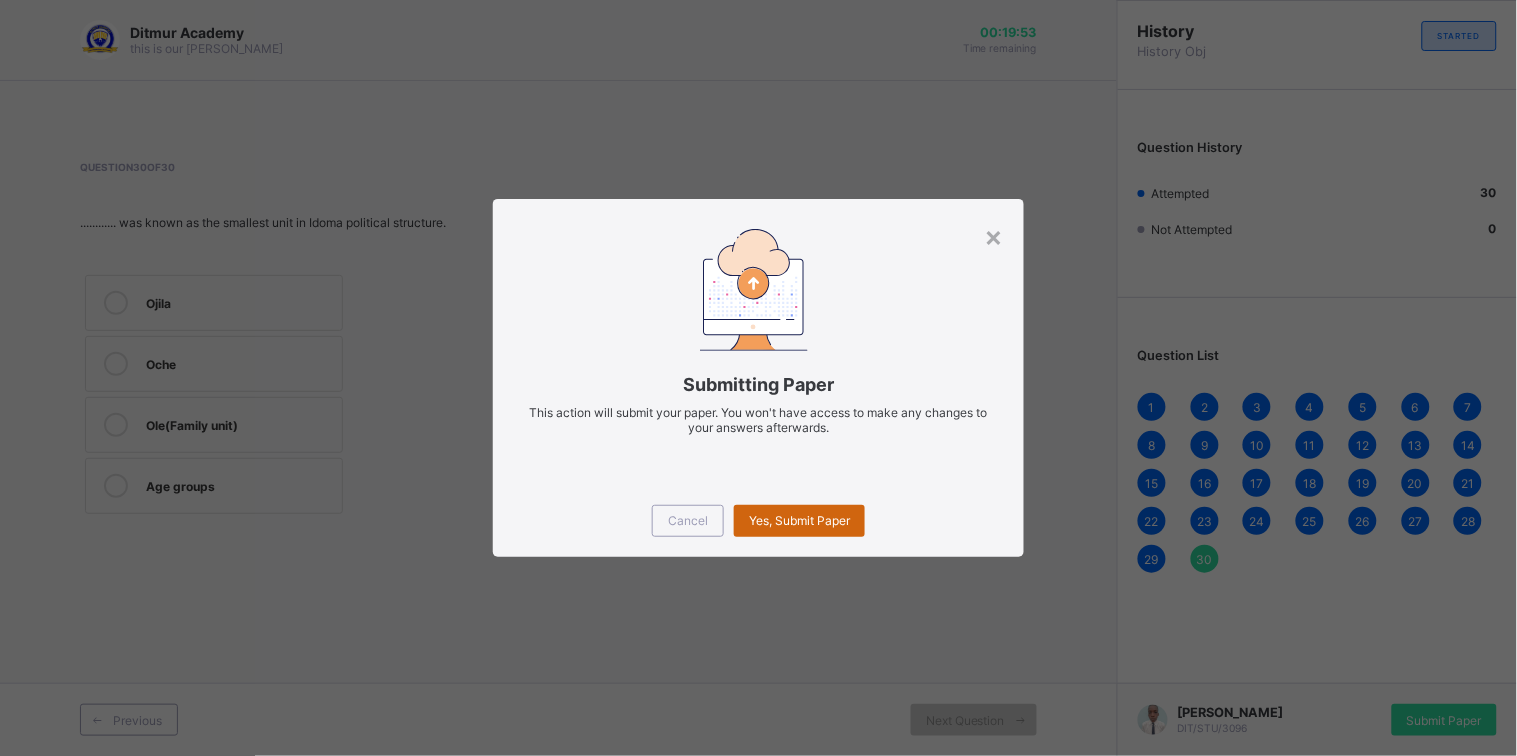 click on "Yes, Submit Paper" at bounding box center [799, 520] 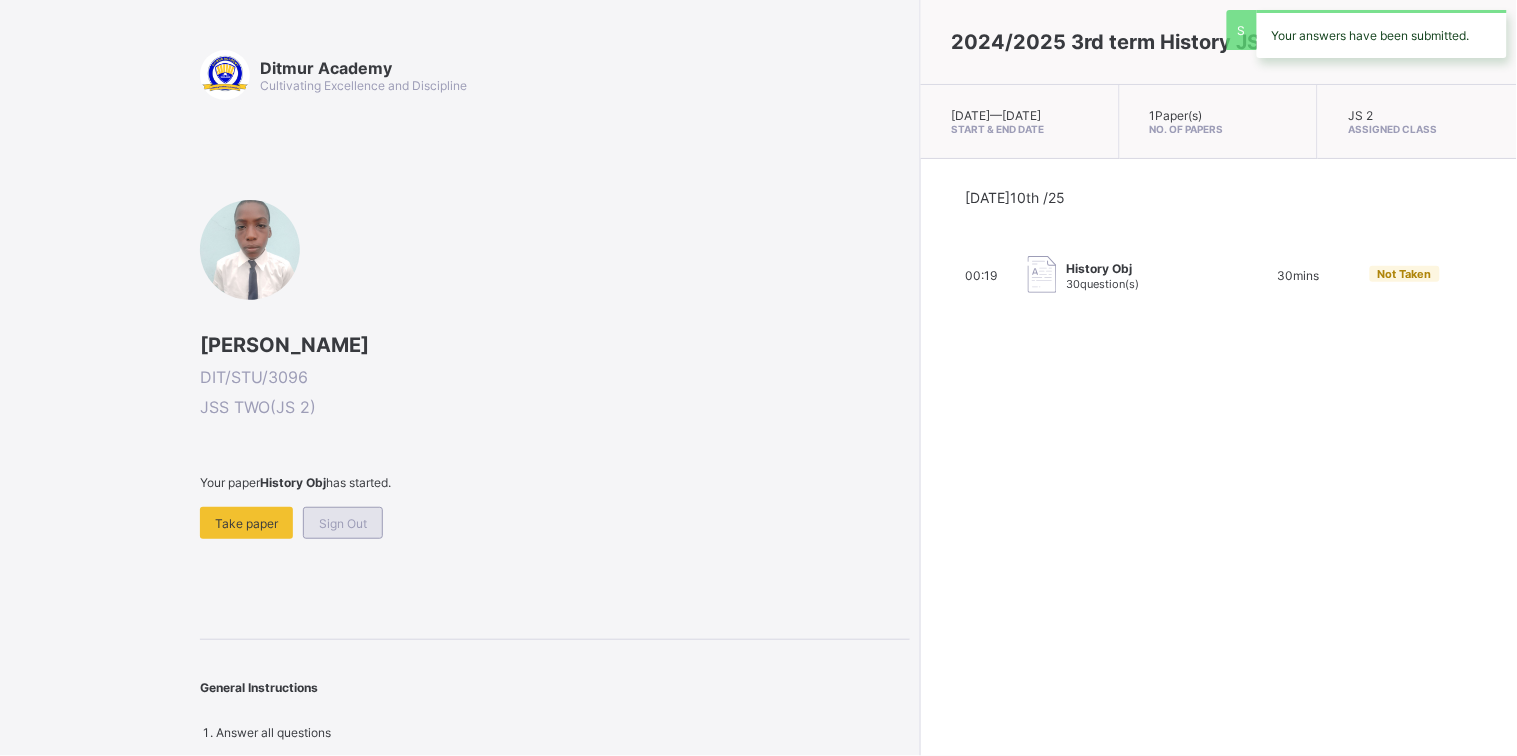 click on "Sign Out" at bounding box center [343, 523] 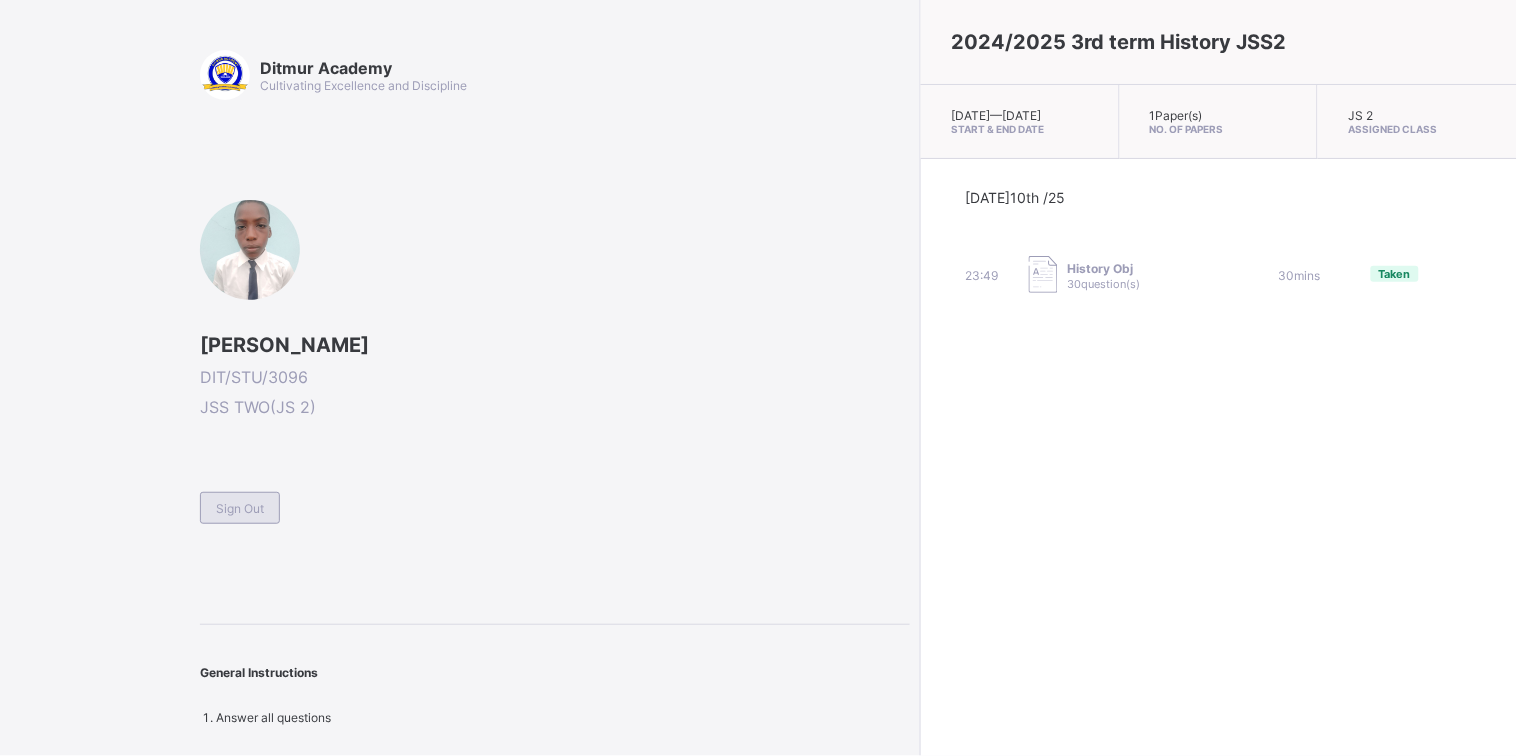 click on "Sign Out" at bounding box center [240, 508] 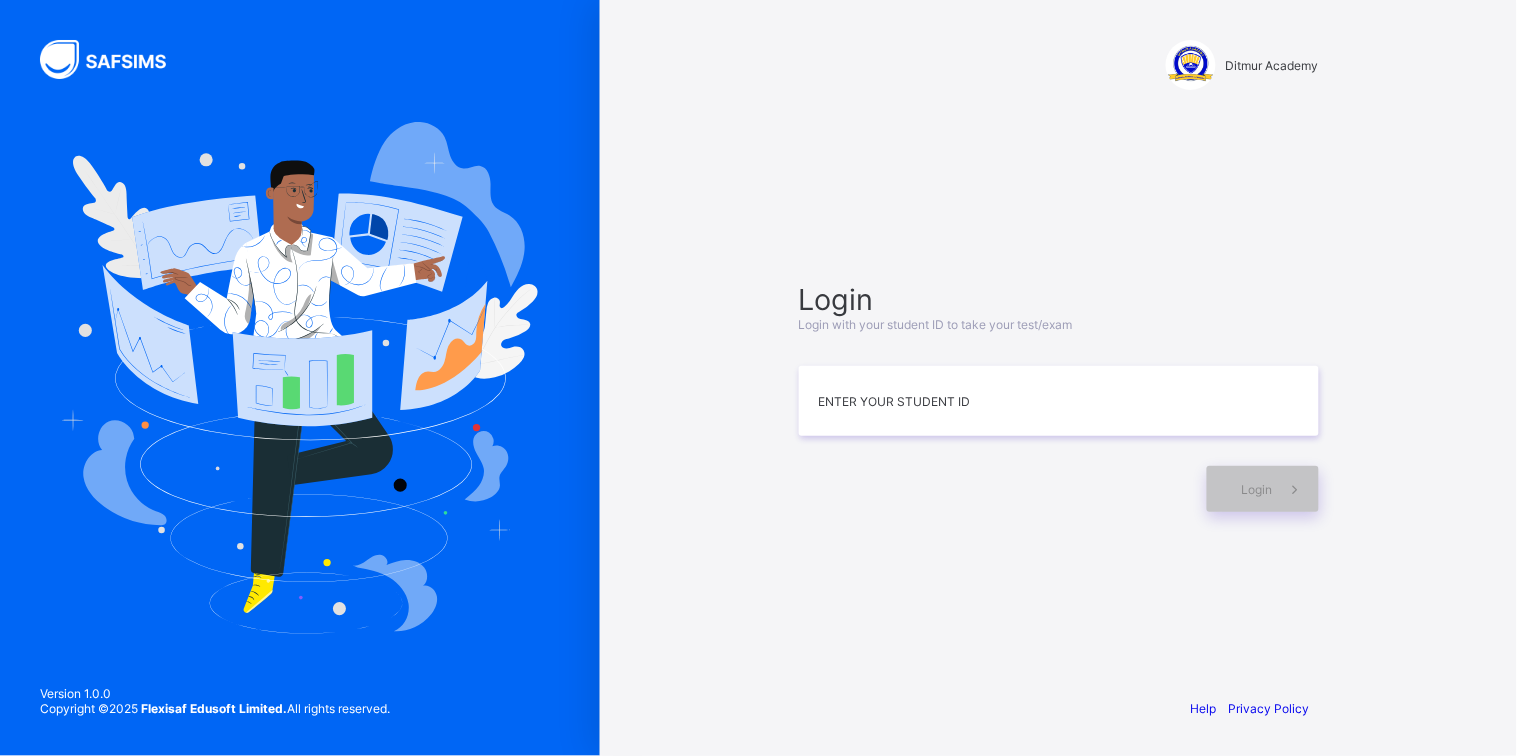 click on "Login Login with your student ID to take your test/exam Enter your Student ID Login" at bounding box center (1059, 397) 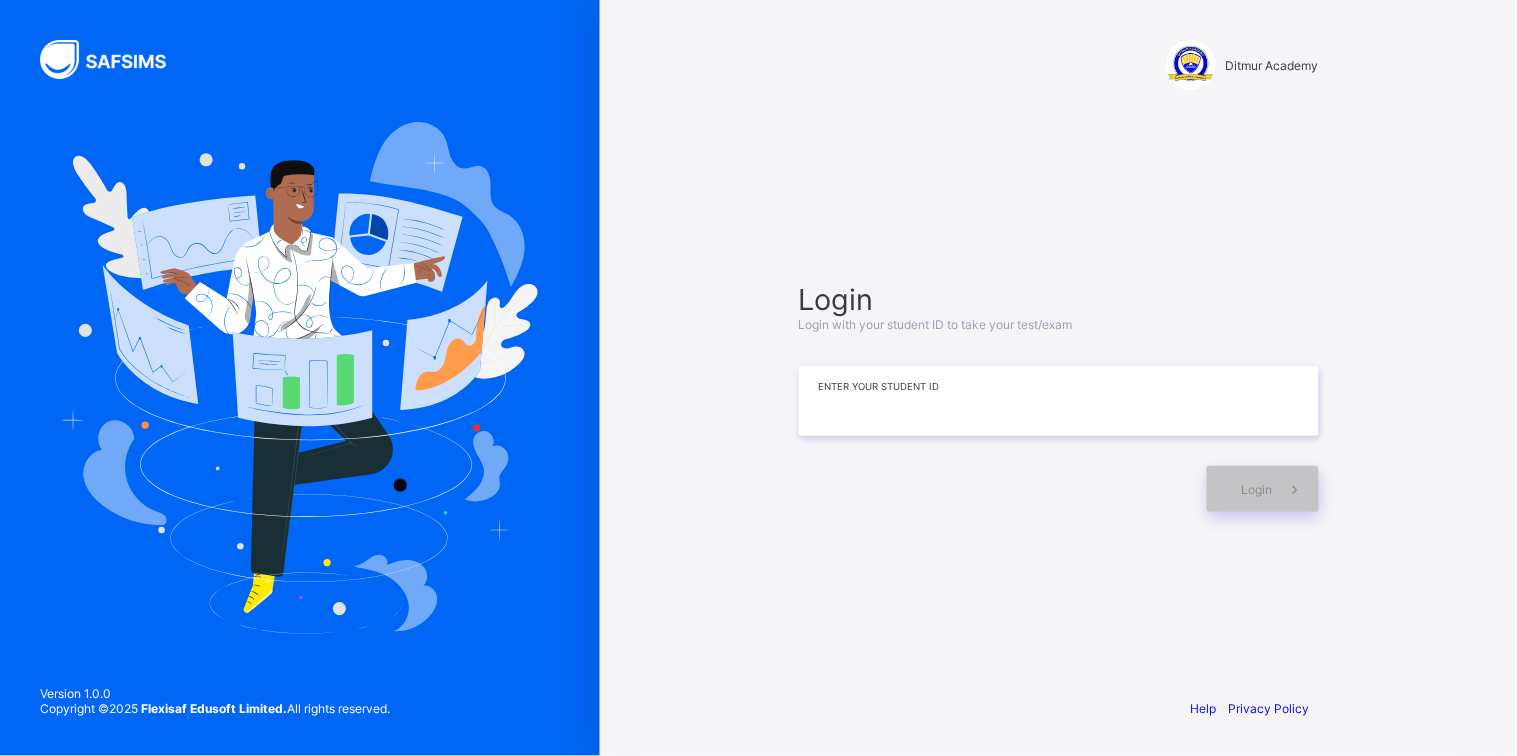 click at bounding box center (1059, 401) 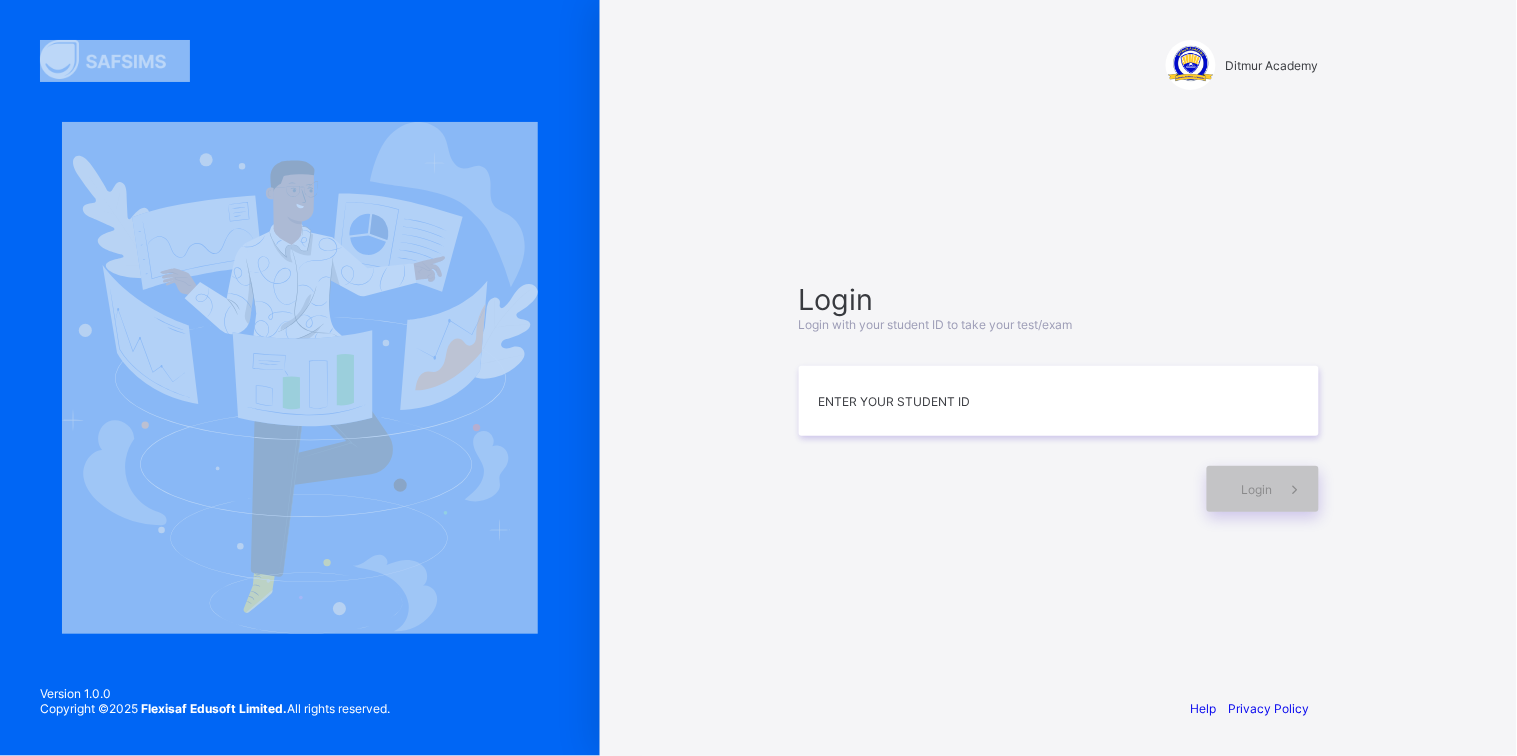 drag, startPoint x: 243, startPoint y: 206, endPoint x: 1021, endPoint y: 478, distance: 824.1772 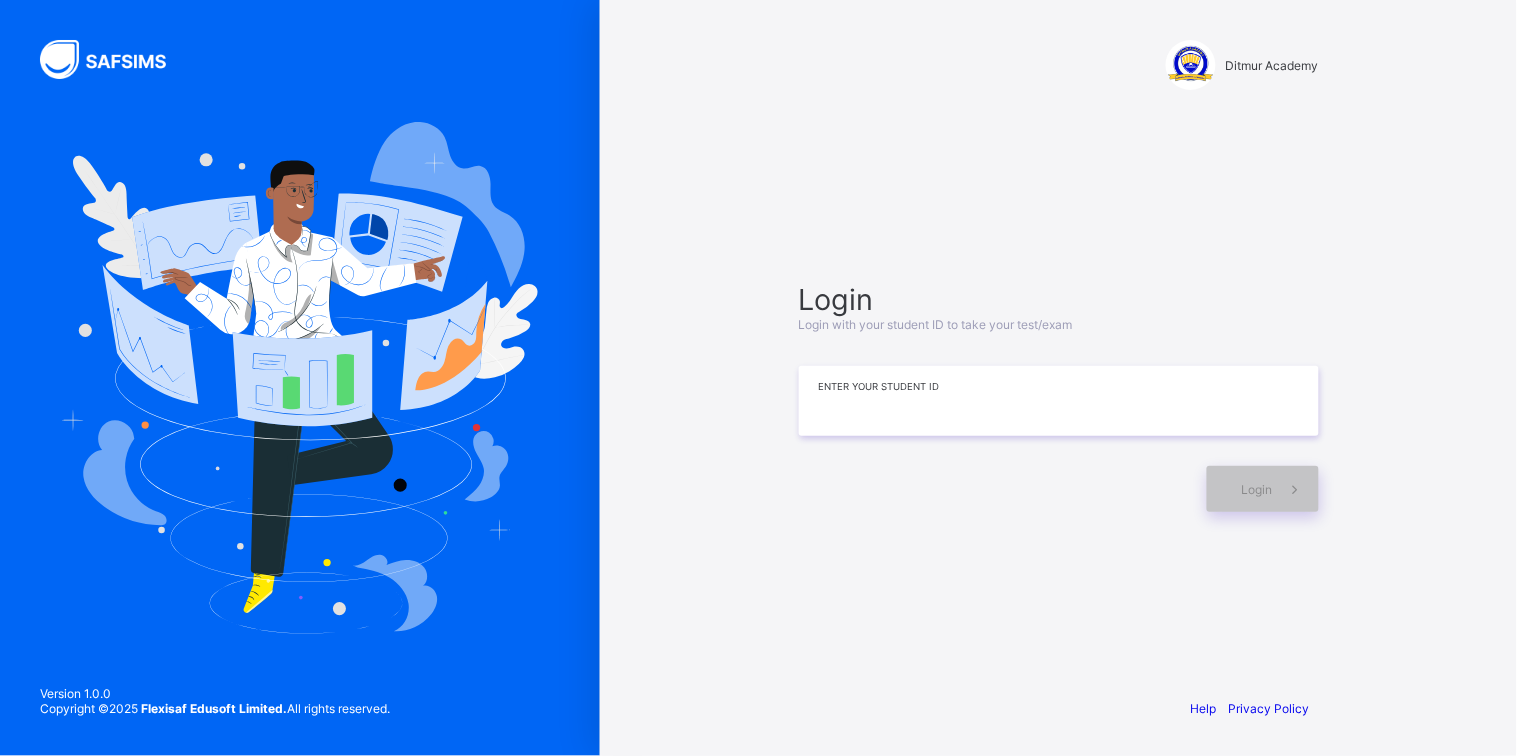click at bounding box center [1059, 401] 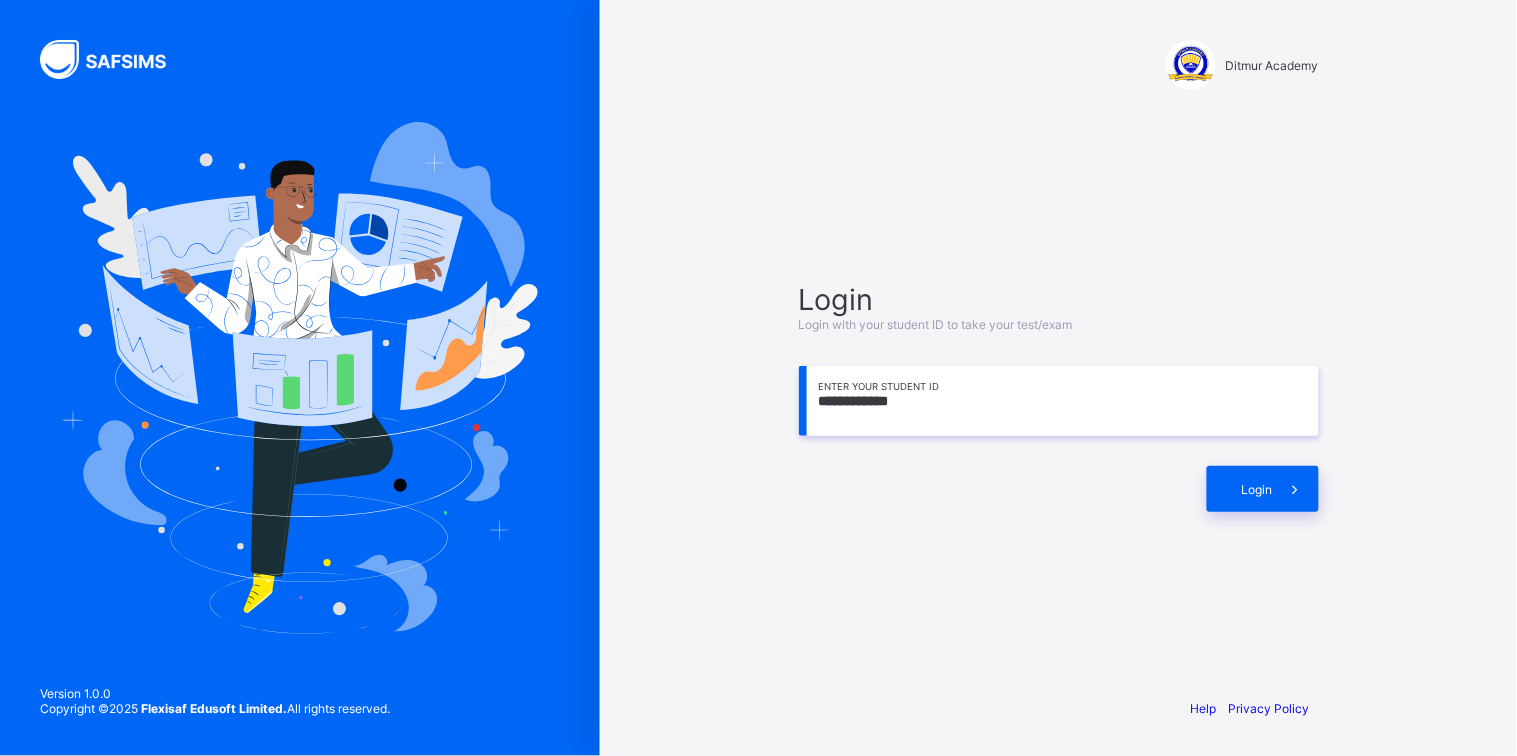 type on "**********" 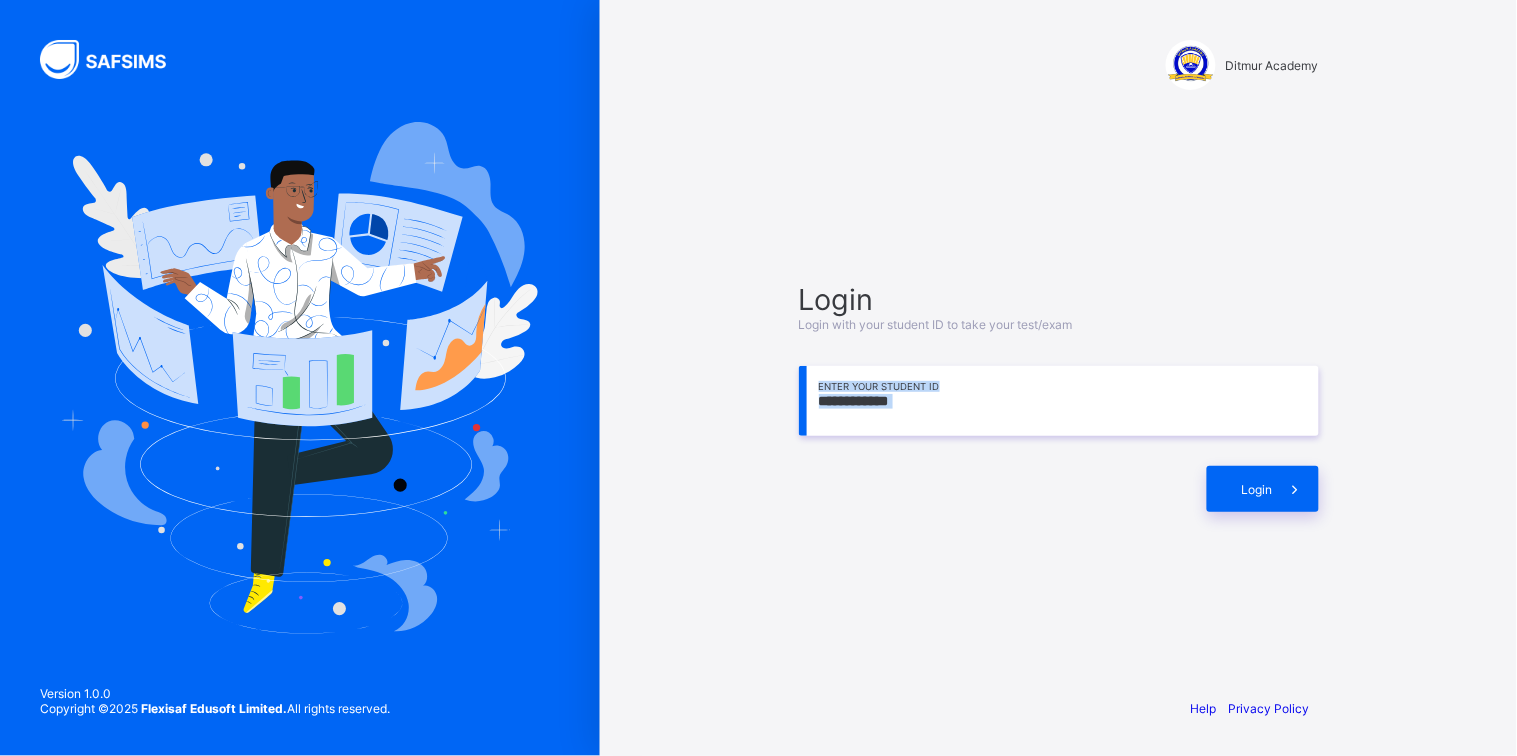drag, startPoint x: 1494, startPoint y: 427, endPoint x: 1141, endPoint y: 468, distance: 355.37305 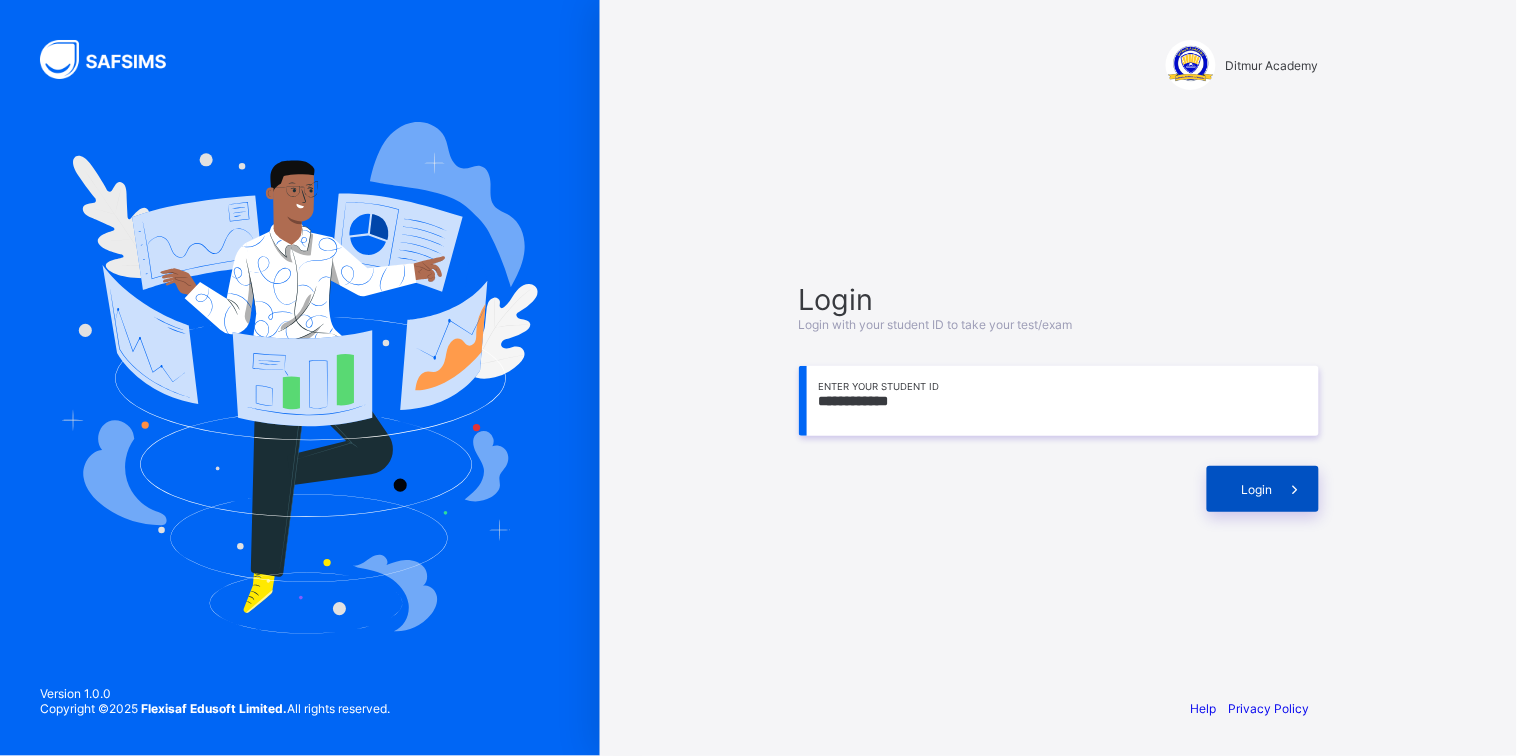 click on "Login" at bounding box center (1263, 489) 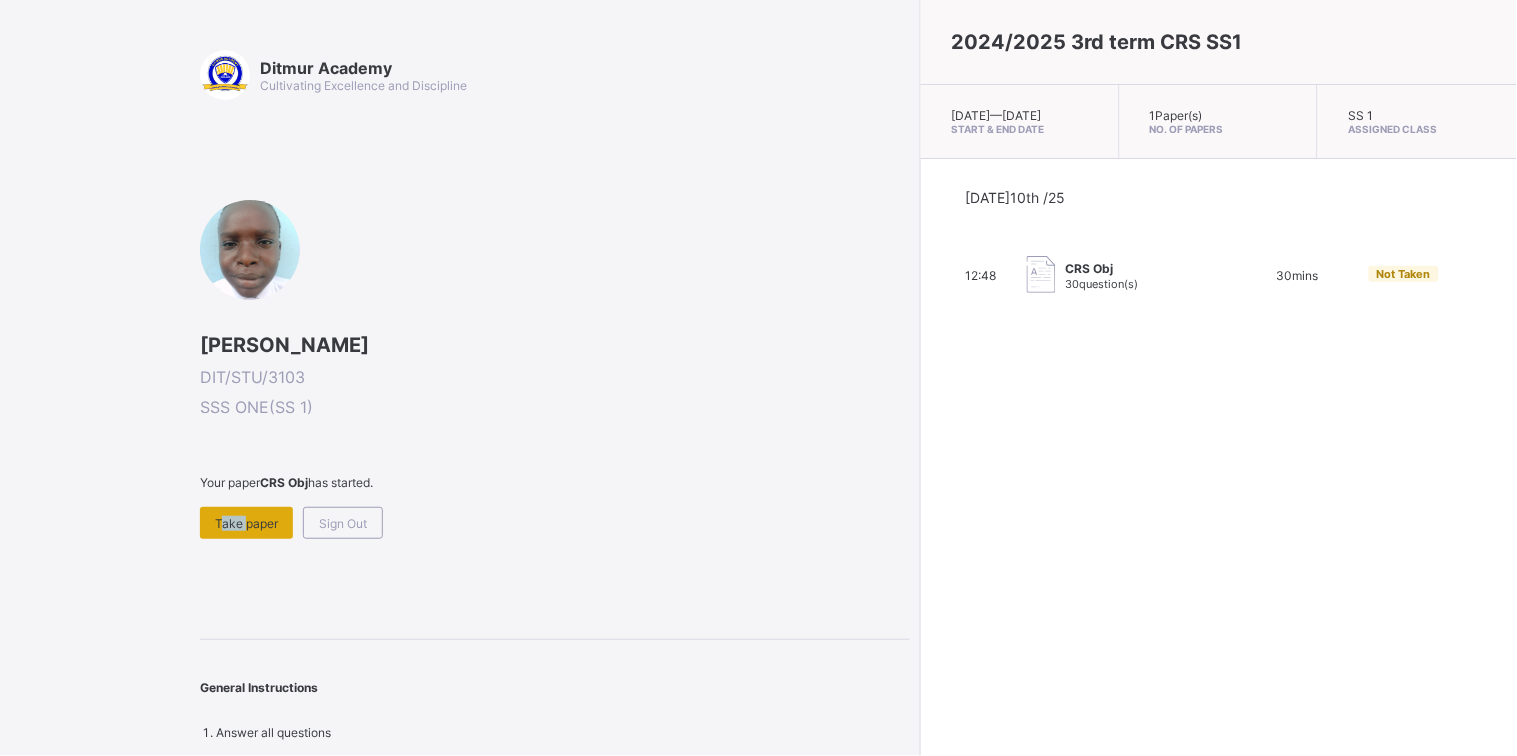 drag, startPoint x: 208, startPoint y: 506, endPoint x: 240, endPoint y: 509, distance: 32.140316 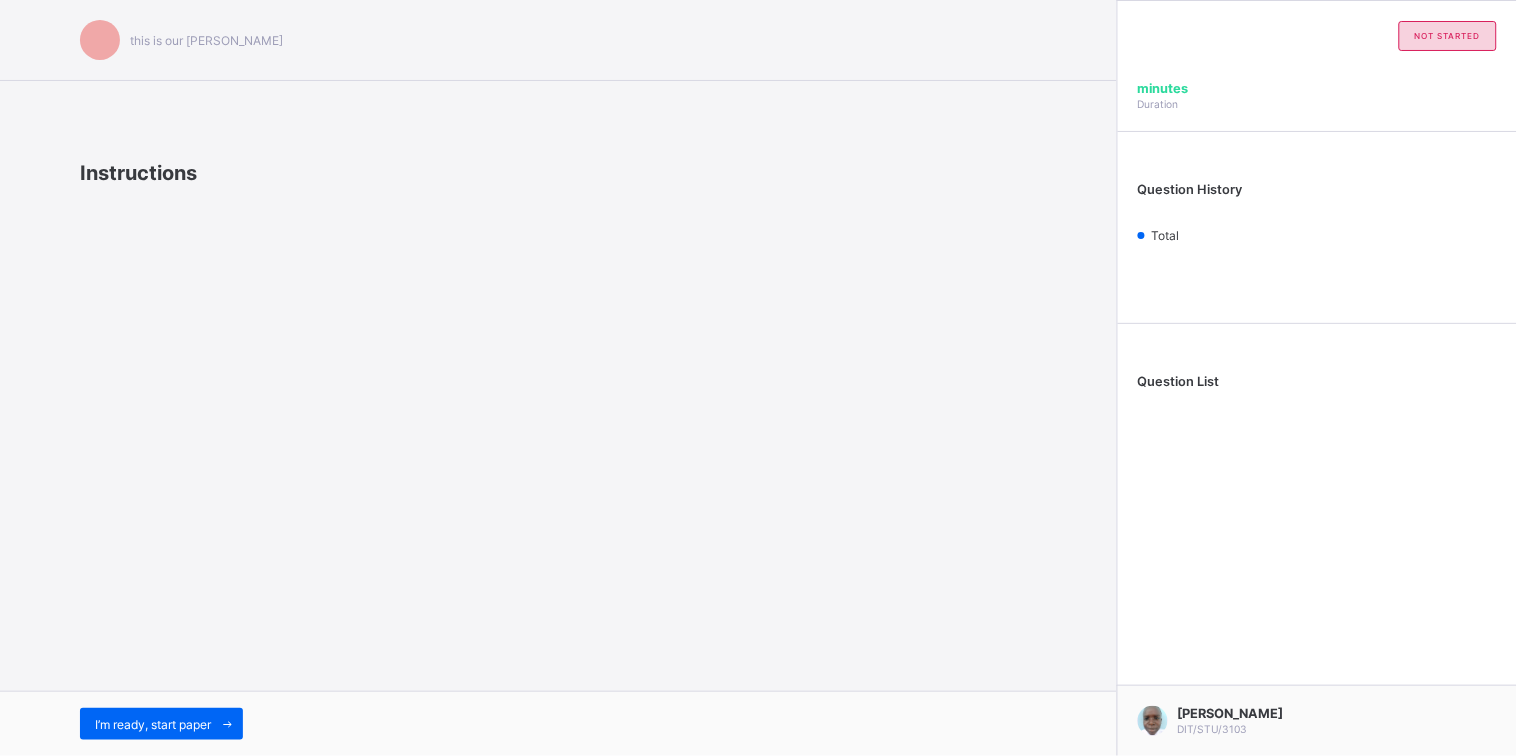 click on "this is our [PERSON_NAME] Instructions I’m ready, start paper" at bounding box center (558, 378) 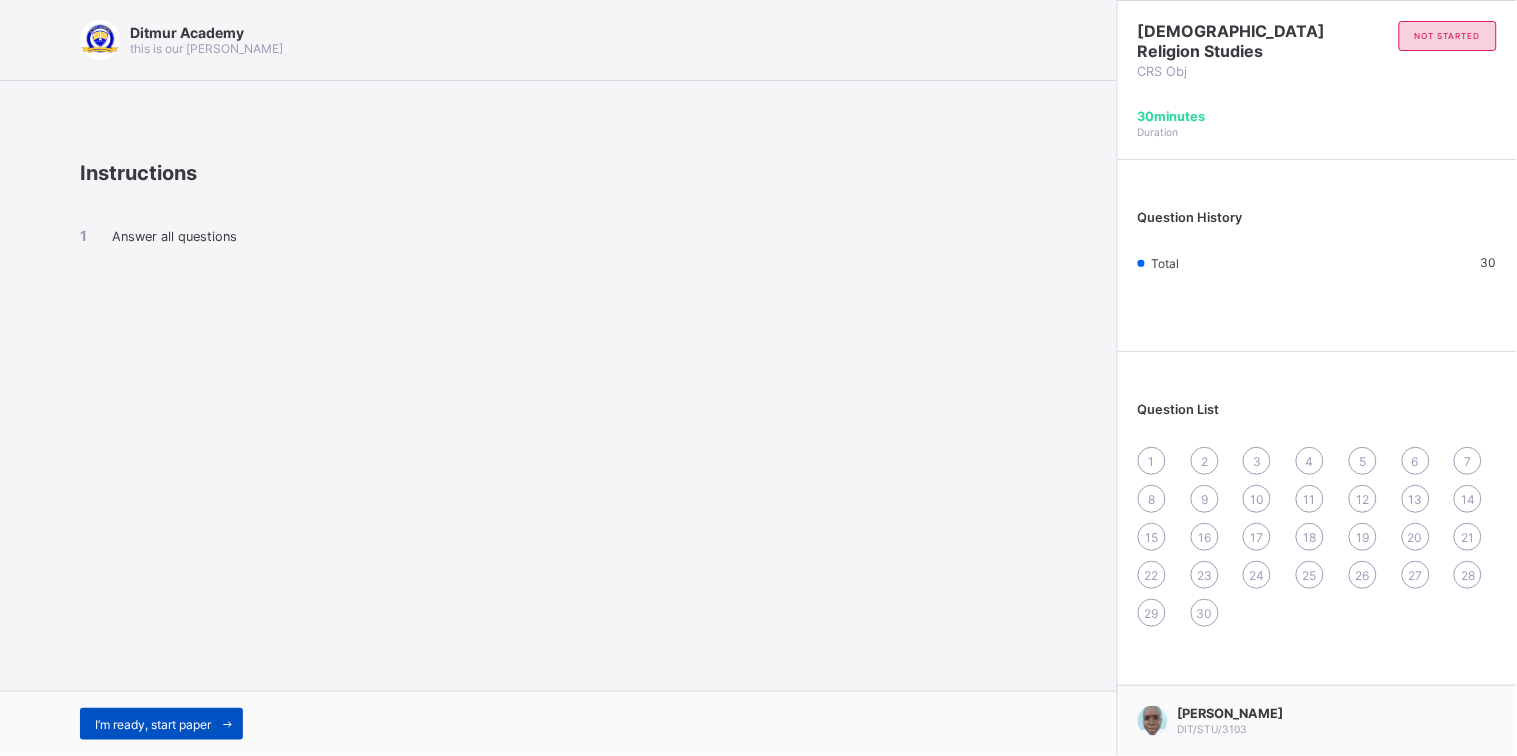 click on "I’m ready, start paper" at bounding box center [153, 724] 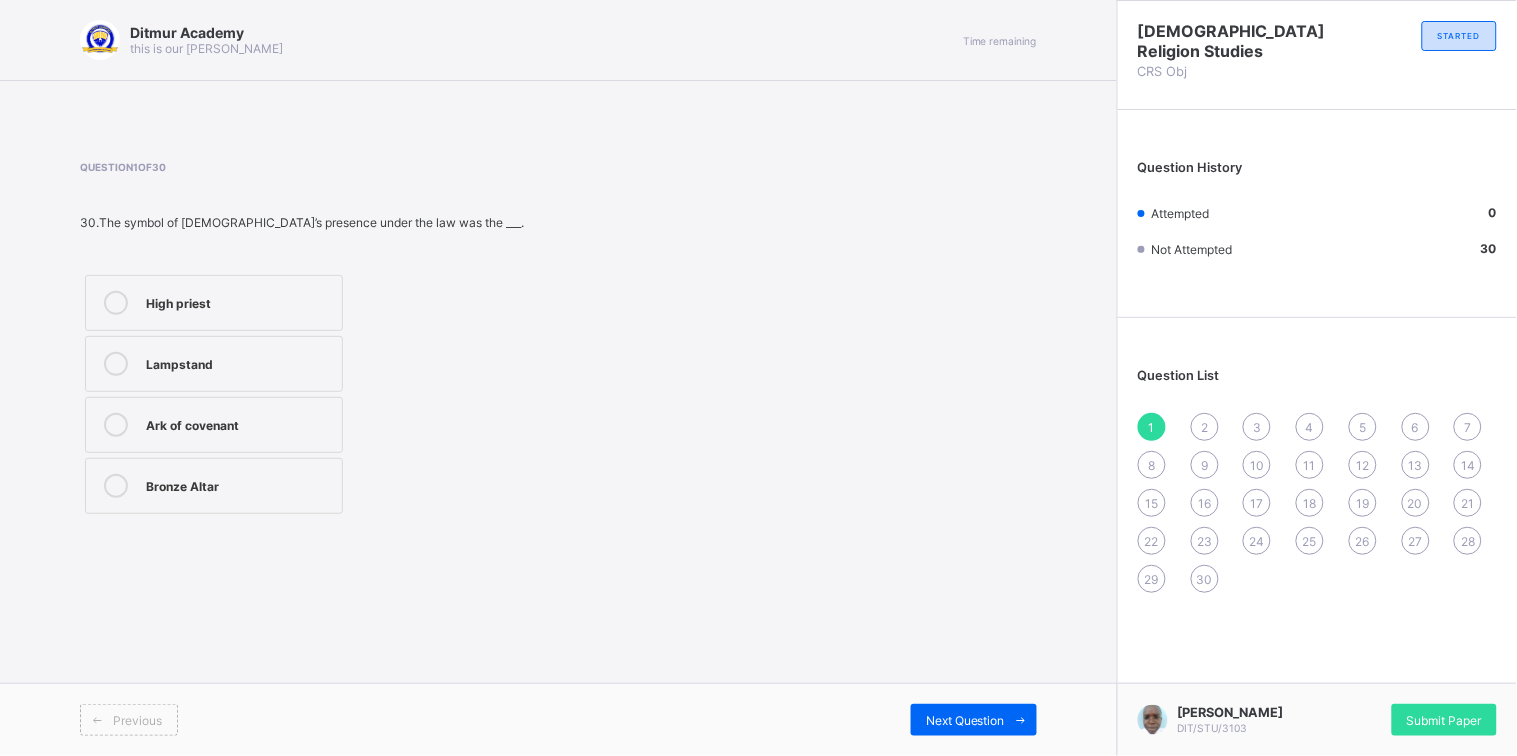 click on "Question  1  of  30 30.The symbol of [DEMOGRAPHIC_DATA]’s presence under the law was the ___. High priest Lampstand Ark of covenant  Bronze Altar" at bounding box center (558, 340) 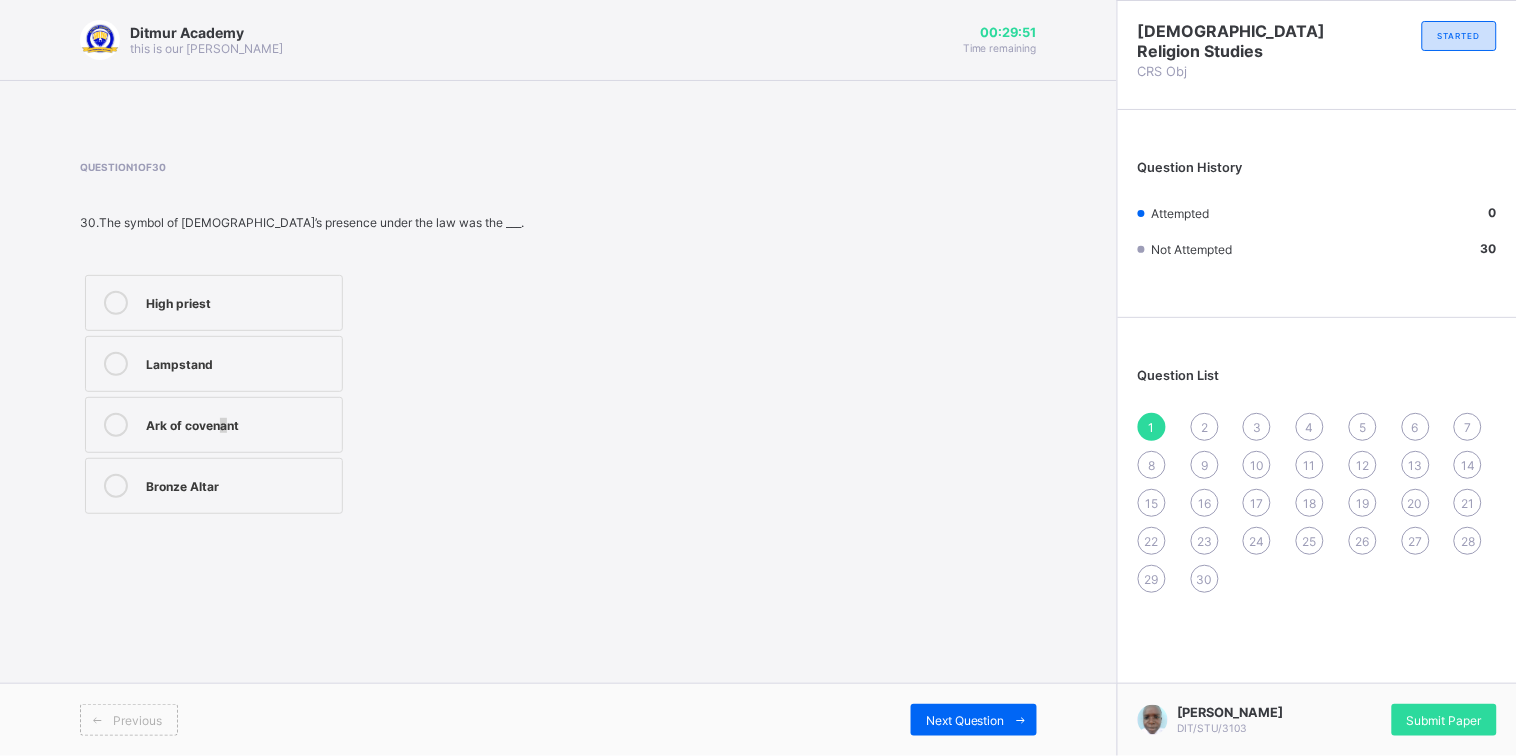 click on "Ark of covenant" at bounding box center [214, 425] 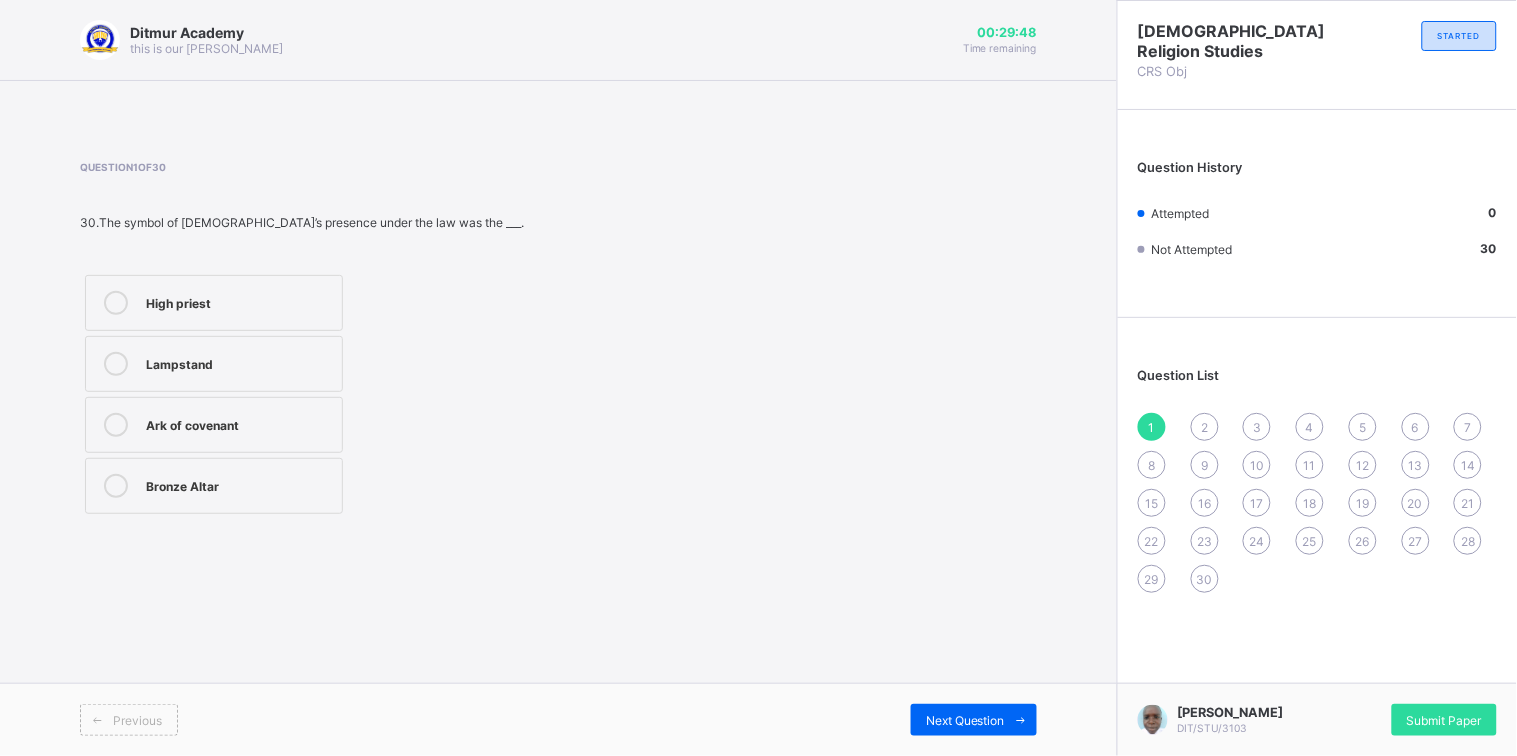 click on "Ark of covenant" at bounding box center [239, 423] 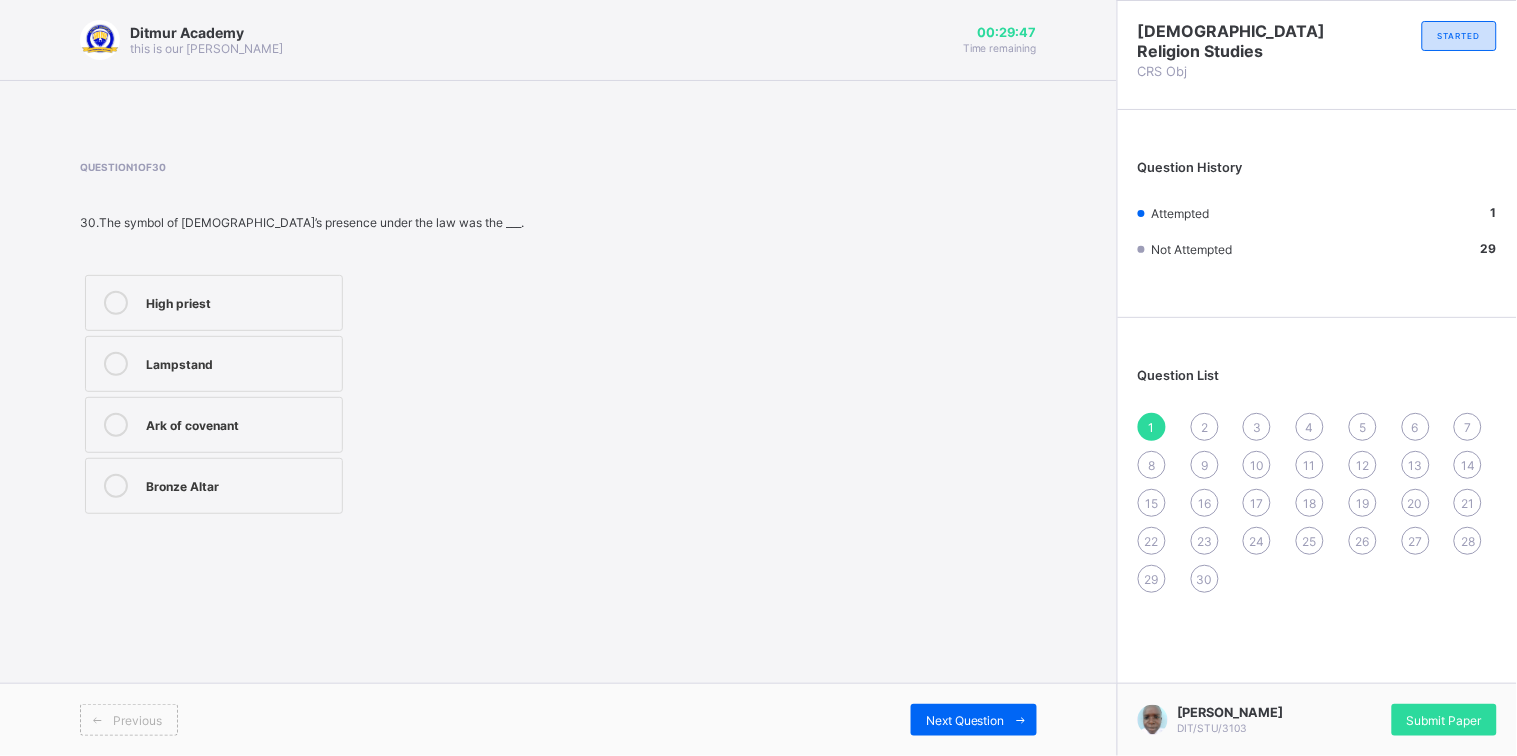 click on "Previous Next Question" at bounding box center [558, 719] 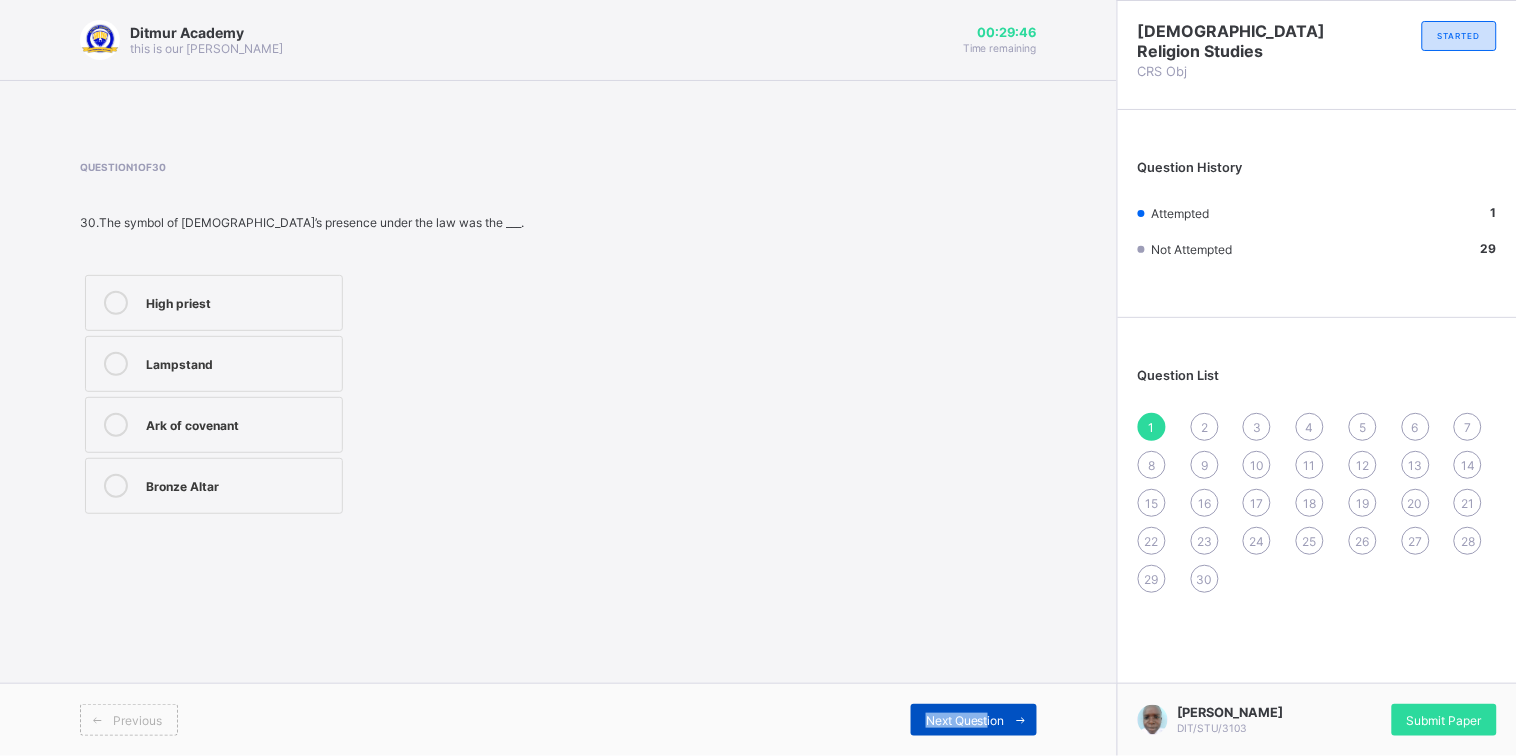 drag, startPoint x: 984, startPoint y: 700, endPoint x: 993, endPoint y: 711, distance: 14.21267 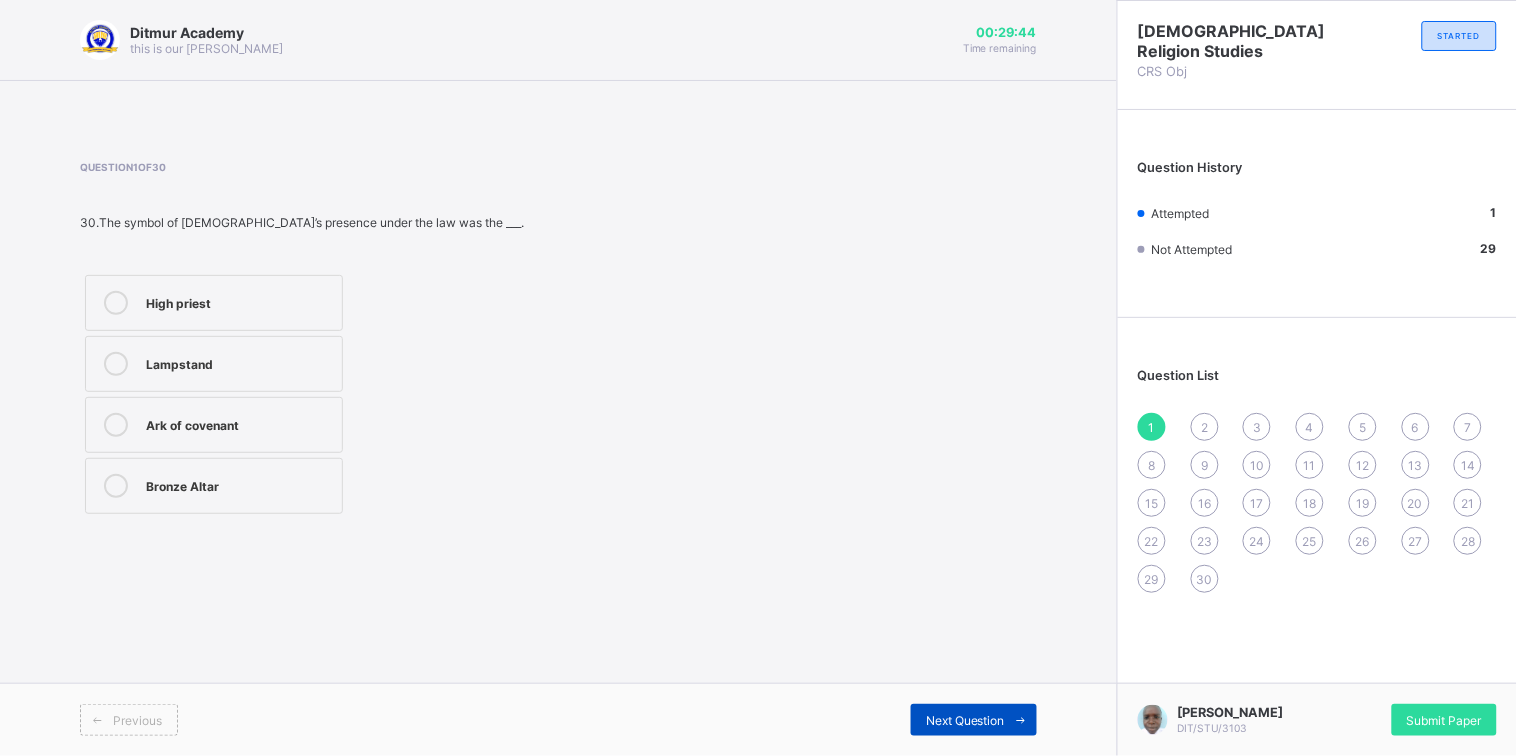 drag, startPoint x: 1003, startPoint y: 712, endPoint x: 1013, endPoint y: 708, distance: 10.770329 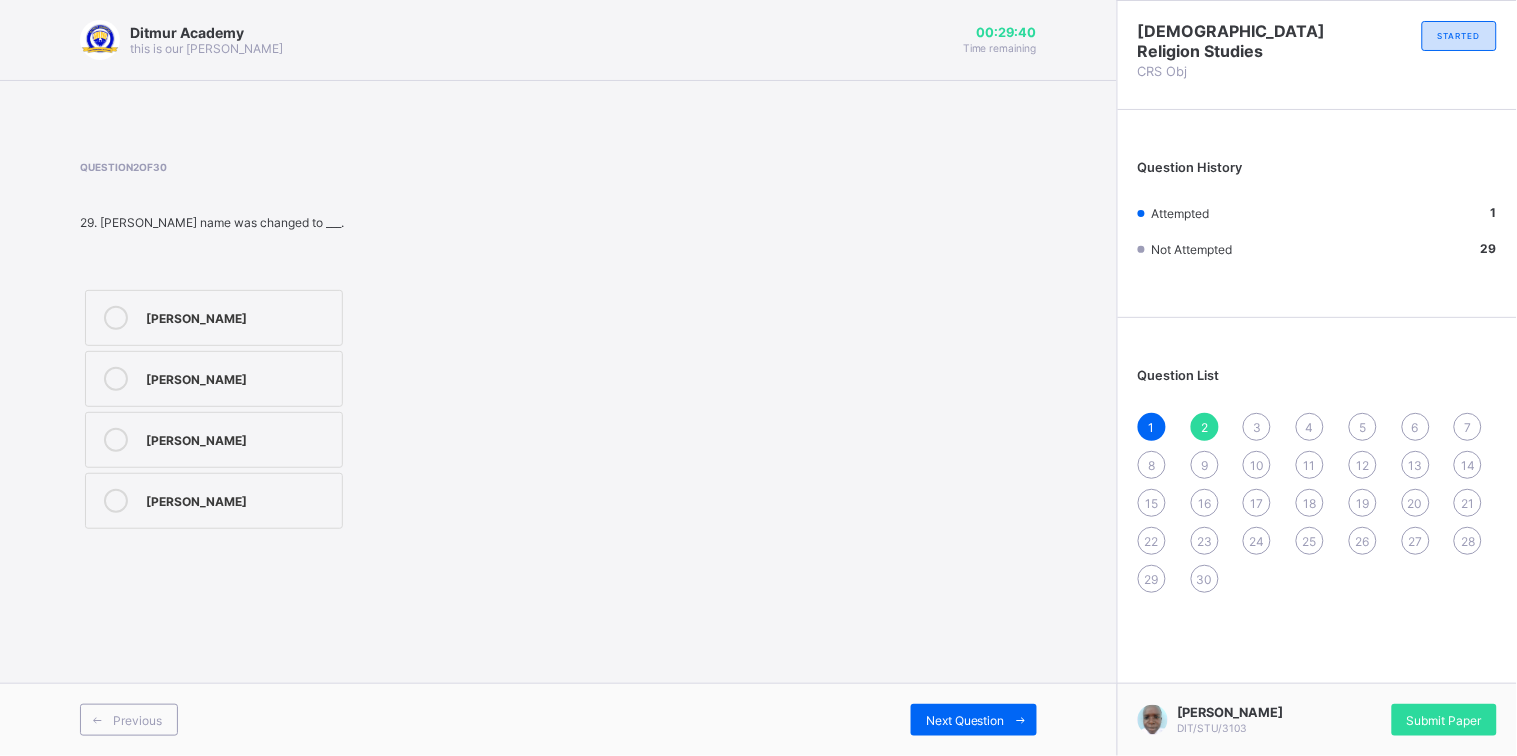 drag, startPoint x: 226, startPoint y: 359, endPoint x: 340, endPoint y: 390, distance: 118.13975 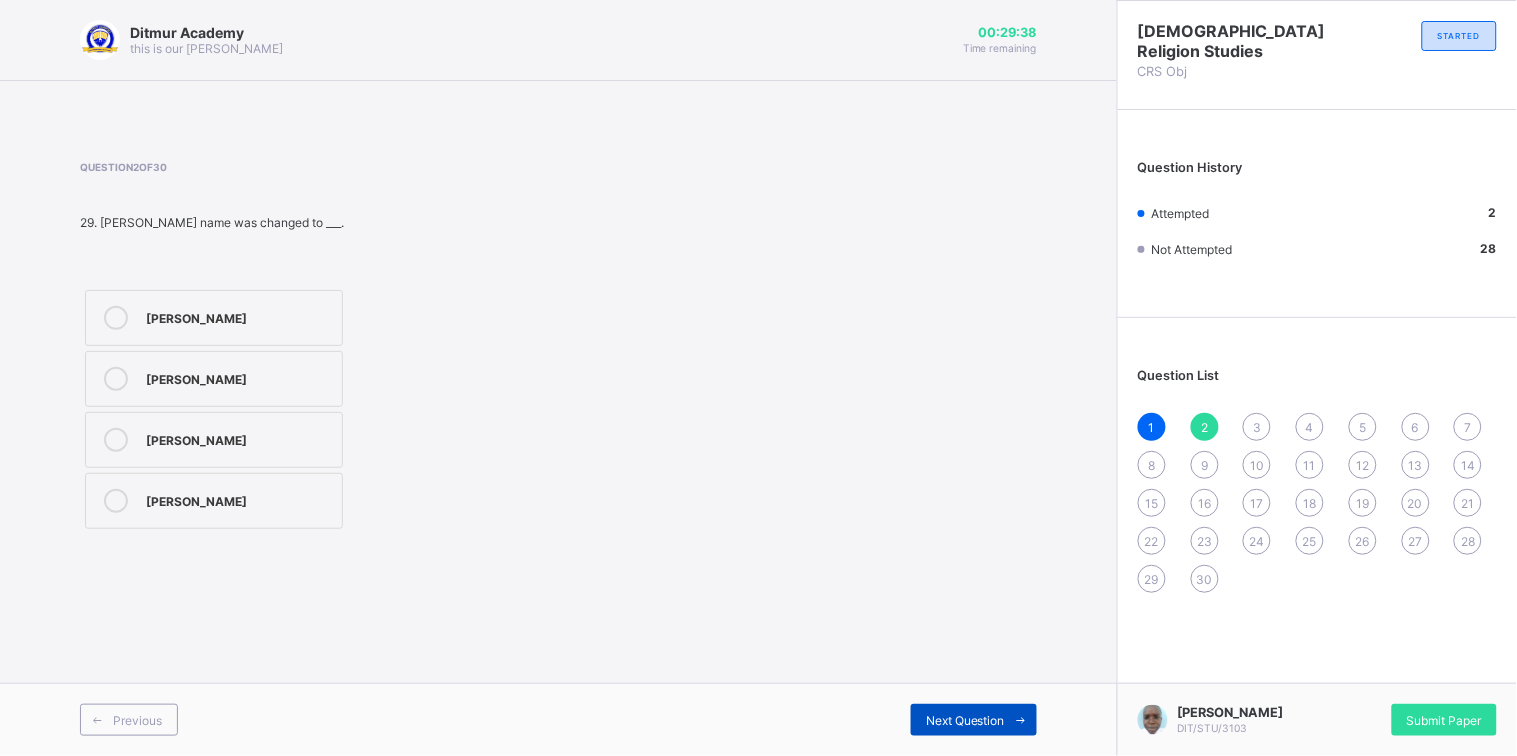 click on "Next Question" at bounding box center (965, 720) 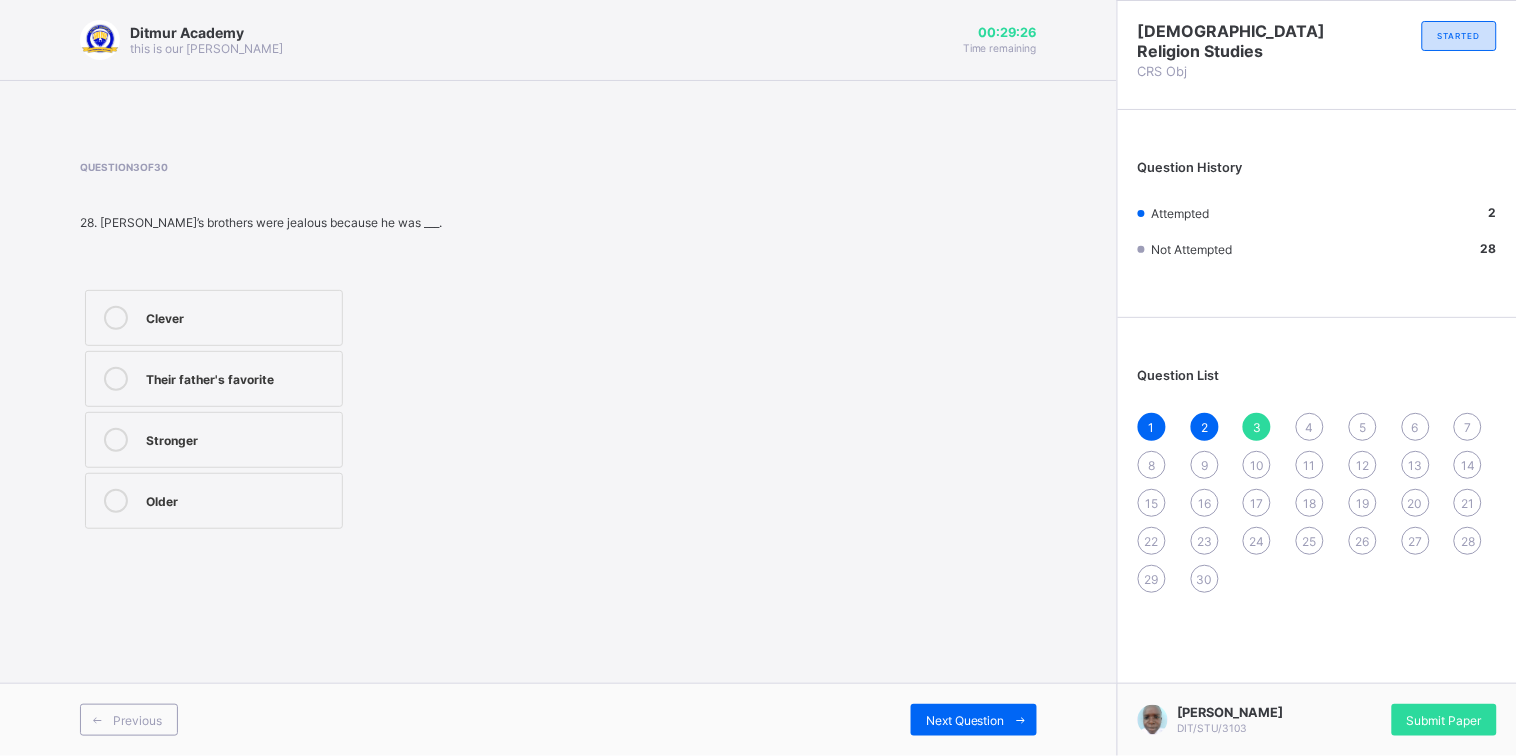 drag, startPoint x: 327, startPoint y: 384, endPoint x: 389, endPoint y: 429, distance: 76.6094 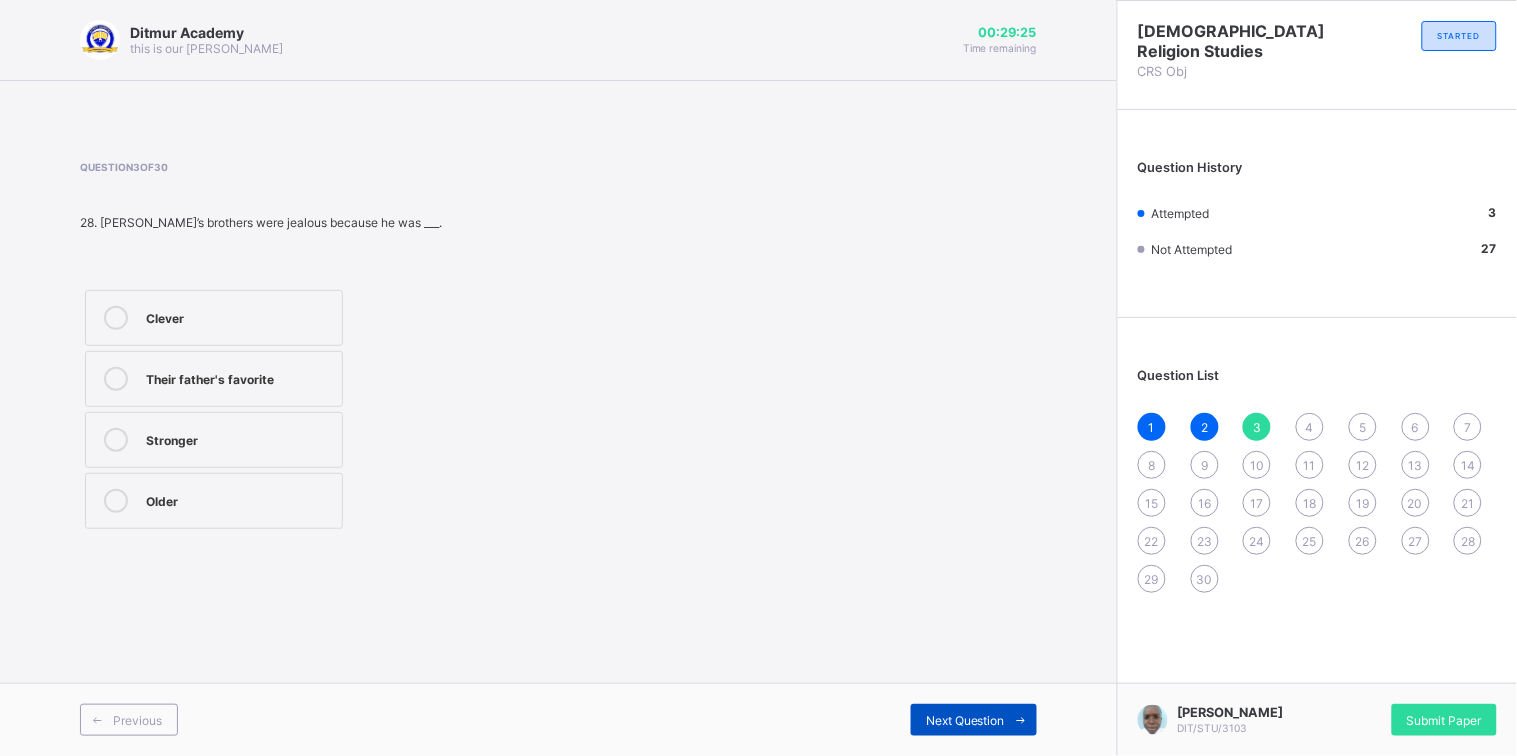 click on "Next Question" at bounding box center (965, 720) 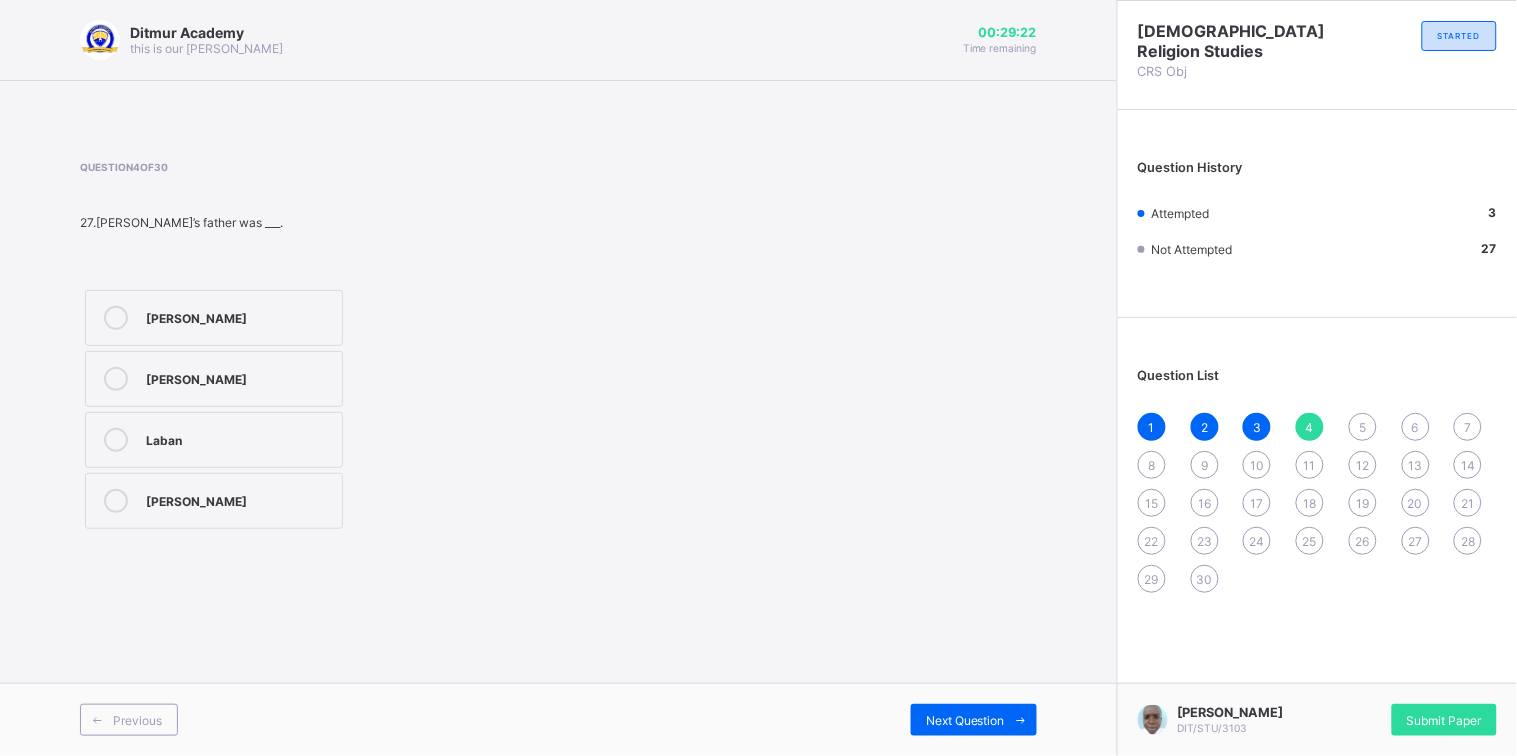 click on "[PERSON_NAME]" at bounding box center (239, 377) 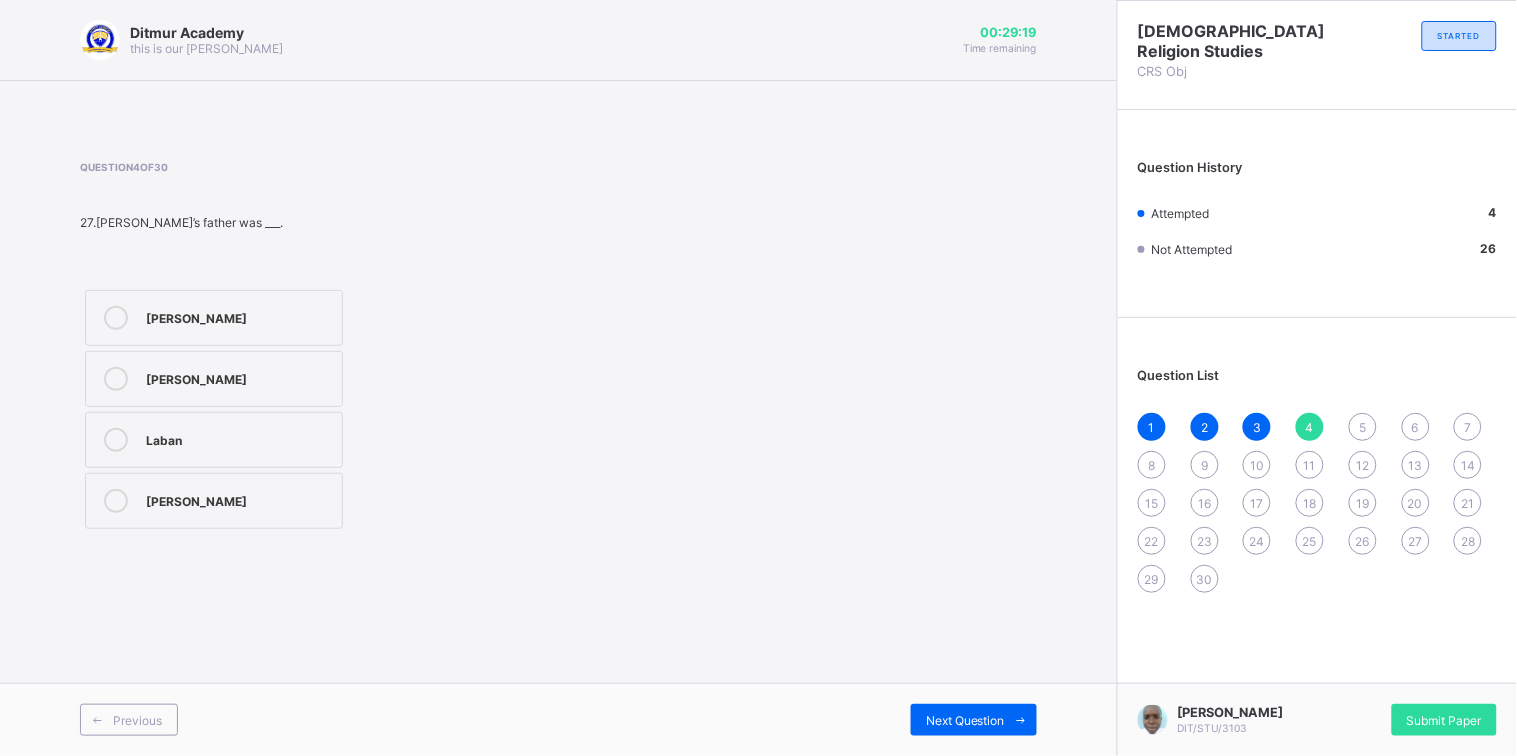 drag, startPoint x: 285, startPoint y: 305, endPoint x: 312, endPoint y: 331, distance: 37.48333 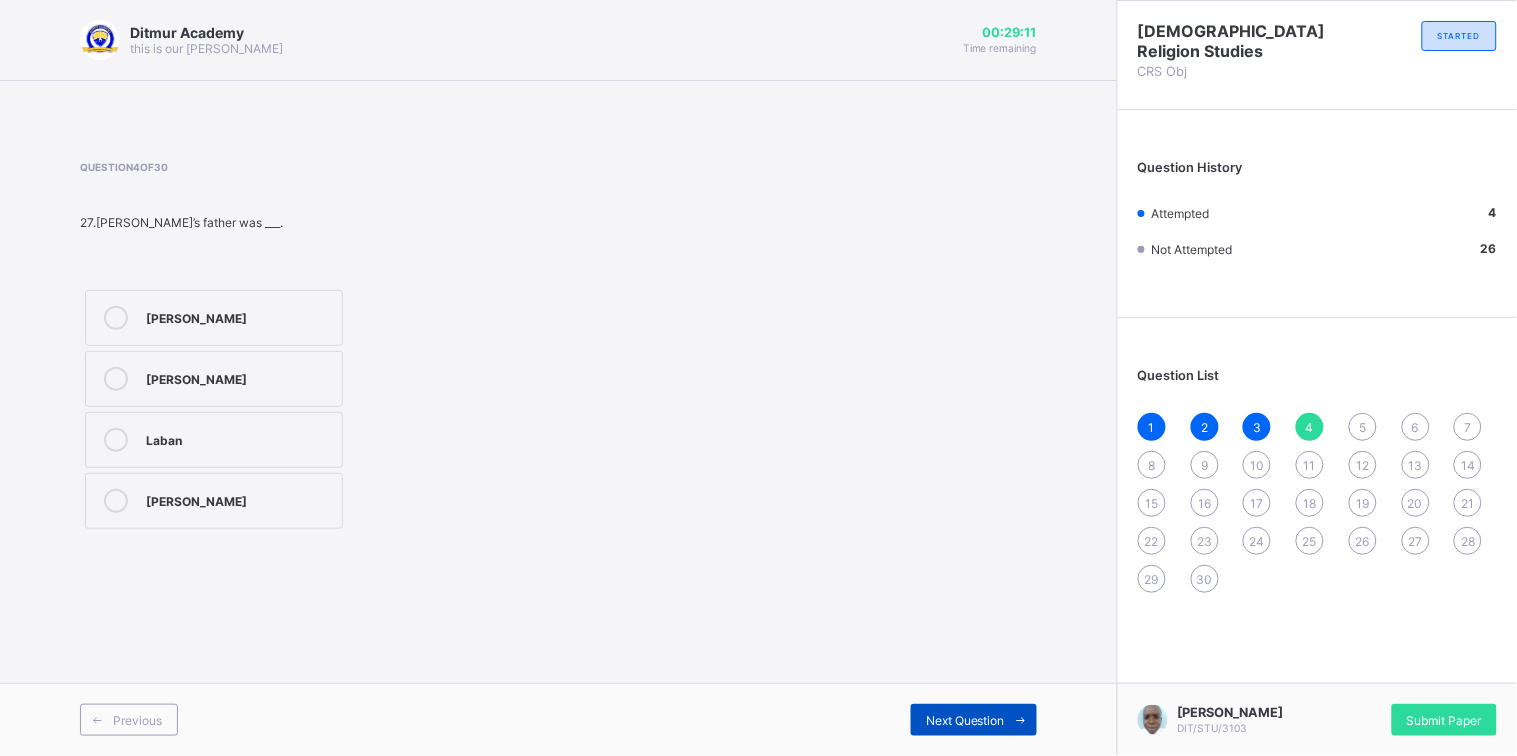 click on "Next Question" at bounding box center [974, 720] 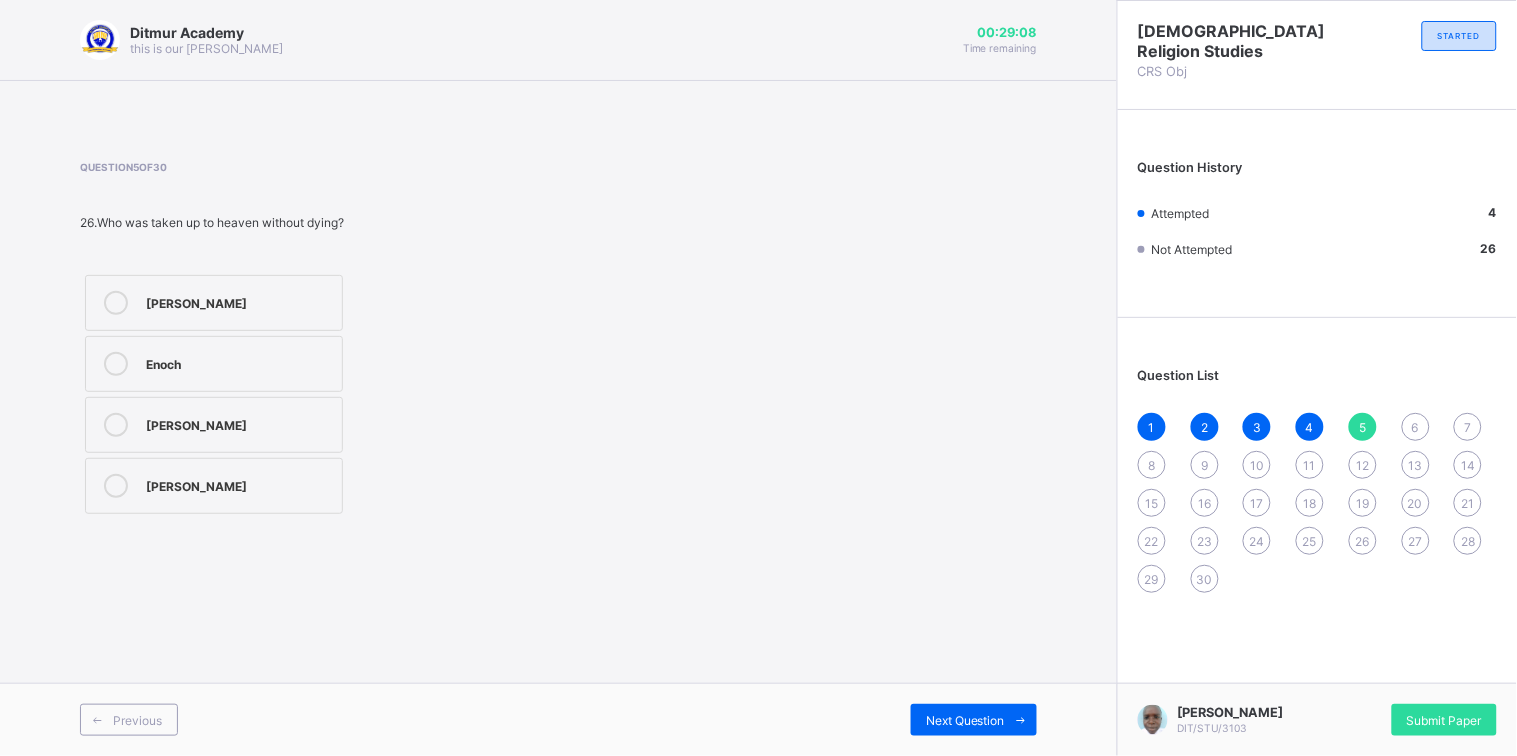 click on "[PERSON_NAME]" at bounding box center (214, 303) 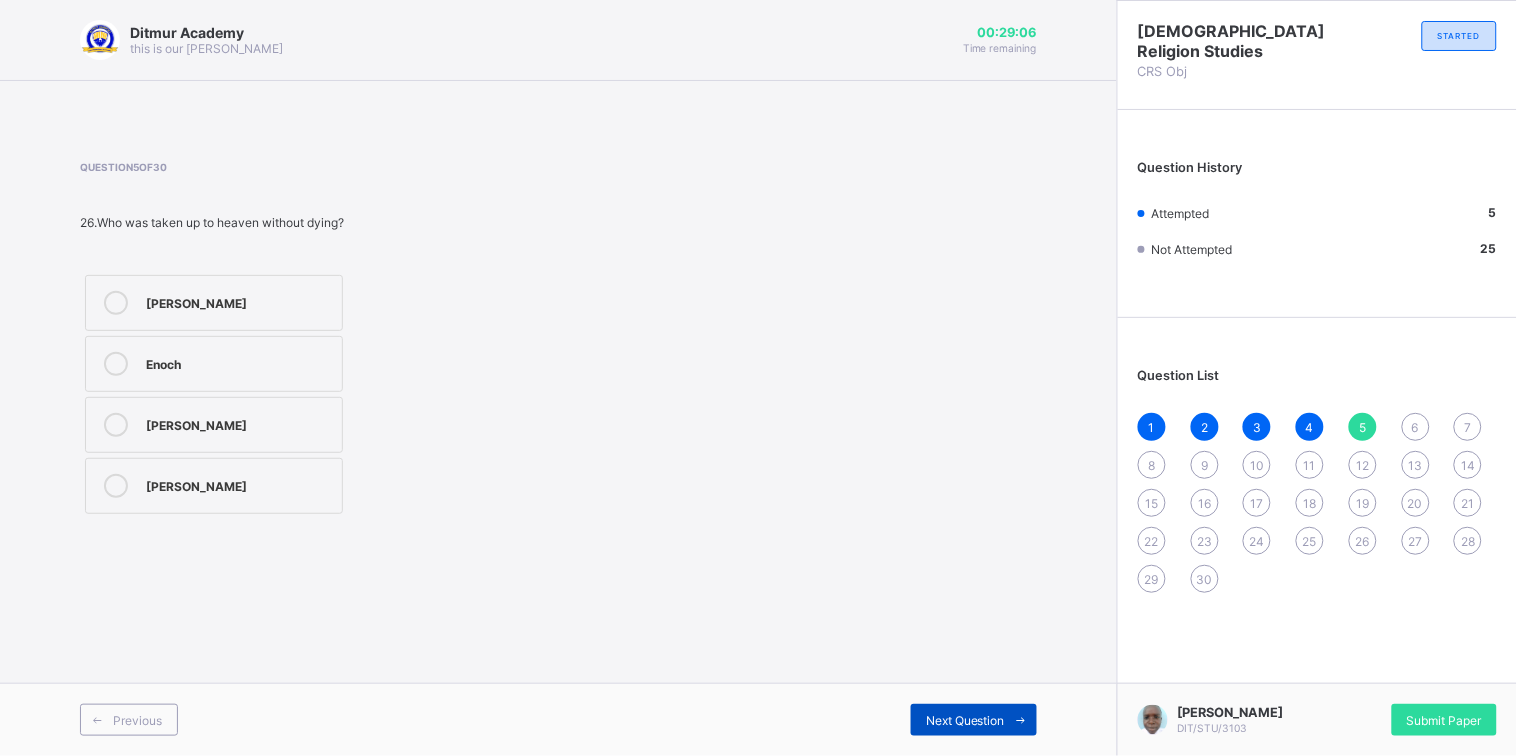 click on "Next Question" at bounding box center [974, 720] 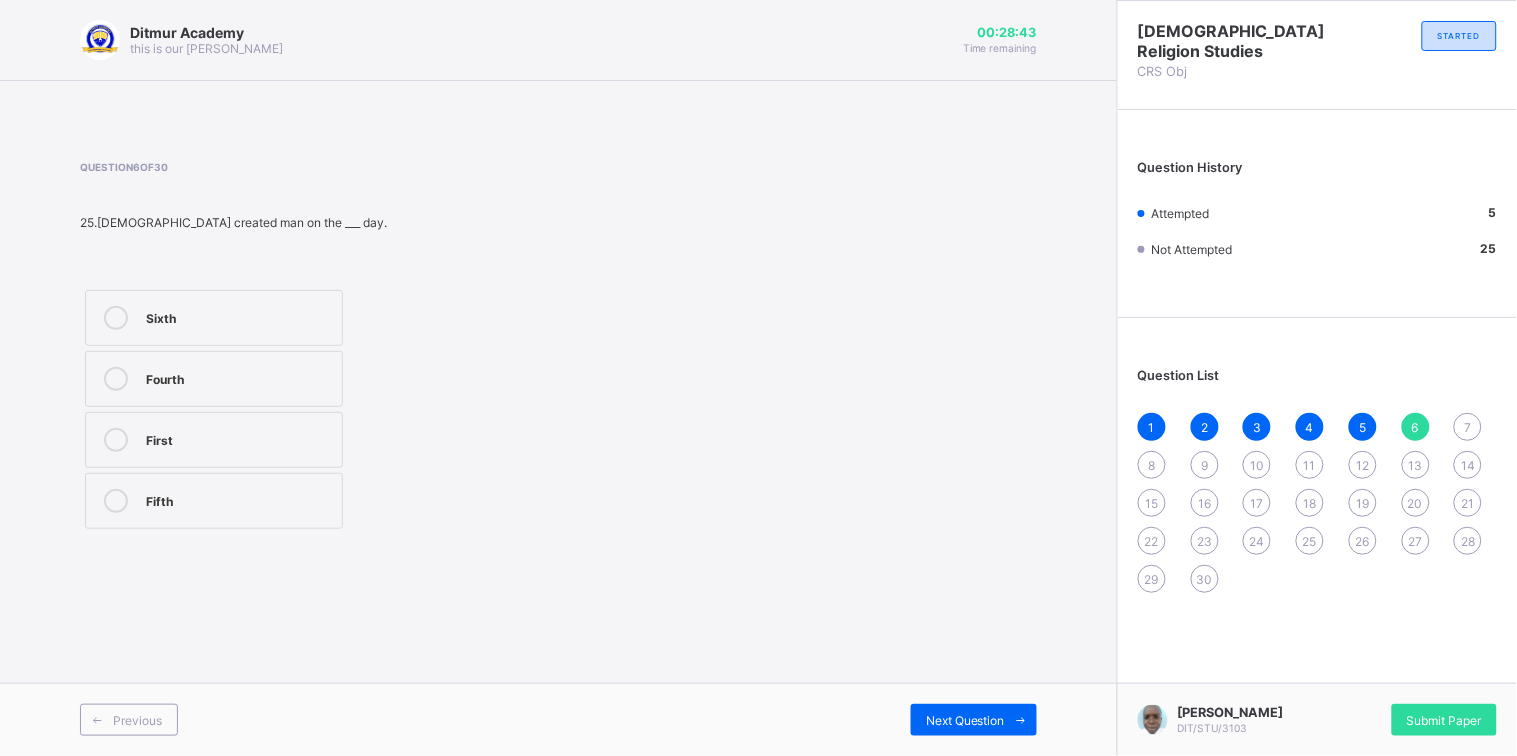 click on "Sixth" at bounding box center [239, 316] 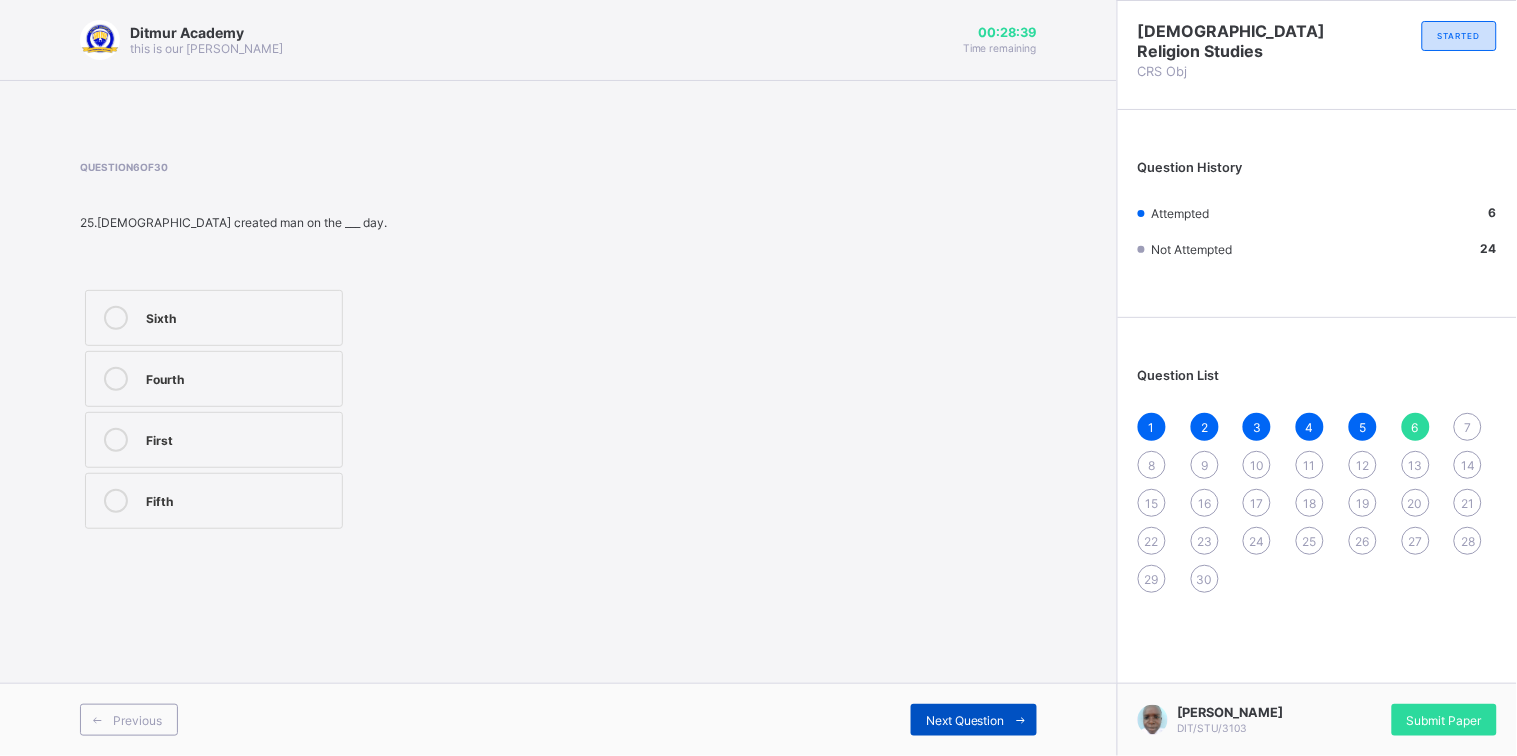 click at bounding box center [1021, 720] 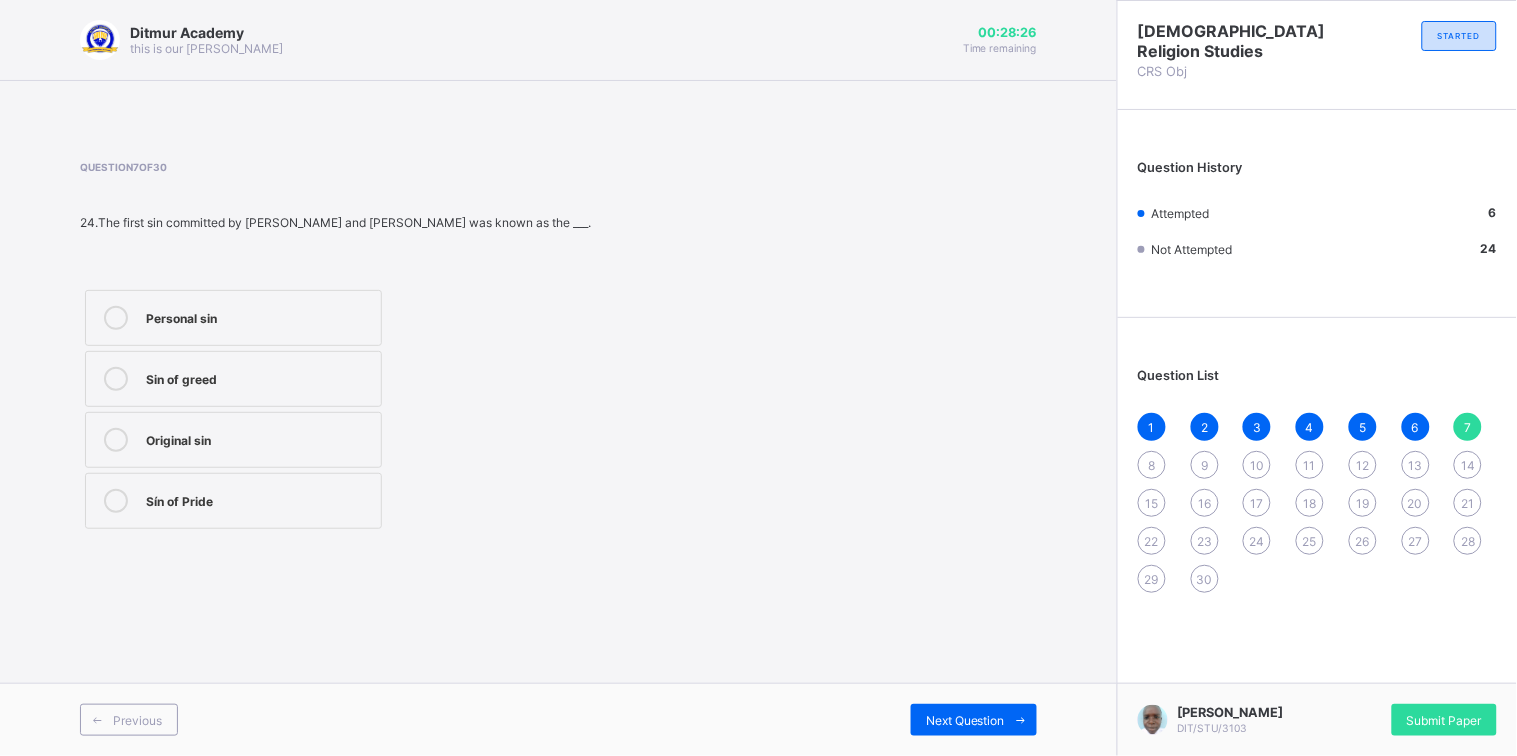 drag, startPoint x: 270, startPoint y: 526, endPoint x: 246, endPoint y: 638, distance: 114.54257 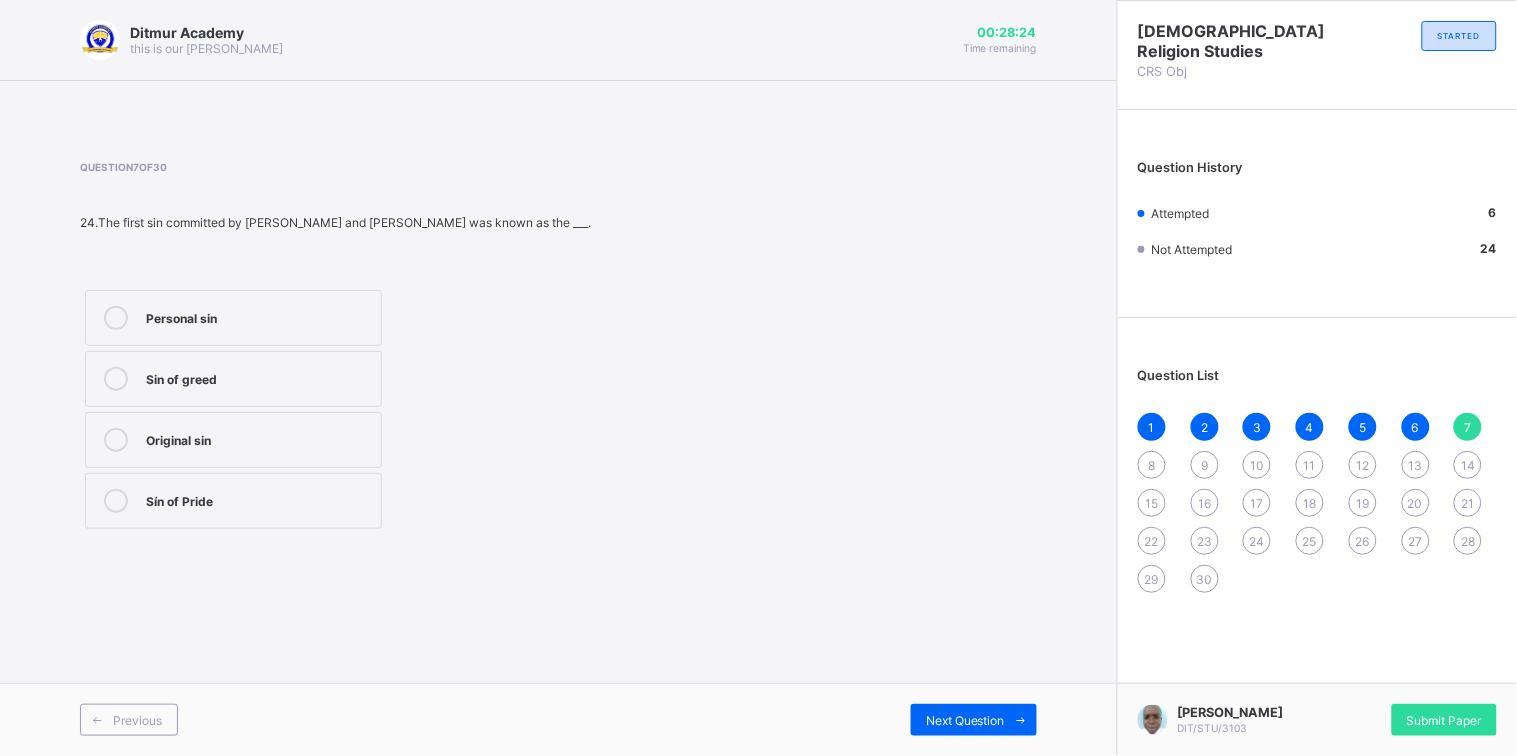 drag, startPoint x: 250, startPoint y: 479, endPoint x: 419, endPoint y: 655, distance: 244.00204 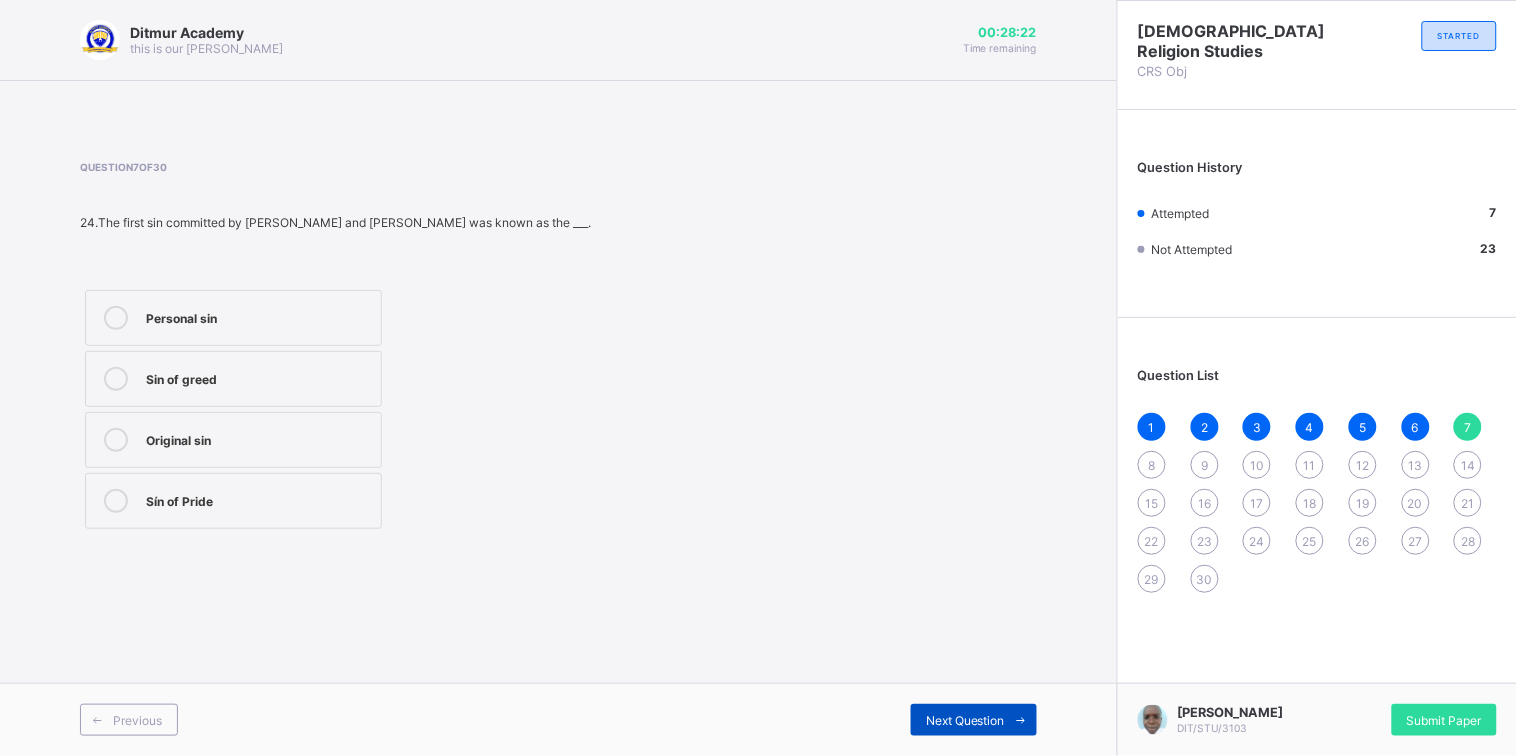 click on "Next Question" at bounding box center (974, 720) 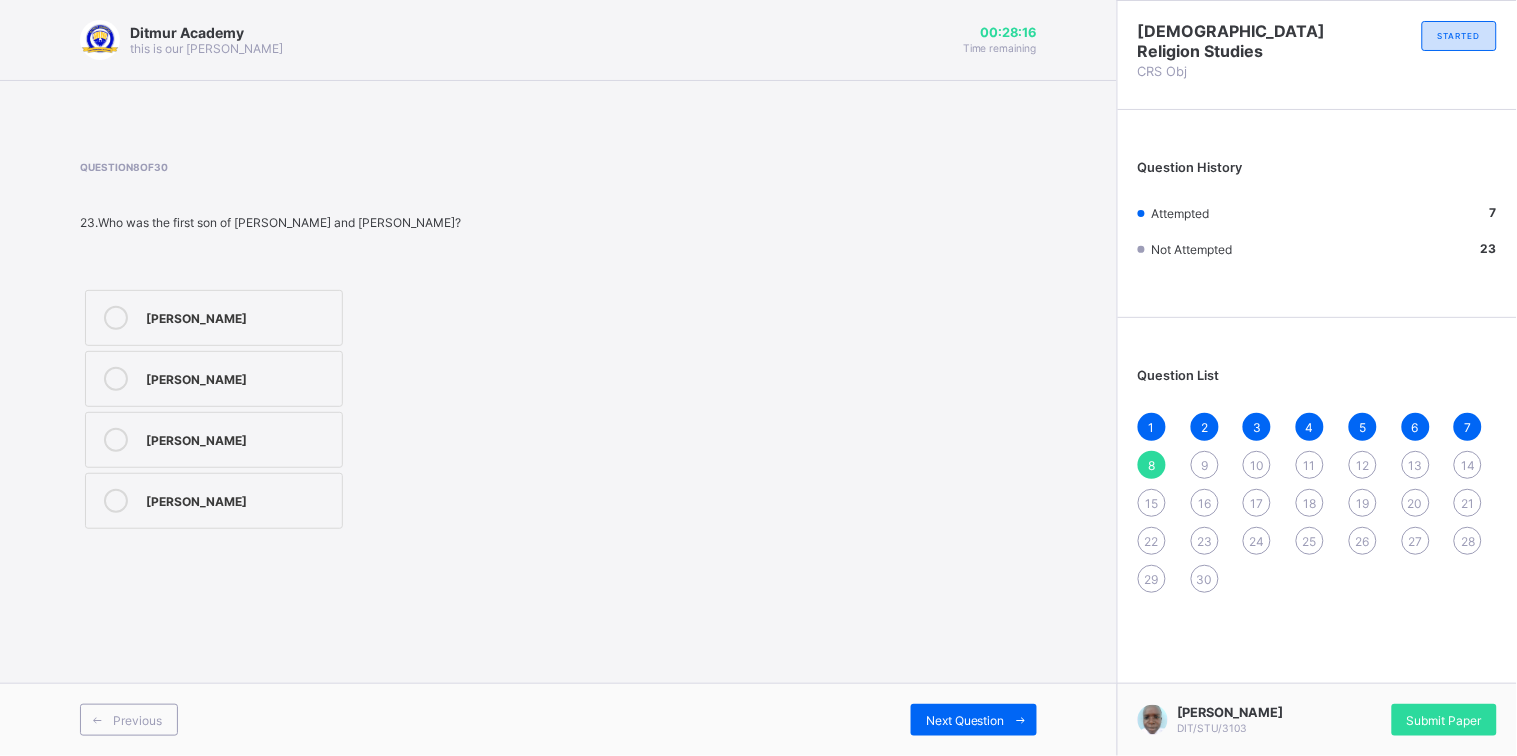 click on "[PERSON_NAME]" at bounding box center [214, 379] 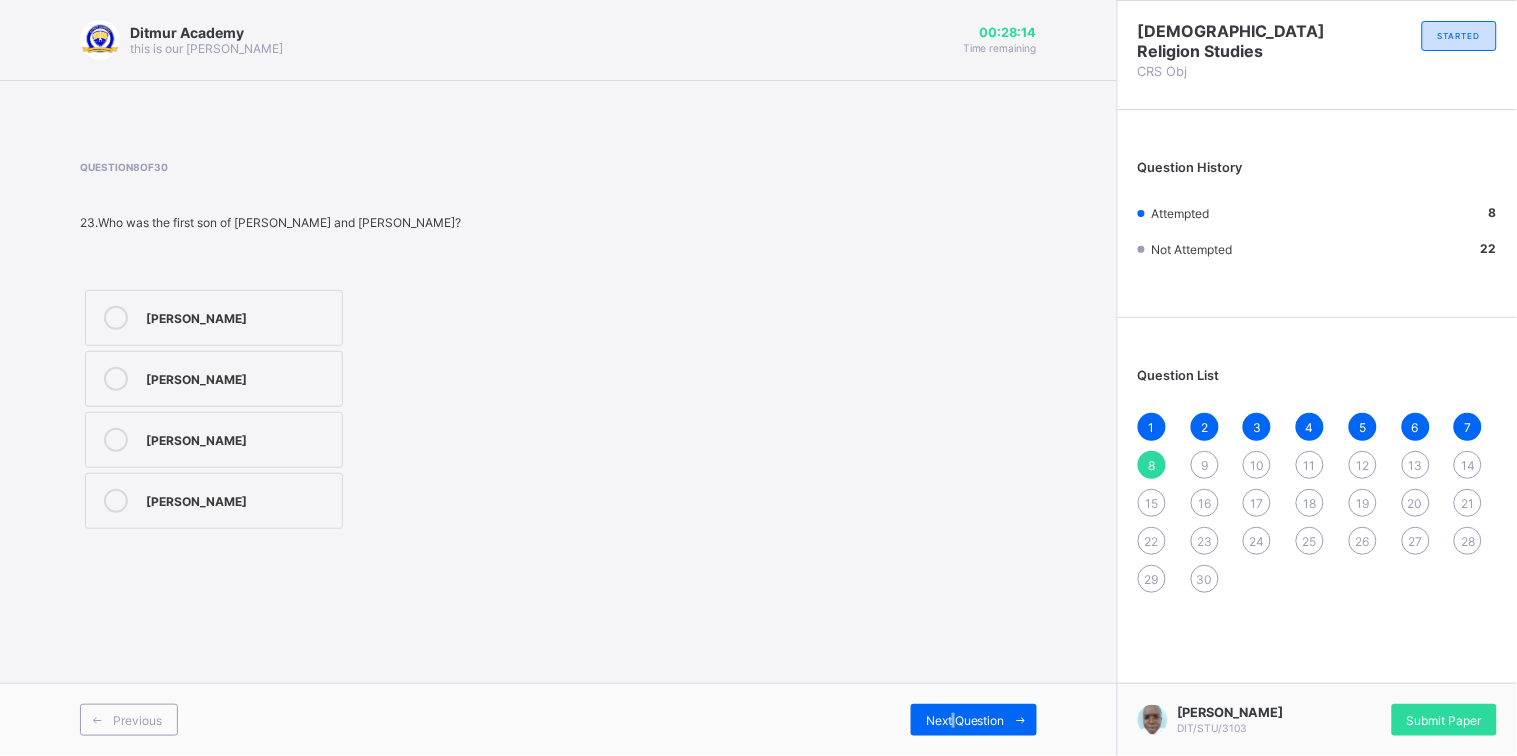 drag, startPoint x: 956, startPoint y: 711, endPoint x: 956, endPoint y: 697, distance: 14 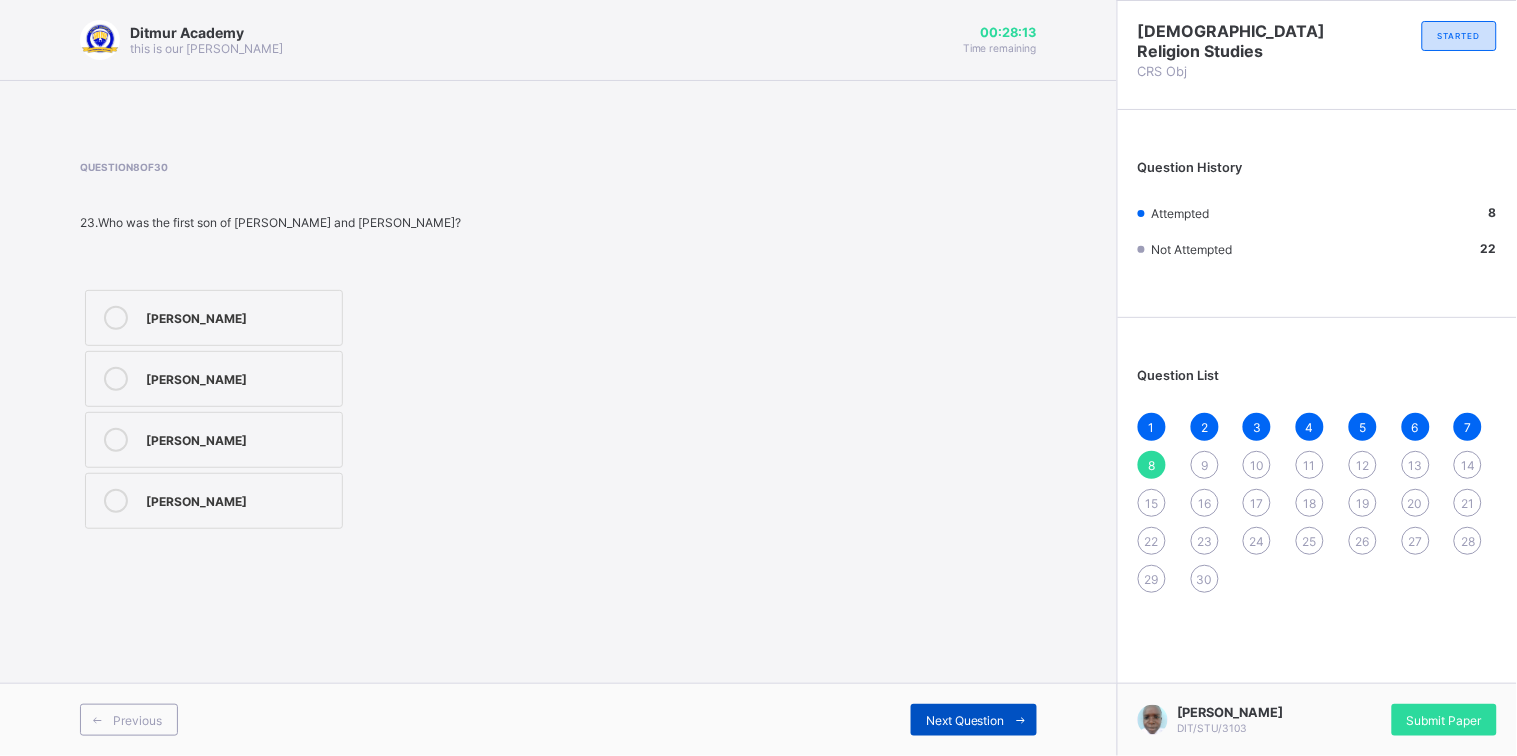 click on "Next Question" at bounding box center (965, 720) 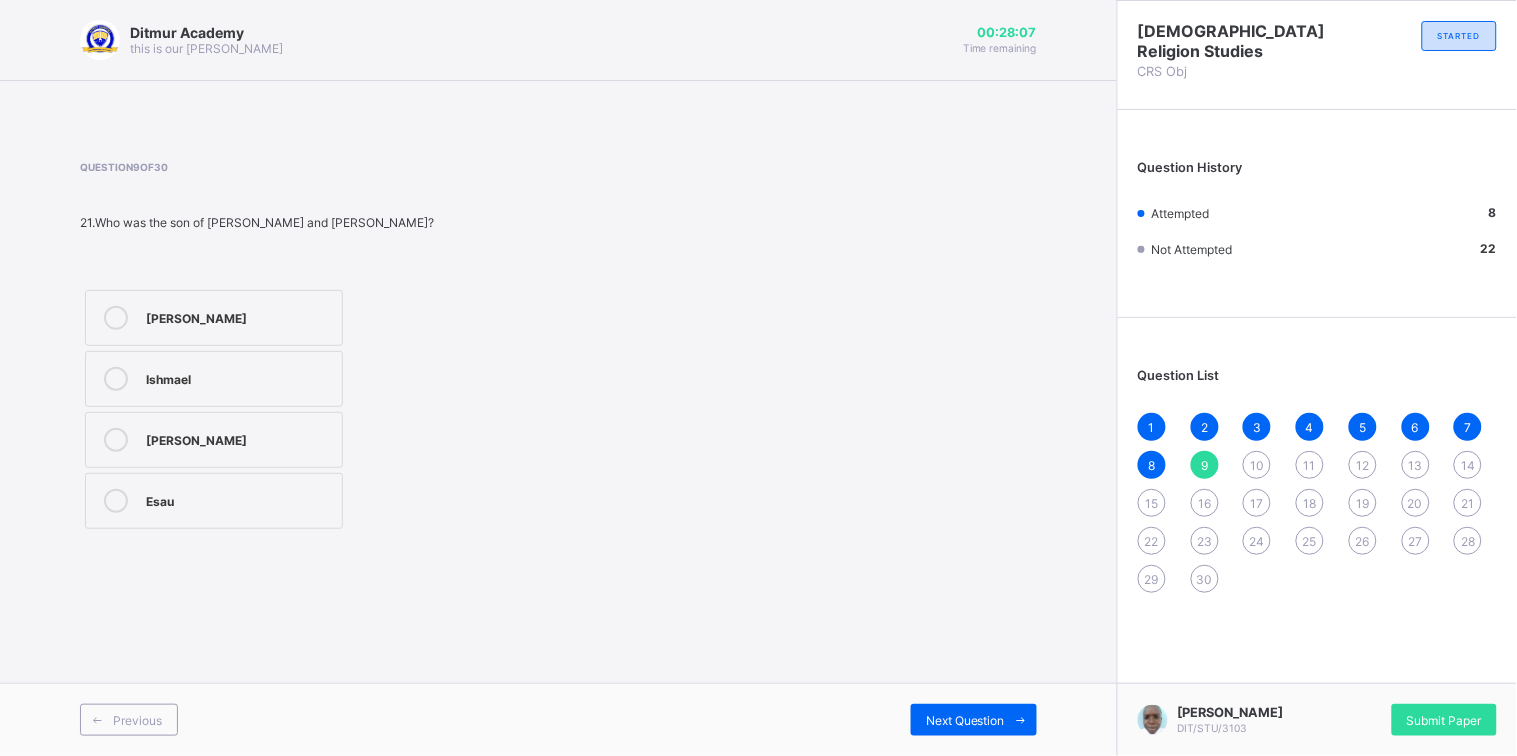 click on "Ditmur Academy this is our [PERSON_NAME] 00:28:07 Time remaining Question  9  of  30 21.Who was the son of [PERSON_NAME] and [PERSON_NAME]? [PERSON_NAME]  [PERSON_NAME] Previous Next Question" at bounding box center [558, 378] 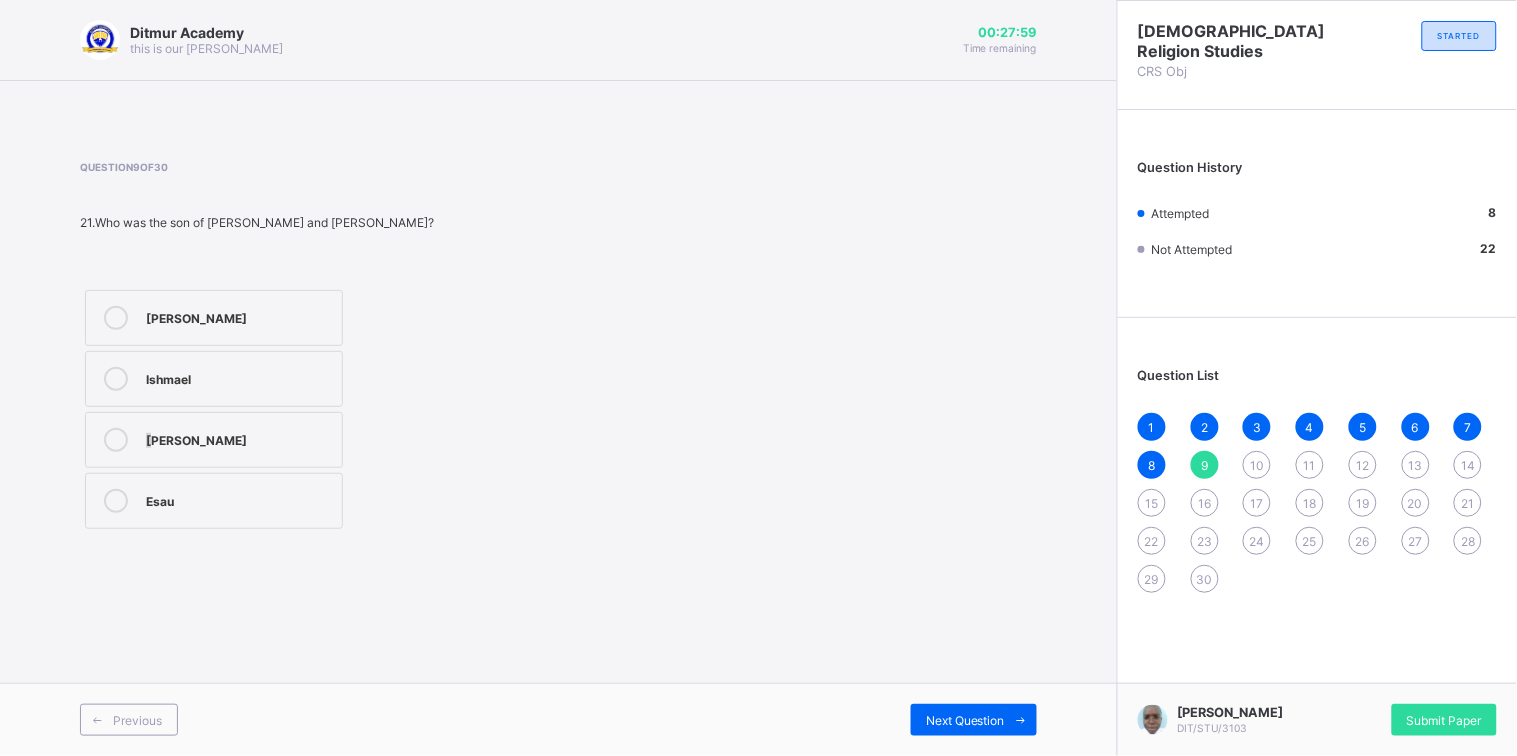drag, startPoint x: 147, startPoint y: 451, endPoint x: 172, endPoint y: 451, distance: 25 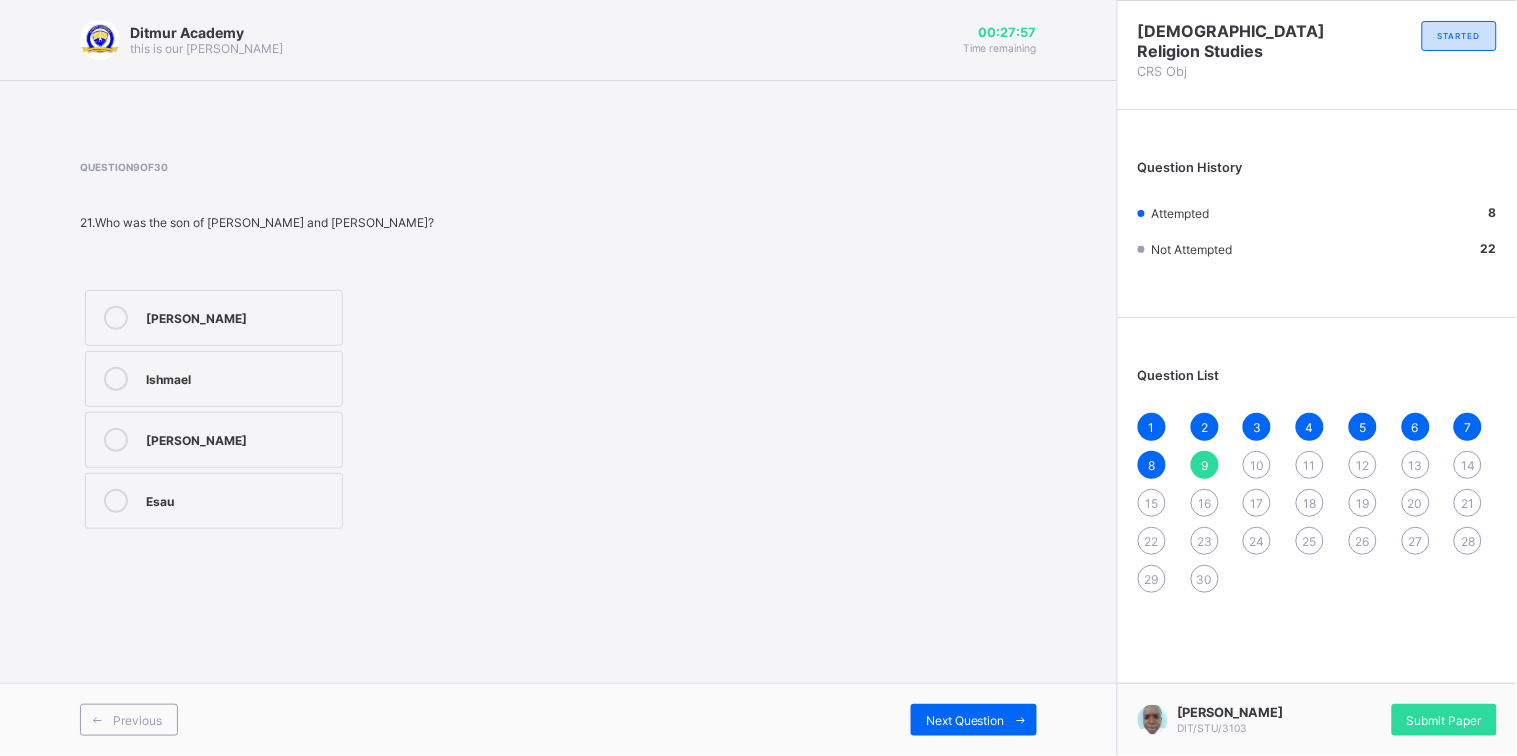 click on "[PERSON_NAME]" at bounding box center [239, 438] 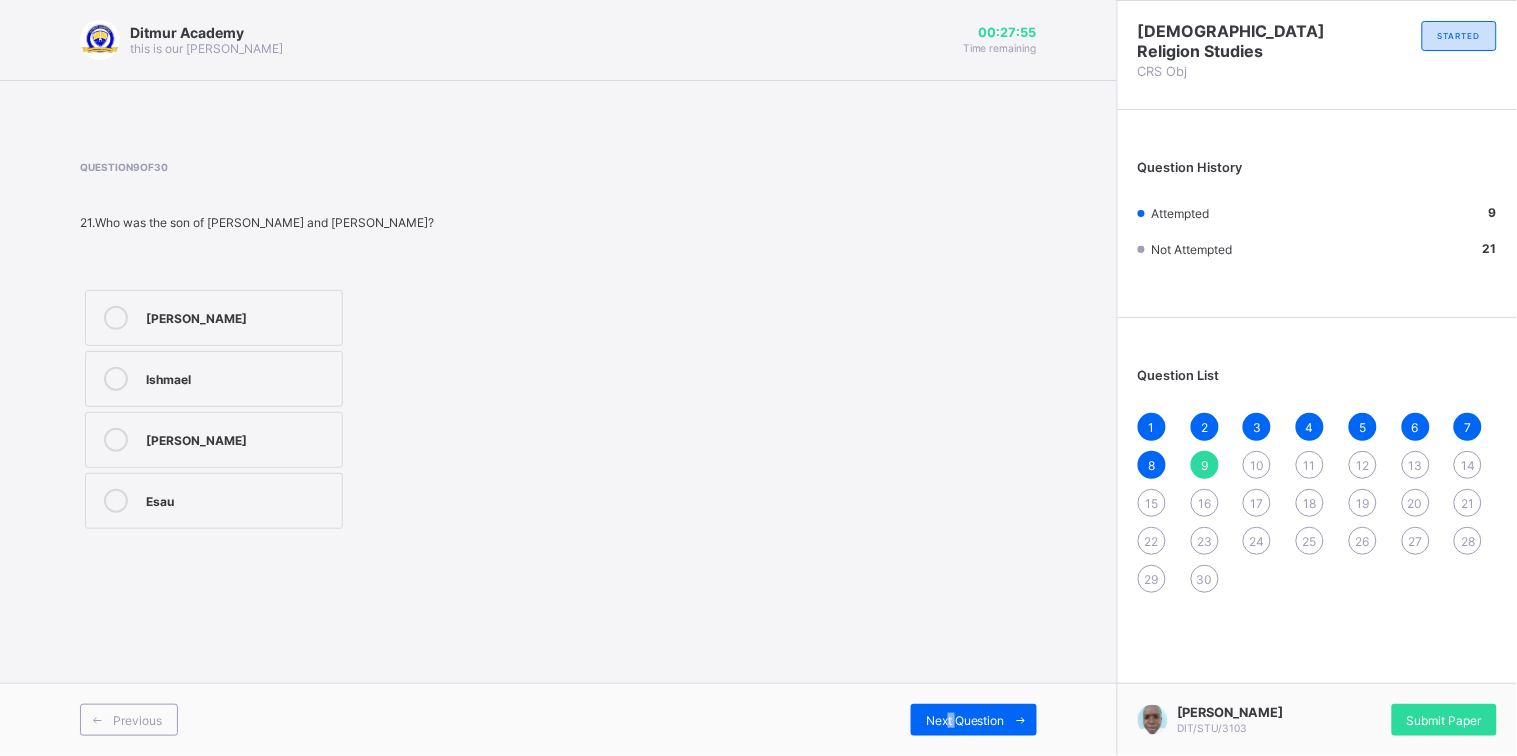 drag, startPoint x: 958, startPoint y: 730, endPoint x: 896, endPoint y: 744, distance: 63.560993 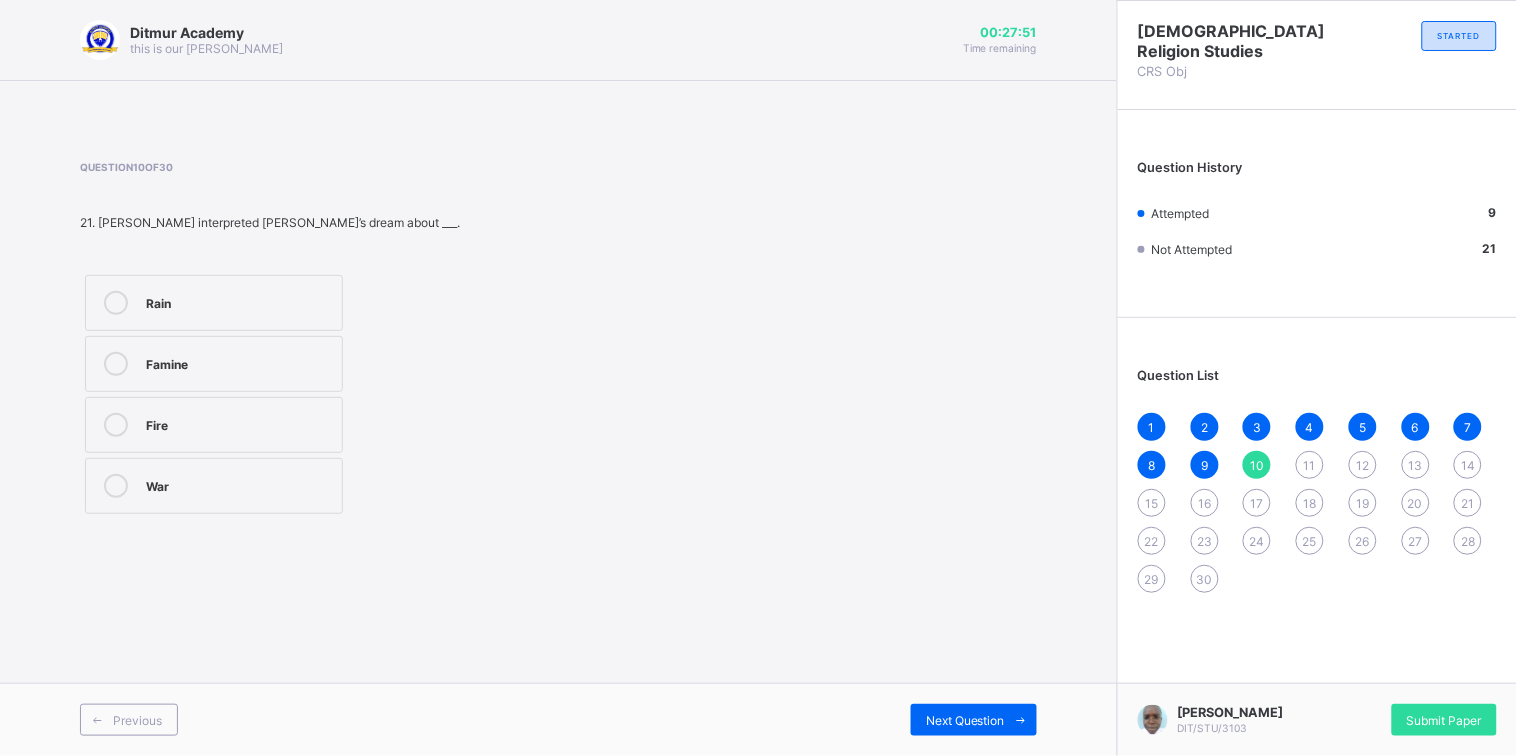 click on "Famine" at bounding box center (239, 362) 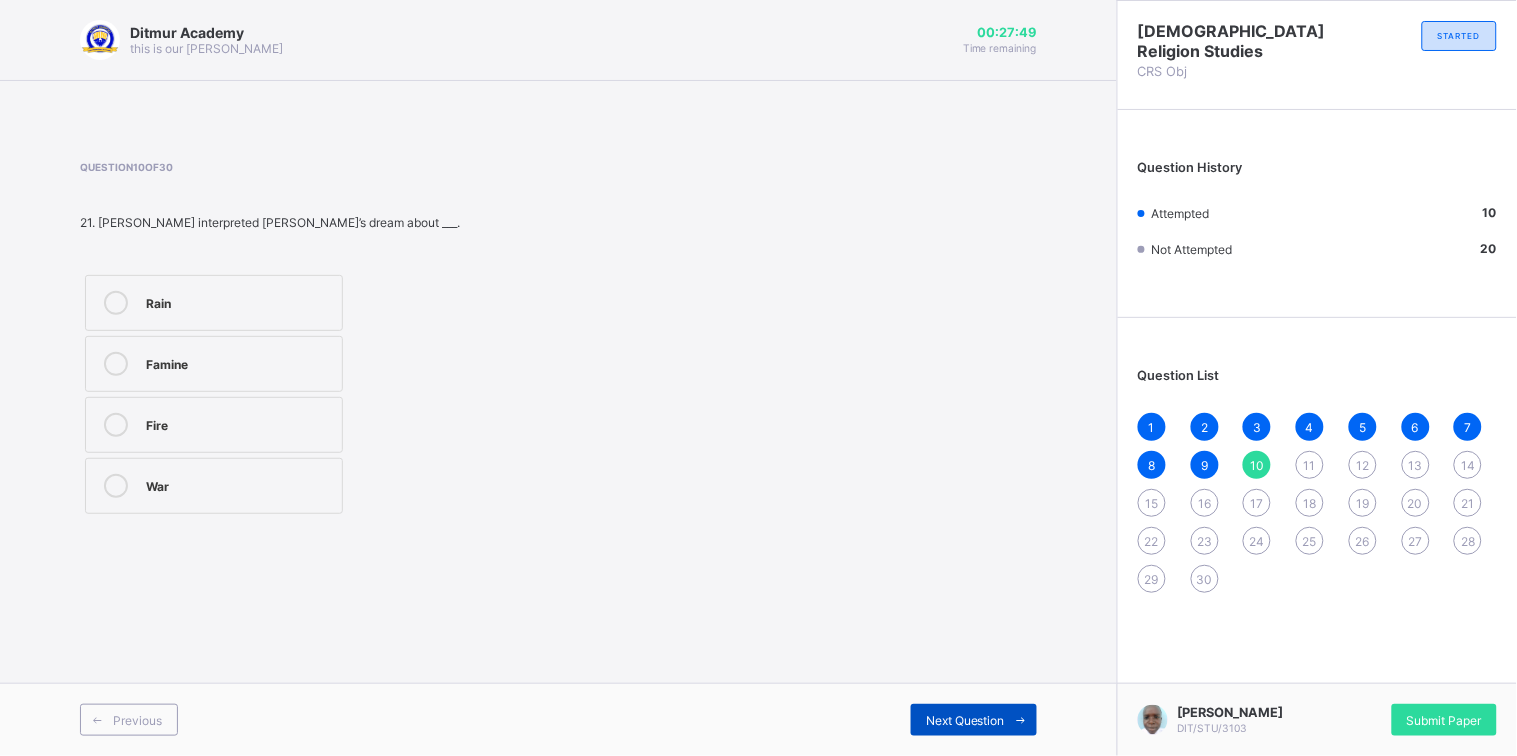 click at bounding box center (1021, 720) 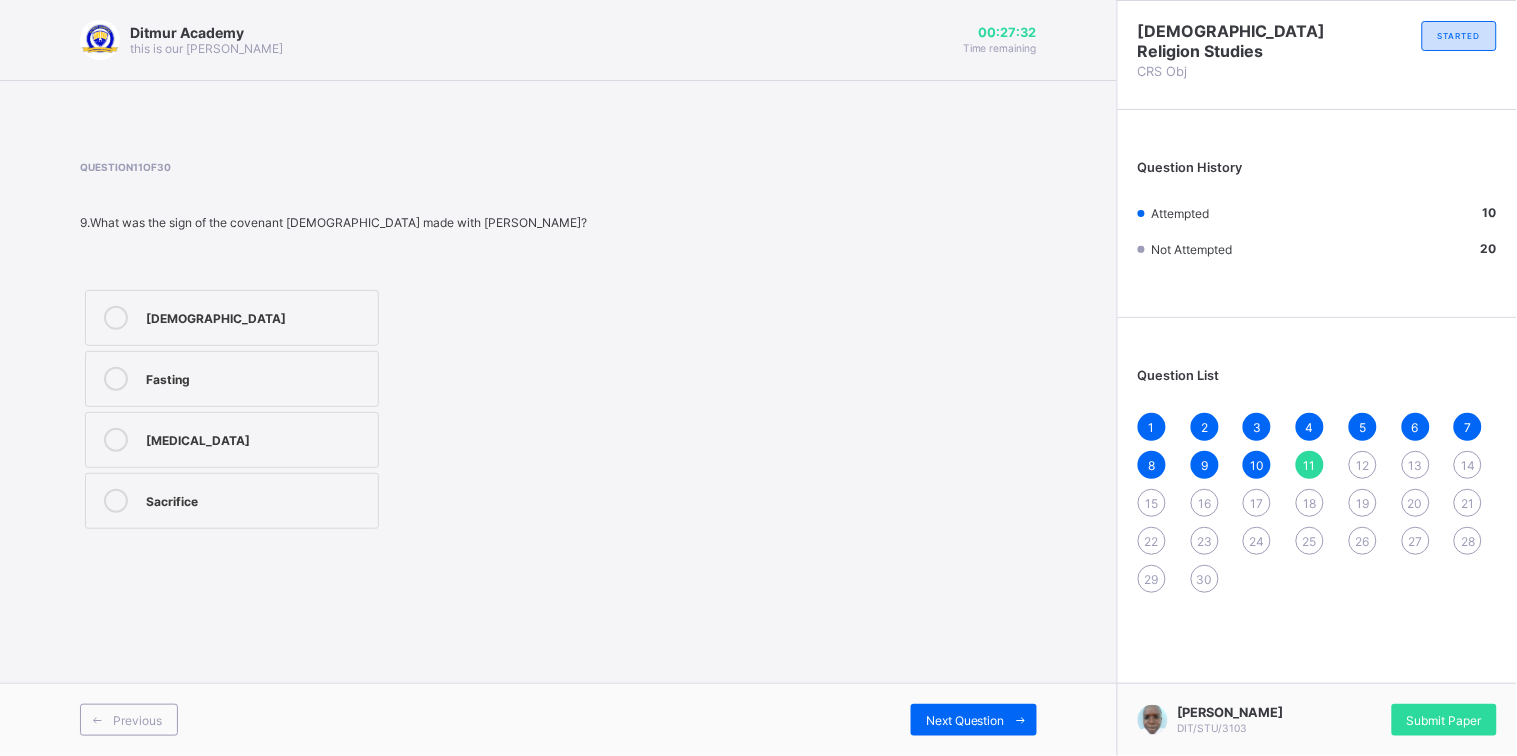 click on "Question  11  of  30 9.What was the sign of the covenant [DEMOGRAPHIC_DATA] made with [PERSON_NAME]? [DEMOGRAPHIC_DATA]  Fasting  [MEDICAL_DATA]  Sacrifice" at bounding box center [333, 347] 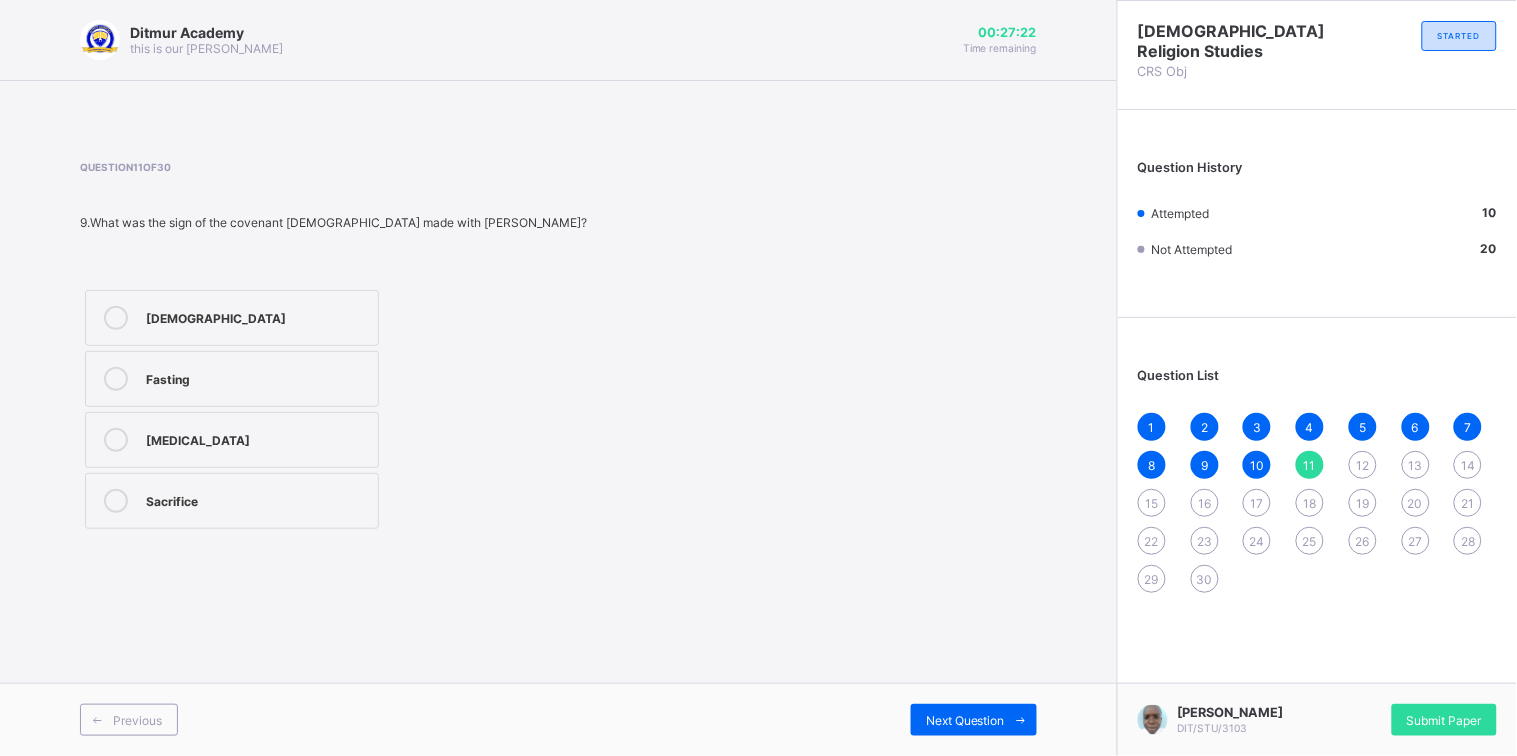 click on "[DEMOGRAPHIC_DATA]  Fasting  [MEDICAL_DATA]  Sacrifice" at bounding box center [232, 409] 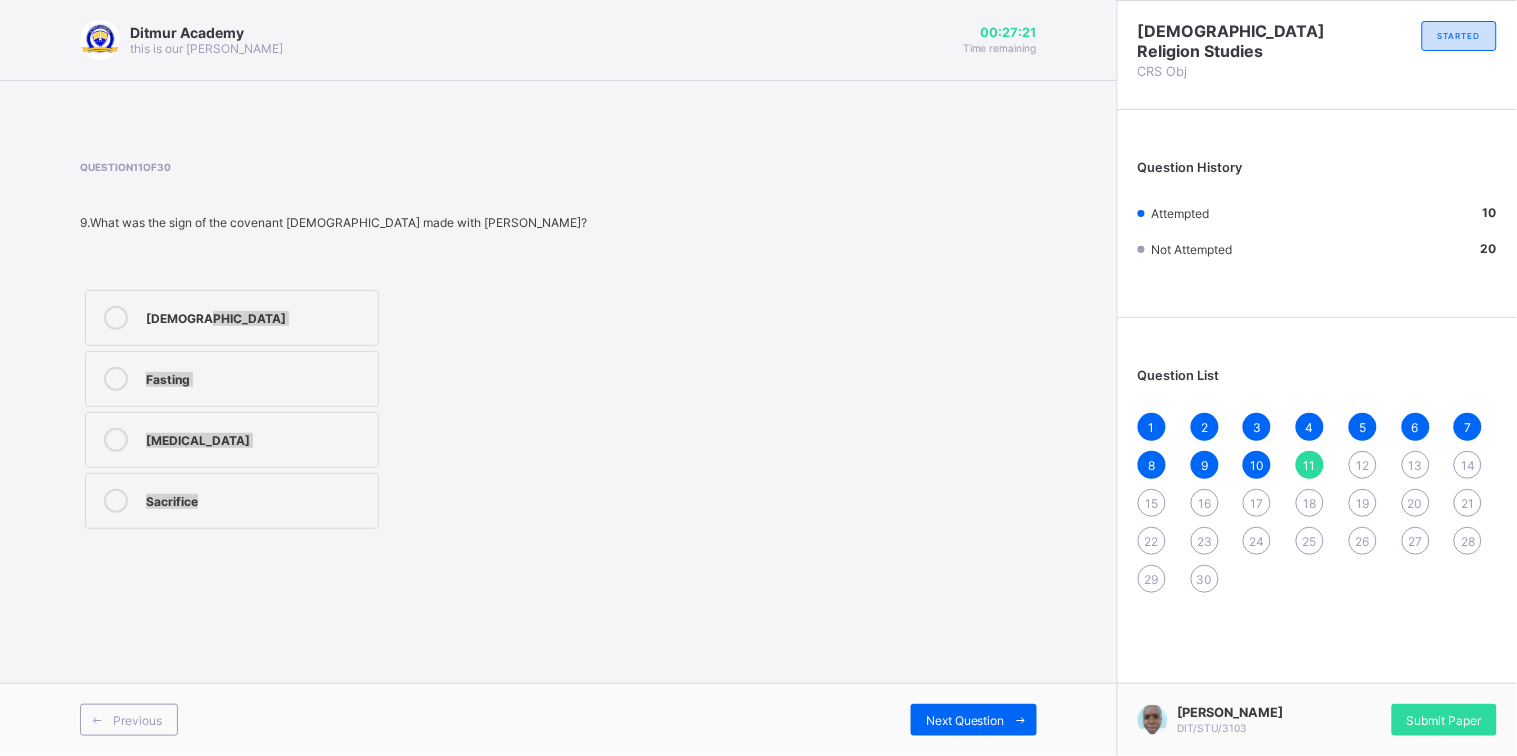 click on "Fasting" at bounding box center [257, 377] 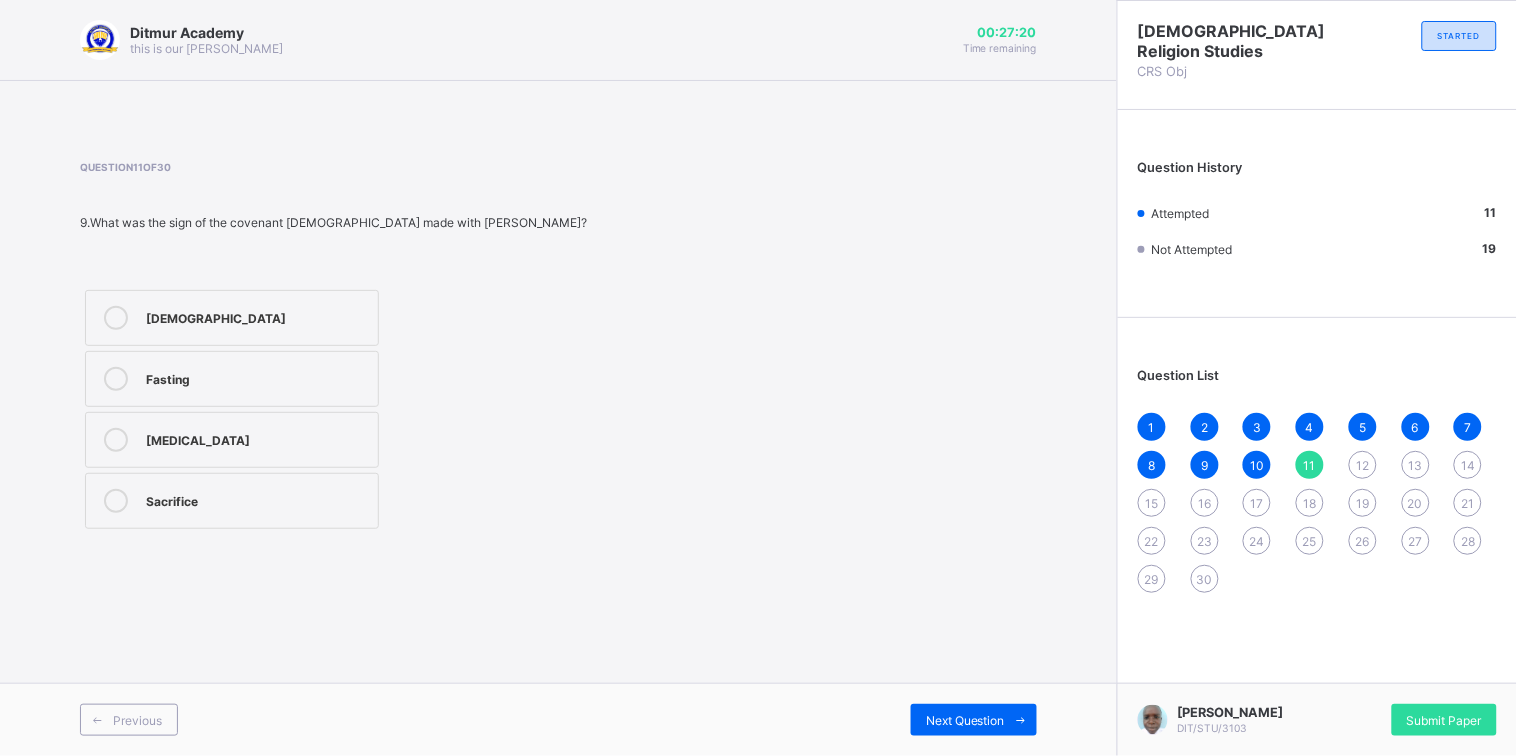 drag, startPoint x: 320, startPoint y: 296, endPoint x: 599, endPoint y: 551, distance: 377.9762 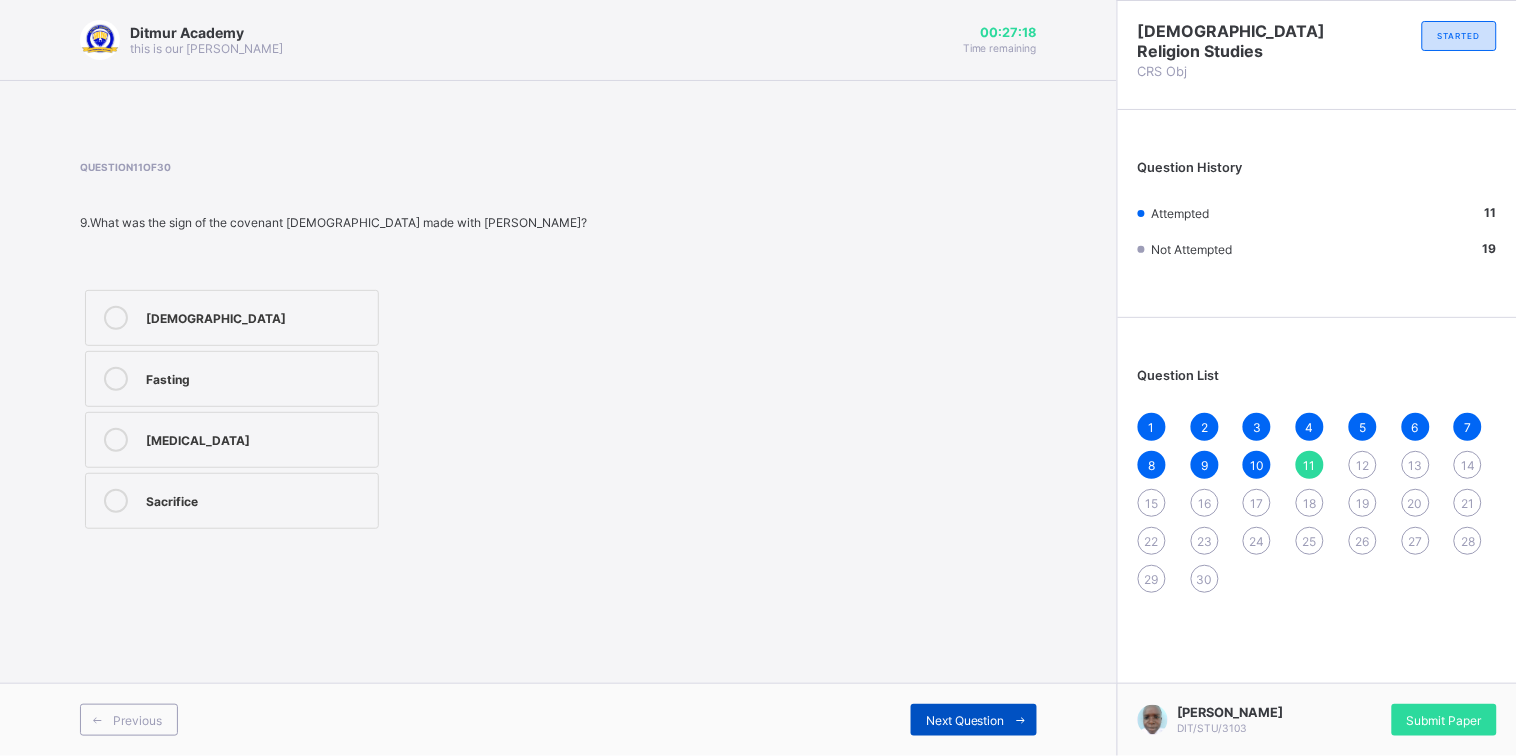 click at bounding box center (1021, 720) 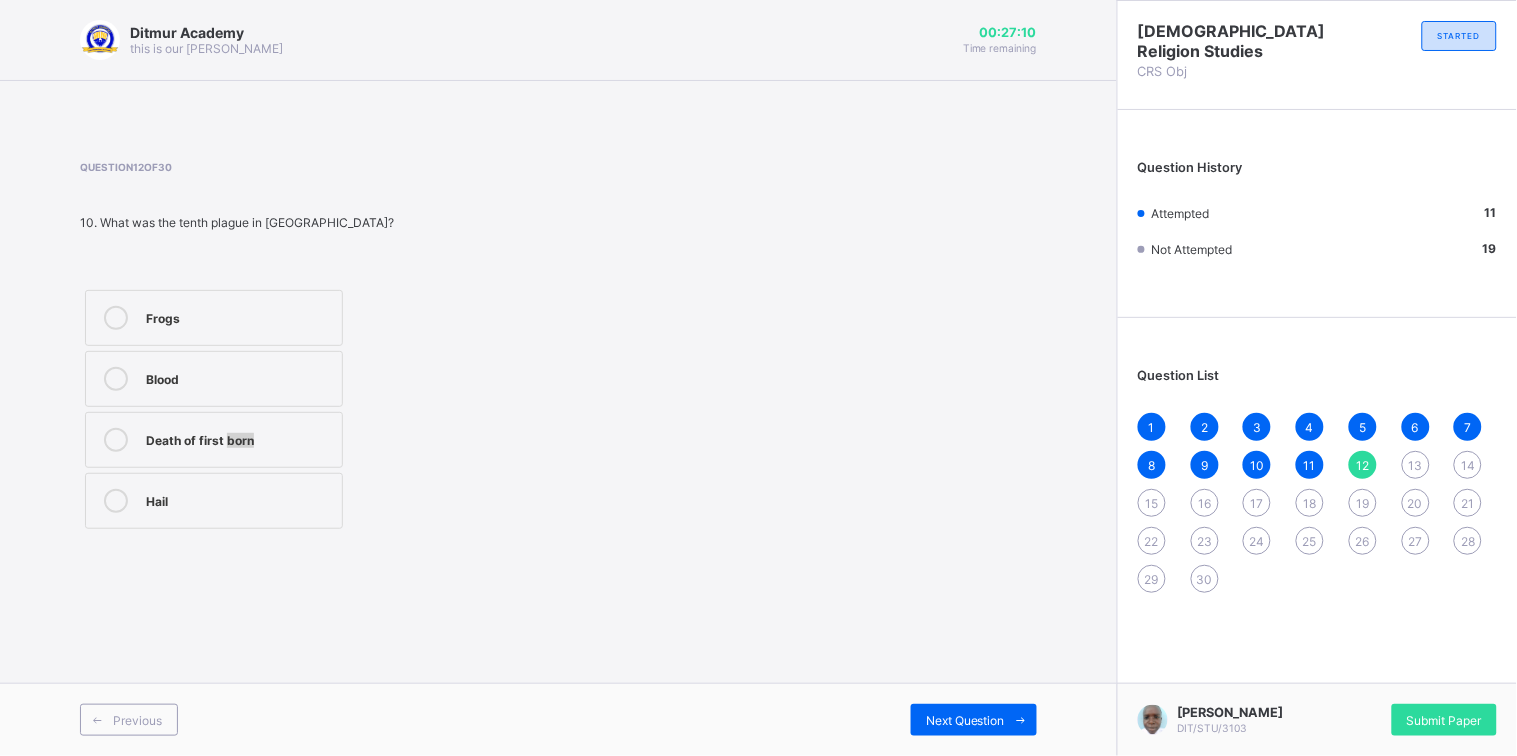 click on "Death of first born" at bounding box center (239, 438) 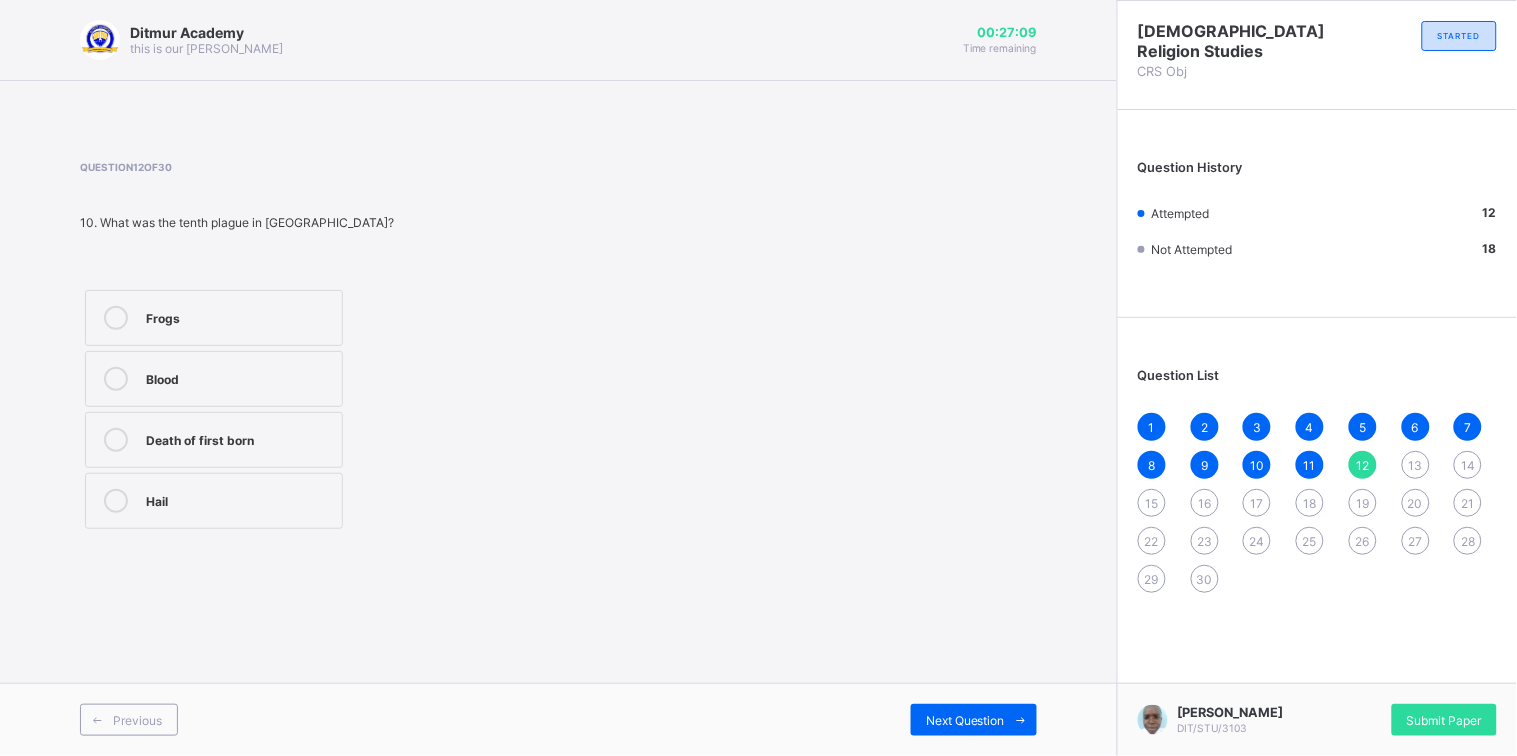 click on "Question  12  of  30 10. What was the tenth plague in [GEOGRAPHIC_DATA]? Frogs Blood Death of first born Hail" at bounding box center (558, 347) 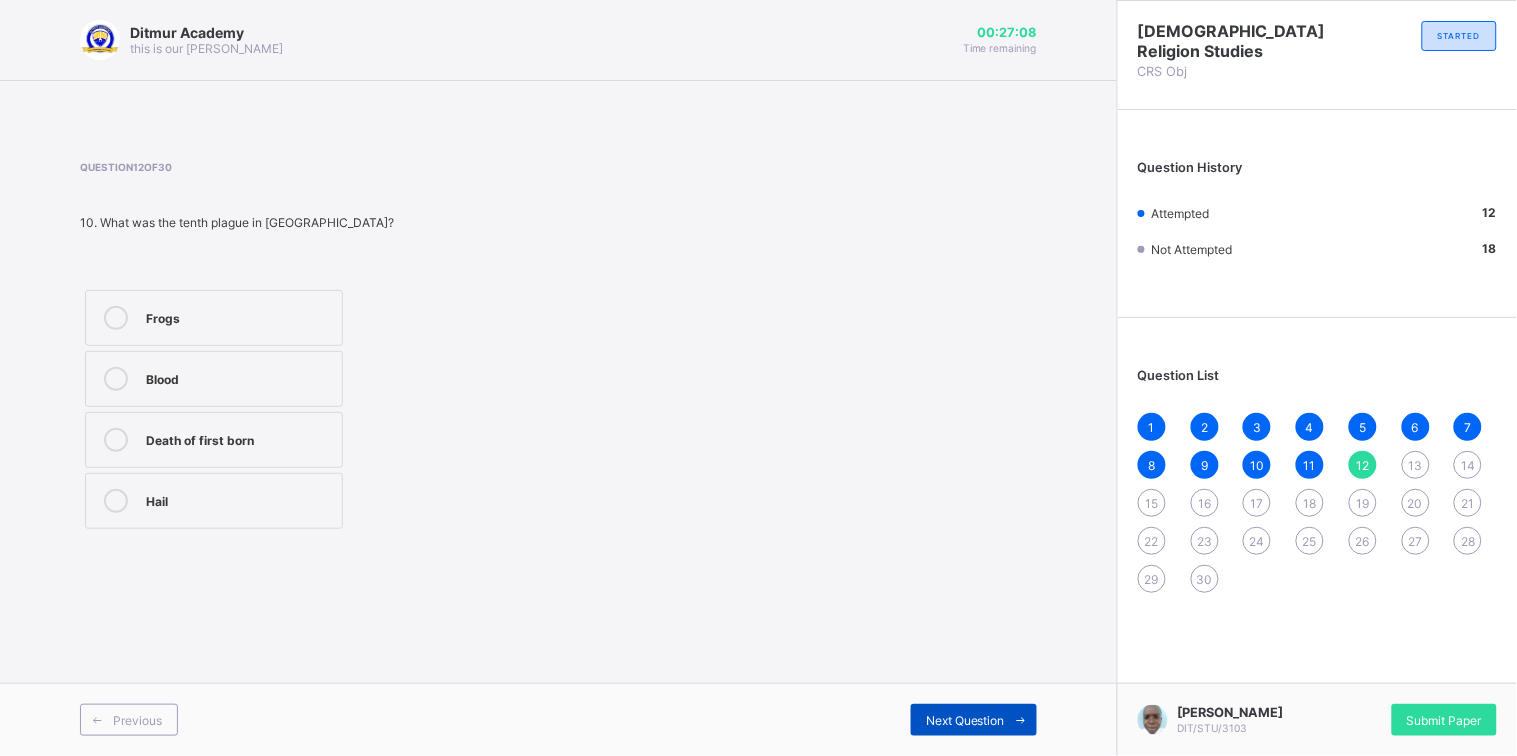 click on "Next Question" at bounding box center (974, 720) 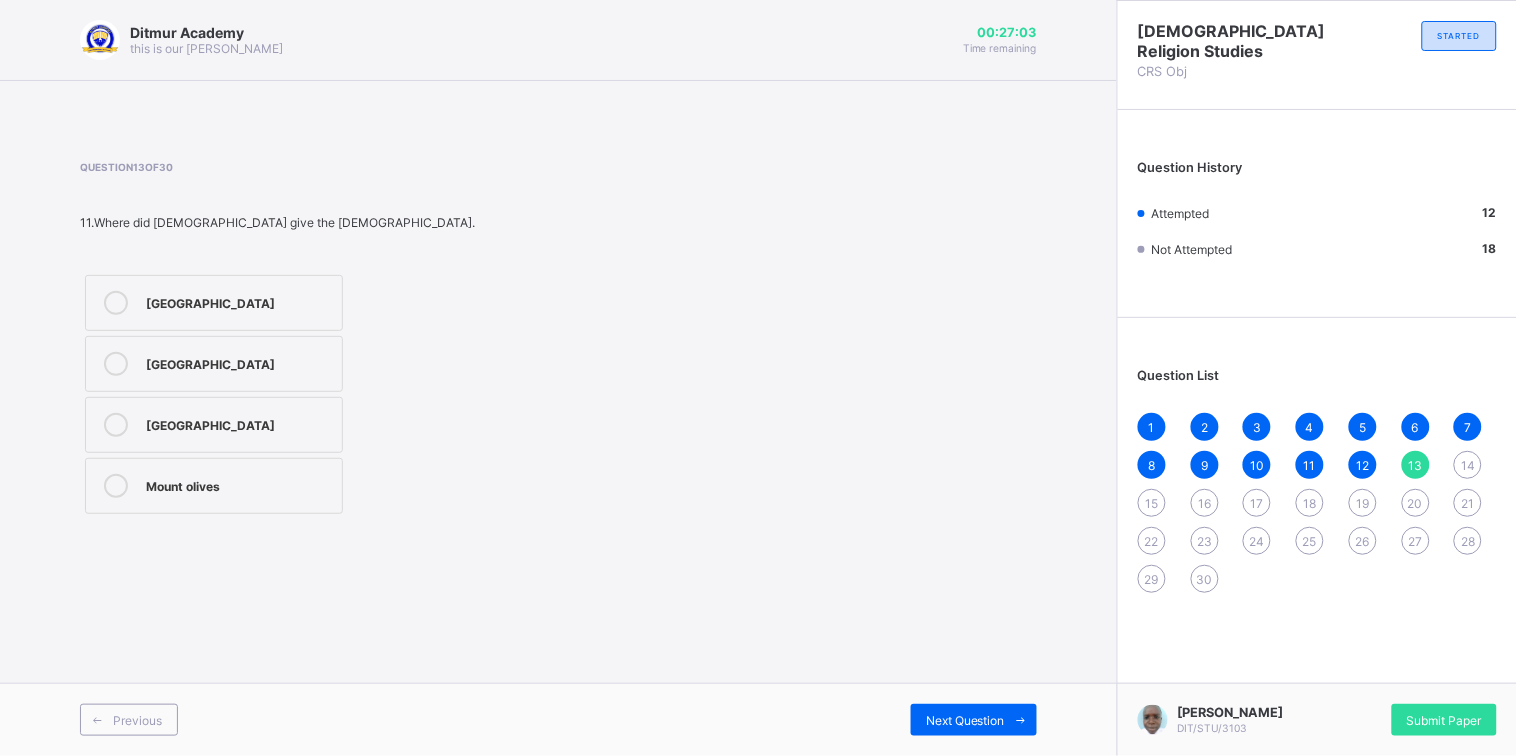 click on "[GEOGRAPHIC_DATA]" at bounding box center [239, 362] 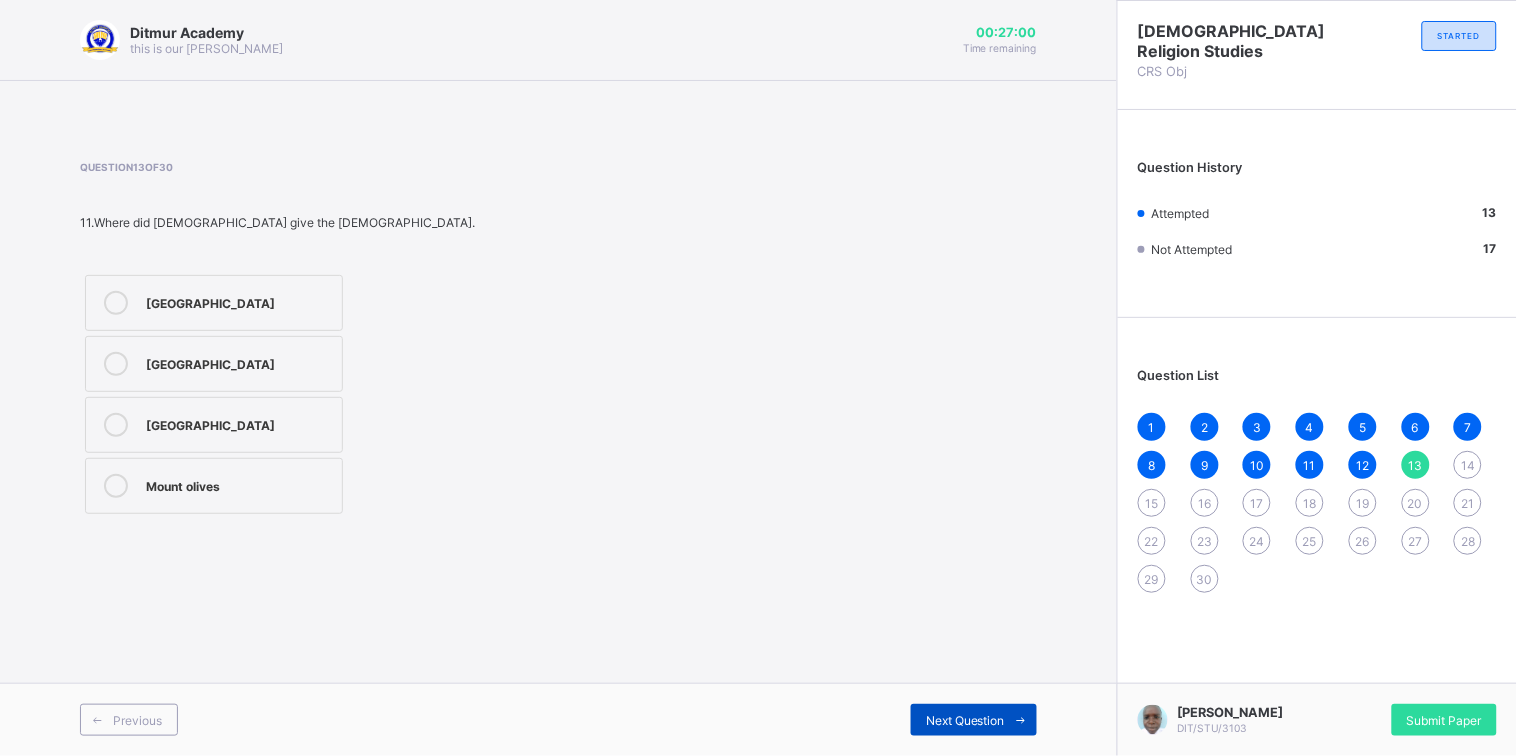 click on "Next Question" at bounding box center [965, 720] 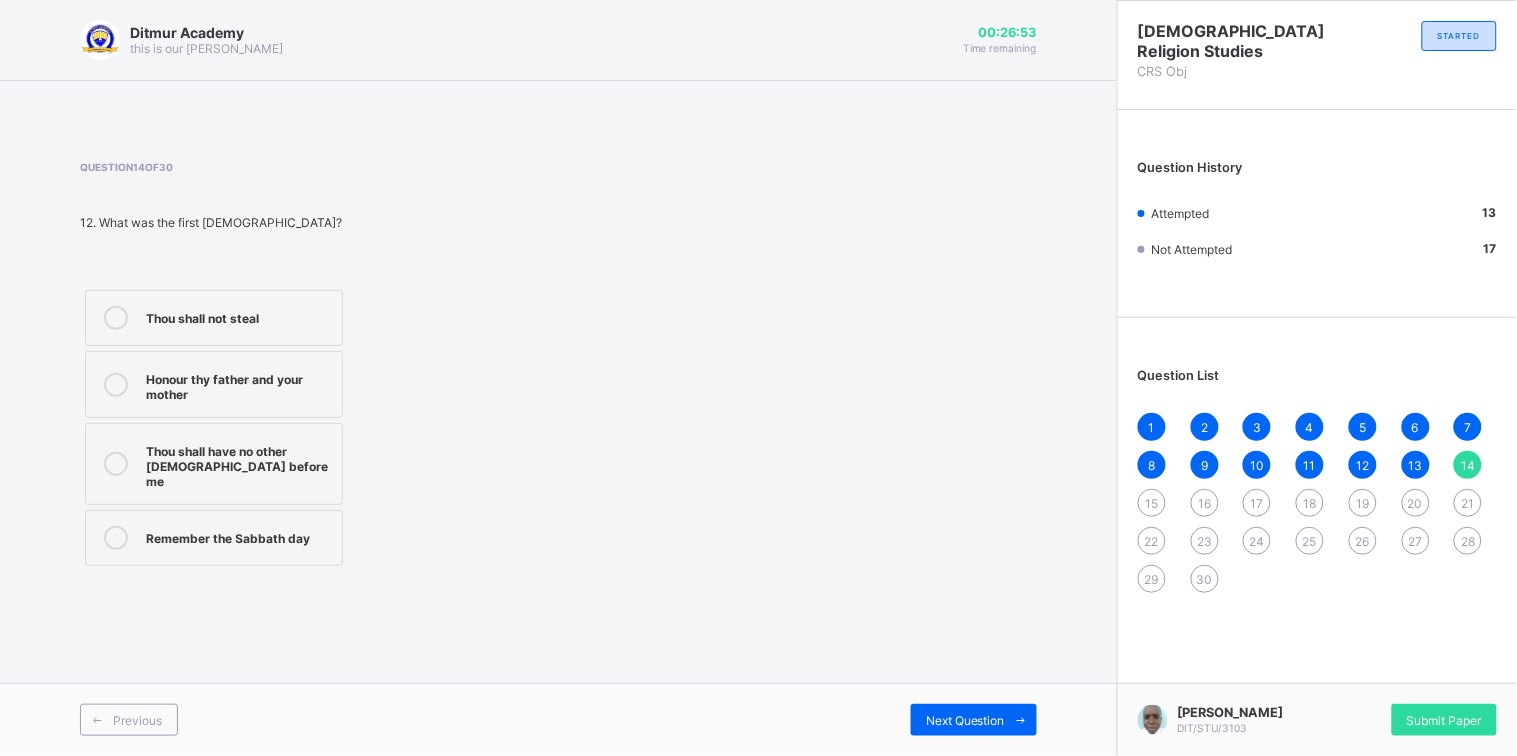 click on "Honour thy father and your mother" at bounding box center [214, 384] 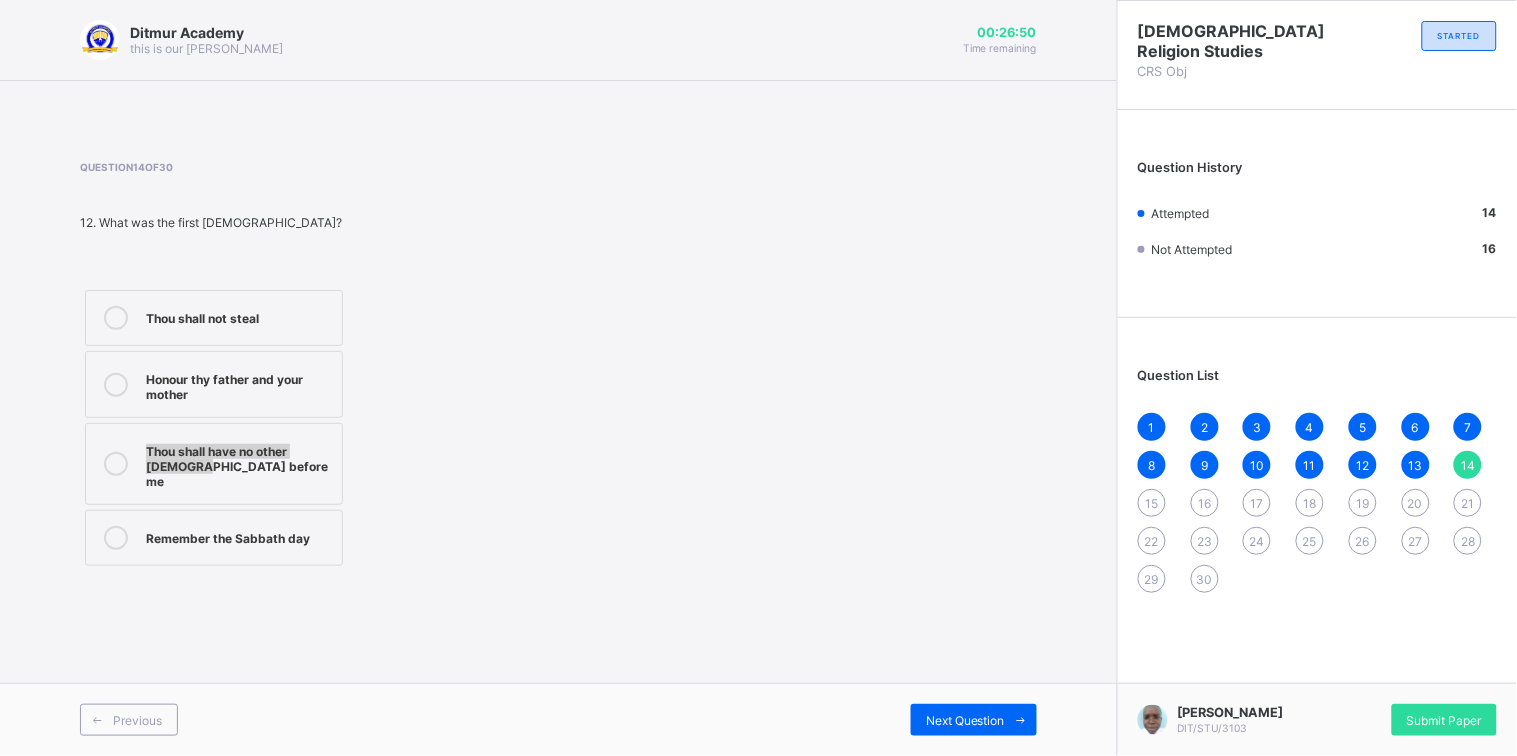 drag, startPoint x: 142, startPoint y: 455, endPoint x: 176, endPoint y: 468, distance: 36.40055 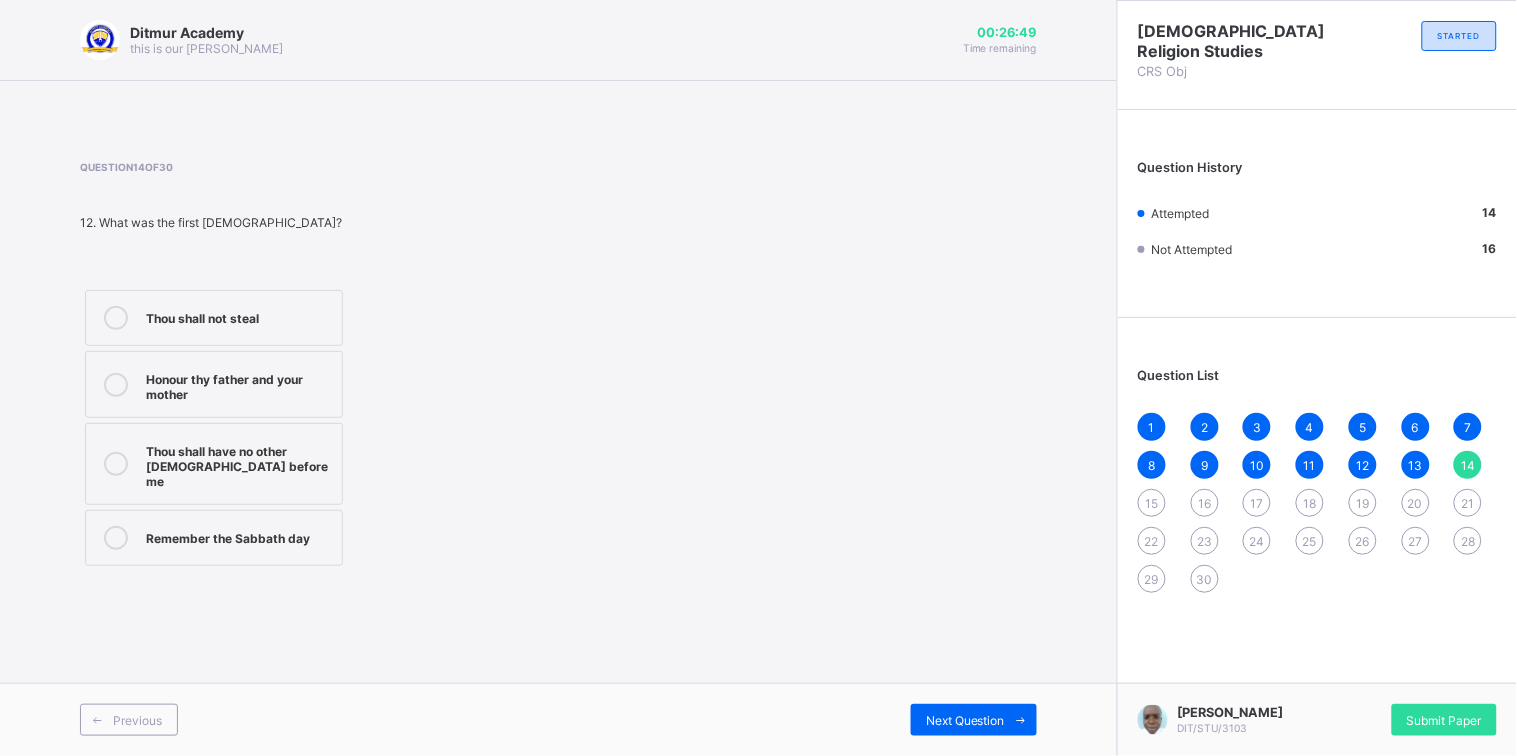 click on "Thou shall have no other [DEMOGRAPHIC_DATA] before me" at bounding box center [239, 464] 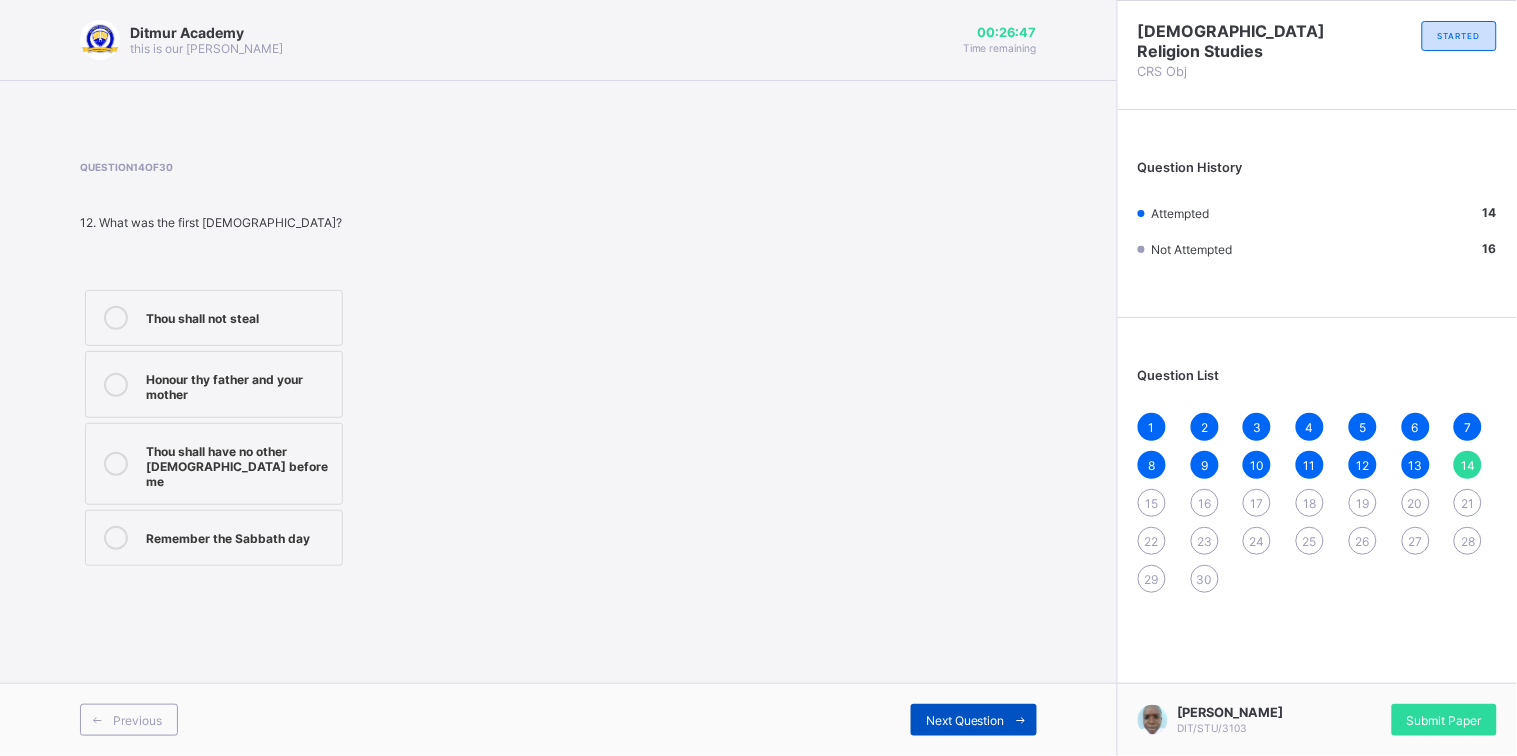 click on "Next Question" at bounding box center (974, 720) 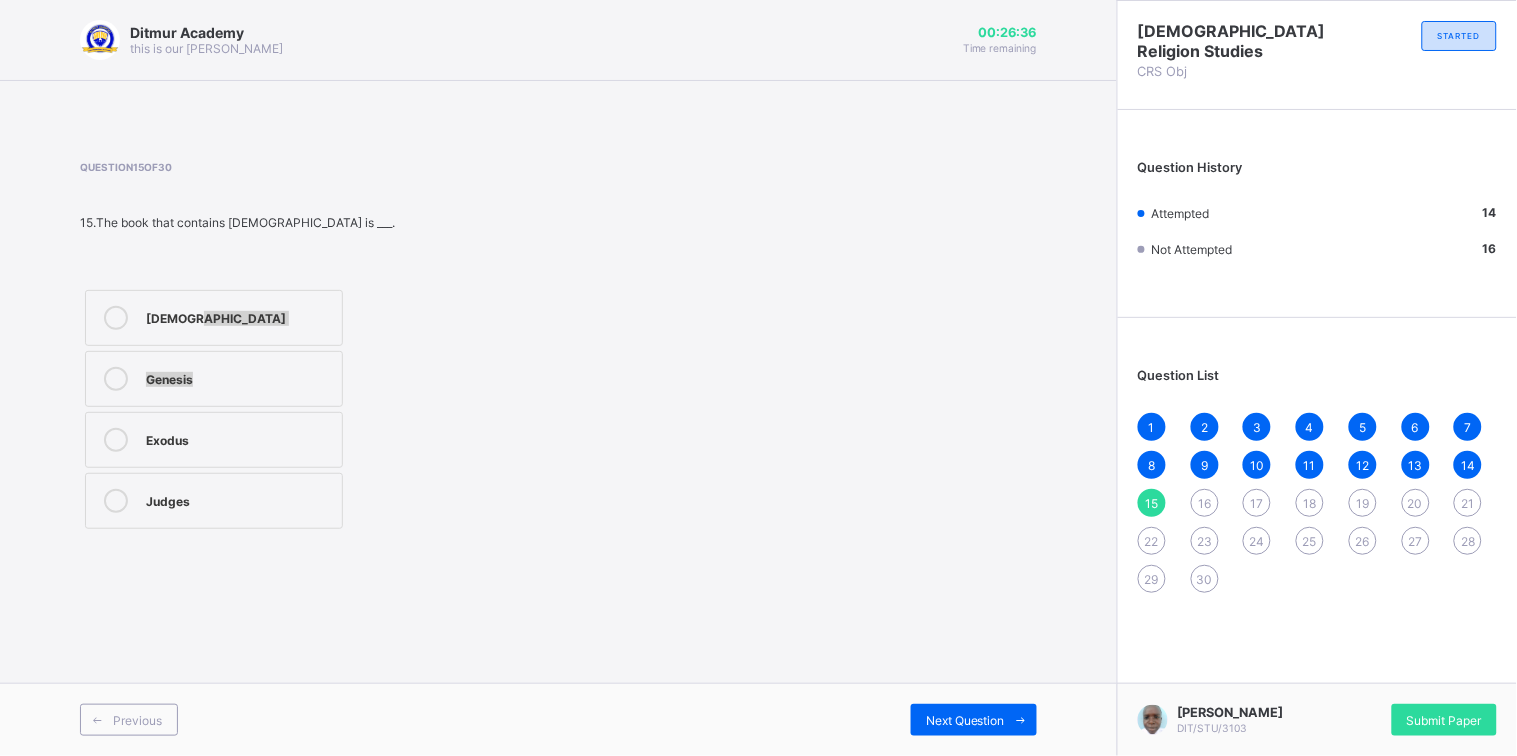 drag, startPoint x: 331, startPoint y: 337, endPoint x: 323, endPoint y: 374, distance: 37.85499 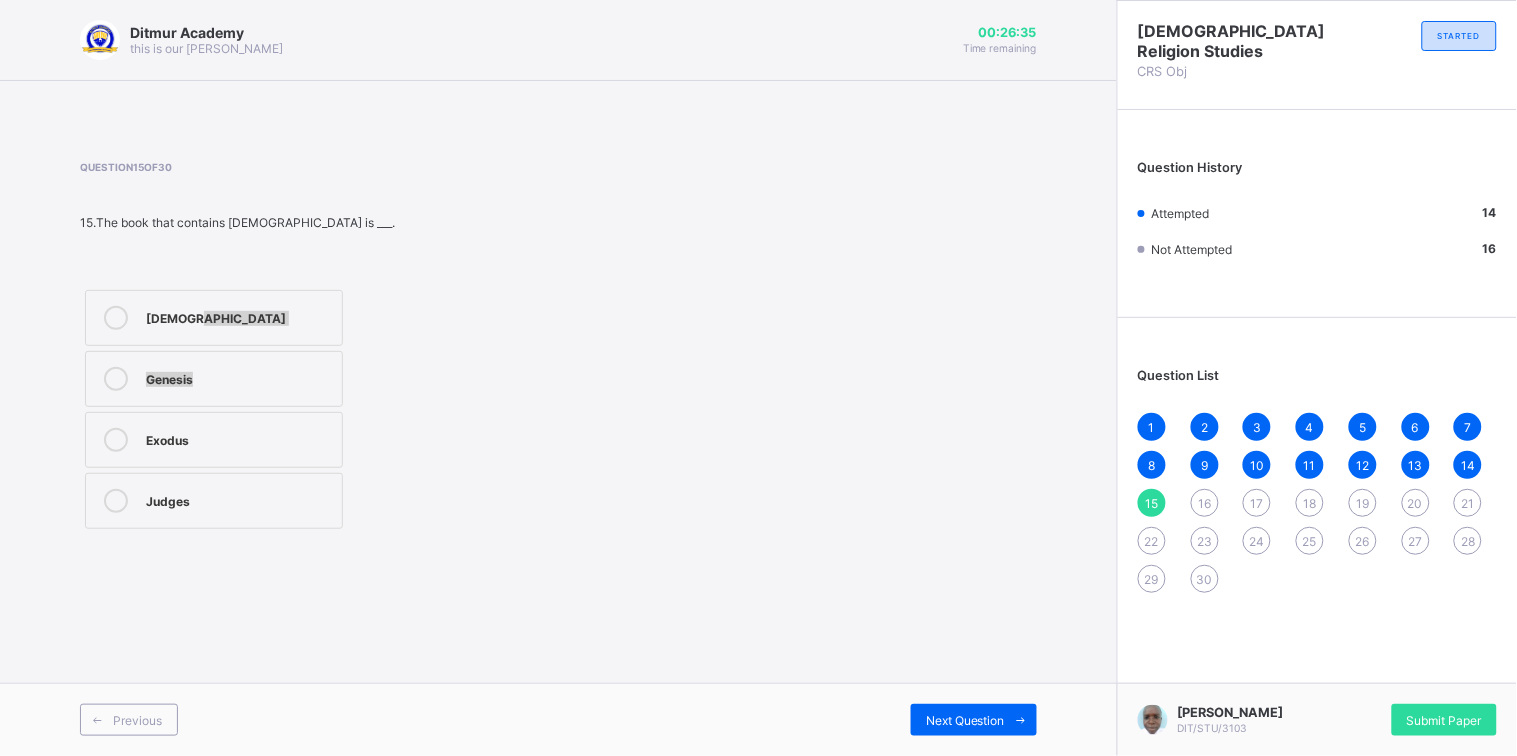 click on "Genesis" at bounding box center [239, 377] 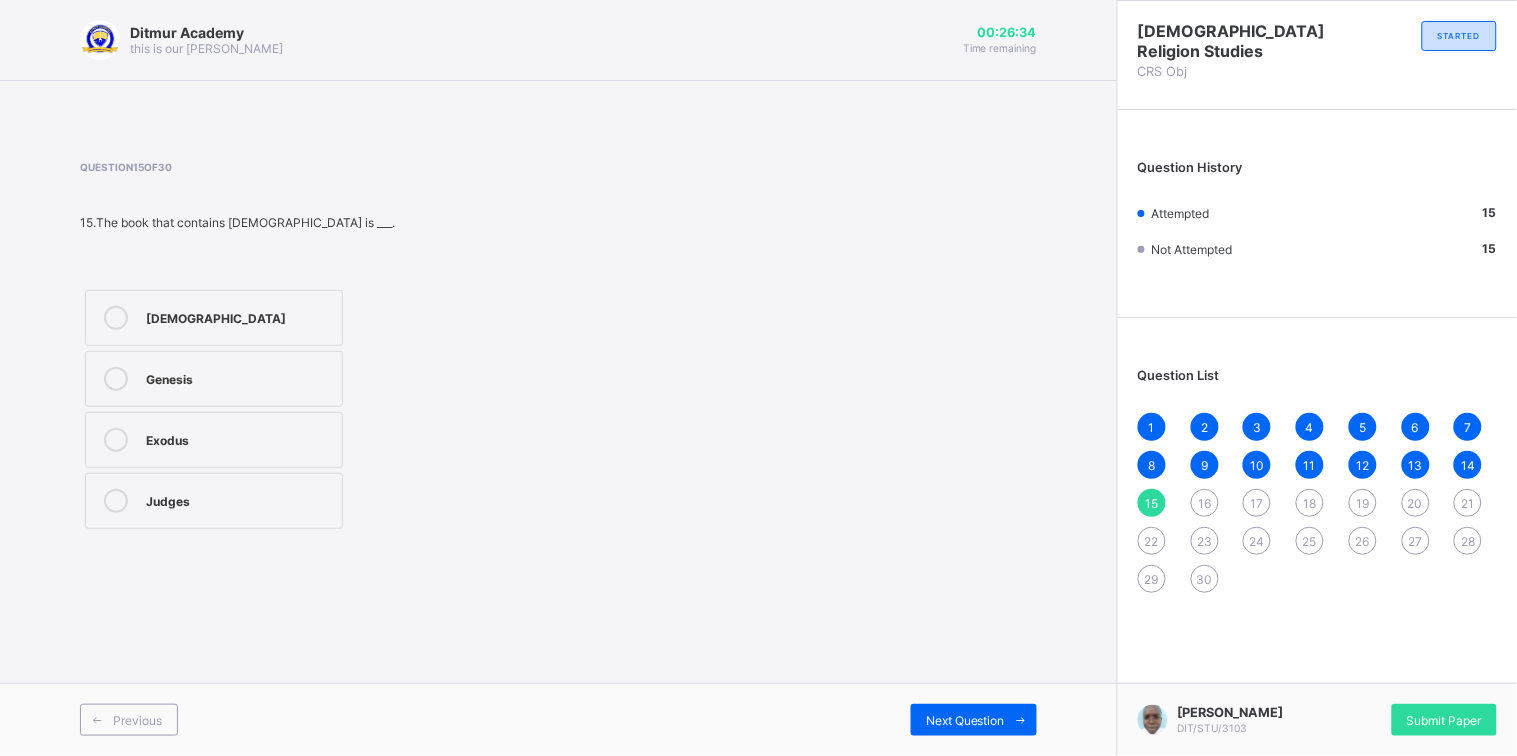 click on "Psalms  Genesis  Exodus  Judges" at bounding box center [303, 409] 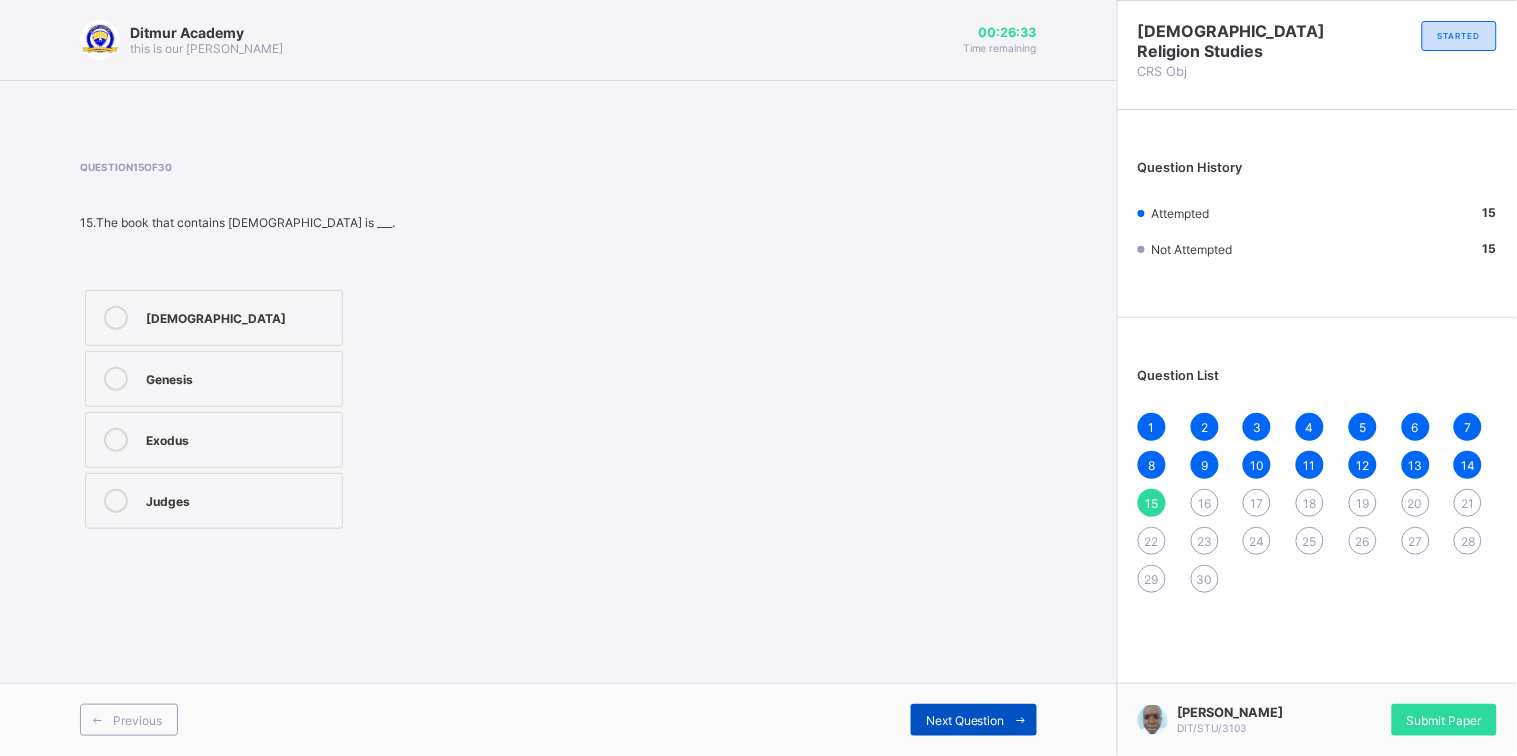 click on "Next Question" at bounding box center (974, 720) 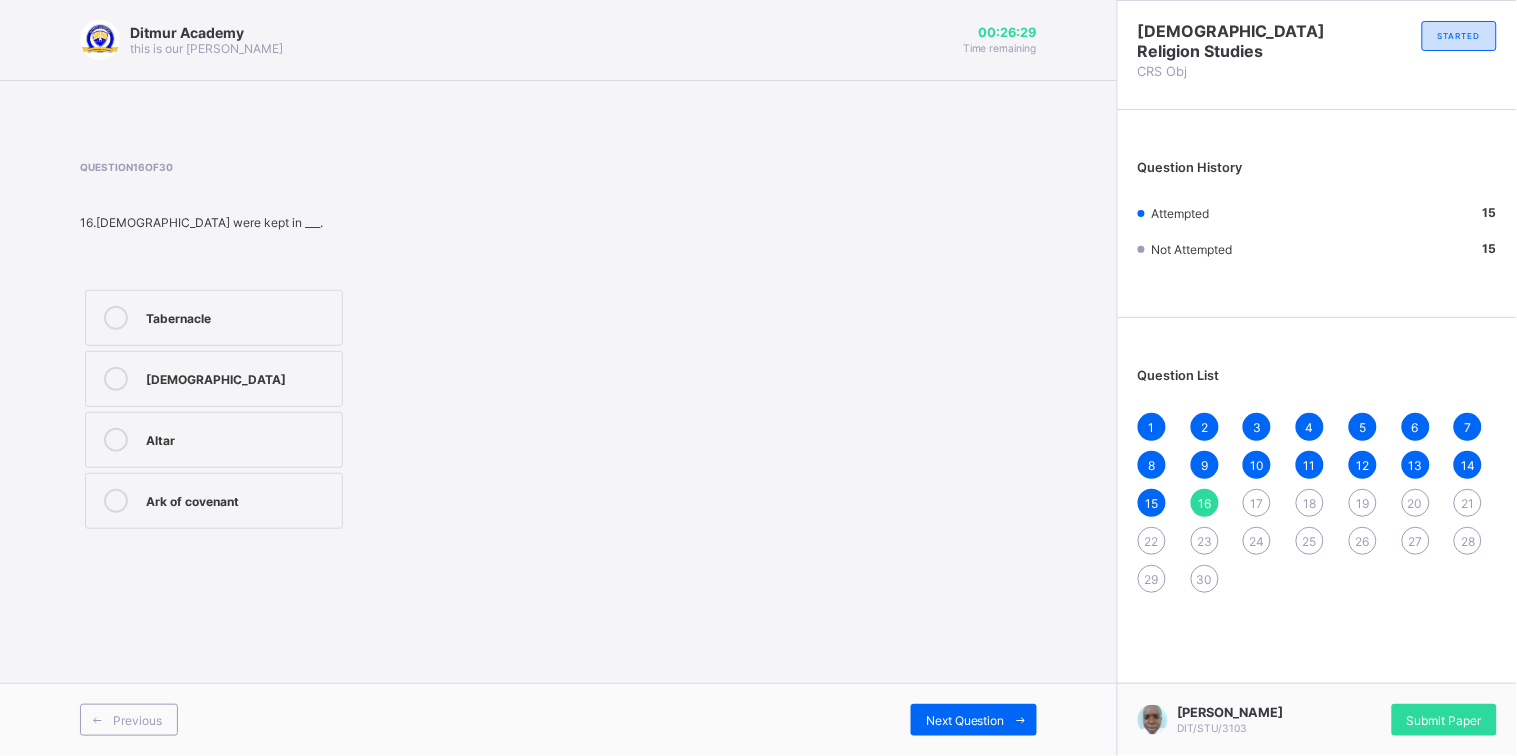 click on "Tabernacle" at bounding box center (239, 316) 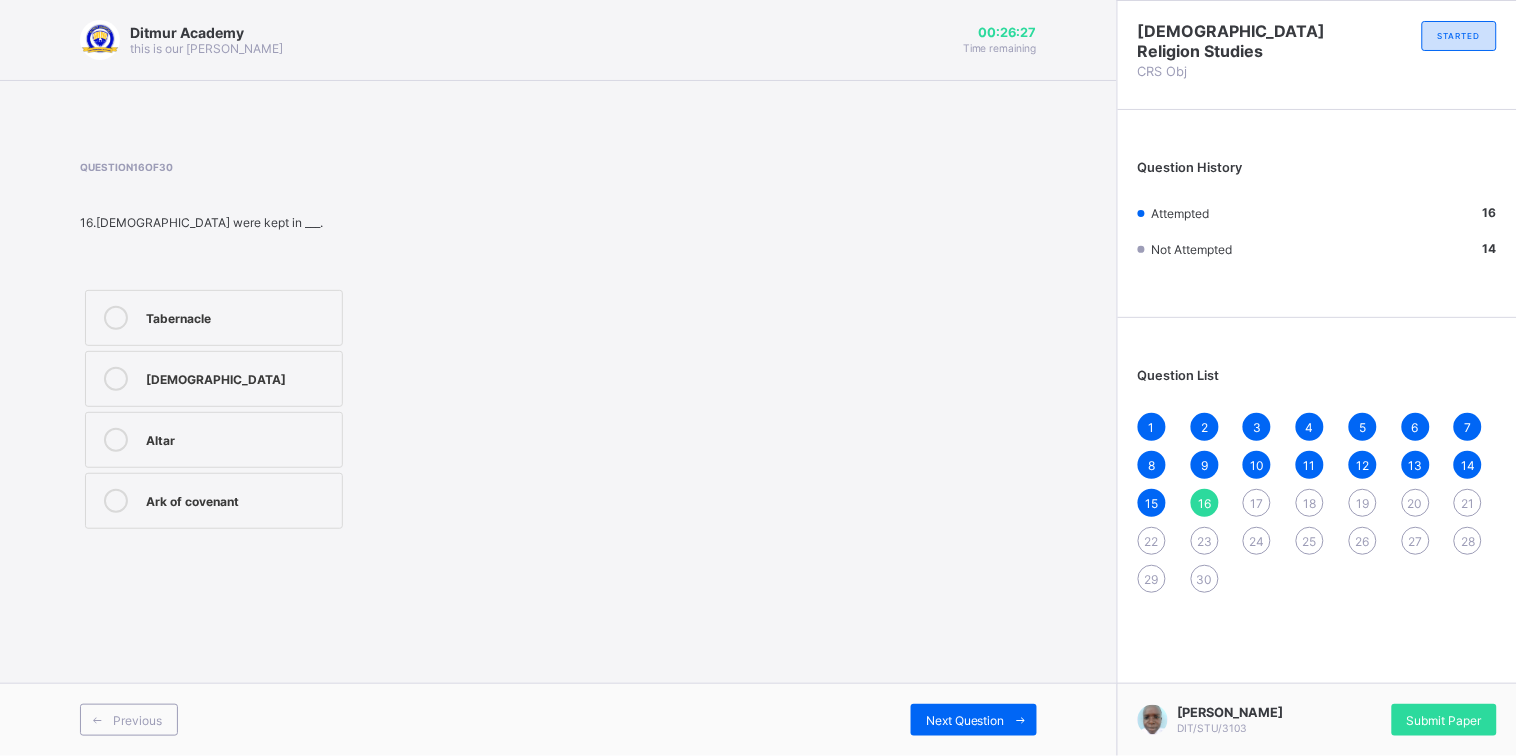 click on "Altar" at bounding box center [239, 438] 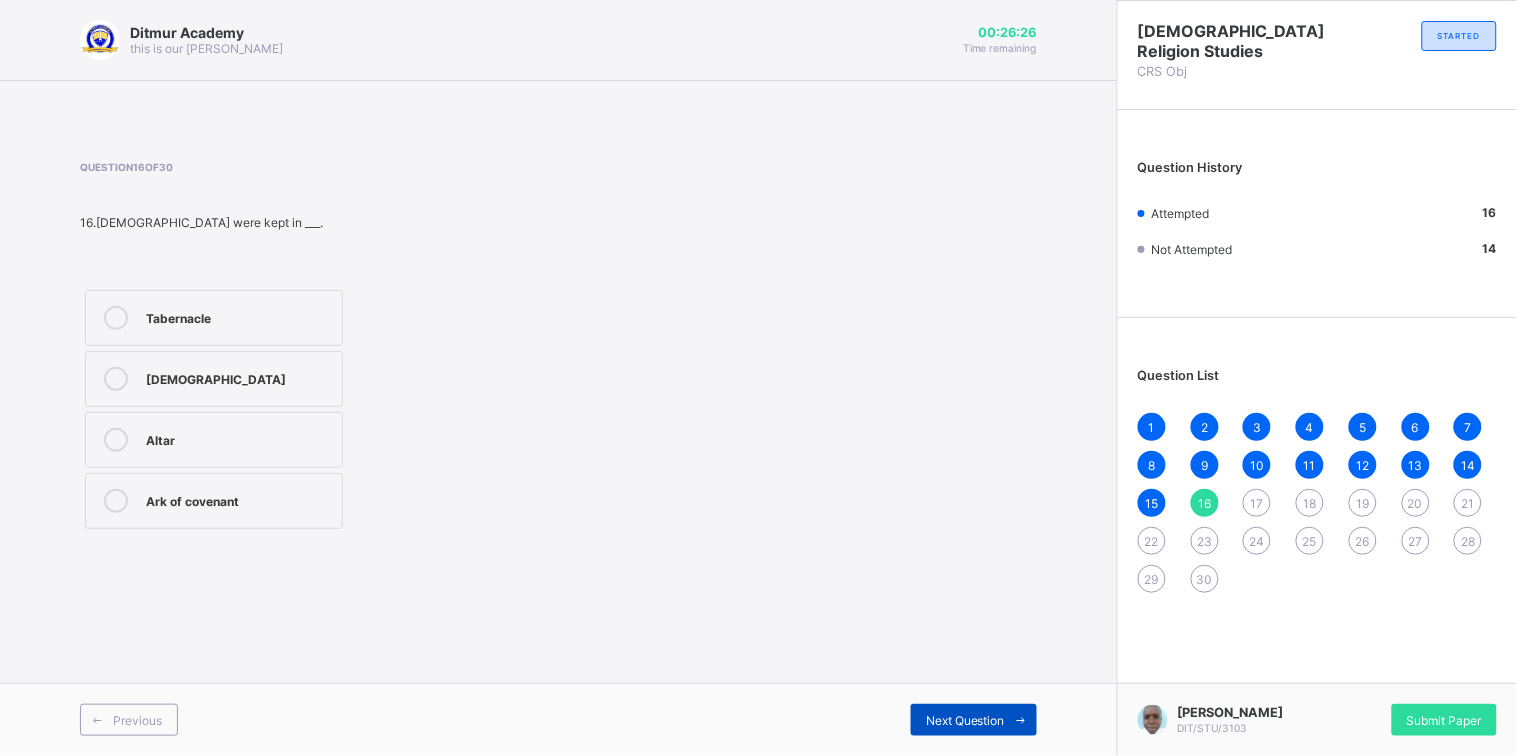 click at bounding box center [1021, 720] 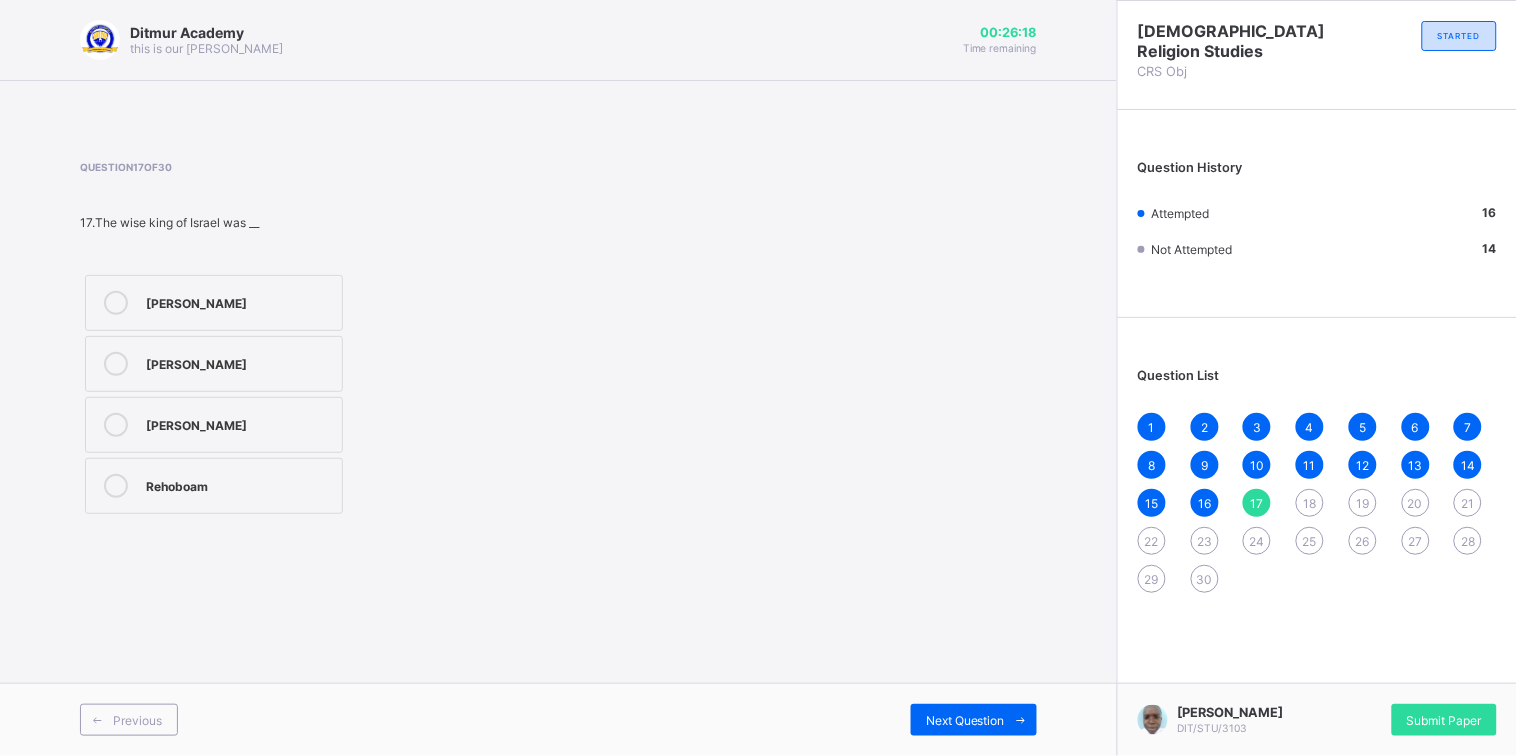 drag, startPoint x: 311, startPoint y: 313, endPoint x: 307, endPoint y: 323, distance: 10.770329 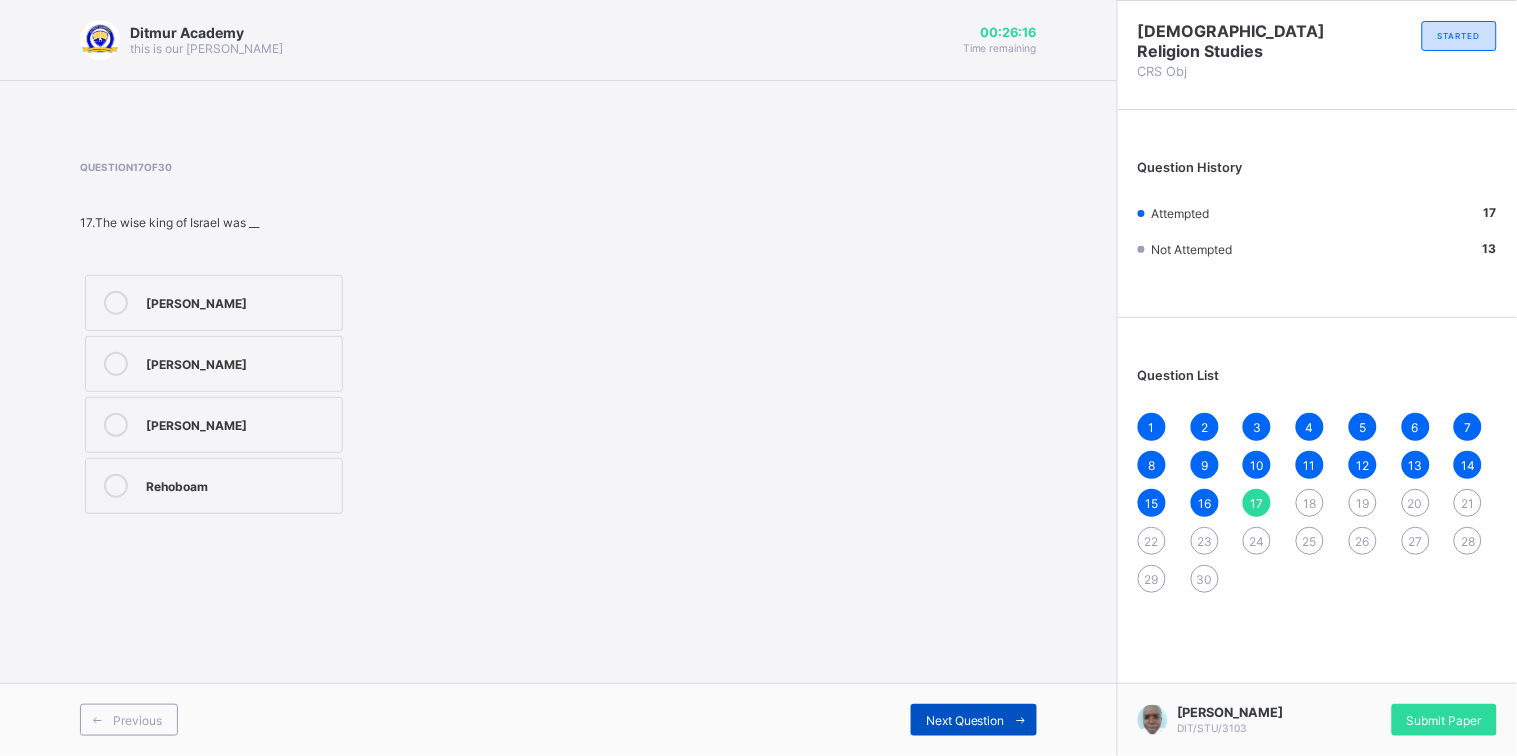 click on "Next Question" at bounding box center (974, 720) 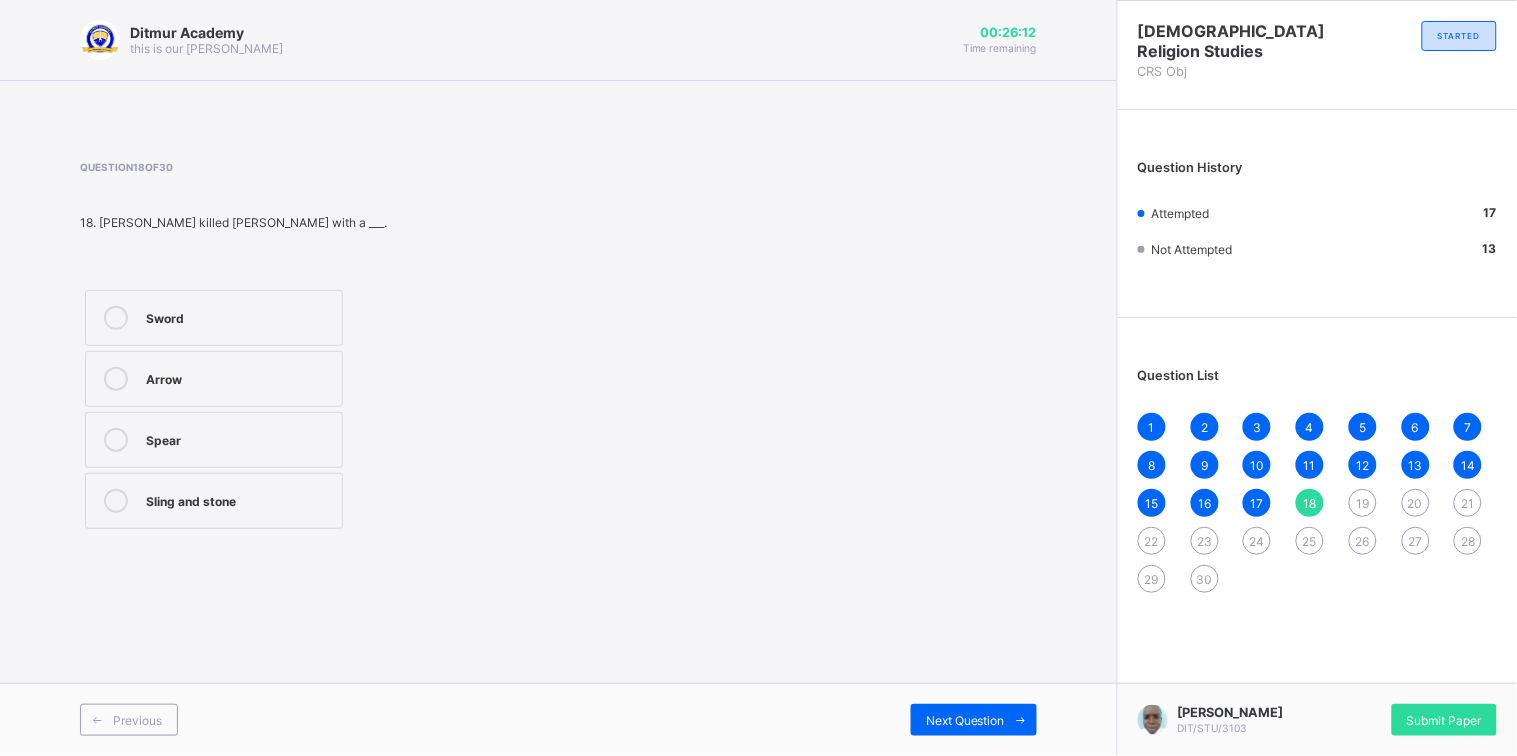click on "Sling and stone" at bounding box center [214, 501] 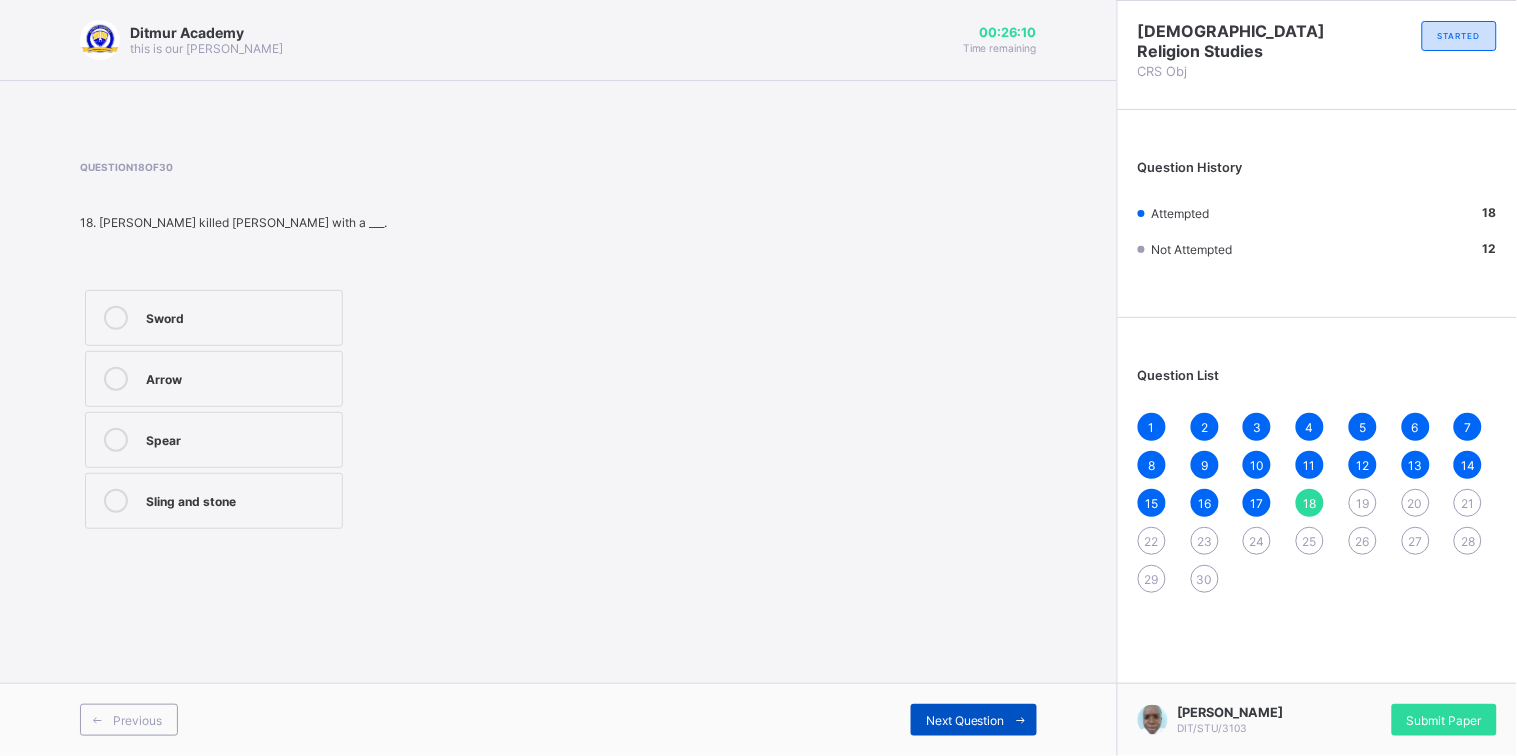 click at bounding box center [1021, 720] 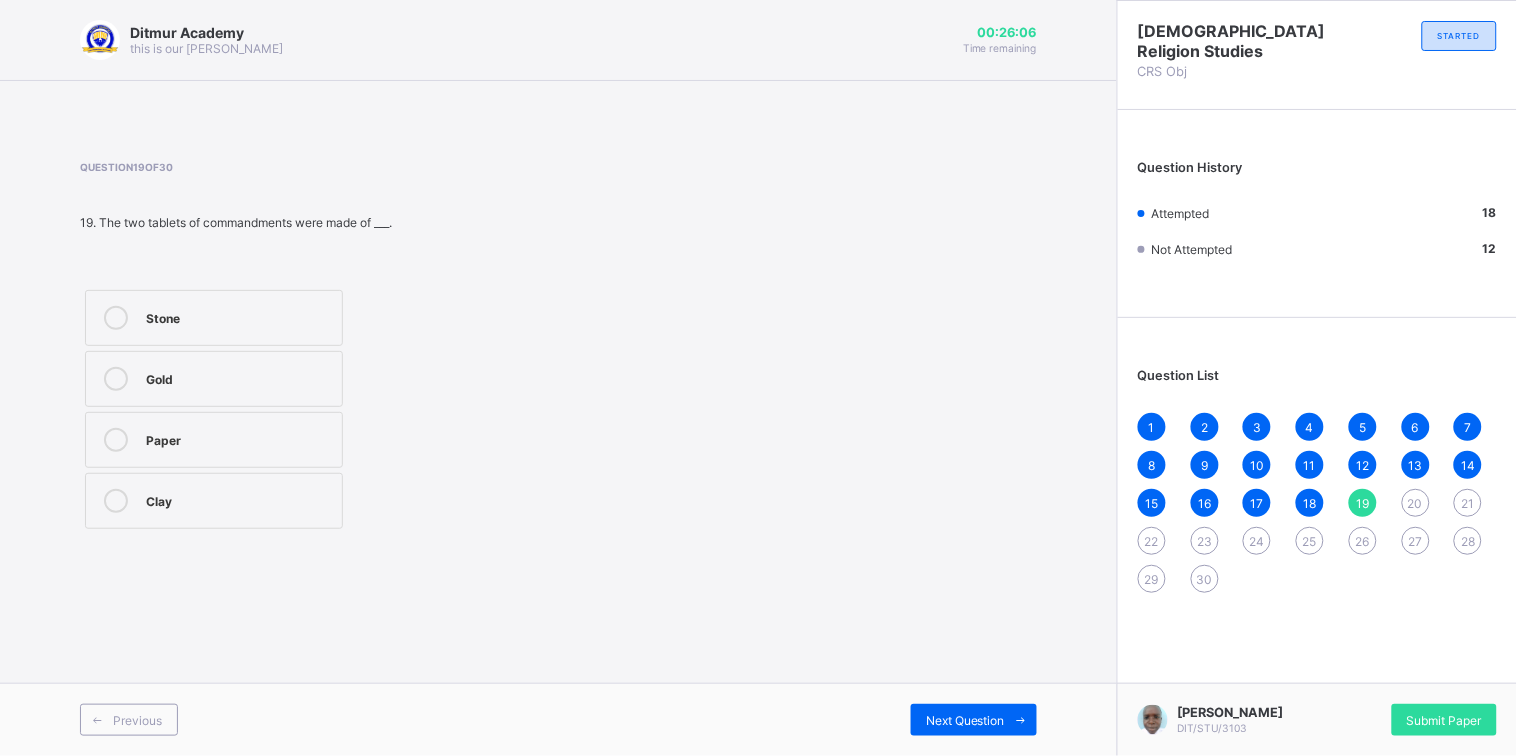 click on "Stone" at bounding box center [239, 316] 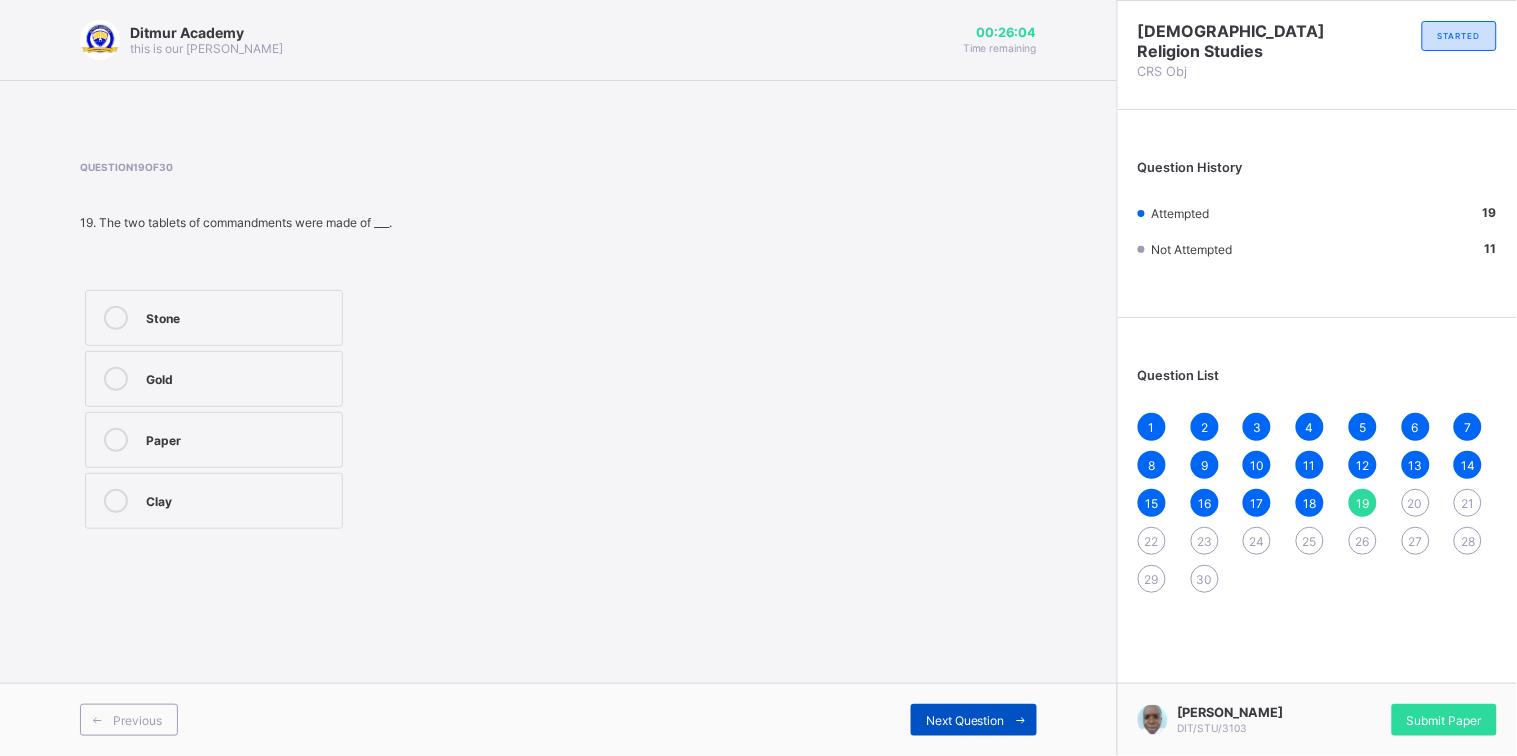 click at bounding box center [1021, 720] 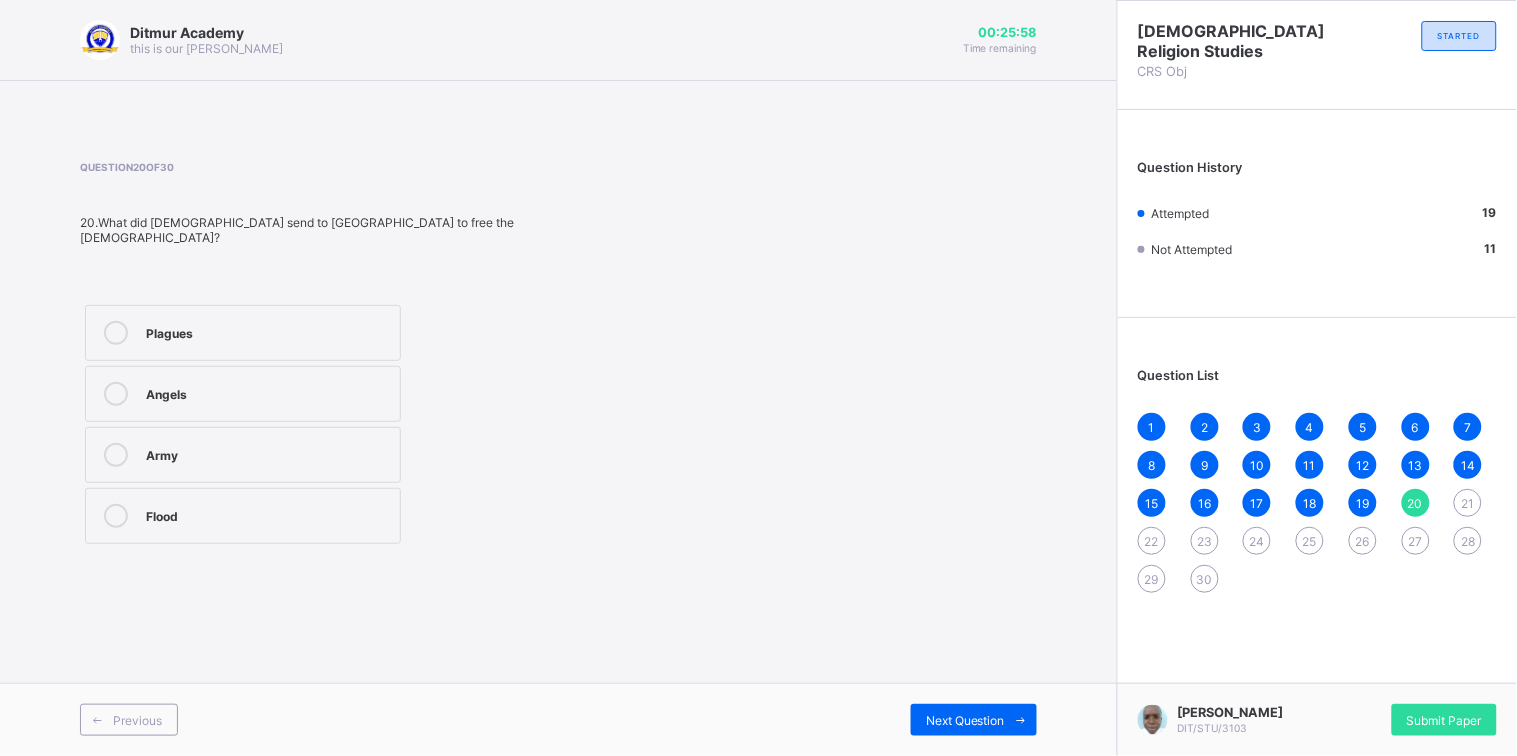 click on "Plagues" at bounding box center (243, 333) 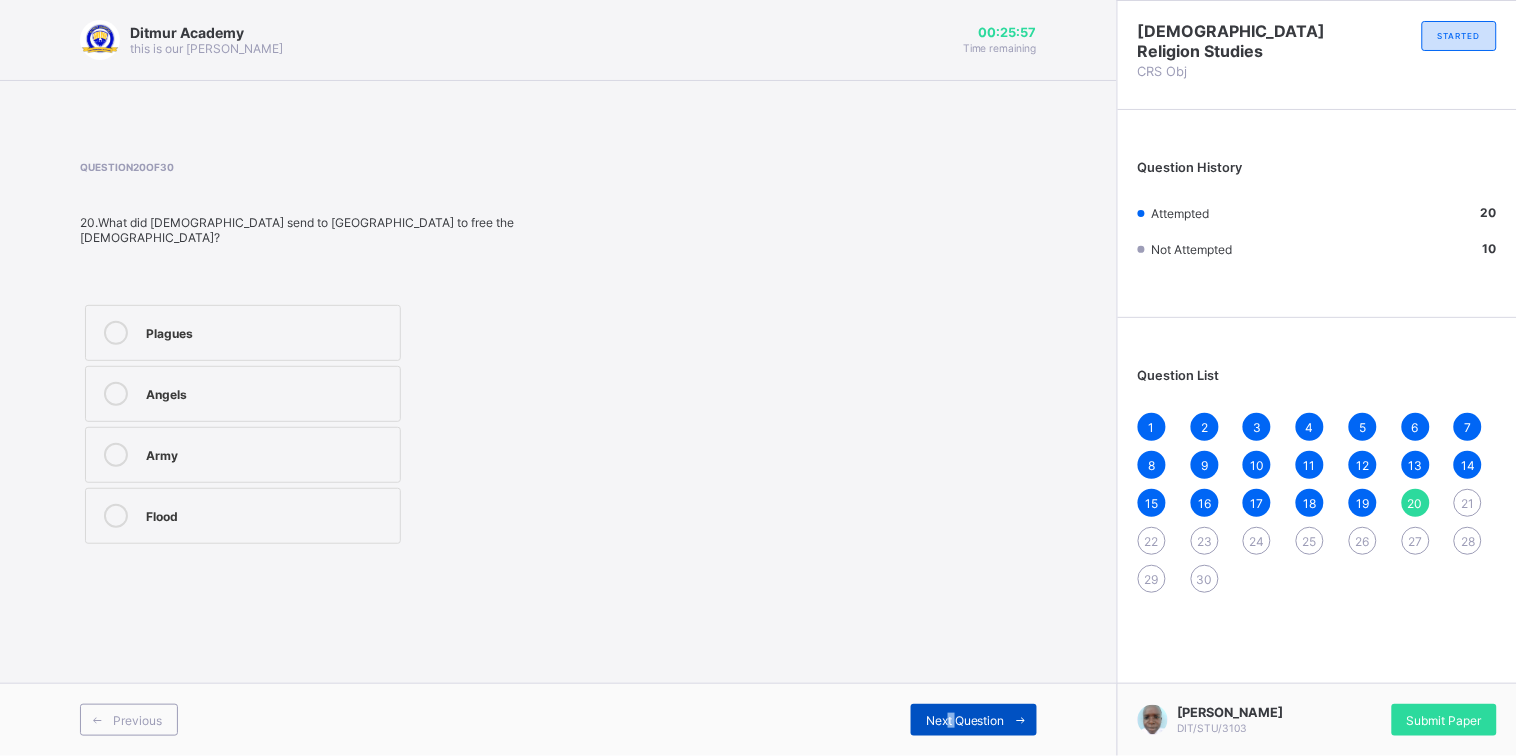 click on "Next Question" at bounding box center (974, 720) 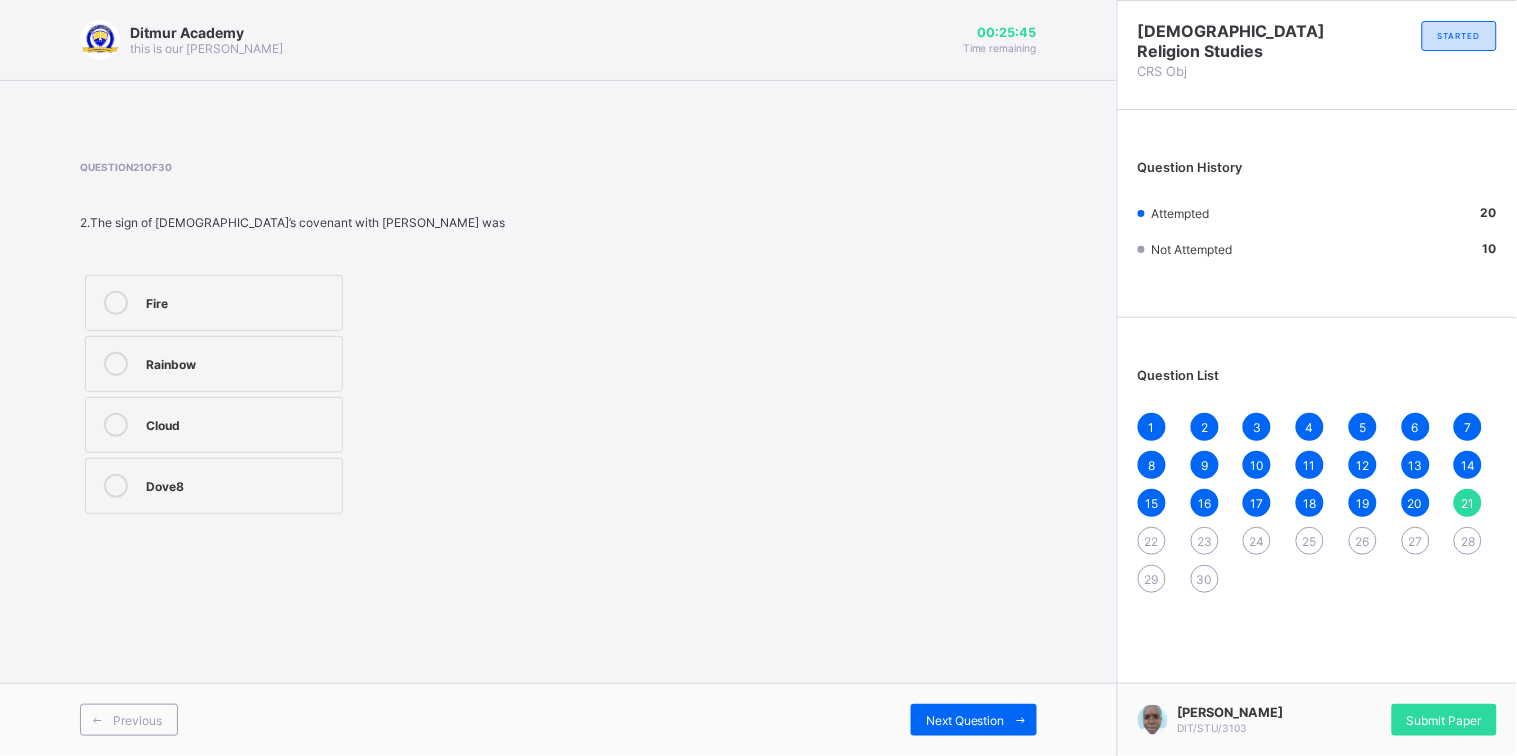 click on "Rainbow" at bounding box center [214, 364] 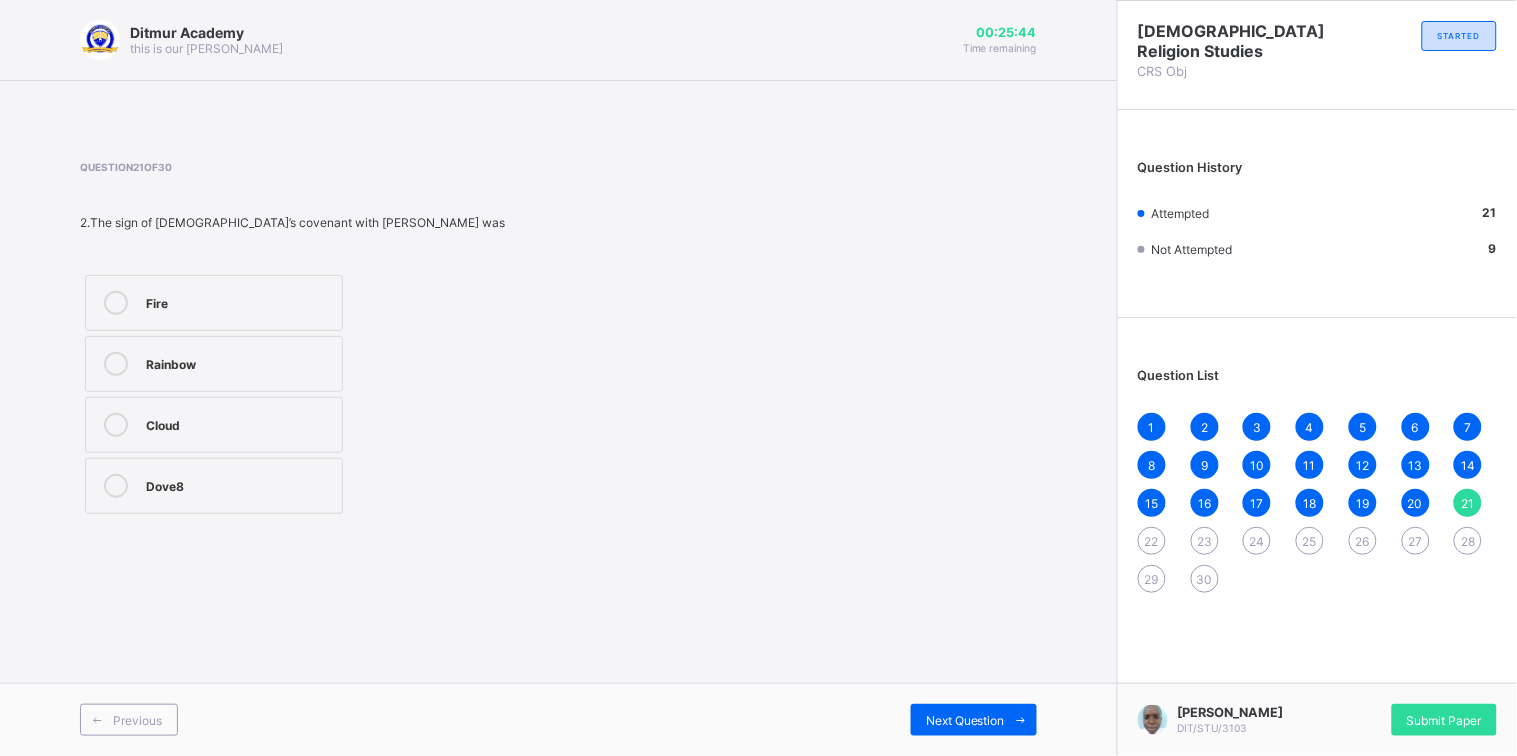 drag, startPoint x: 948, startPoint y: 719, endPoint x: 873, endPoint y: 751, distance: 81.5414 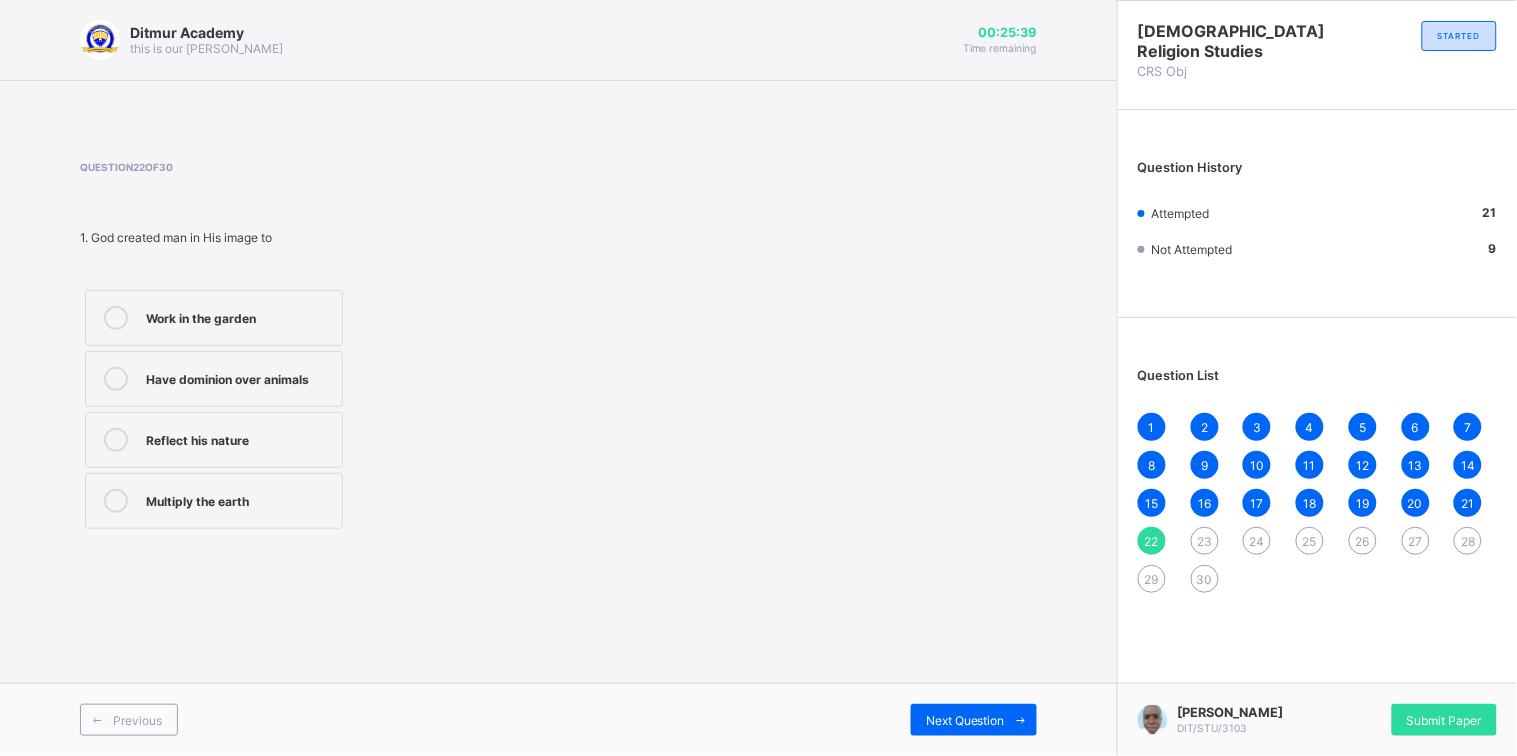 click on "Work in the garden" at bounding box center (214, 318) 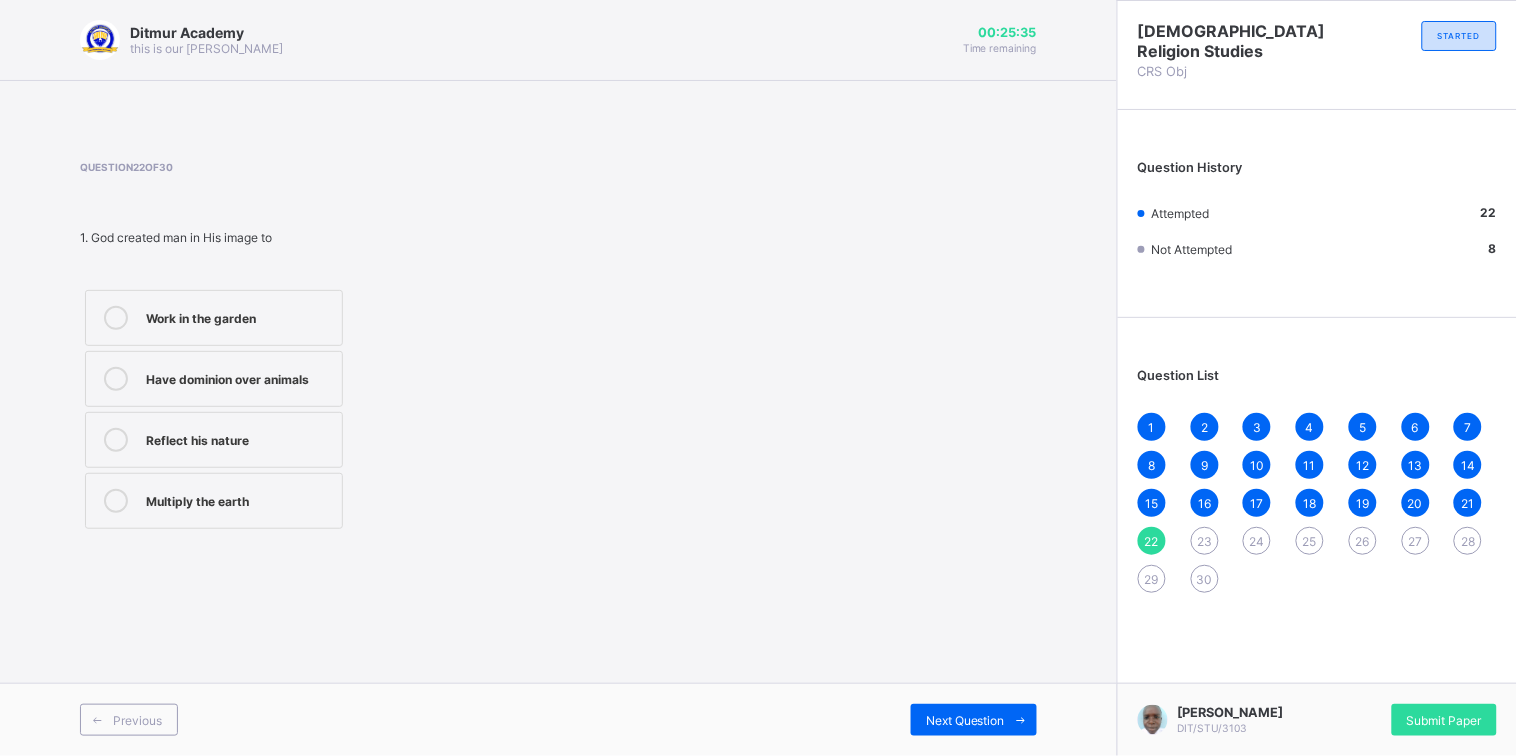 click on "Have dominion over animals" at bounding box center [239, 379] 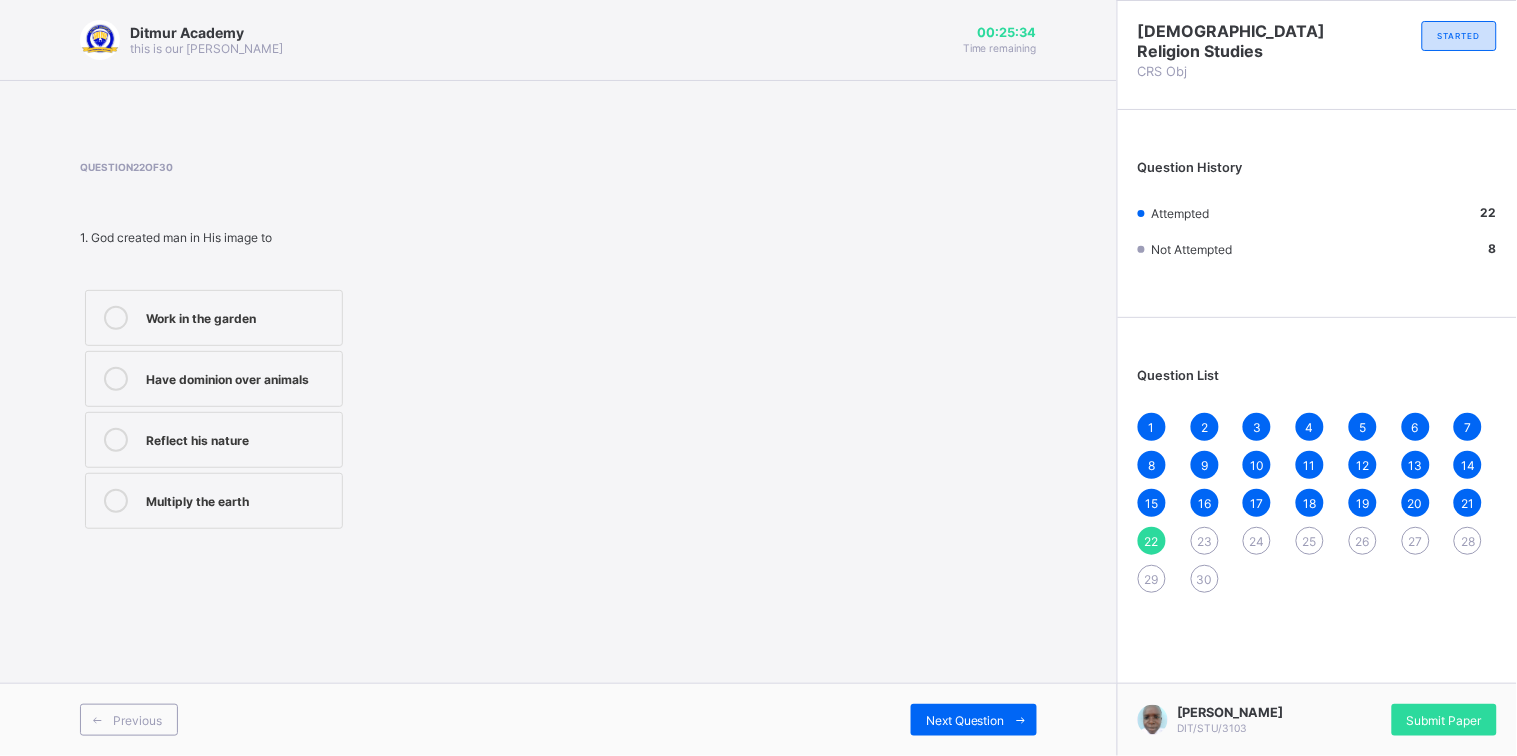 click on "Work in the garden  Have dominion over animals Reflect his nature  Multiply the earth" at bounding box center (303, 409) 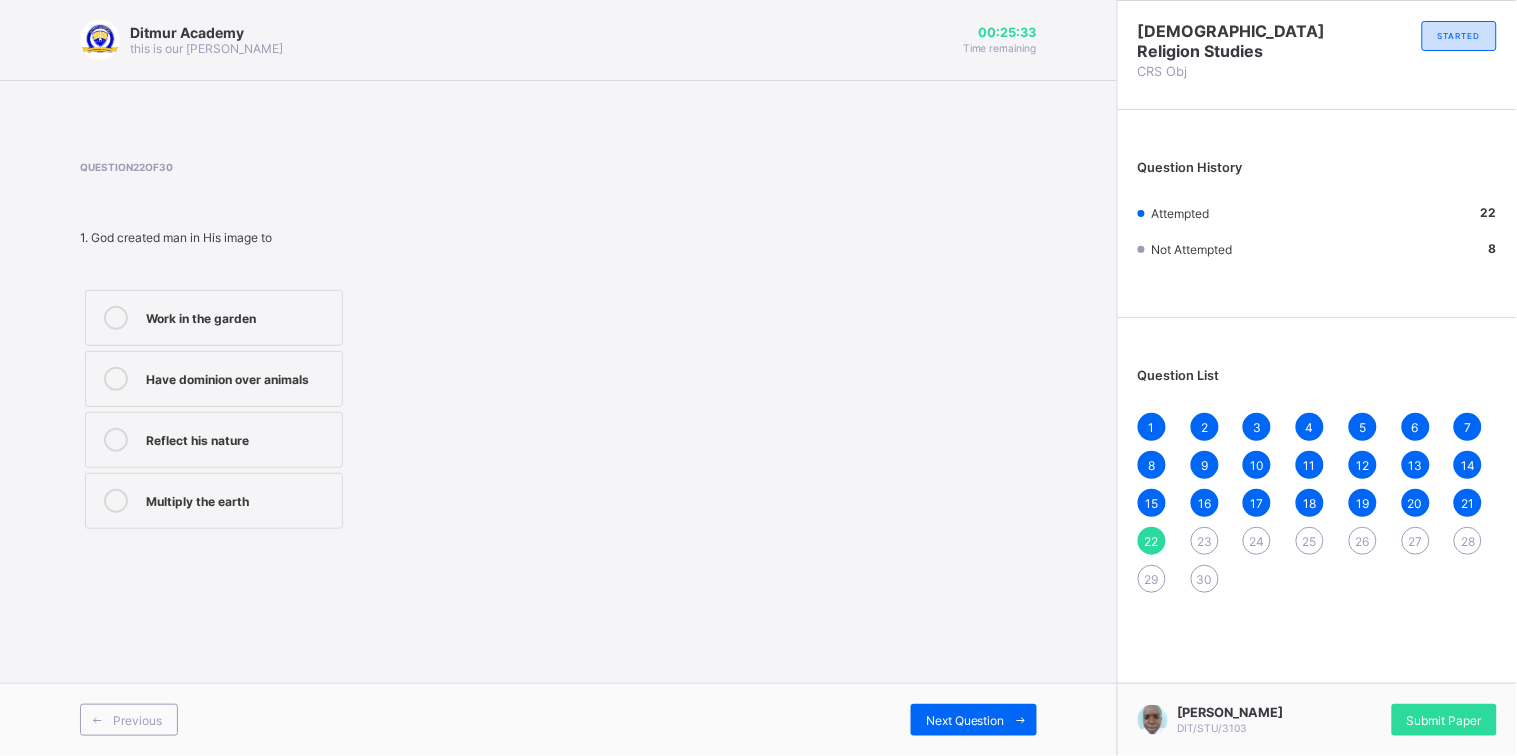 click on "Multiply the earth" at bounding box center [214, 501] 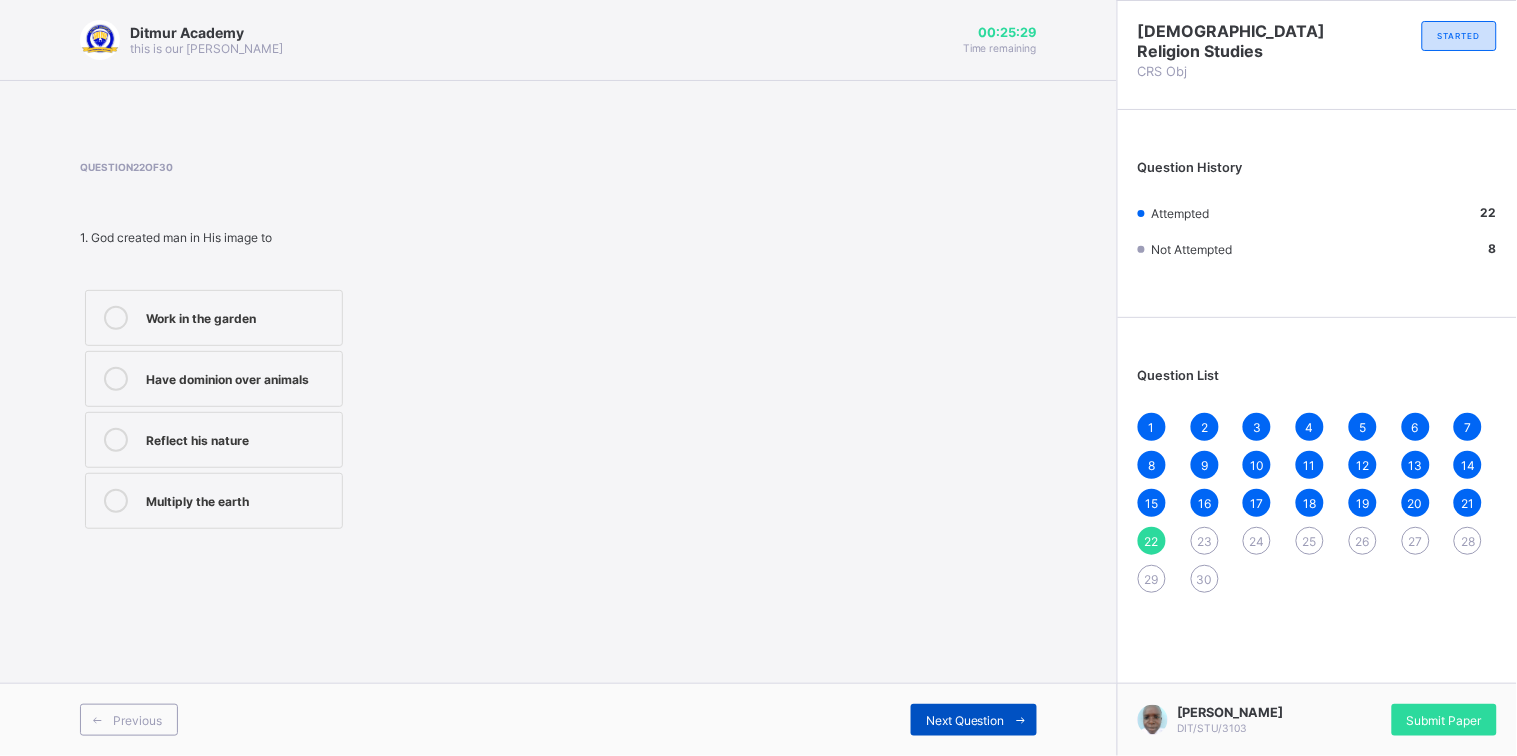click on "Next Question" at bounding box center (965, 720) 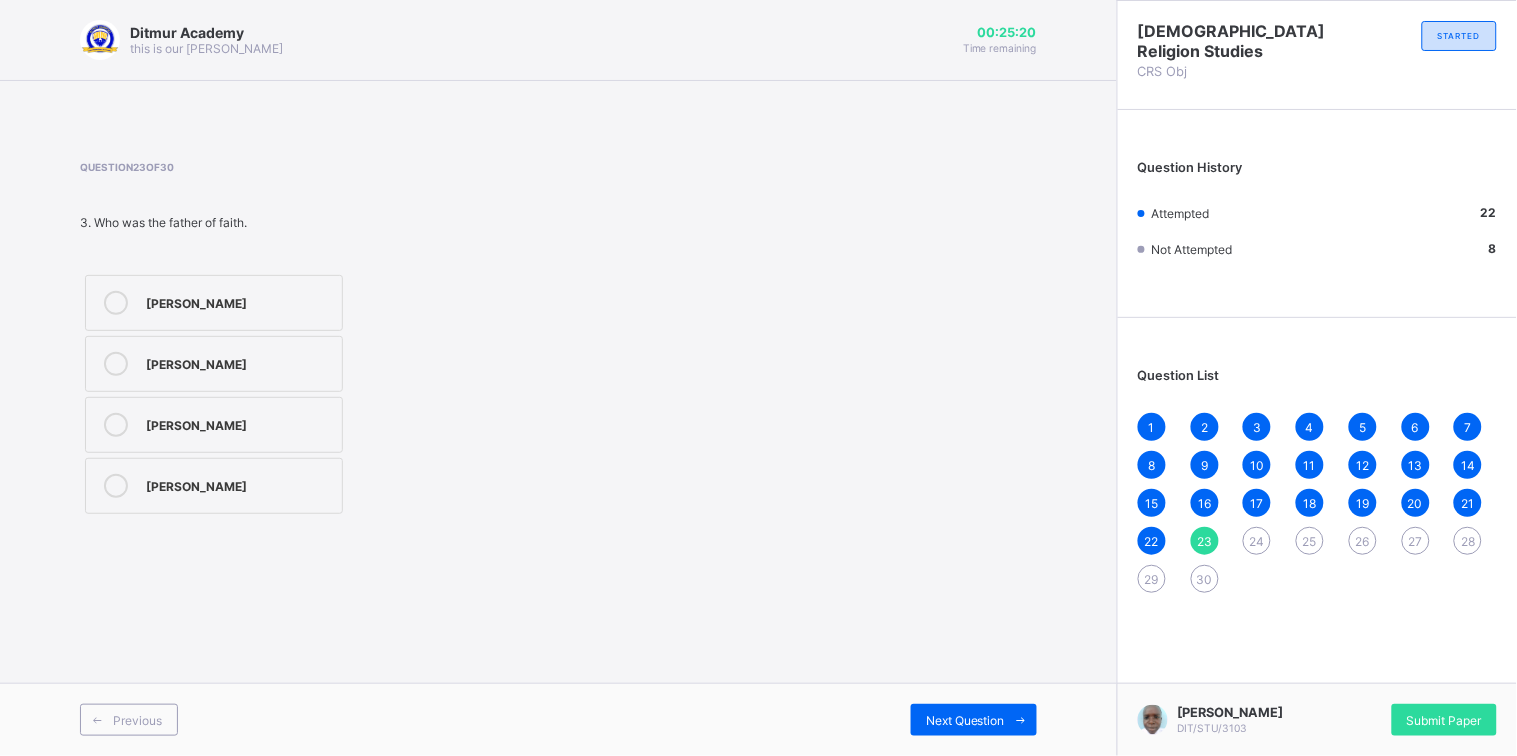 drag, startPoint x: 214, startPoint y: 310, endPoint x: 250, endPoint y: 316, distance: 36.496574 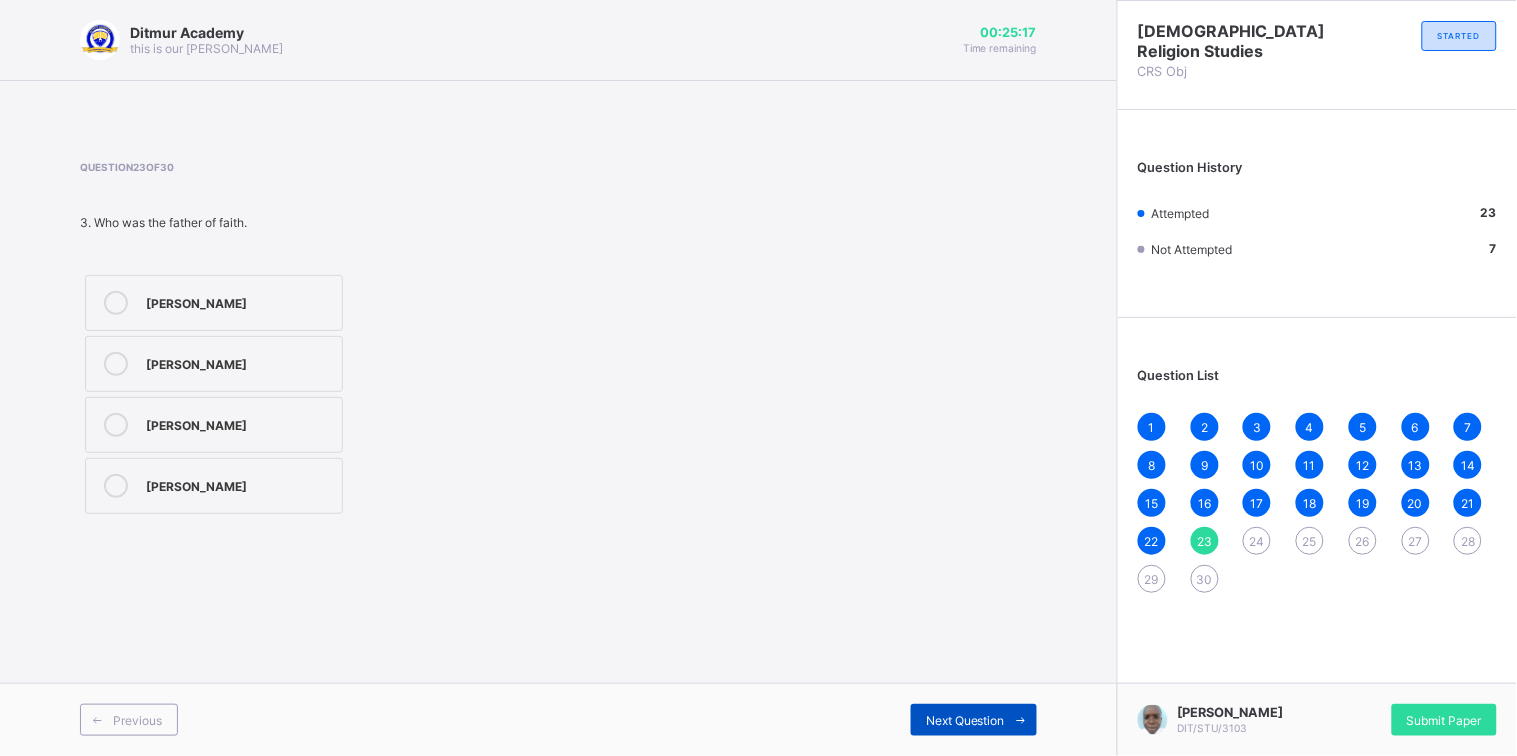 drag, startPoint x: 990, startPoint y: 682, endPoint x: 996, endPoint y: 716, distance: 34.525352 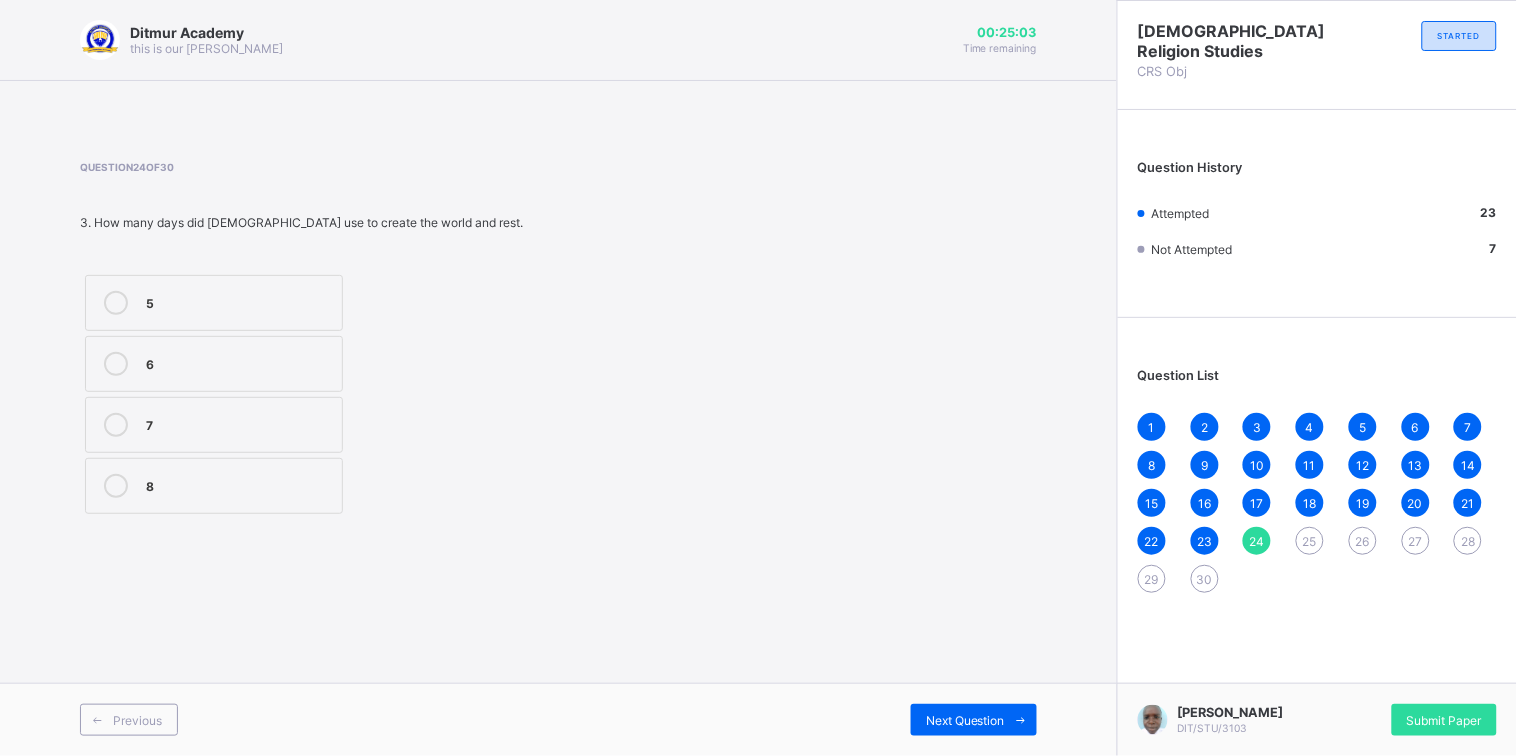 drag, startPoint x: 254, startPoint y: 426, endPoint x: 338, endPoint y: 403, distance: 87.0919 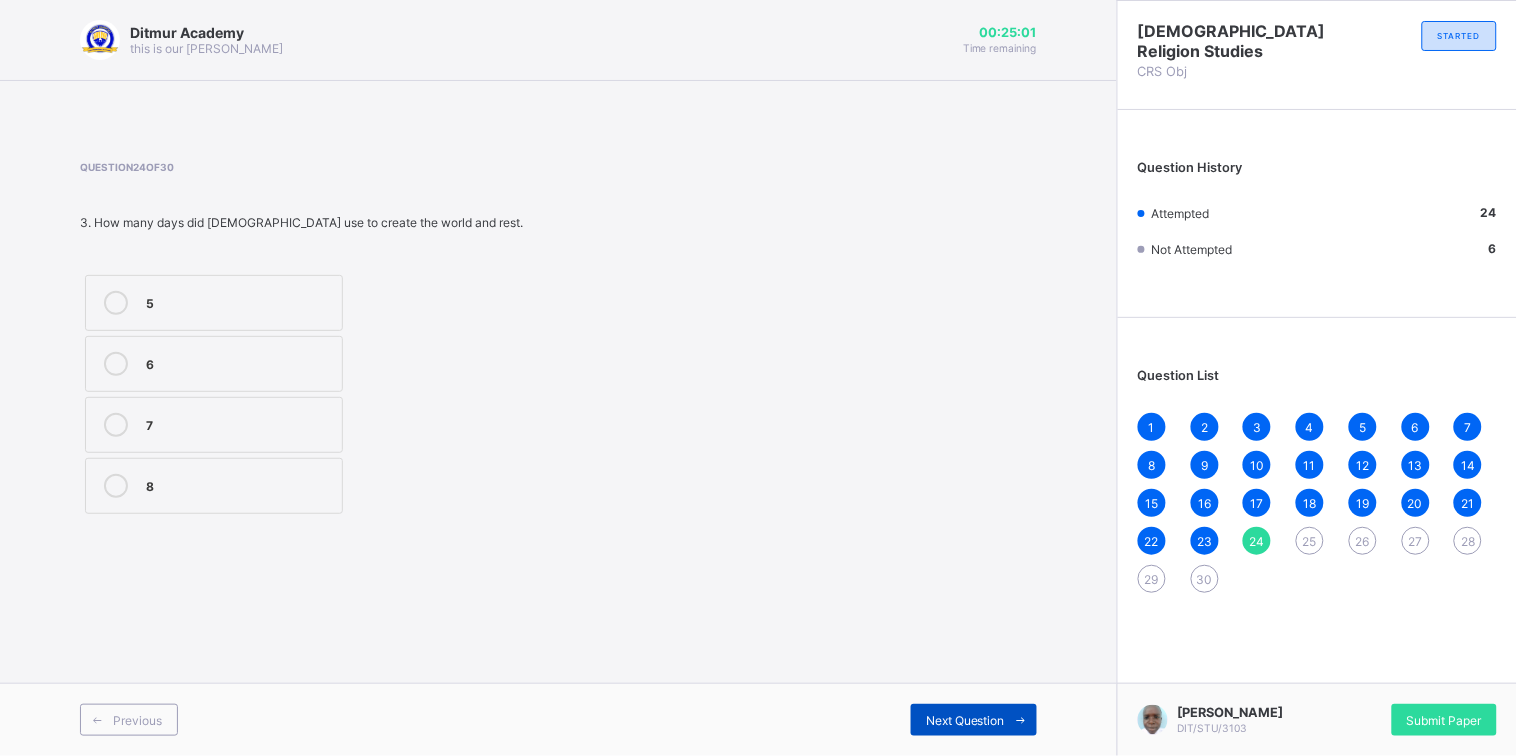 click at bounding box center [1021, 720] 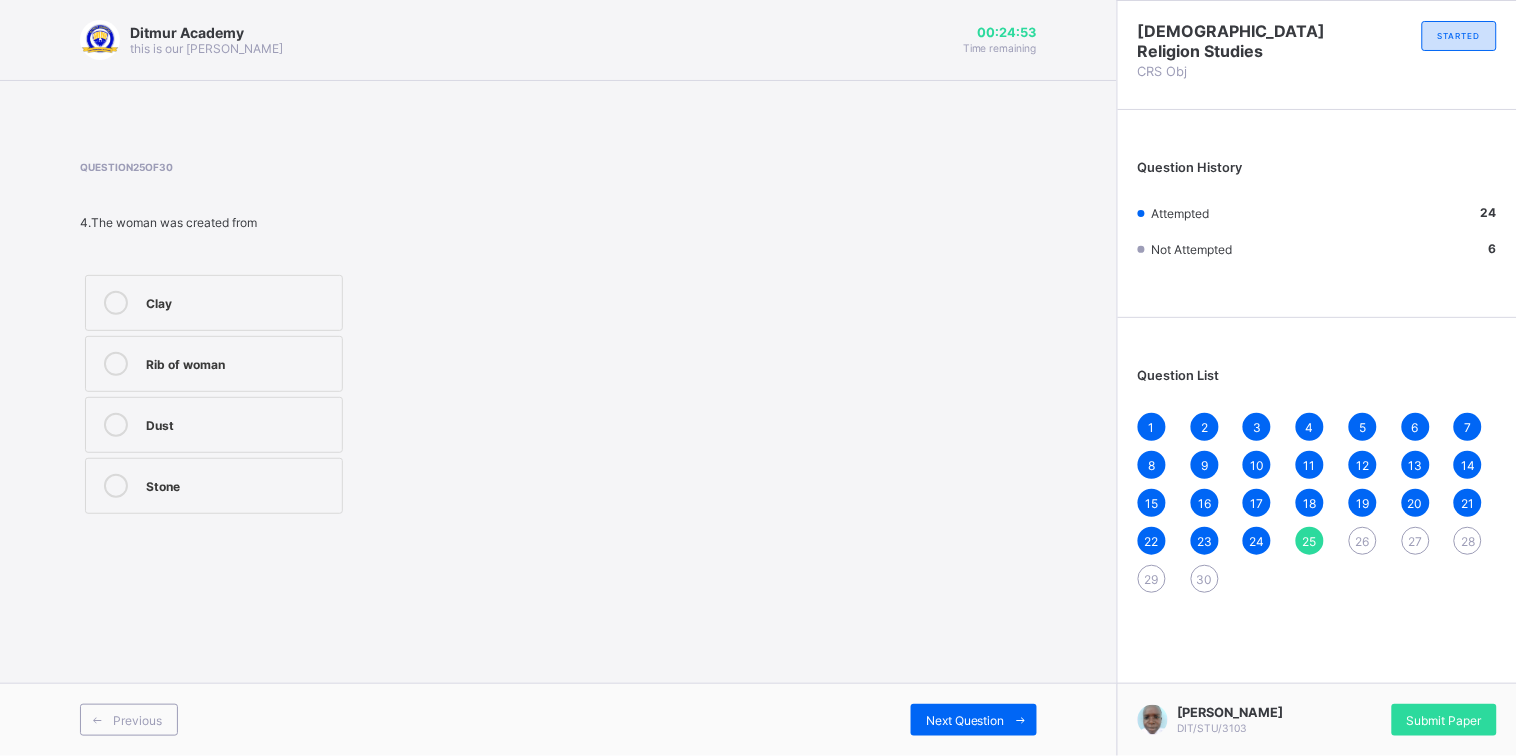 click on "Rib of woman" at bounding box center [214, 364] 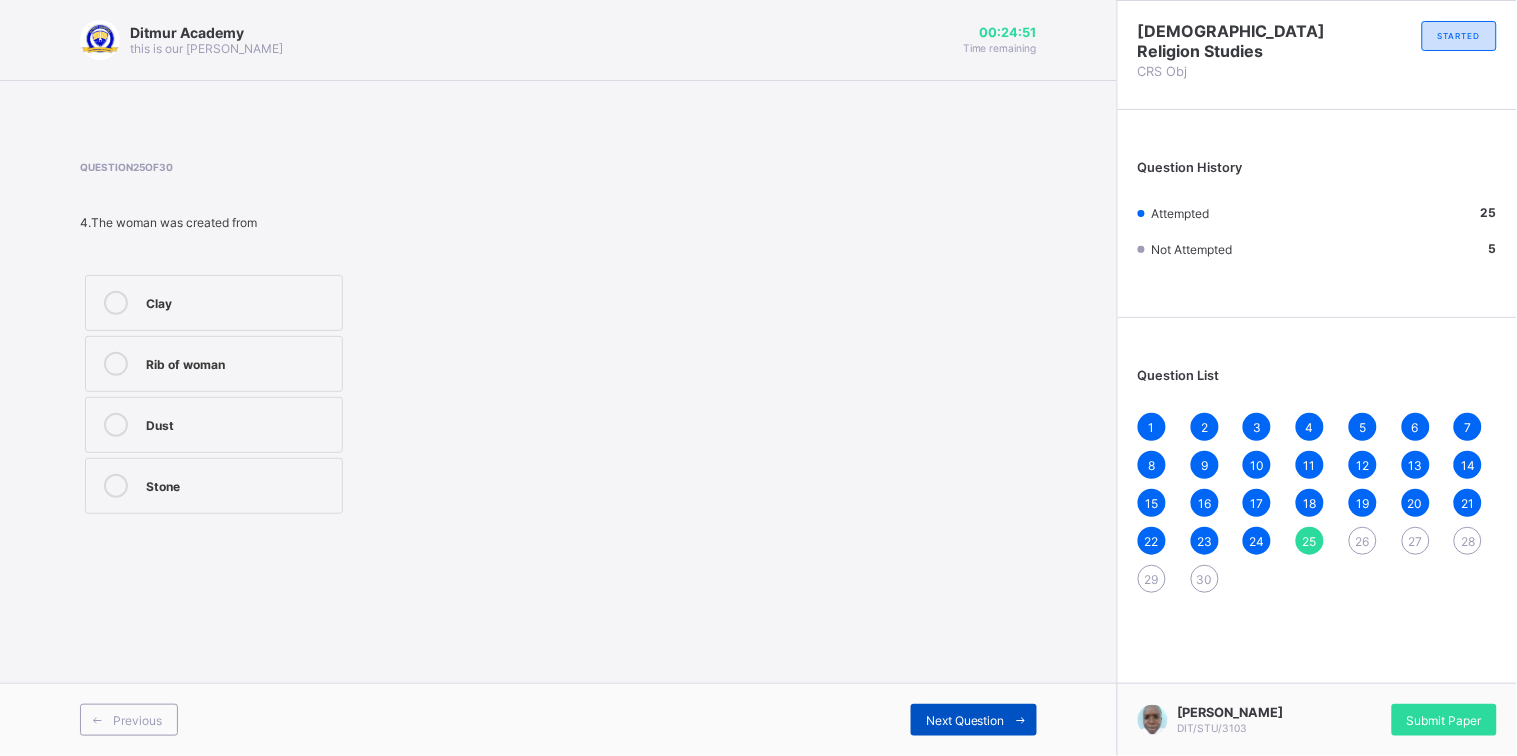 click on "Next Question" at bounding box center (965, 720) 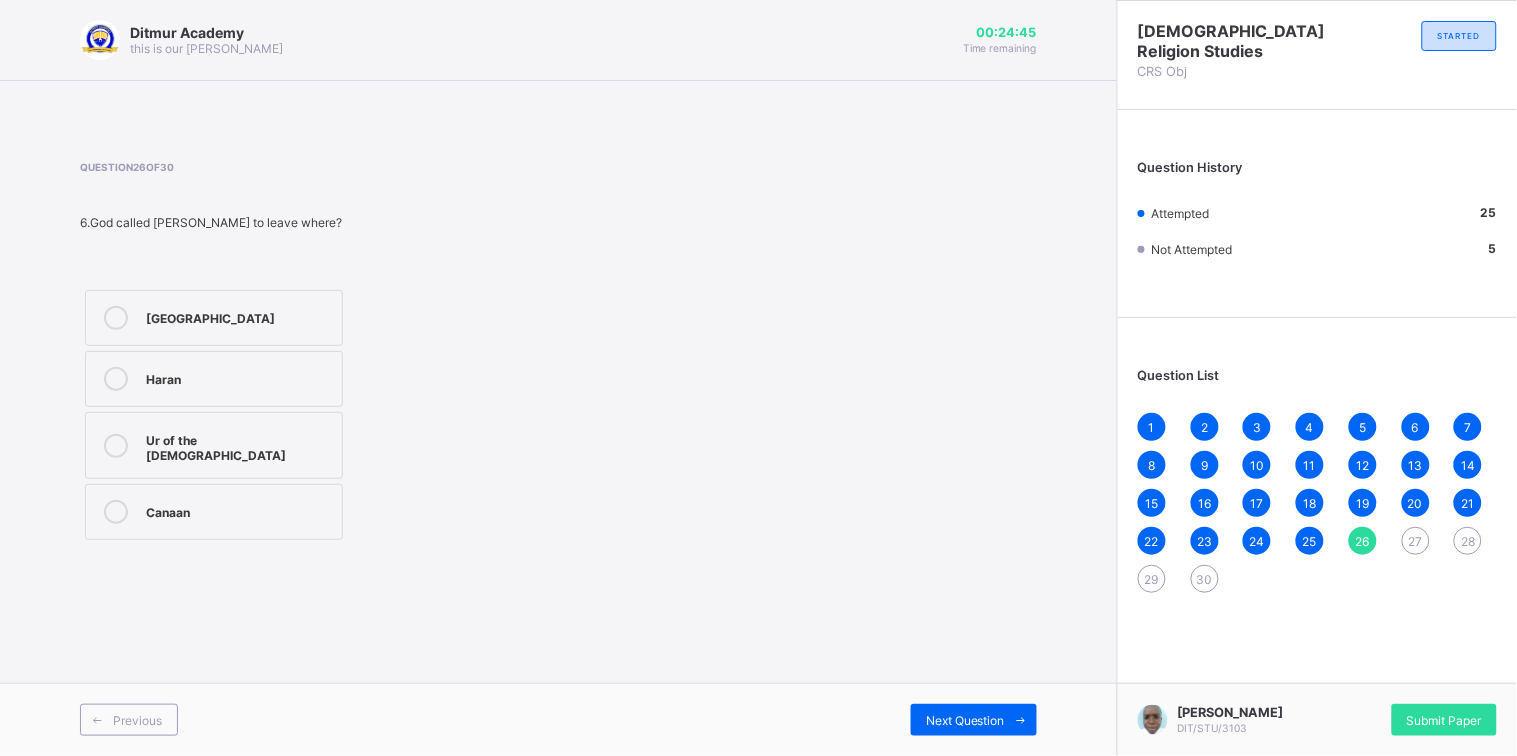 drag, startPoint x: 282, startPoint y: 499, endPoint x: 299, endPoint y: 485, distance: 22.022715 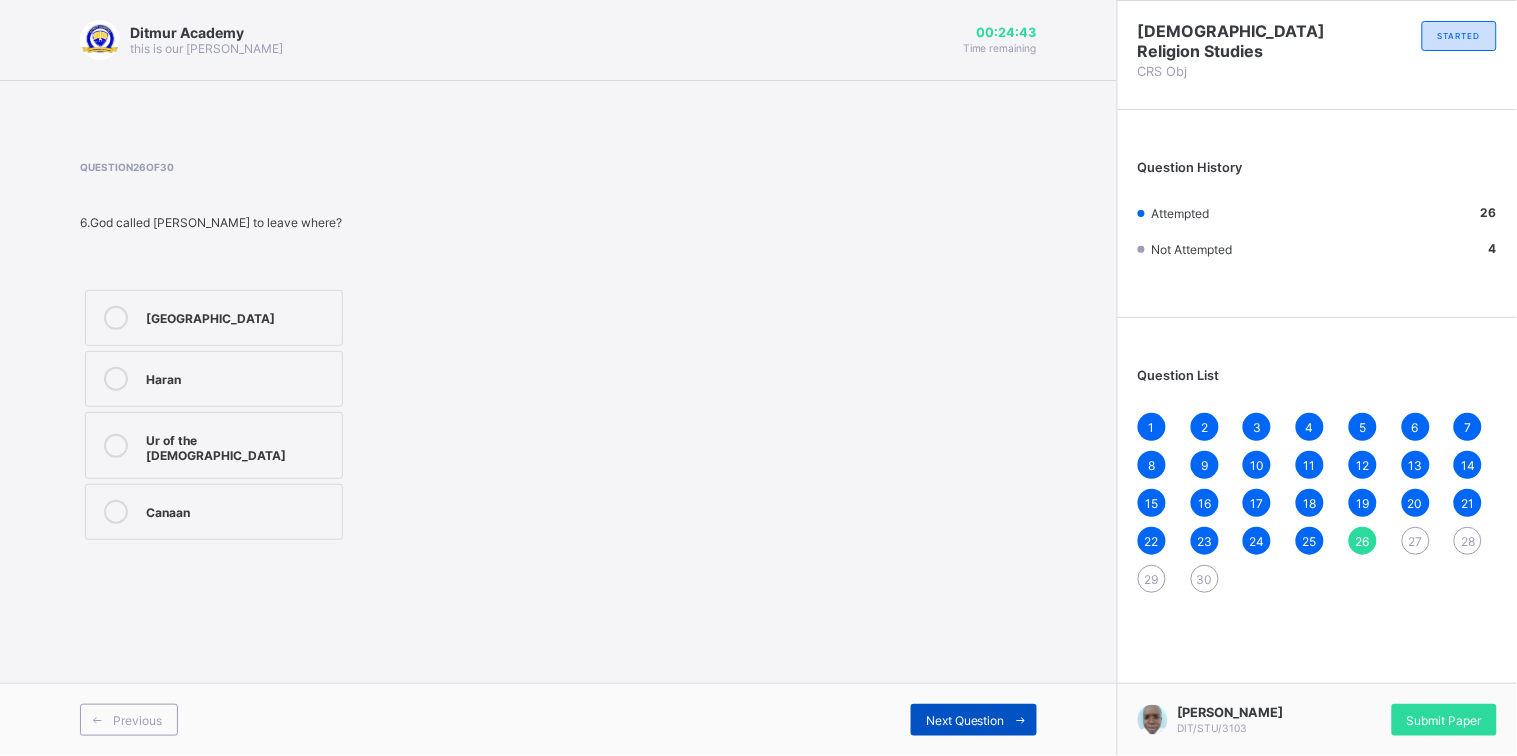 click on "Next Question" at bounding box center (965, 720) 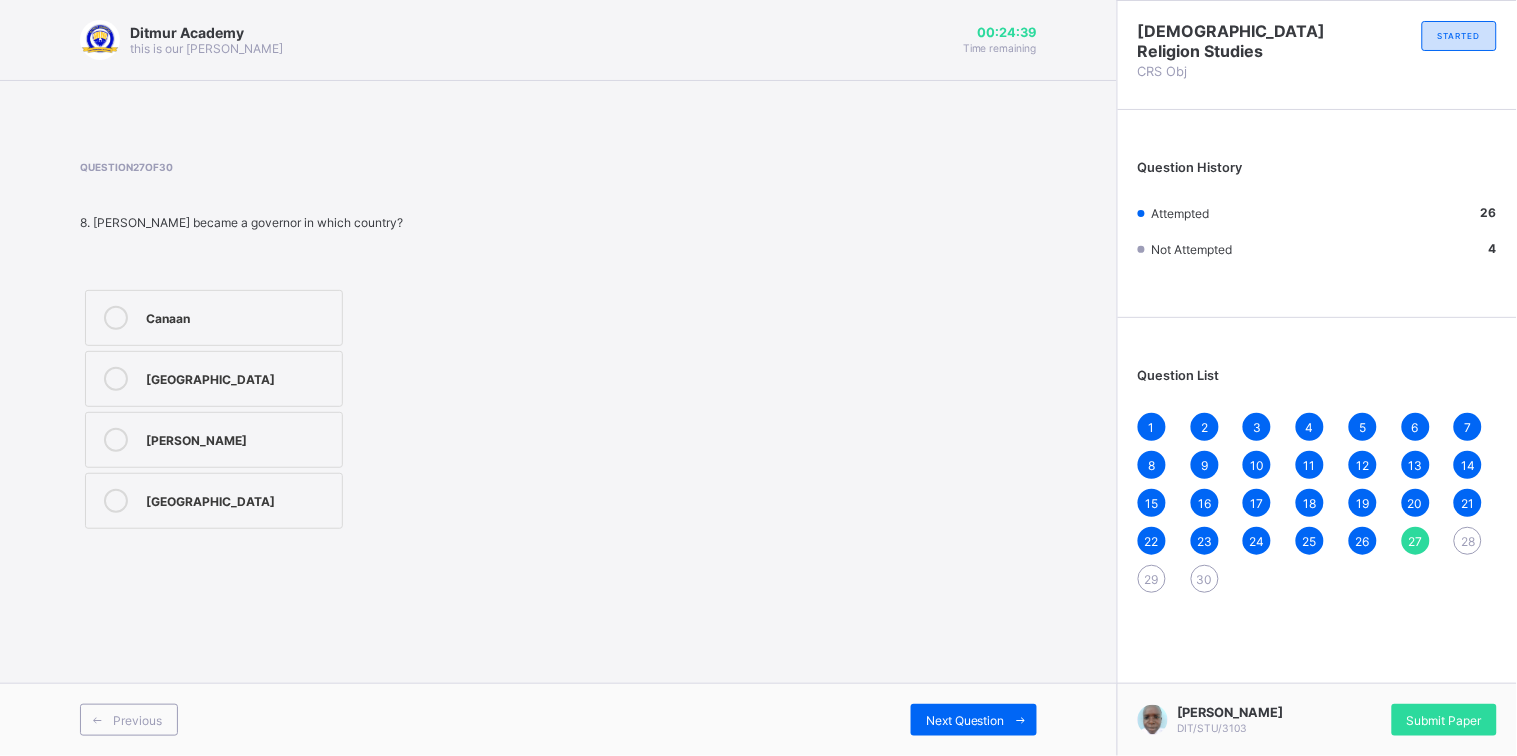 drag, startPoint x: 333, startPoint y: 486, endPoint x: 349, endPoint y: 470, distance: 22.627417 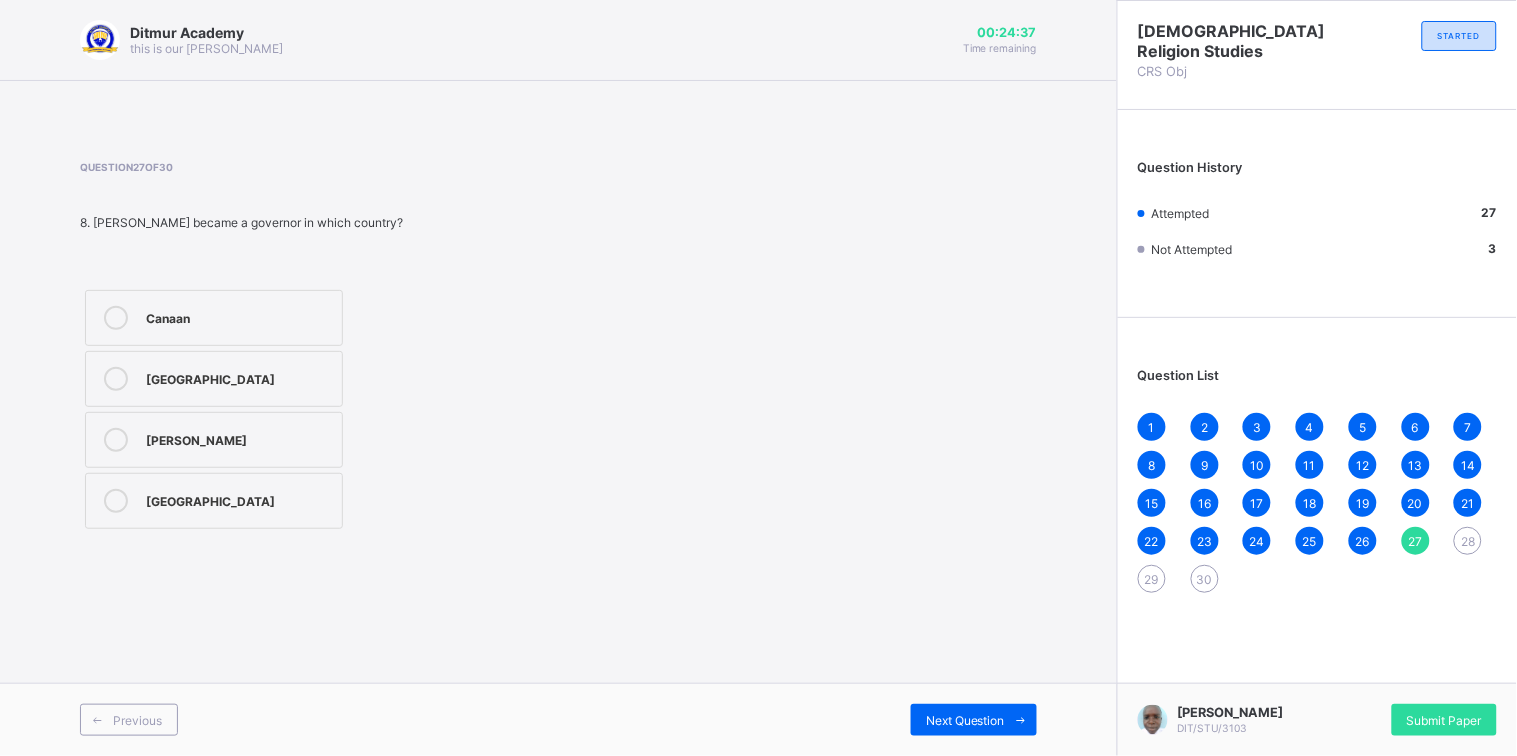 drag, startPoint x: 999, startPoint y: 720, endPoint x: 984, endPoint y: 697, distance: 27.45906 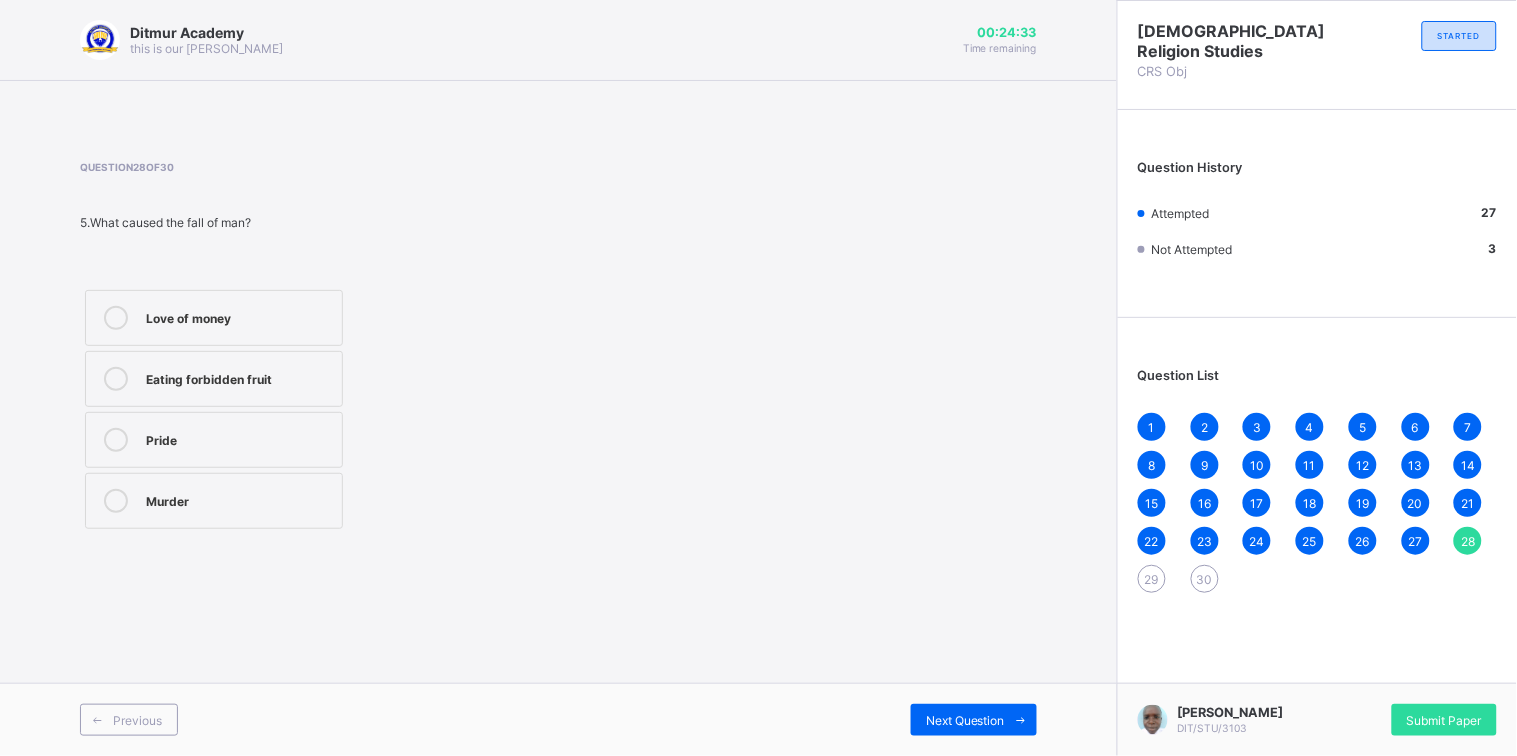 click on "Eating forbidden fruit" at bounding box center (239, 377) 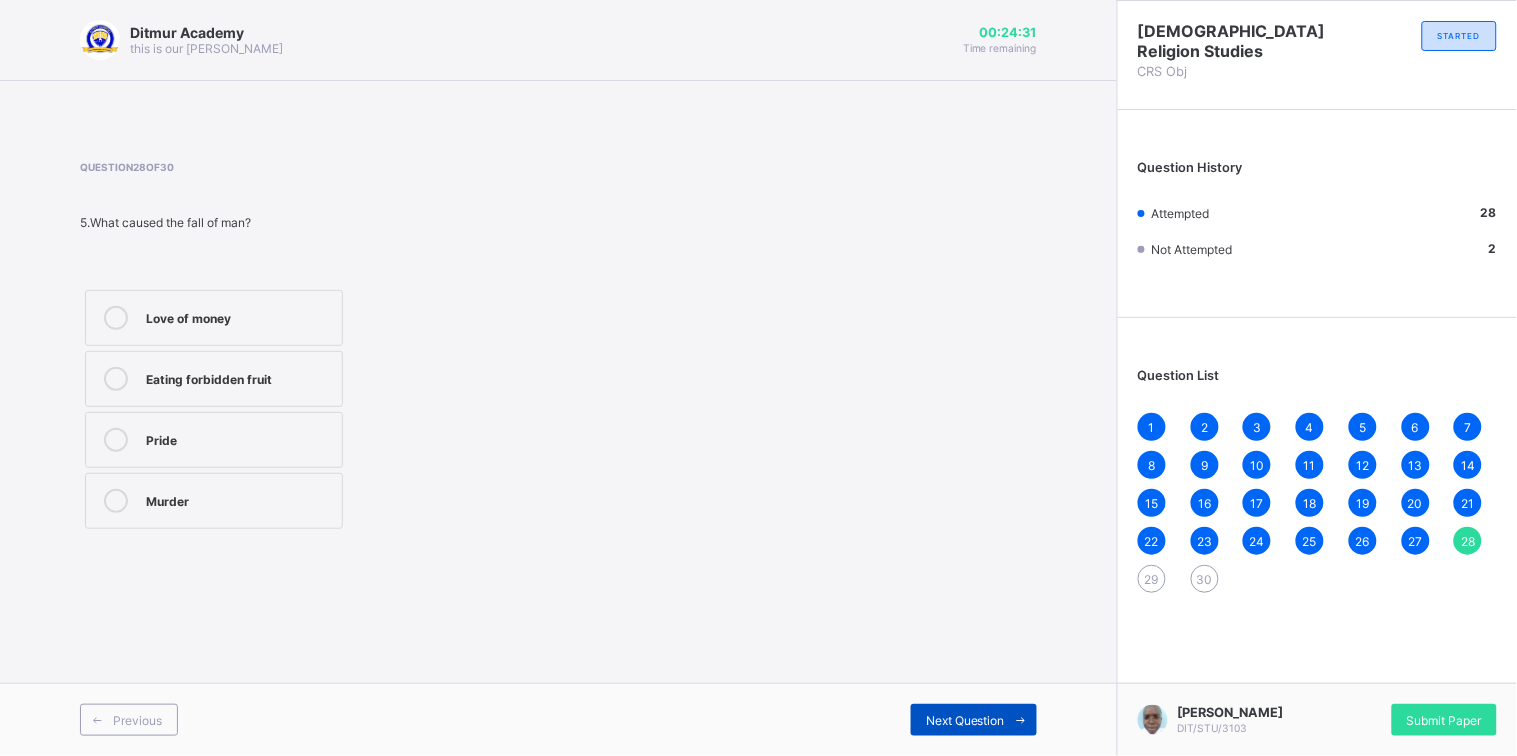 click on "Next Question" at bounding box center (974, 720) 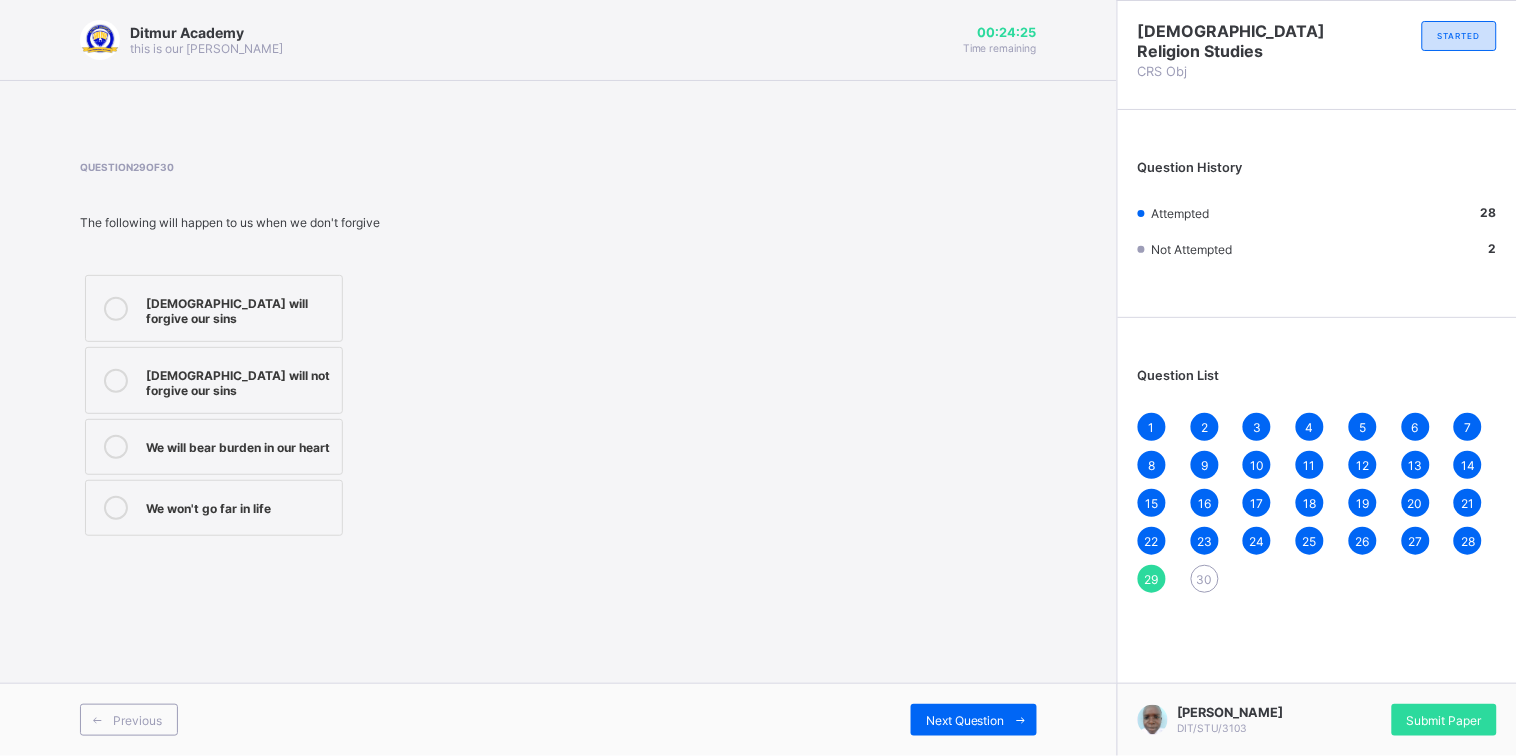 click on "We will bear burden in our heart" at bounding box center (239, 445) 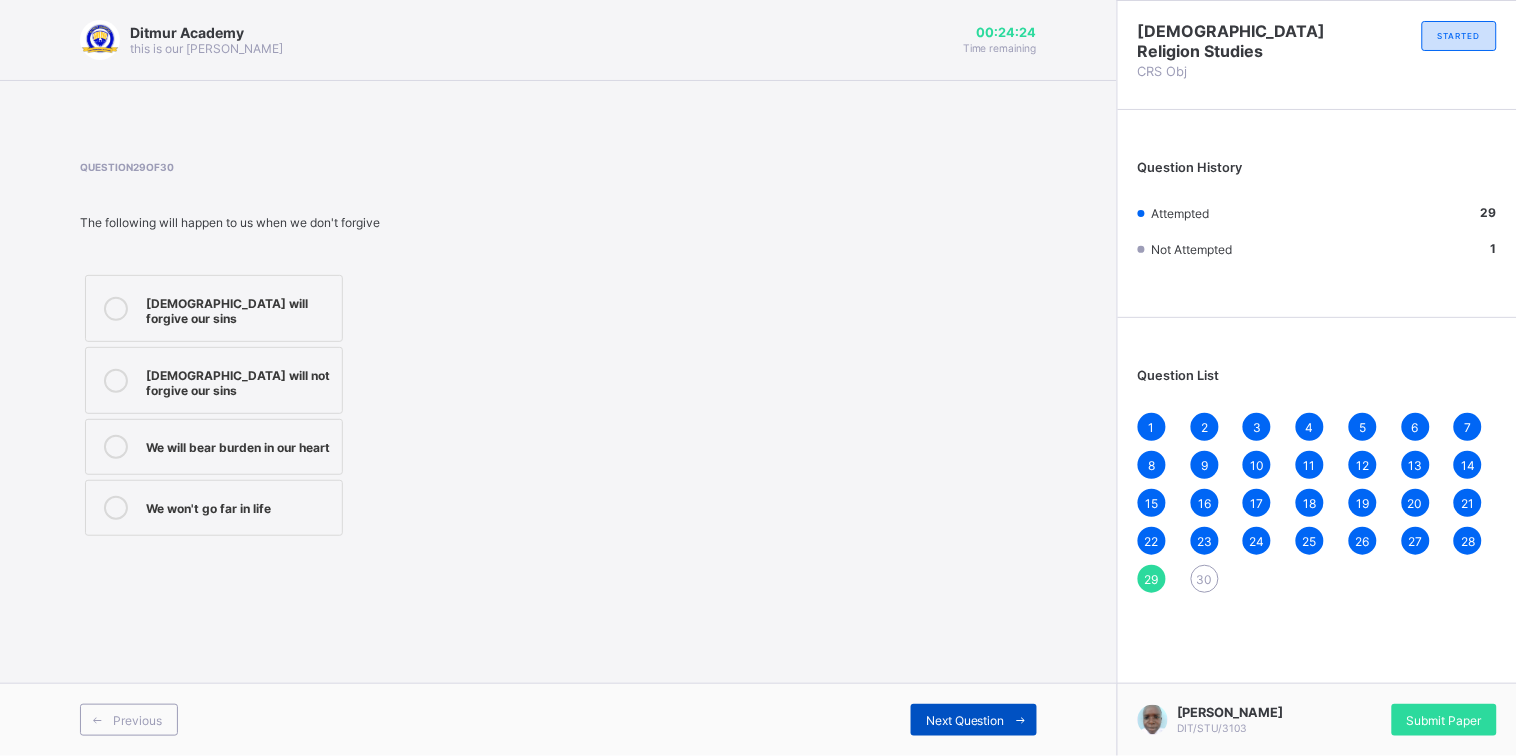 drag, startPoint x: 936, startPoint y: 715, endPoint x: 918, endPoint y: 720, distance: 18.681541 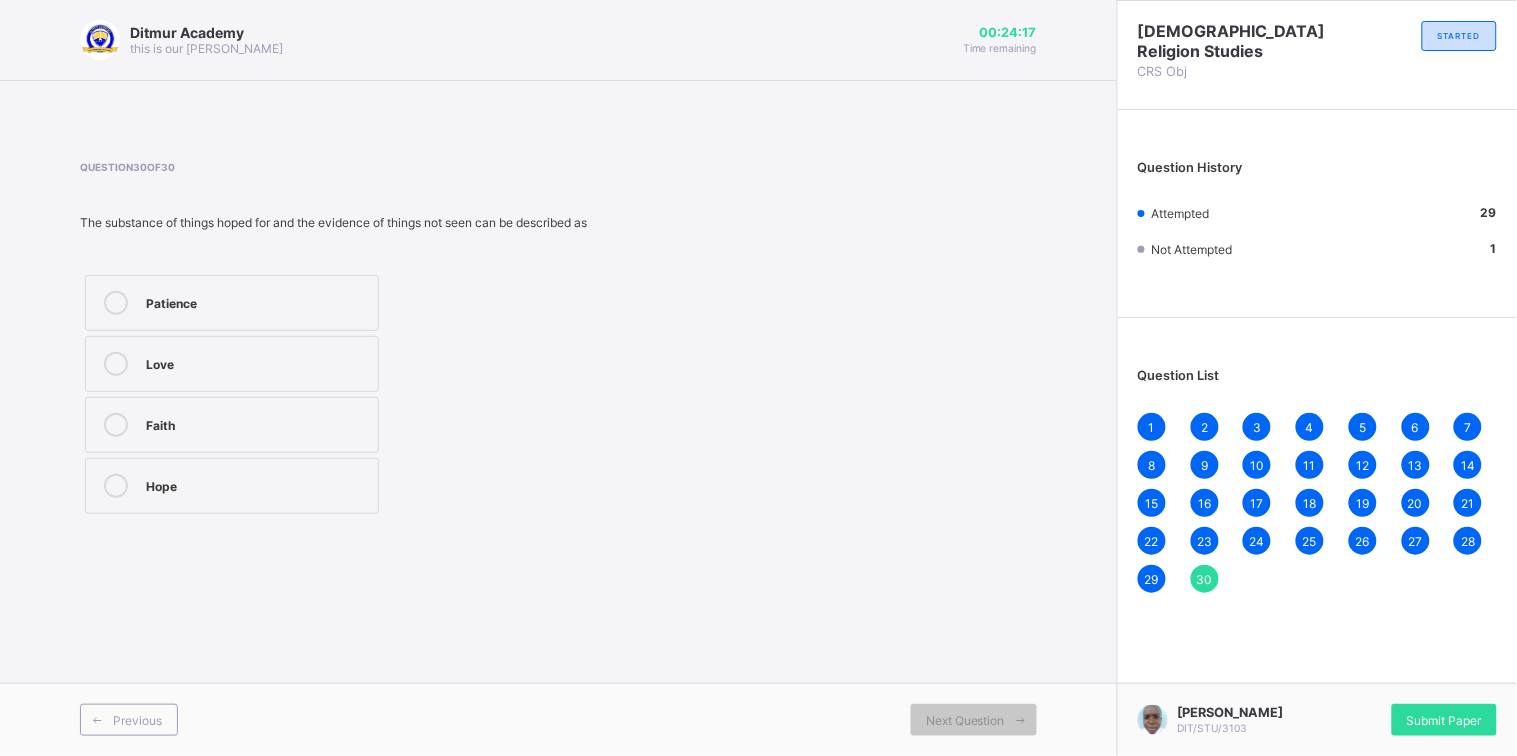 click on "Faith" at bounding box center [257, 423] 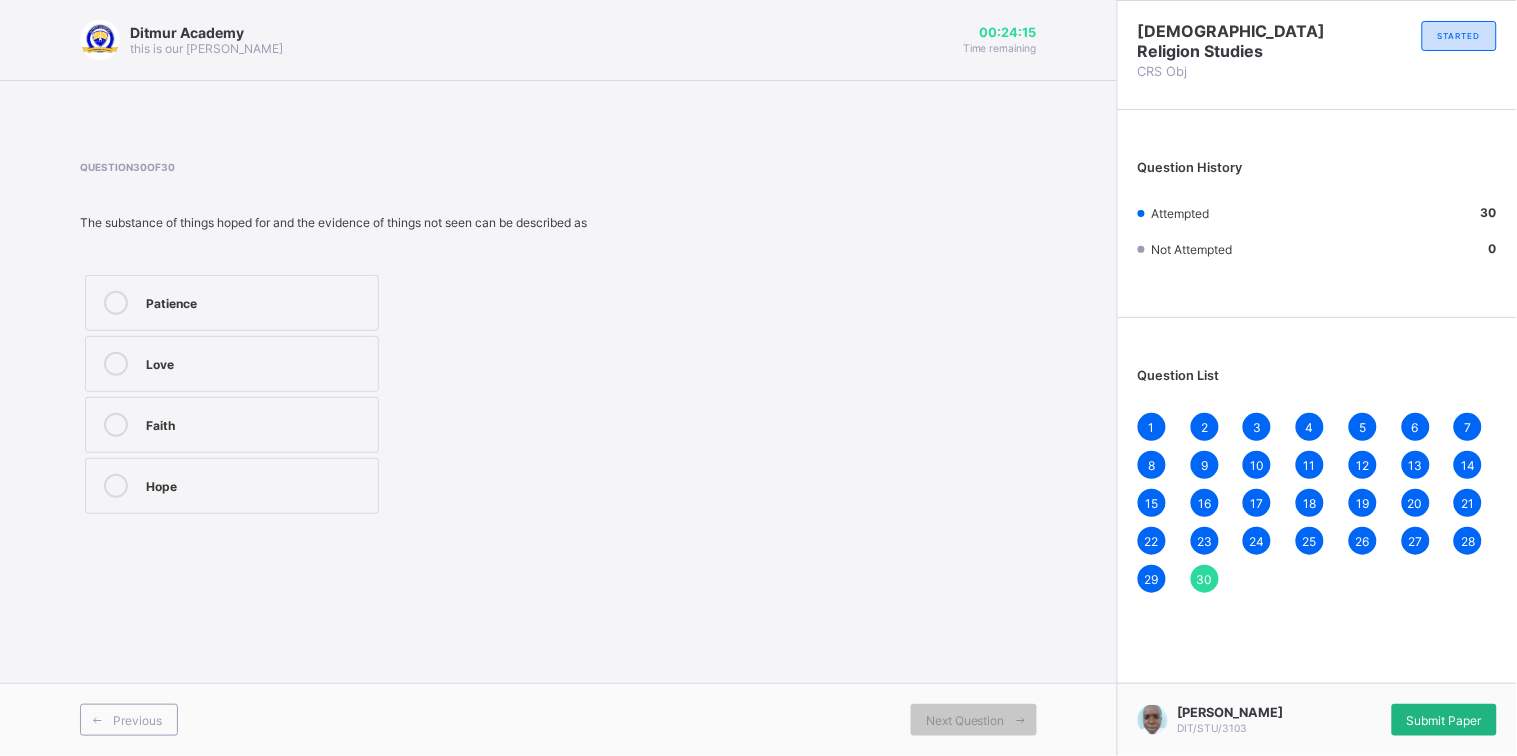 click on "Submit Paper" at bounding box center (1444, 720) 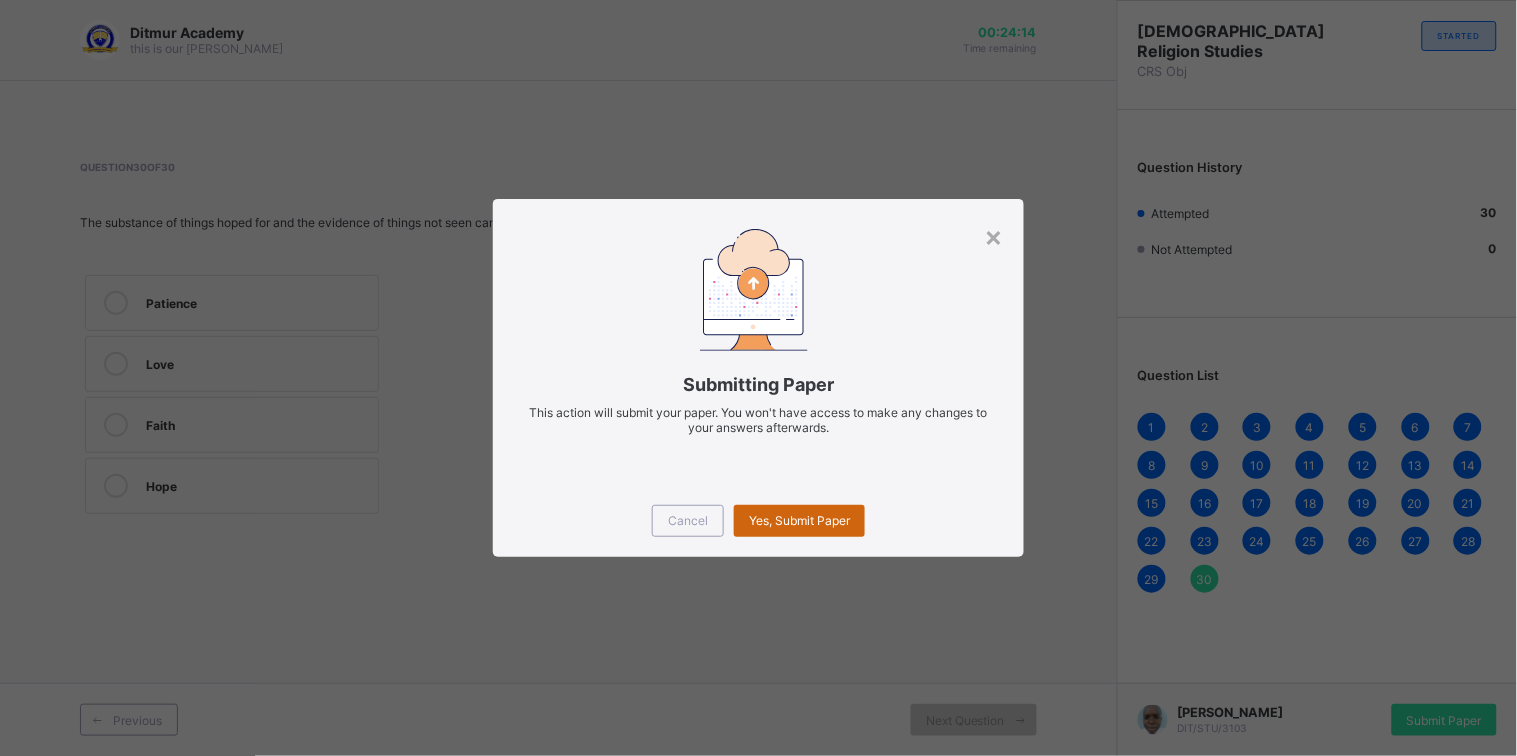 click on "Yes, Submit Paper" at bounding box center [799, 520] 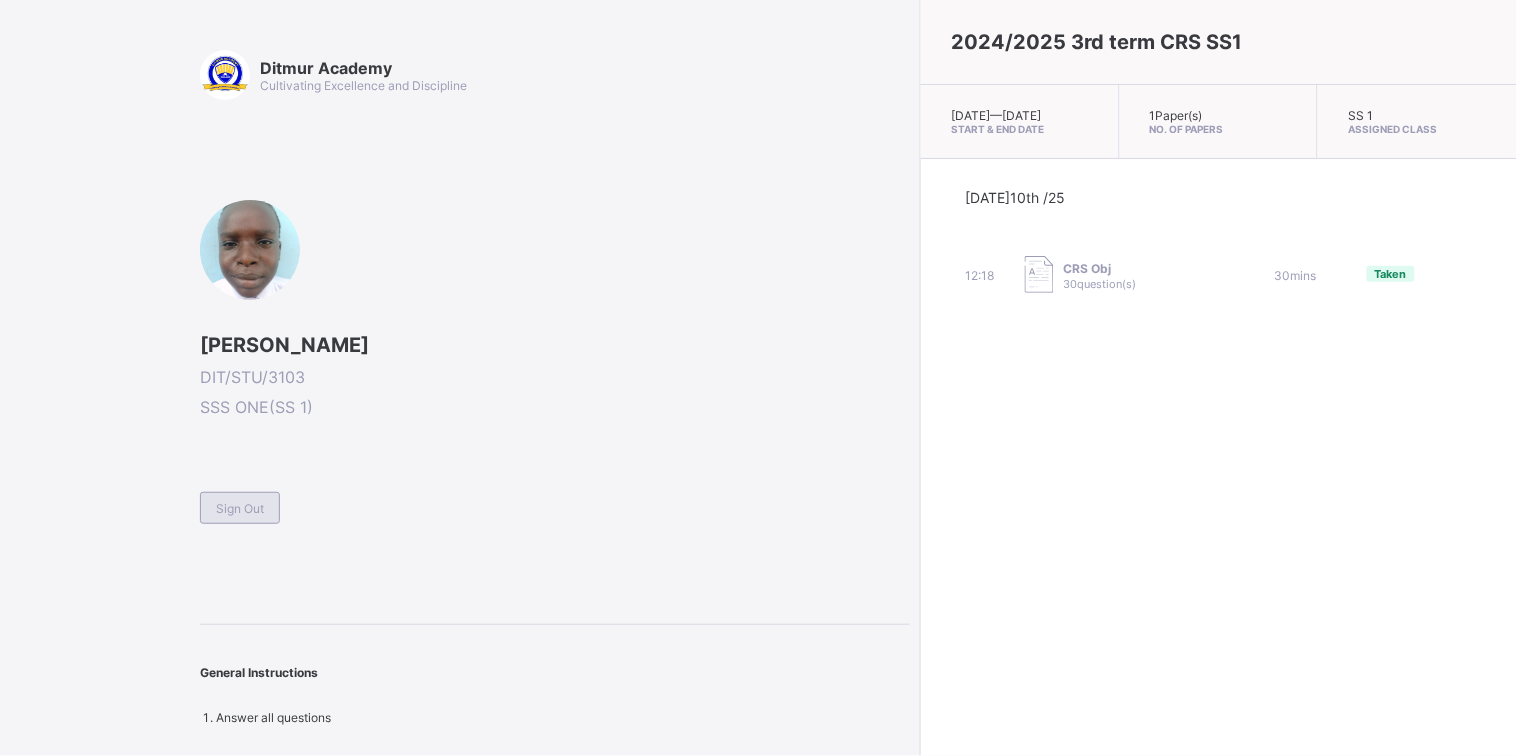 click on "Sign Out" at bounding box center [240, 508] 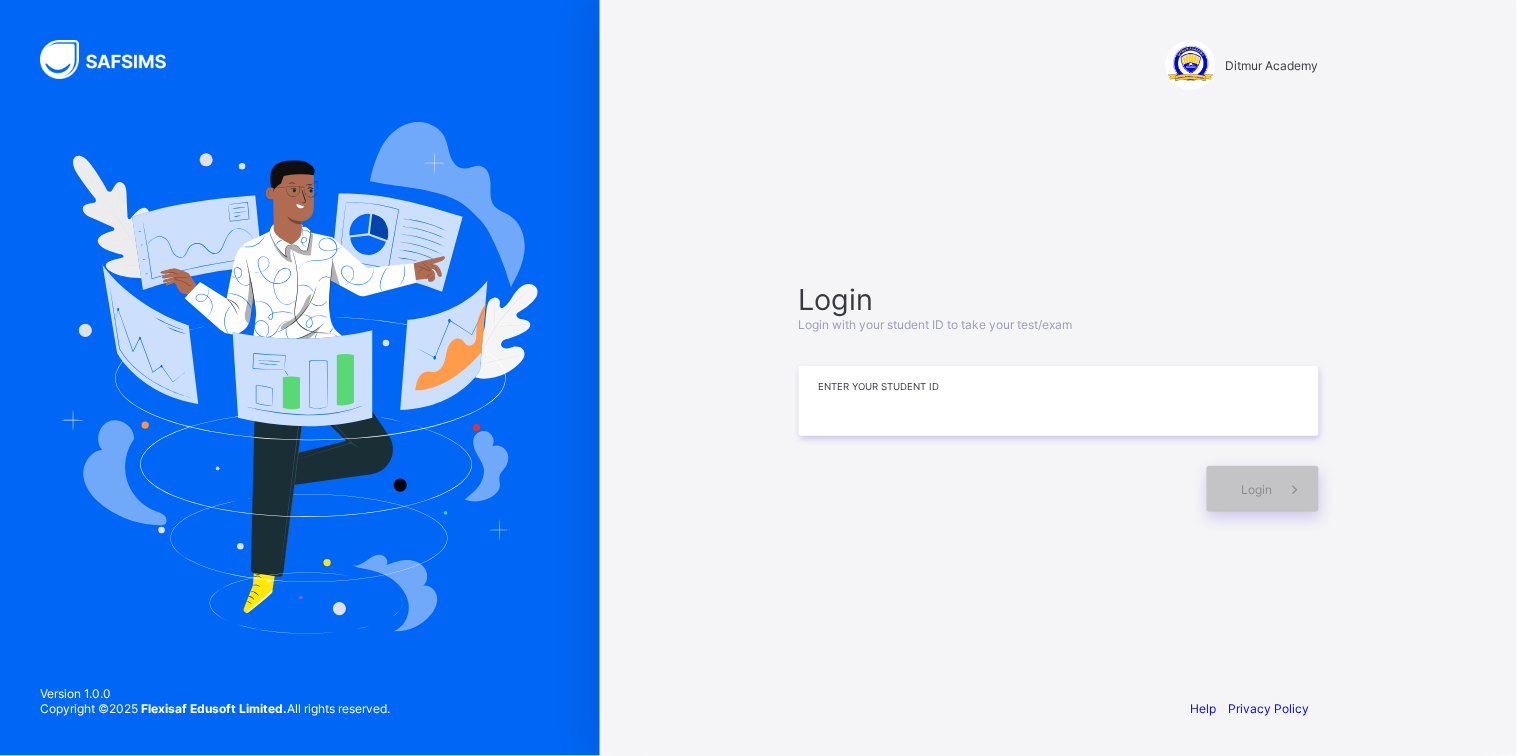 drag, startPoint x: 856, startPoint y: 388, endPoint x: 832, endPoint y: 409, distance: 31.890438 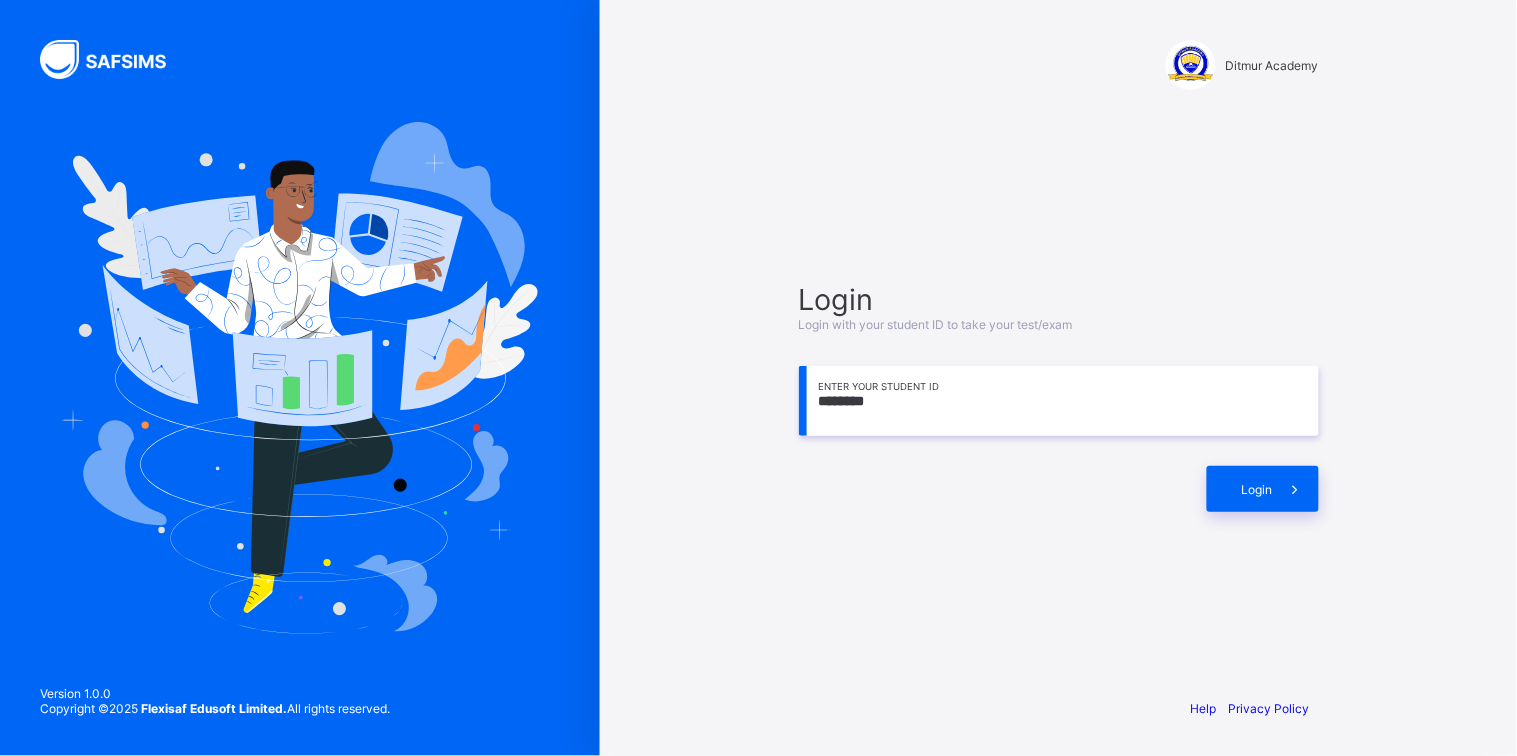 drag, startPoint x: 790, startPoint y: 368, endPoint x: 0, endPoint y: 178, distance: 812.5269 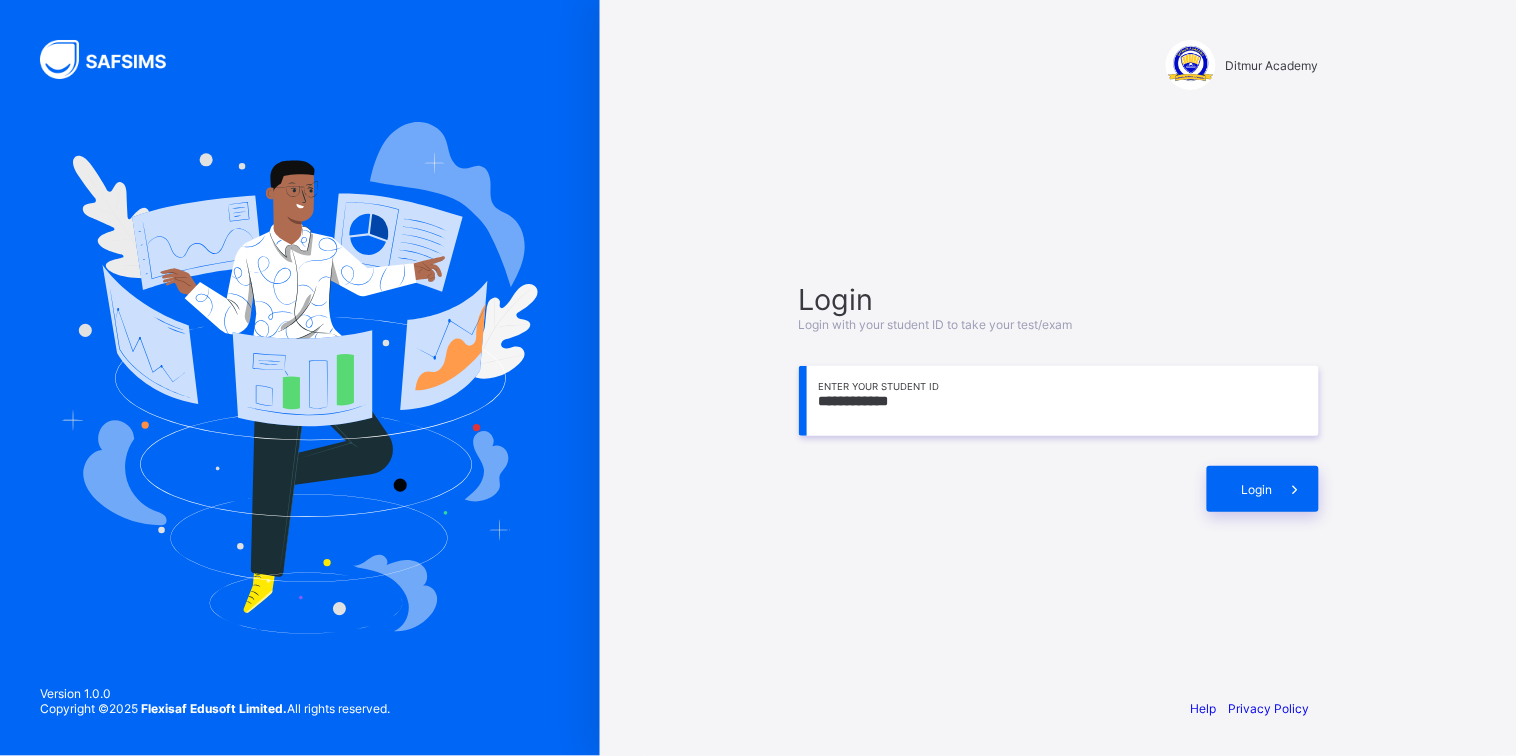 type on "**********" 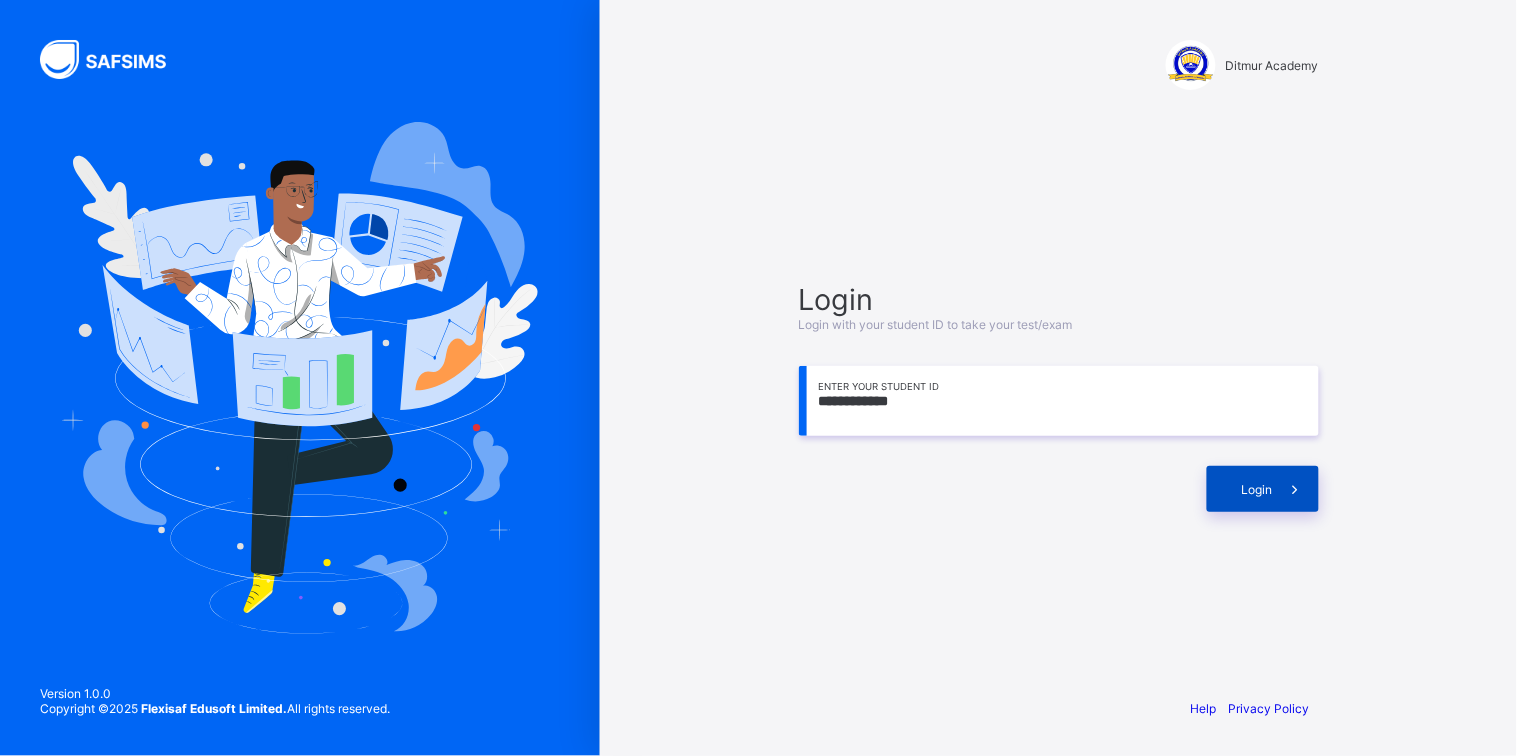 click on "Login" at bounding box center (1257, 489) 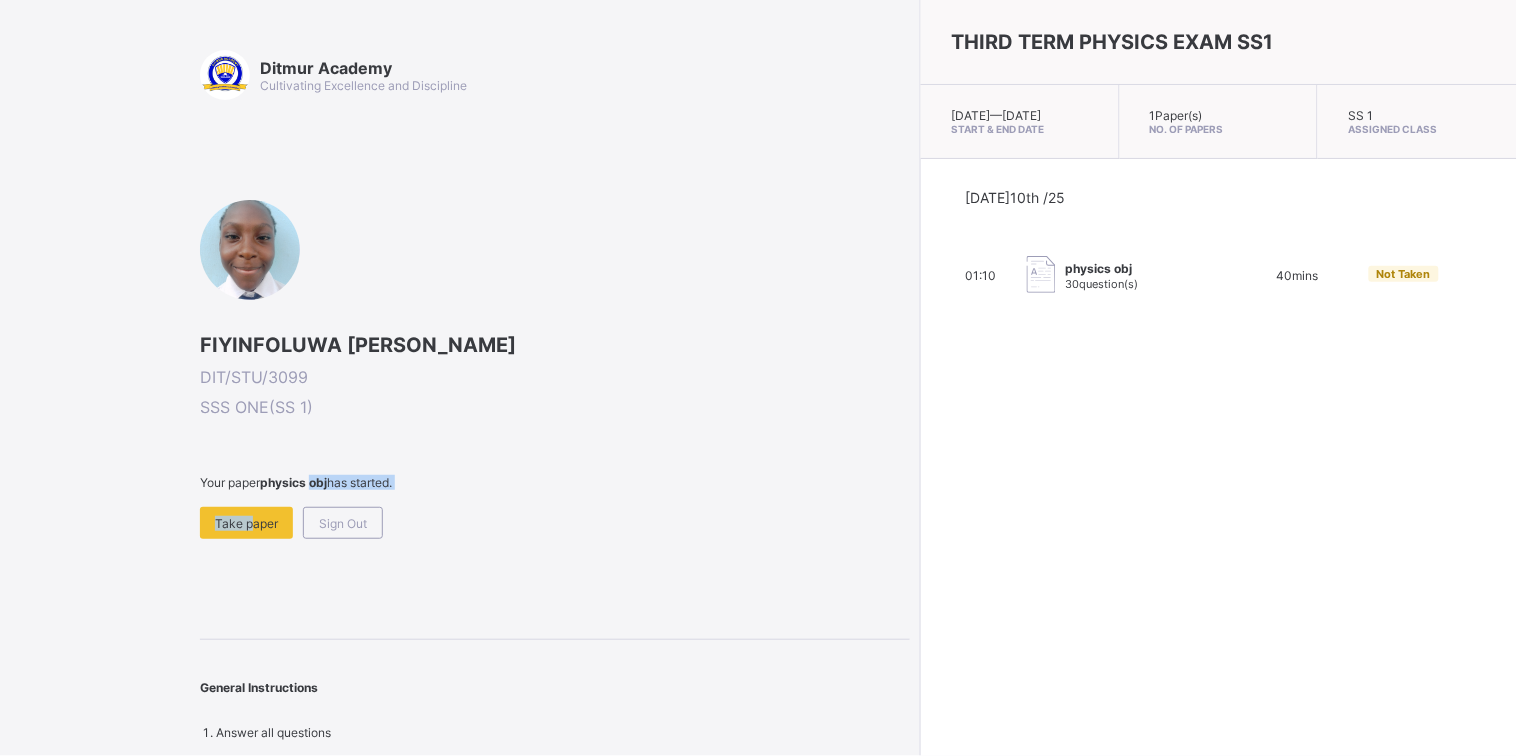drag, startPoint x: 244, startPoint y: 519, endPoint x: 313, endPoint y: 478, distance: 80.26207 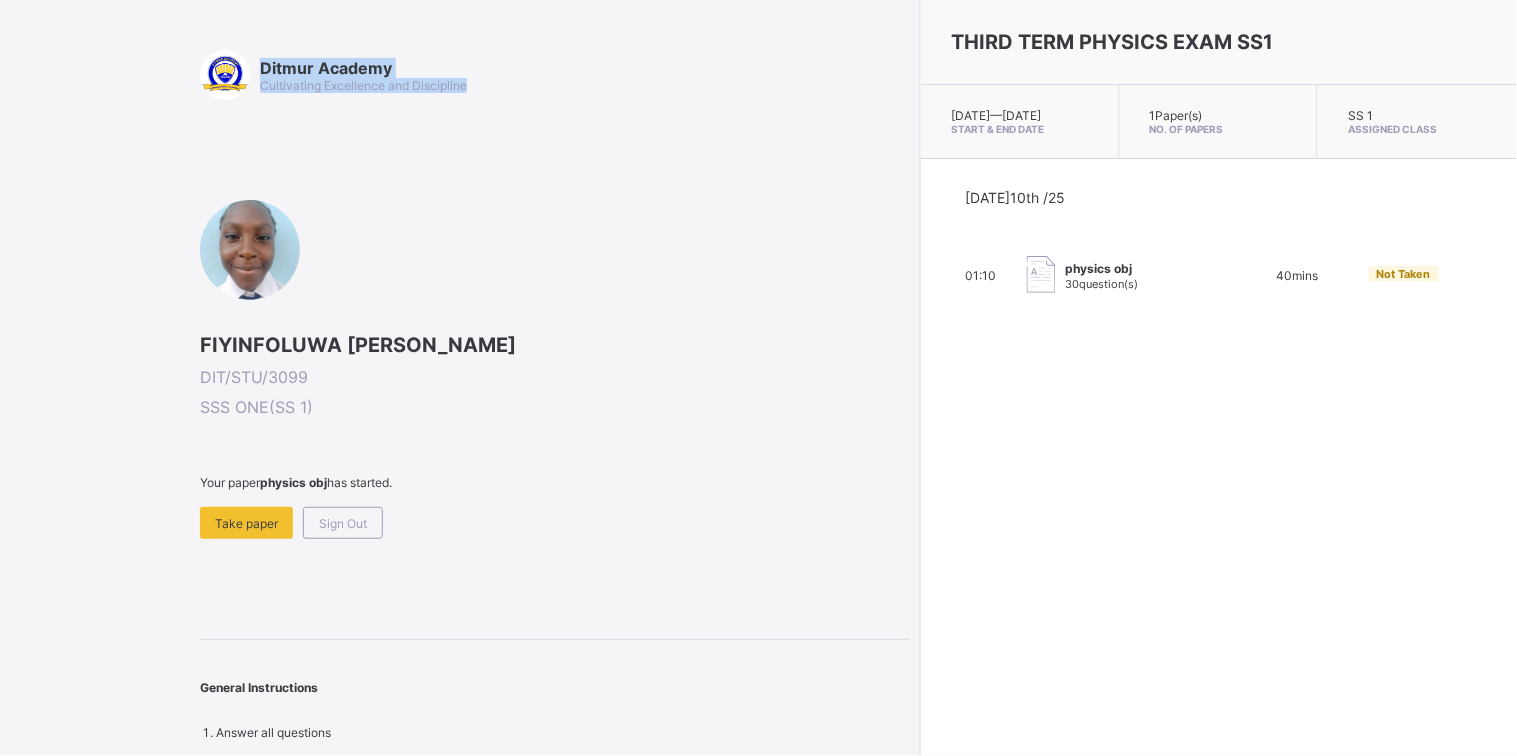 drag, startPoint x: 0, startPoint y: 50, endPoint x: 27, endPoint y: 126, distance: 80.65358 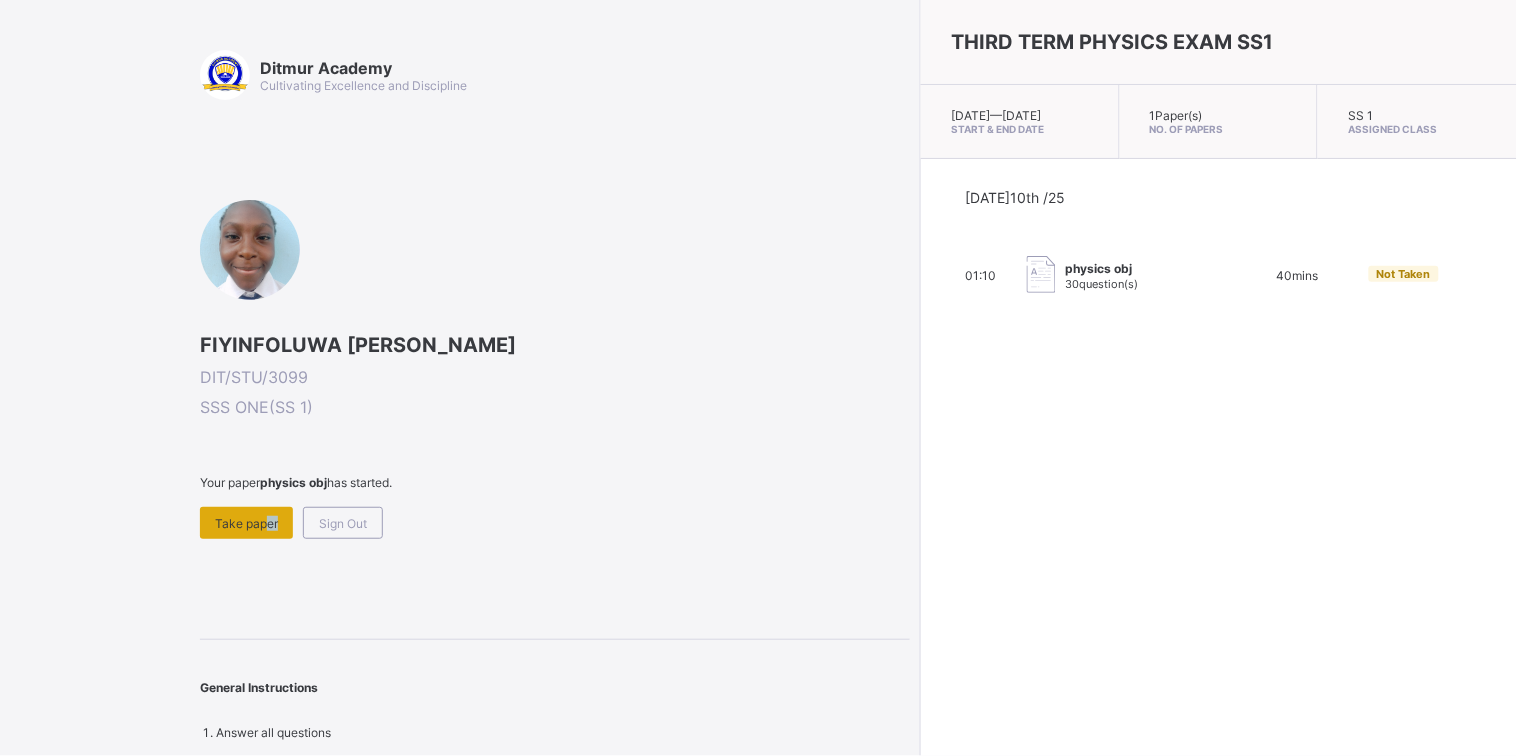 drag, startPoint x: 257, startPoint y: 519, endPoint x: 275, endPoint y: 525, distance: 18.973665 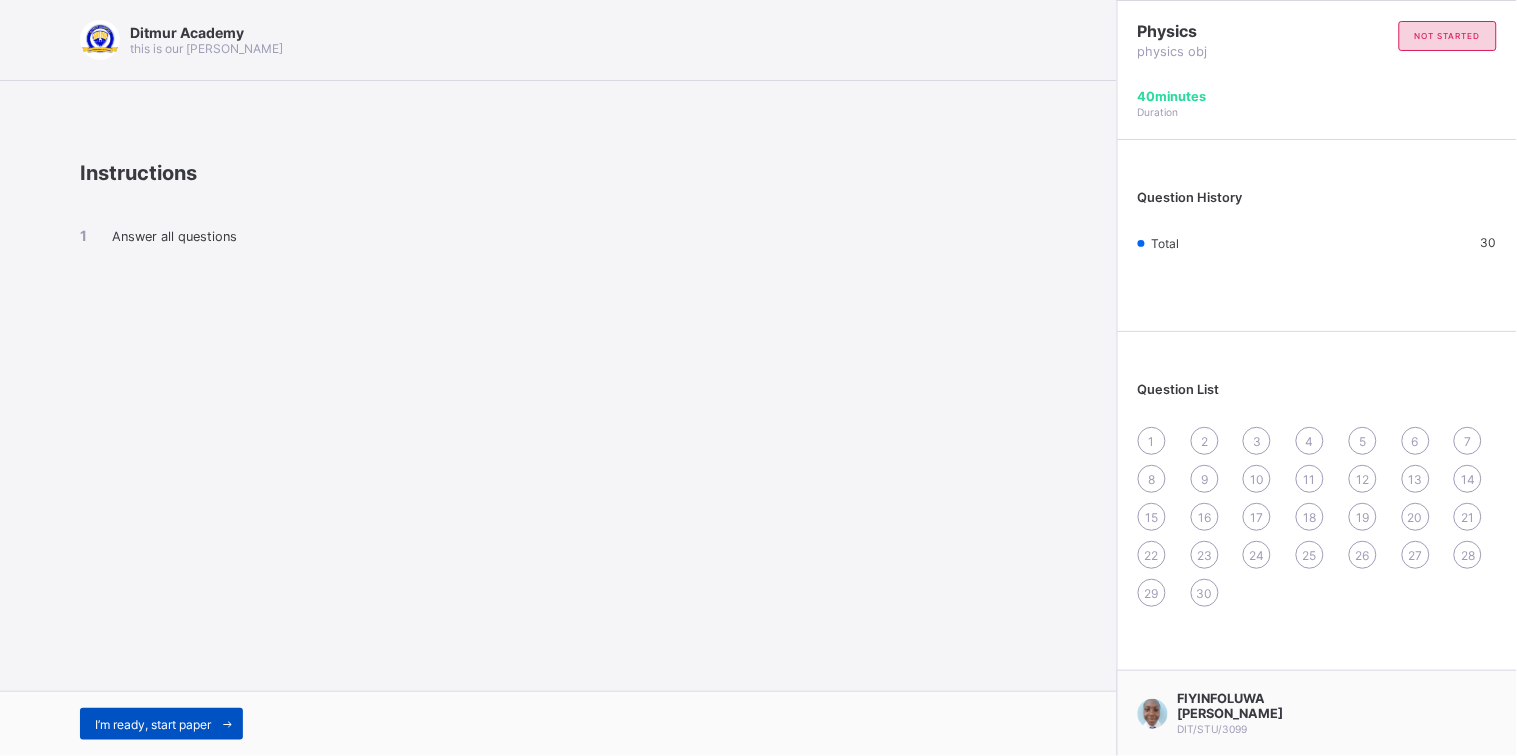 click on "I’m ready, start paper" at bounding box center [161, 724] 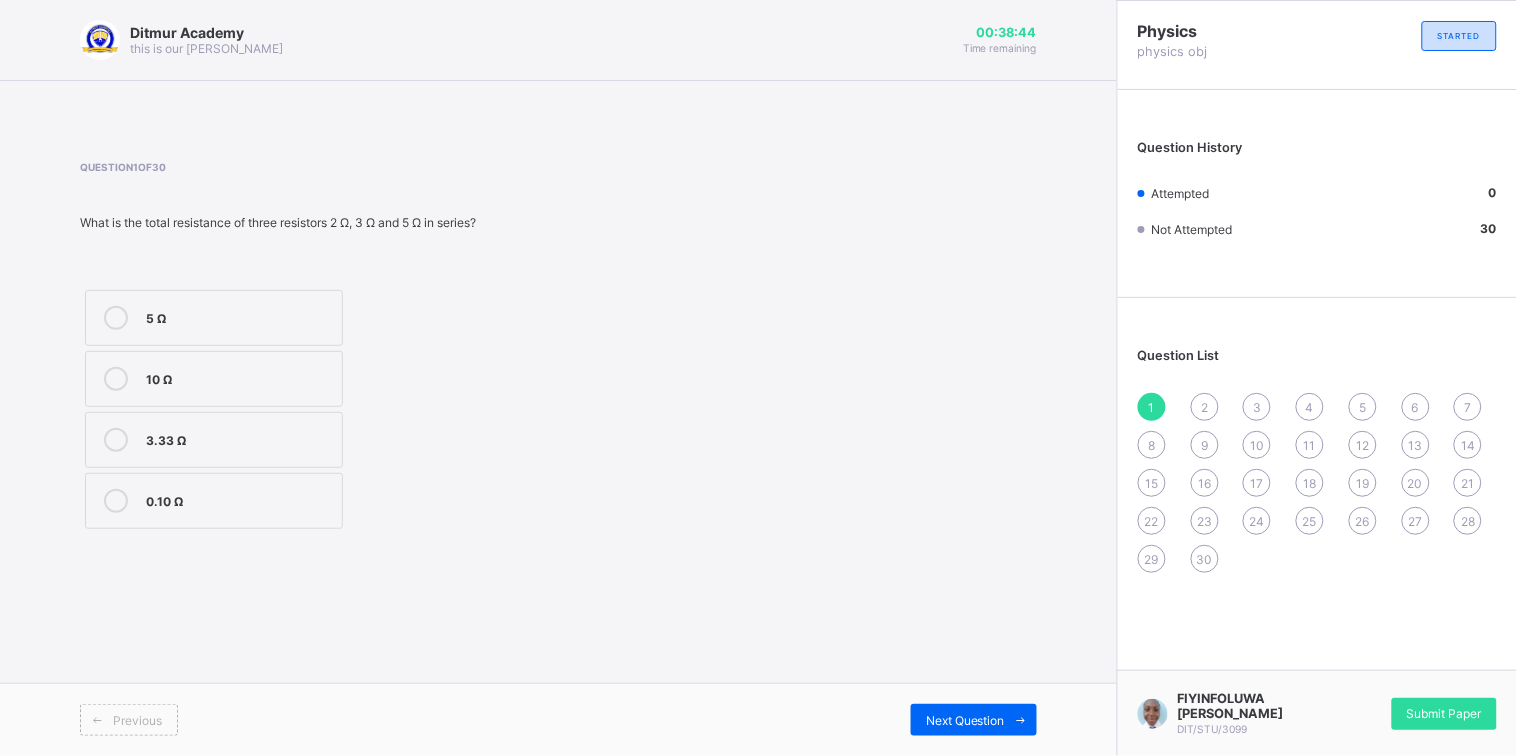 drag, startPoint x: 294, startPoint y: 395, endPoint x: 284, endPoint y: 393, distance: 10.198039 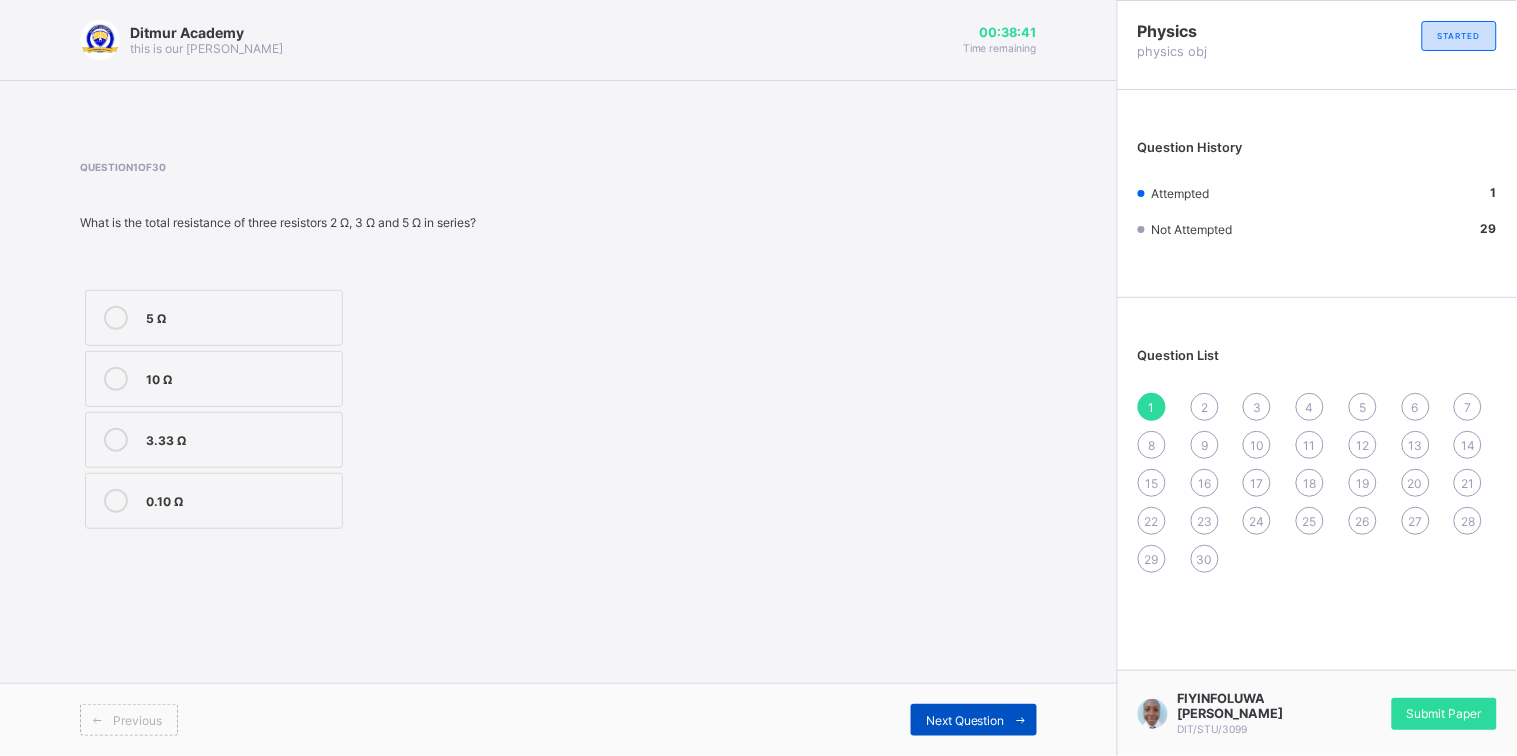 click at bounding box center (1021, 720) 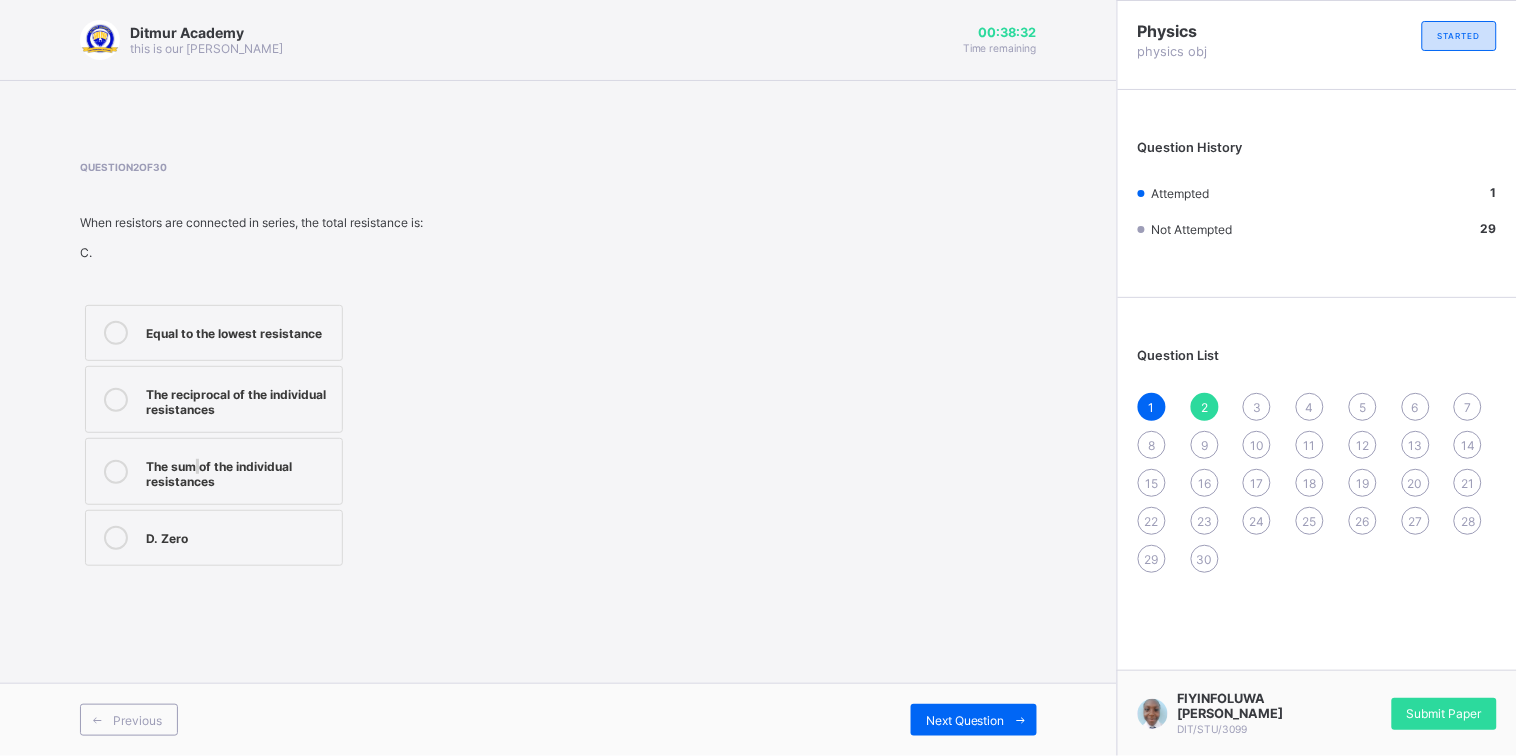 click on "The sum of the individual resistances" at bounding box center (239, 471) 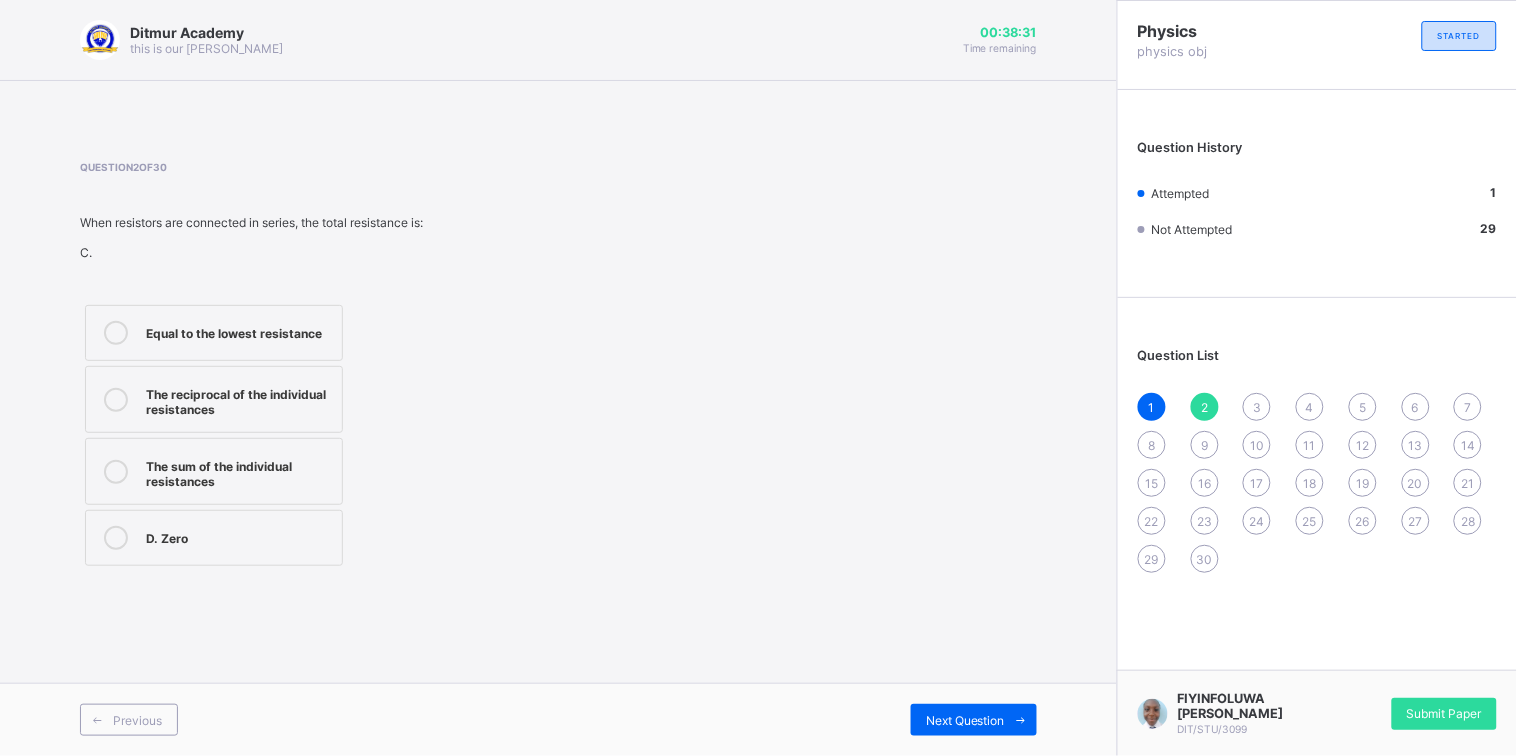 click on "The sum of the individual resistances" at bounding box center [239, 471] 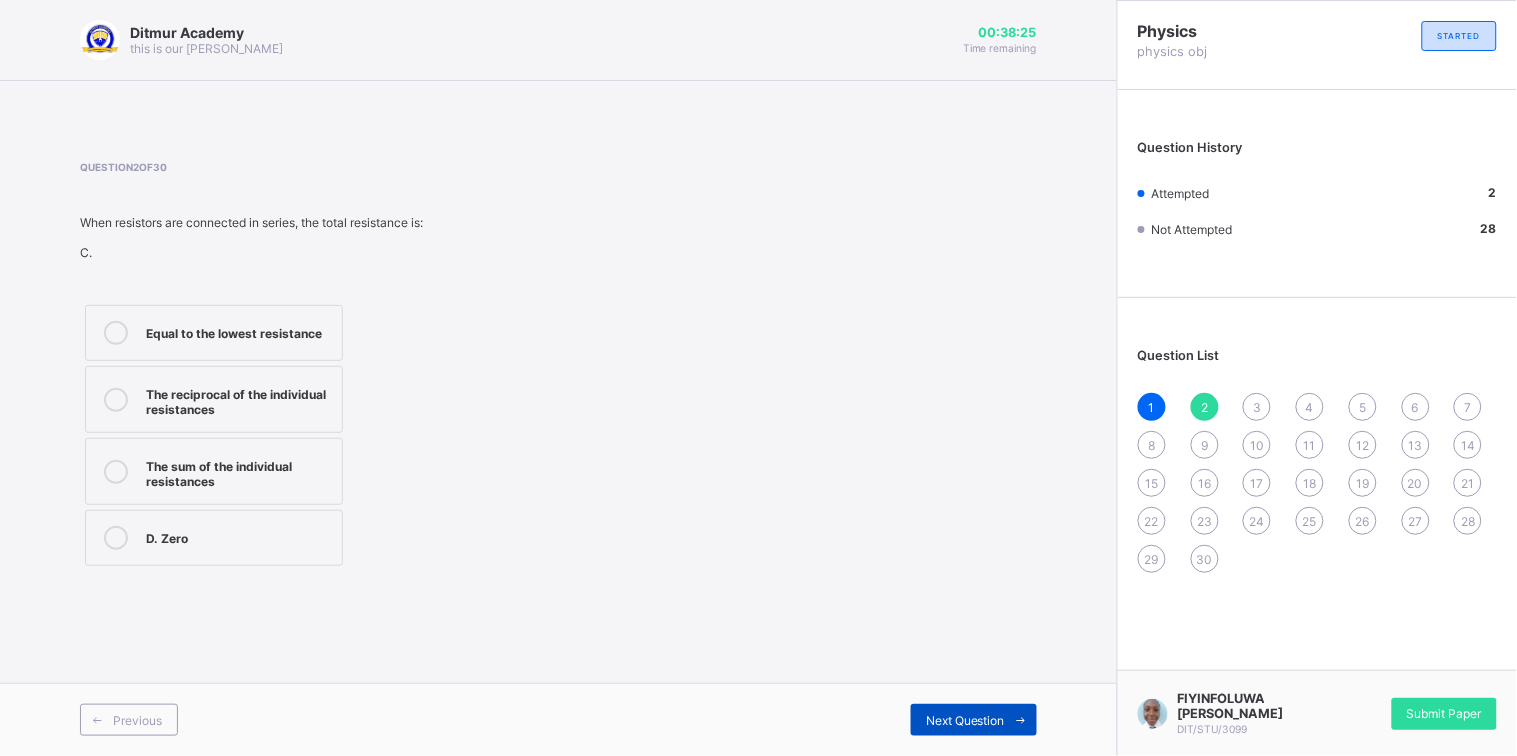 click on "Next Question" at bounding box center [965, 720] 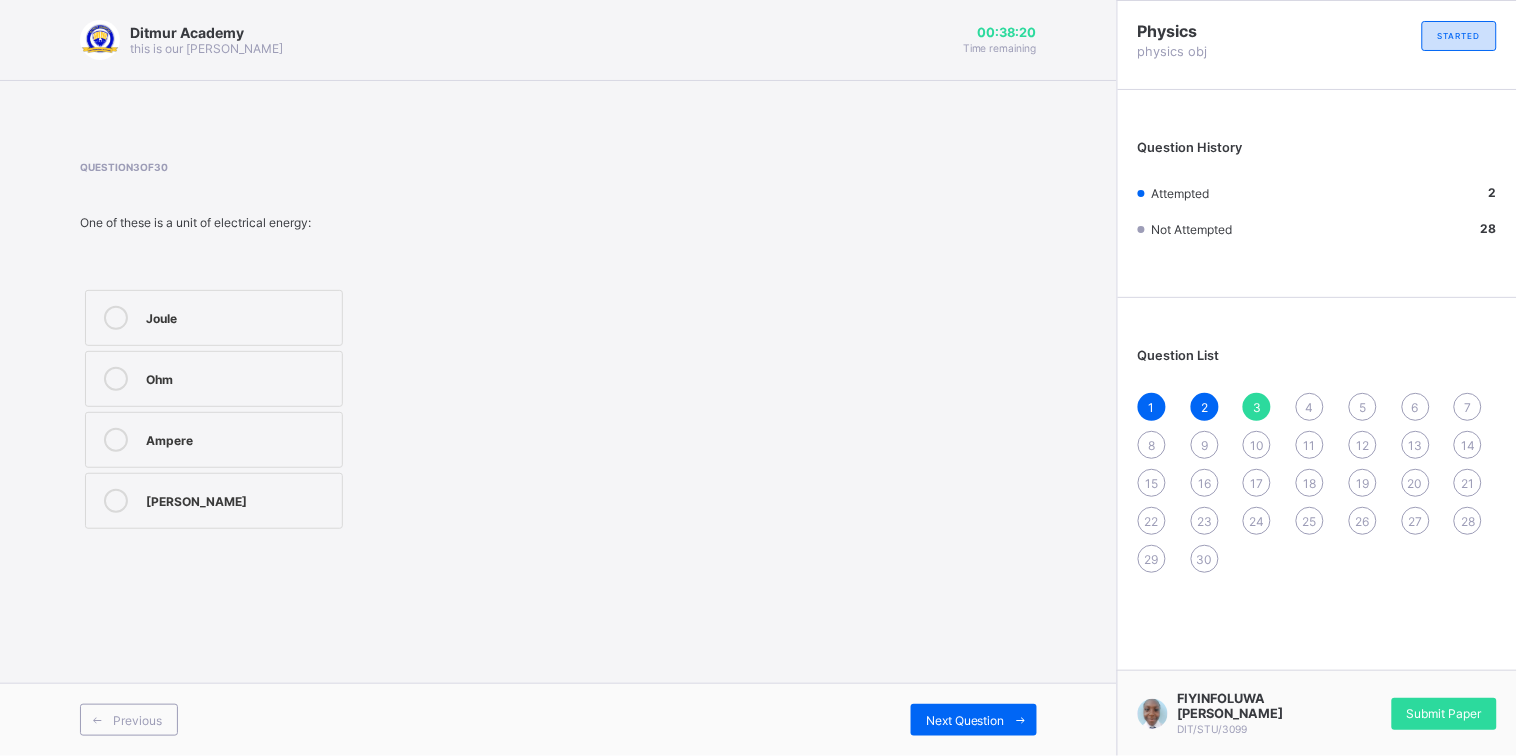 click on "Ohm" at bounding box center (239, 377) 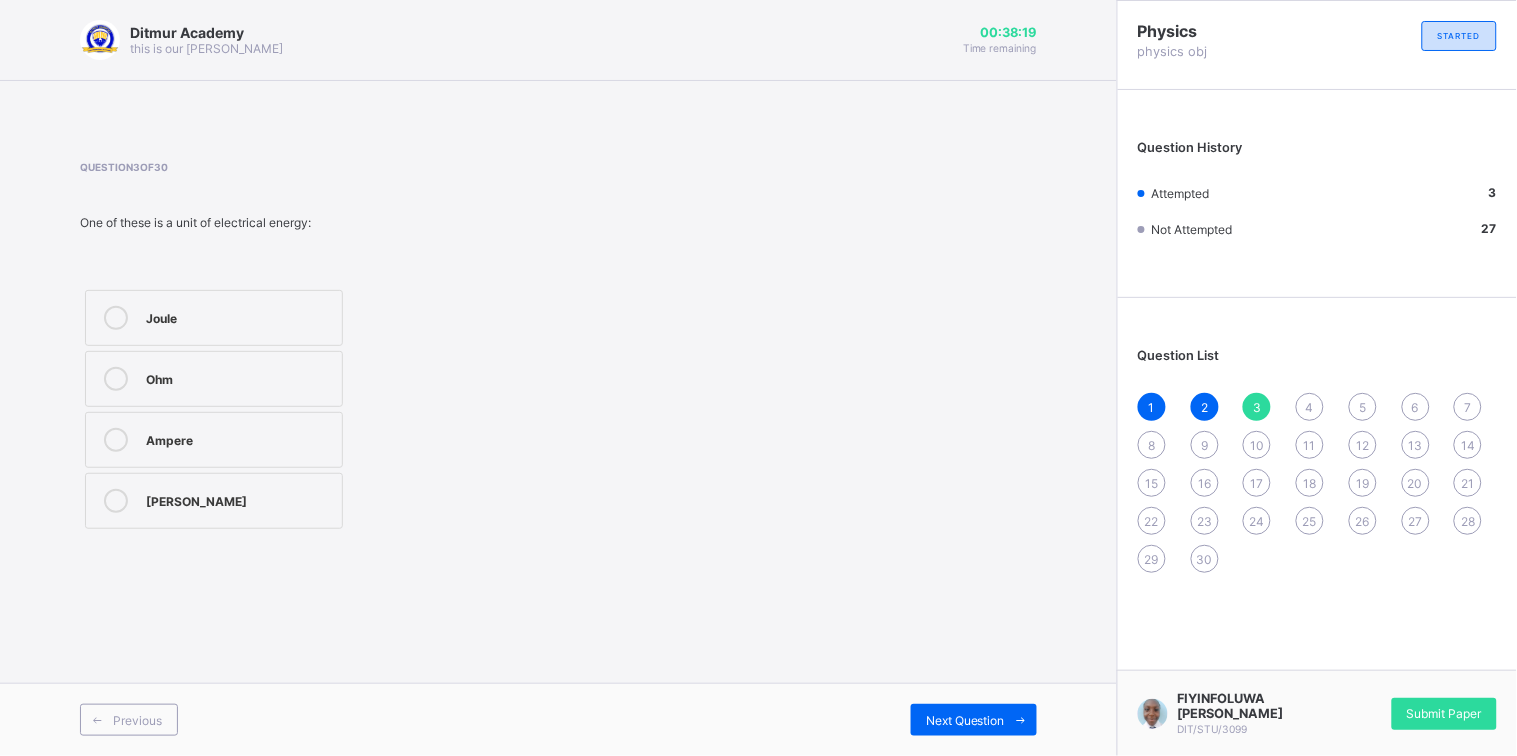 click on "Ampere" at bounding box center (239, 440) 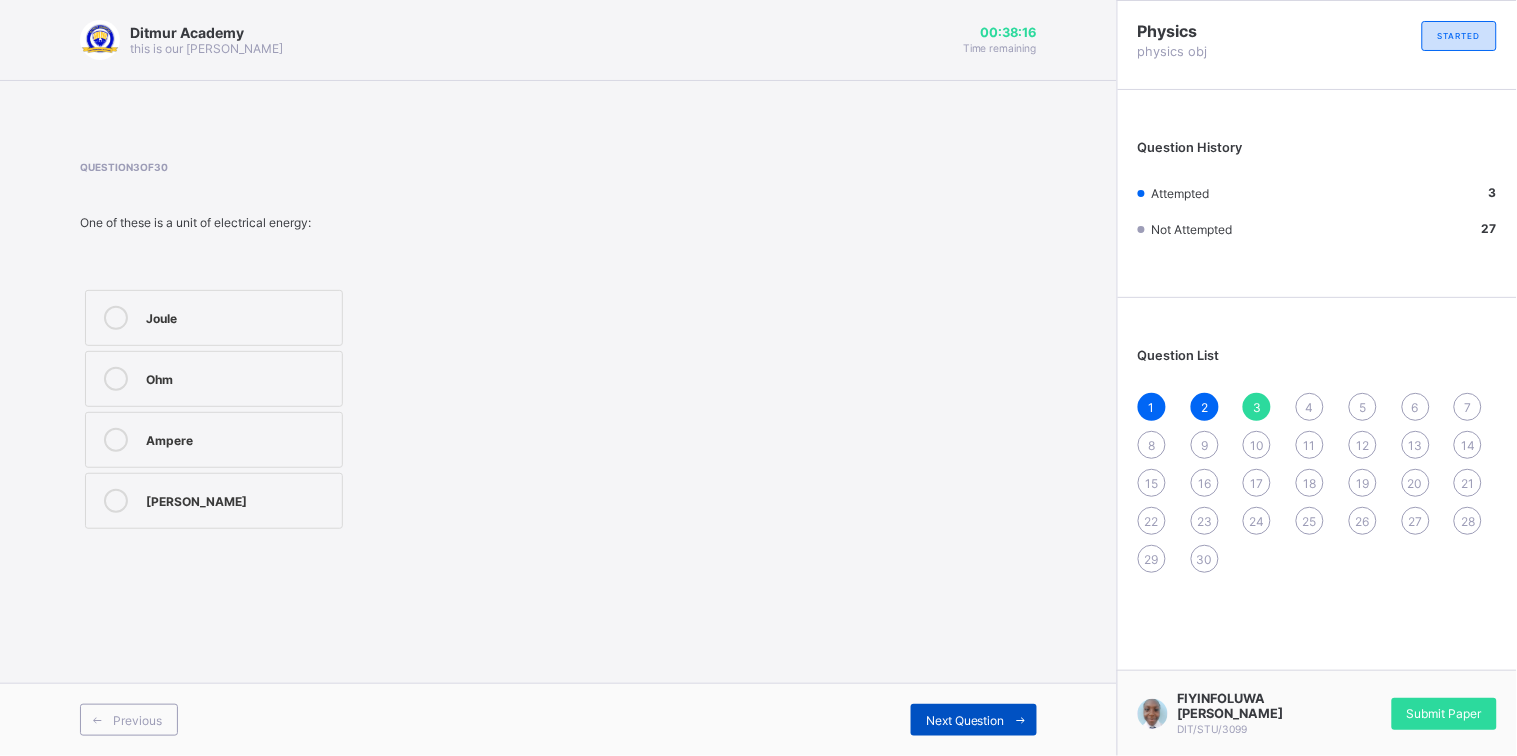 click on "Next Question" at bounding box center (965, 720) 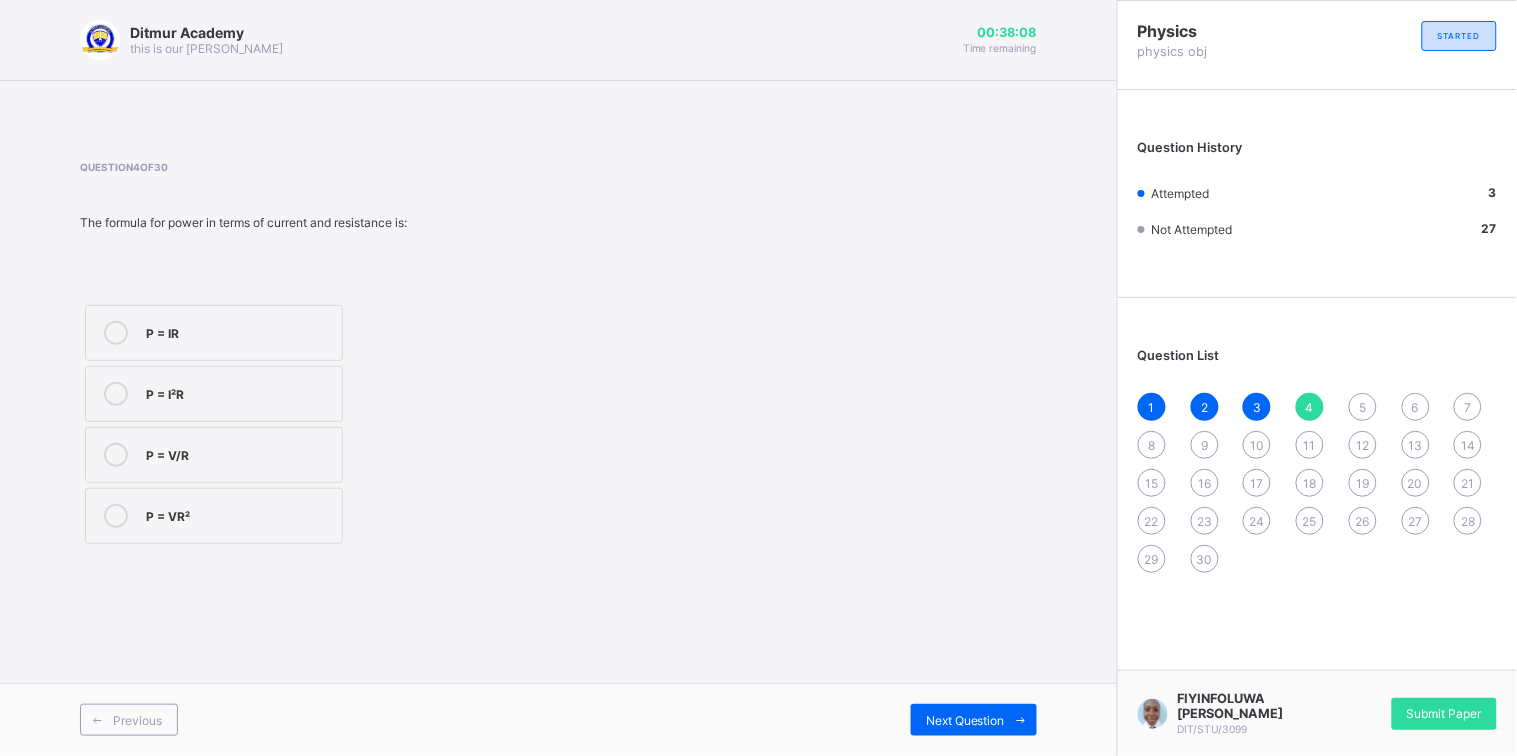click on "P = V/R" at bounding box center [239, 453] 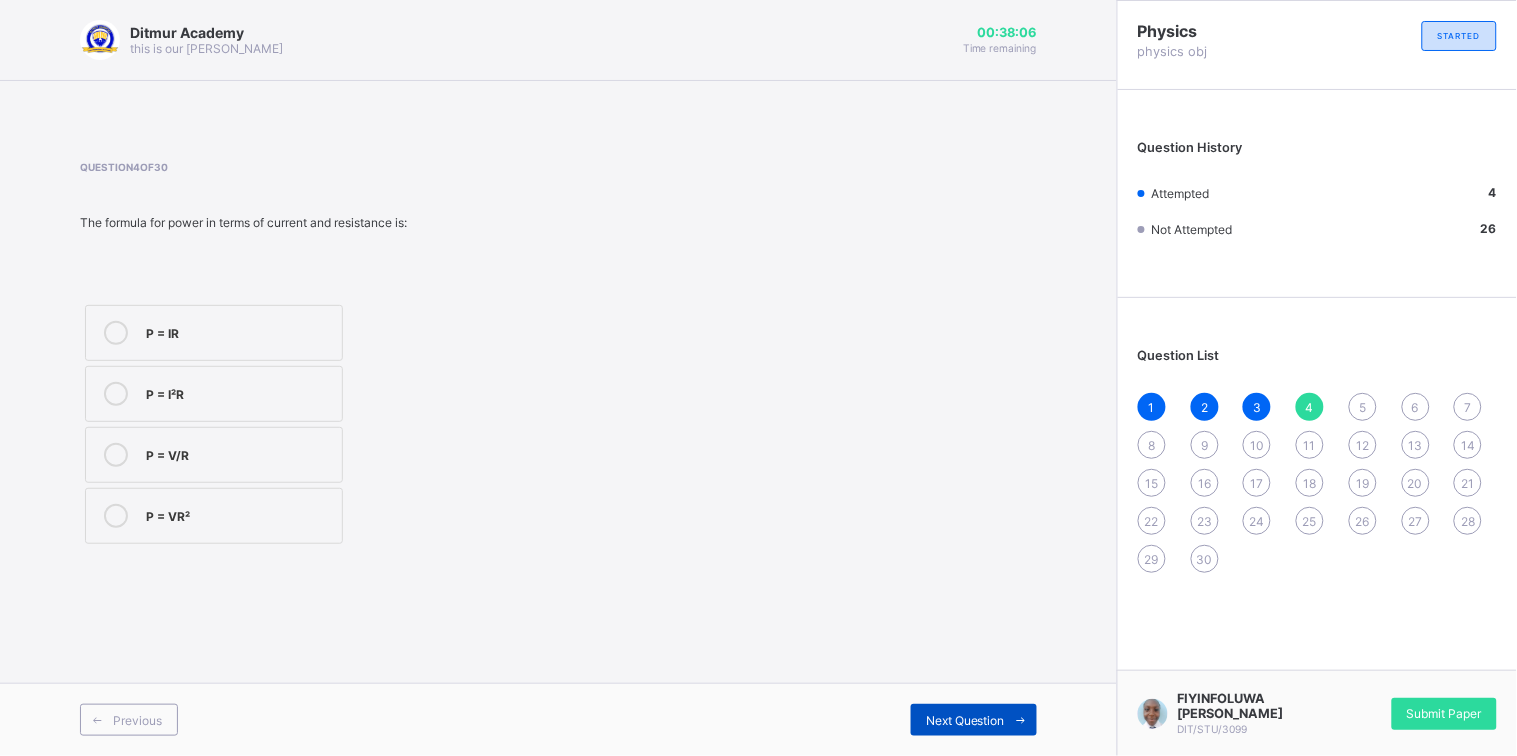 click on "Next Question" at bounding box center (974, 720) 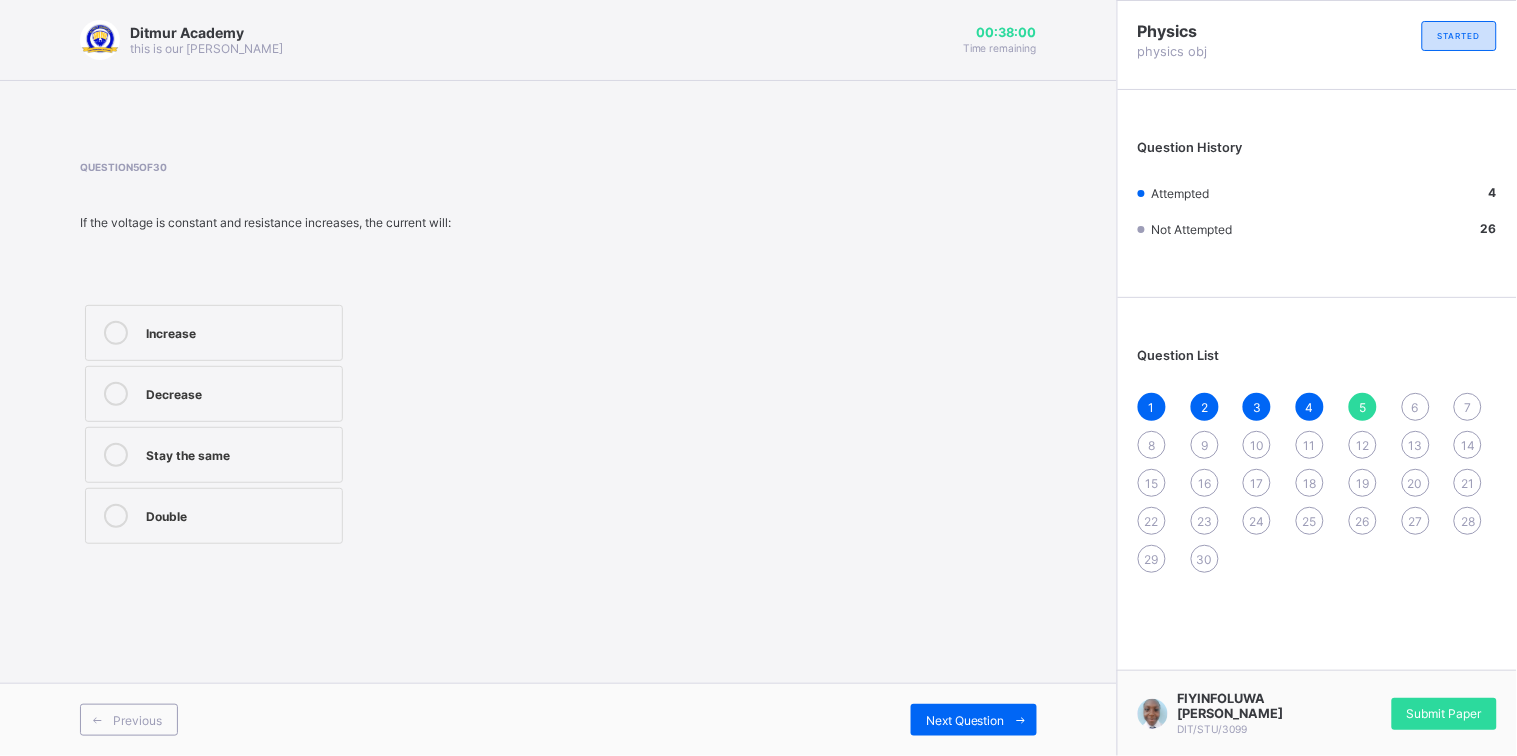 click on "Decrease" at bounding box center (214, 394) 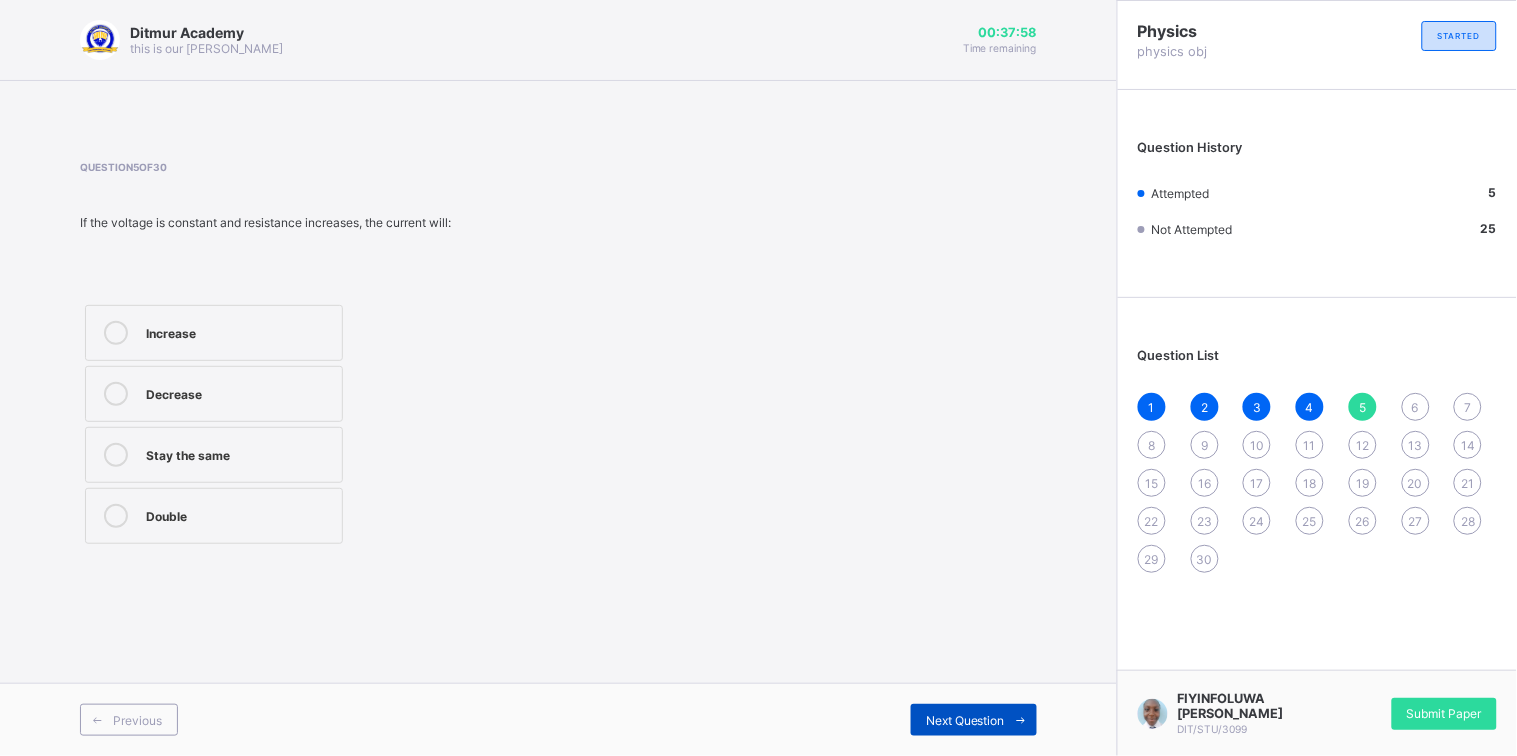 click on "Next Question" at bounding box center (974, 720) 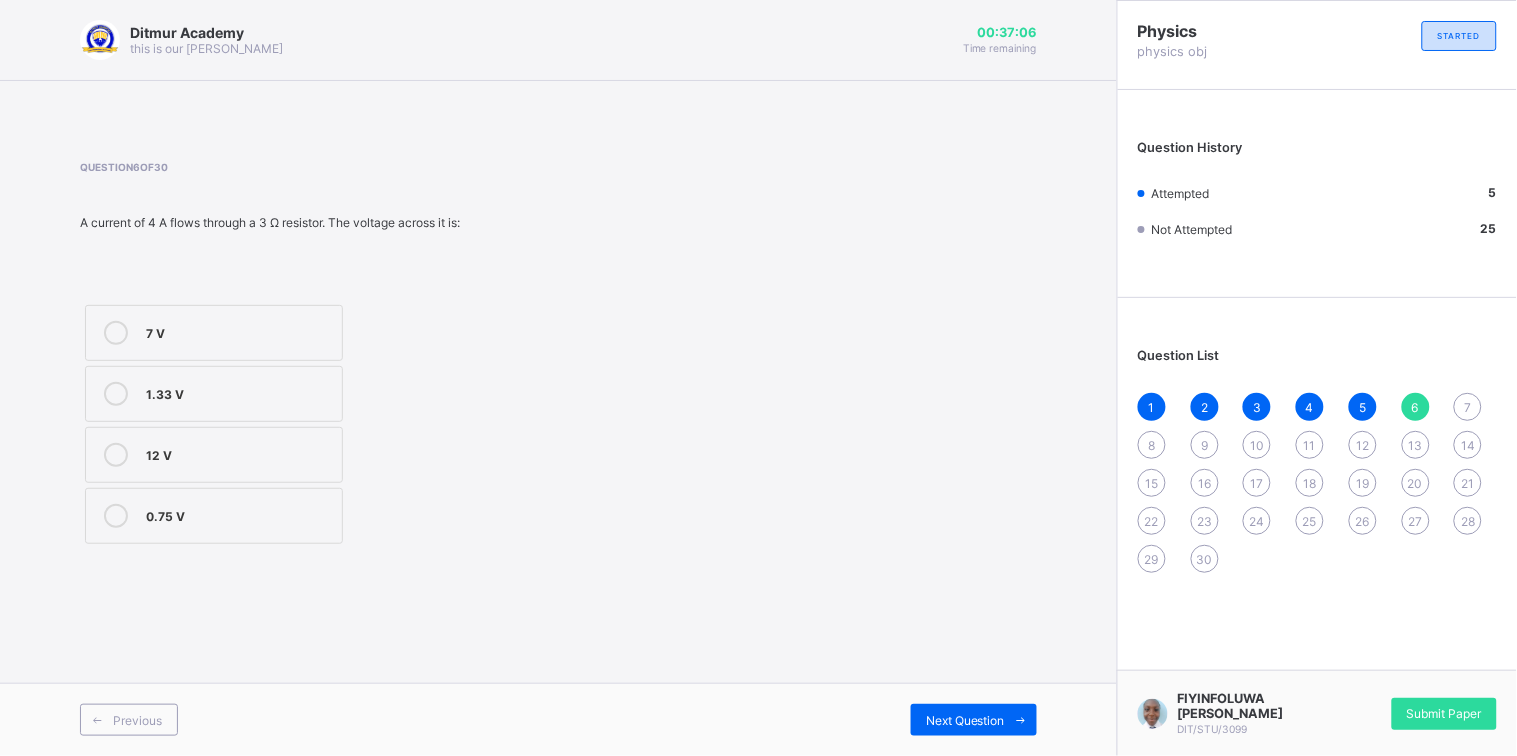 click on "1" at bounding box center (1152, 407) 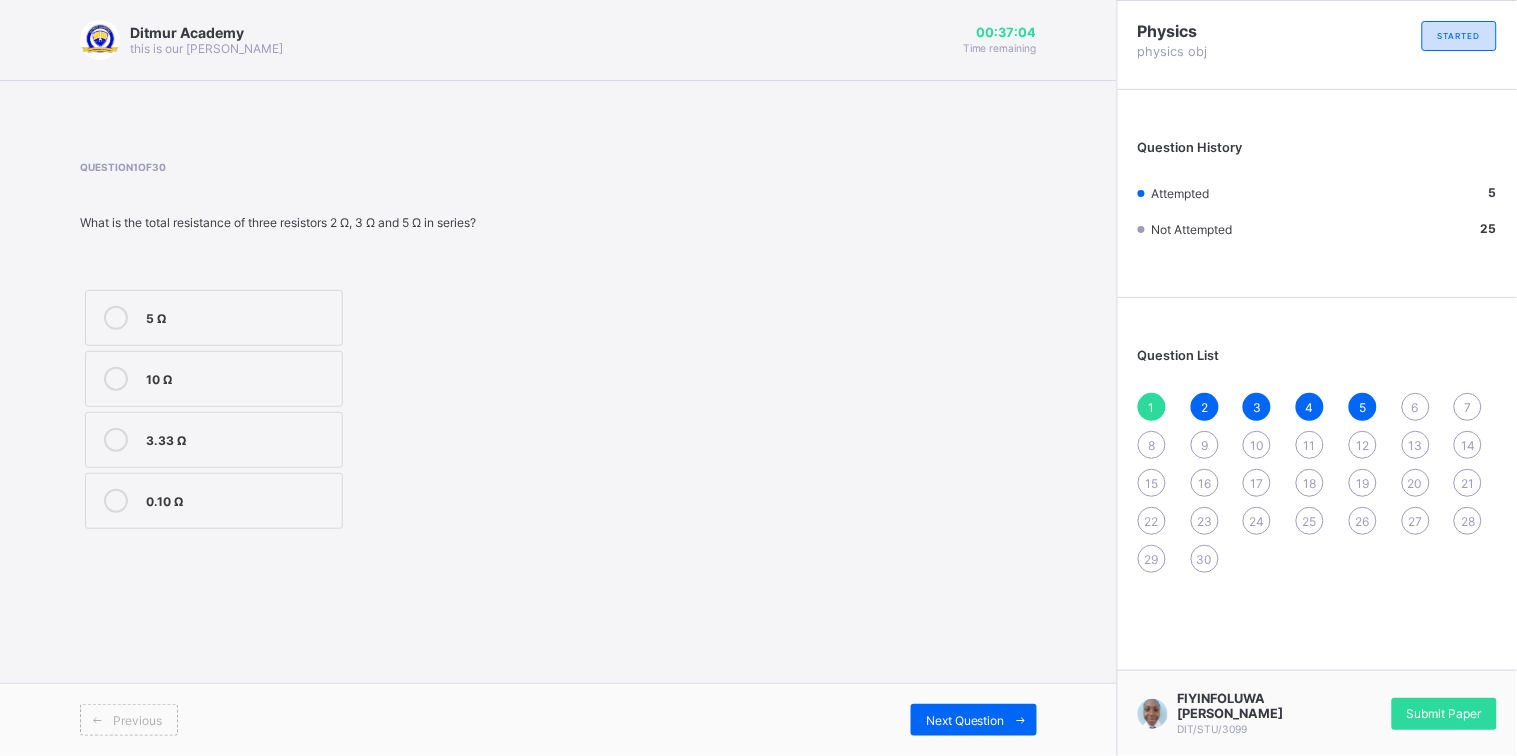drag, startPoint x: 231, startPoint y: 493, endPoint x: 416, endPoint y: 481, distance: 185.38878 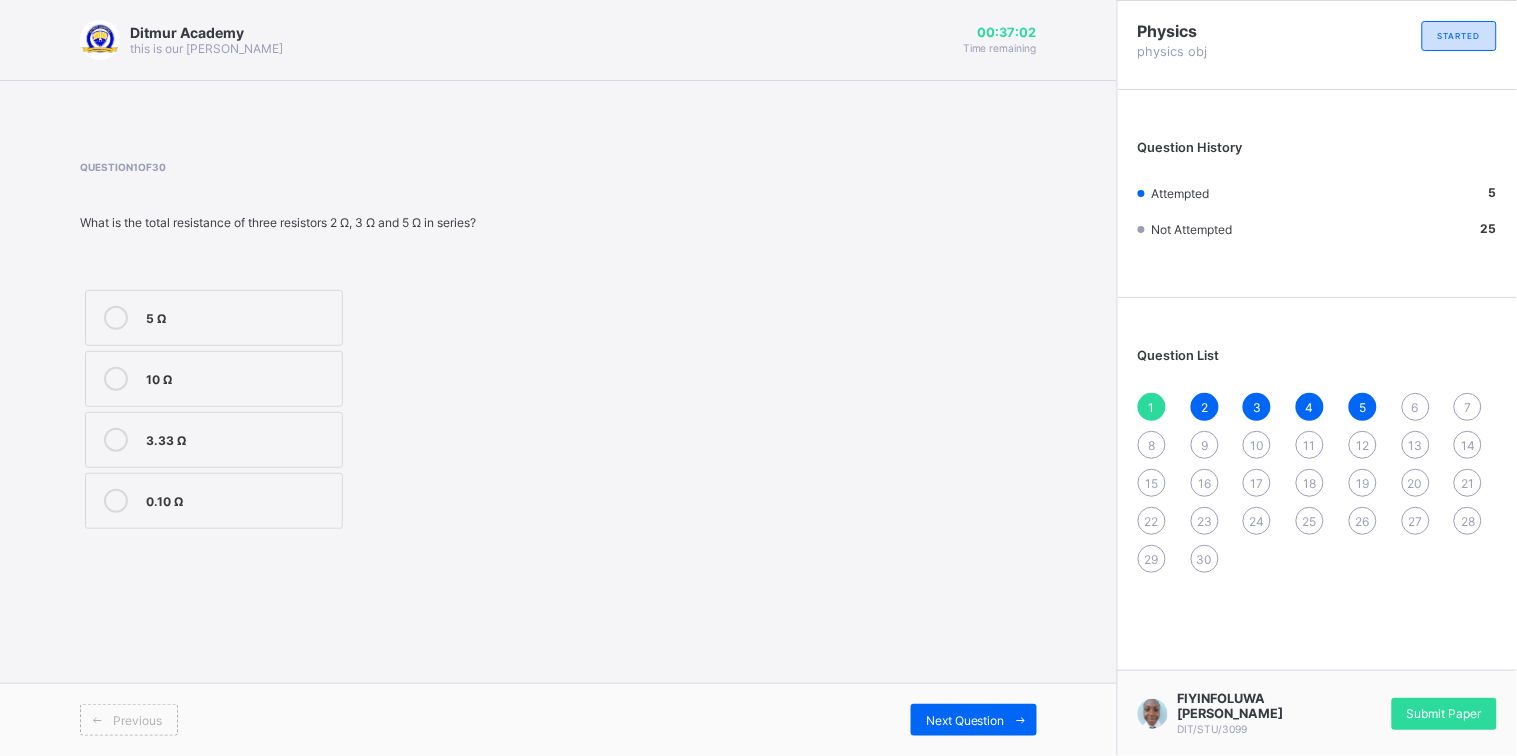 click on "6" at bounding box center [1416, 407] 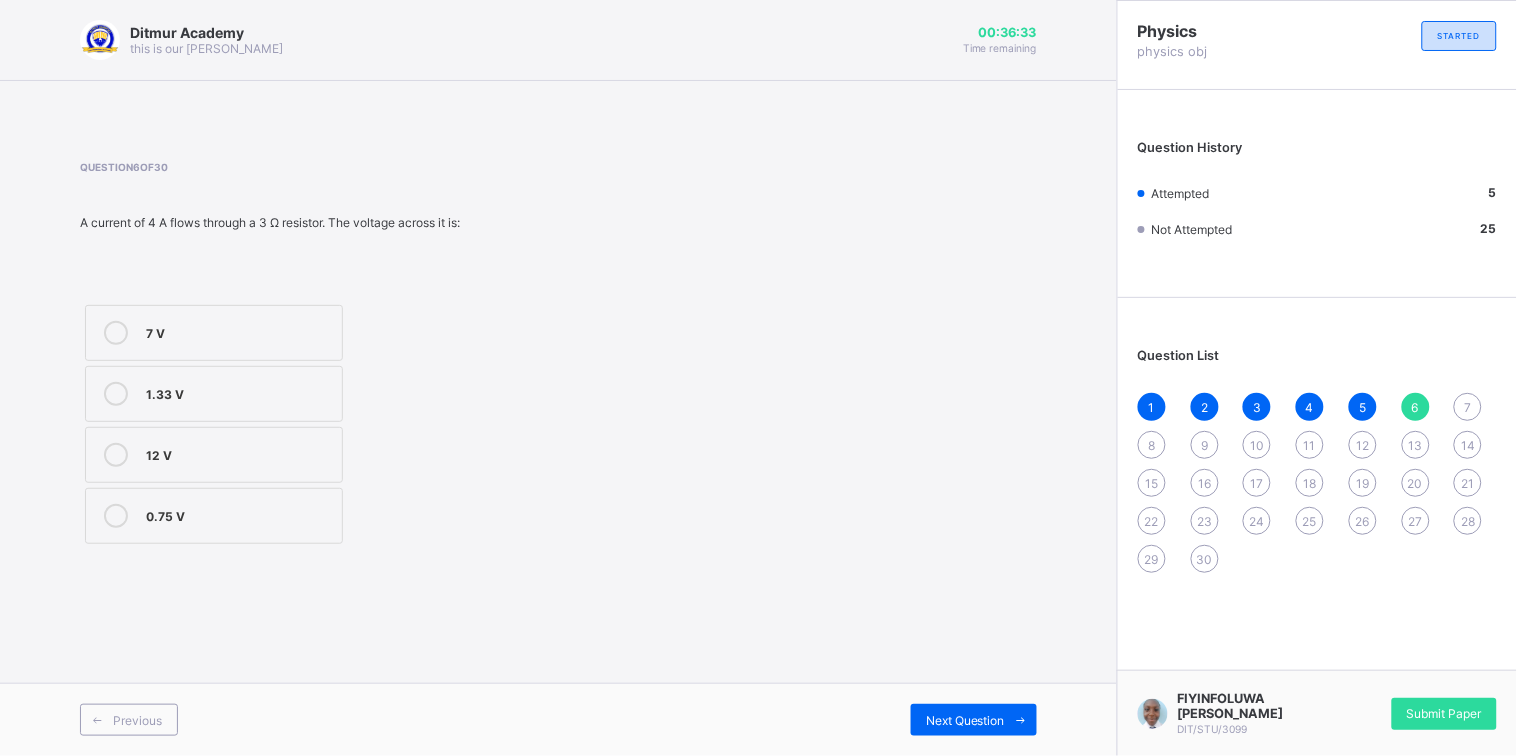 click on "7 V" at bounding box center (214, 333) 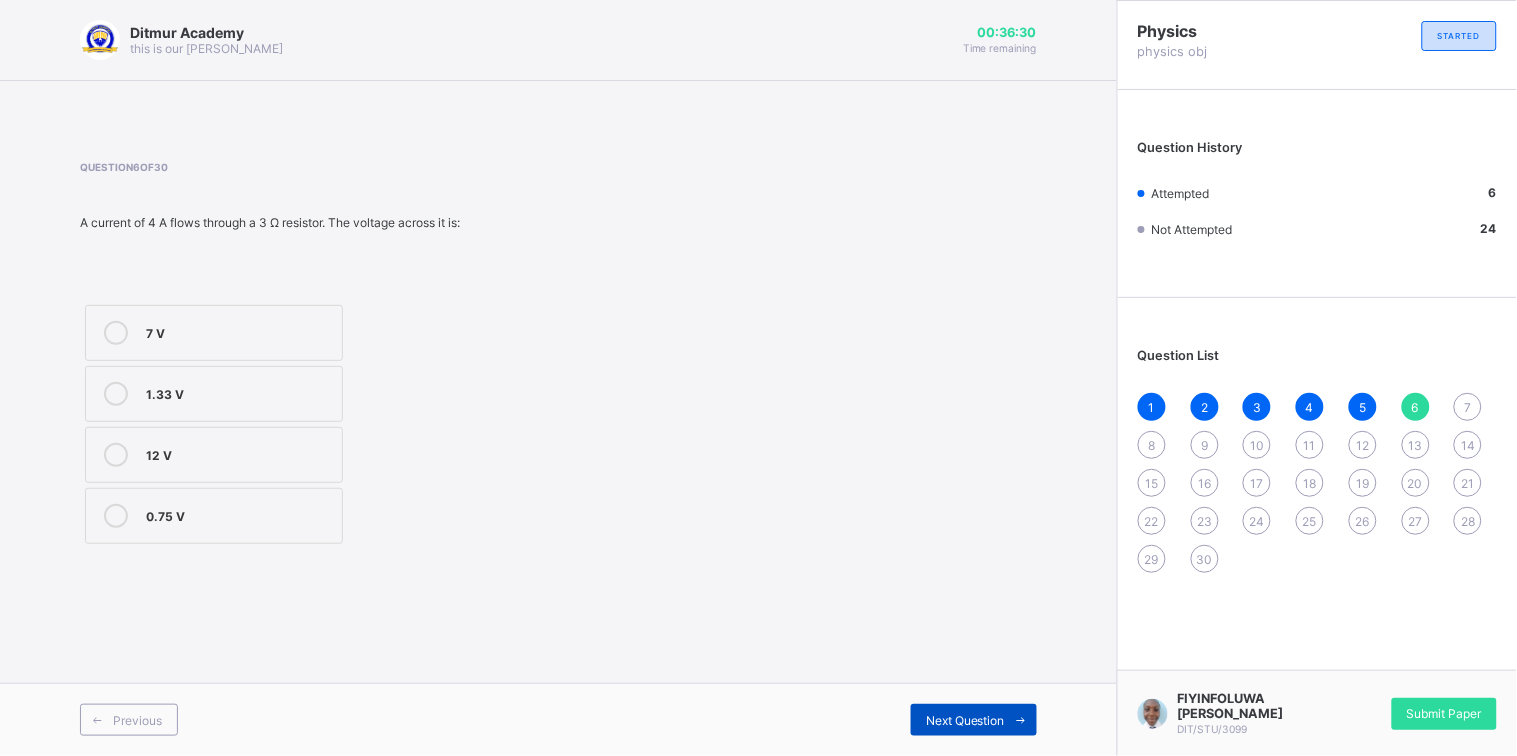 click on "Next Question" at bounding box center (974, 720) 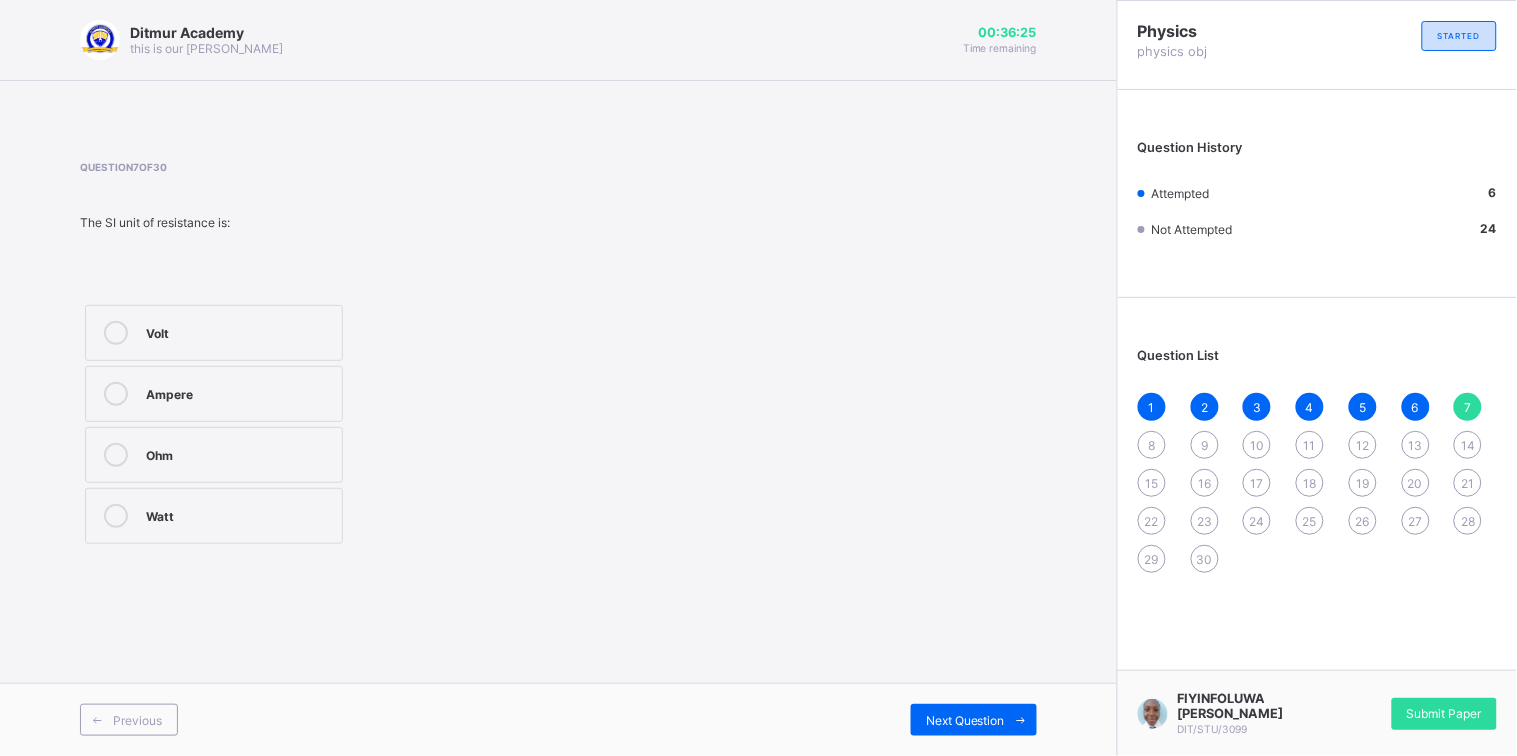 click on "Watt" at bounding box center [239, 514] 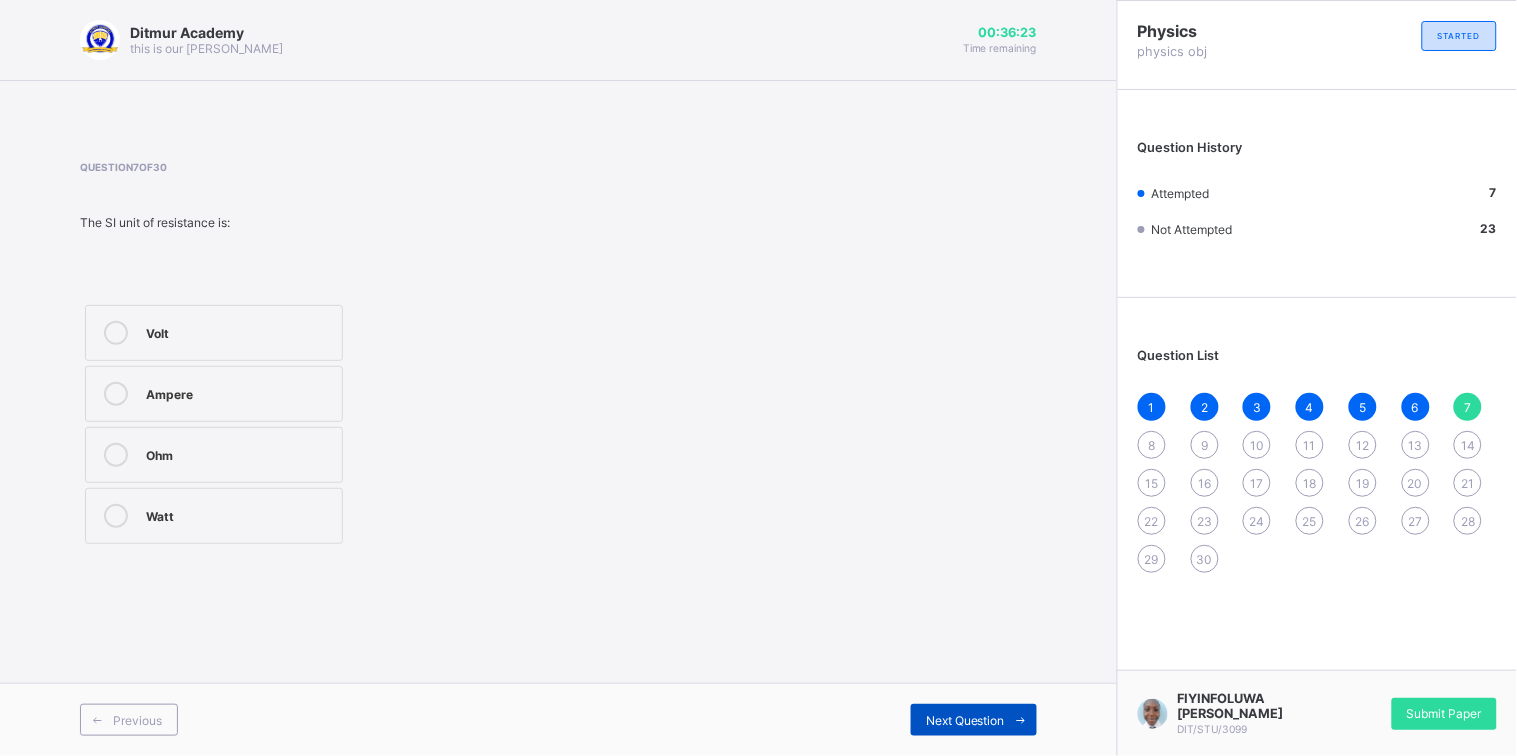 click on "Next Question" at bounding box center [965, 720] 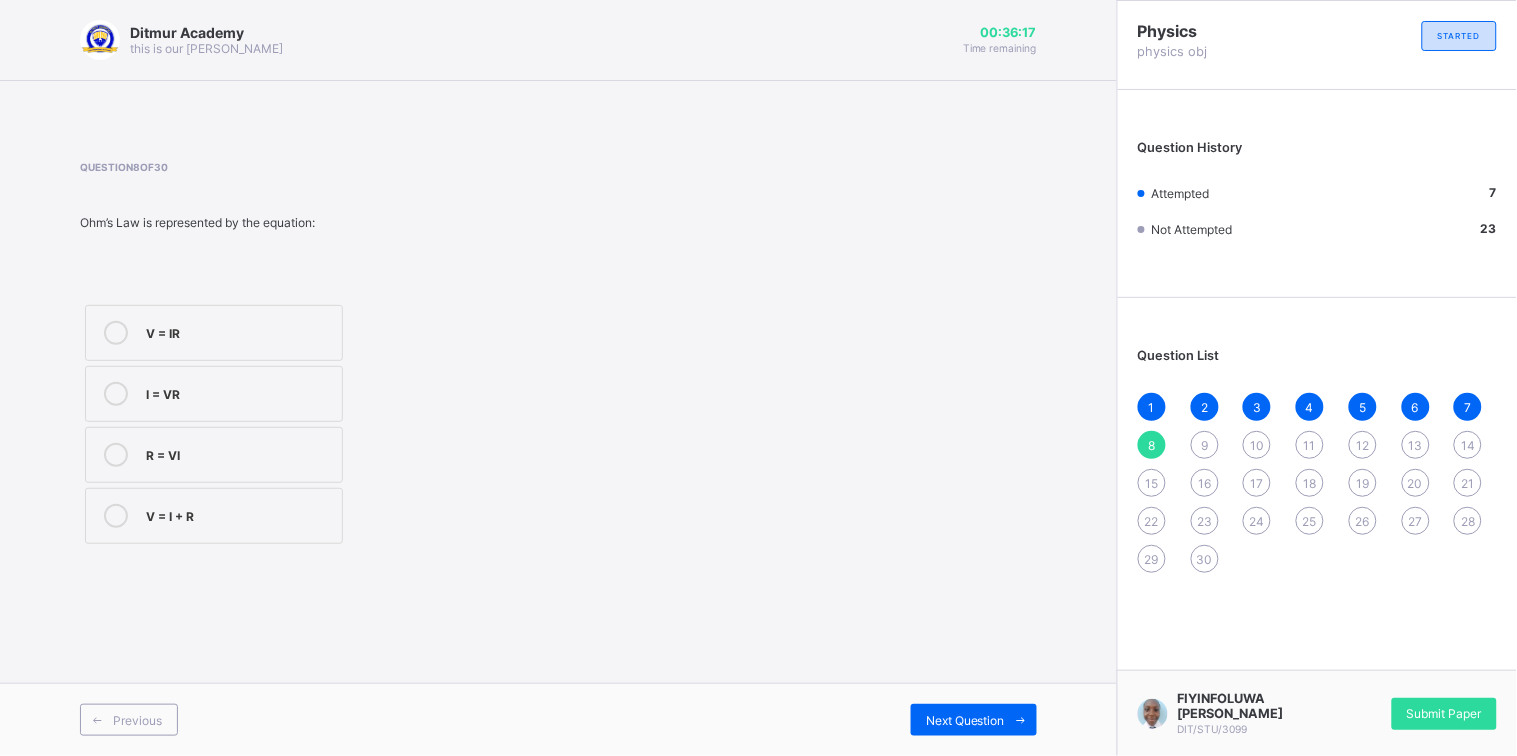 click on "V = IR" at bounding box center (239, 331) 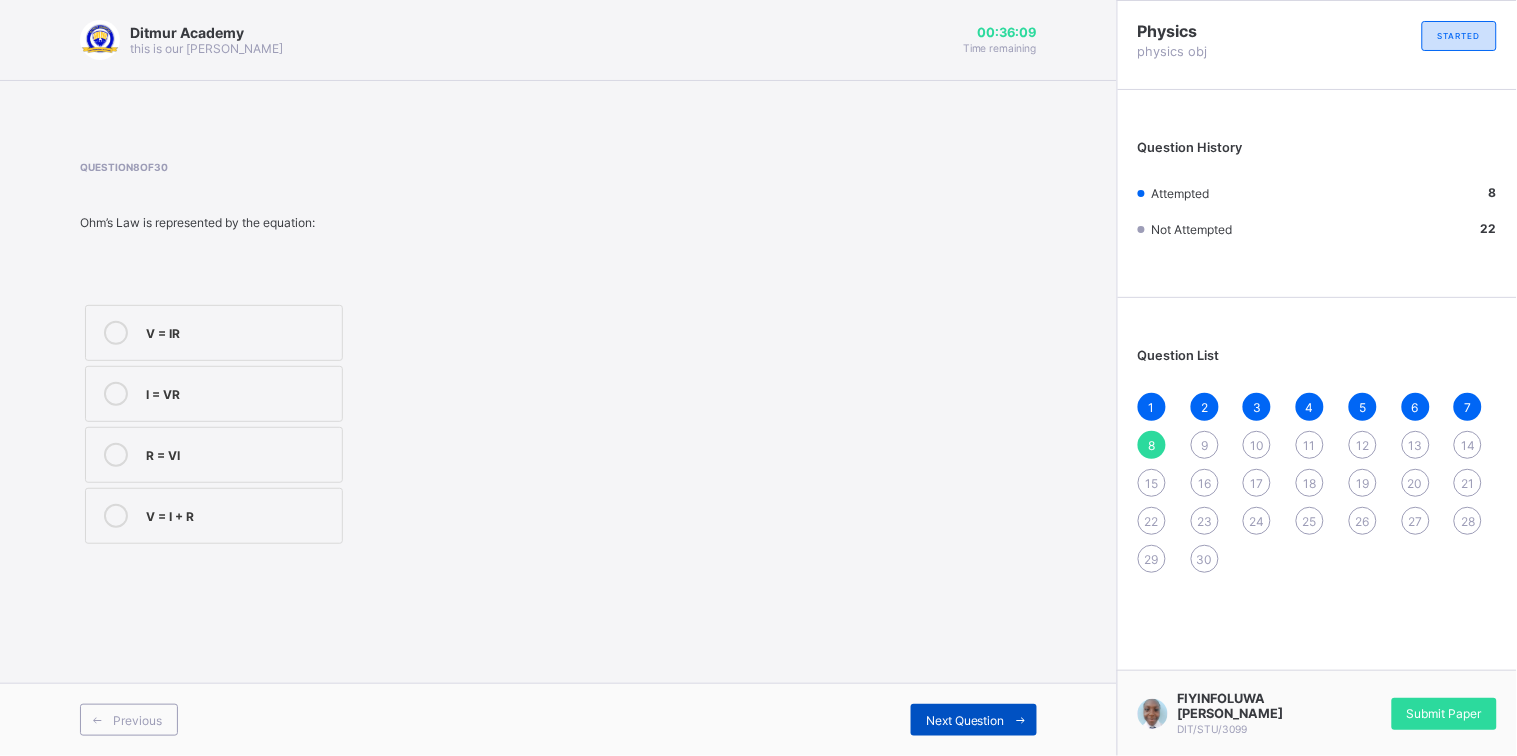 click on "Next Question" at bounding box center (965, 720) 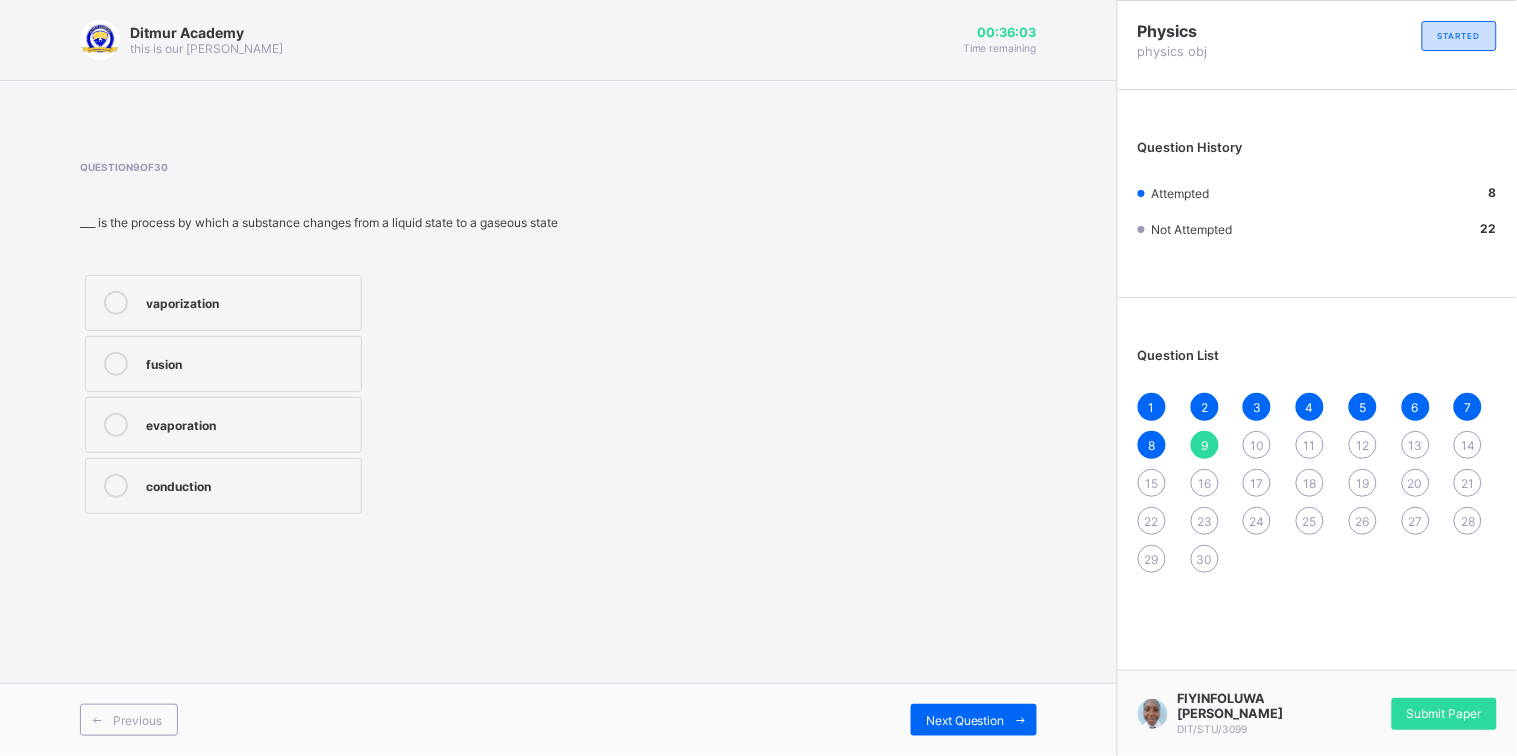 click on "evaporation" at bounding box center [248, 423] 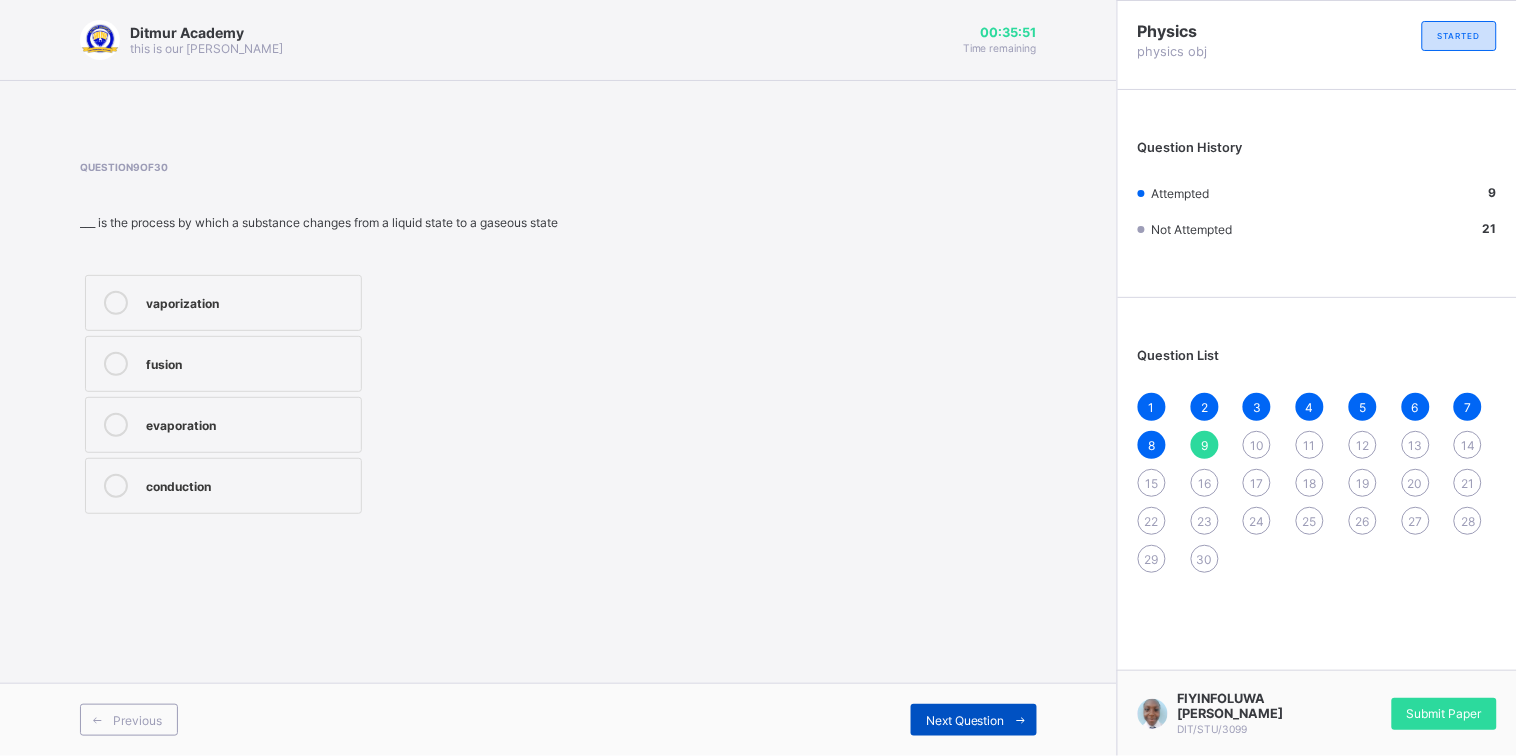 click on "Next Question" at bounding box center [974, 720] 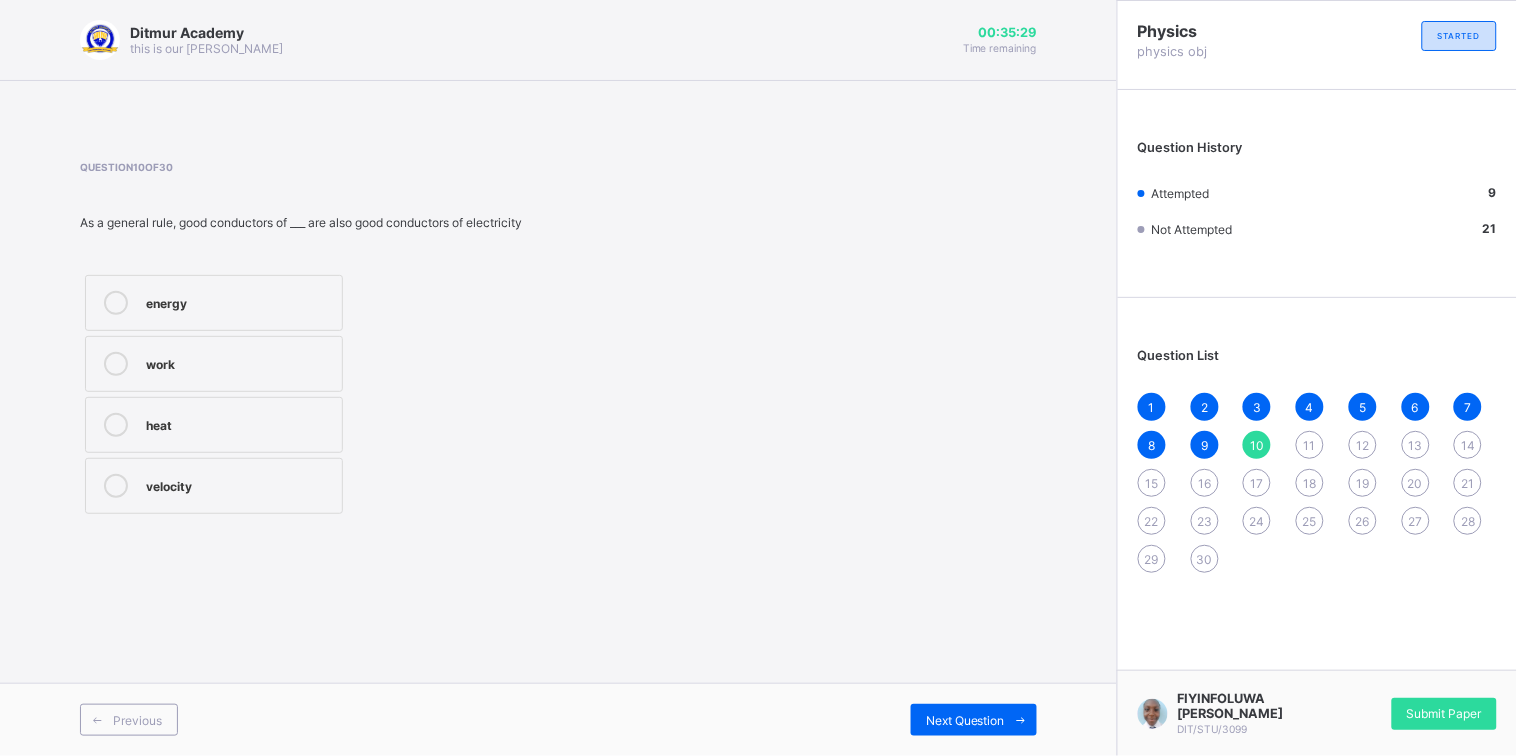 click on "heat" at bounding box center [214, 425] 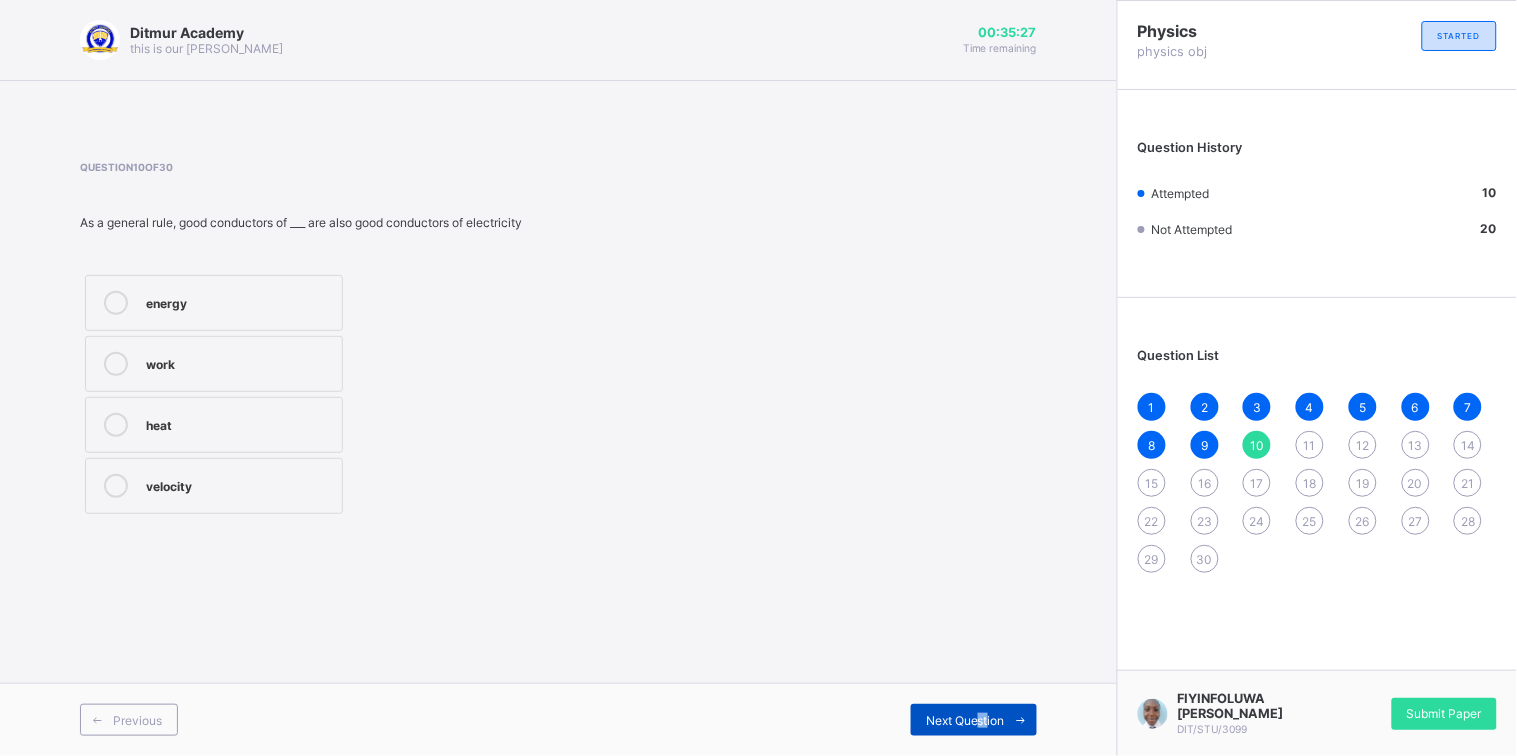 drag, startPoint x: 989, startPoint y: 726, endPoint x: 976, endPoint y: 713, distance: 18.384777 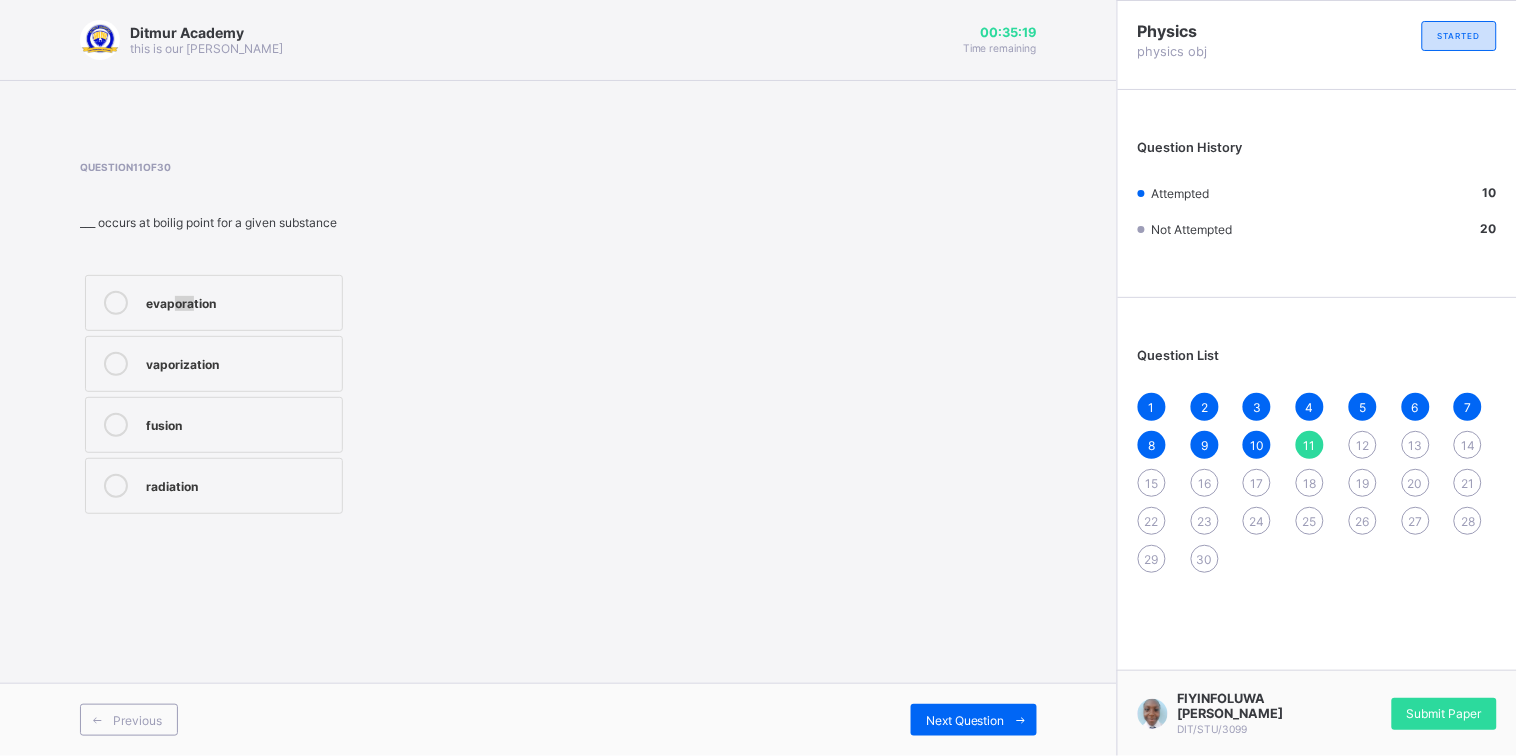 drag, startPoint x: 175, startPoint y: 309, endPoint x: 200, endPoint y: 318, distance: 26.57066 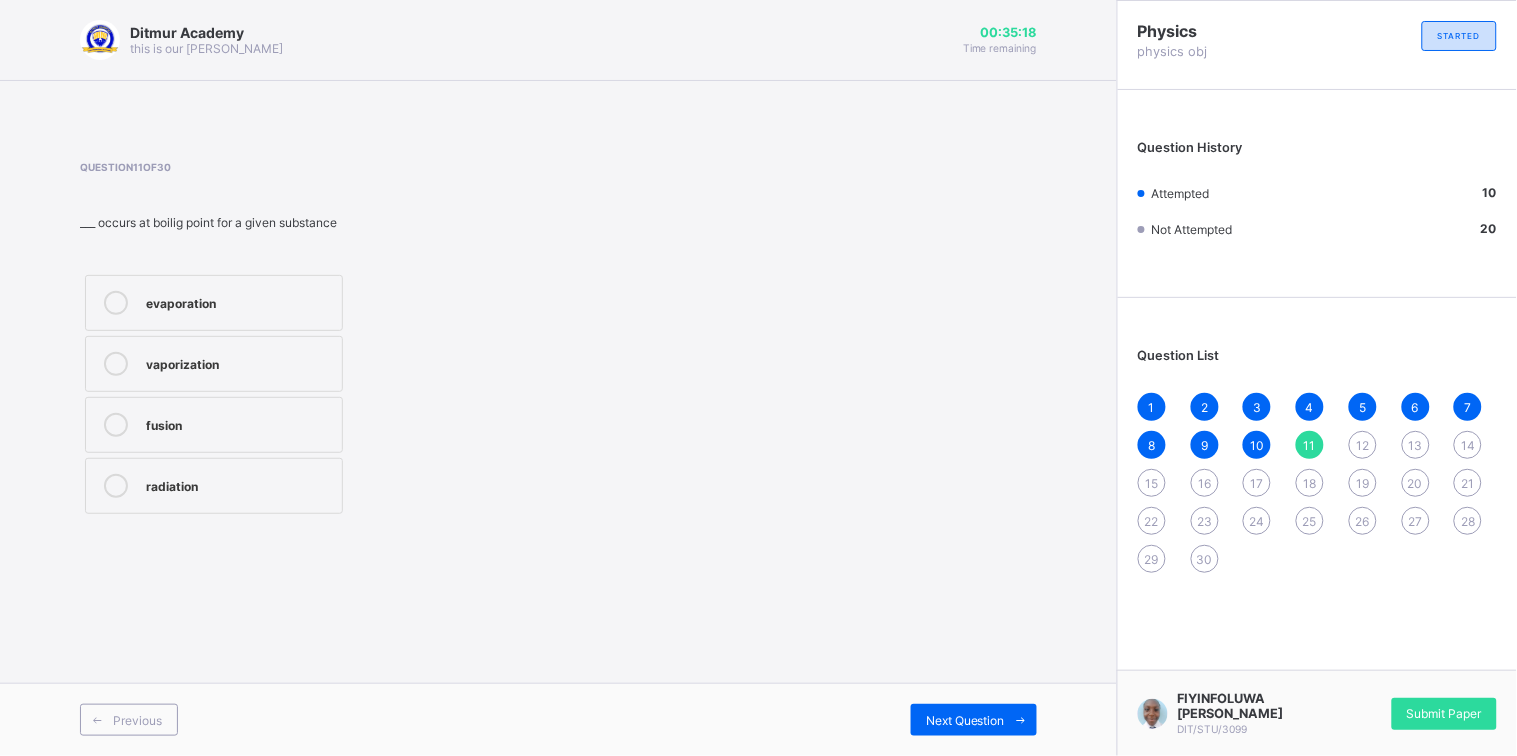 click on "evaporation" at bounding box center [239, 301] 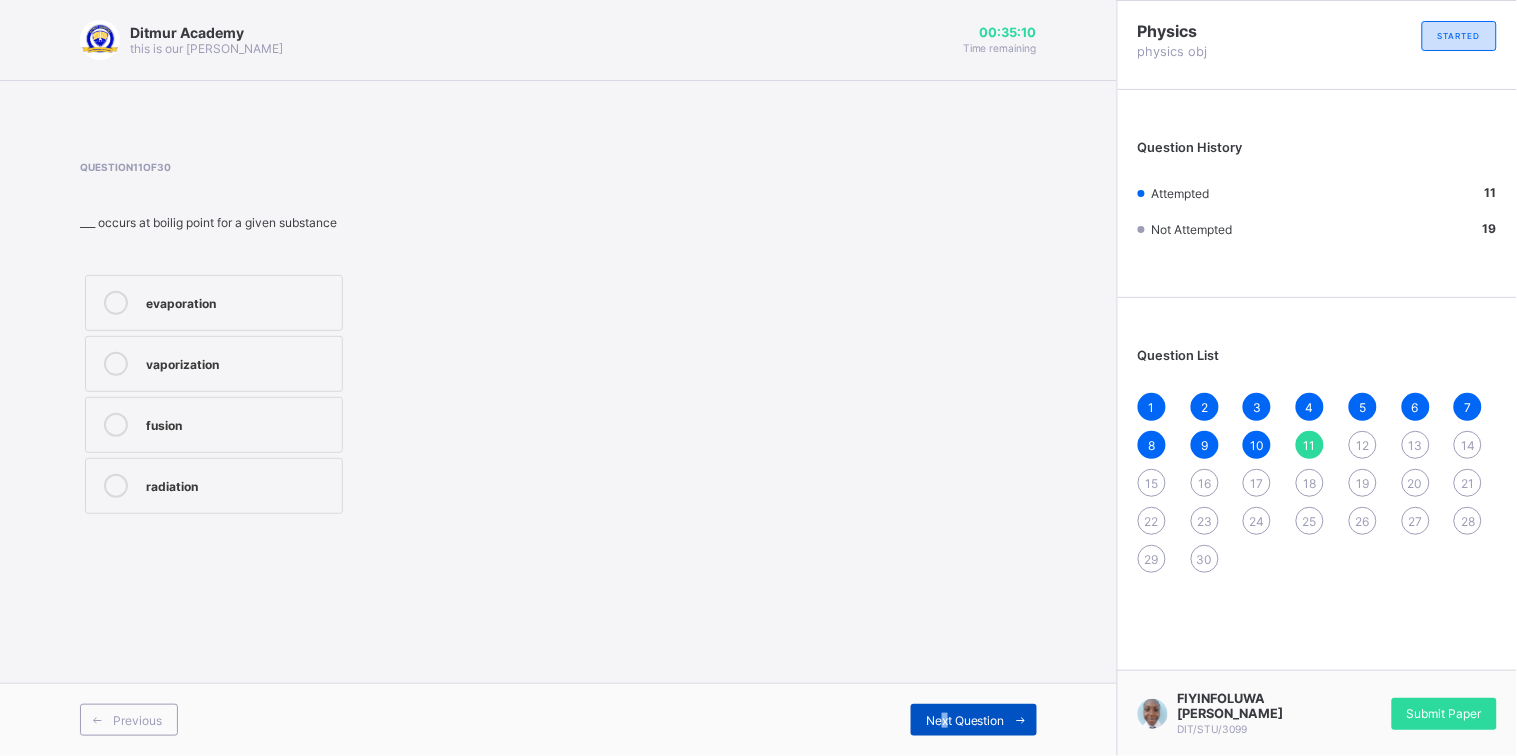 click on "Next Question" at bounding box center [965, 720] 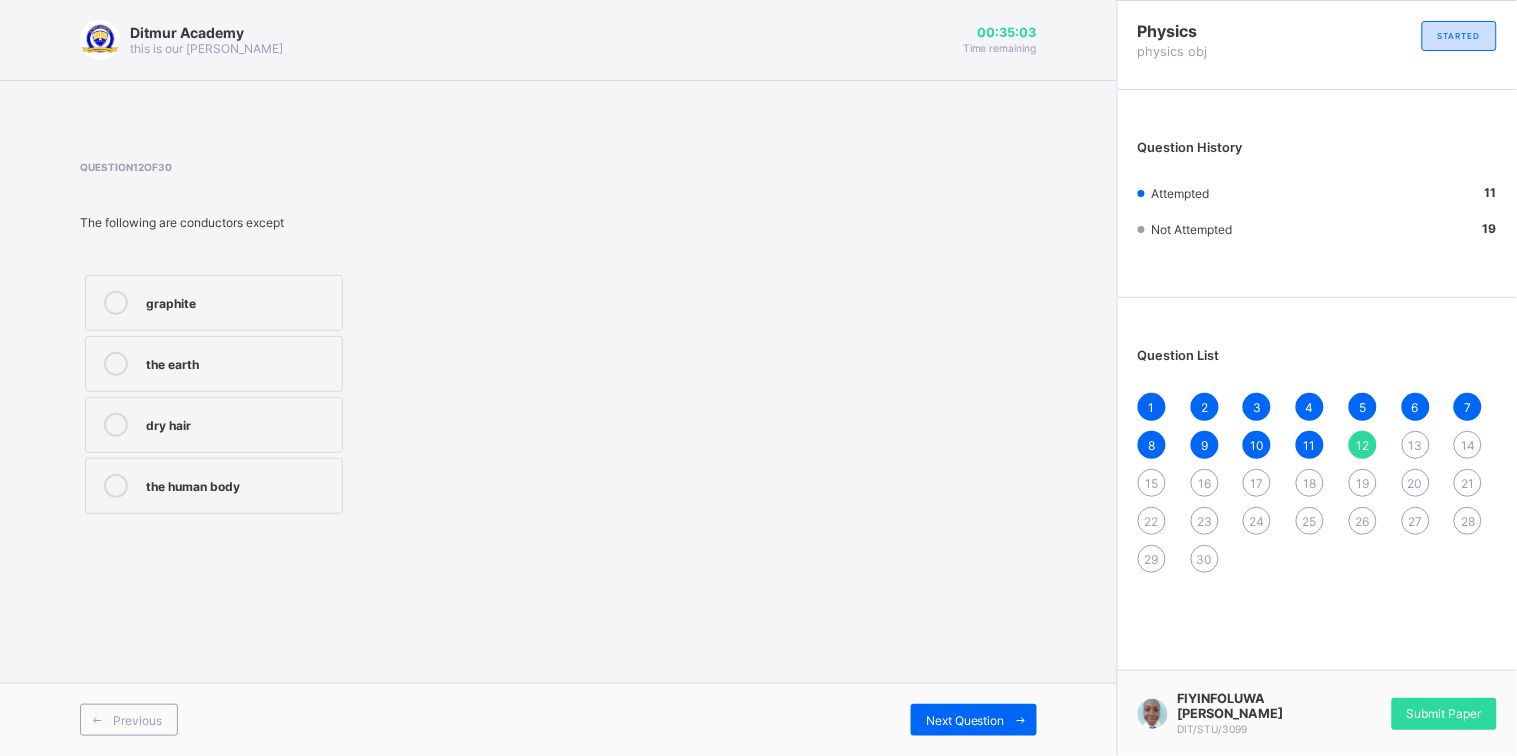 click on "the earth" at bounding box center [239, 362] 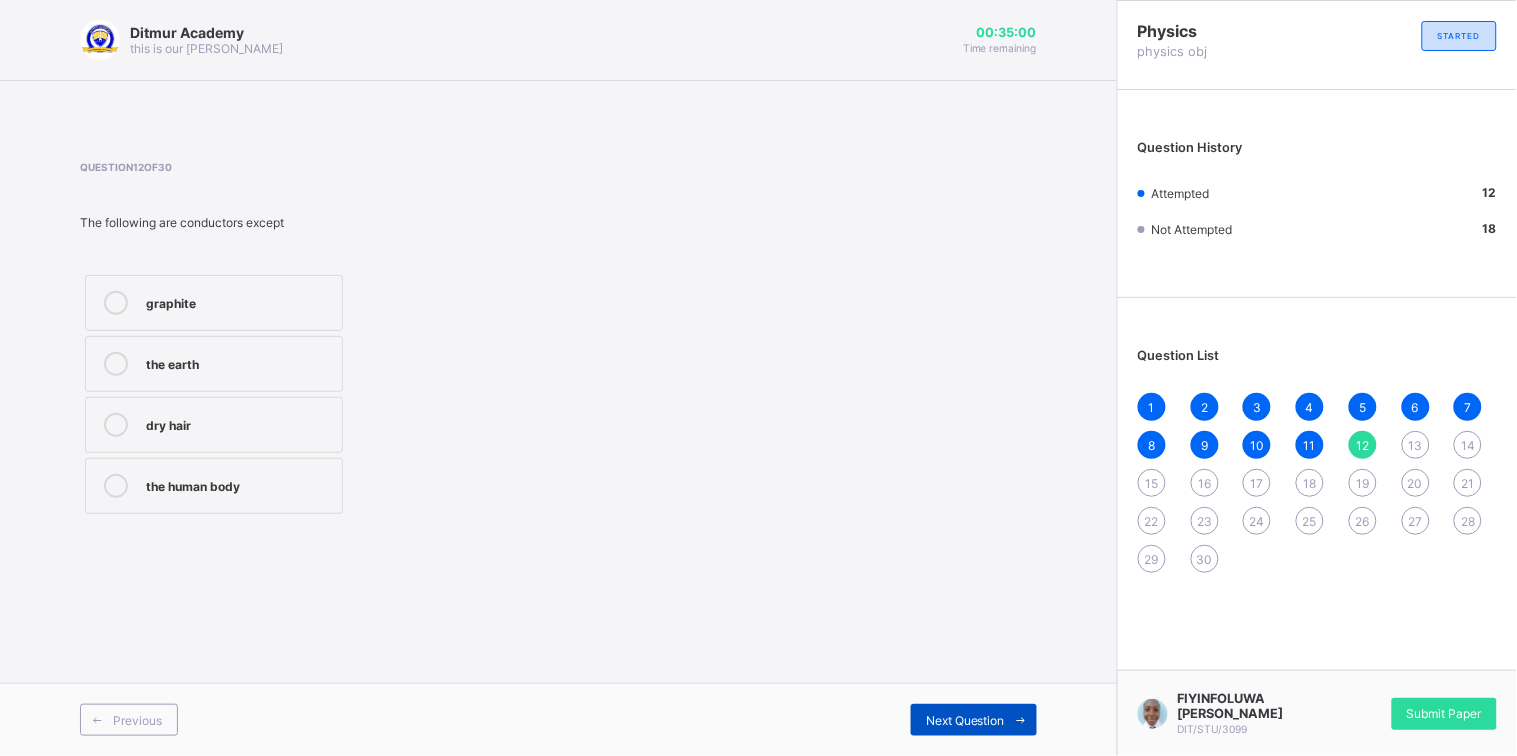click on "Next Question" at bounding box center [965, 720] 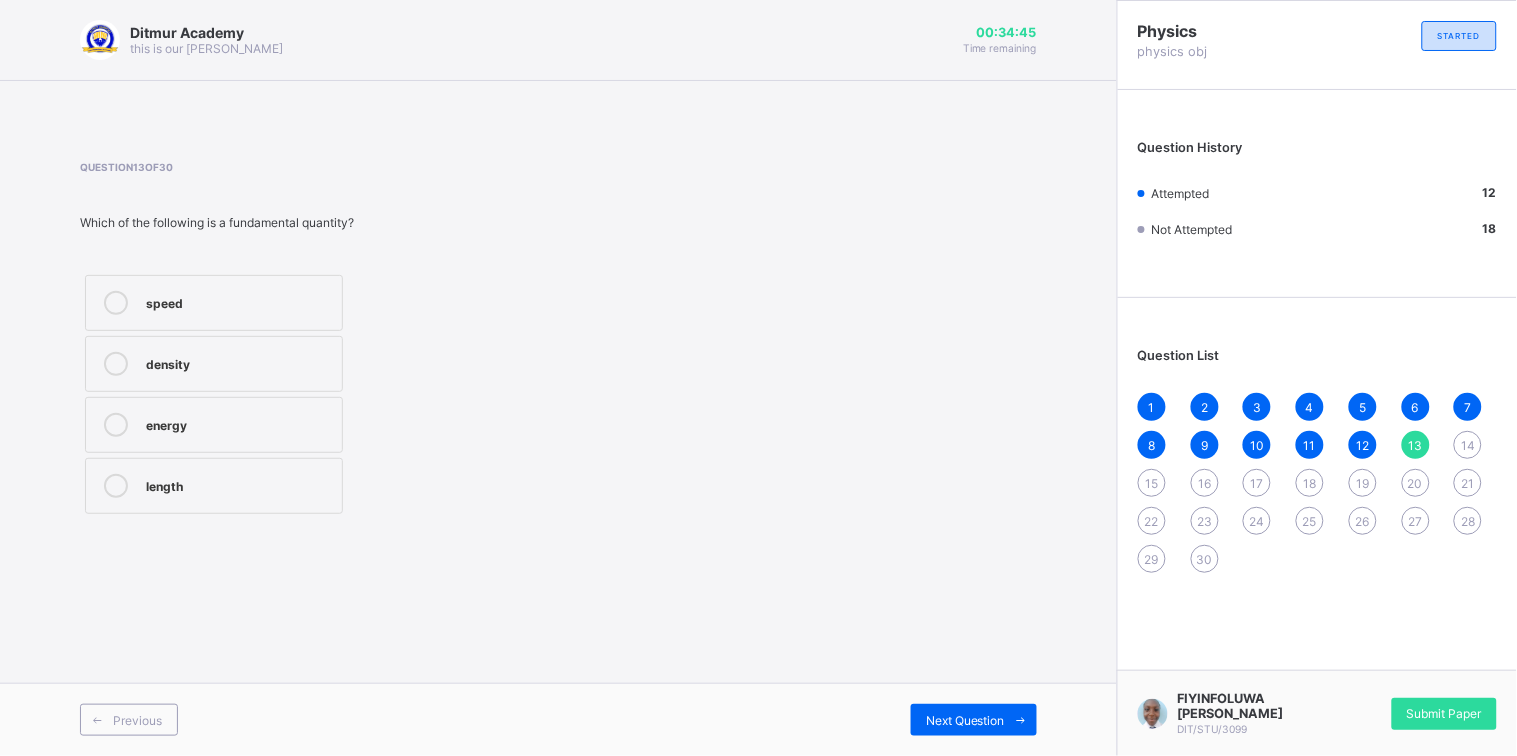 click on "speed" at bounding box center [239, 303] 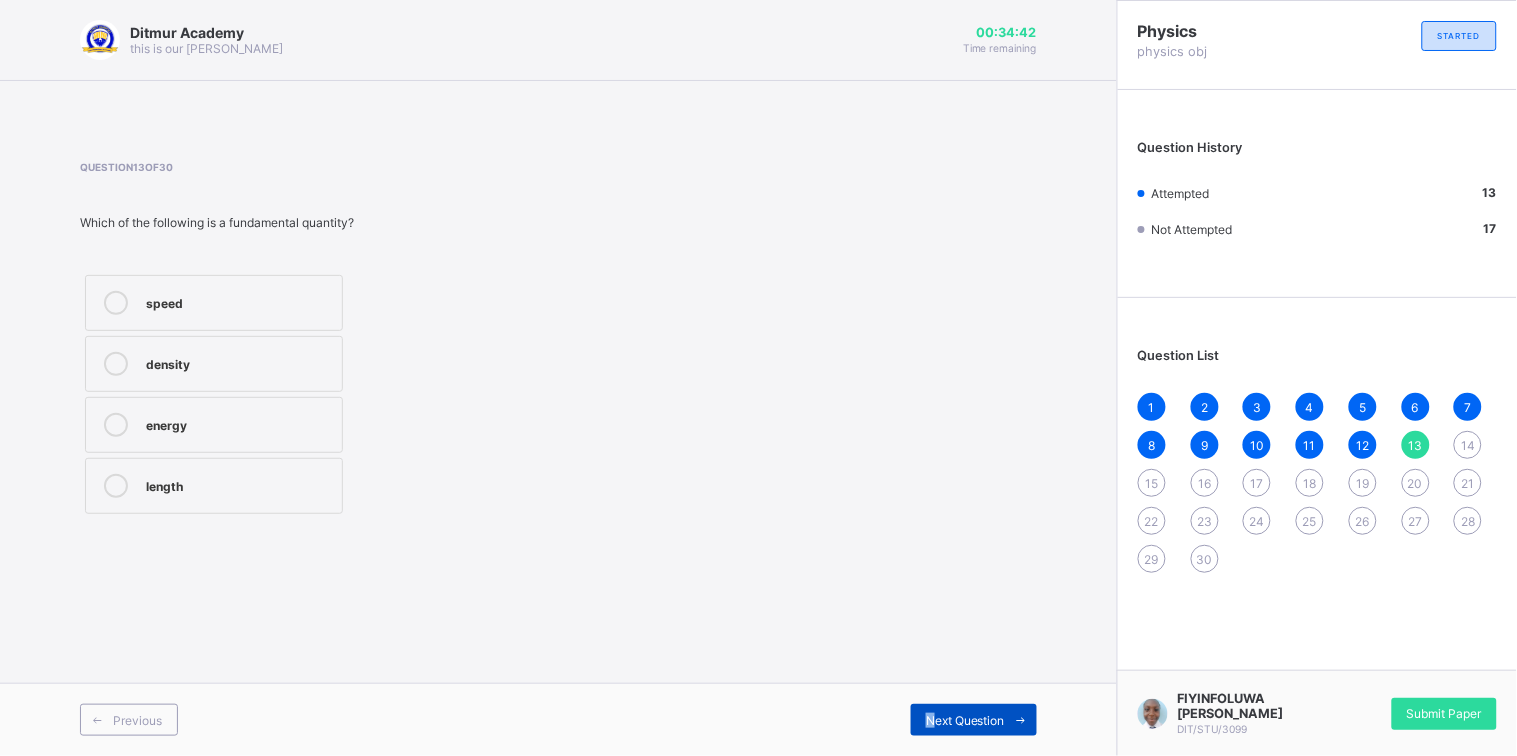 drag, startPoint x: 922, startPoint y: 727, endPoint x: 935, endPoint y: 731, distance: 13.601471 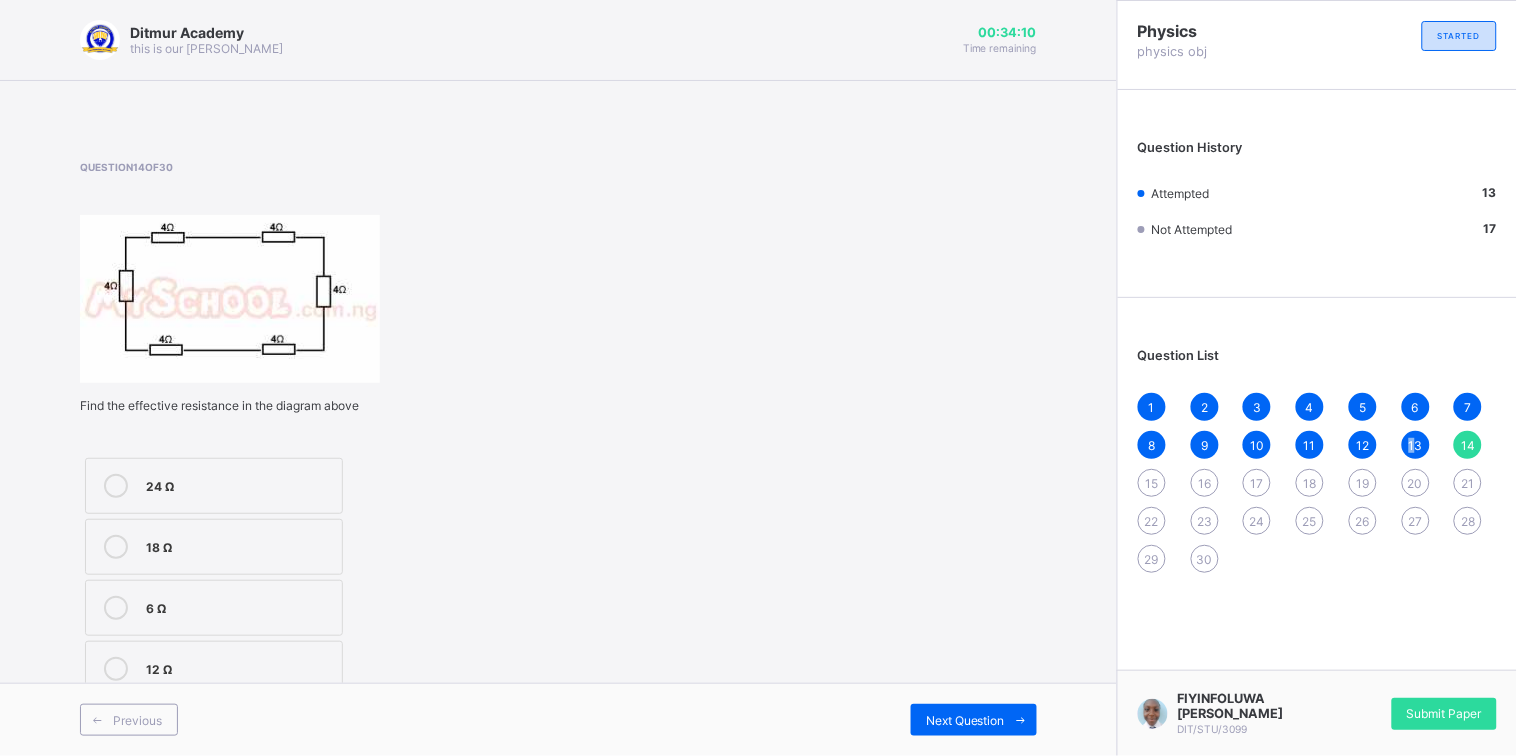 drag, startPoint x: 1405, startPoint y: 444, endPoint x: 1417, endPoint y: 444, distance: 12 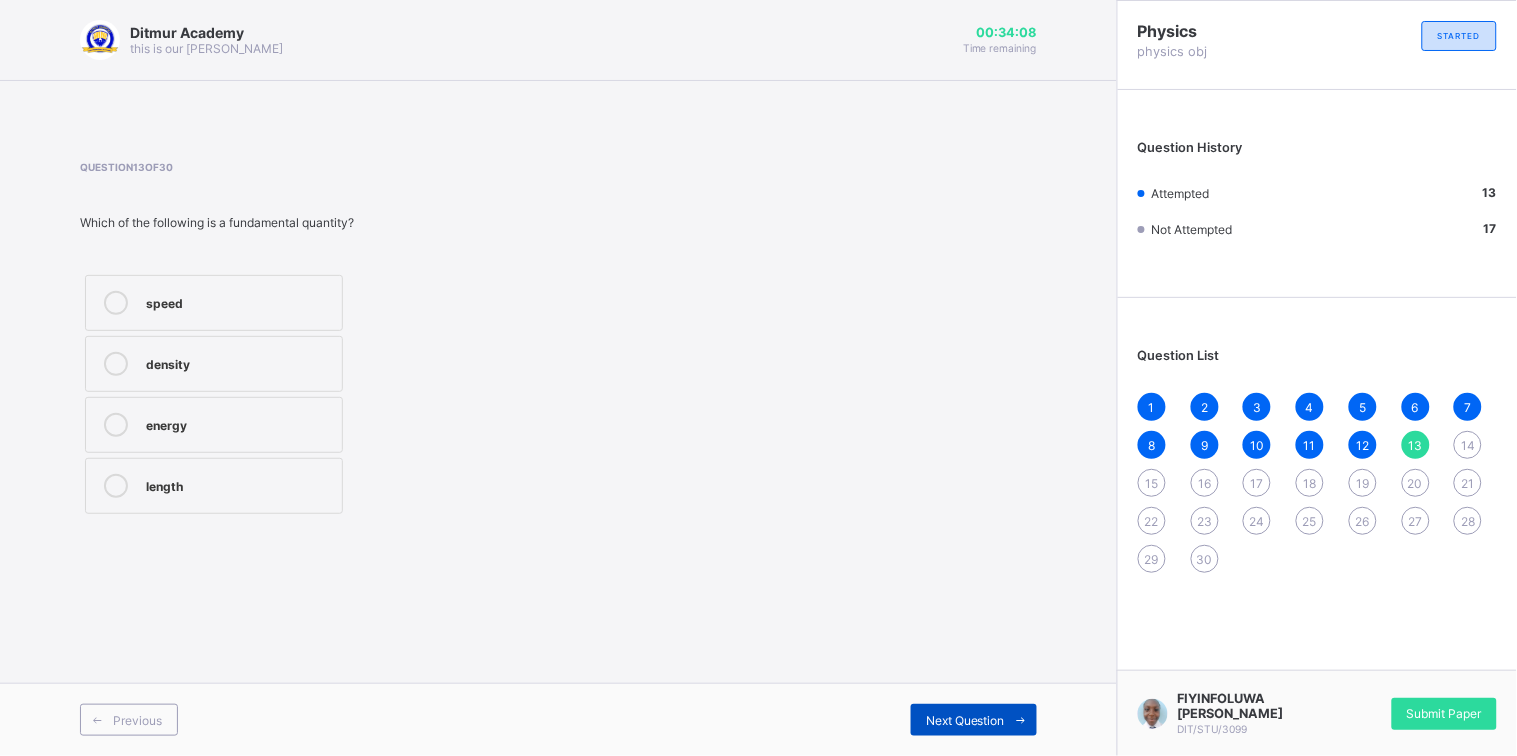 click at bounding box center [1021, 720] 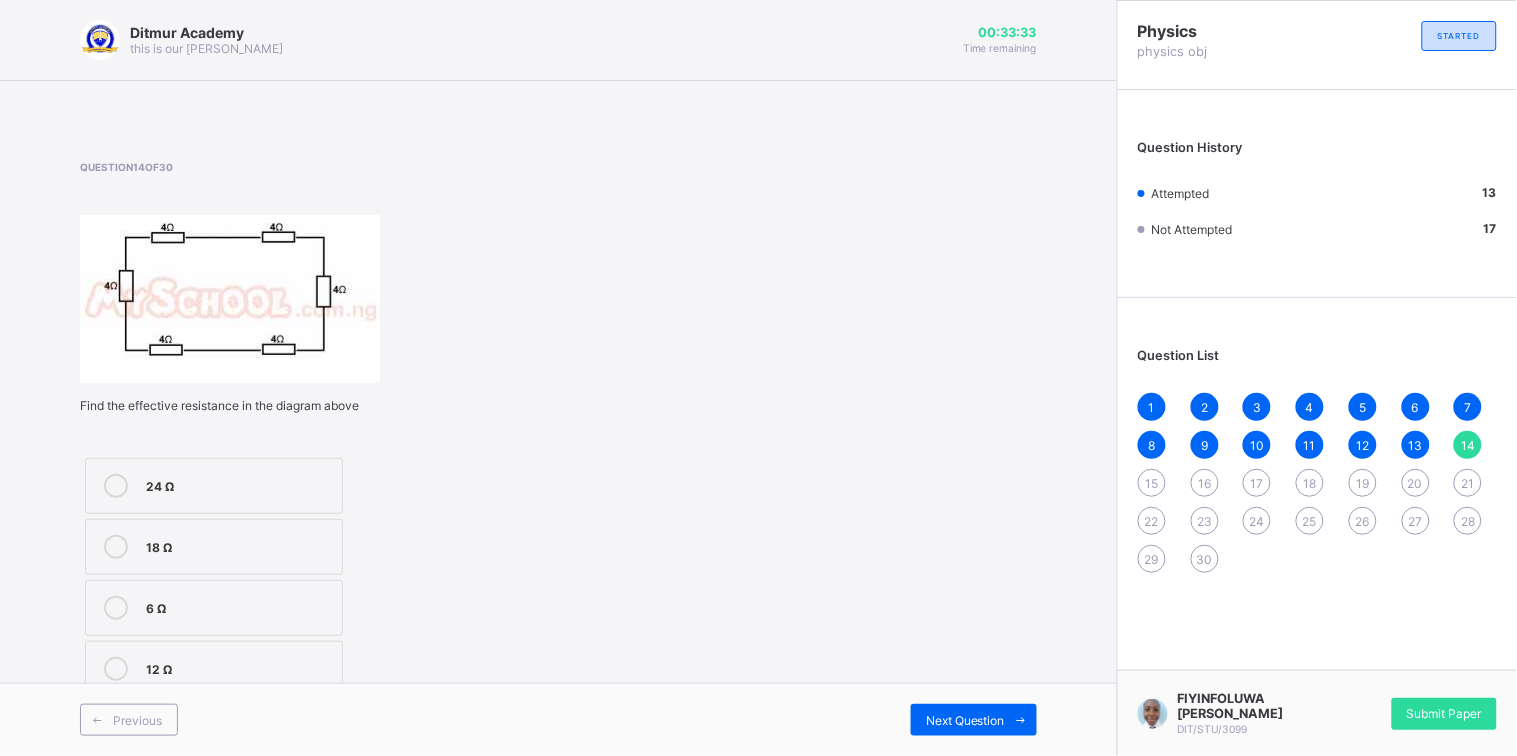 click on "30" at bounding box center (1205, 559) 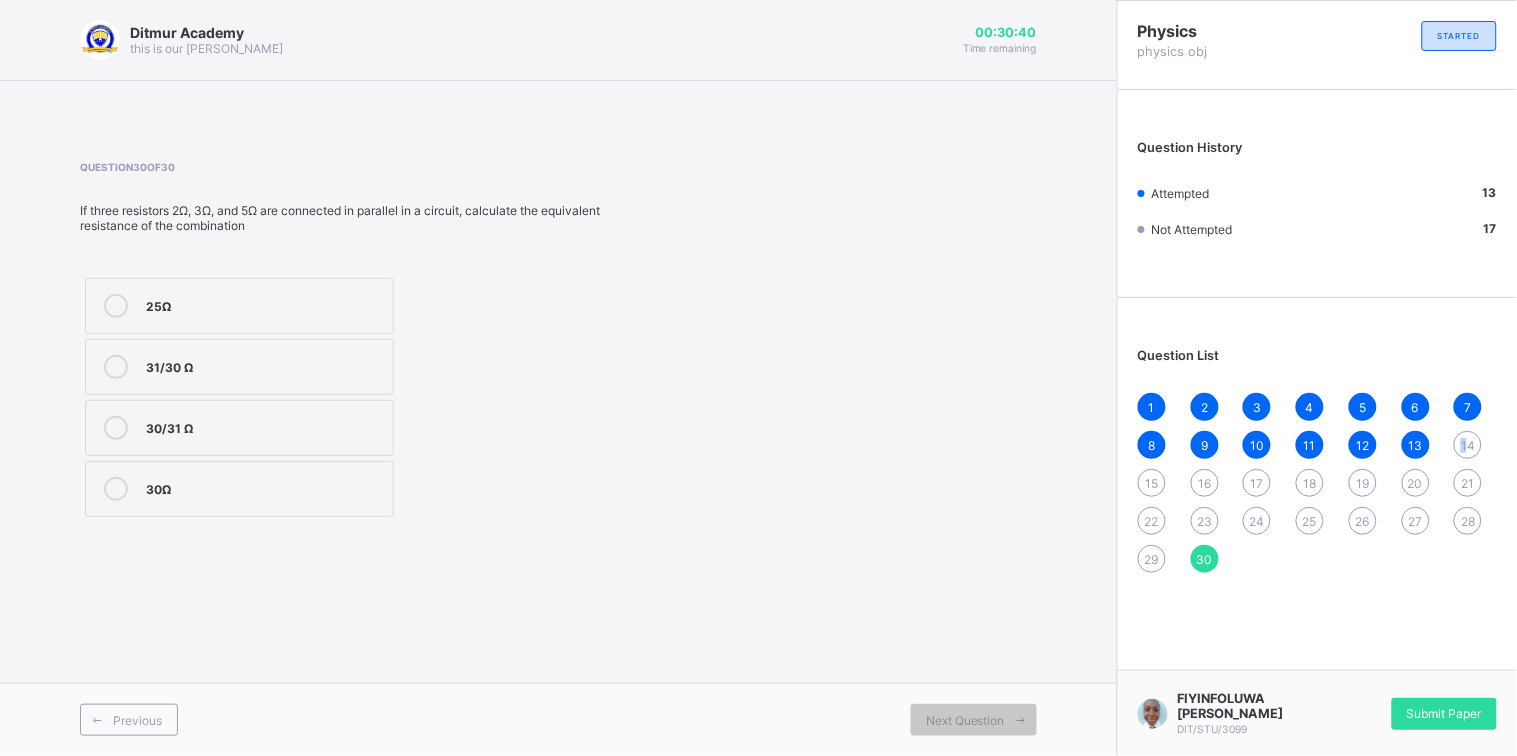 click on "14" at bounding box center (1468, 445) 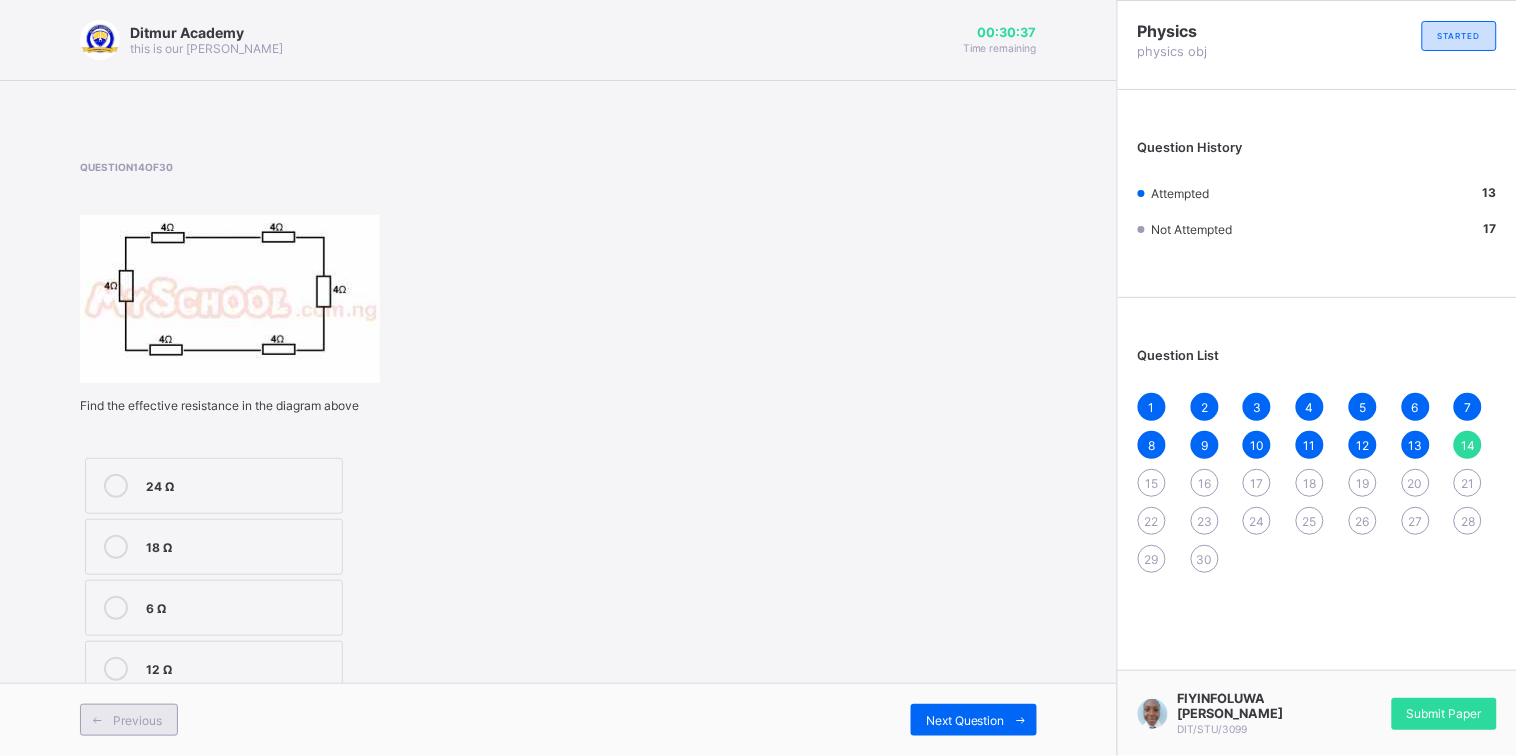 drag, startPoint x: 148, startPoint y: 718, endPoint x: 135, endPoint y: 705, distance: 18.384777 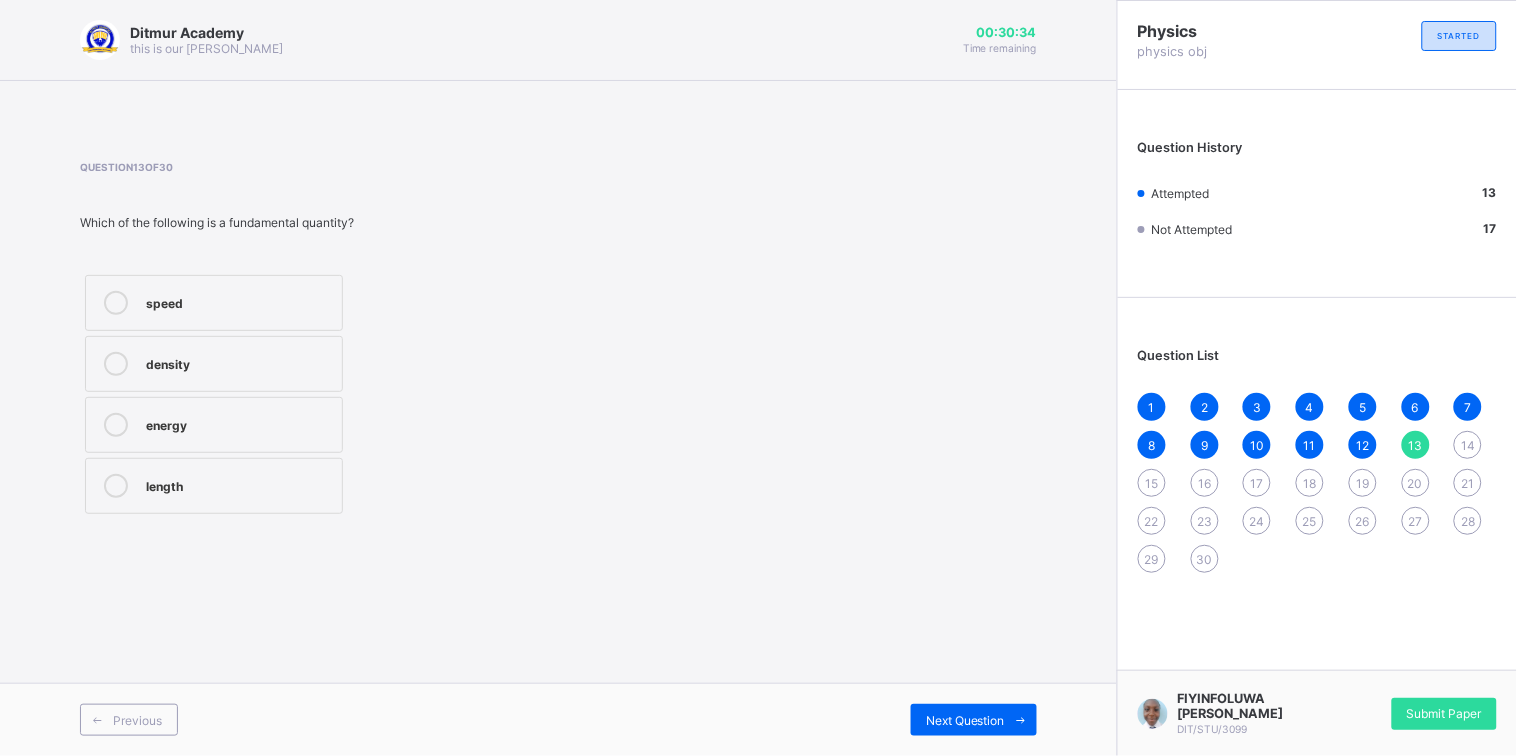 drag, startPoint x: 123, startPoint y: 711, endPoint x: 100, endPoint y: 700, distance: 25.495098 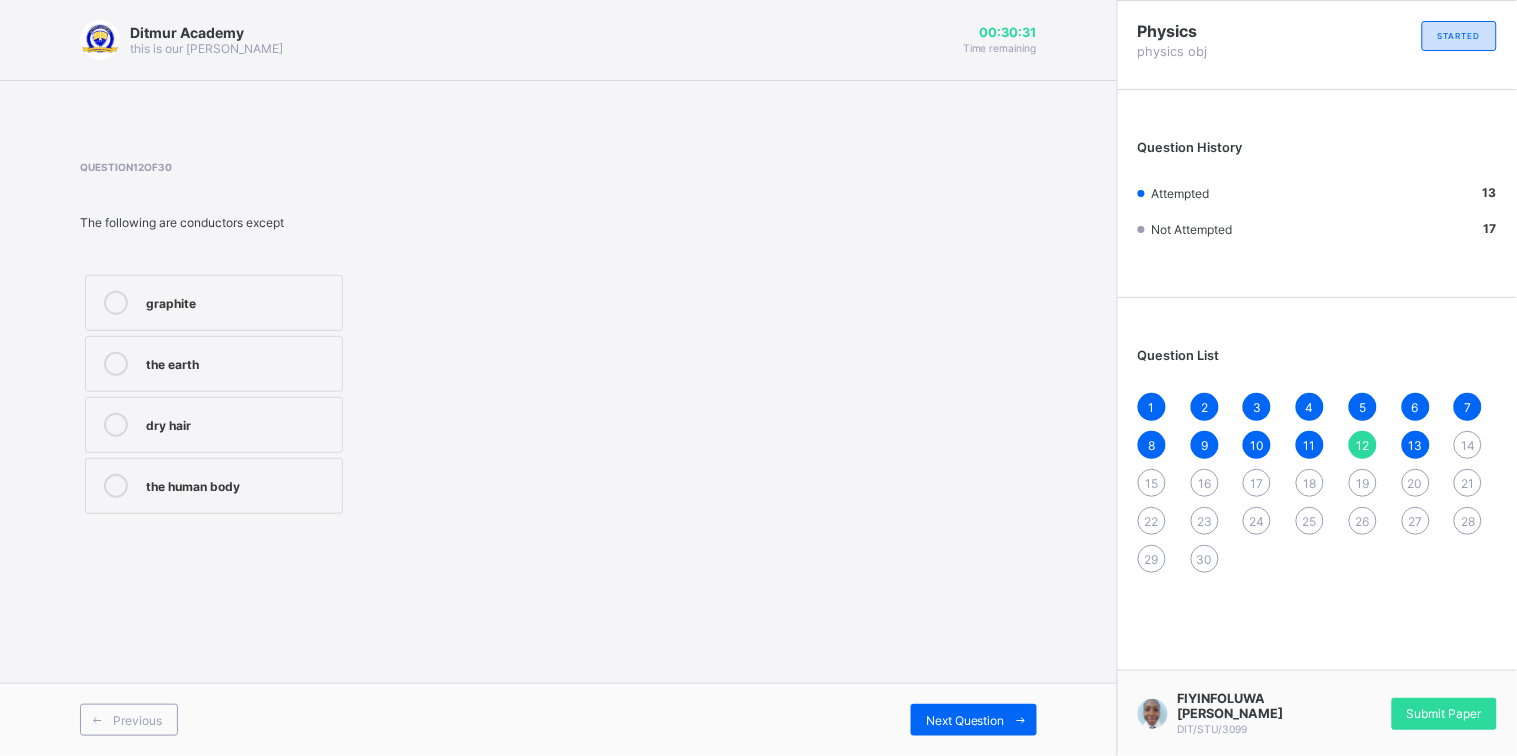 click at bounding box center (116, 303) 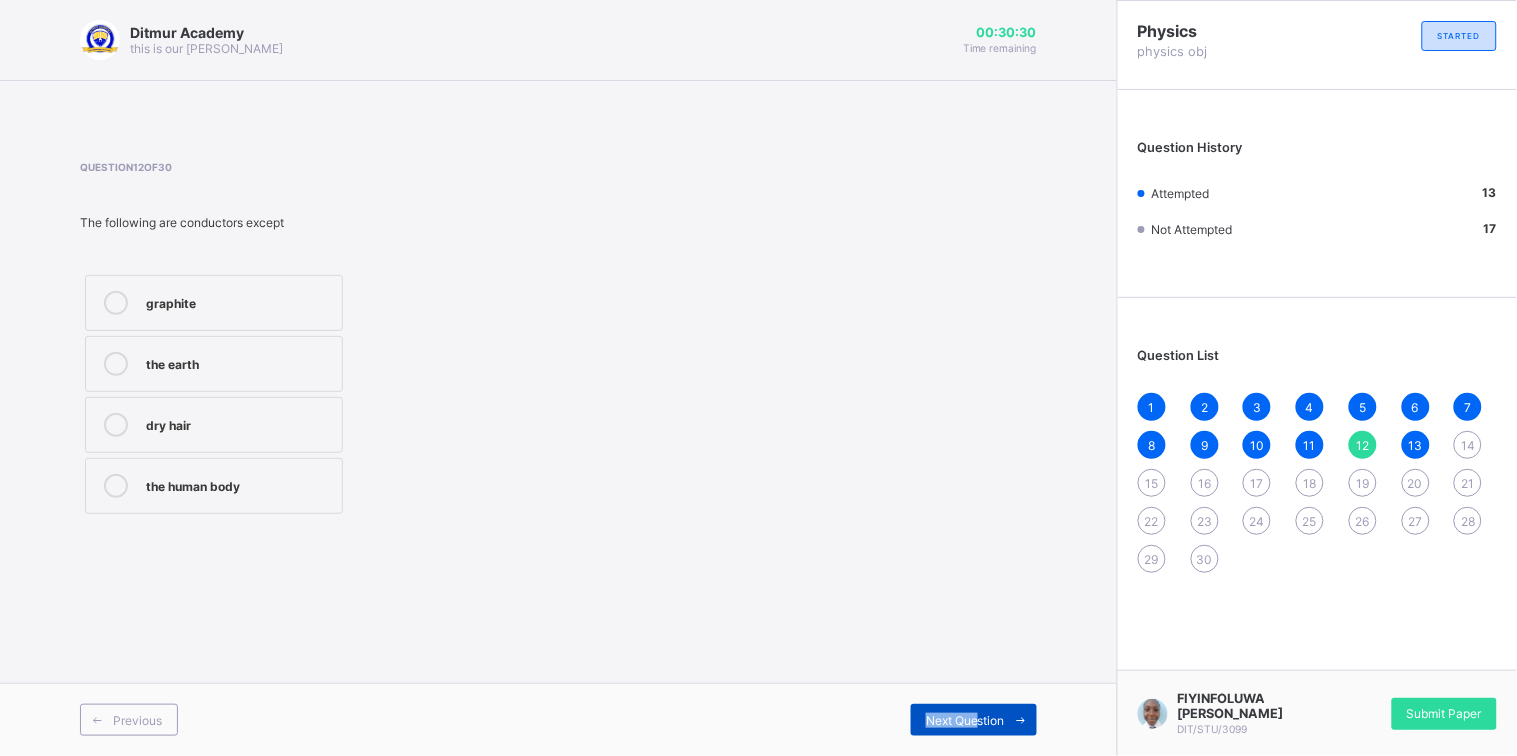 drag, startPoint x: 979, startPoint y: 701, endPoint x: 978, endPoint y: 718, distance: 17.029387 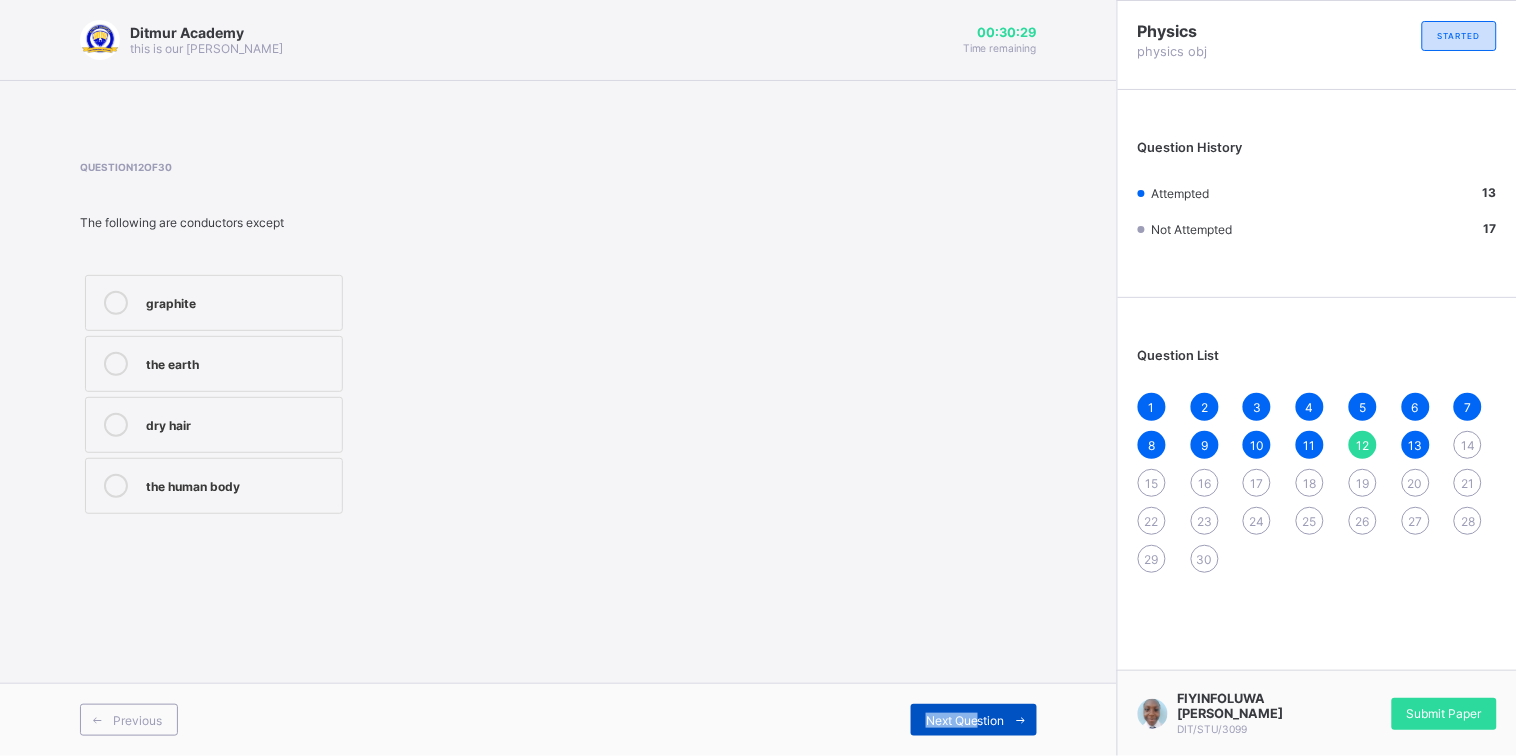 click on "Next Question" at bounding box center (965, 720) 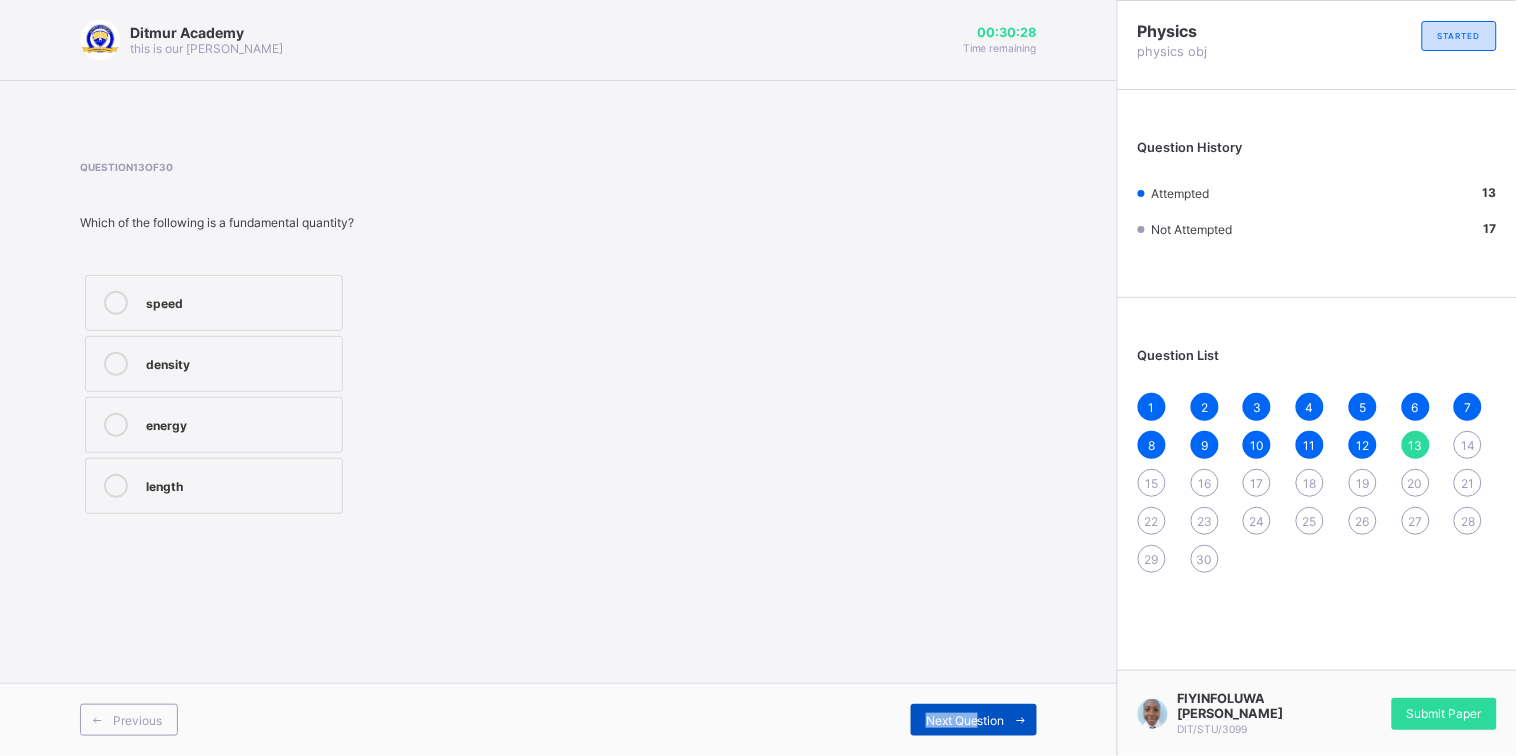 click on "Next Question" at bounding box center [965, 720] 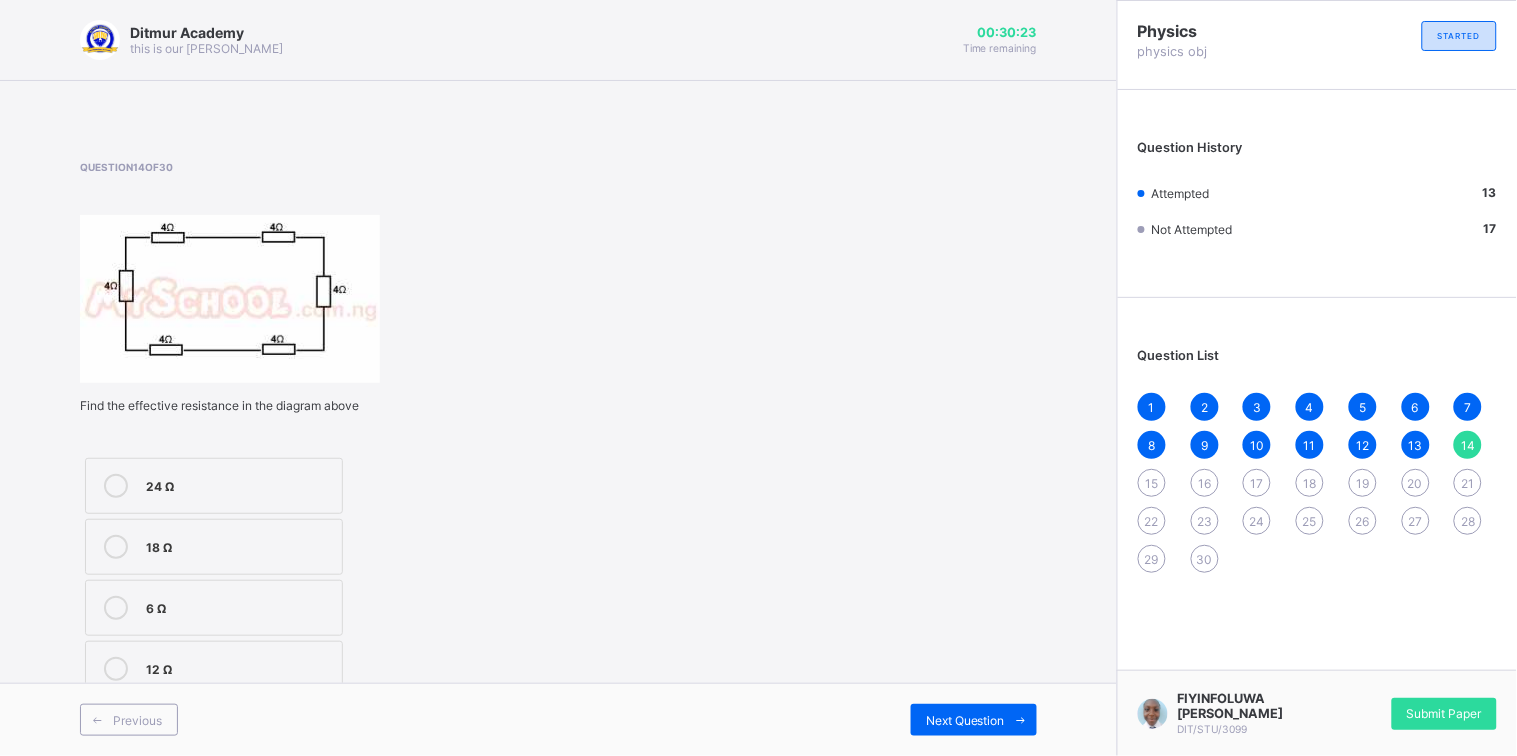 click on "30" at bounding box center [1205, 559] 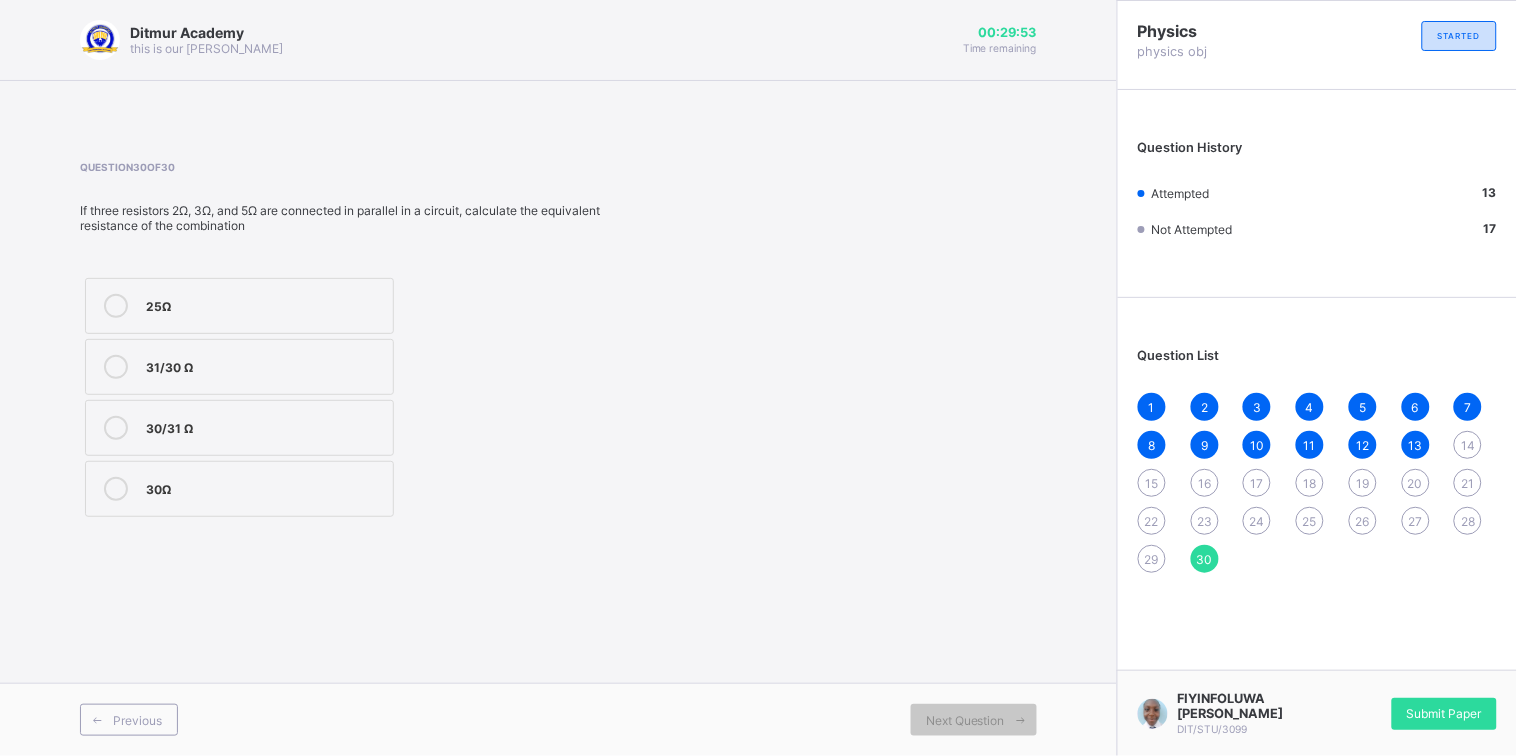 click on "14" at bounding box center [1468, 445] 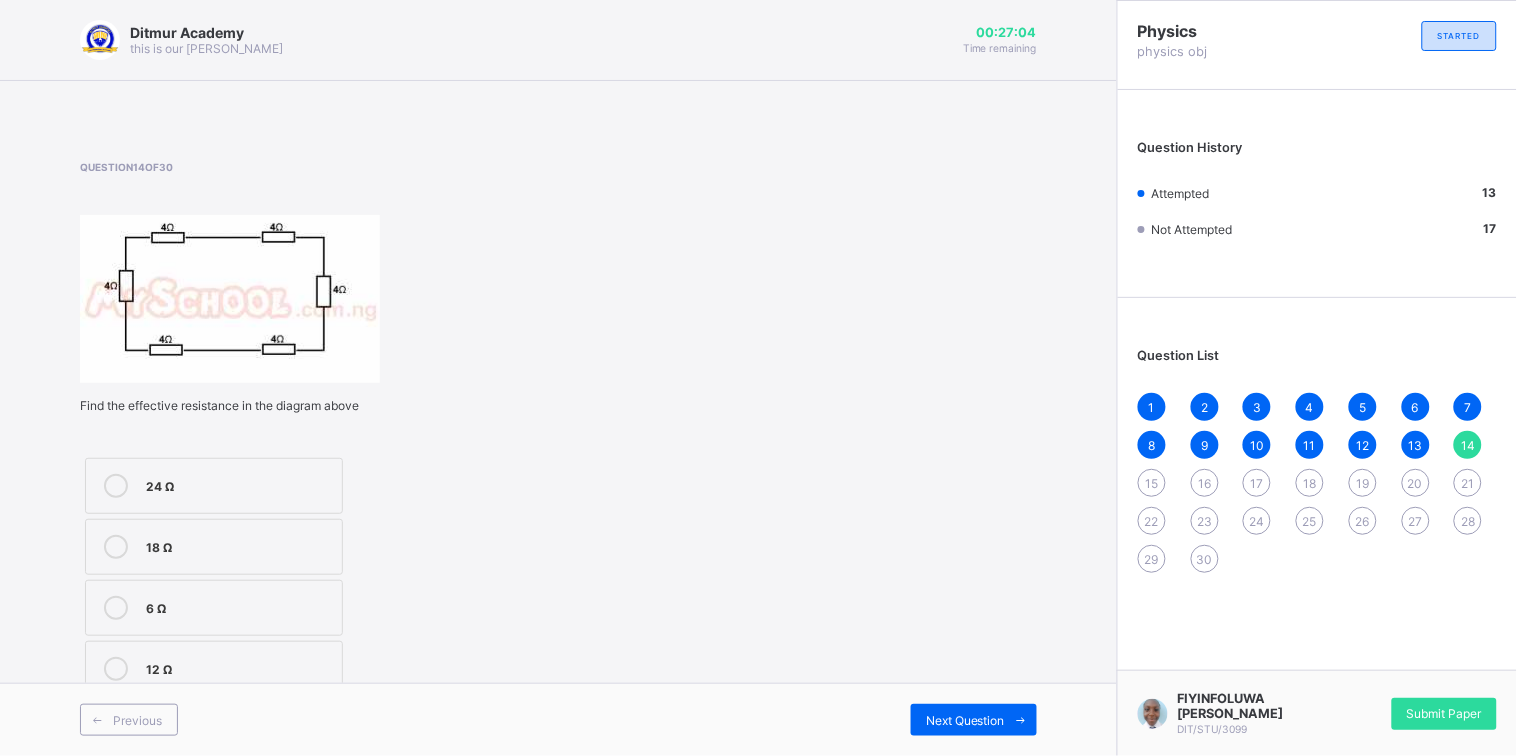 click on "18 Ω" at bounding box center [214, 547] 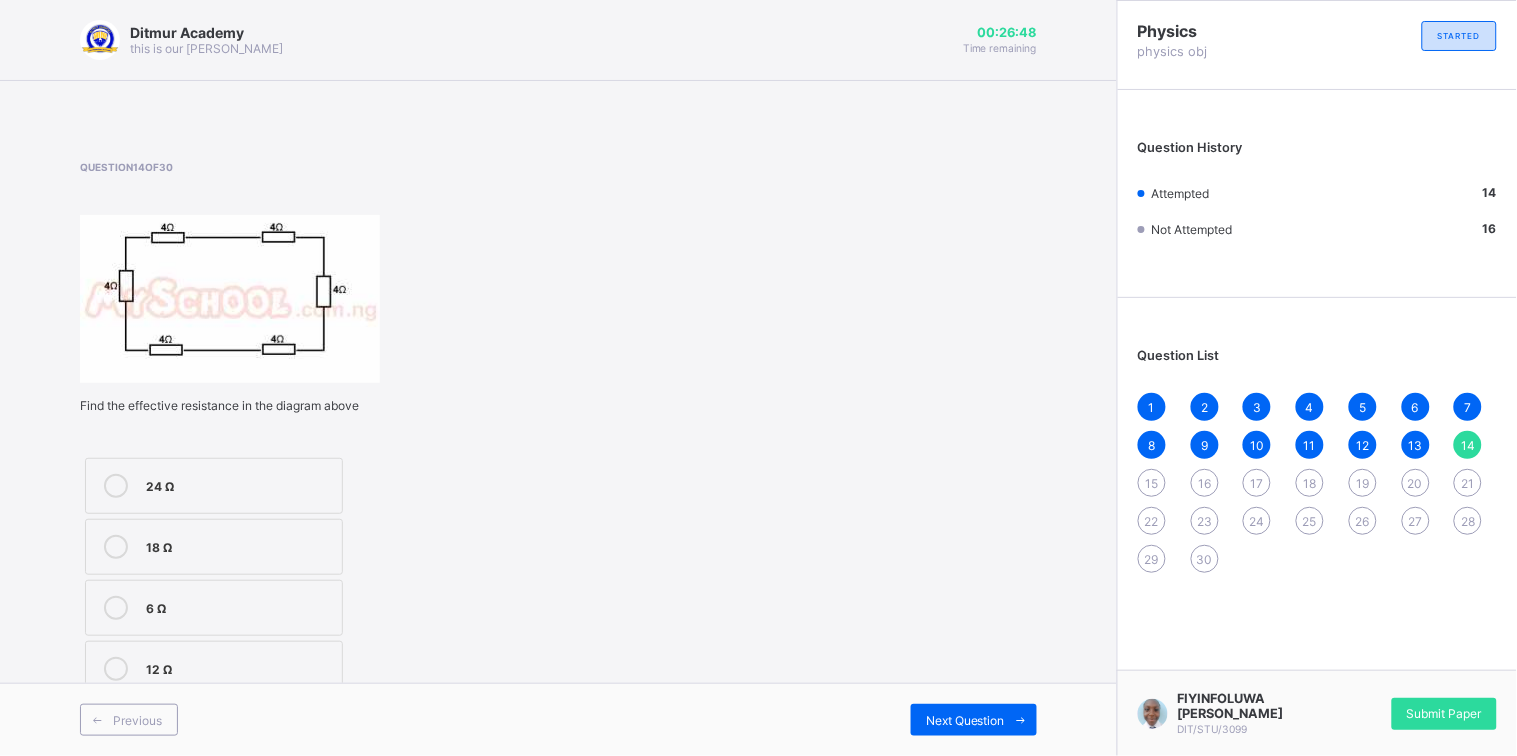 click on "1 2 3 4 5 6 7 8 9 10 11 12 13 14 15 16 17 18 19 20 21 22 23 24 25 26 27 28 29 30" at bounding box center (1317, 483) 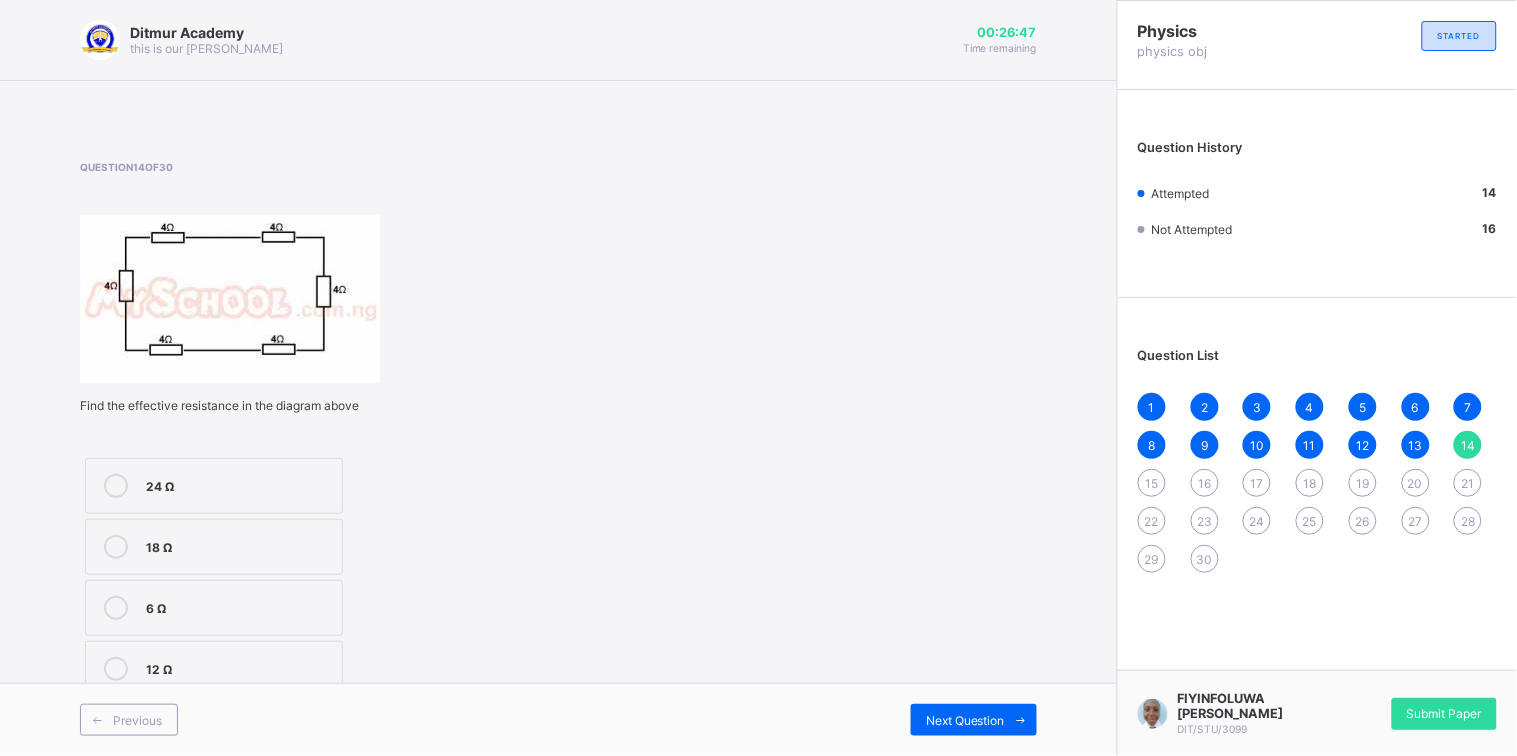 click on "15" at bounding box center [1152, 483] 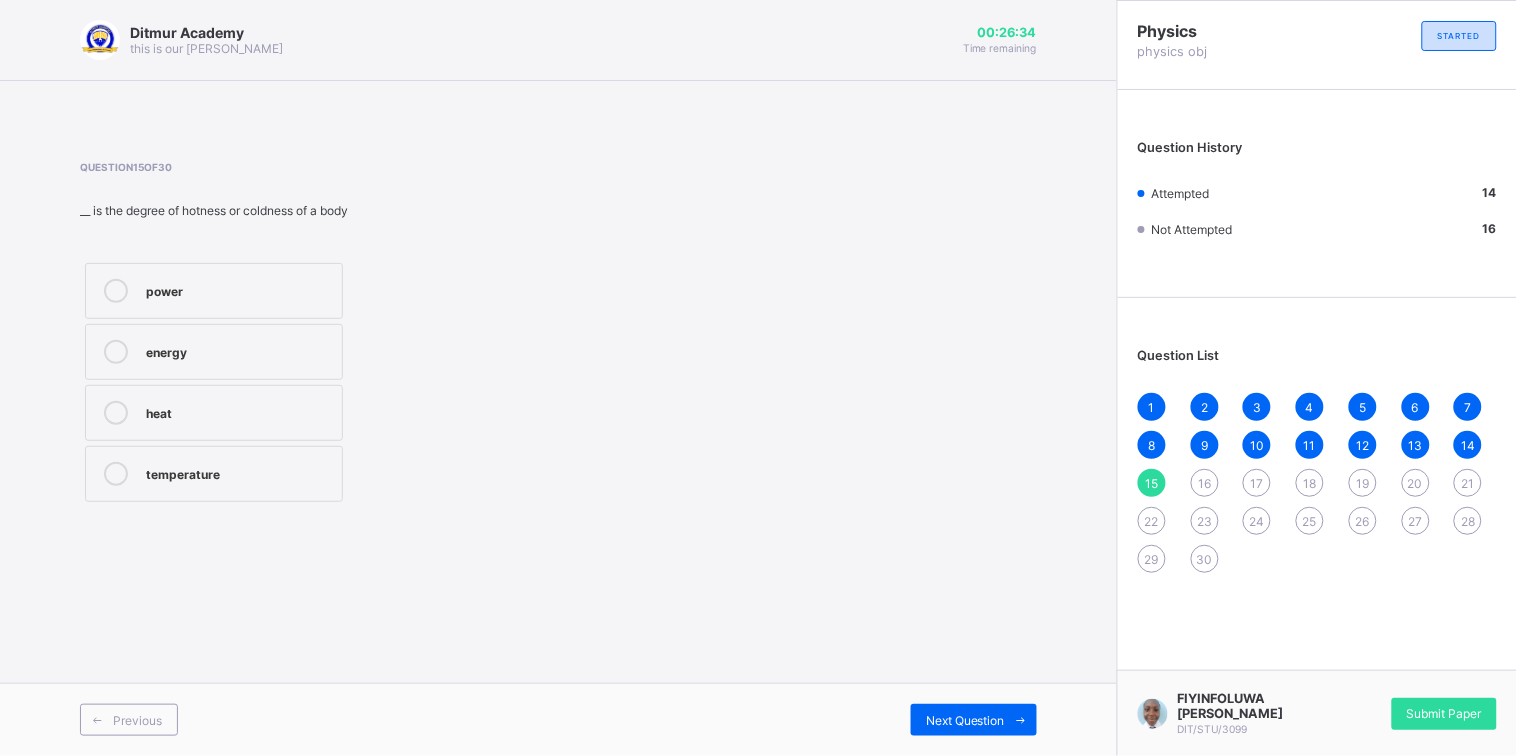 click on "1 2 3 4 5 6 7 8 9 10 11 12 13 14 15 16 17 18 19 20 21 22 23 24 25 26 27 28 29 30" at bounding box center [1317, 483] 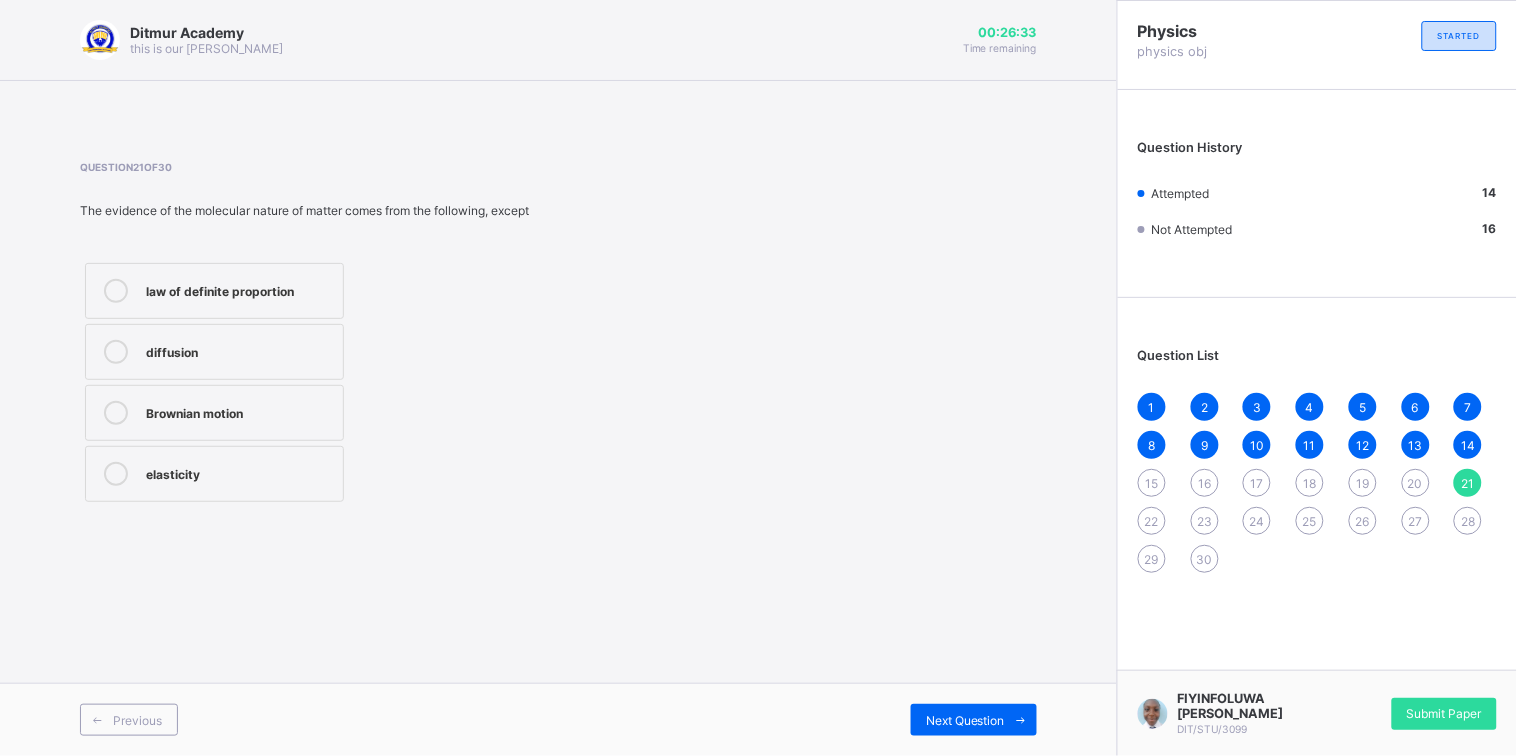 click on "14" at bounding box center (1468, 445) 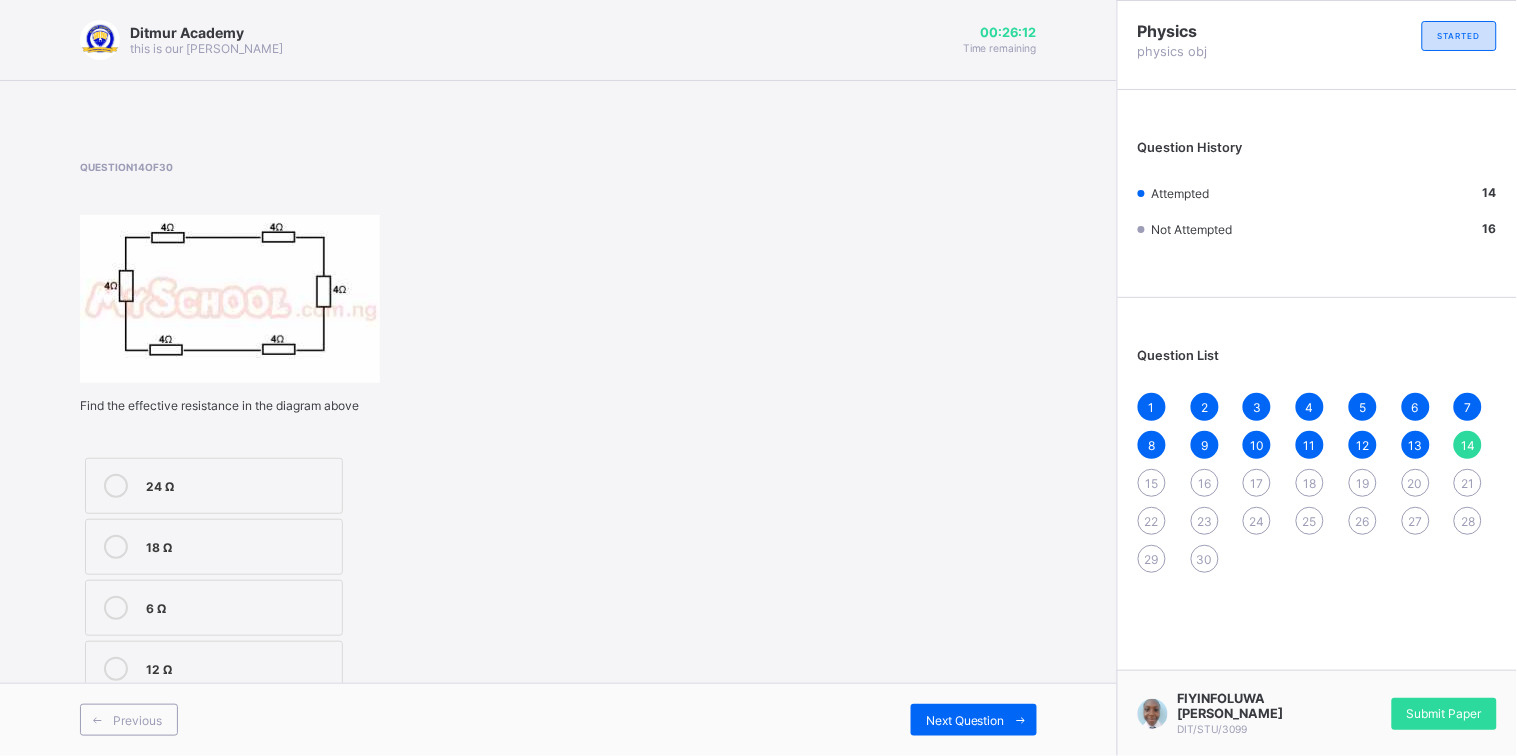 click on "24 Ω" at bounding box center (214, 486) 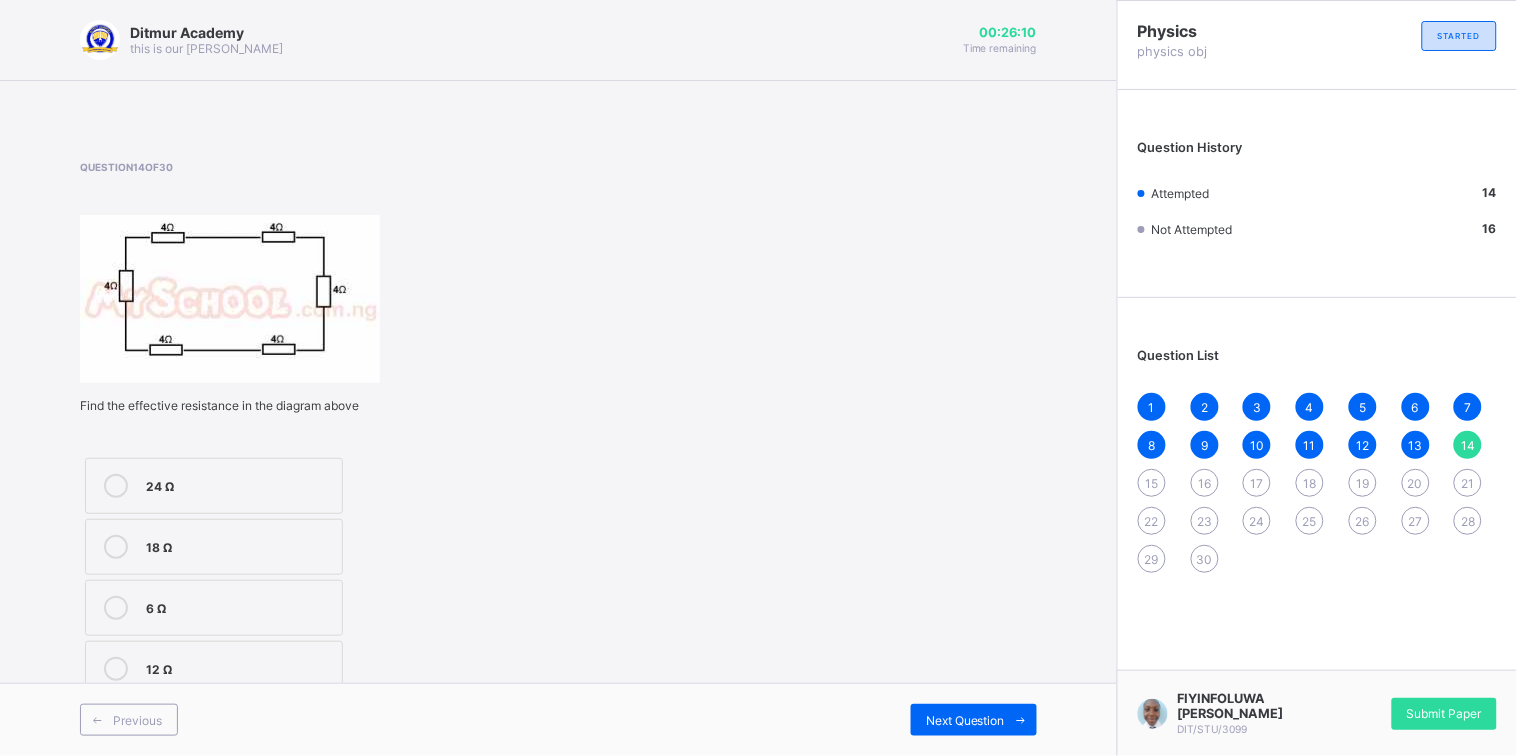 click on "15" at bounding box center (1152, 483) 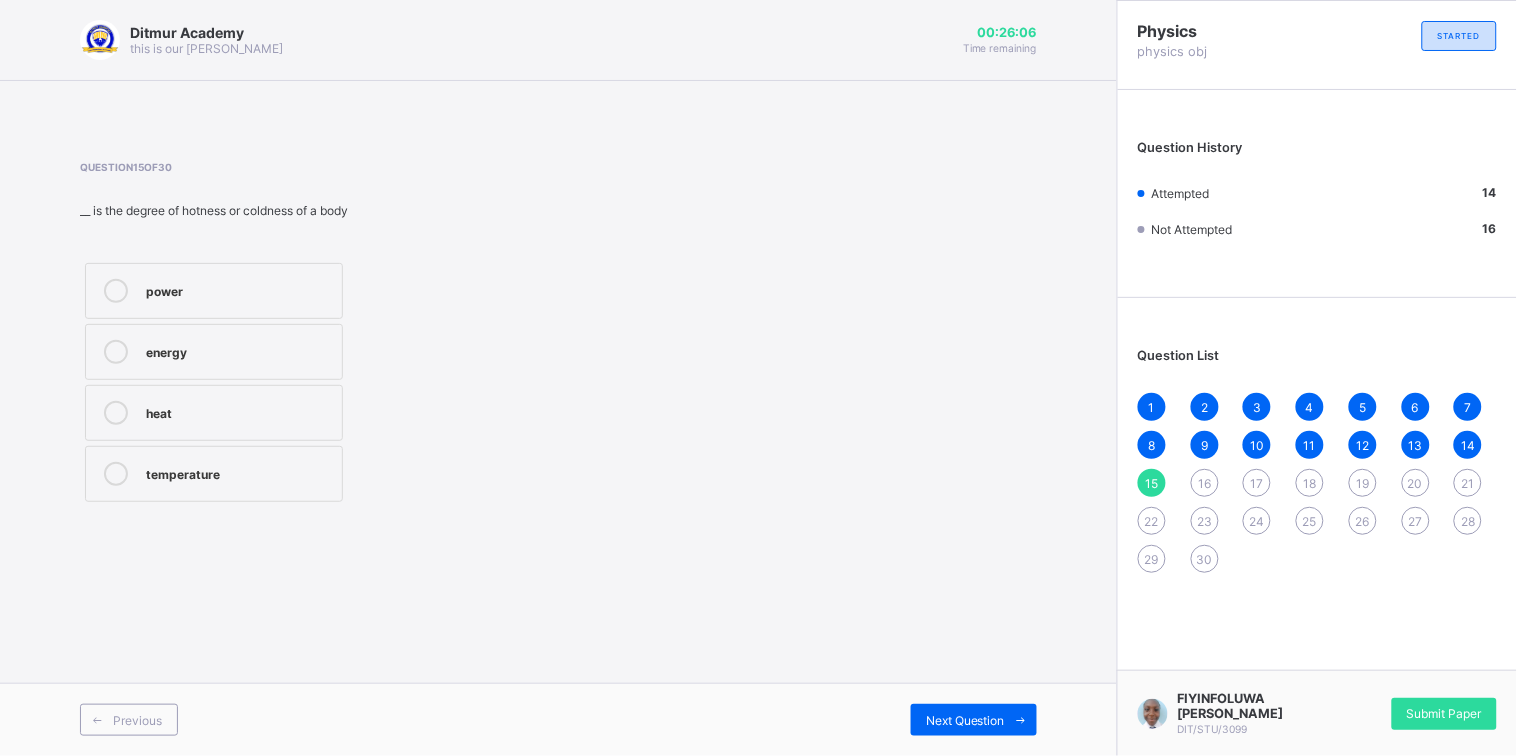 click on "temperature" at bounding box center [214, 474] 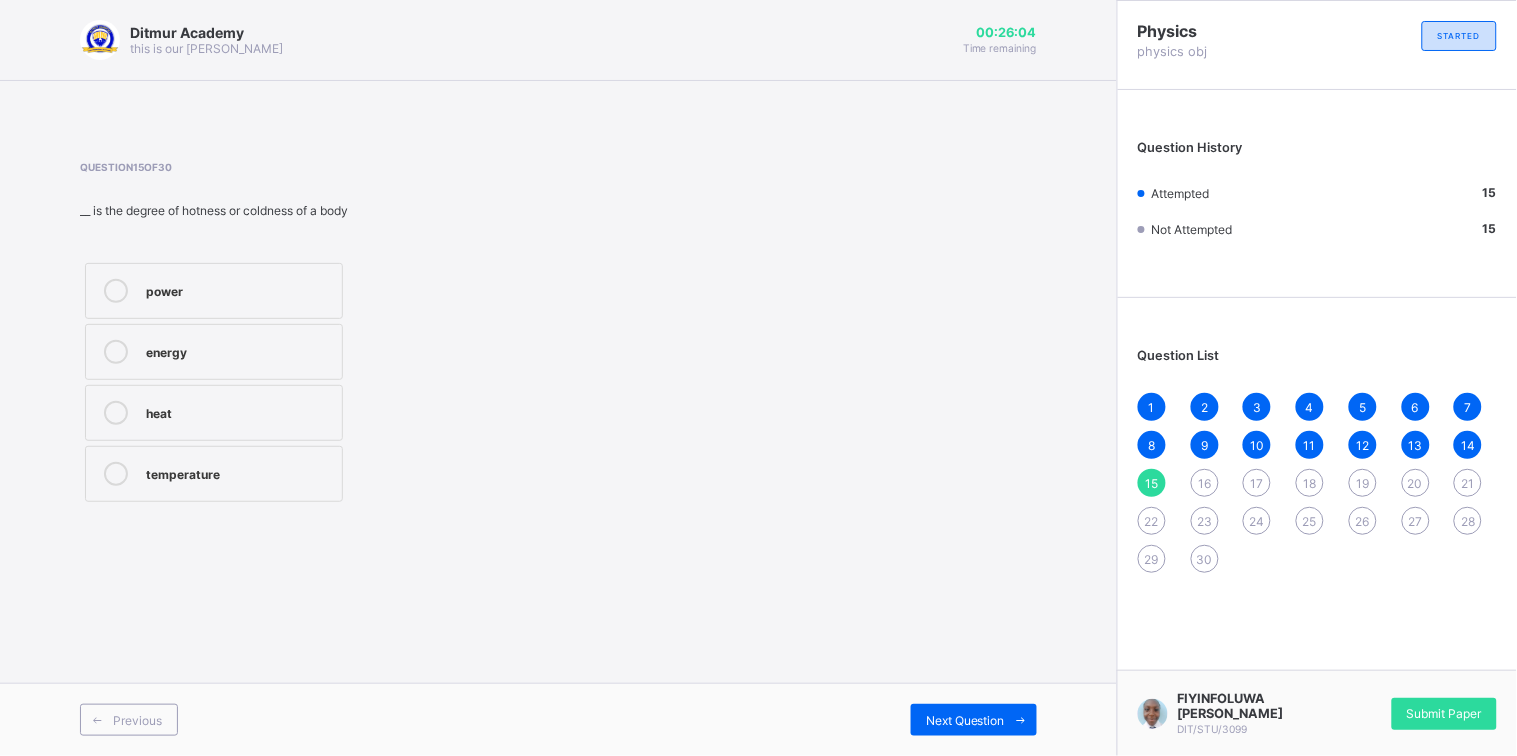 click on "Previous Next Question" at bounding box center [558, 719] 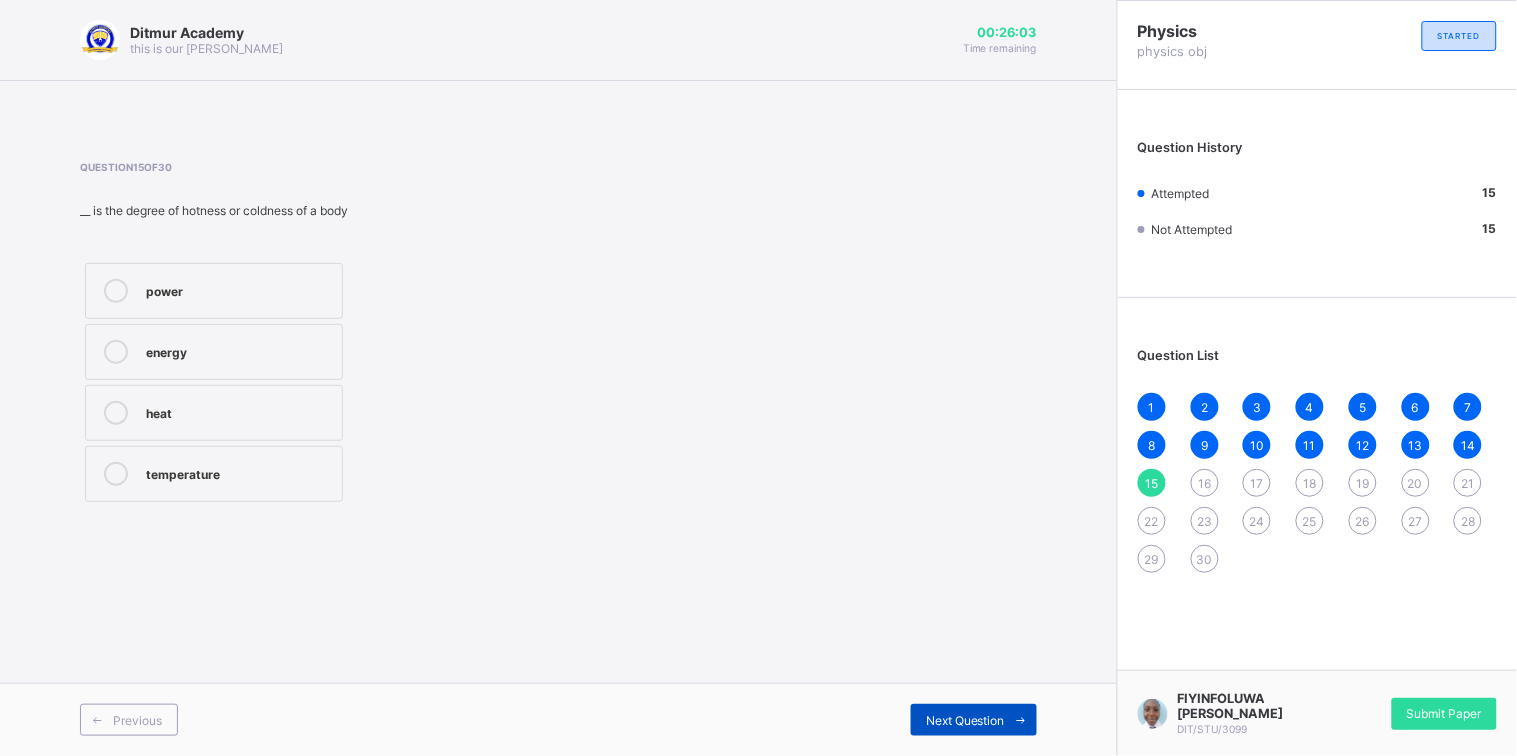 click on "Next Question" at bounding box center (965, 720) 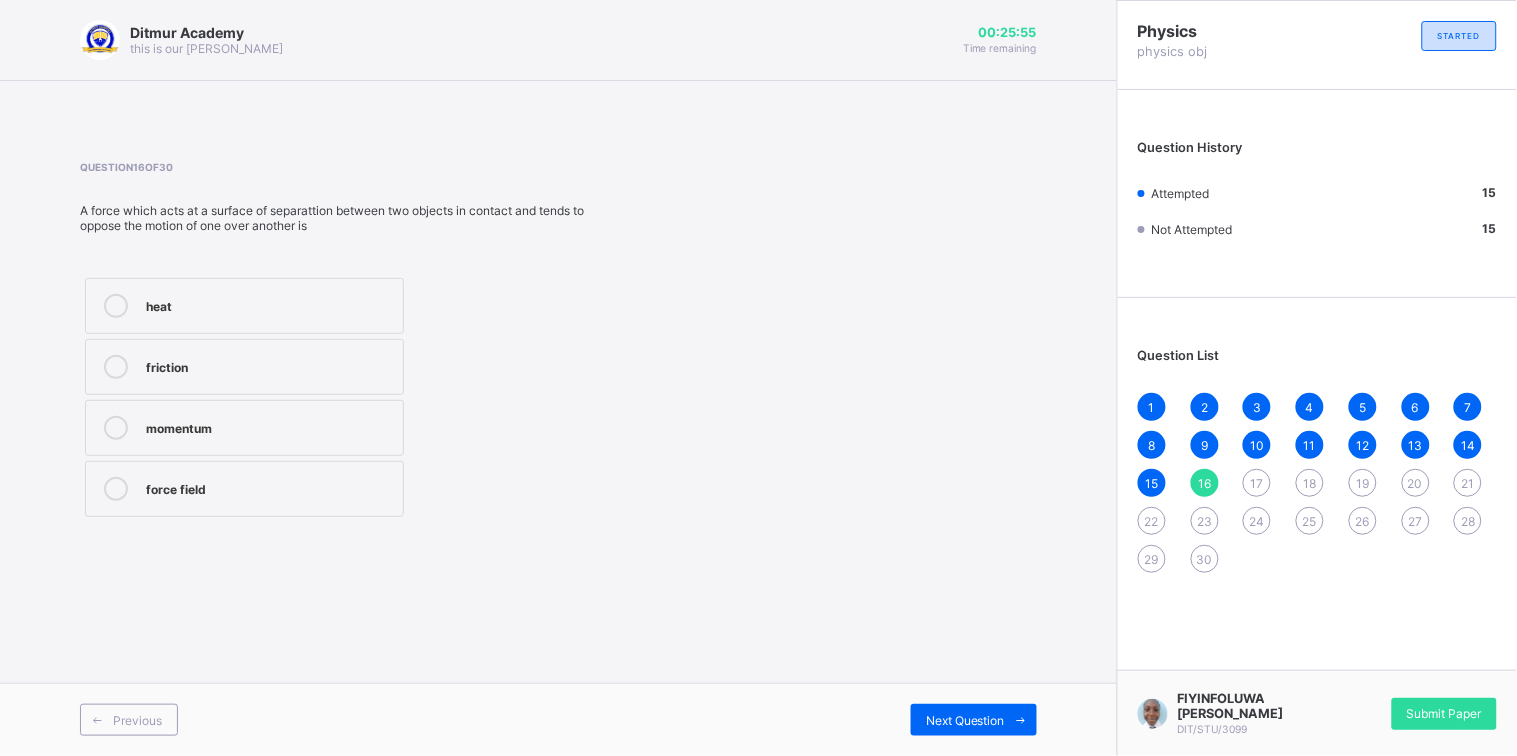 click on "force field" at bounding box center (269, 489) 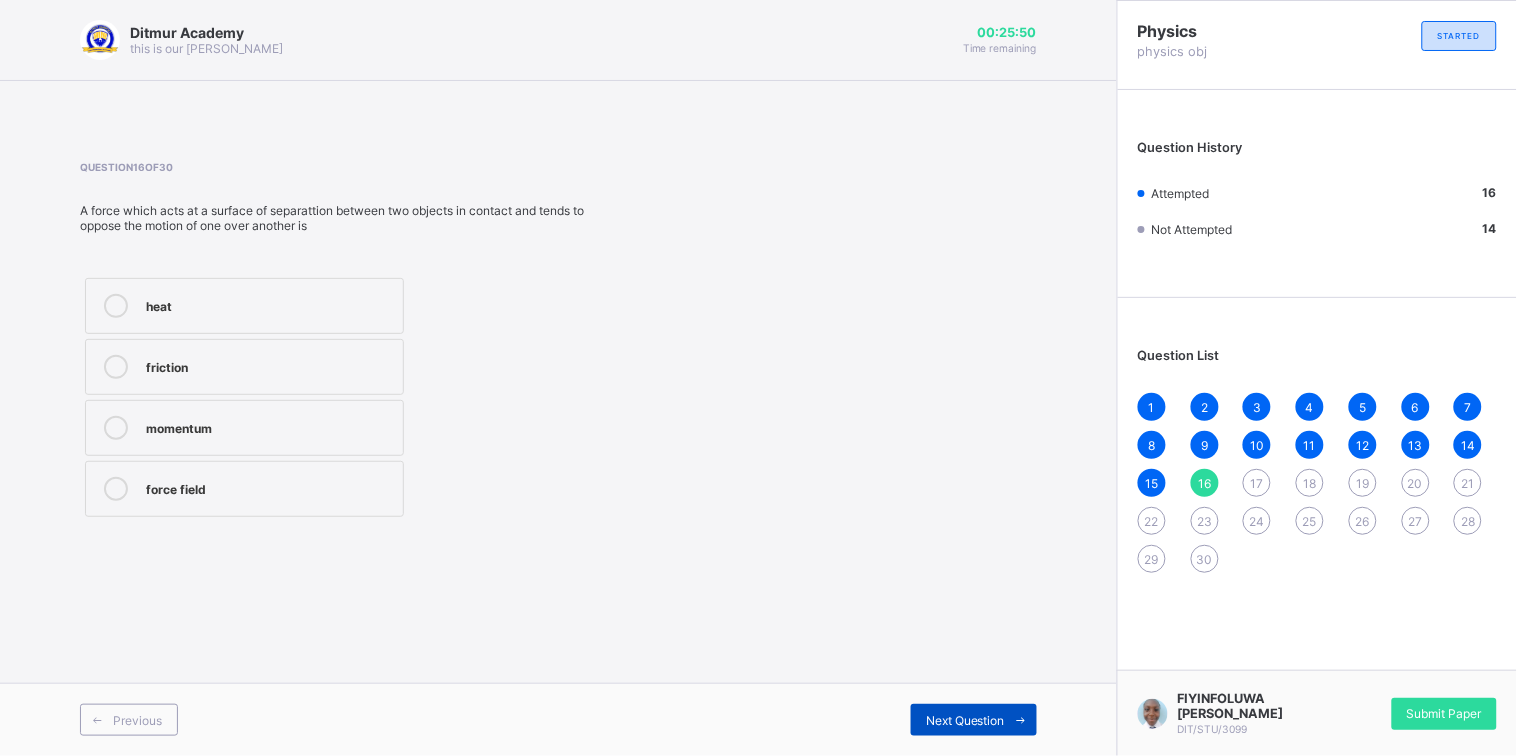 click on "Next Question" at bounding box center [974, 720] 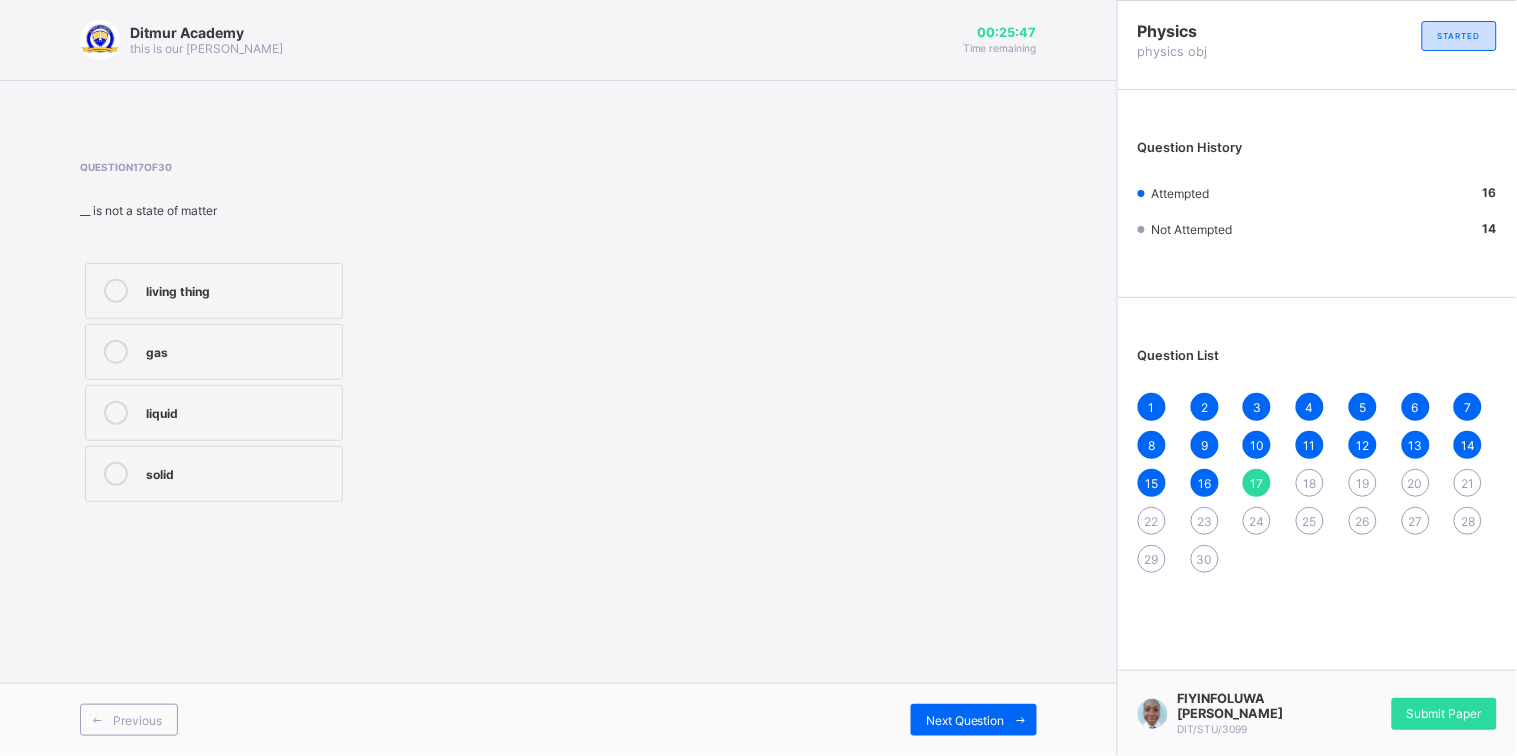 click on "living thing" at bounding box center (214, 291) 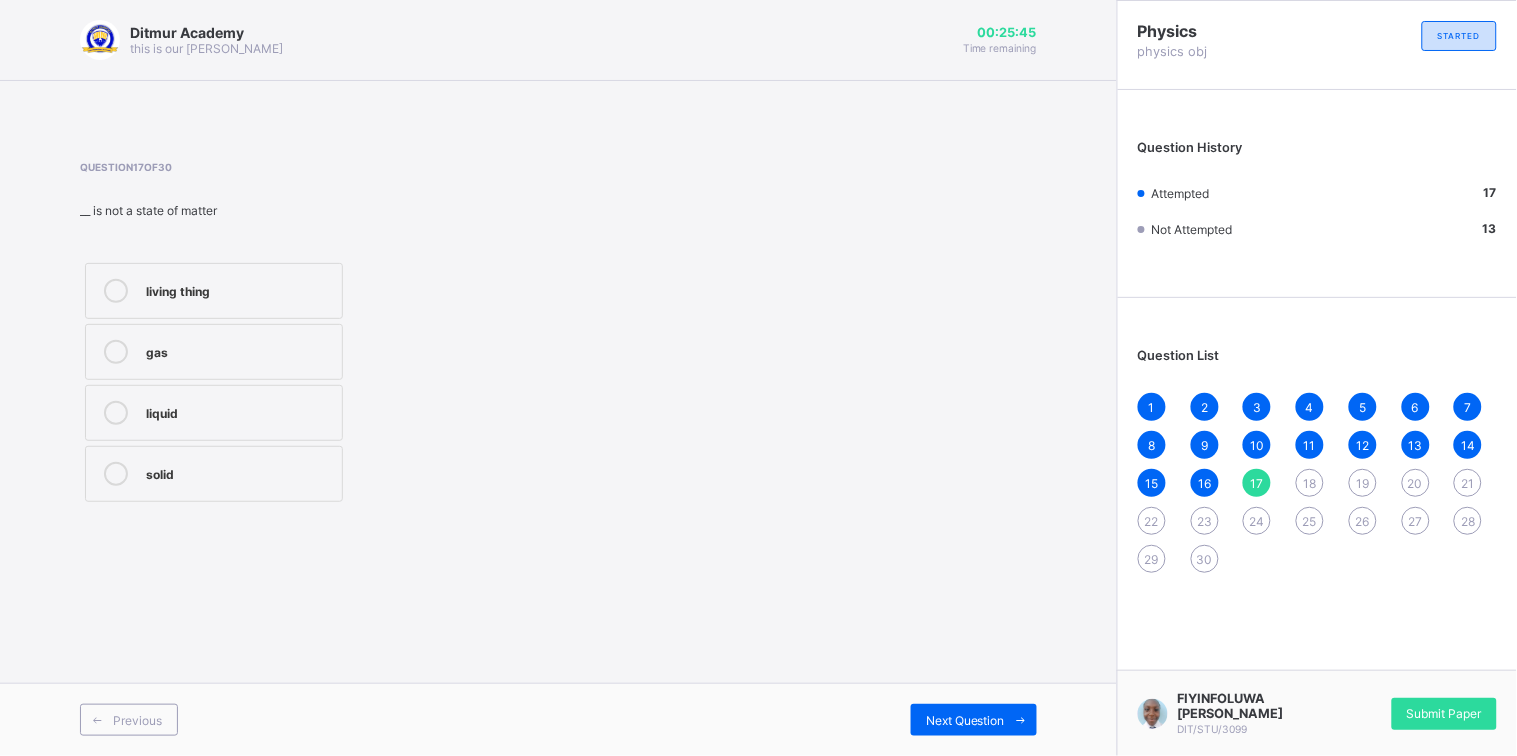drag, startPoint x: 938, startPoint y: 713, endPoint x: 884, endPoint y: 665, distance: 72.249565 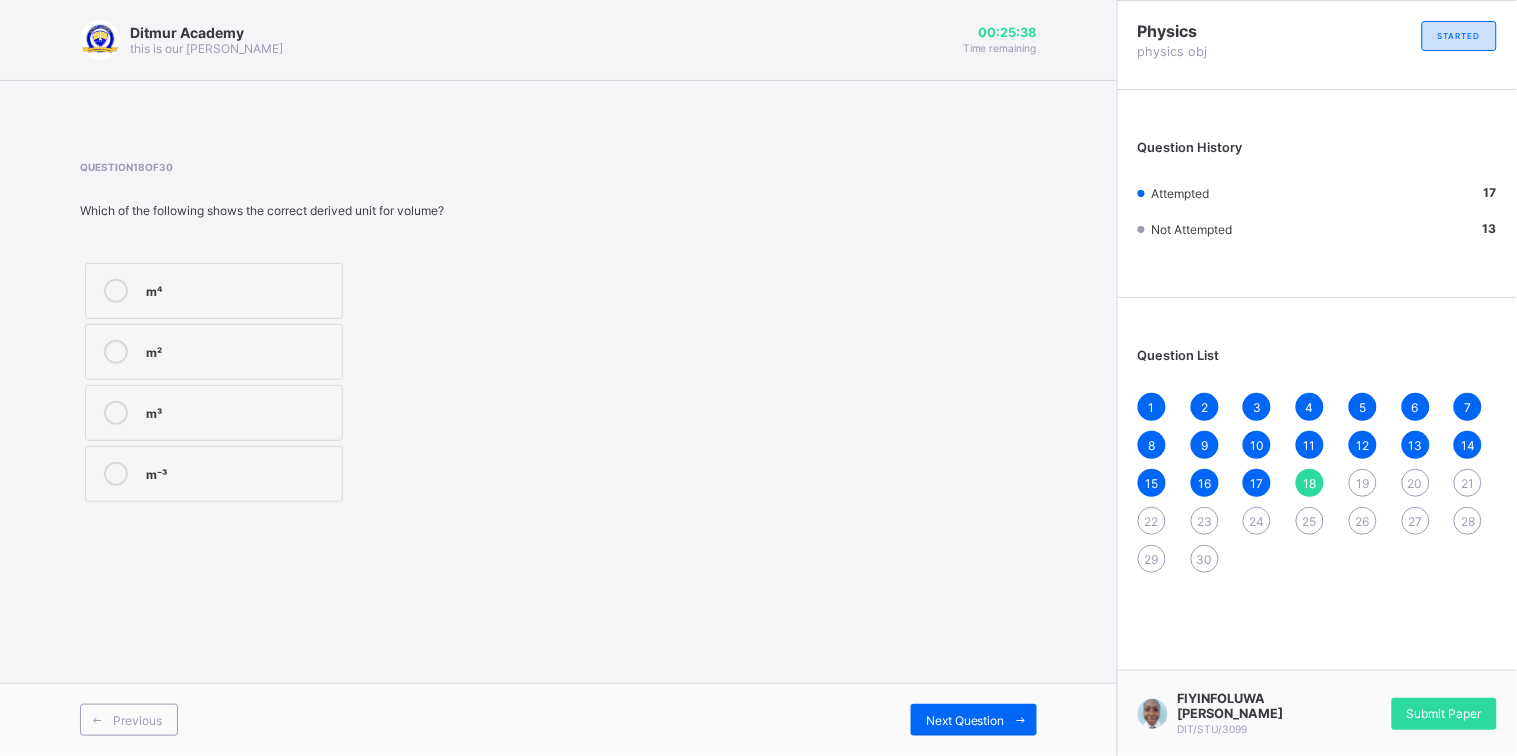click on "m⁻³" at bounding box center (239, 472) 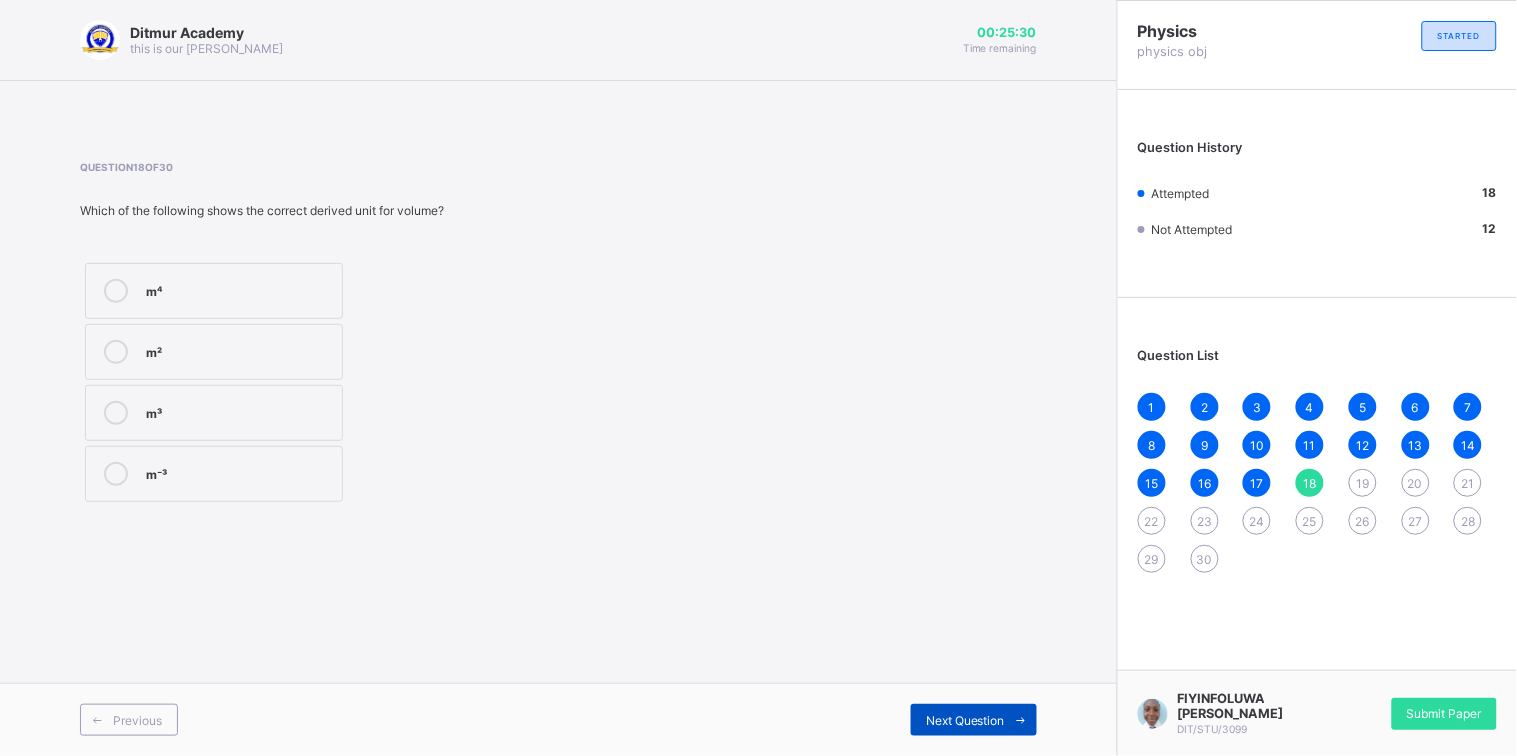 click on "Next Question" at bounding box center (974, 720) 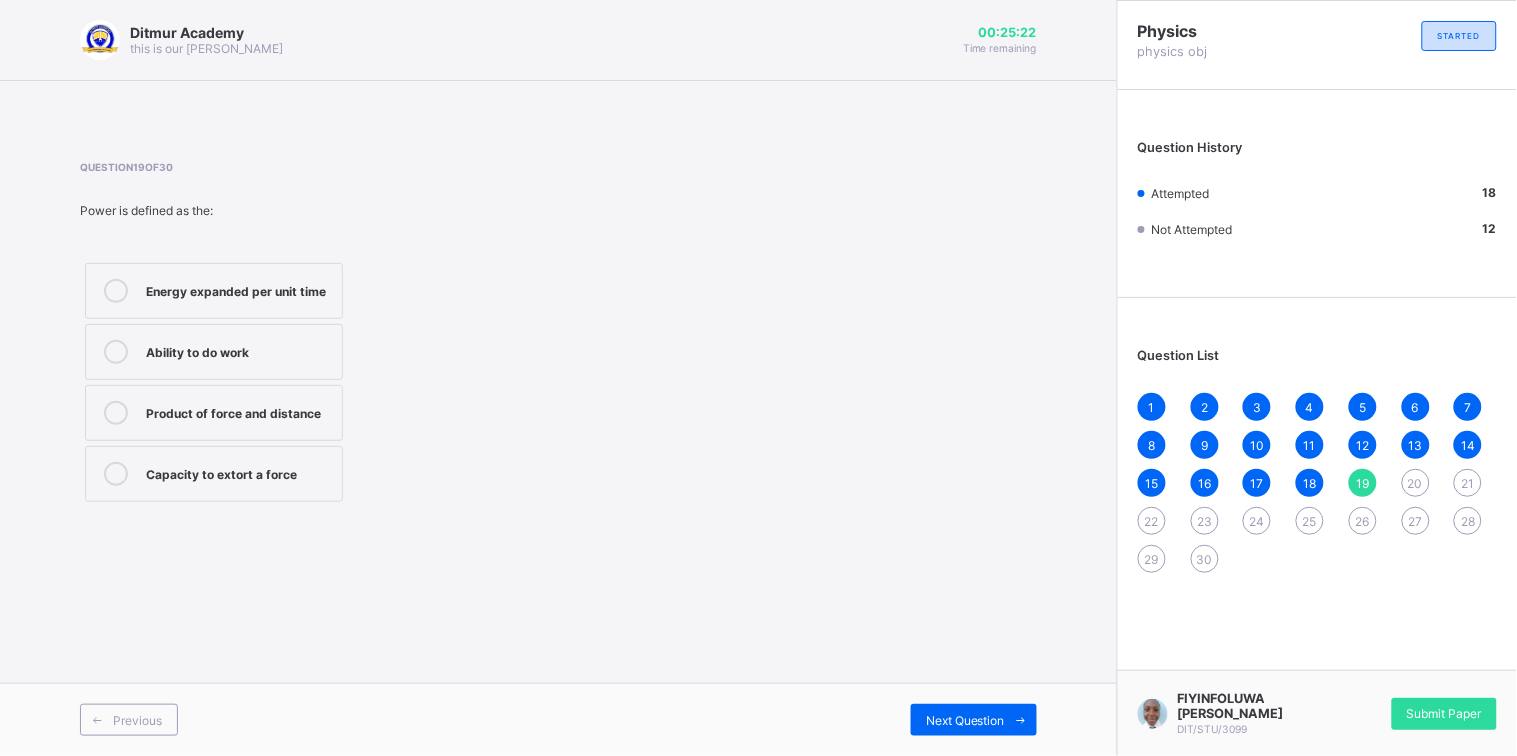 click on "Product of force and distance" at bounding box center (239, 411) 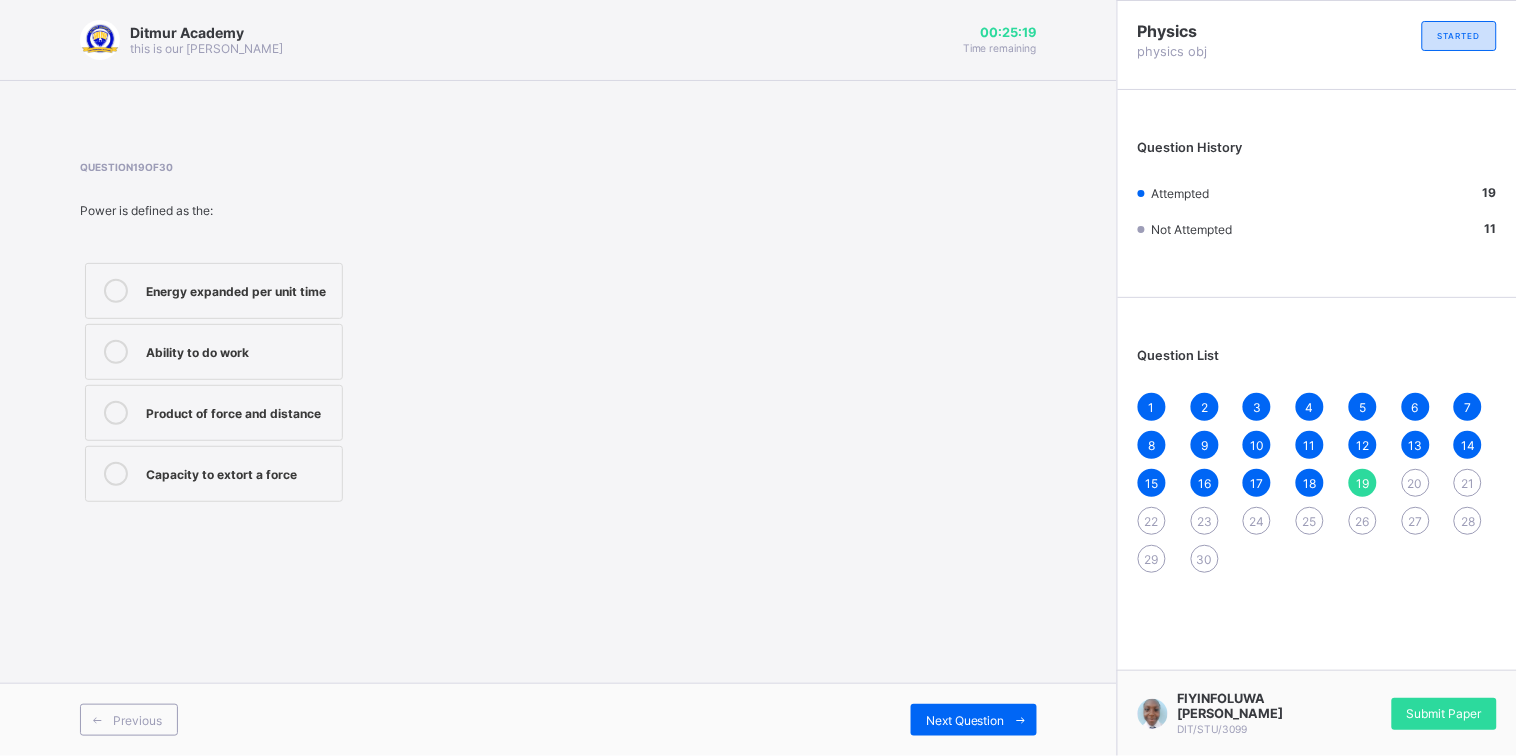 click on "Energy expanded per unit time" at bounding box center [239, 289] 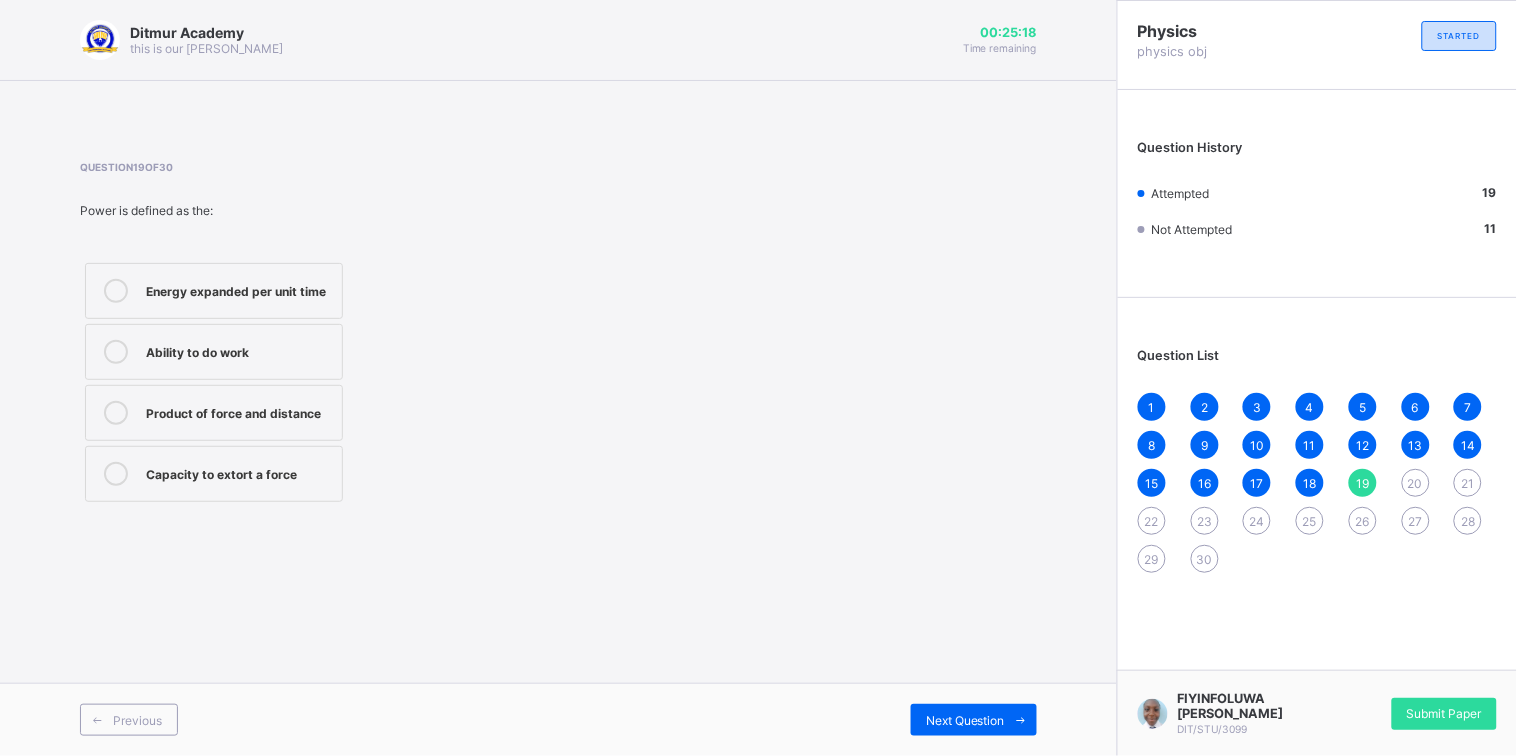 click on "Product of force and distance" at bounding box center [214, 413] 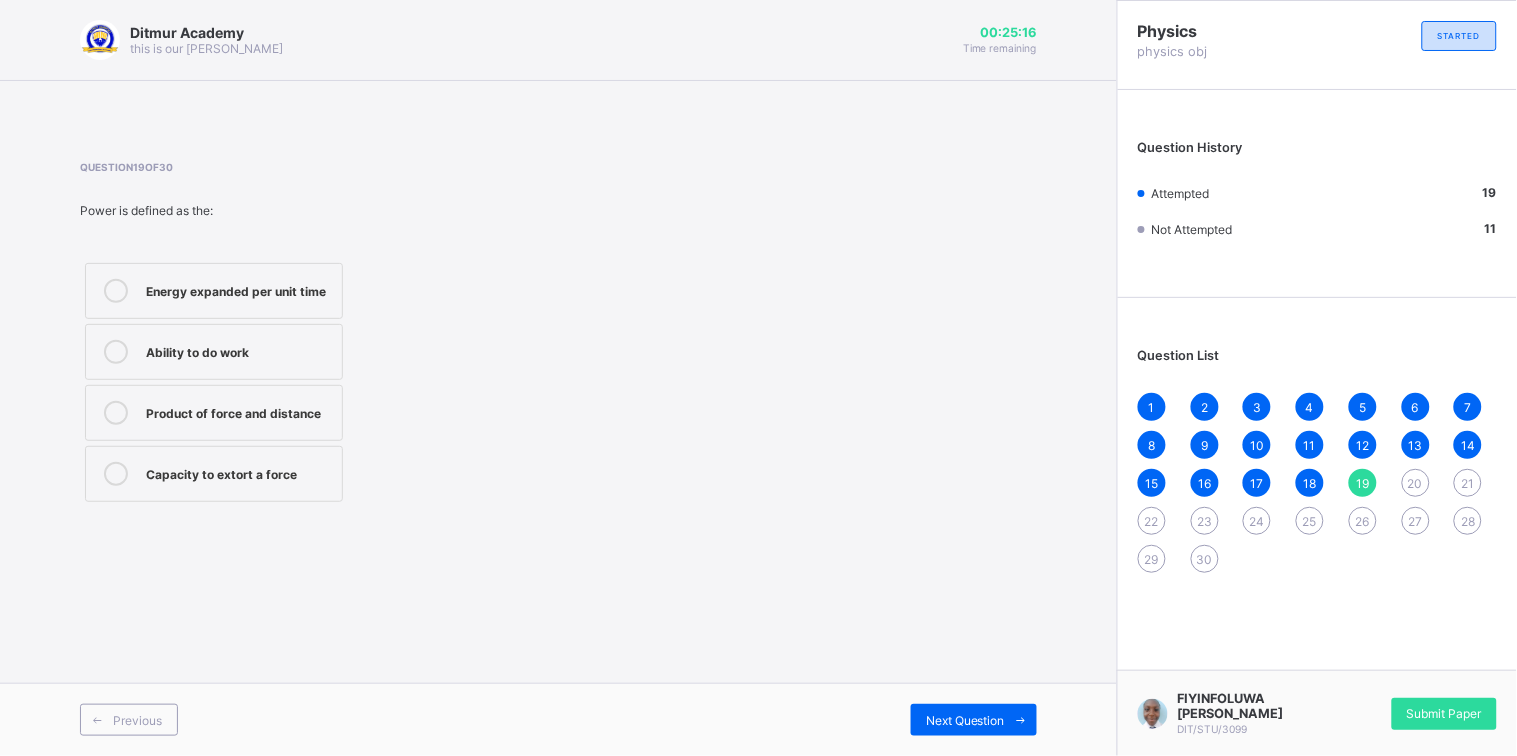 drag, startPoint x: 983, startPoint y: 717, endPoint x: 950, endPoint y: 677, distance: 51.855568 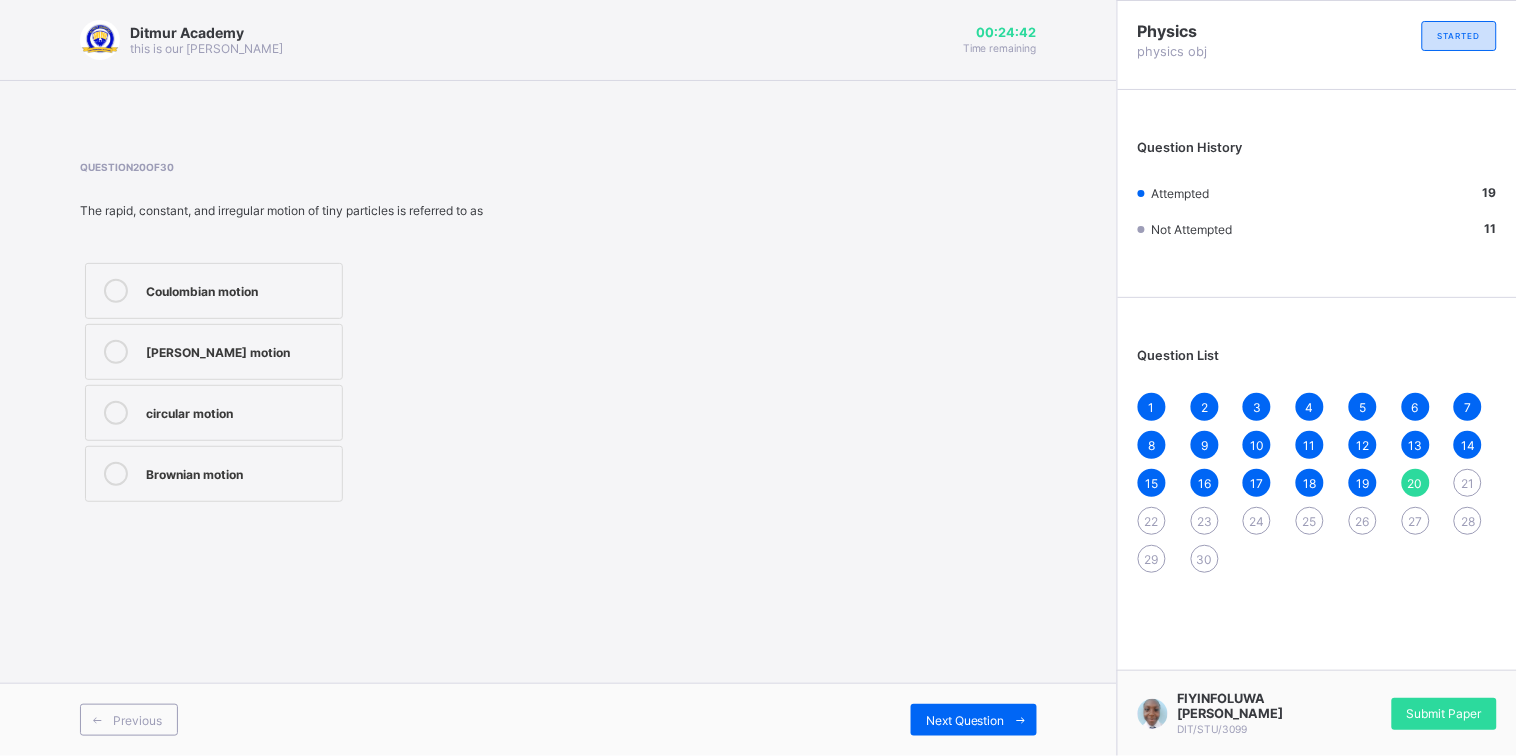 click on "circular motion" at bounding box center (214, 413) 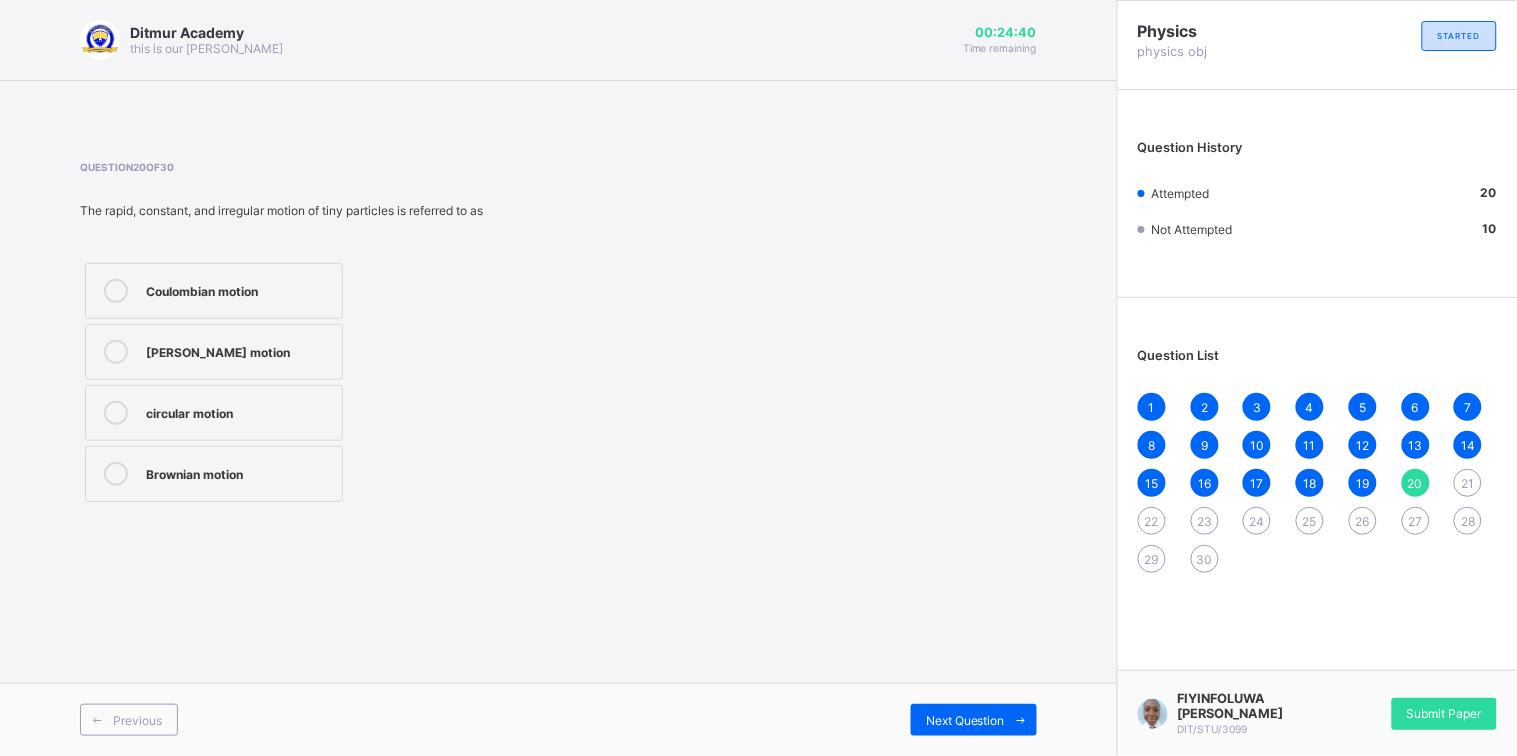drag, startPoint x: 215, startPoint y: 339, endPoint x: 220, endPoint y: 348, distance: 10.29563 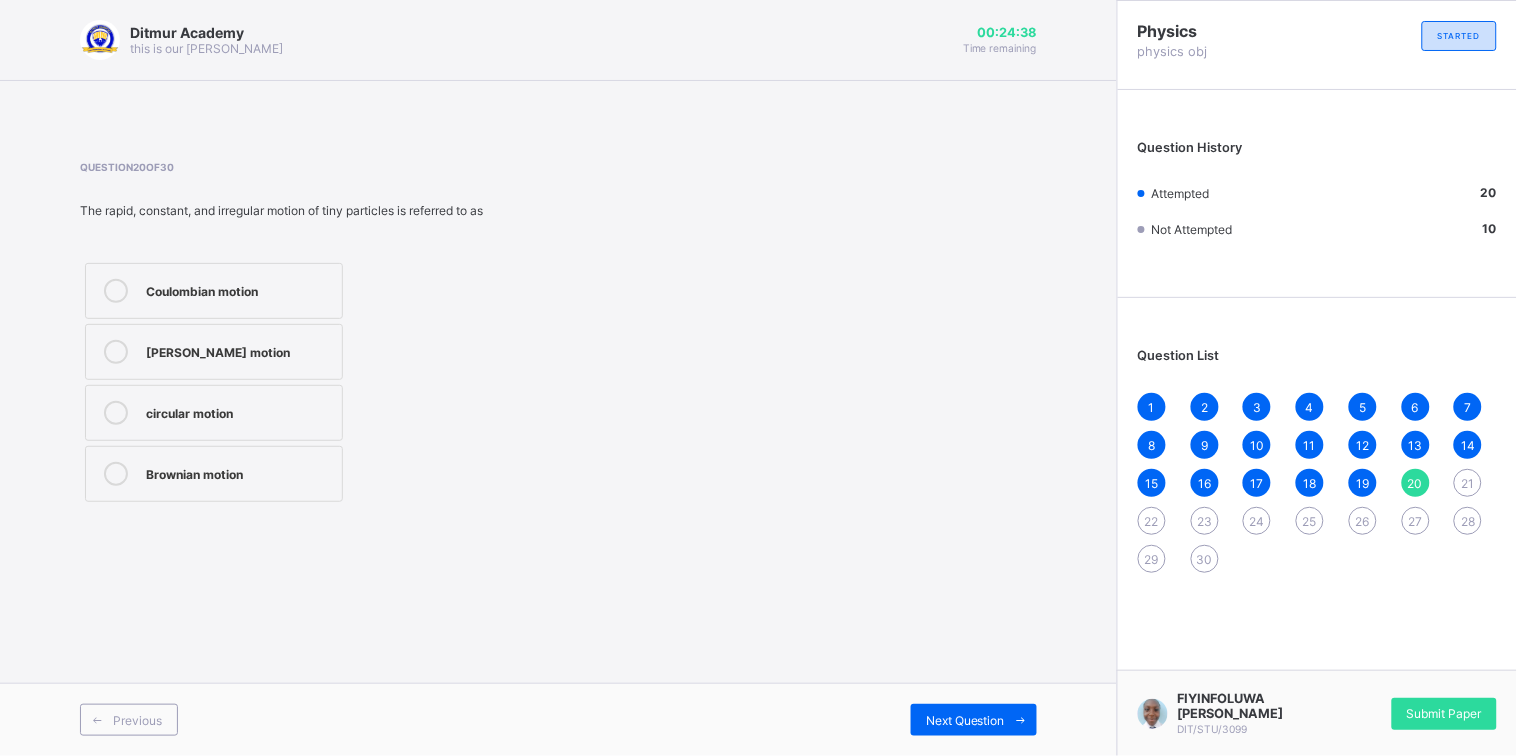 drag, startPoint x: 929, startPoint y: 727, endPoint x: 875, endPoint y: 645, distance: 98.1835 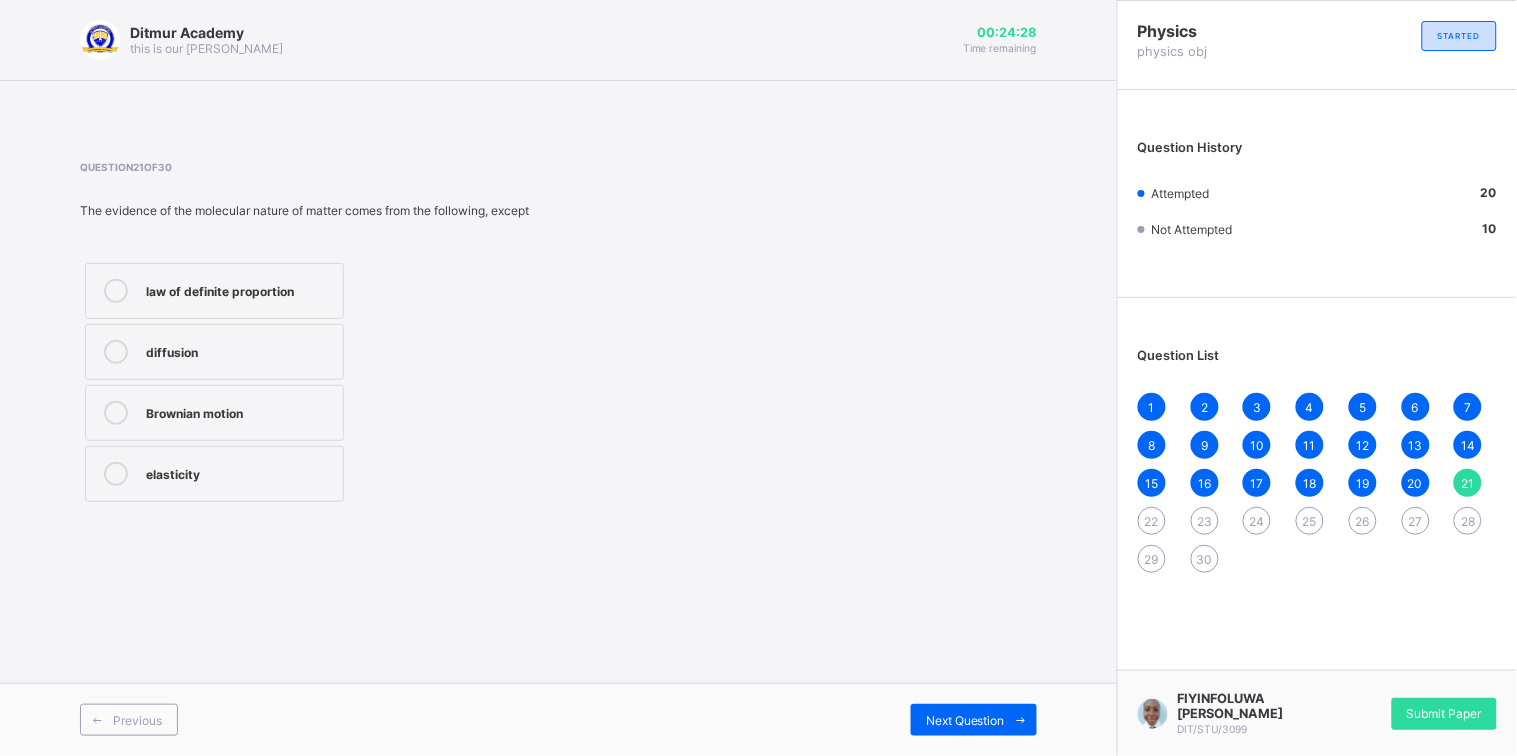 click on "law of definite proportion" at bounding box center [214, 291] 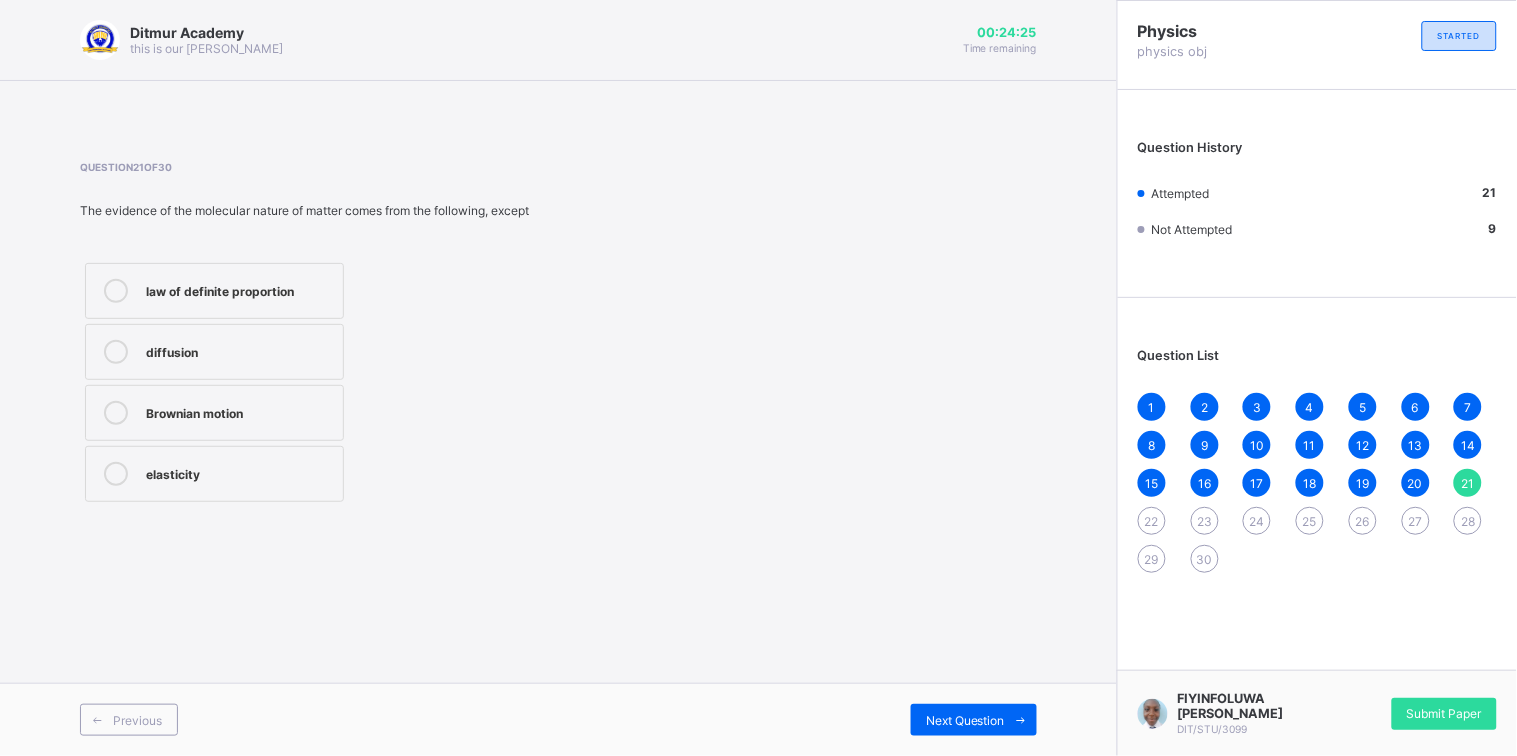 drag, startPoint x: 980, startPoint y: 731, endPoint x: 960, endPoint y: 745, distance: 24.41311 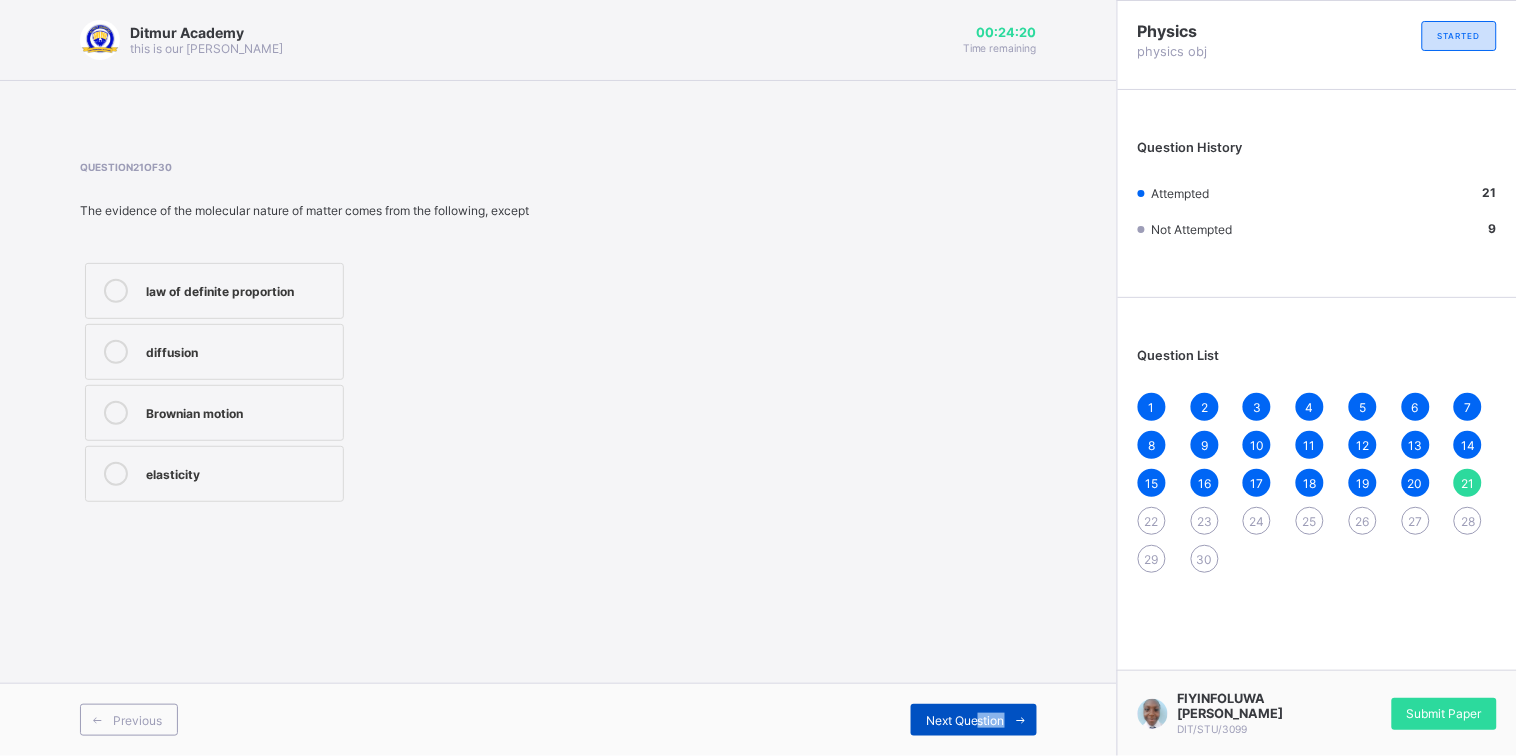 click at bounding box center (1021, 720) 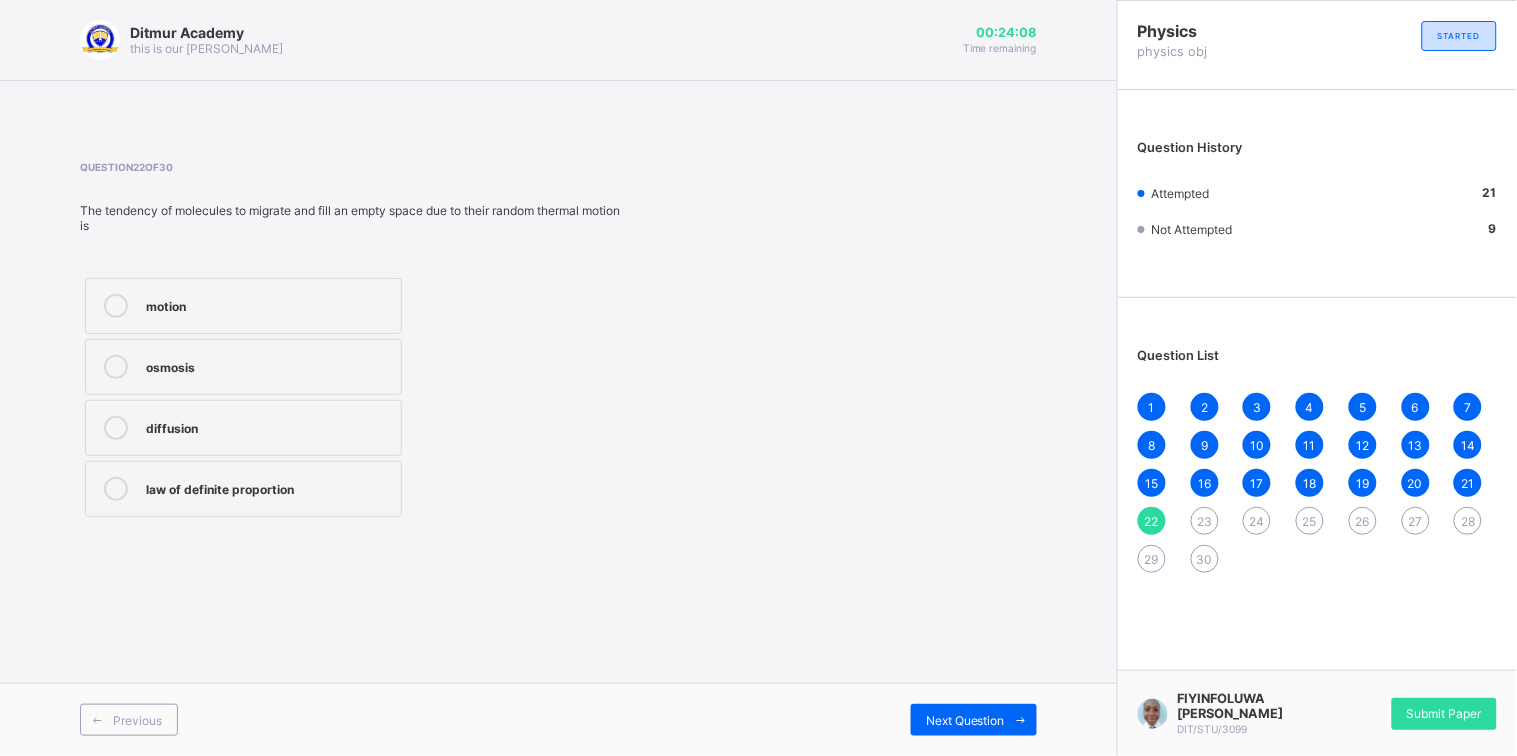 click on "osmosis" at bounding box center (243, 367) 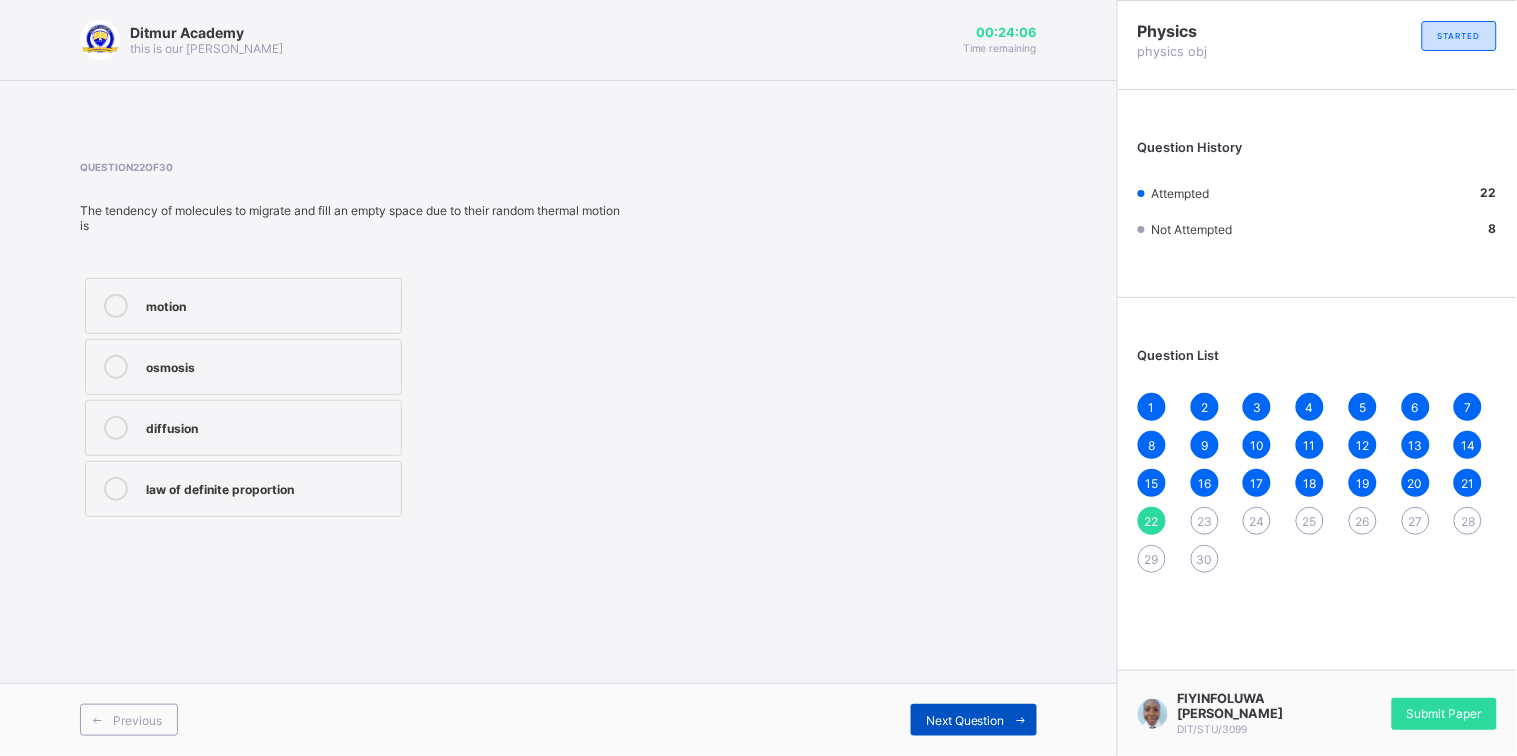 click on "Next Question" at bounding box center [974, 720] 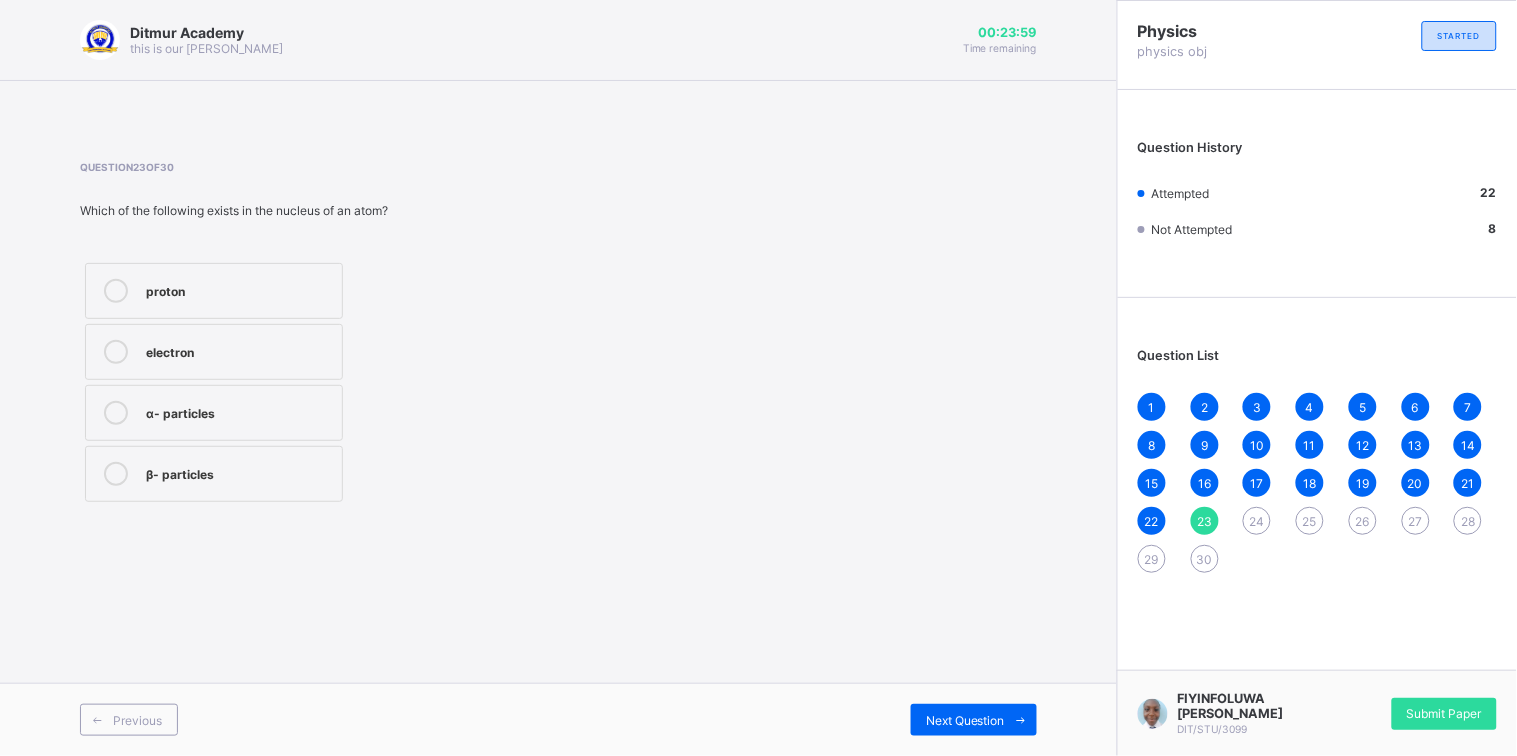 drag, startPoint x: 147, startPoint y: 311, endPoint x: 174, endPoint y: 338, distance: 38.183765 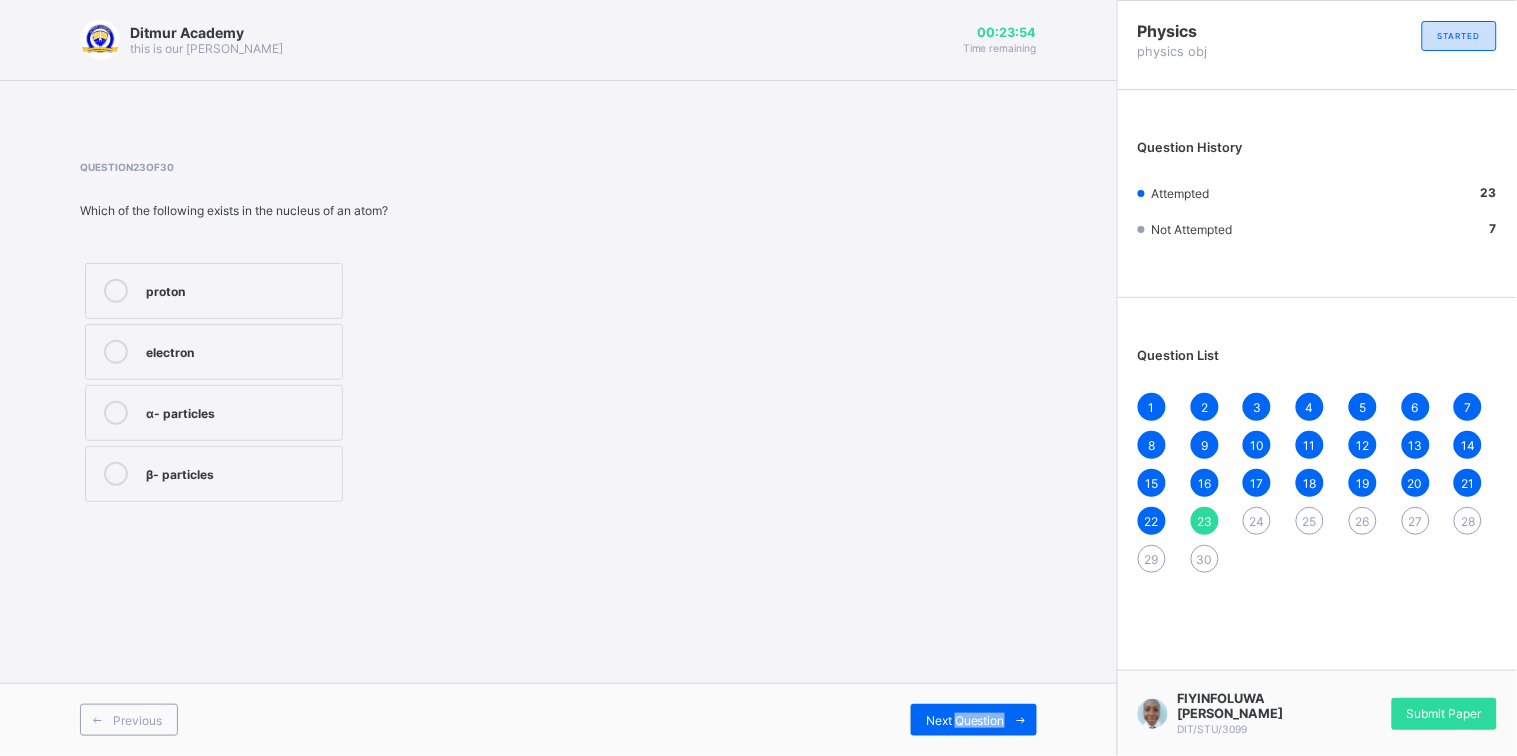 drag, startPoint x: 959, startPoint y: 724, endPoint x: 932, endPoint y: 750, distance: 37.48333 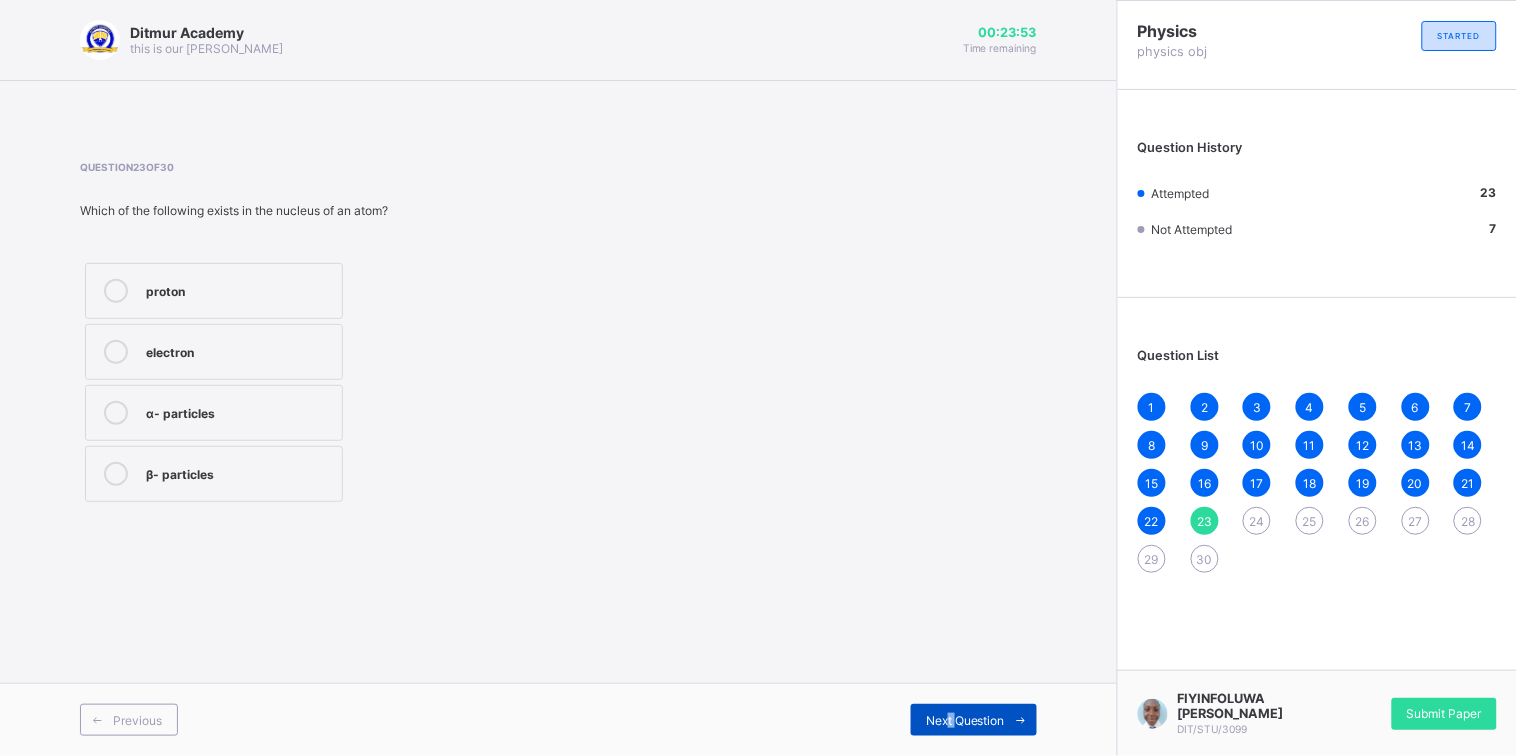 click on "Next Question" at bounding box center (974, 720) 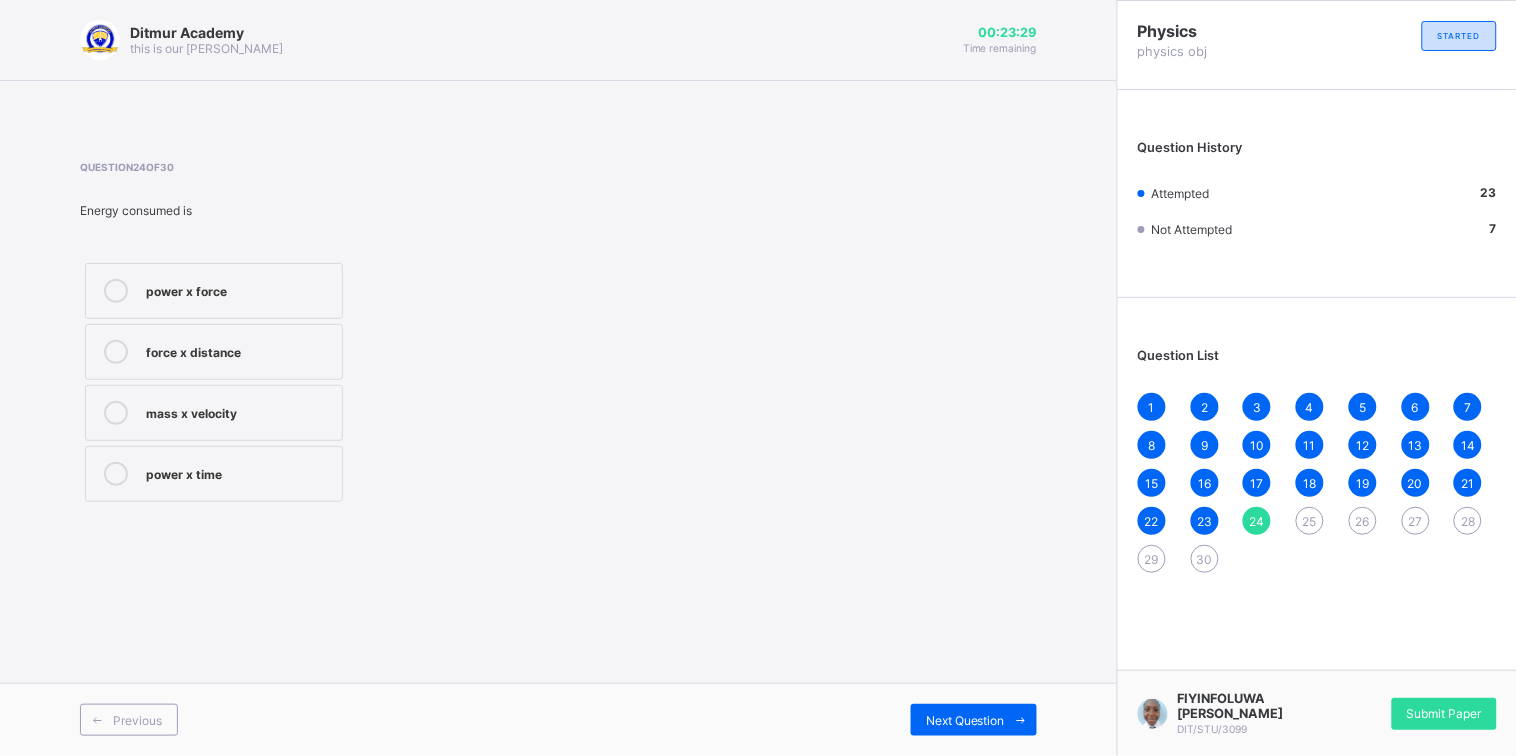drag, startPoint x: 277, startPoint y: 482, endPoint x: 677, endPoint y: 755, distance: 484.28195 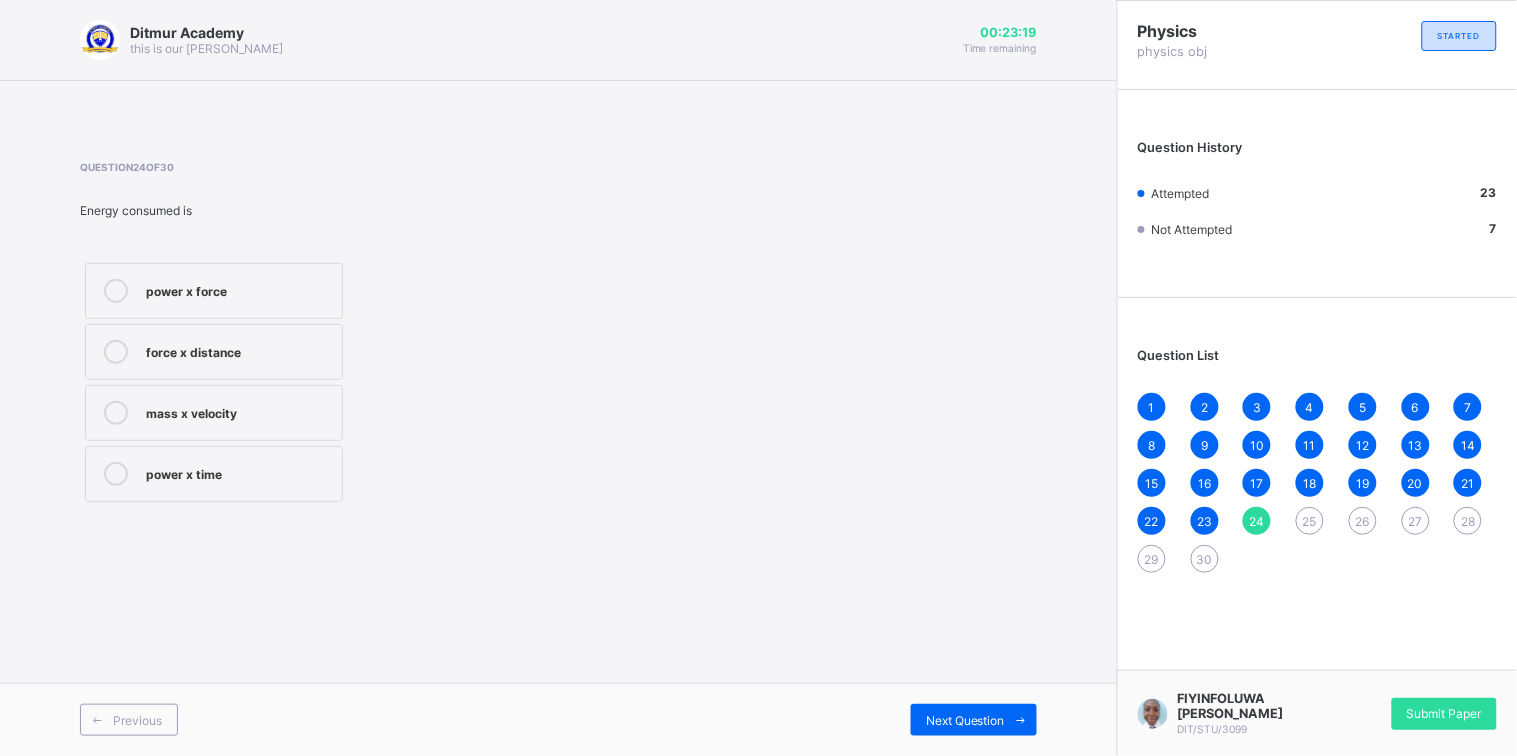 click on "1 2 3 4 5 6 7 8 9 10 11 12 13 14 15 16 17 18 19 20 21 22 23 24 25 26 27 28 29 30" at bounding box center (1317, 483) 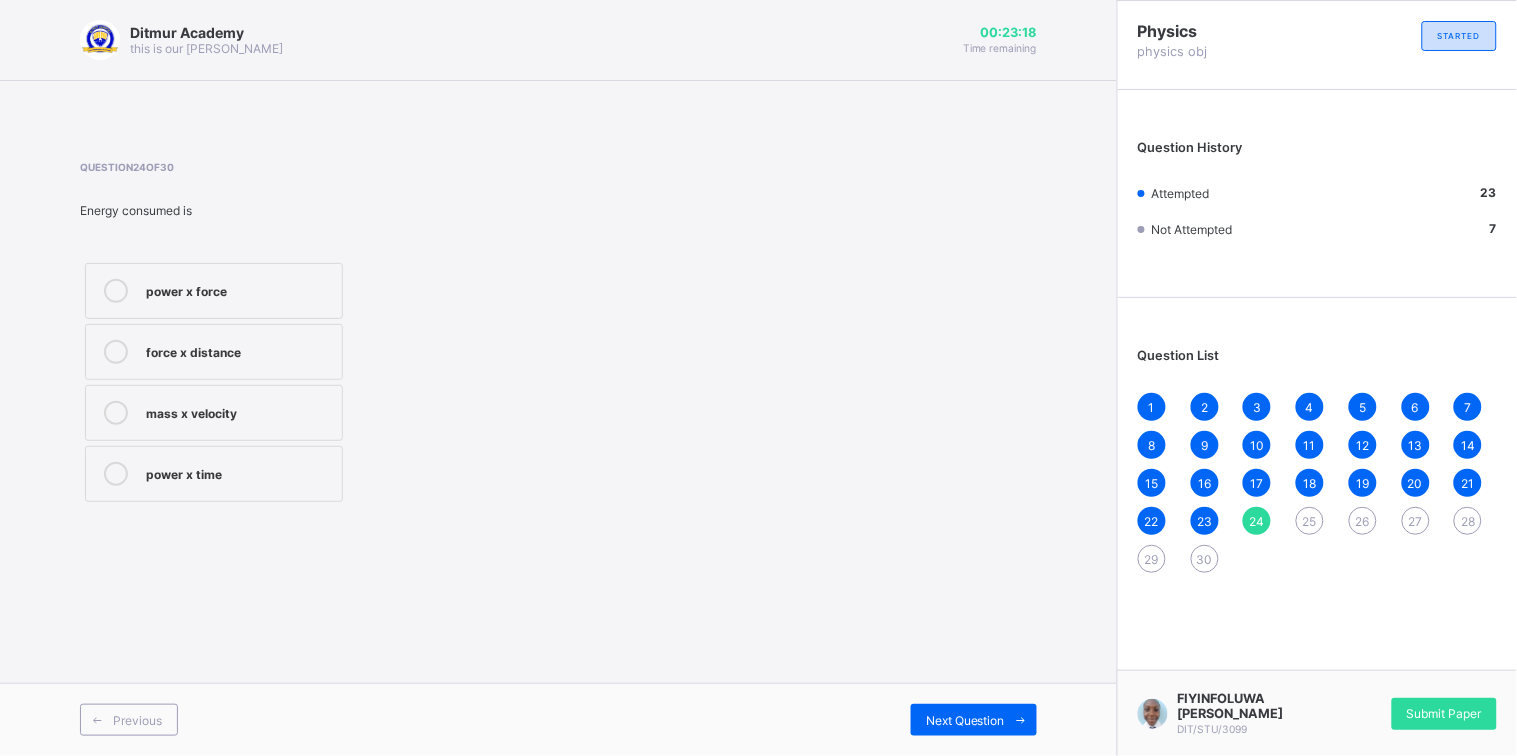 click on "25" at bounding box center (1310, 521) 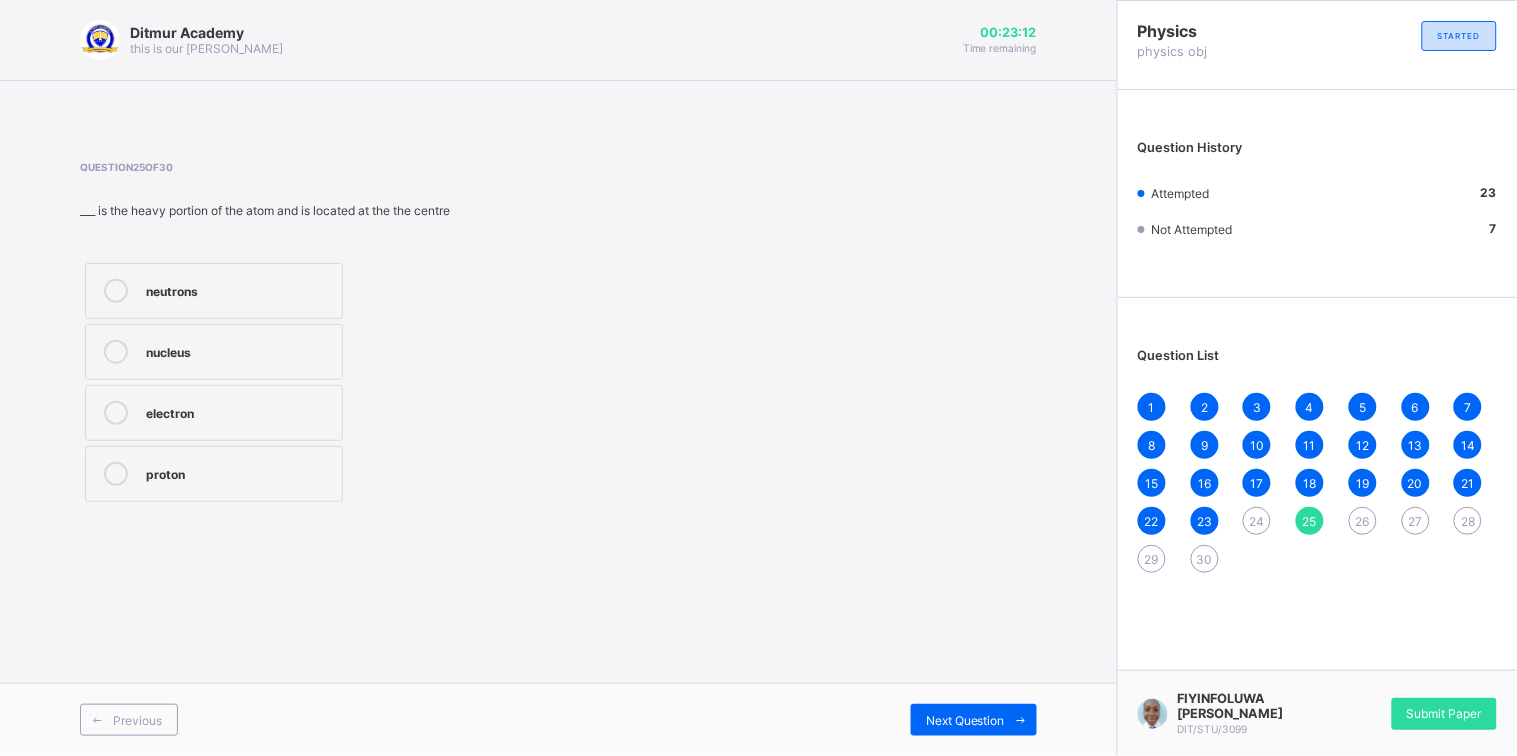 click on "26" at bounding box center [1363, 521] 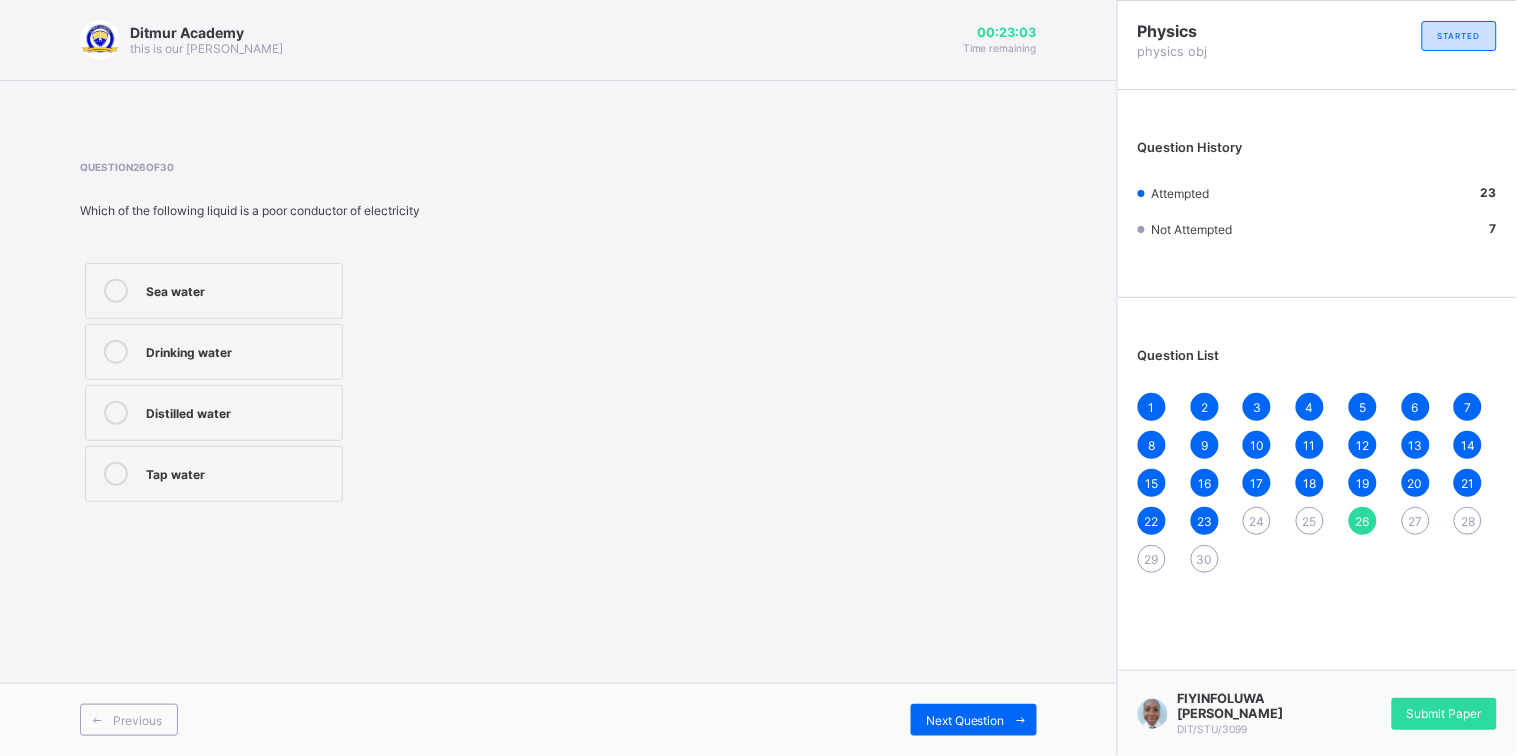 drag, startPoint x: 234, startPoint y: 410, endPoint x: 415, endPoint y: 560, distance: 235.07658 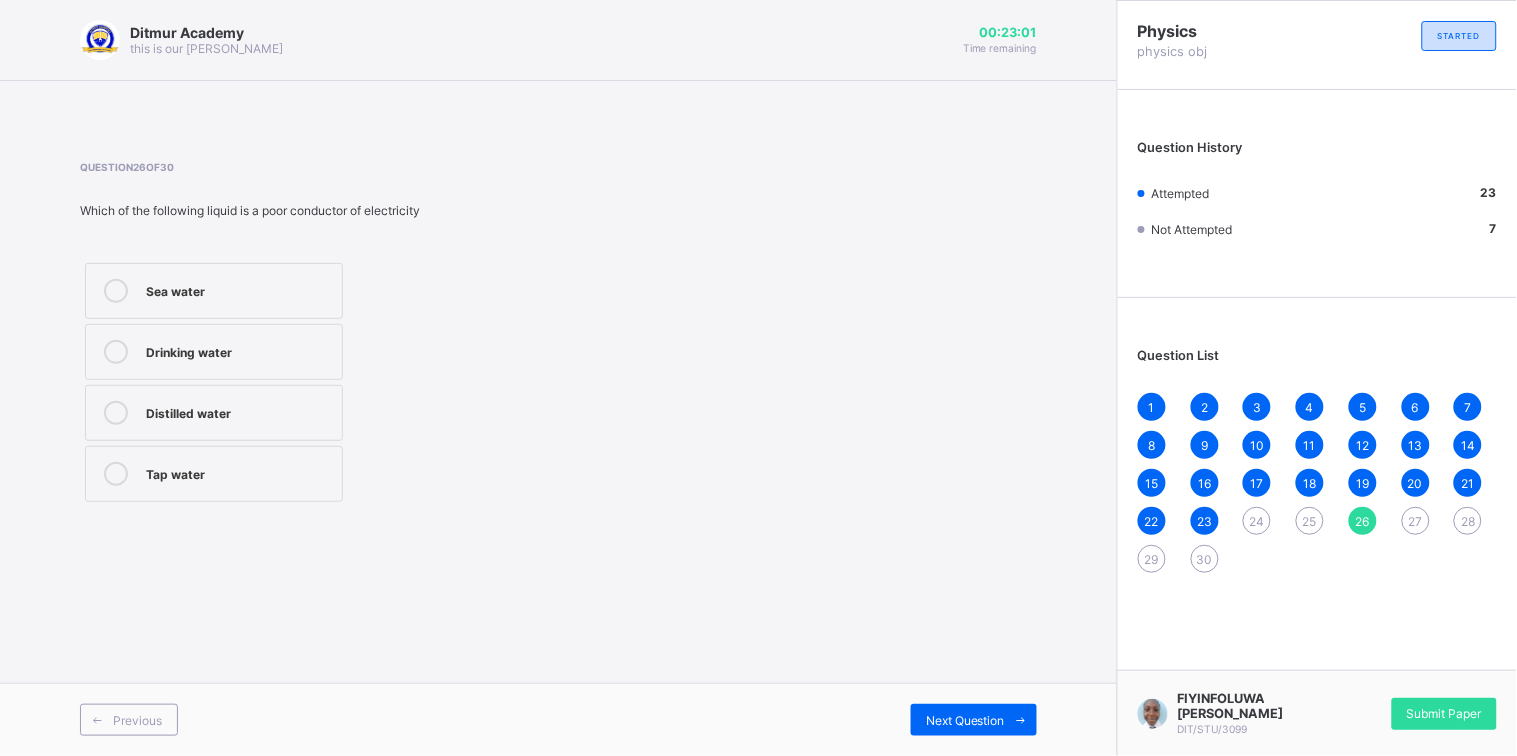 drag, startPoint x: 542, startPoint y: 325, endPoint x: 510, endPoint y: 325, distance: 32 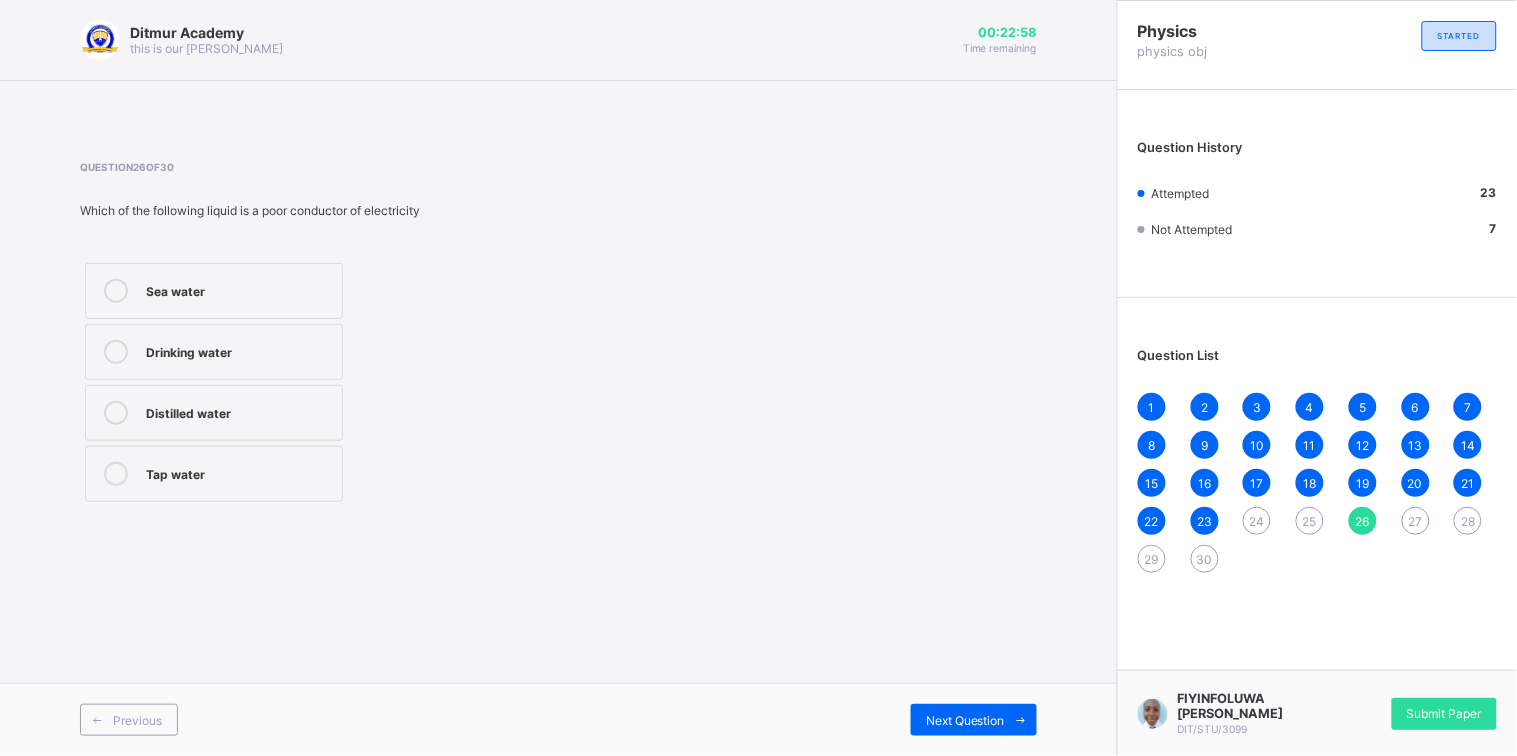 drag, startPoint x: 280, startPoint y: 427, endPoint x: 315, endPoint y: 380, distance: 58.60034 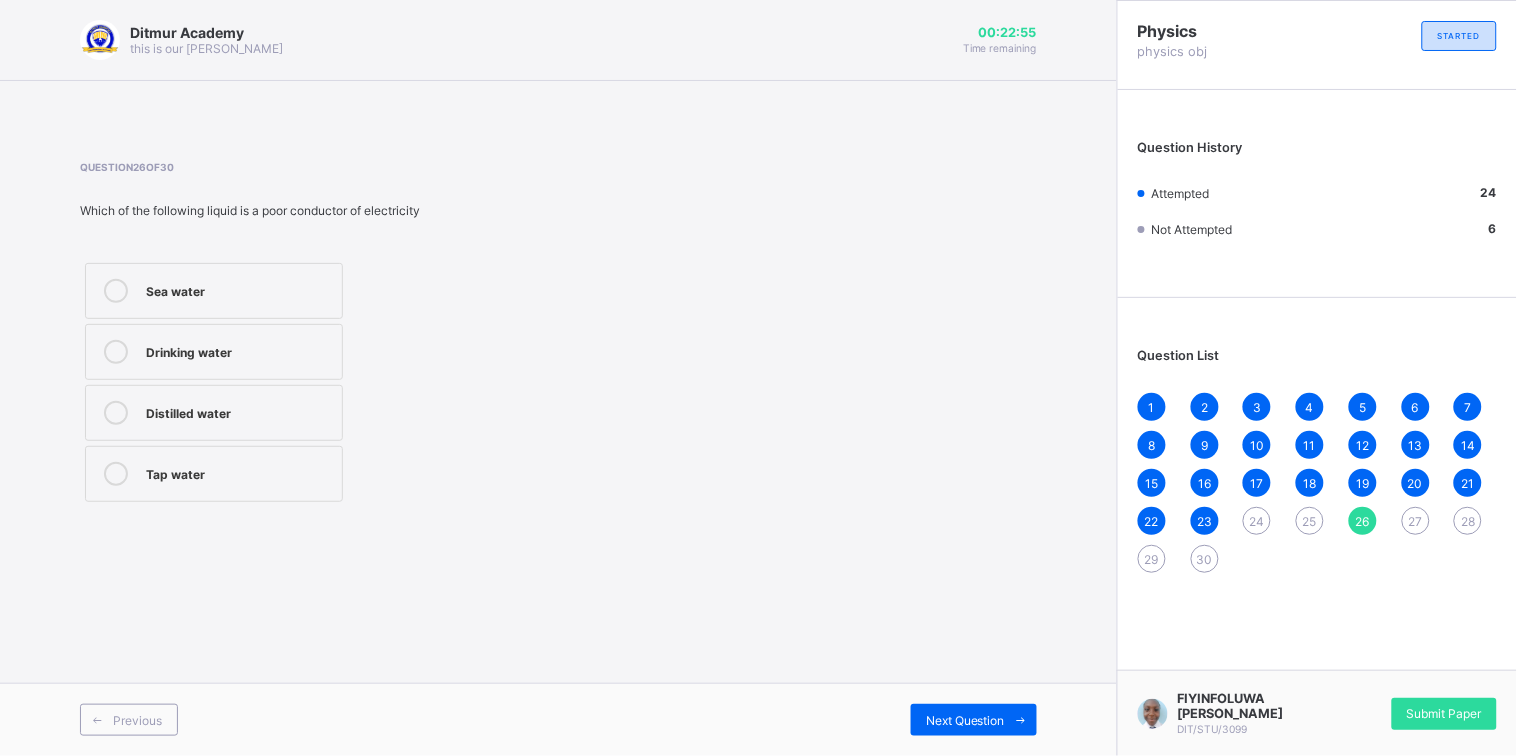 click on "24" at bounding box center (1257, 521) 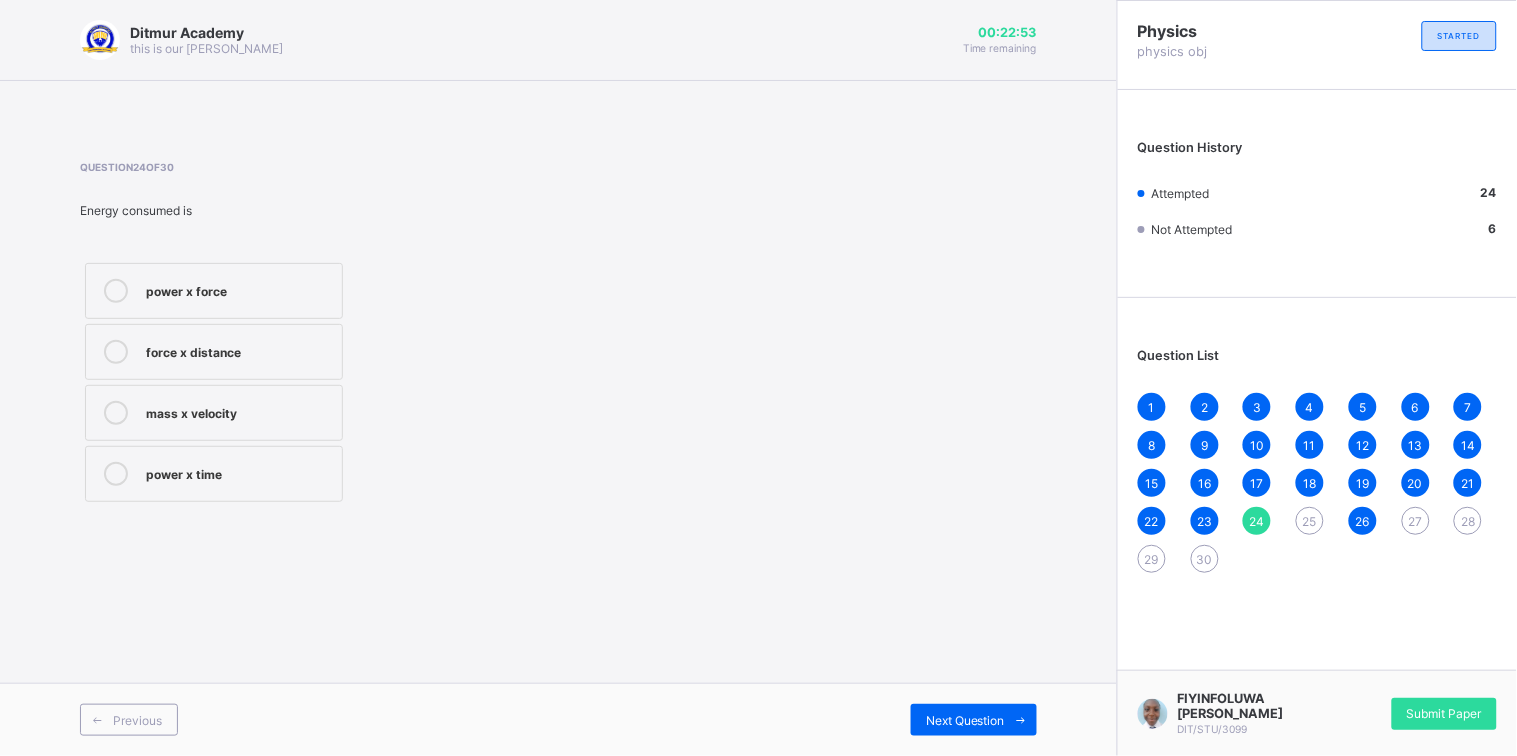 drag, startPoint x: 254, startPoint y: 476, endPoint x: 272, endPoint y: 478, distance: 18.110771 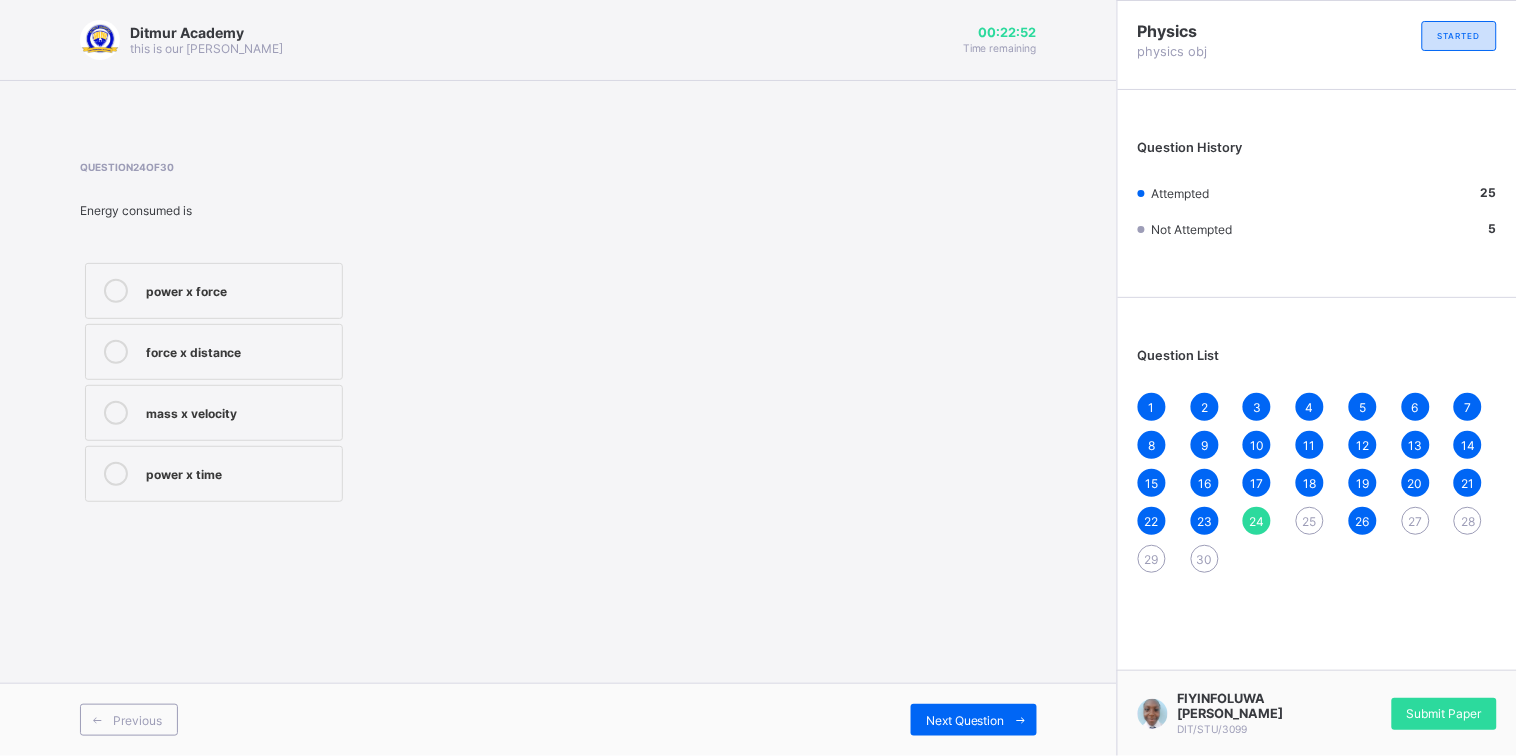 click on "25" at bounding box center (1310, 521) 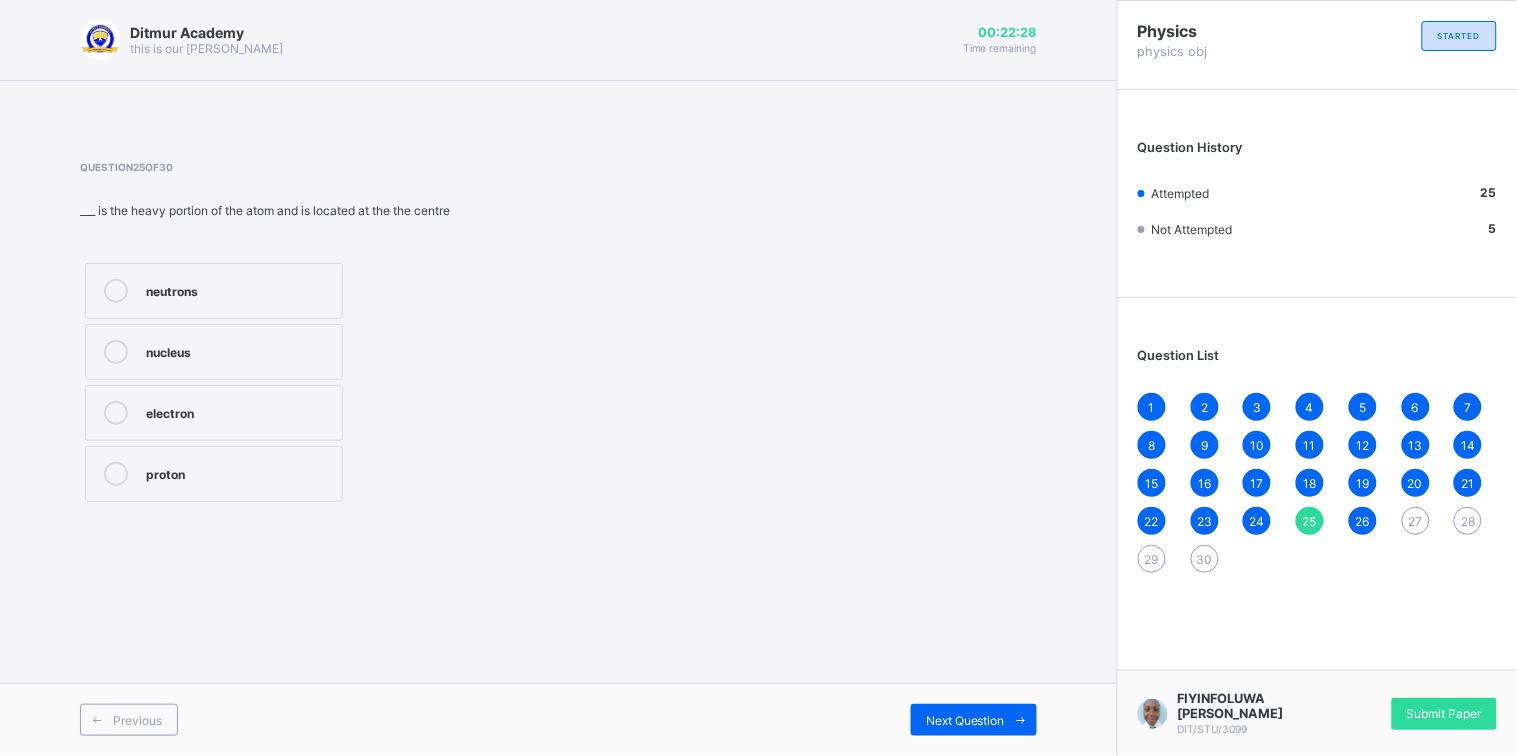 drag, startPoint x: 234, startPoint y: 396, endPoint x: 260, endPoint y: 459, distance: 68.154236 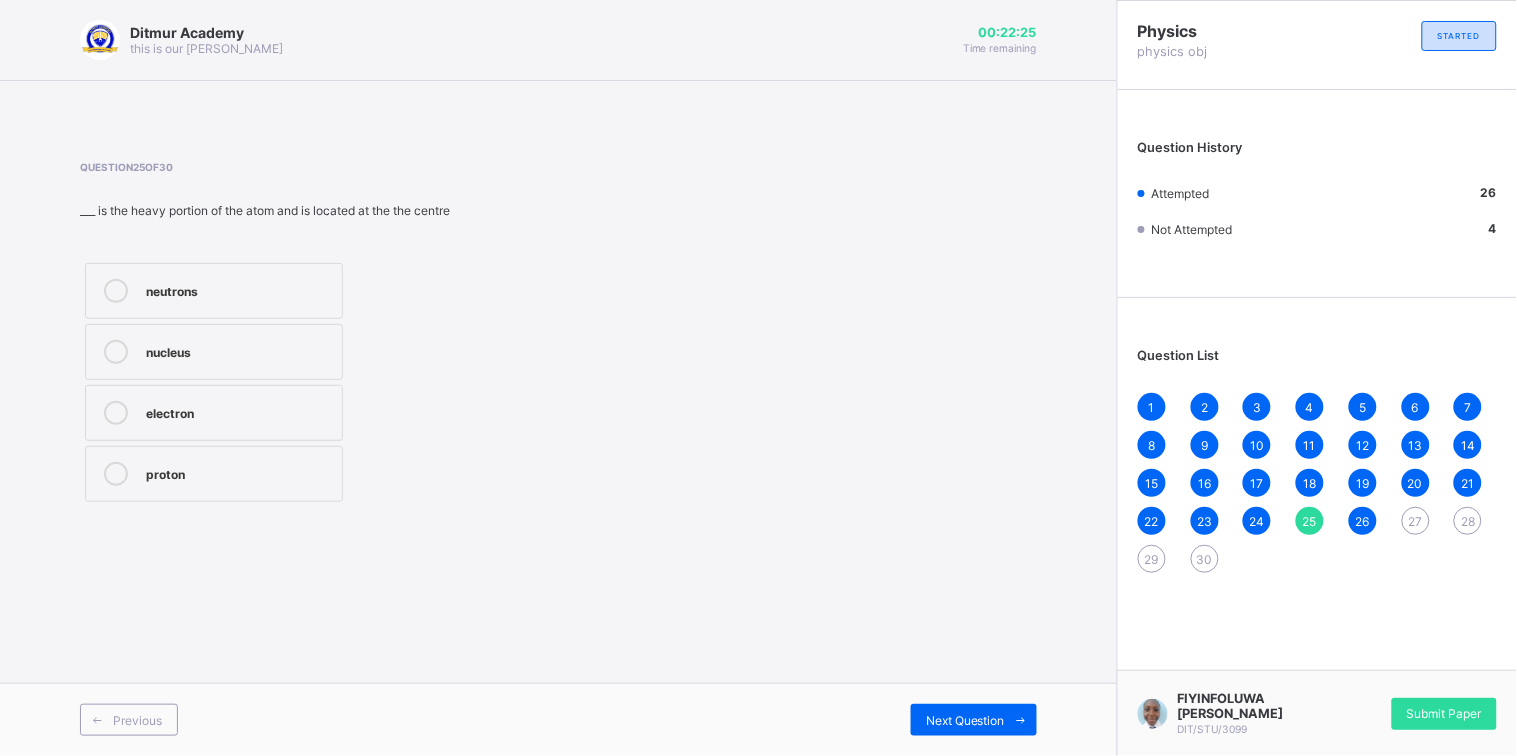 click on "27" at bounding box center (1416, 521) 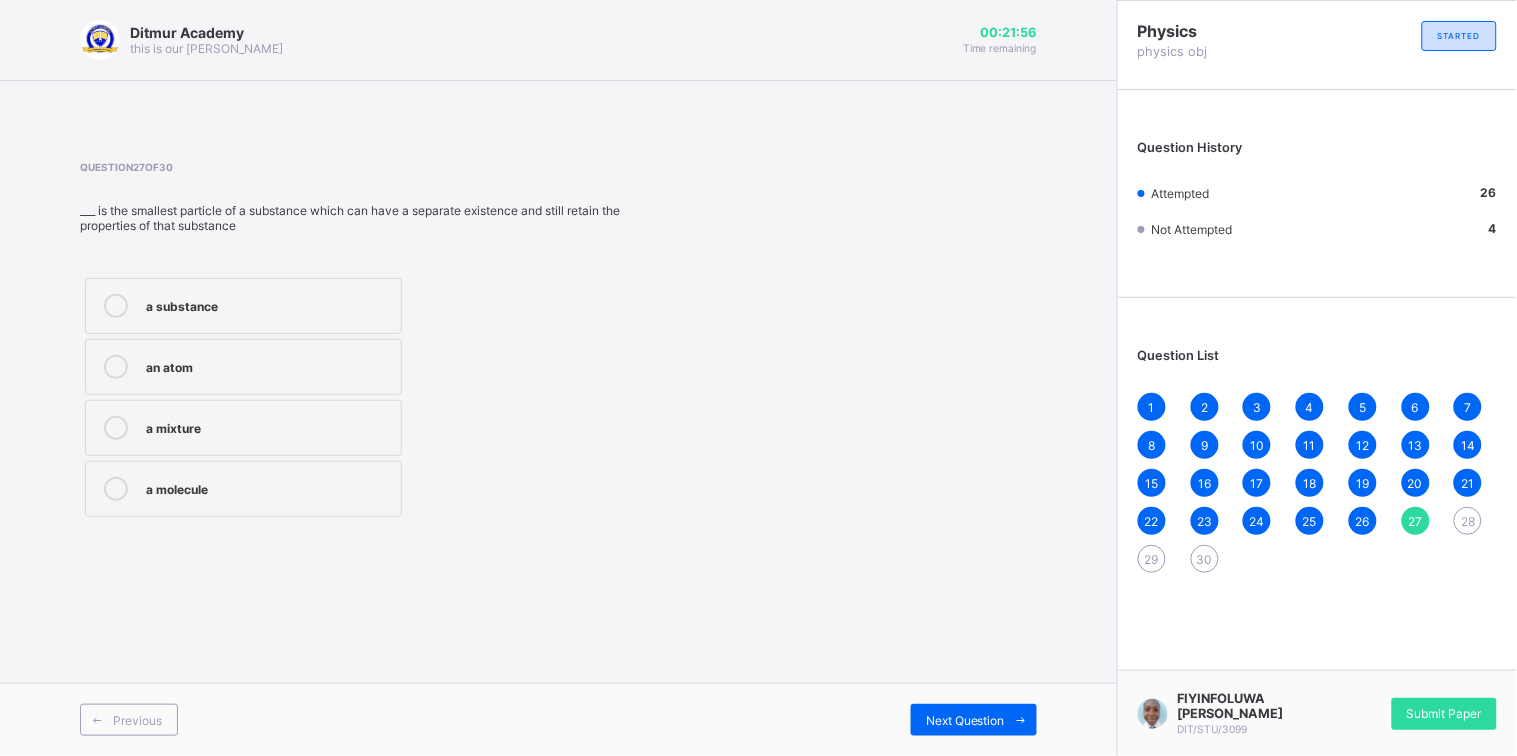 click on "a molecule" at bounding box center [268, 487] 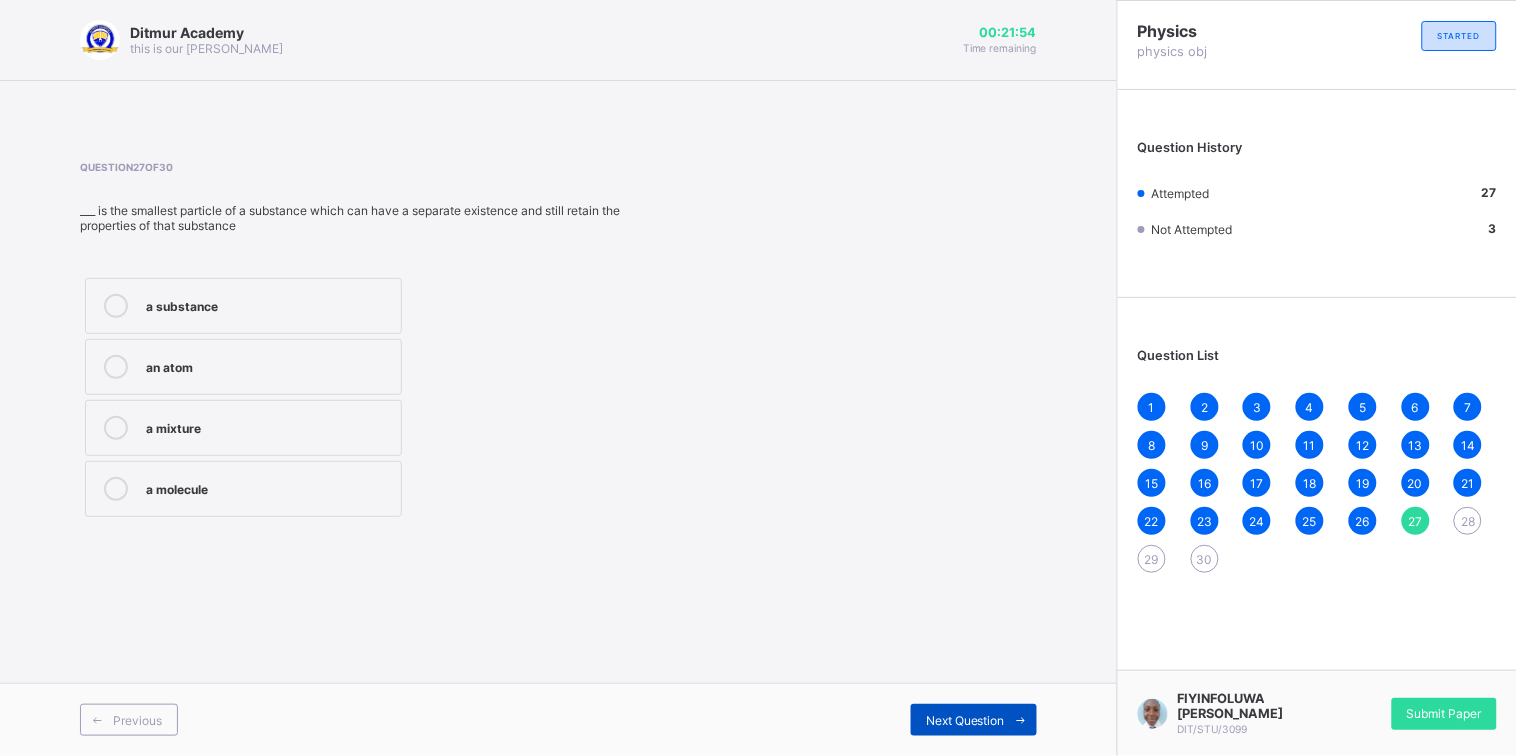 click at bounding box center (1021, 720) 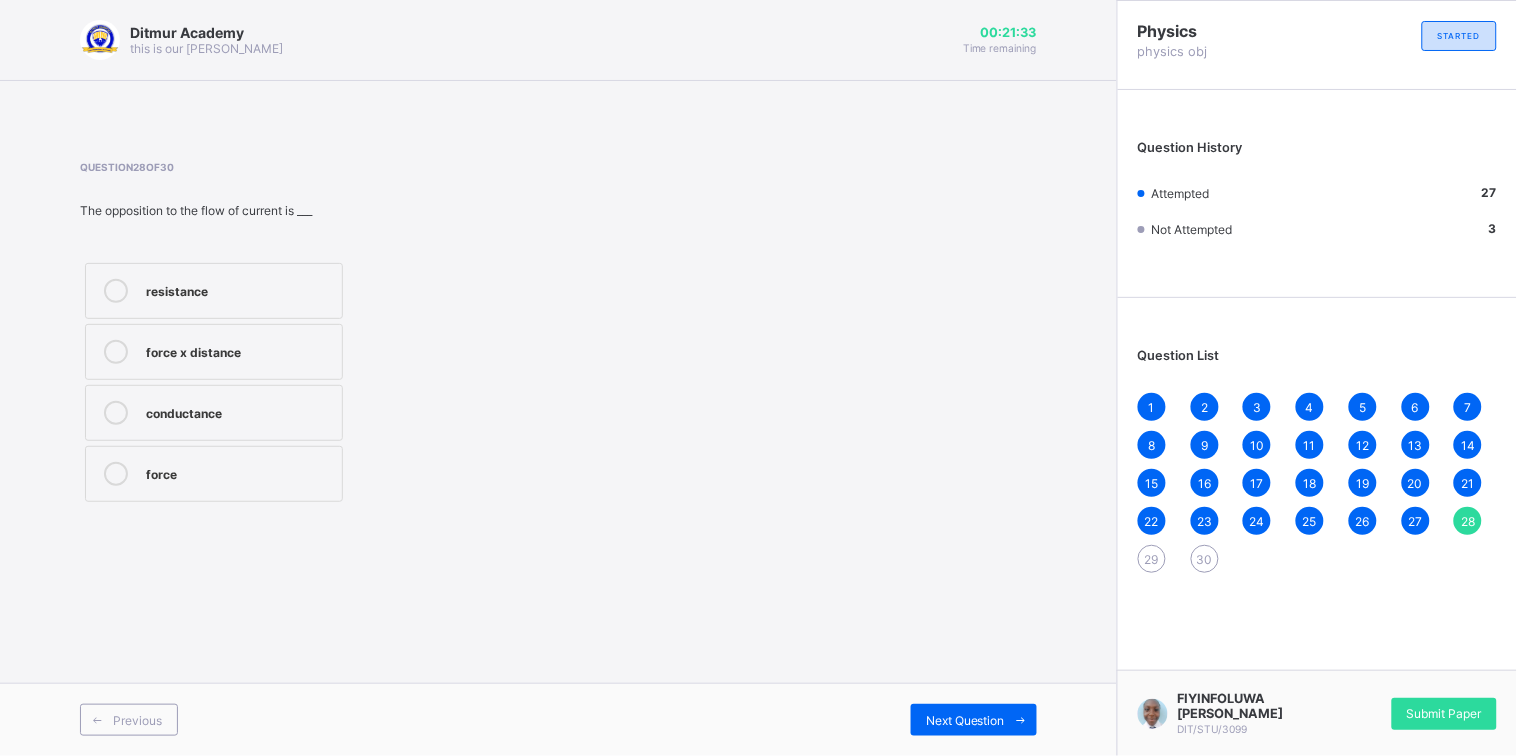 click on "resistance" at bounding box center (239, 289) 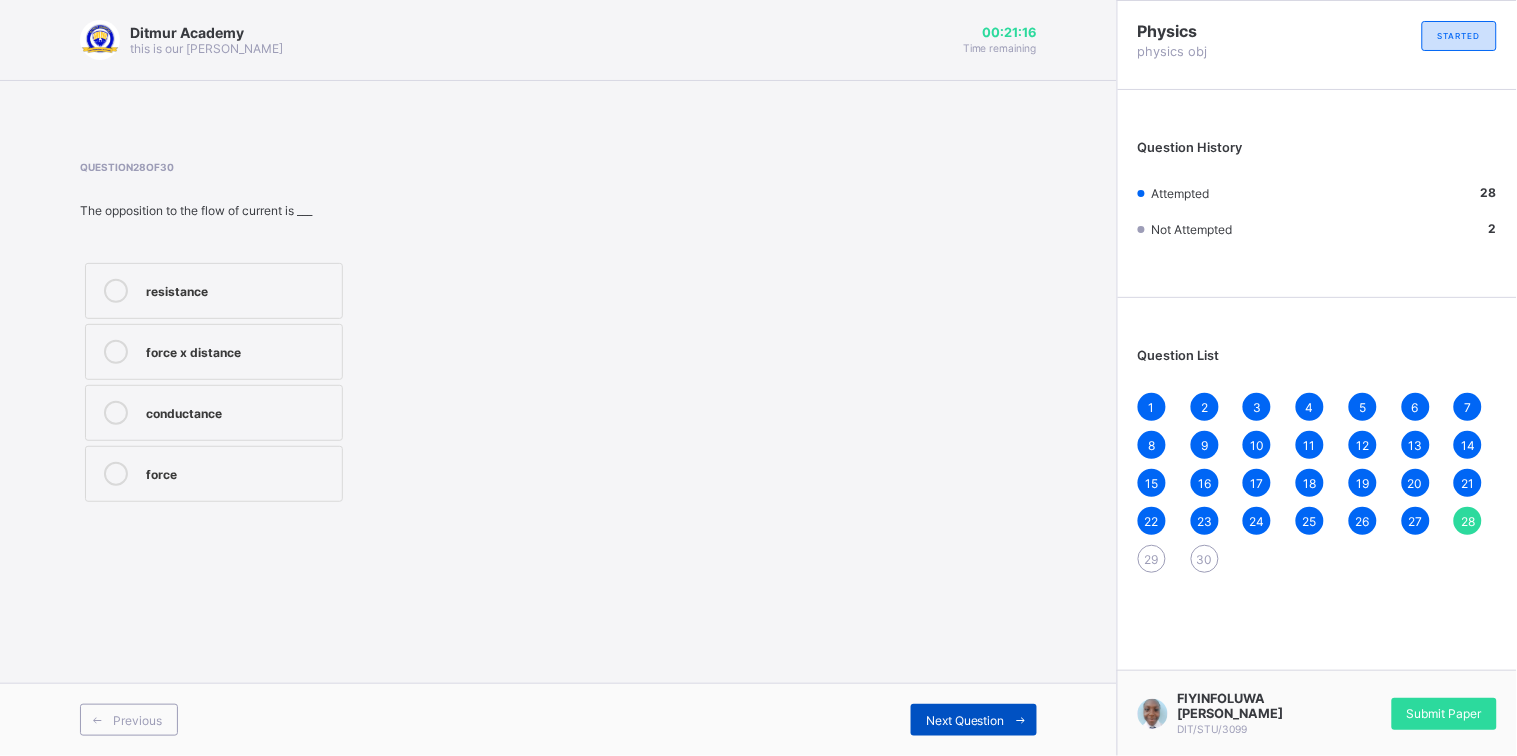 click at bounding box center [1021, 720] 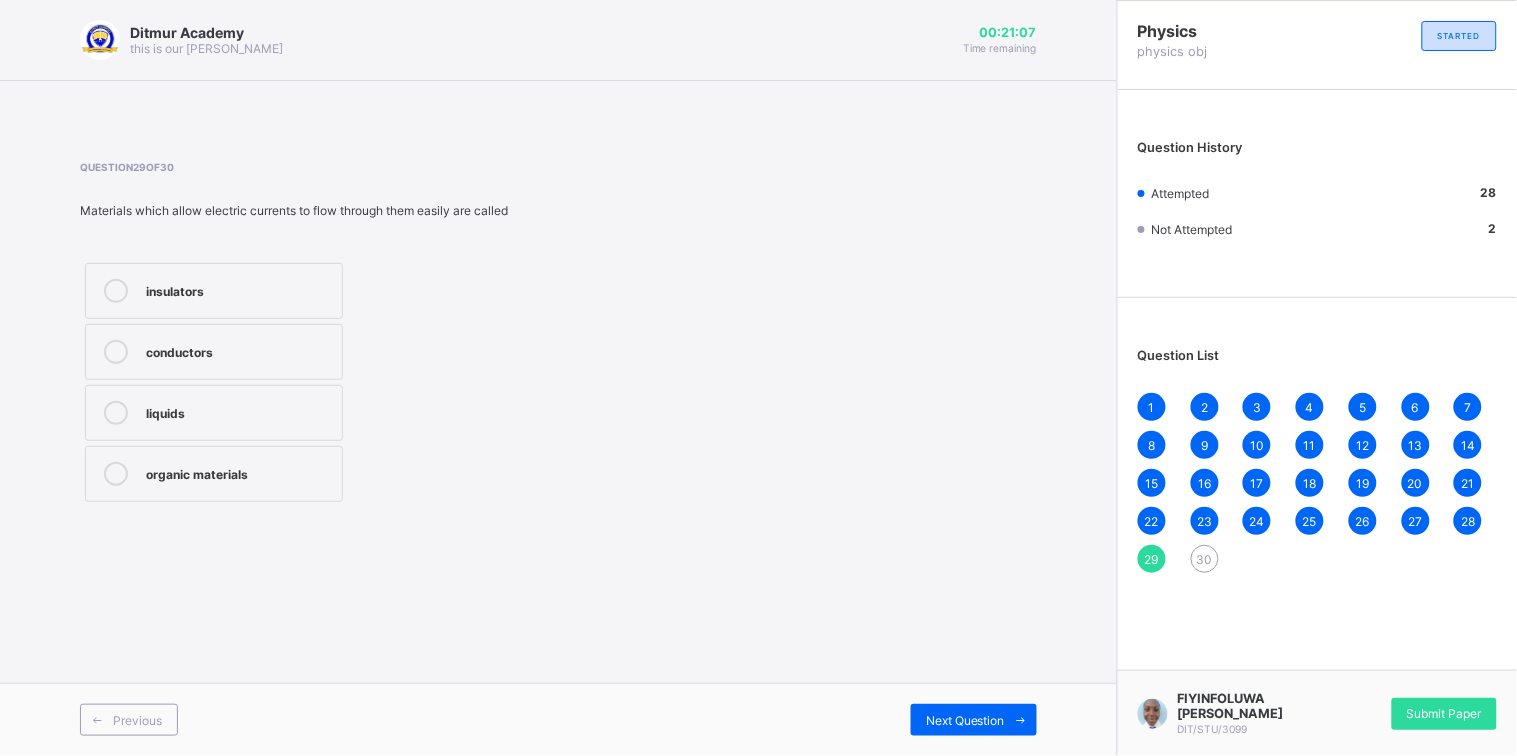 click on "conductors" at bounding box center (214, 352) 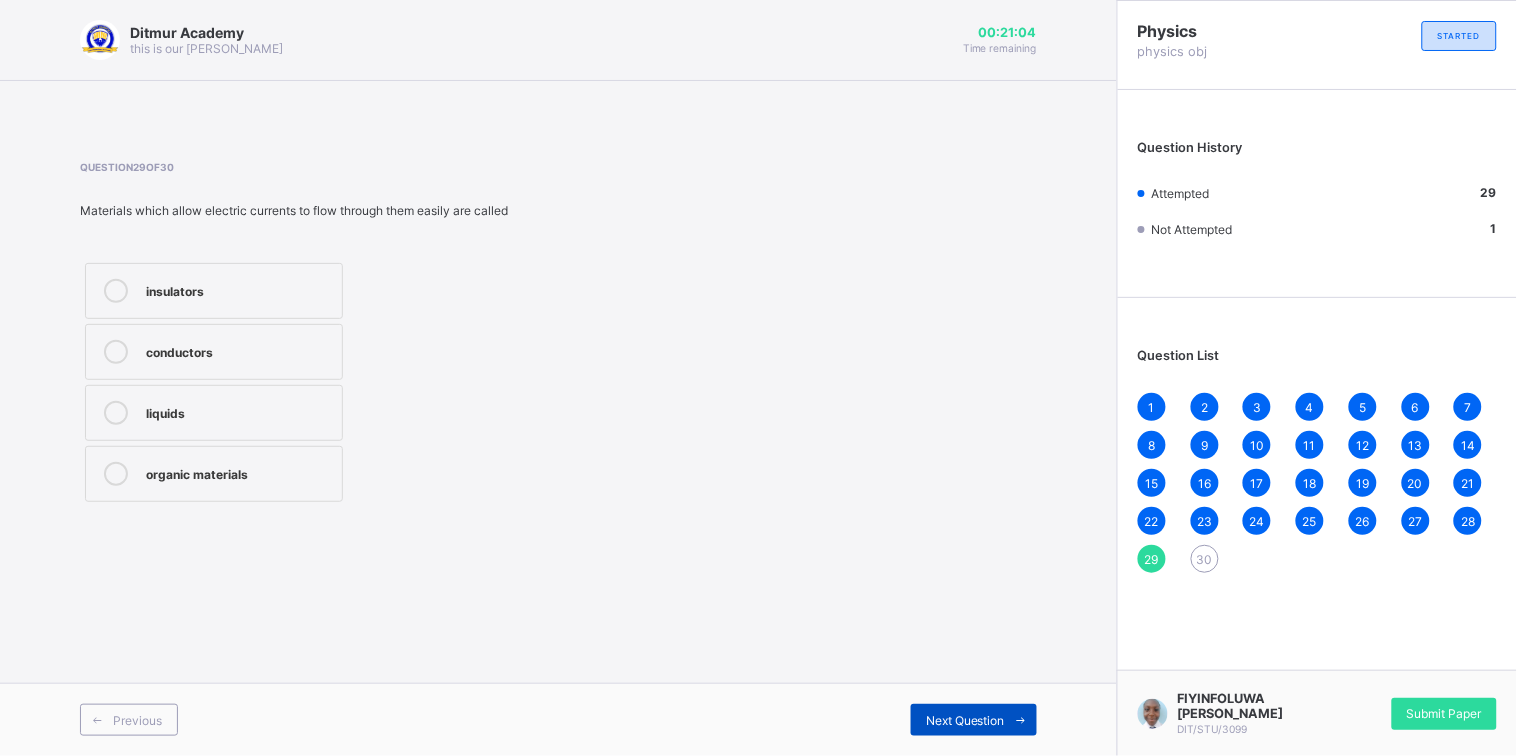 click at bounding box center (1021, 720) 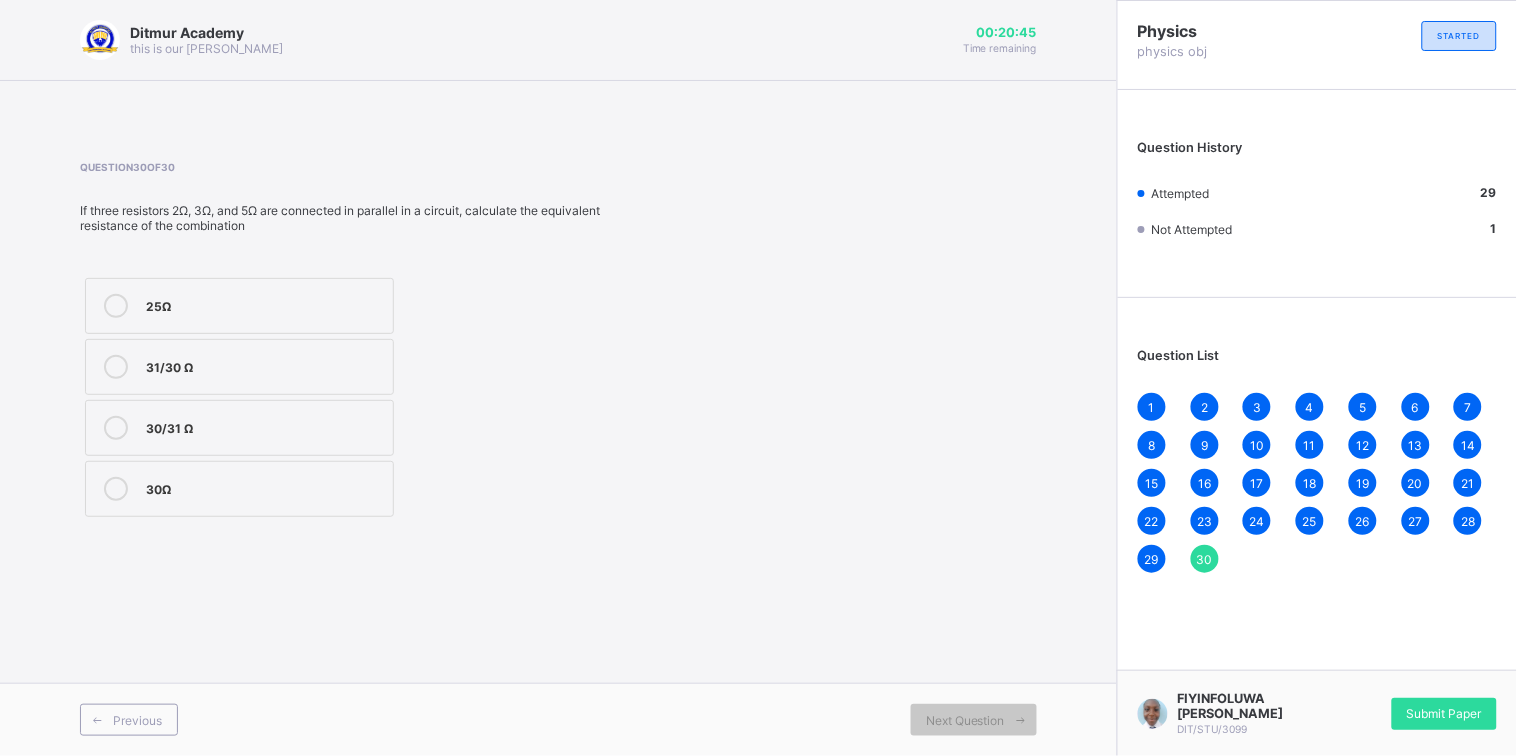 drag, startPoint x: 203, startPoint y: 512, endPoint x: 471, endPoint y: 492, distance: 268.74524 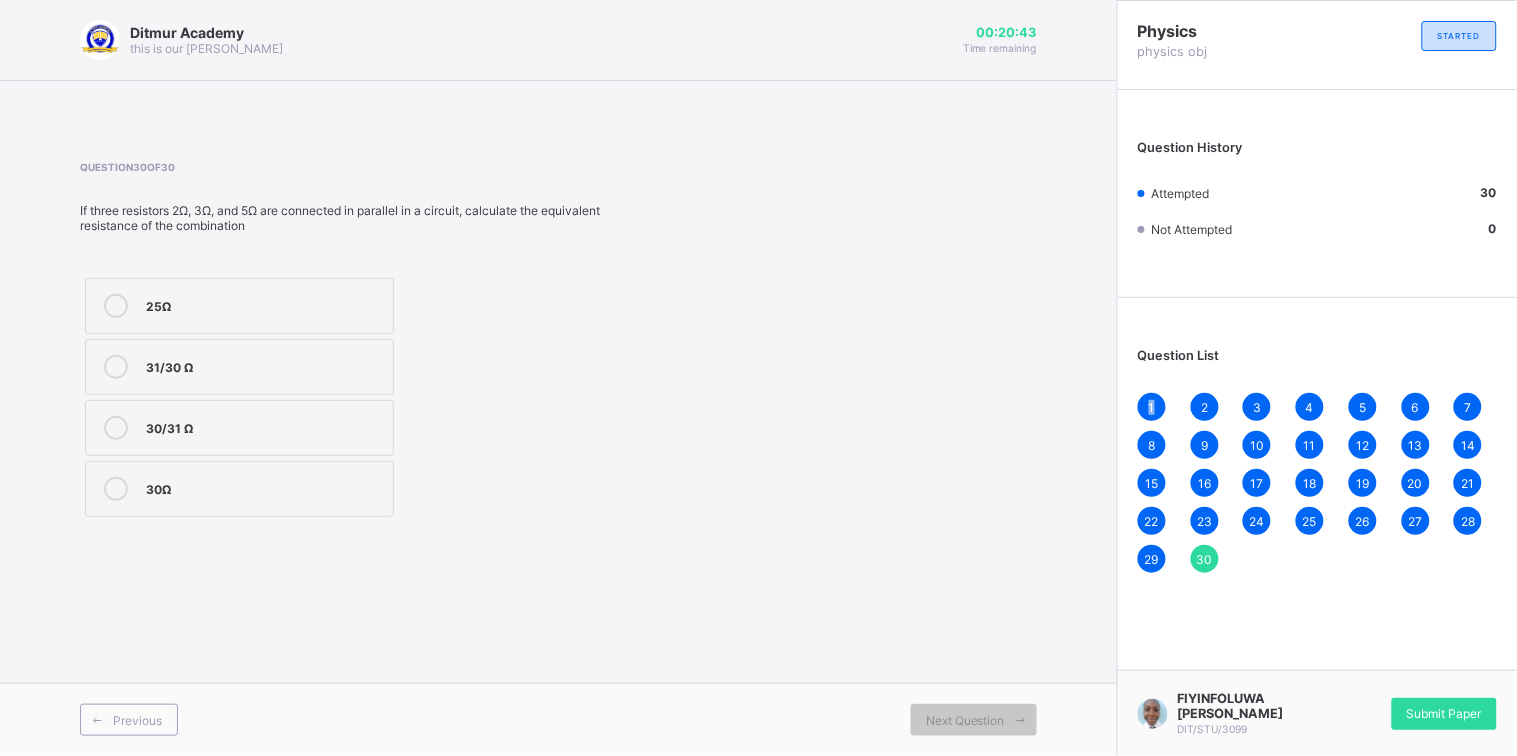 drag, startPoint x: 1165, startPoint y: 395, endPoint x: 1148, endPoint y: 402, distance: 18.384777 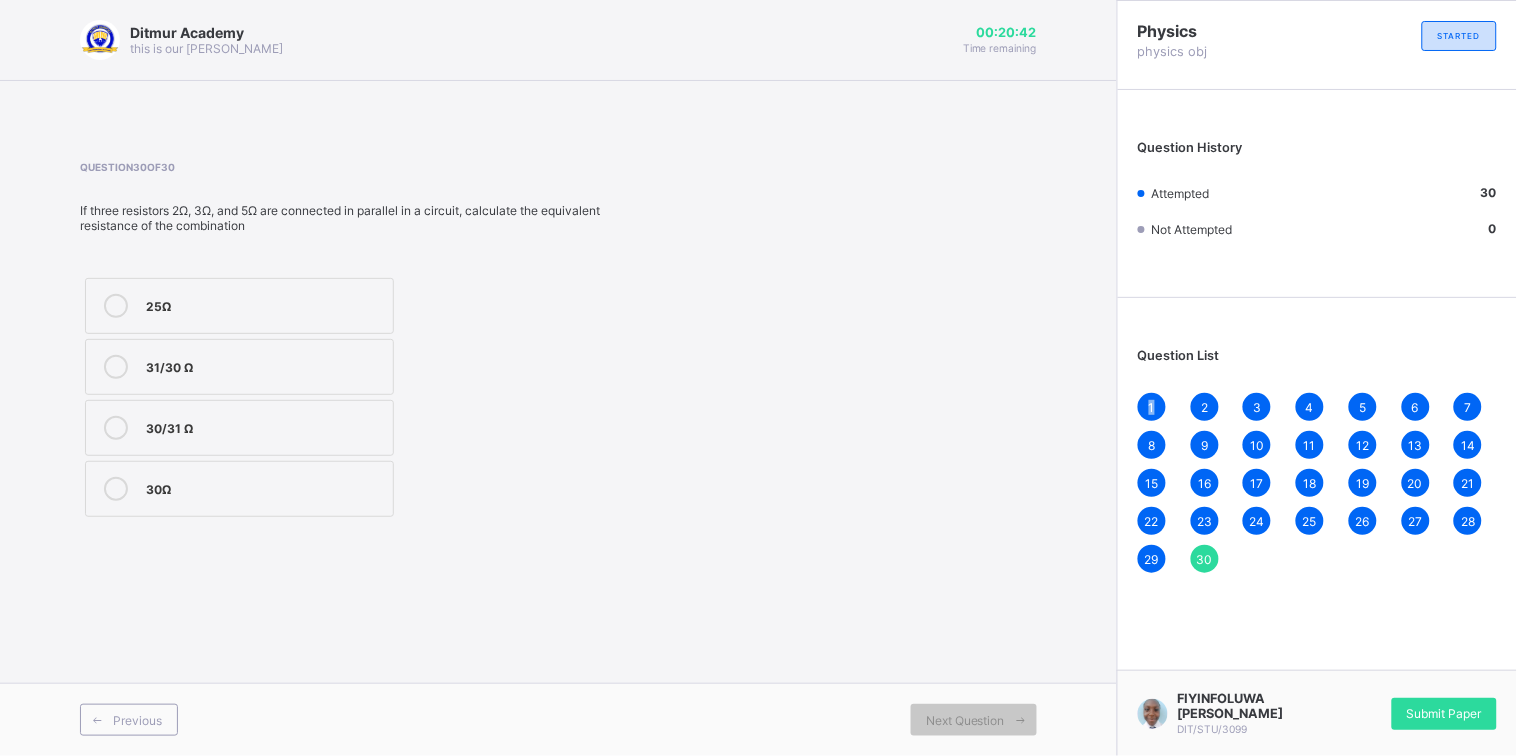 drag, startPoint x: 1148, startPoint y: 400, endPoint x: 1134, endPoint y: 412, distance: 18.439089 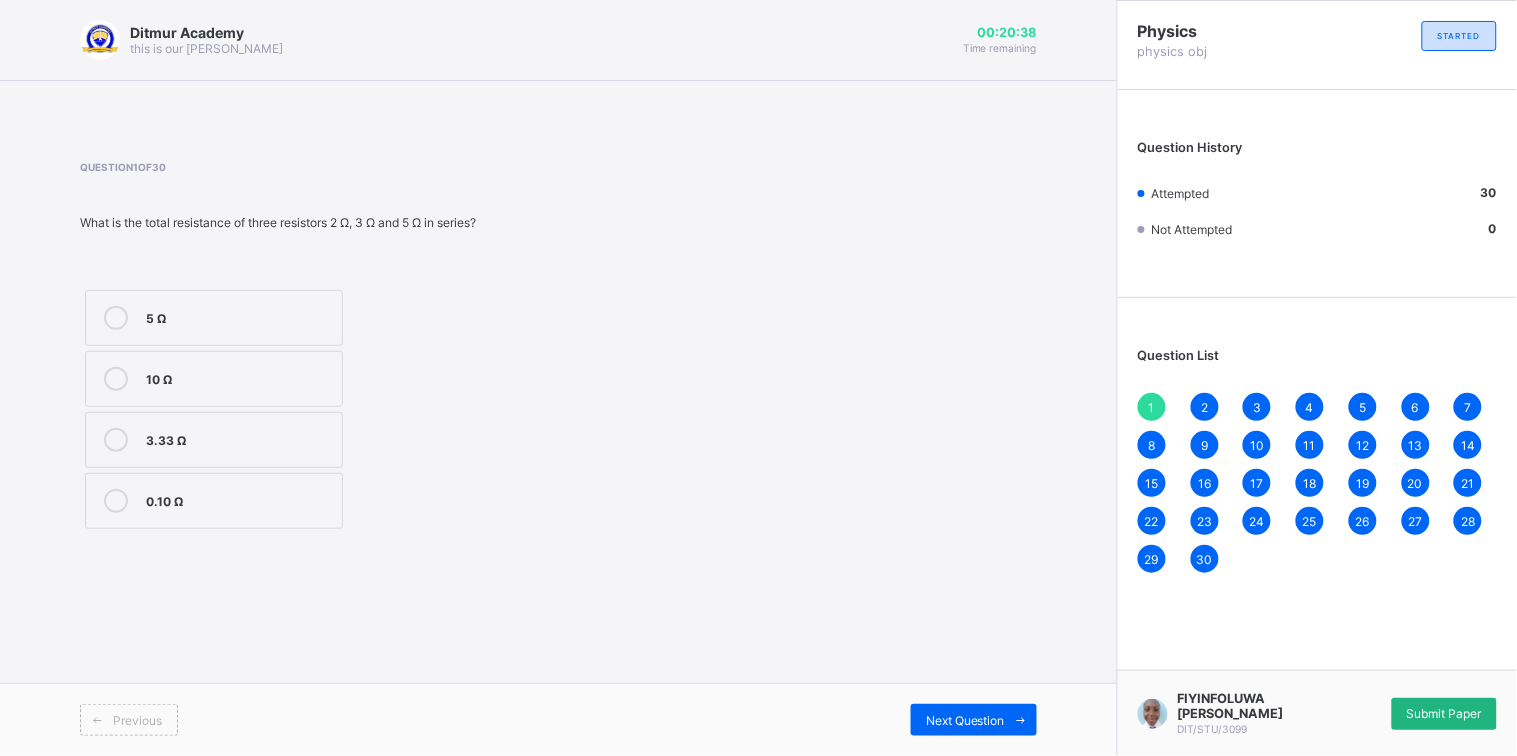 click on "Submit Paper" at bounding box center (1444, 714) 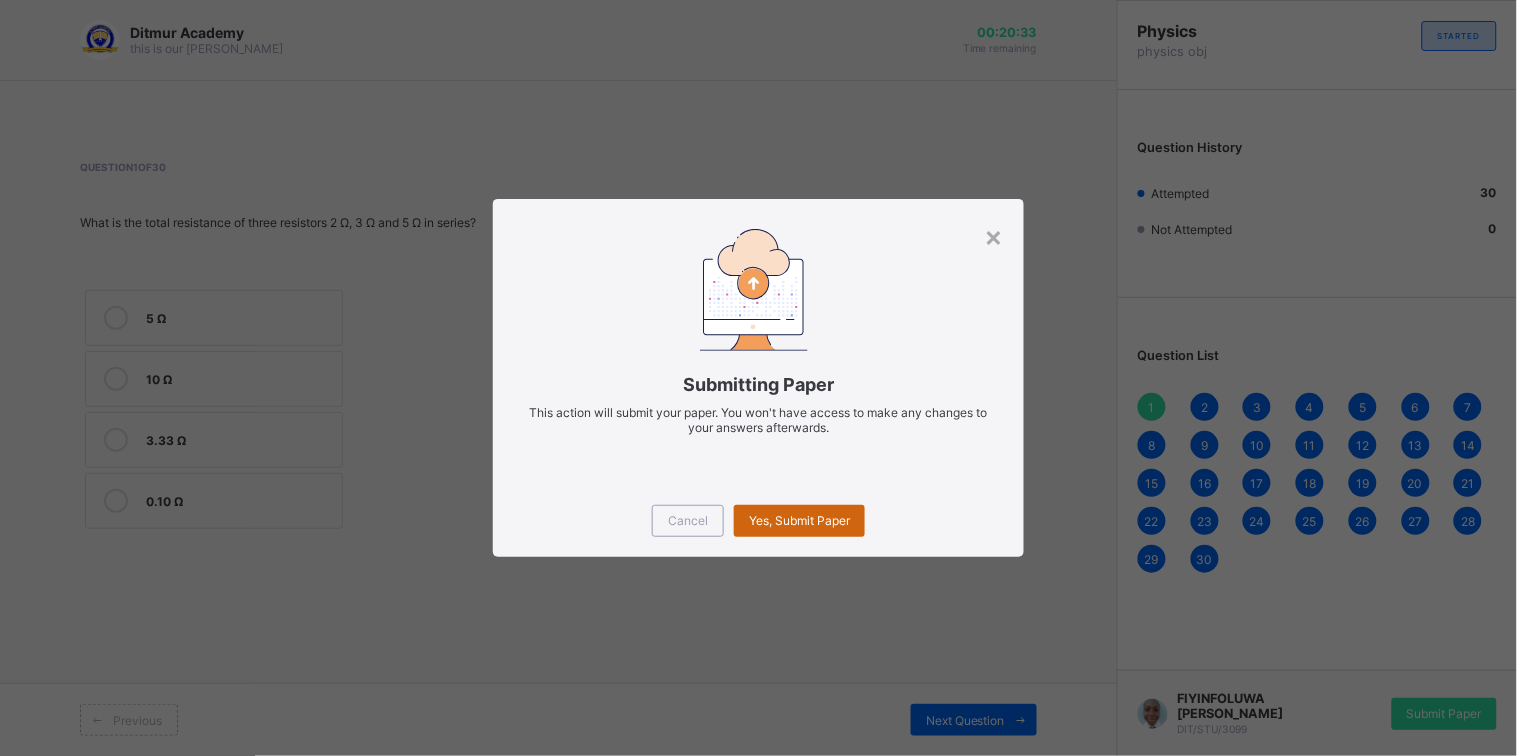 click on "Yes, Submit Paper" at bounding box center [799, 521] 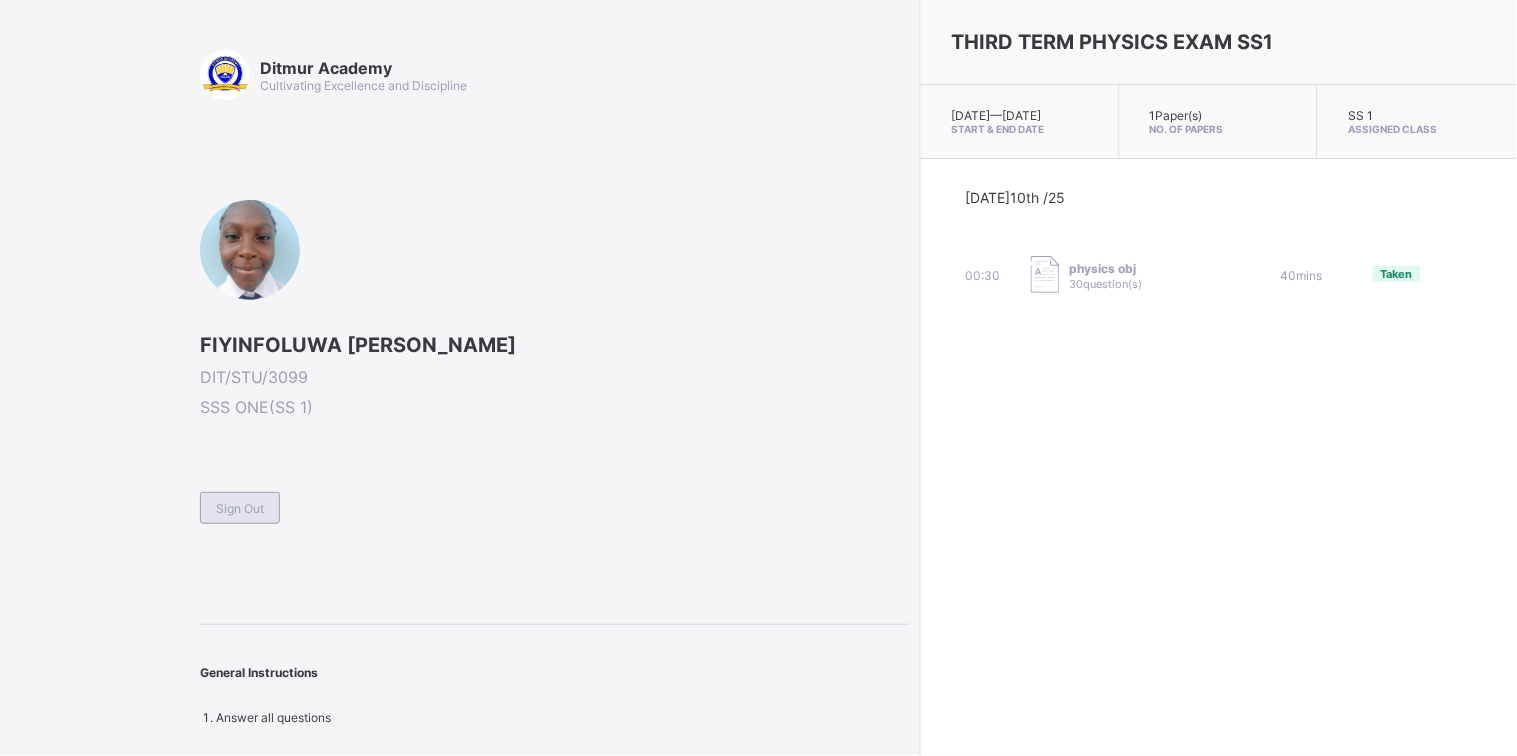 click on "Sign Out" at bounding box center [240, 508] 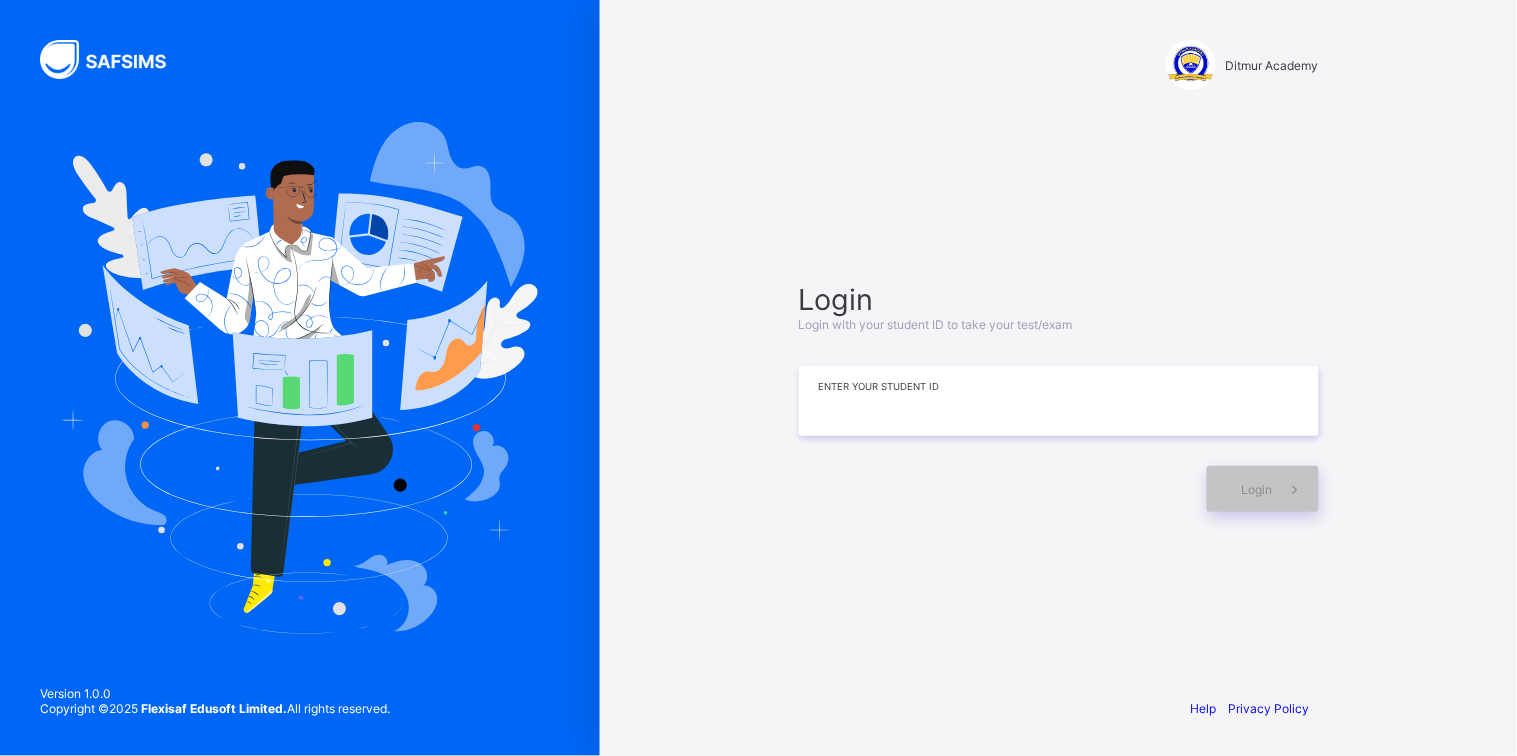 click at bounding box center [1059, 401] 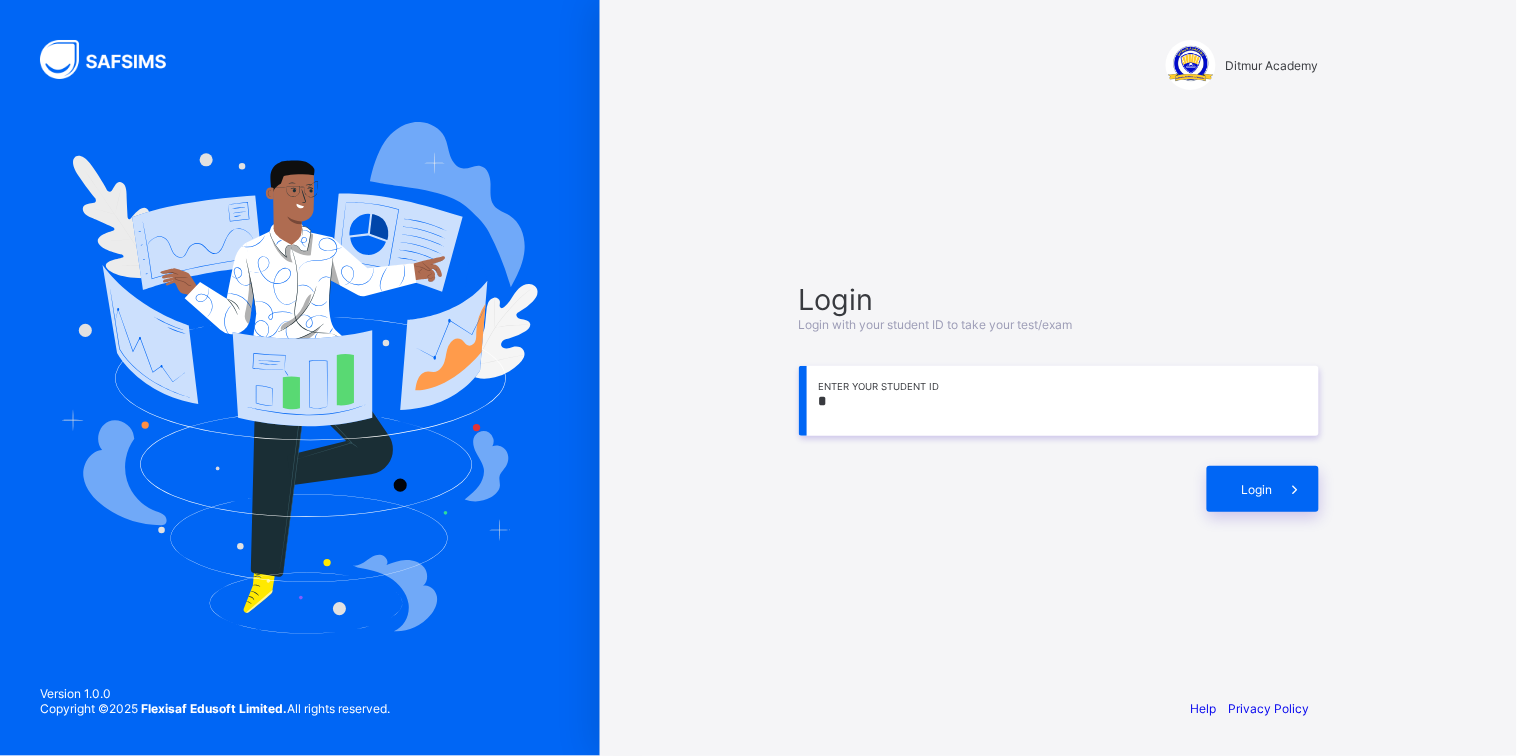 type on "*" 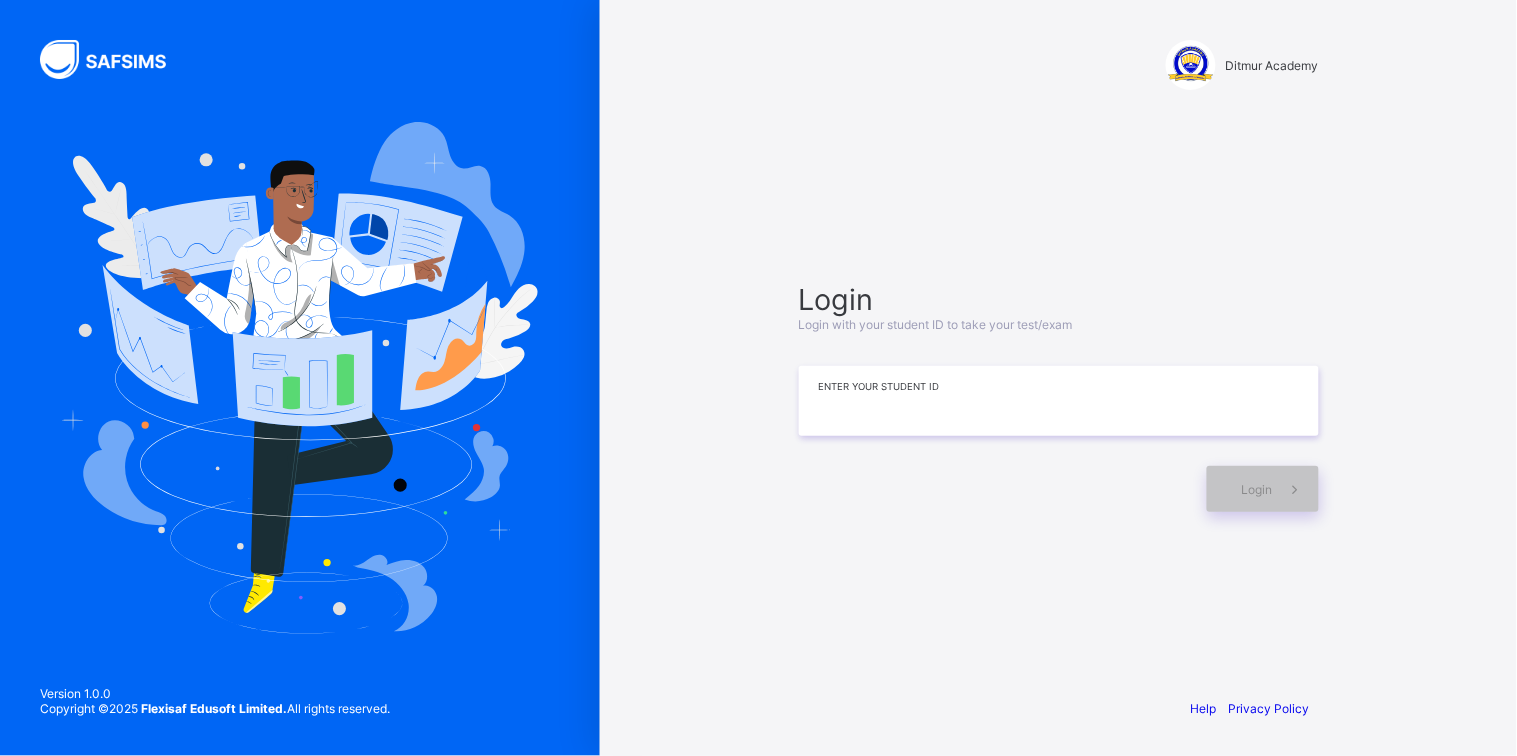 type on "*" 